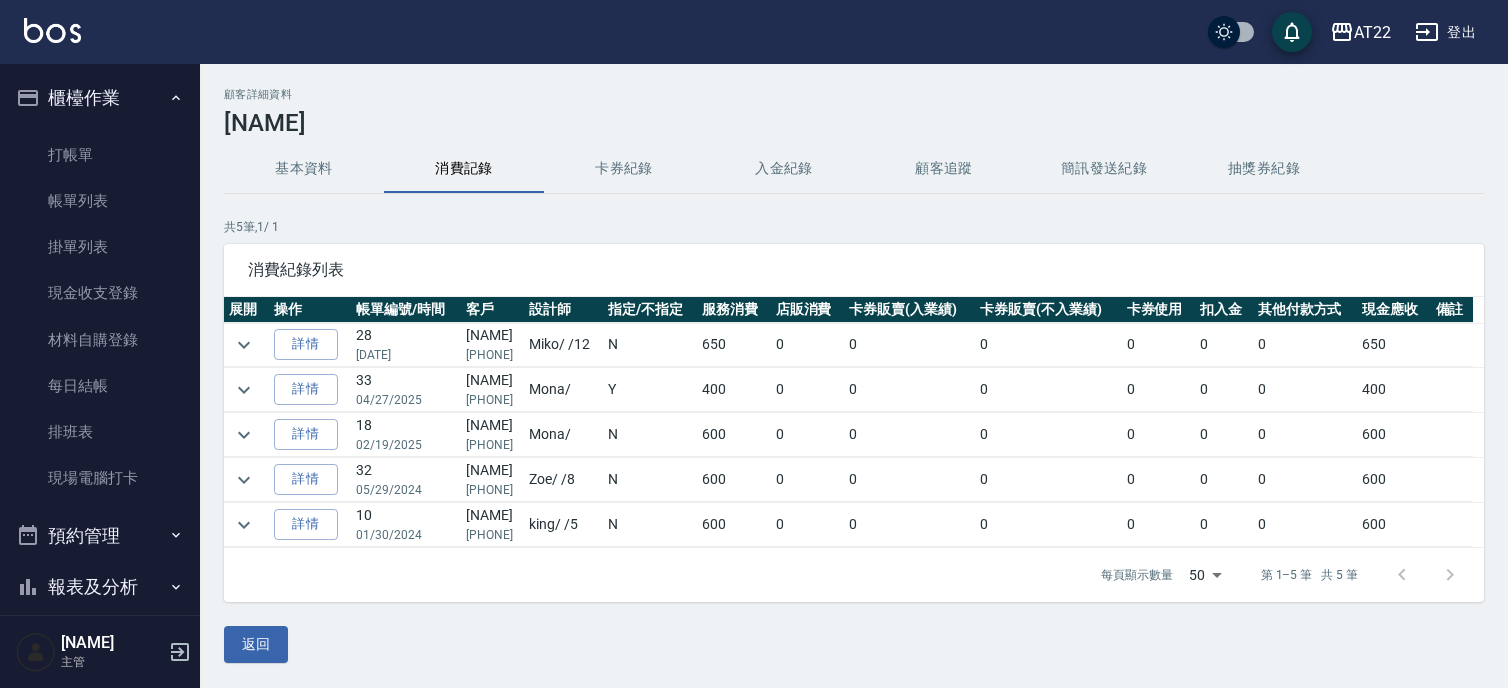 scroll, scrollTop: 0, scrollLeft: 0, axis: both 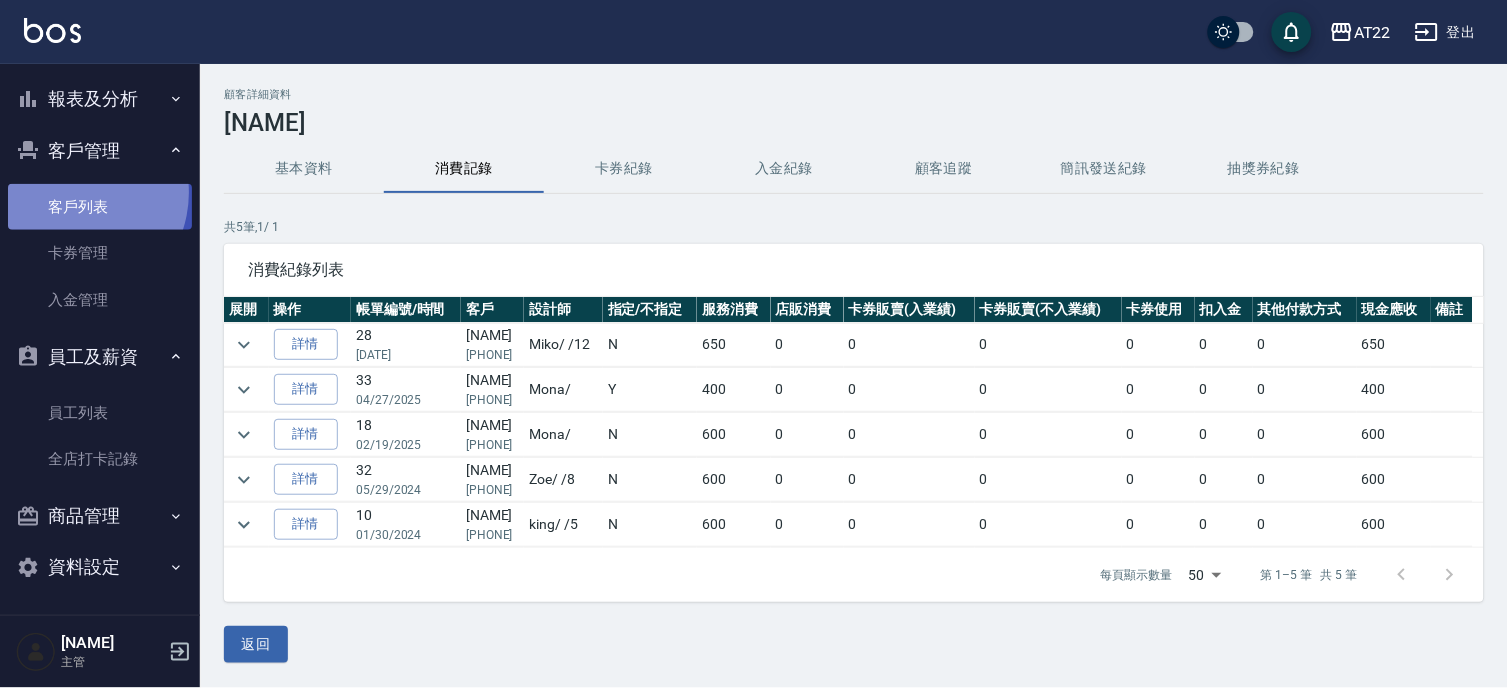 click on "客戶列表" at bounding box center (100, 207) 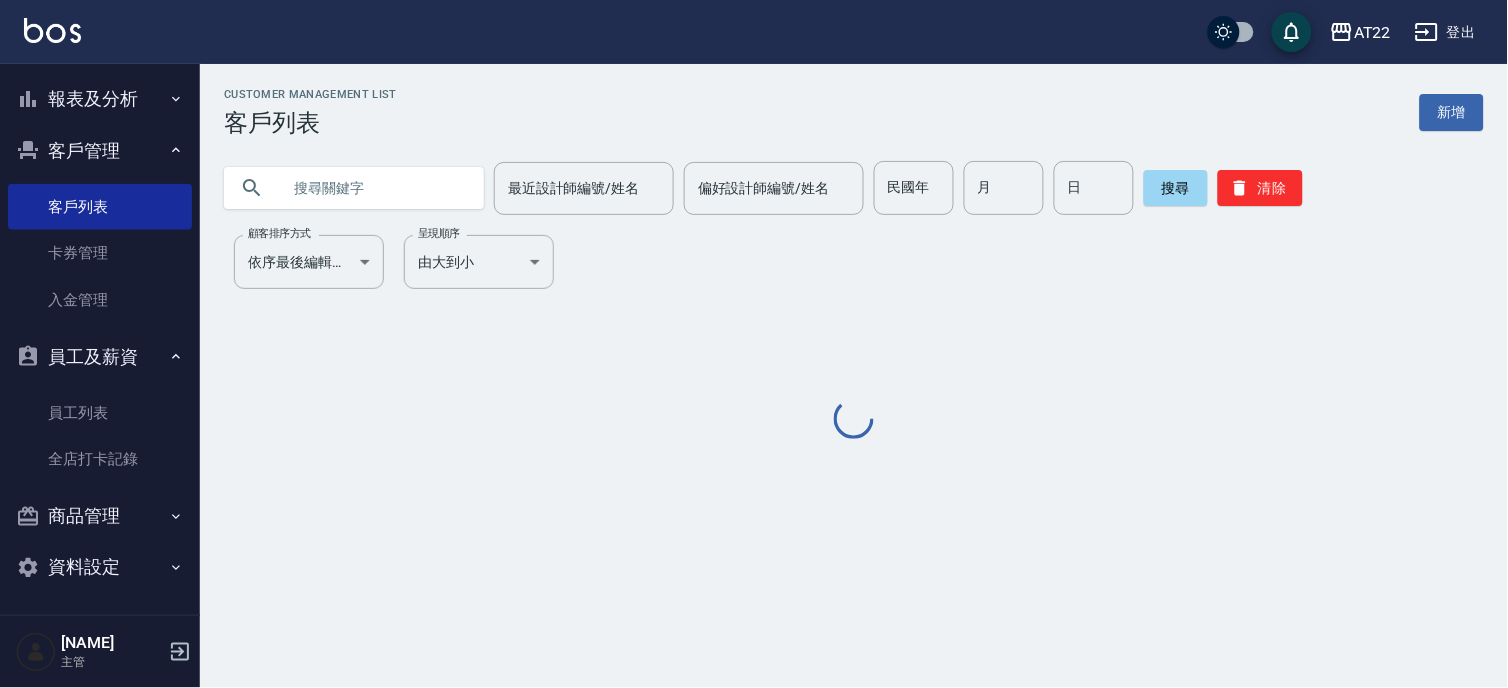 click at bounding box center [374, 188] 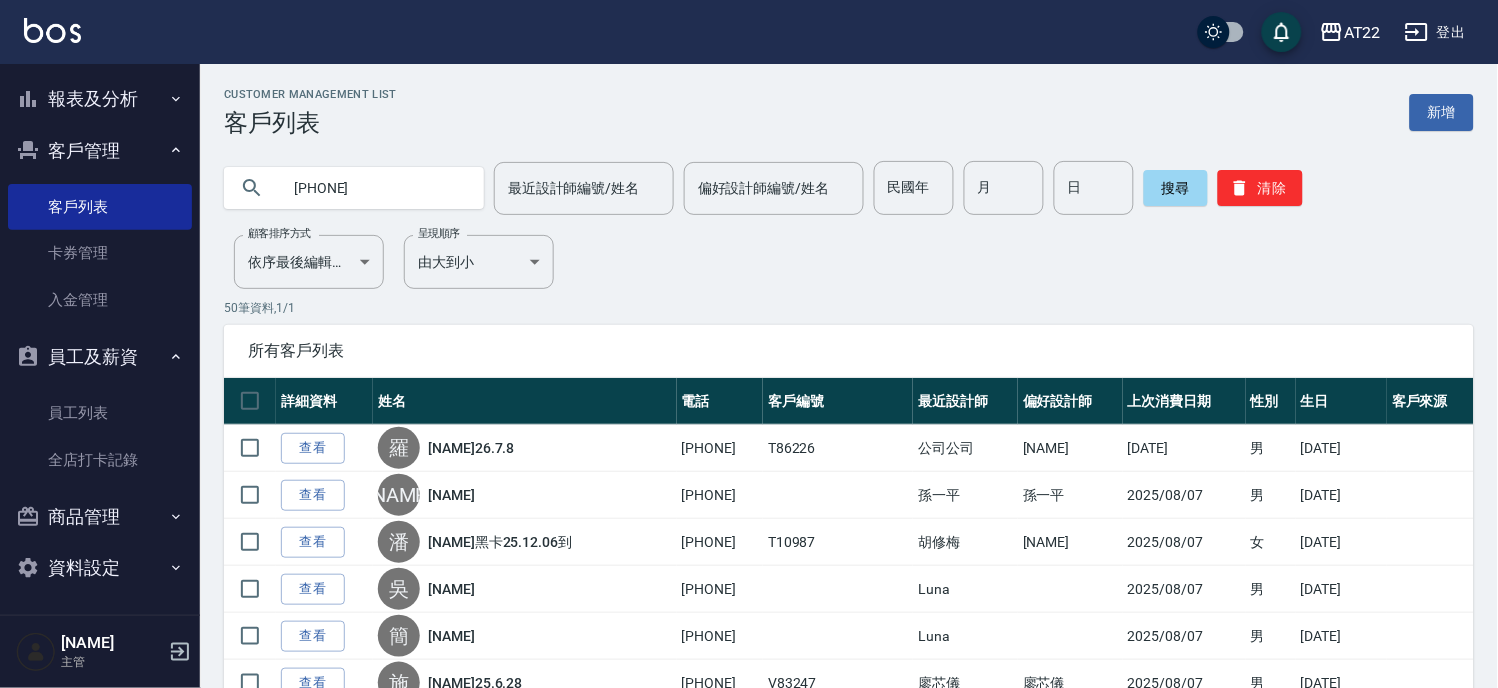 type on "[PHONE]" 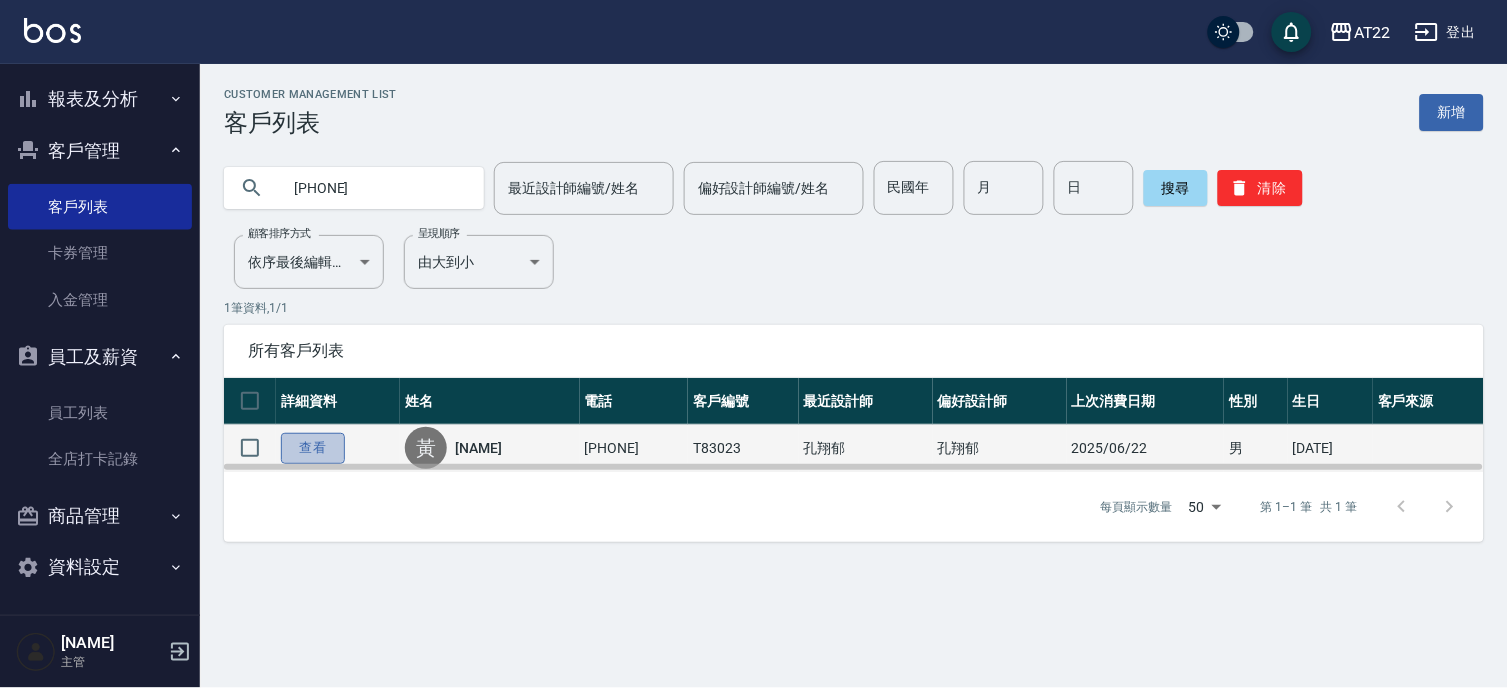 click on "查看" at bounding box center (313, 448) 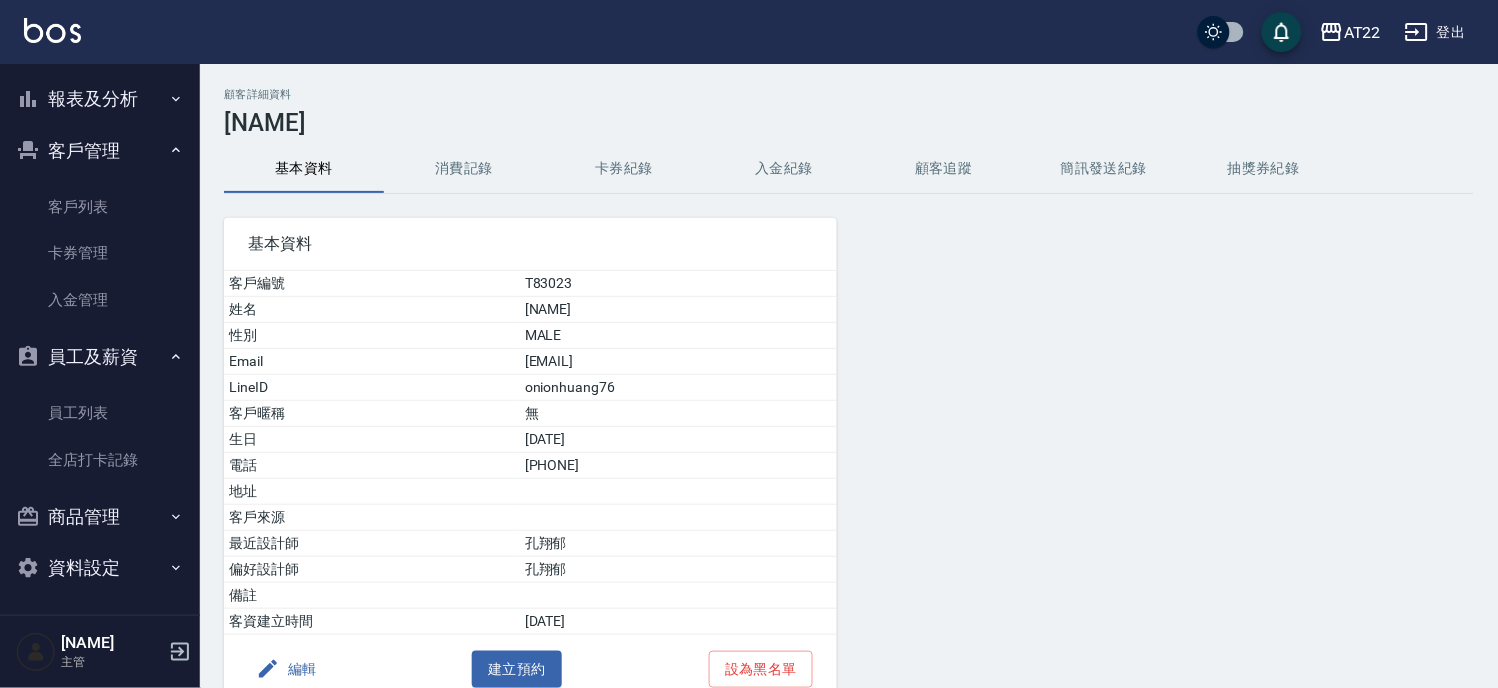 click on "[PHONE]" at bounding box center [678, 466] 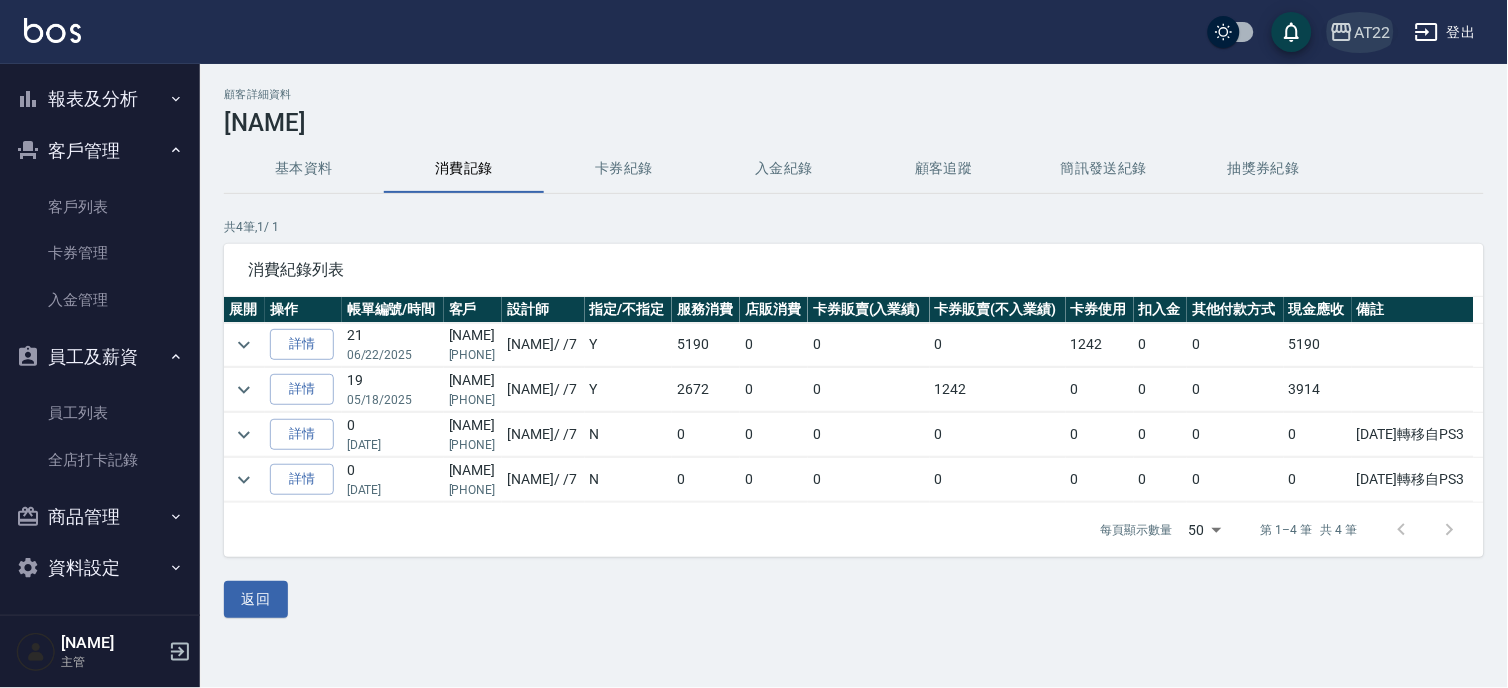 click on "AT22" at bounding box center [1372, 32] 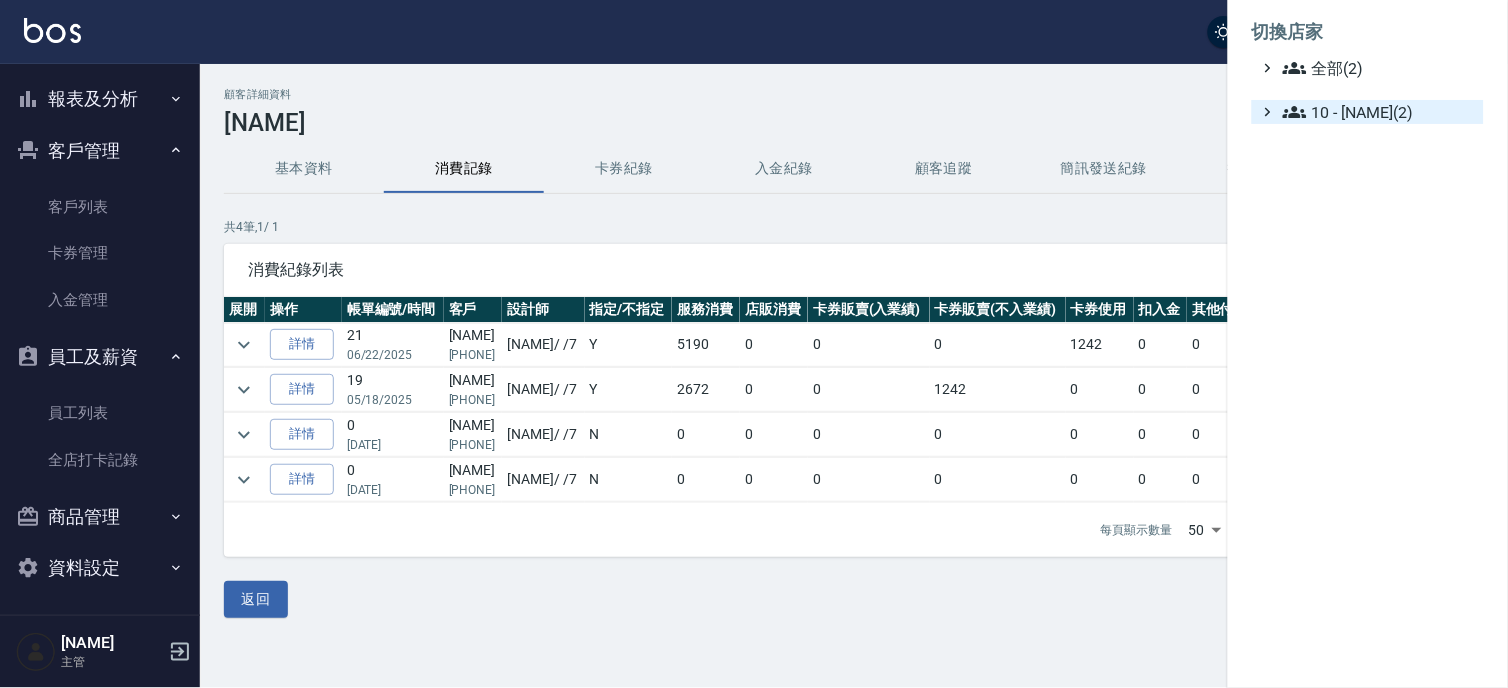 click on "10 - 楊家昕(2)" at bounding box center (1379, 112) 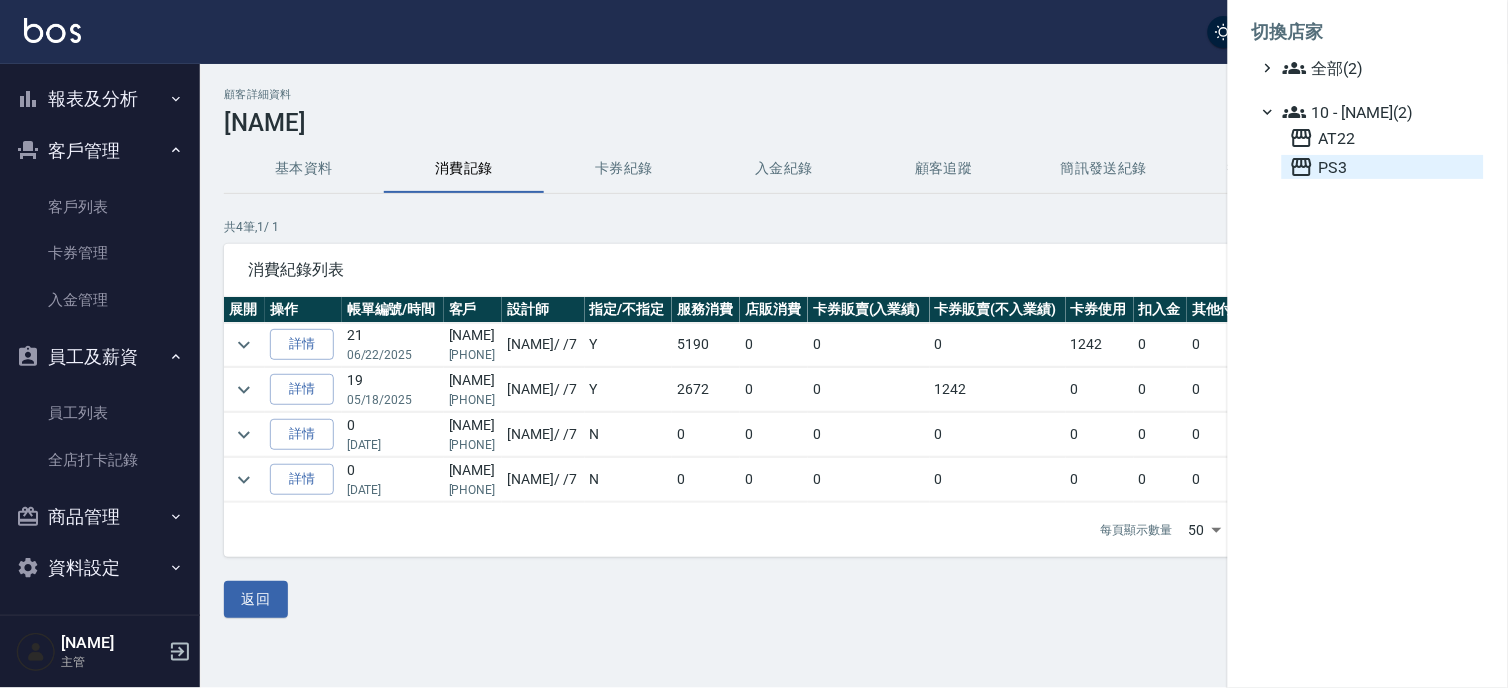 click on "PS3" at bounding box center (1383, 167) 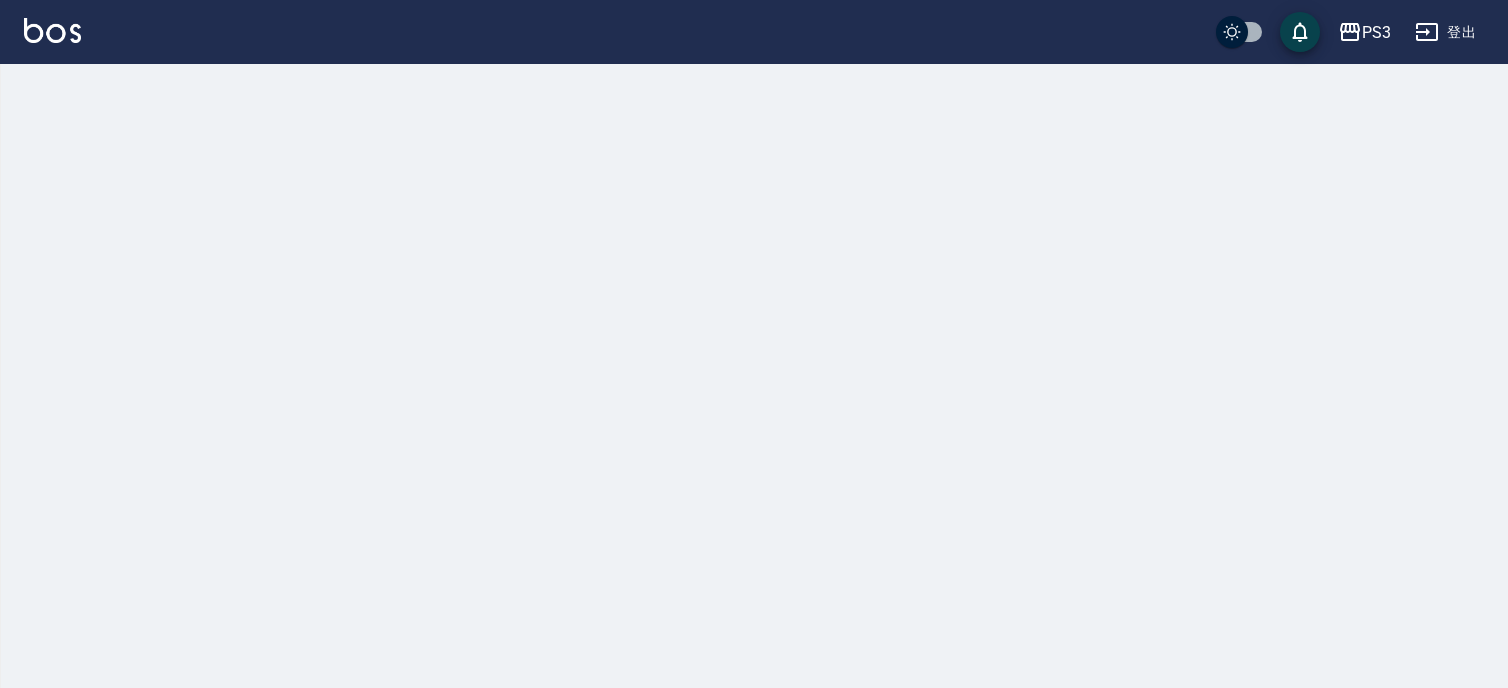 scroll, scrollTop: 0, scrollLeft: 0, axis: both 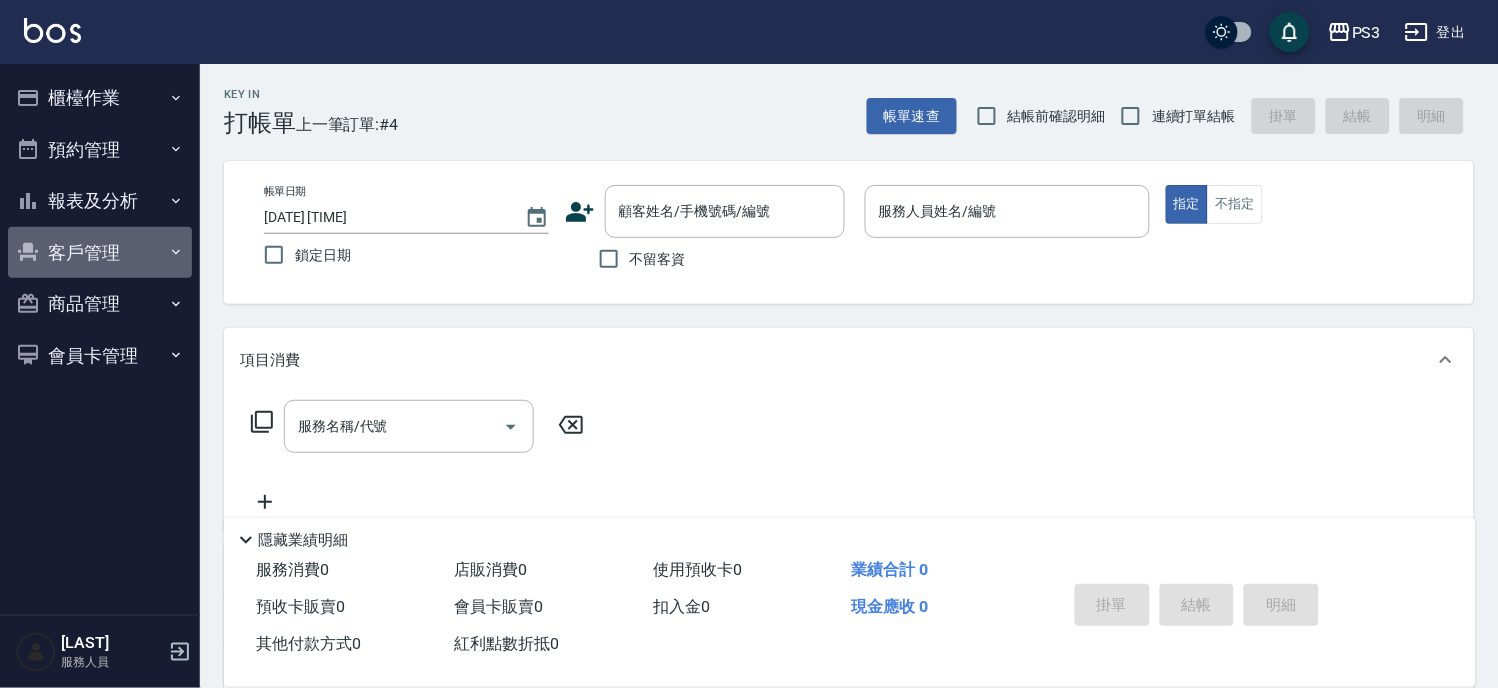 click on "客戶管理" at bounding box center (100, 253) 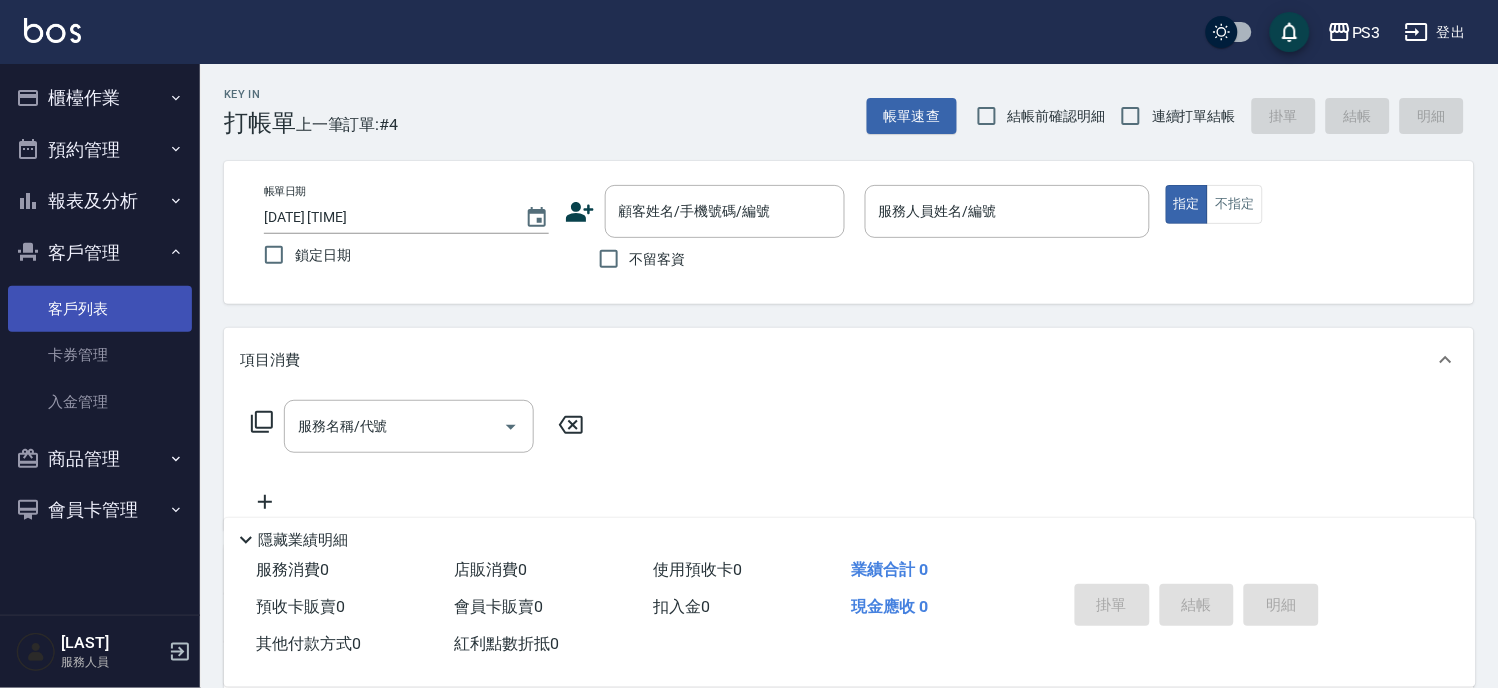 click on "客戶列表" at bounding box center [100, 309] 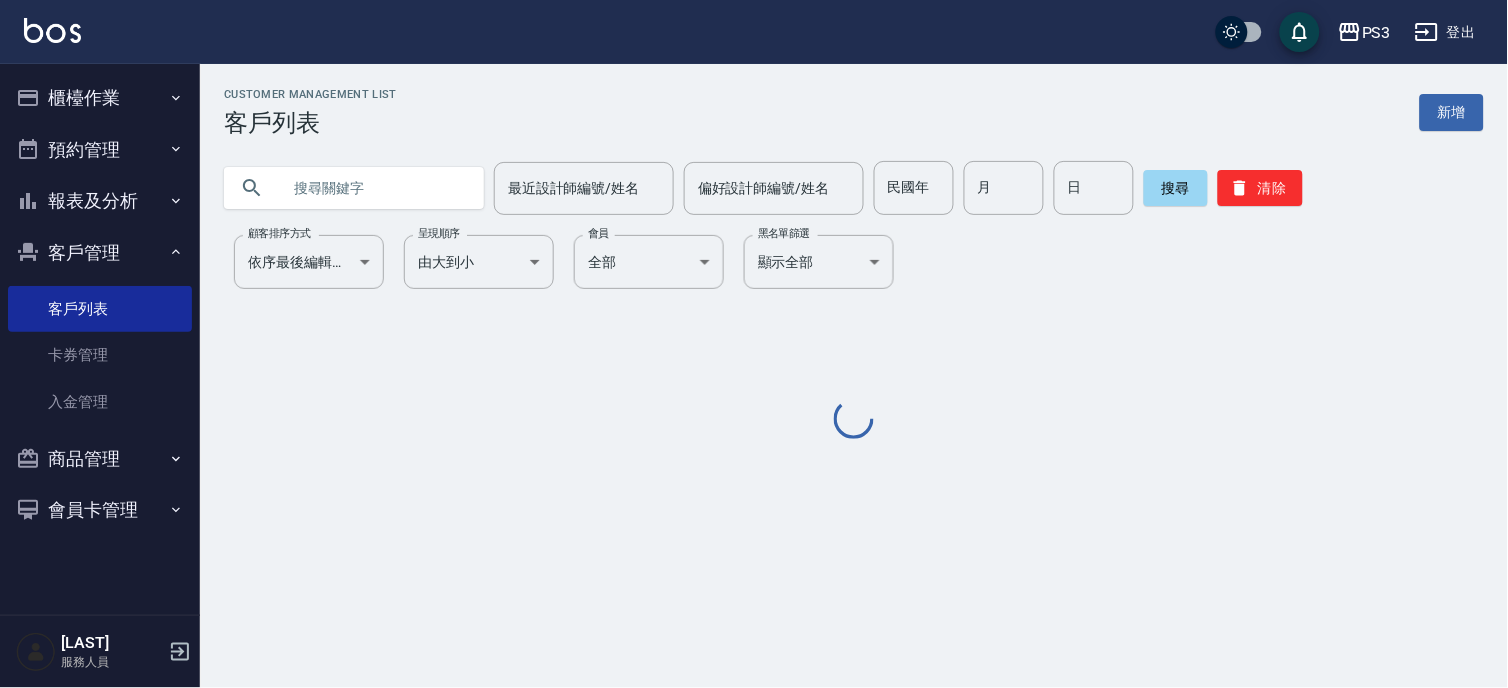 click 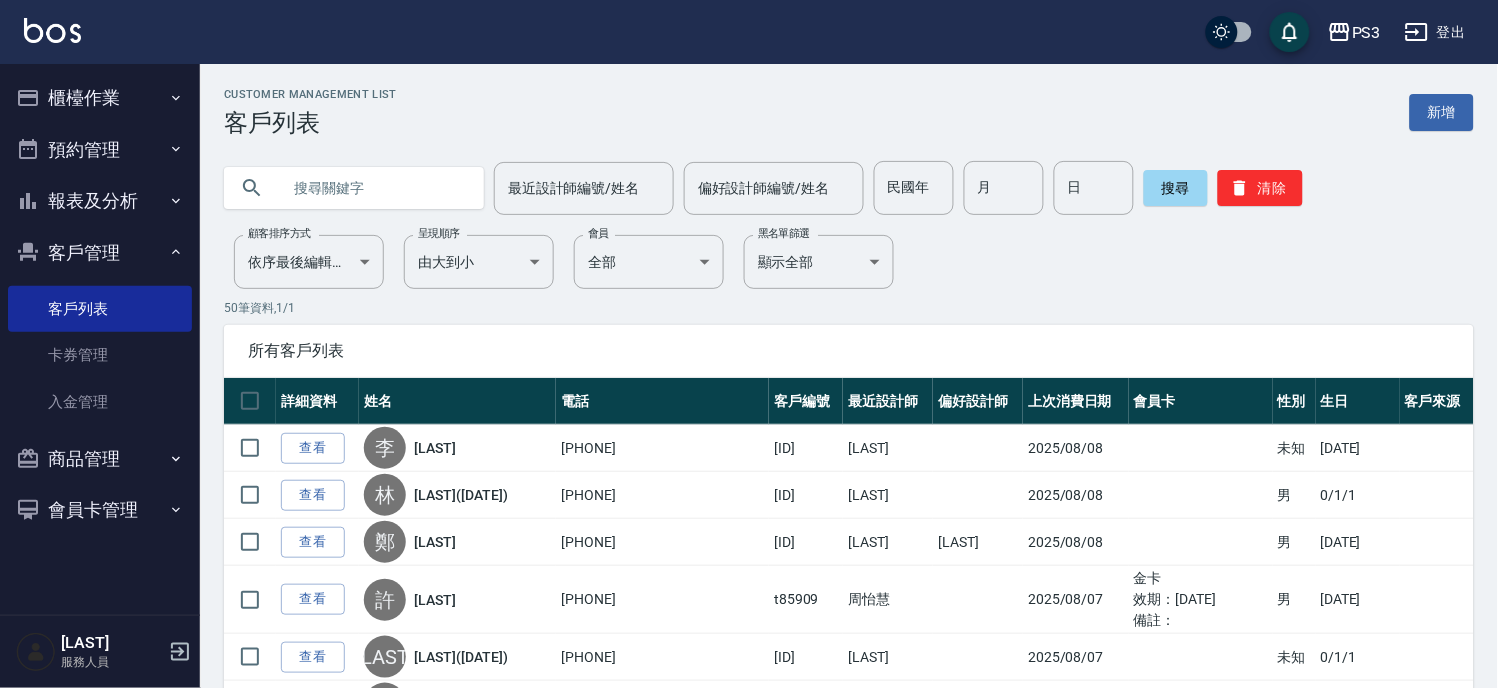paste on "[PHONE]" 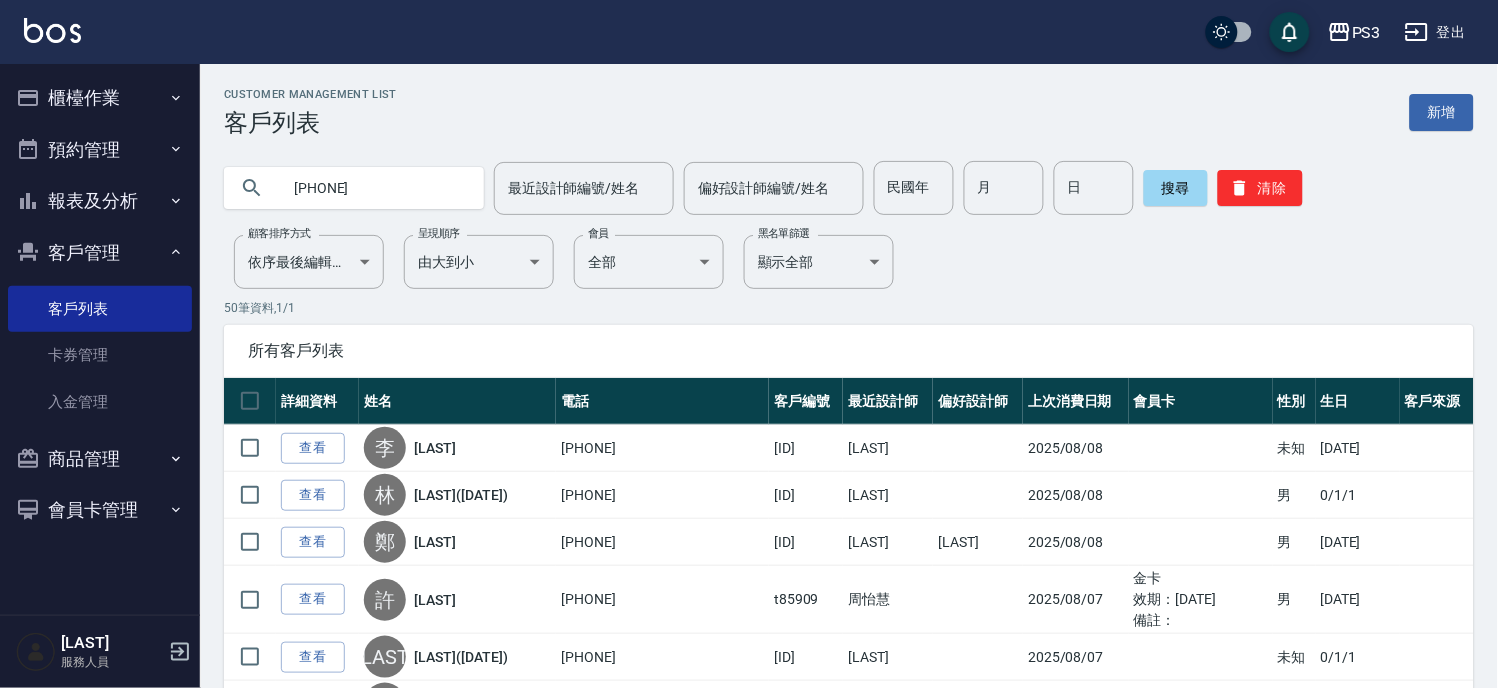 type on "[PHONE]" 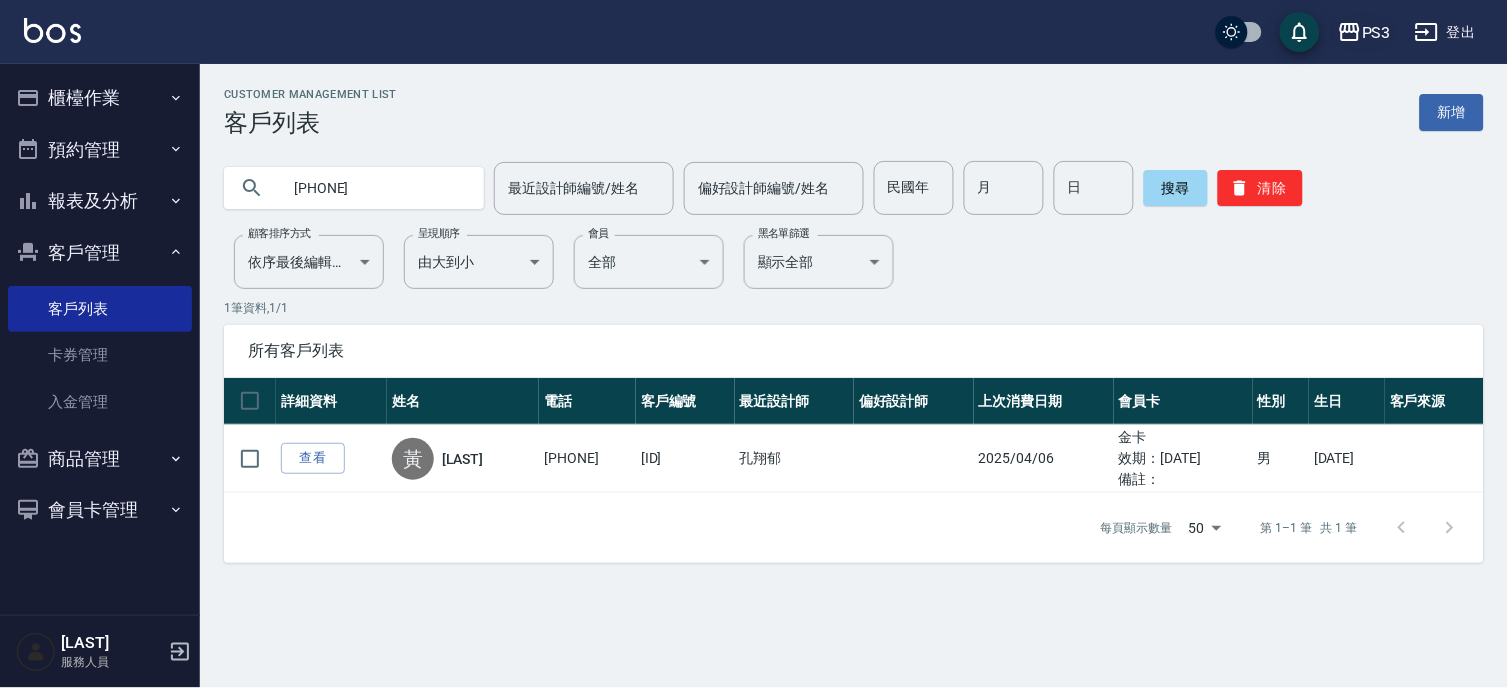 click on "PS3" at bounding box center (1364, 32) 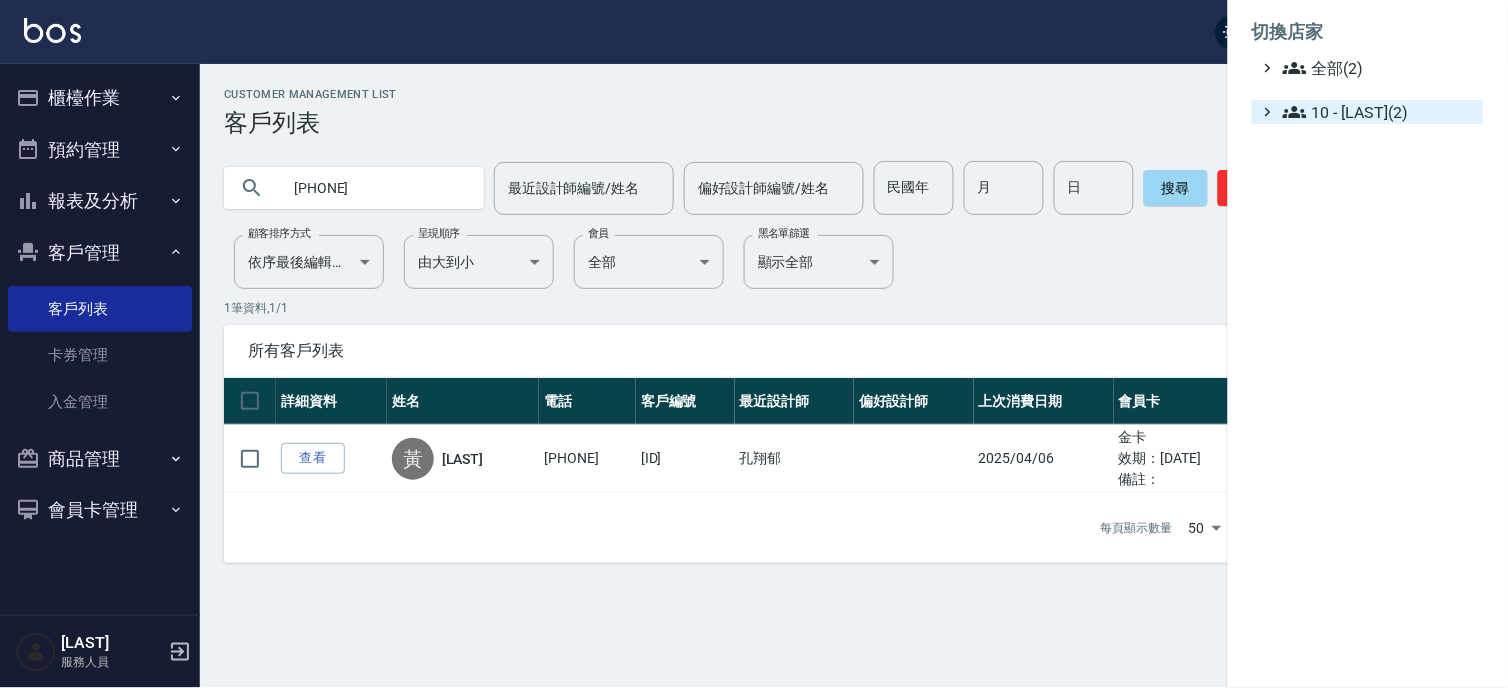 click on "10 - [NAME](2)" at bounding box center [1379, 112] 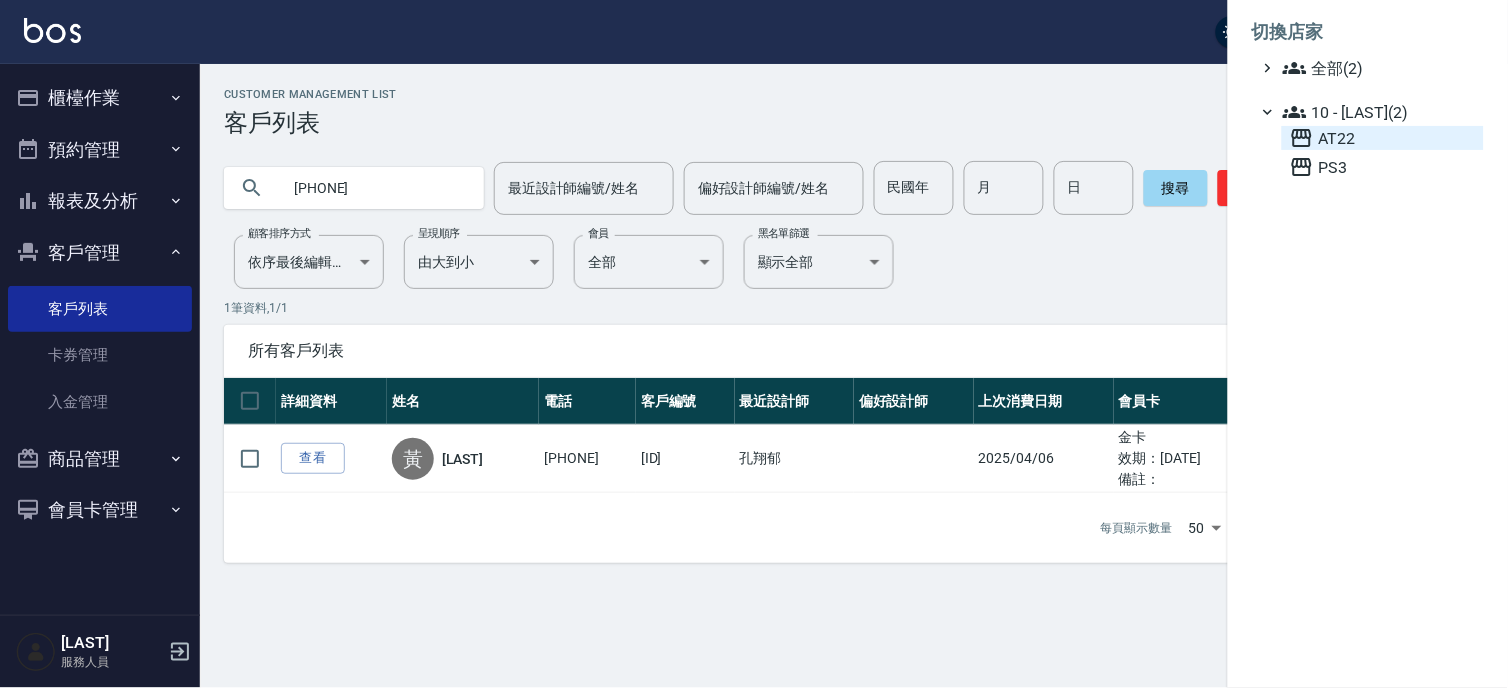 click on "AT22" at bounding box center (1383, 138) 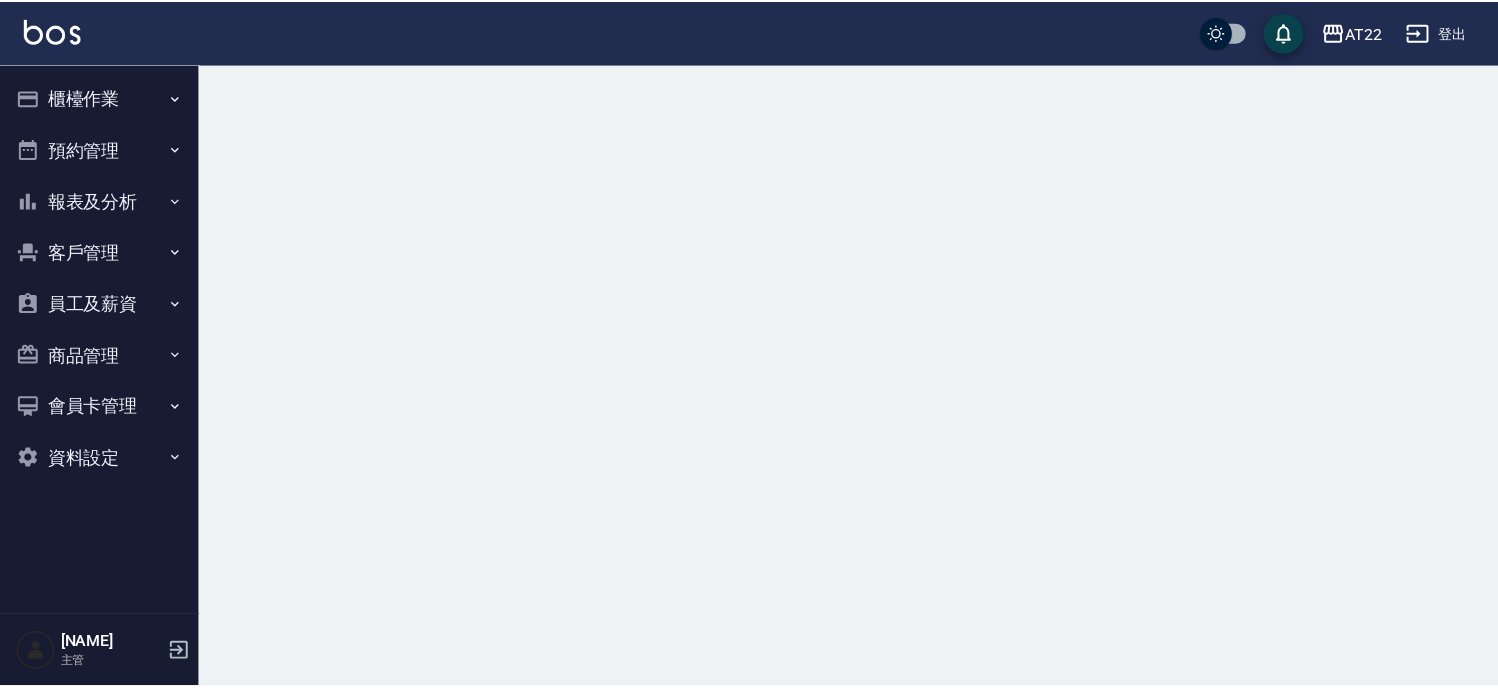 scroll, scrollTop: 0, scrollLeft: 0, axis: both 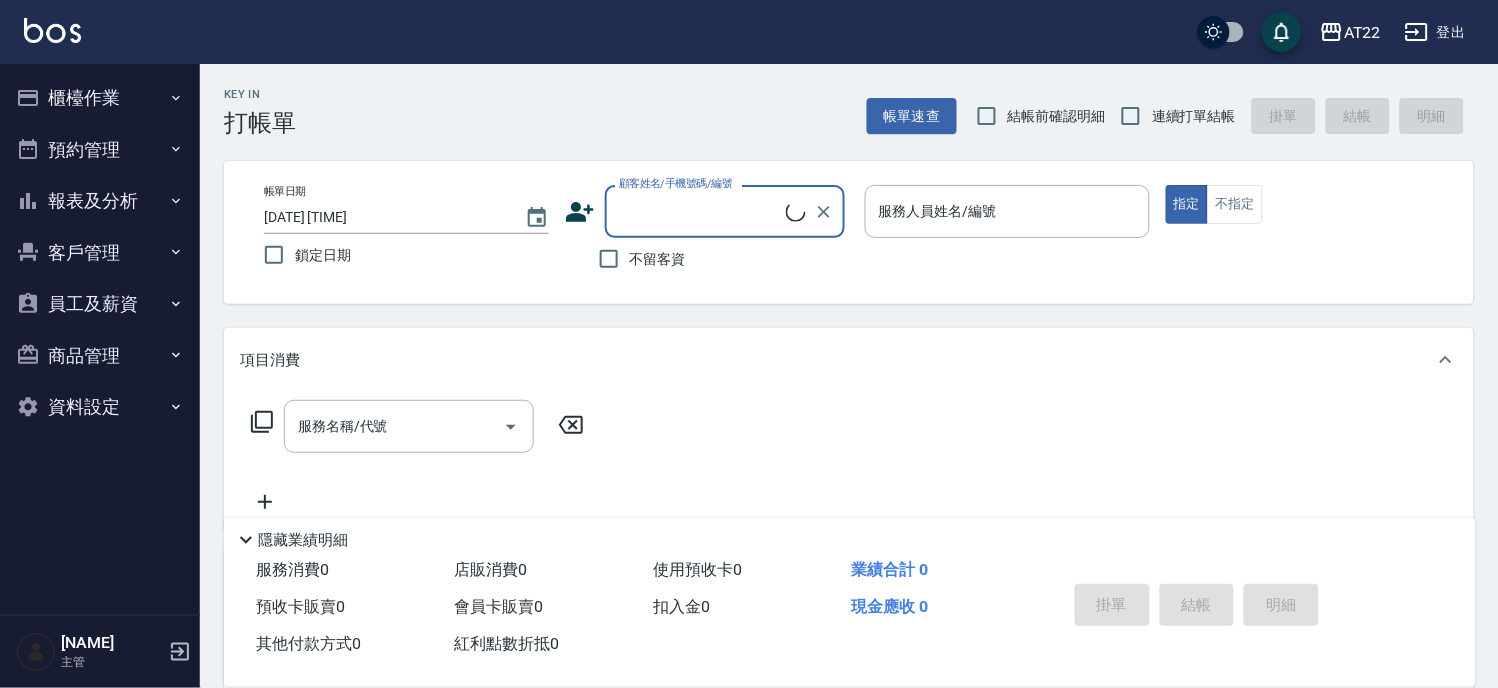 click on "客戶管理" at bounding box center [100, 253] 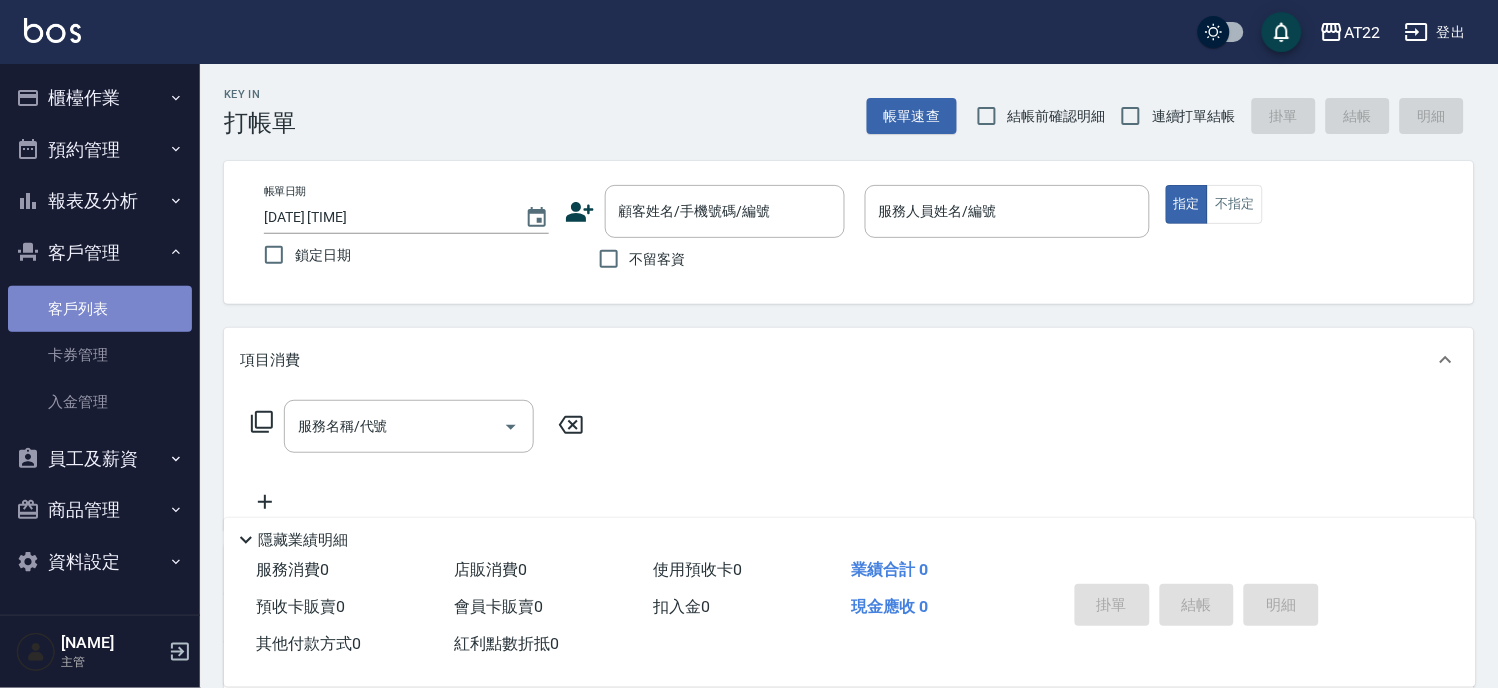 click on "客戶列表" at bounding box center [100, 309] 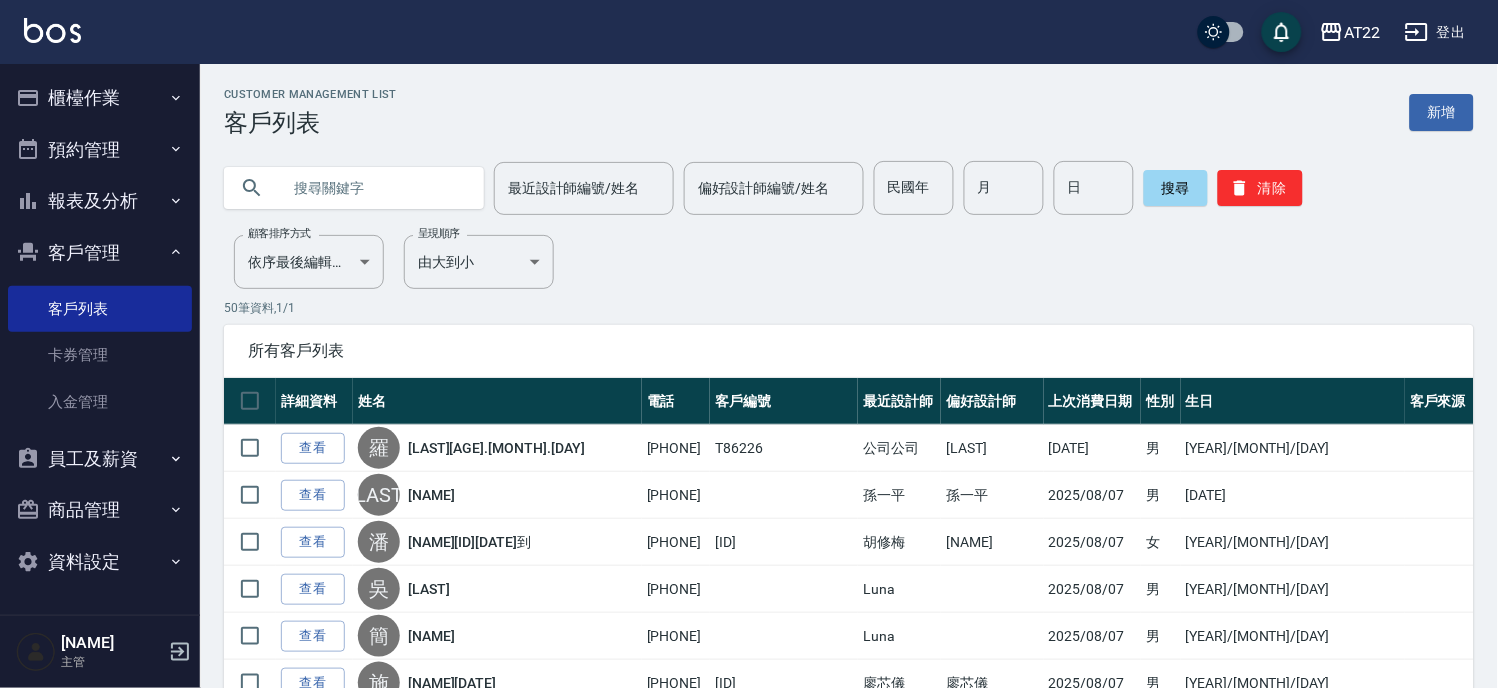 click at bounding box center [374, 188] 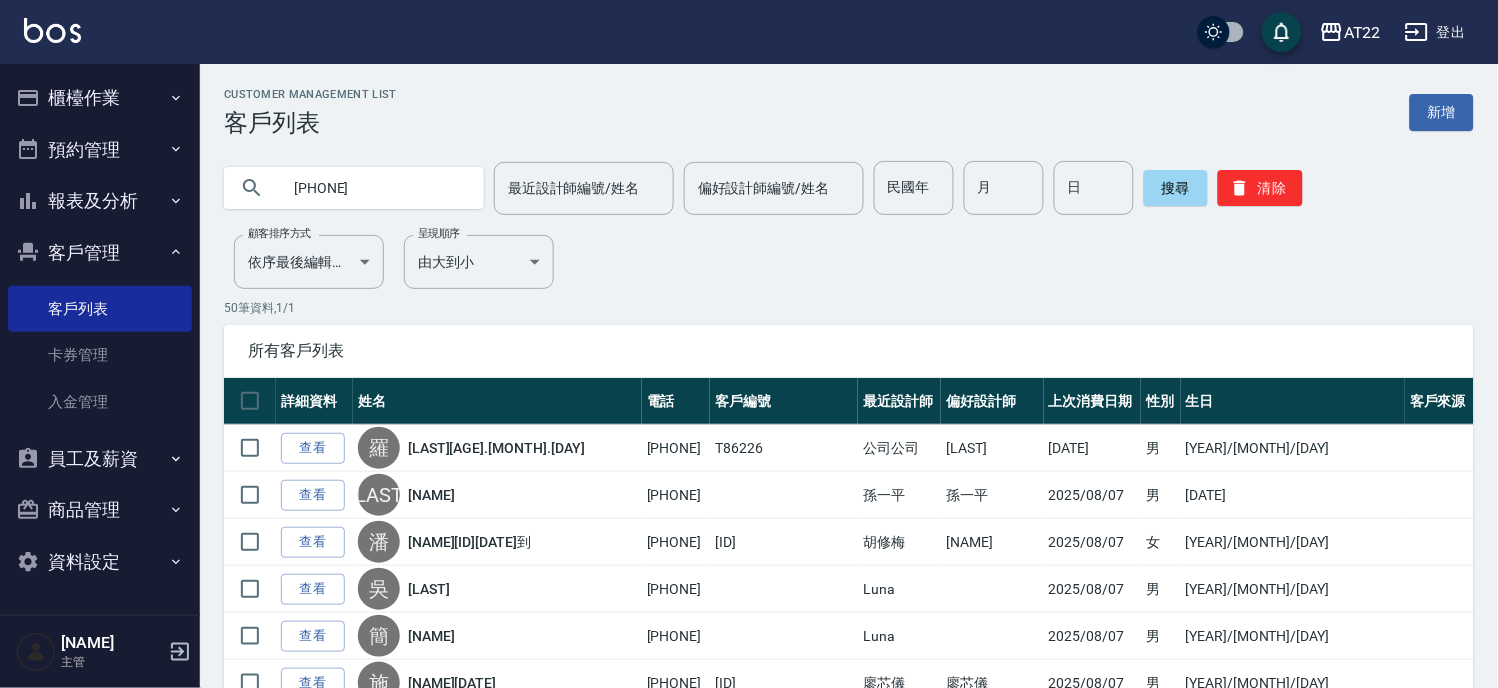 type on "[PHONE]" 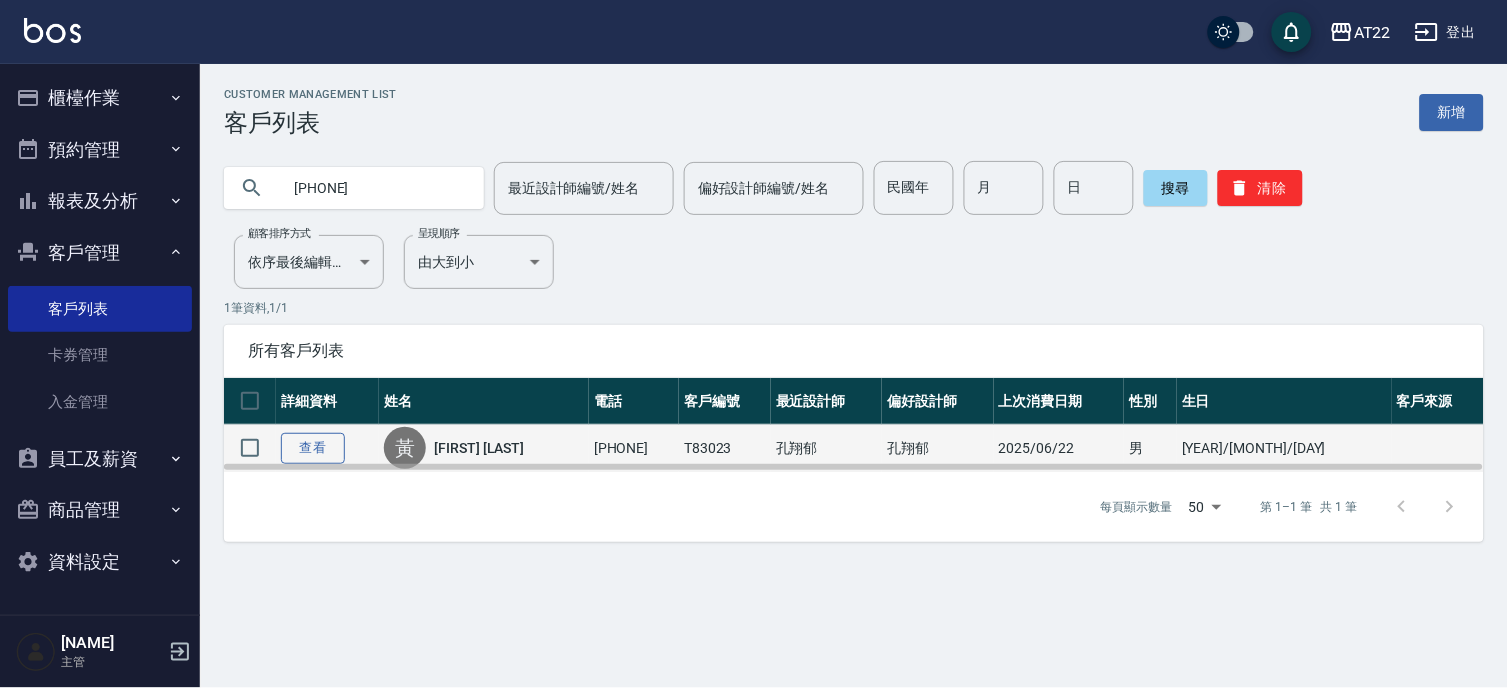 click on "查看" at bounding box center (327, 448) 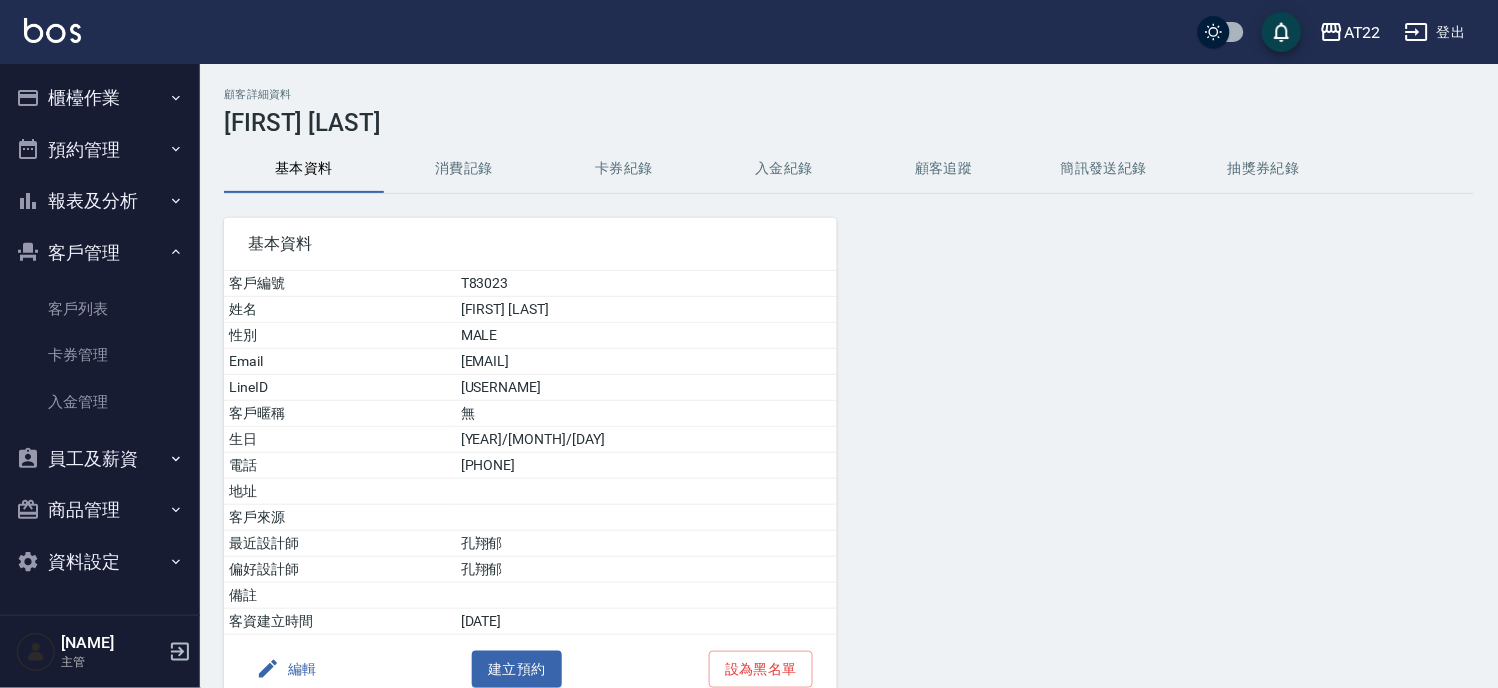 click on "編輯" at bounding box center (286, 669) 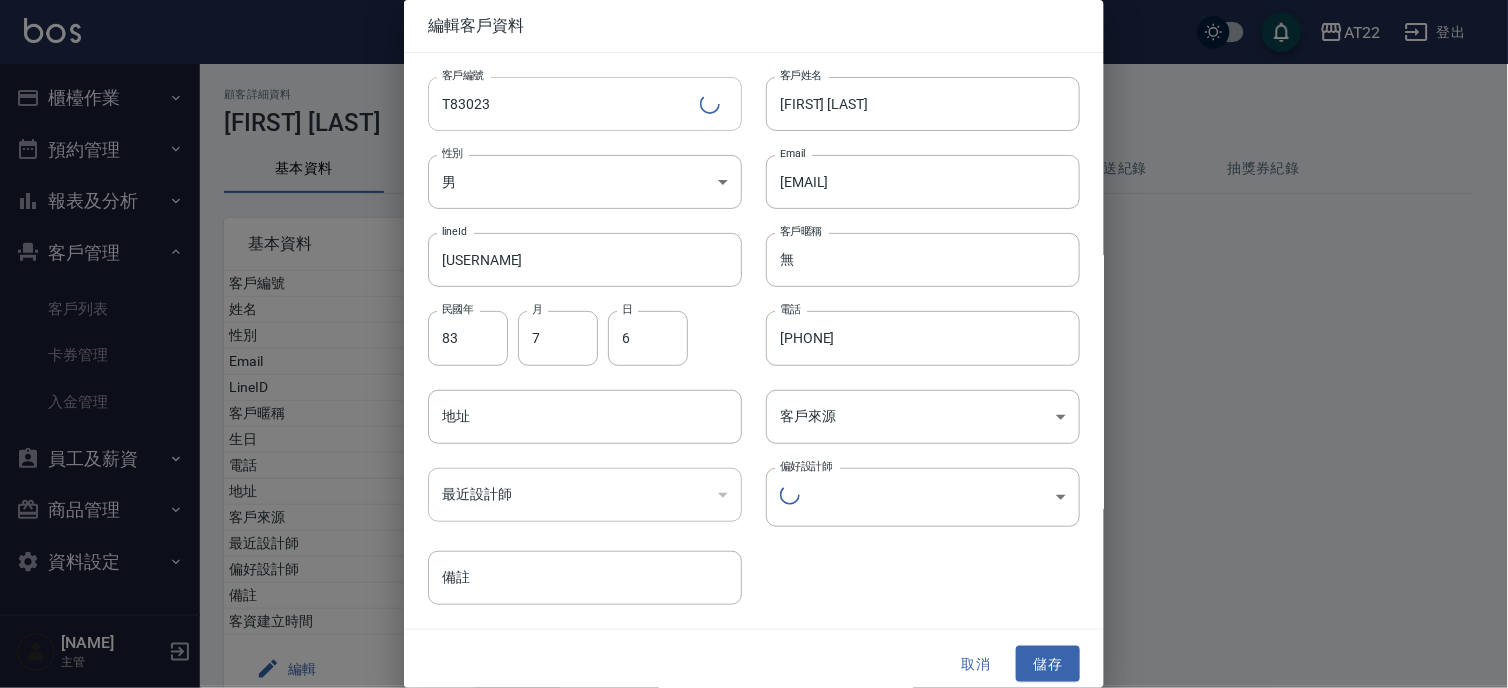 type 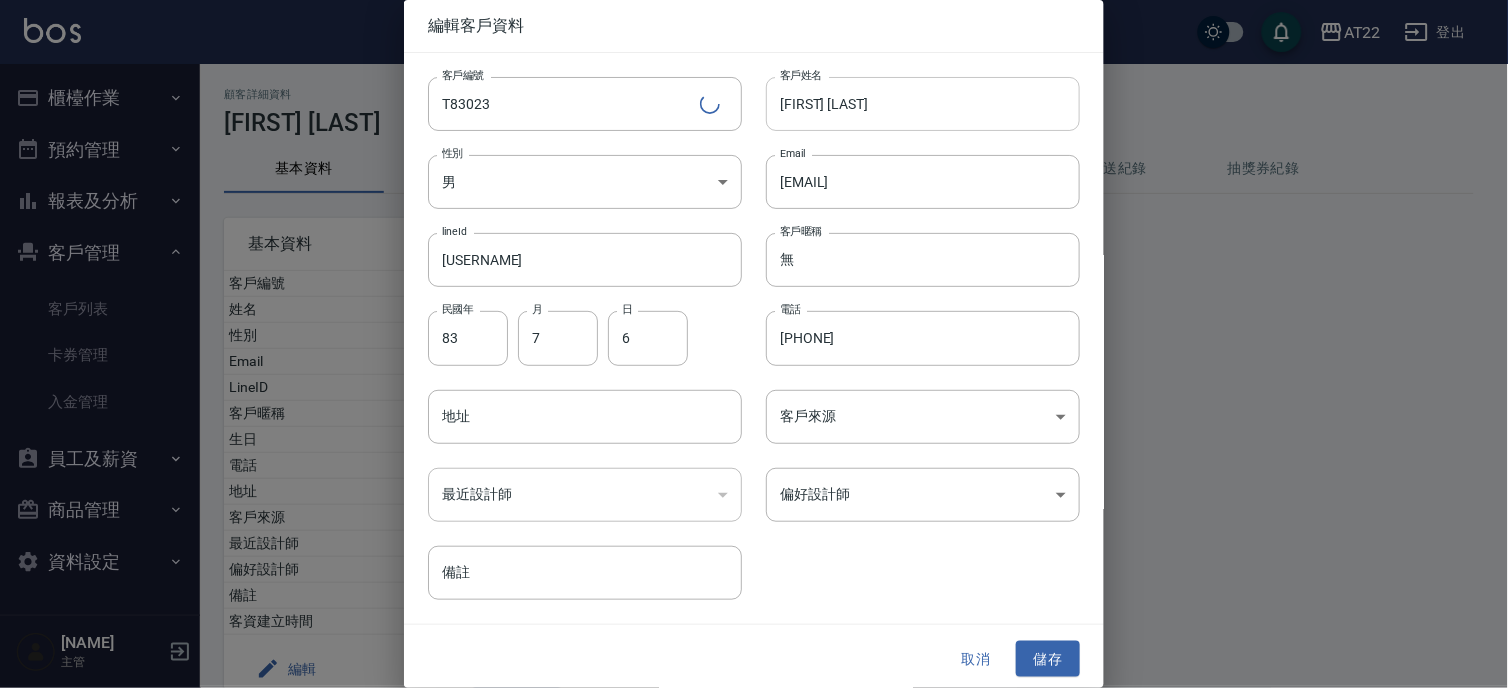 click on "黃昱璁" at bounding box center [923, 104] 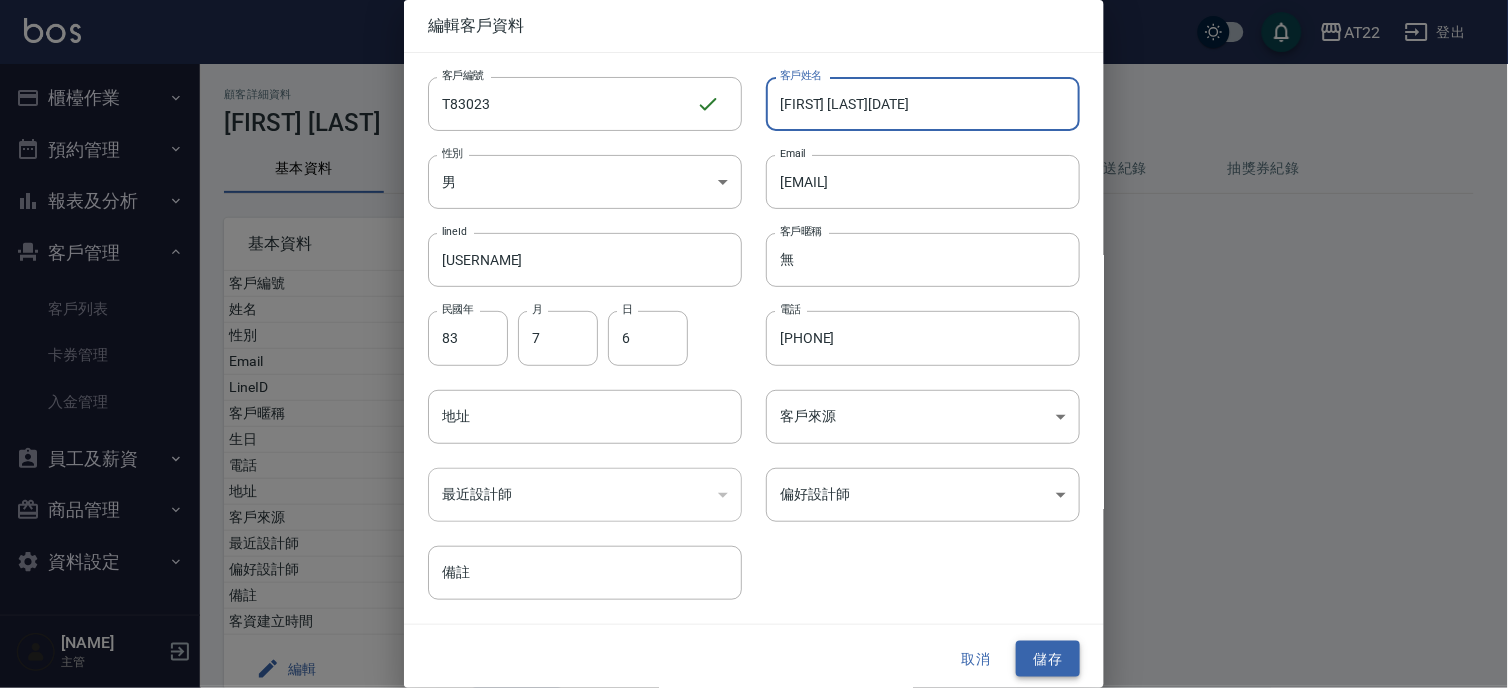 type on "[LAST][YEAR].[MONTH]" 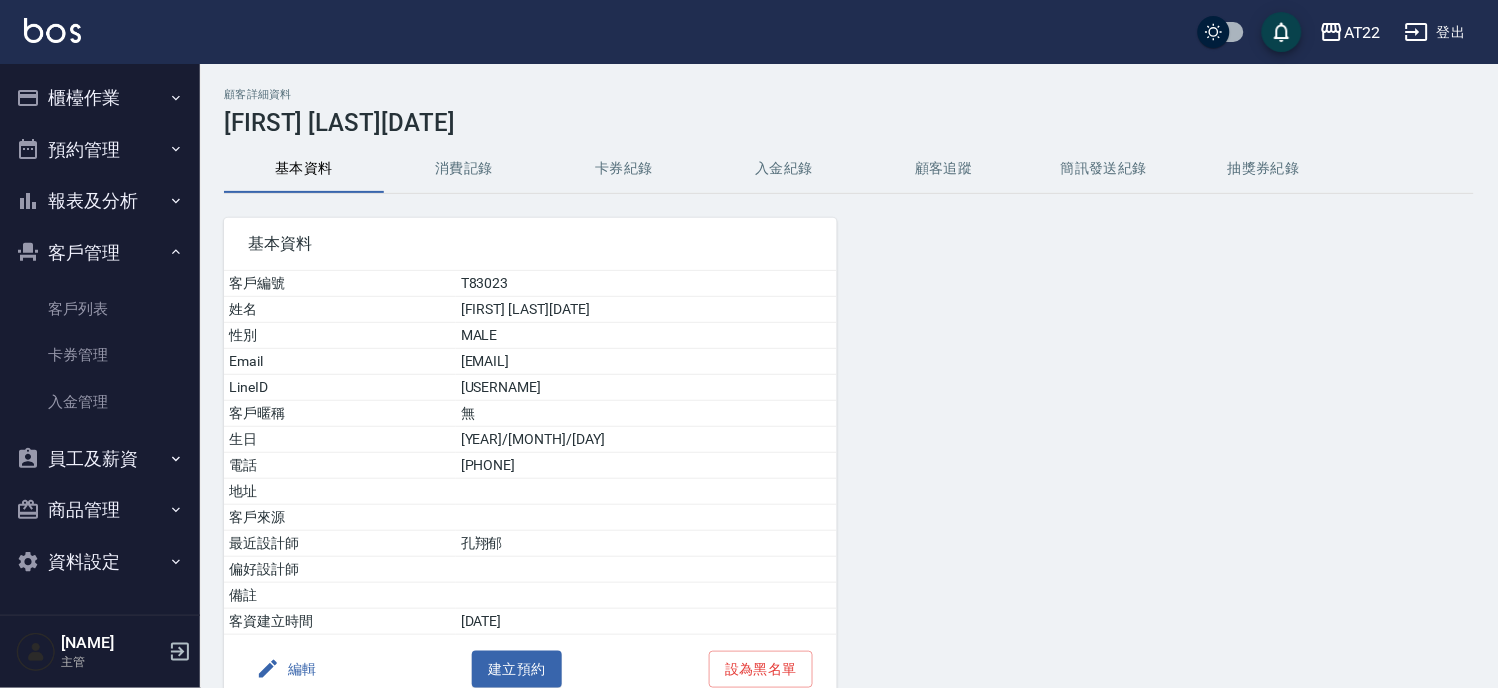 click on "預約管理" at bounding box center [100, 150] 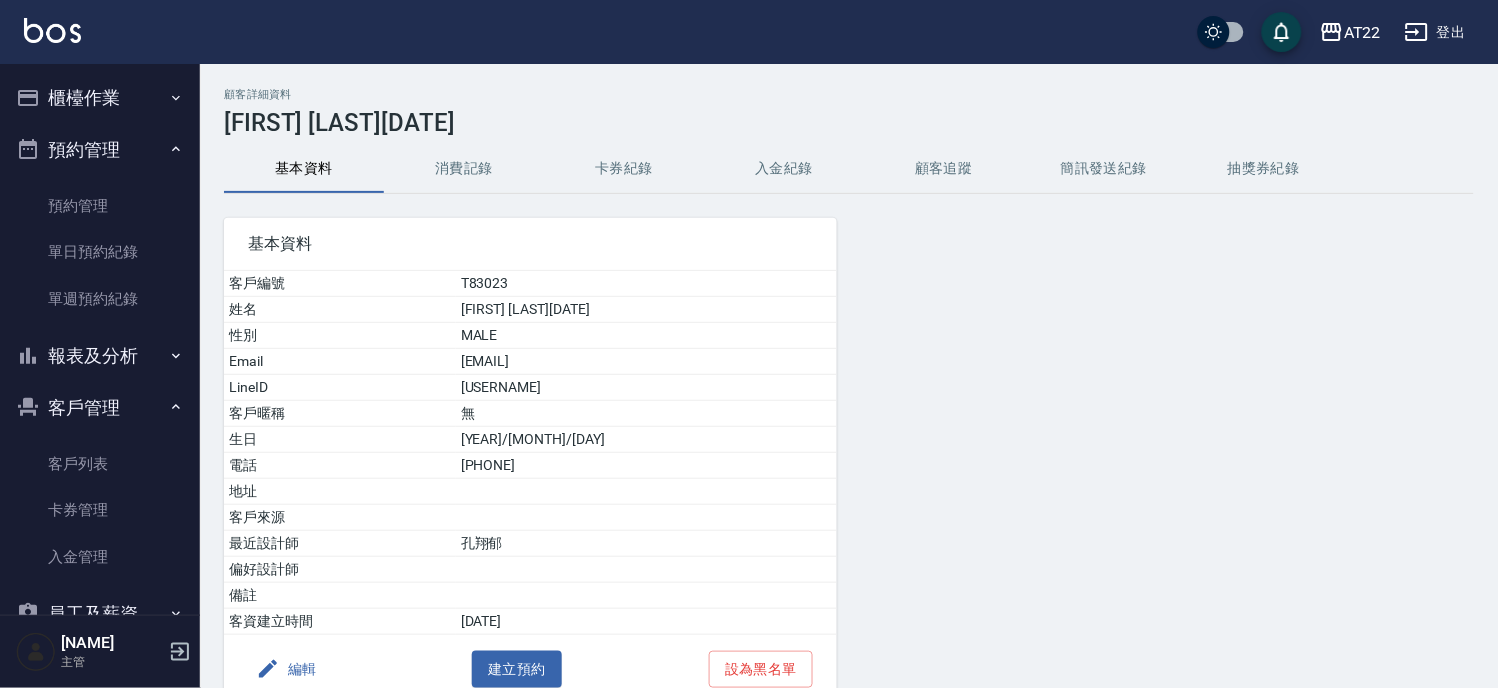 click on "櫃檯作業" at bounding box center (100, 98) 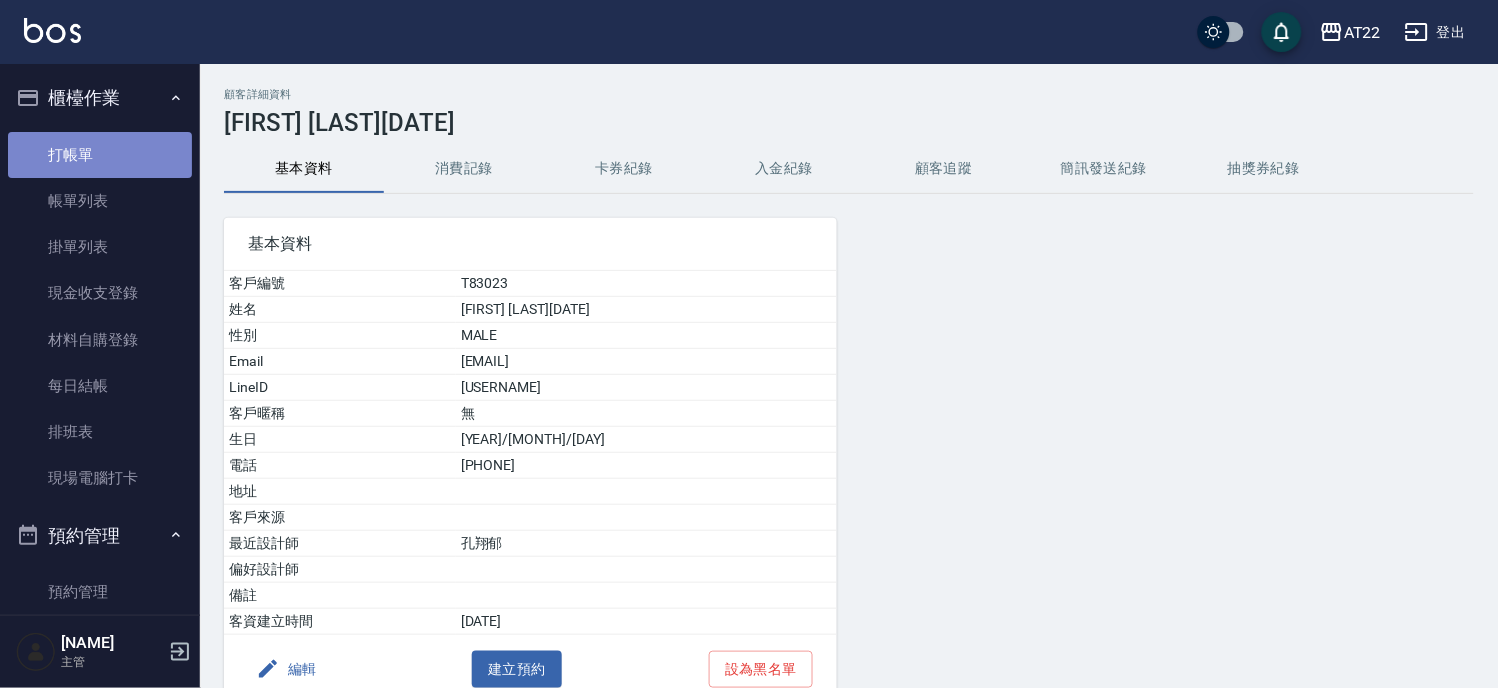 click on "打帳單" at bounding box center (100, 155) 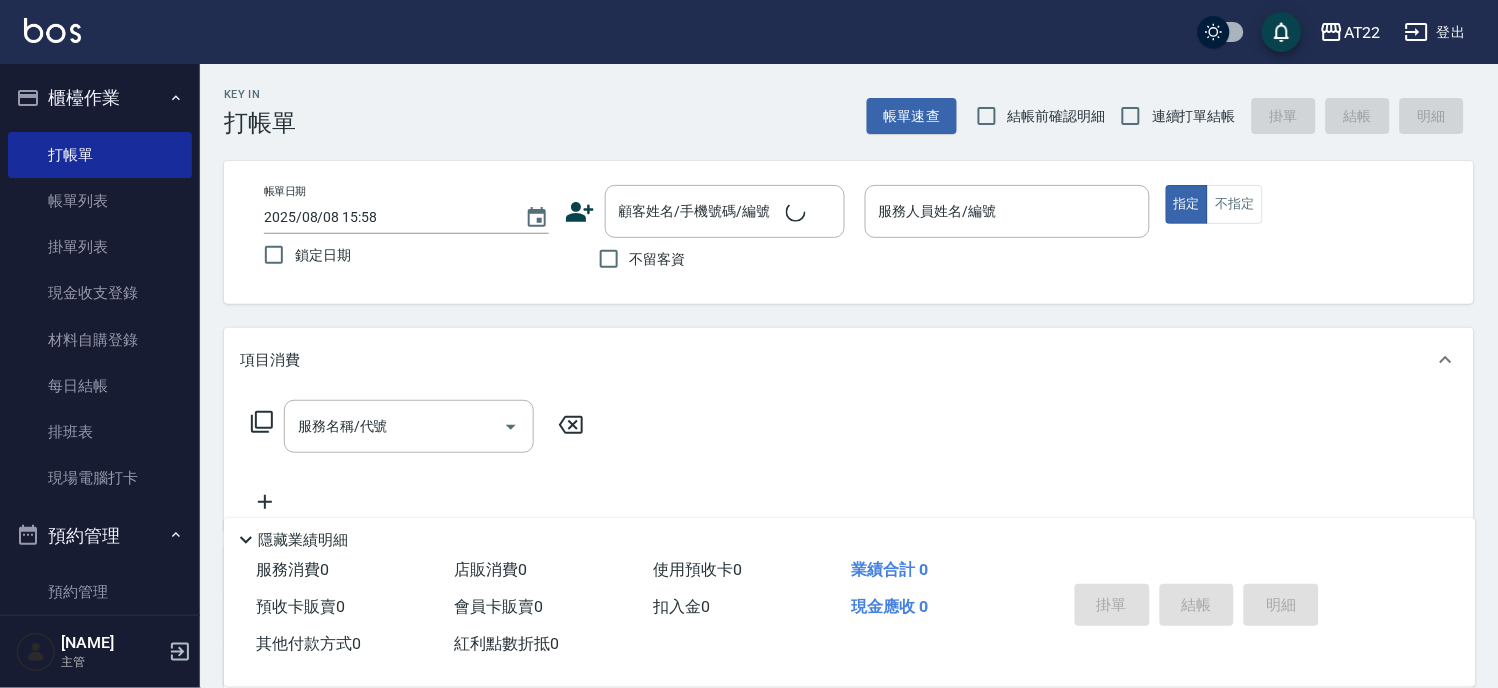 click on "連續打單結帳" at bounding box center (1173, 116) 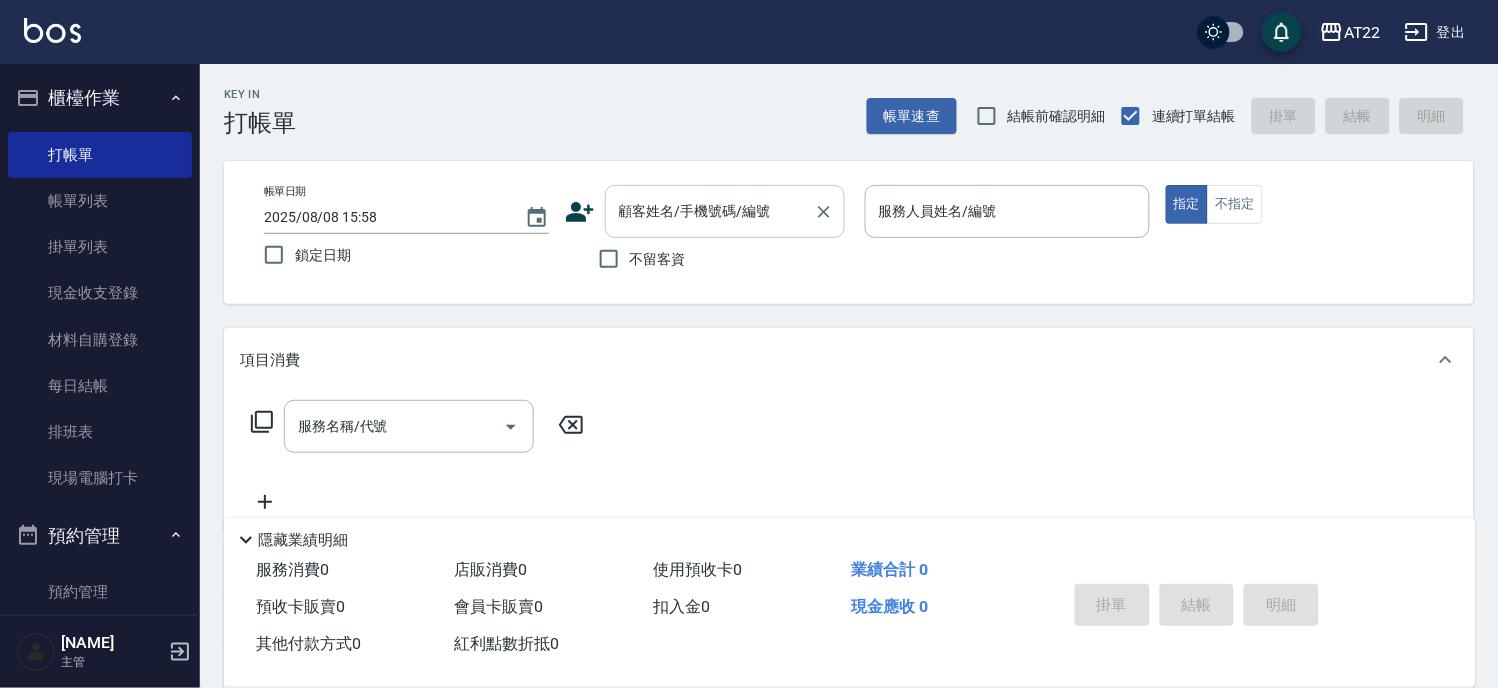 click on "顧客姓名/手機號碼/編號" at bounding box center [710, 211] 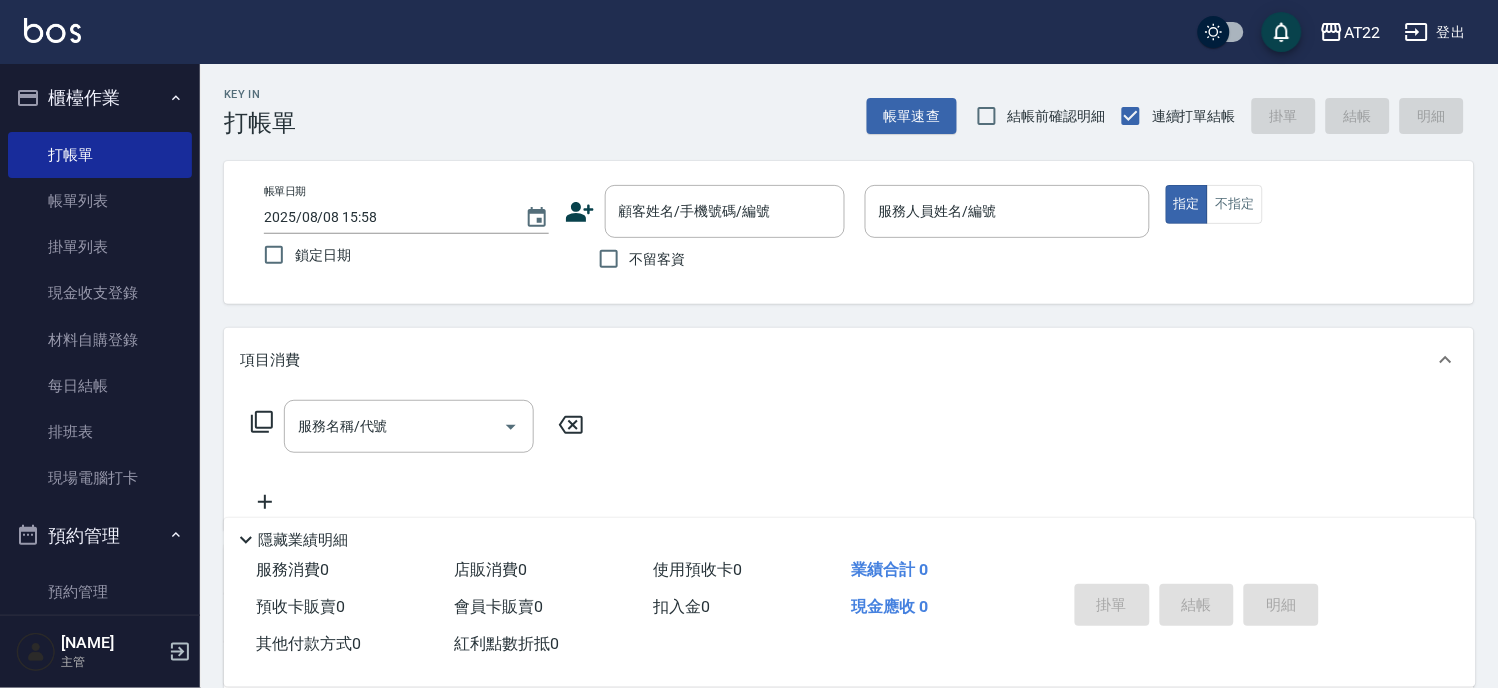 click on "Key In 打帳單 帳單速查 結帳前確認明細 連續打單結帳 掛單 結帳 明細 帳單日期 2025/08/08 15:58 鎖定日期 顧客姓名/手機號碼/編號 顧客姓名/手機號碼/編號 不留客資 服務人員姓名/編號 服務人員姓名/編號 指定 不指定 項目消費 服務名稱/代號 服務名稱/代號 店販銷售 服務人員姓名/編號 服務人員姓名/編號 商品代號/名稱 商品代號/名稱 預收卡販賣 卡券名稱/代號 卡券名稱/代號 使用預收卡 其他付款方式 其他付款方式 其他付款方式 備註及來源 備註 備註 訂單來源 ​ 訂單來源 隱藏業績明細 服務消費  0 店販消費  0 使用預收卡  0 業績合計   0 預收卡販賣  0 會員卡販賣  0 扣入金  0 現金應收   0 其他付款方式  0 紅利點數折抵  0 掛單 結帳 明細" at bounding box center (849, 520) 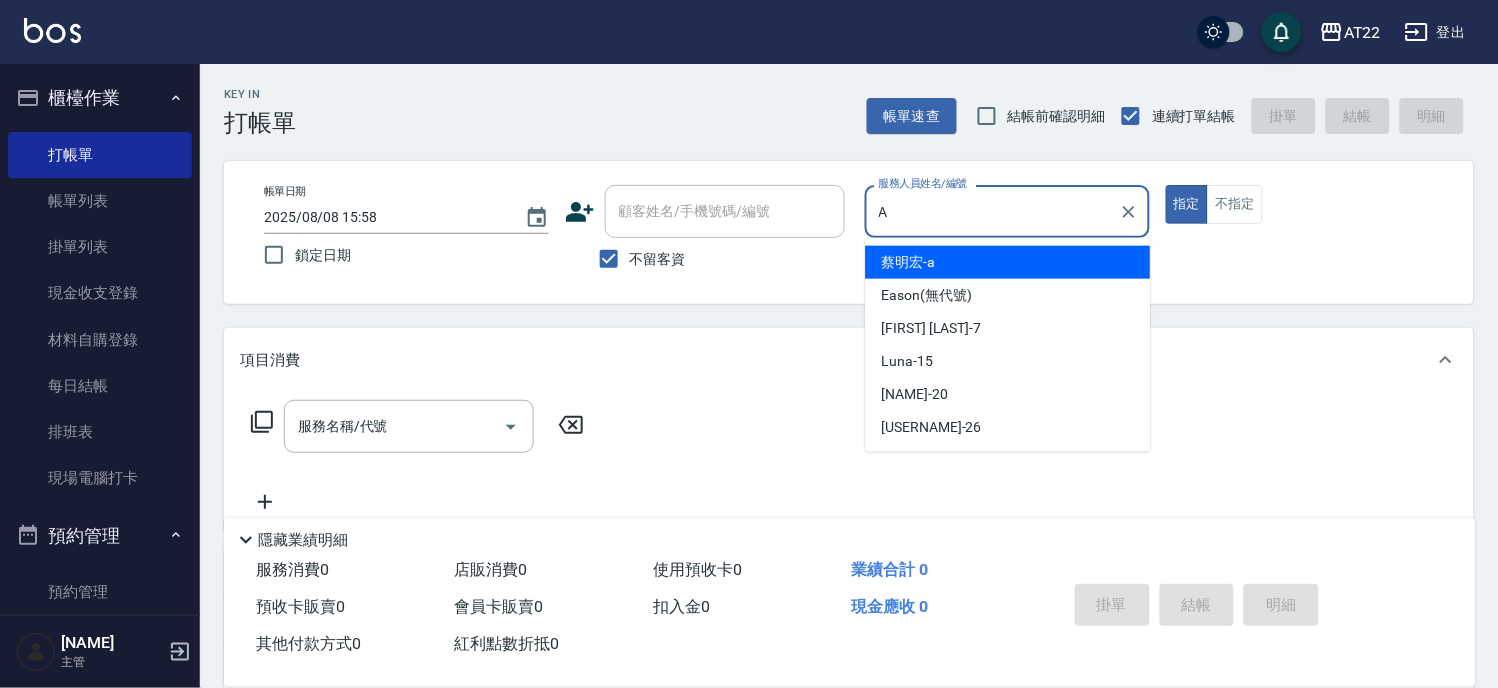 click on "蔡明宏 -a" at bounding box center [909, 262] 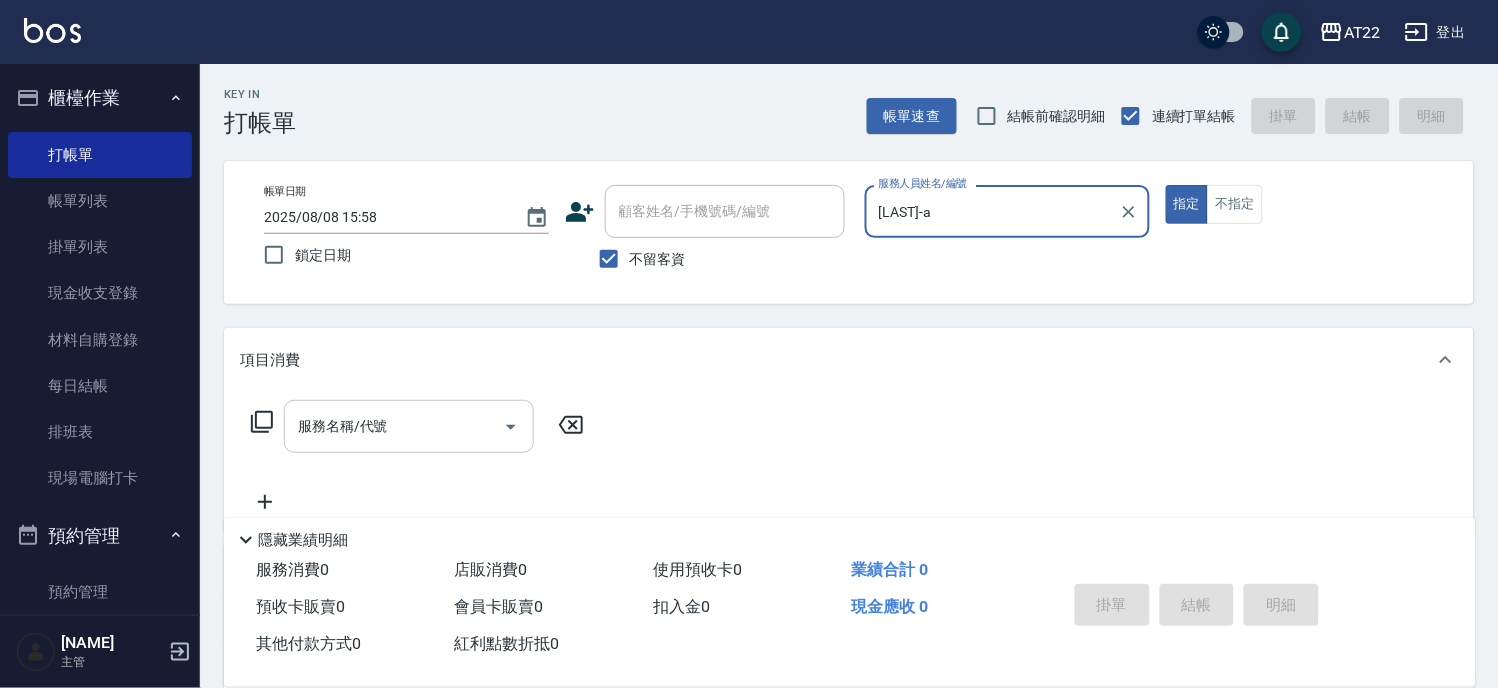 type on "[NAME]-a" 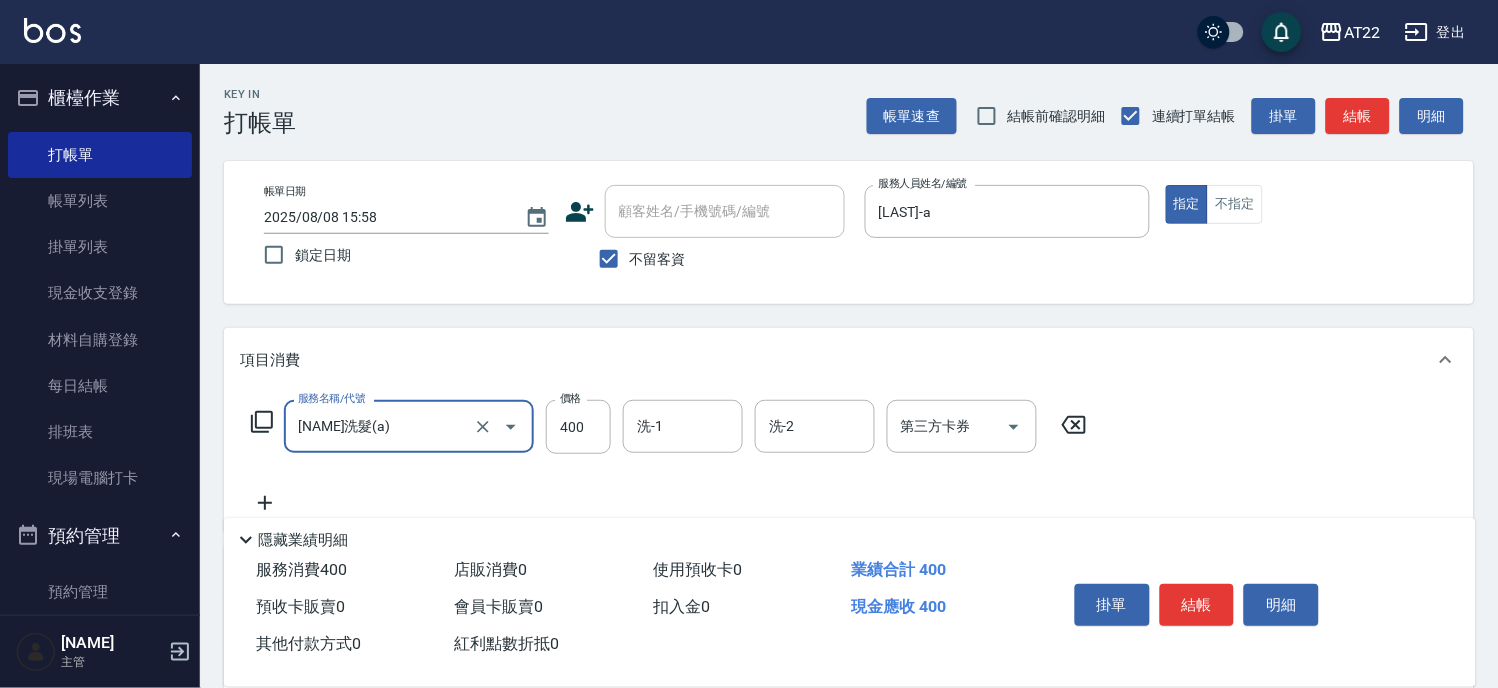 type on "ab洗髮(a)" 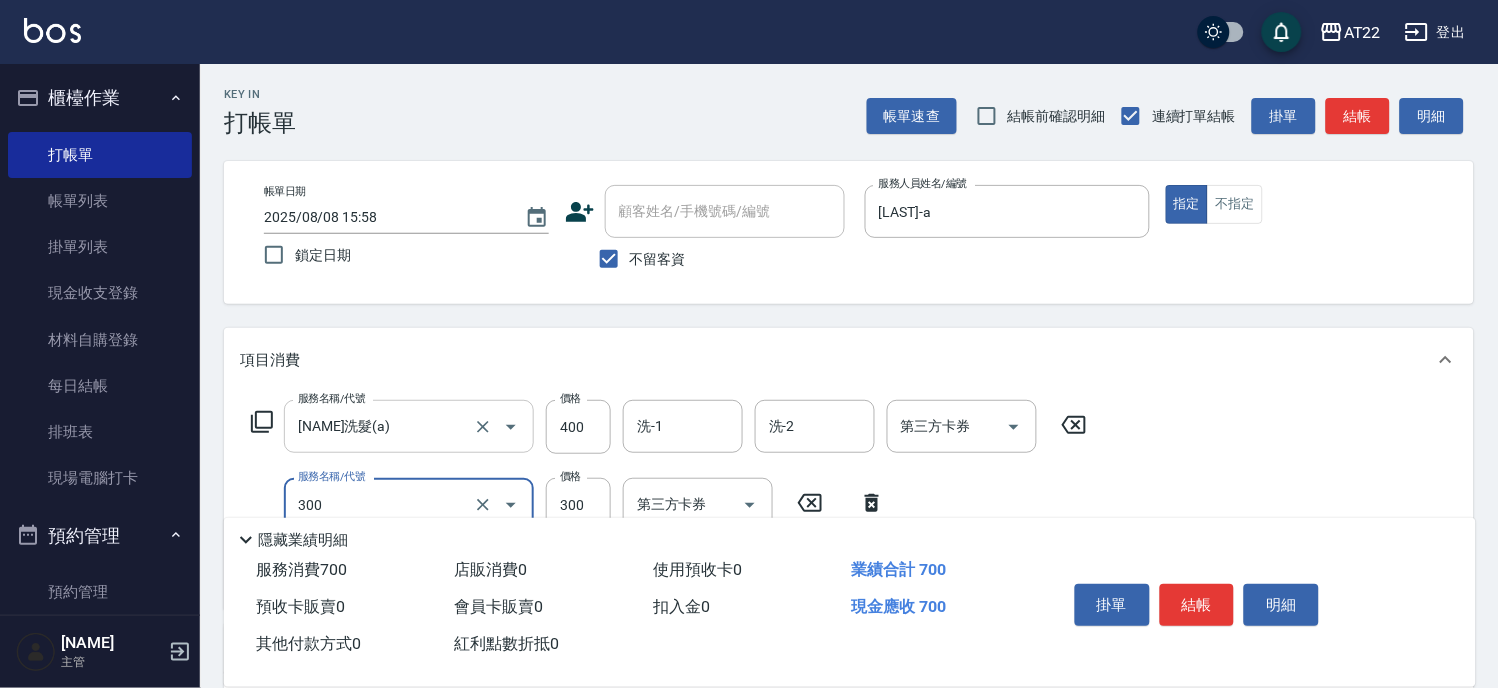 type on "剪髮(300)" 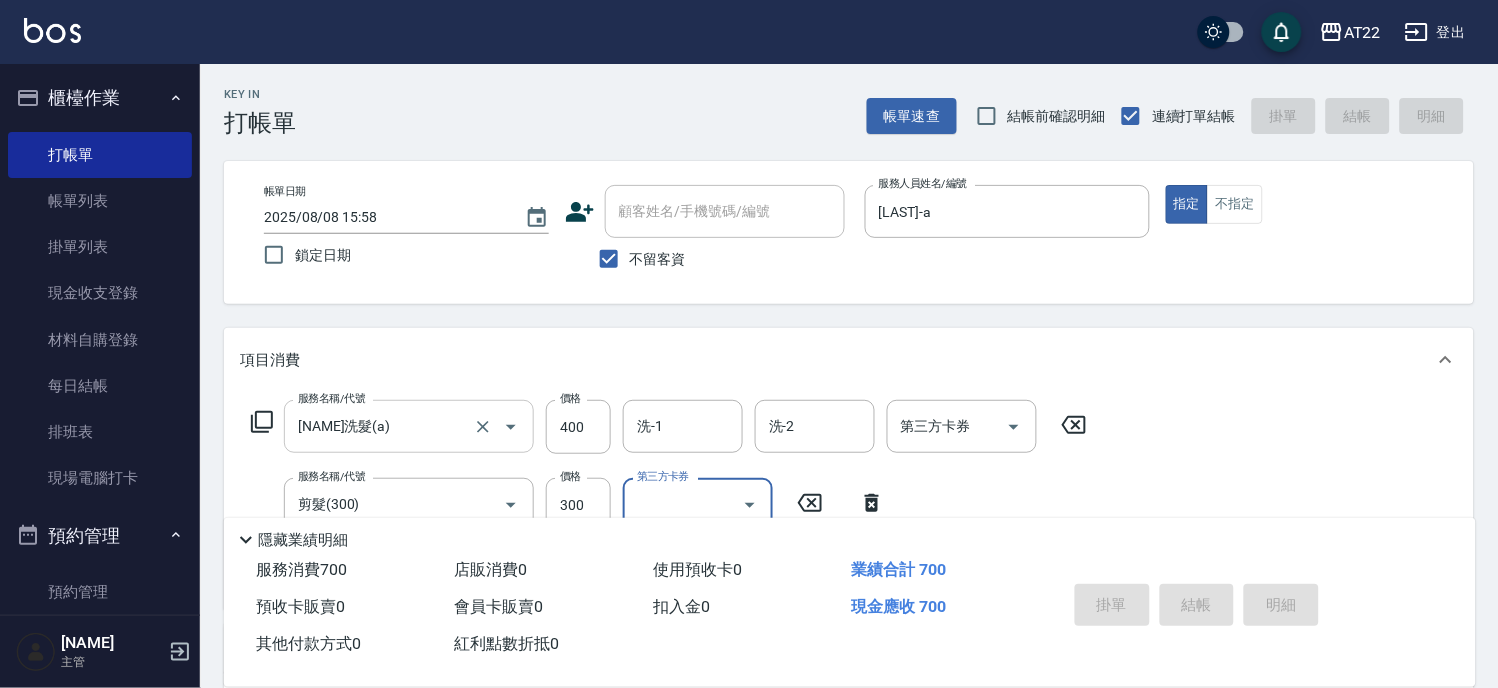 type on "2025/08/08 16:00" 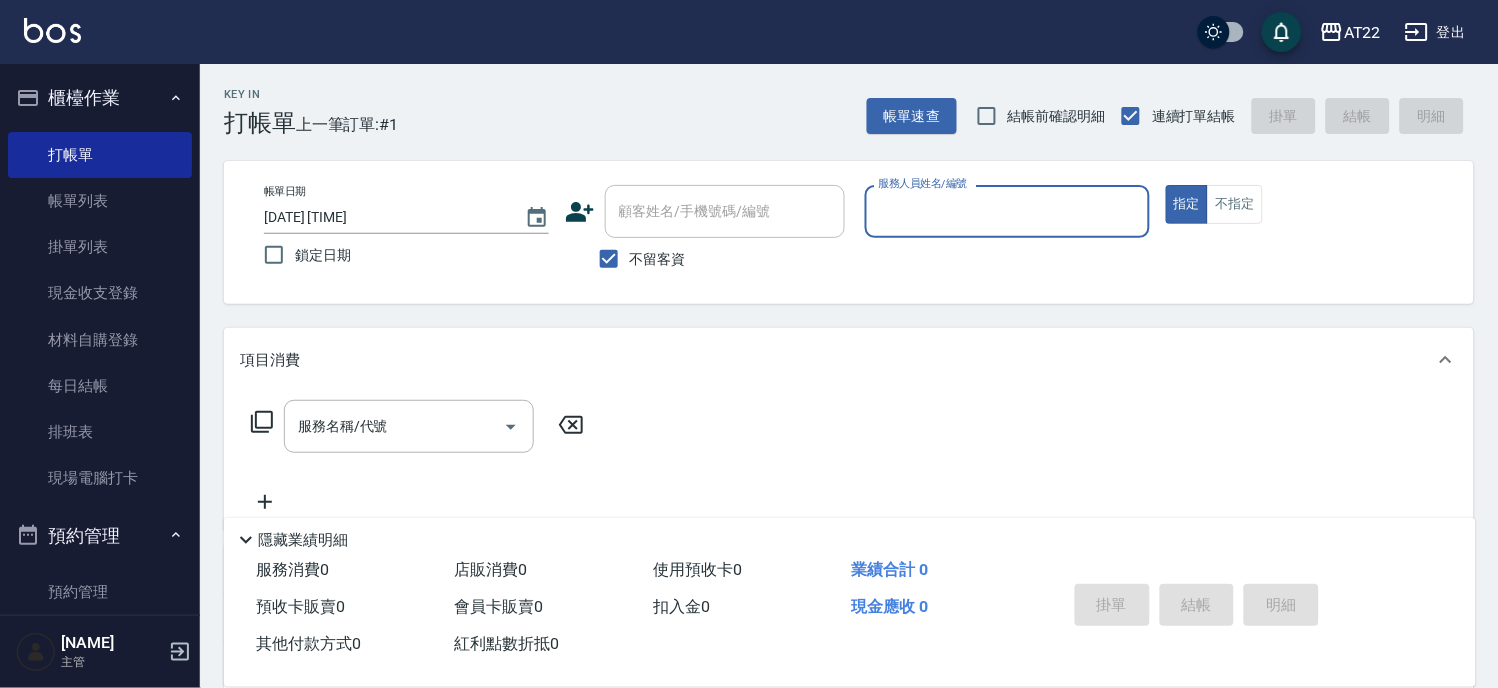drag, startPoint x: 645, startPoint y: 258, endPoint x: 664, endPoint y: 225, distance: 38.078865 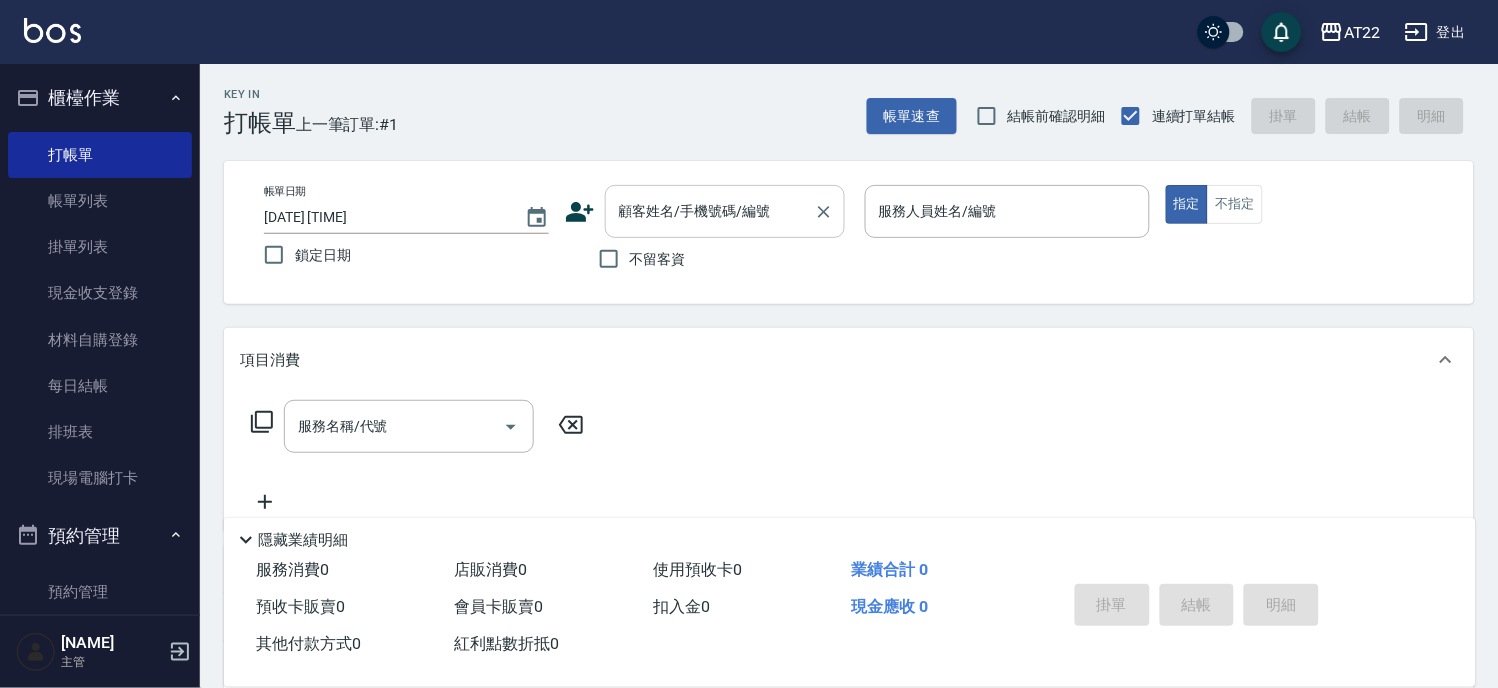 click on "顧客姓名/手機號碼/編號" at bounding box center [710, 211] 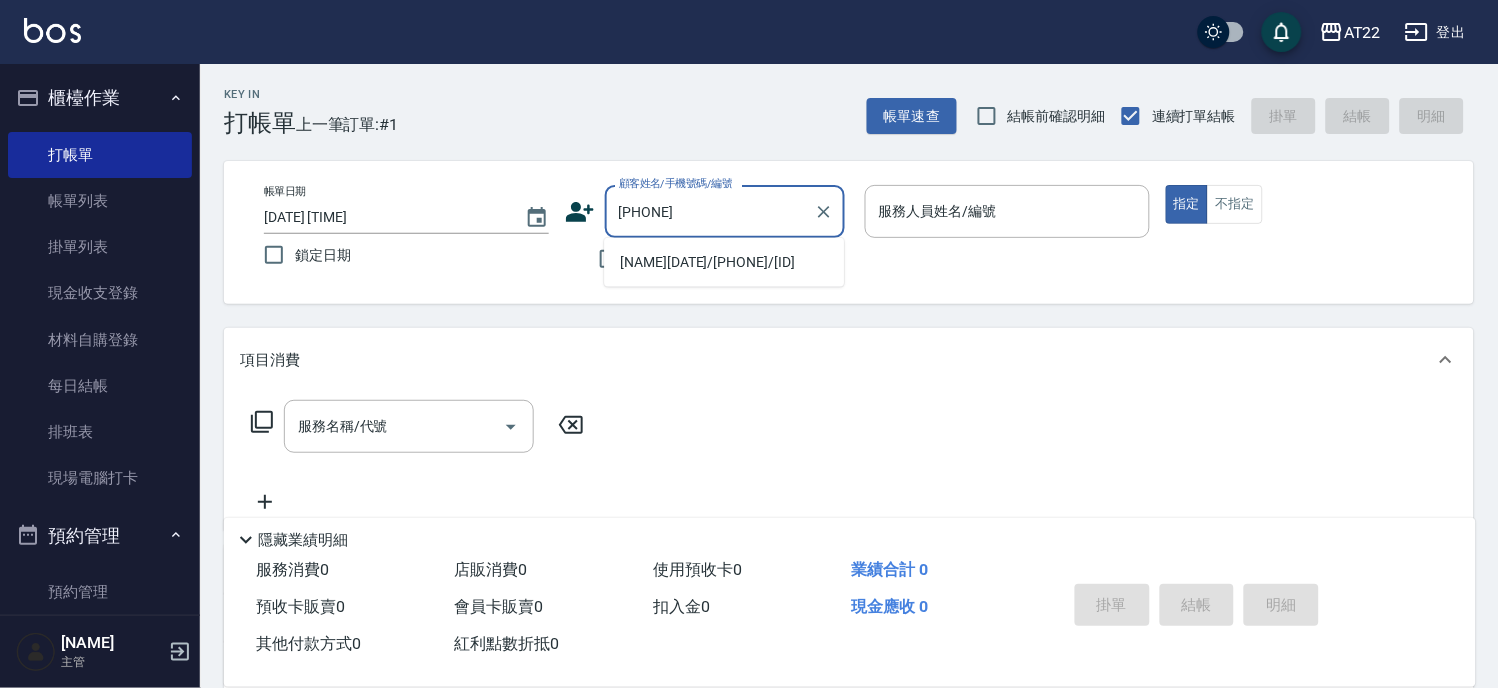 click on "[LAST] [NUMBER].[NUMBER].[NUMBER] / [PHONE] / T[NUMBER]" at bounding box center [724, 262] 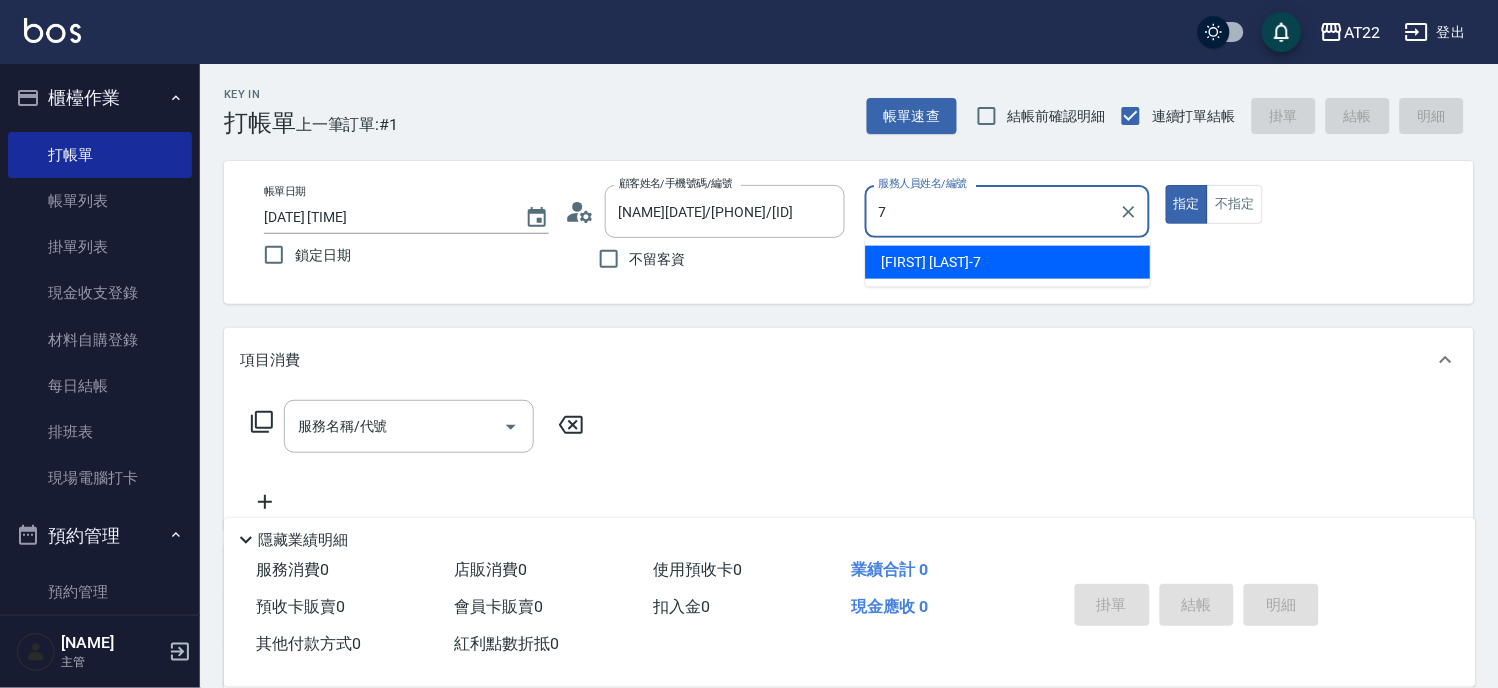 type on "Allen-7" 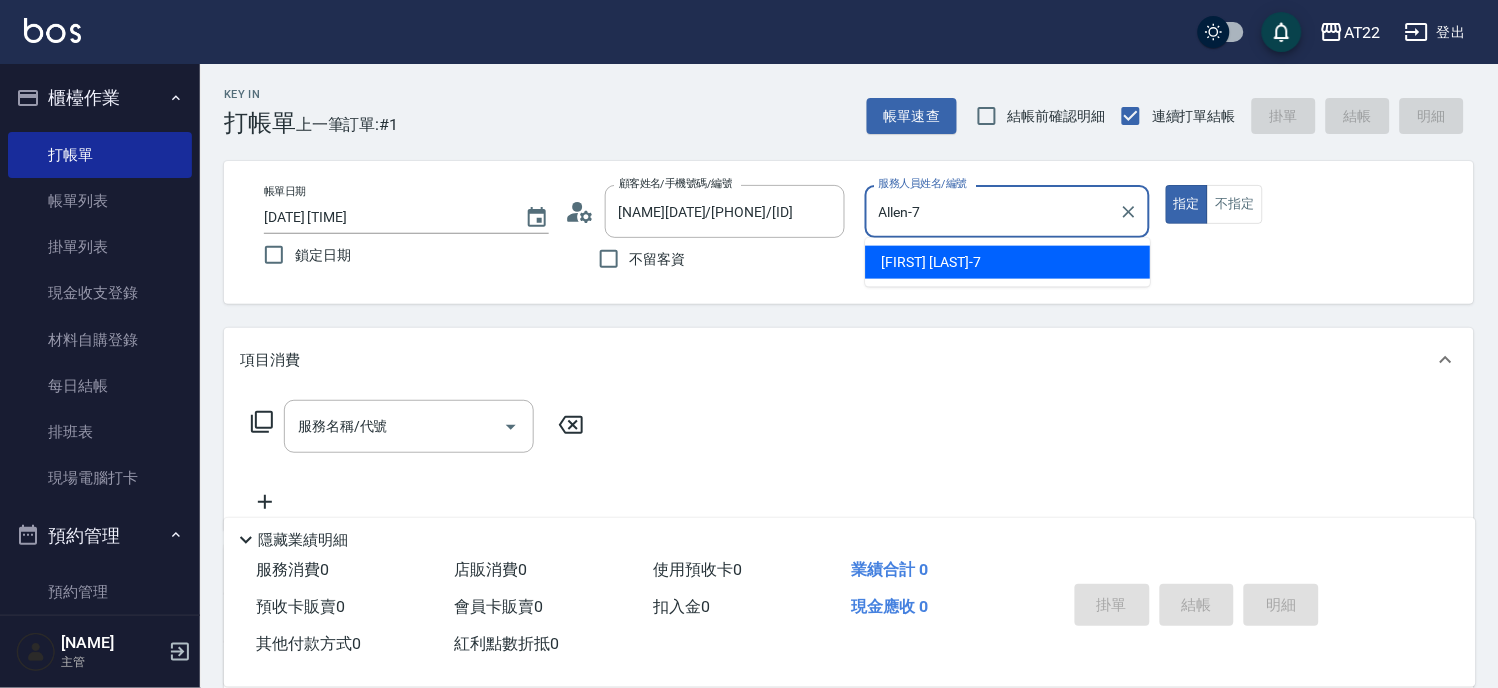 type on "true" 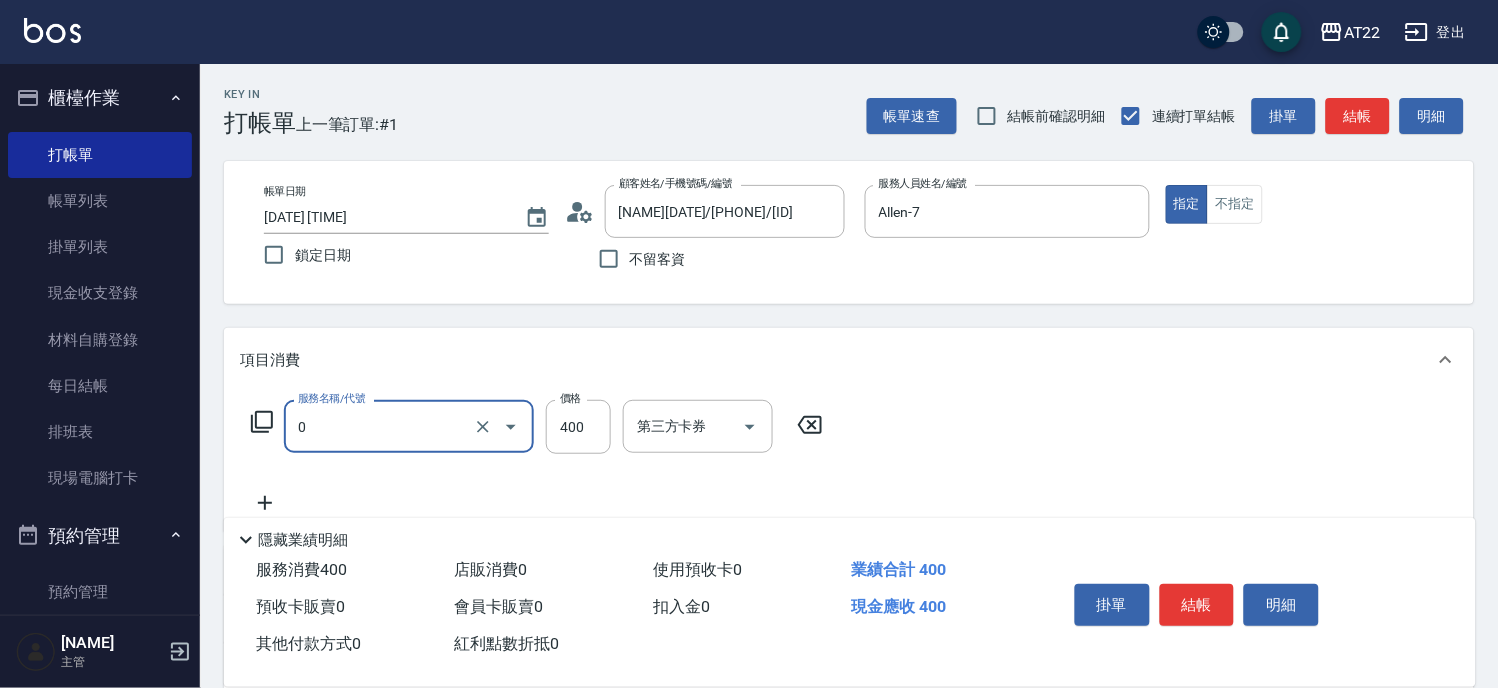 type on "有機洗髮(0)" 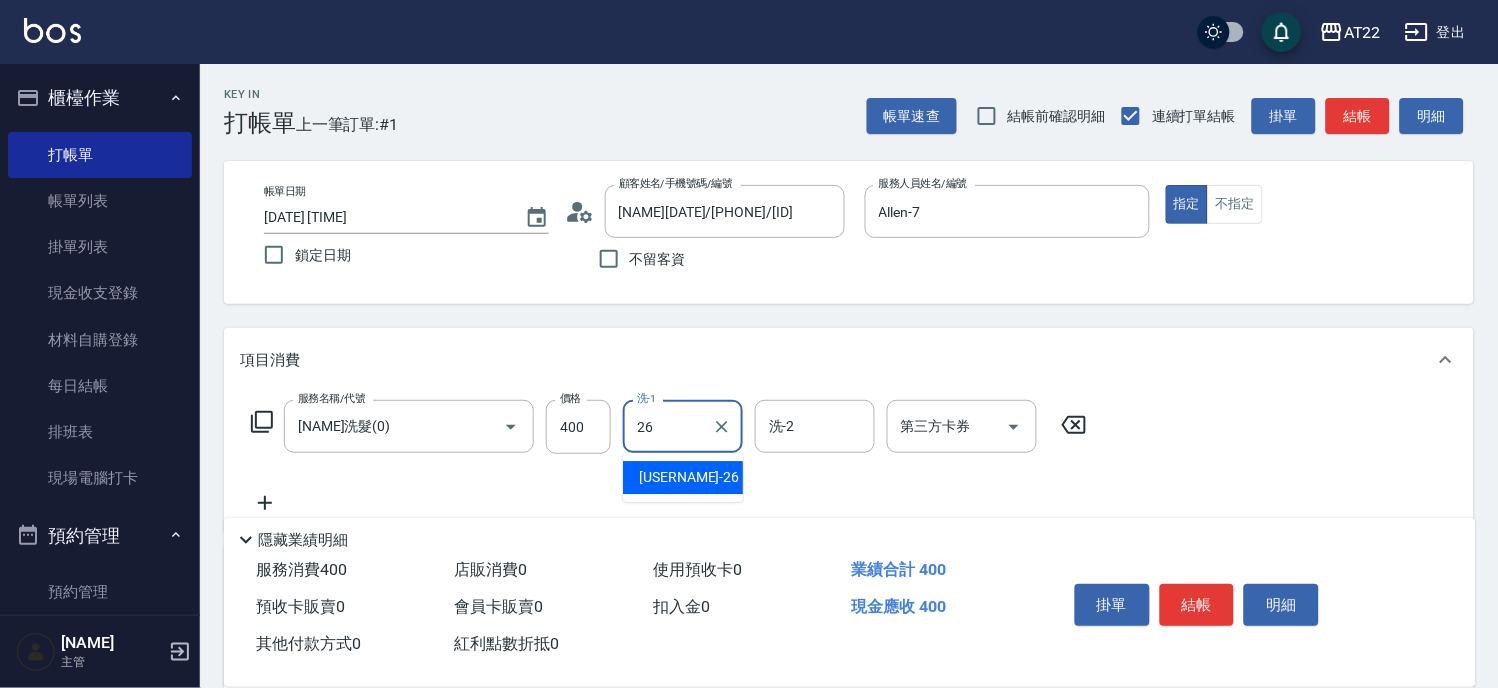 type on "Cinna-26" 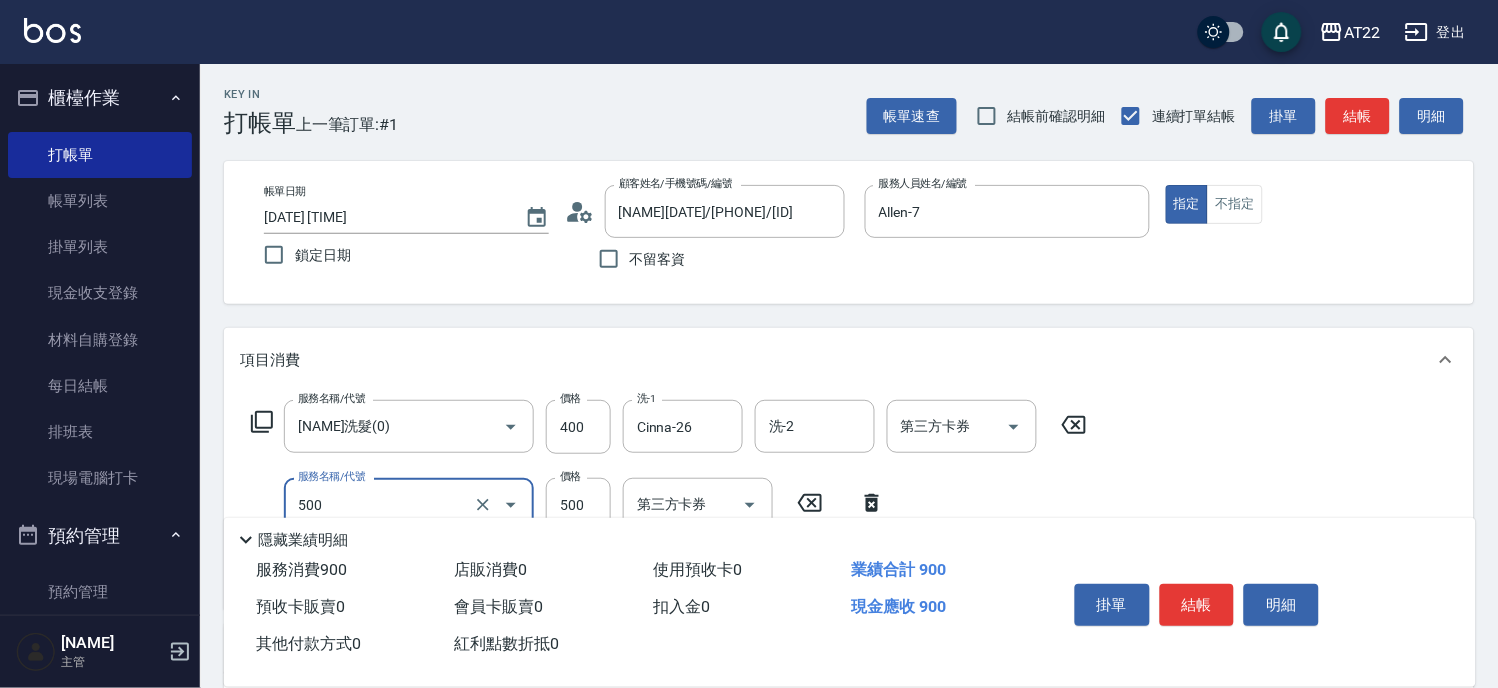 type on "剪髮(500)" 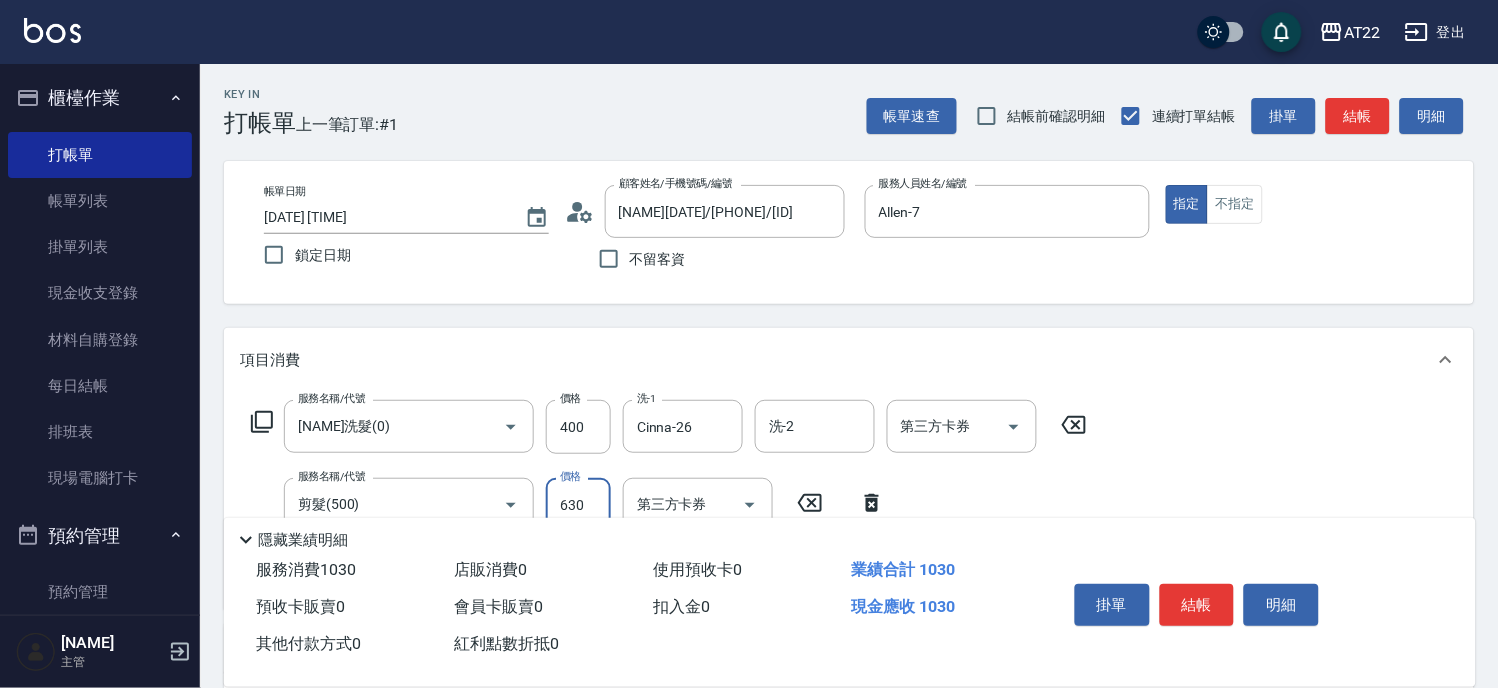 type on "630" 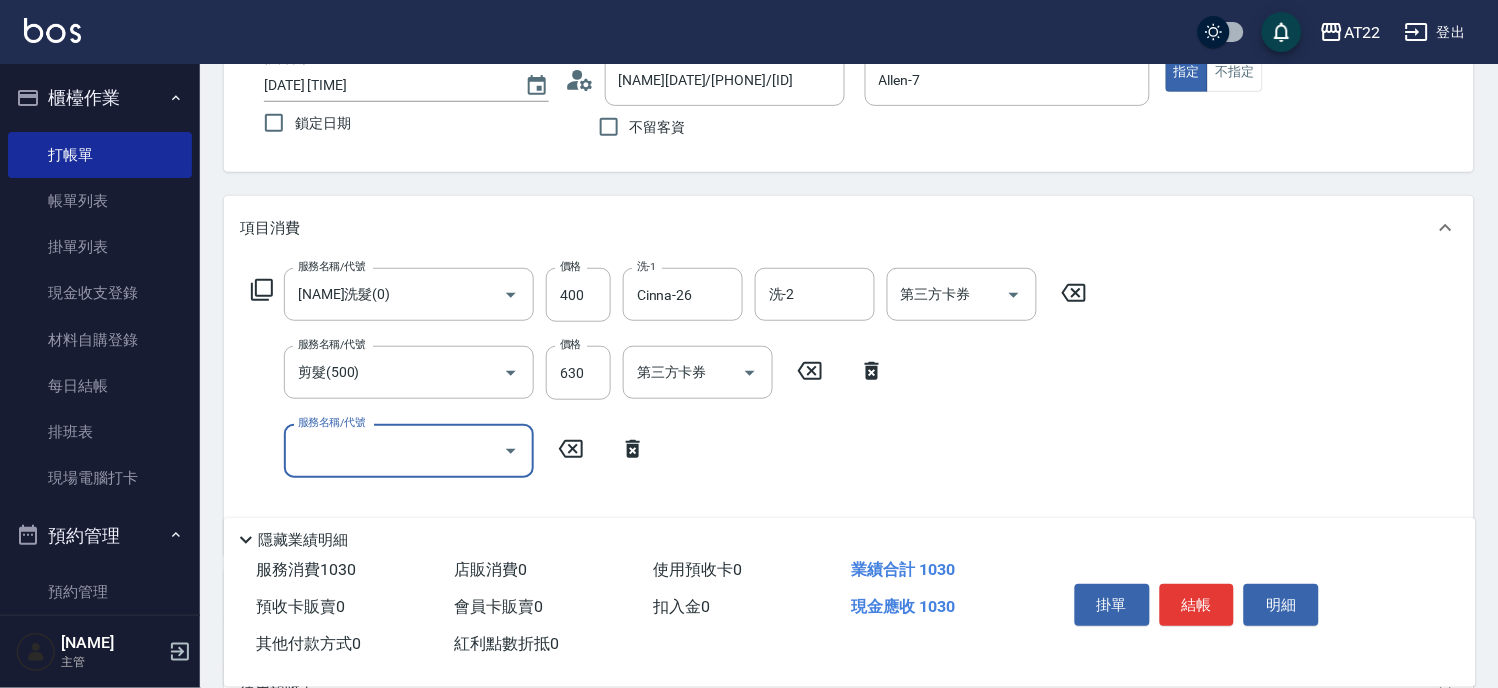 scroll, scrollTop: 222, scrollLeft: 0, axis: vertical 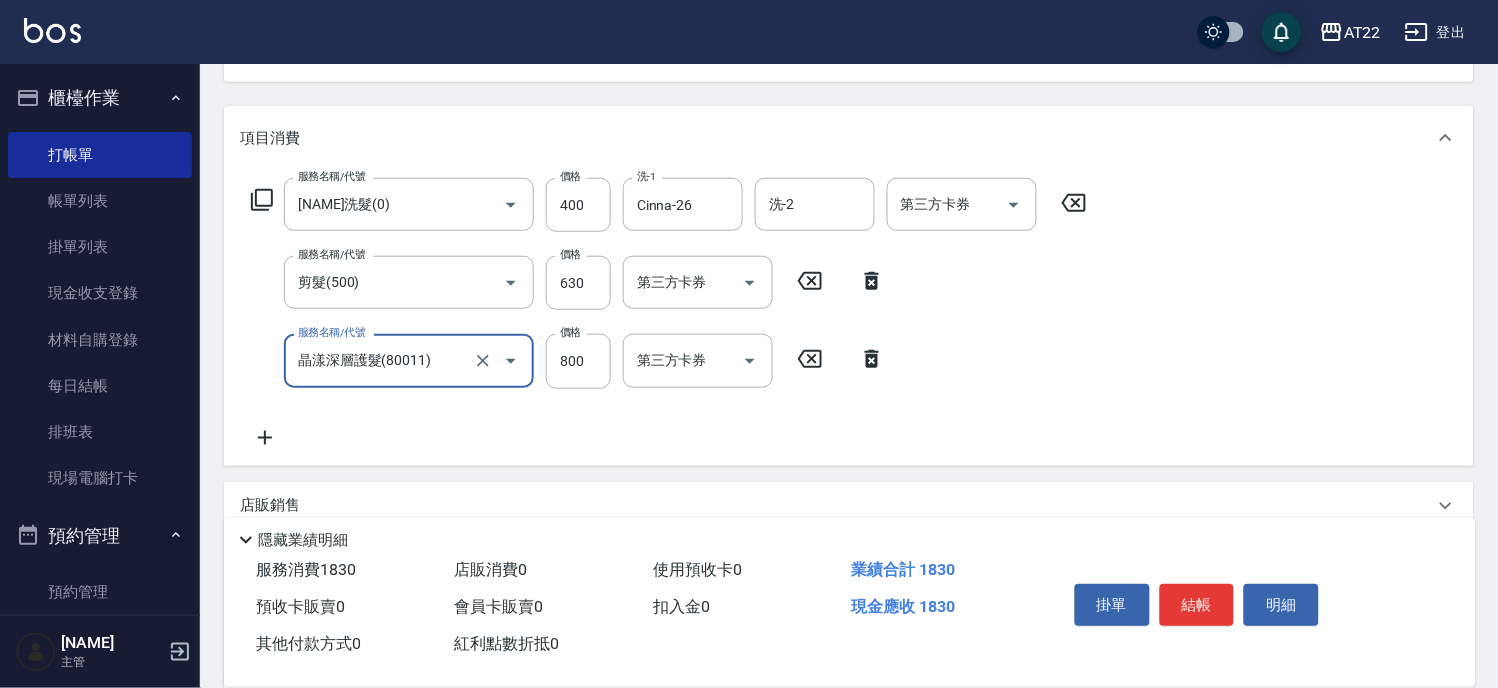 type on "晶漾深層護髮(80011)" 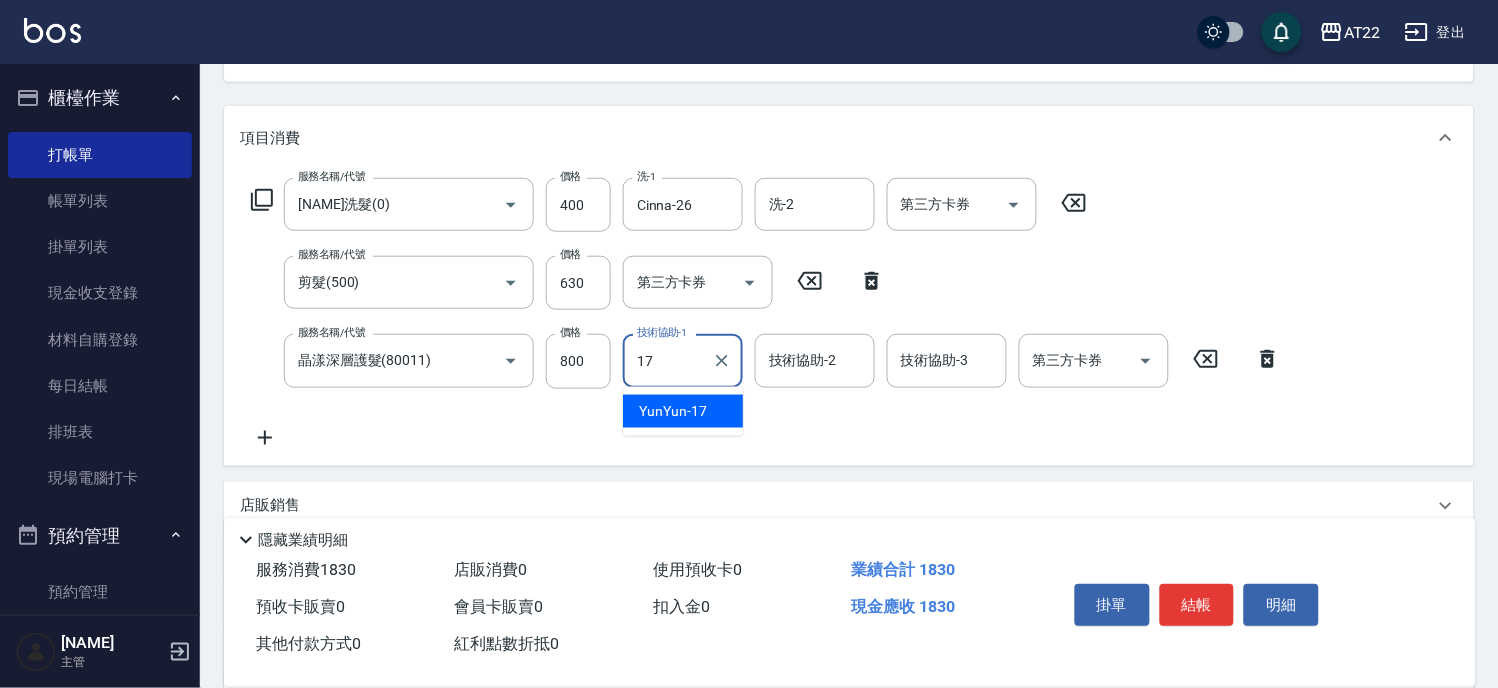 type on "YunYun-17" 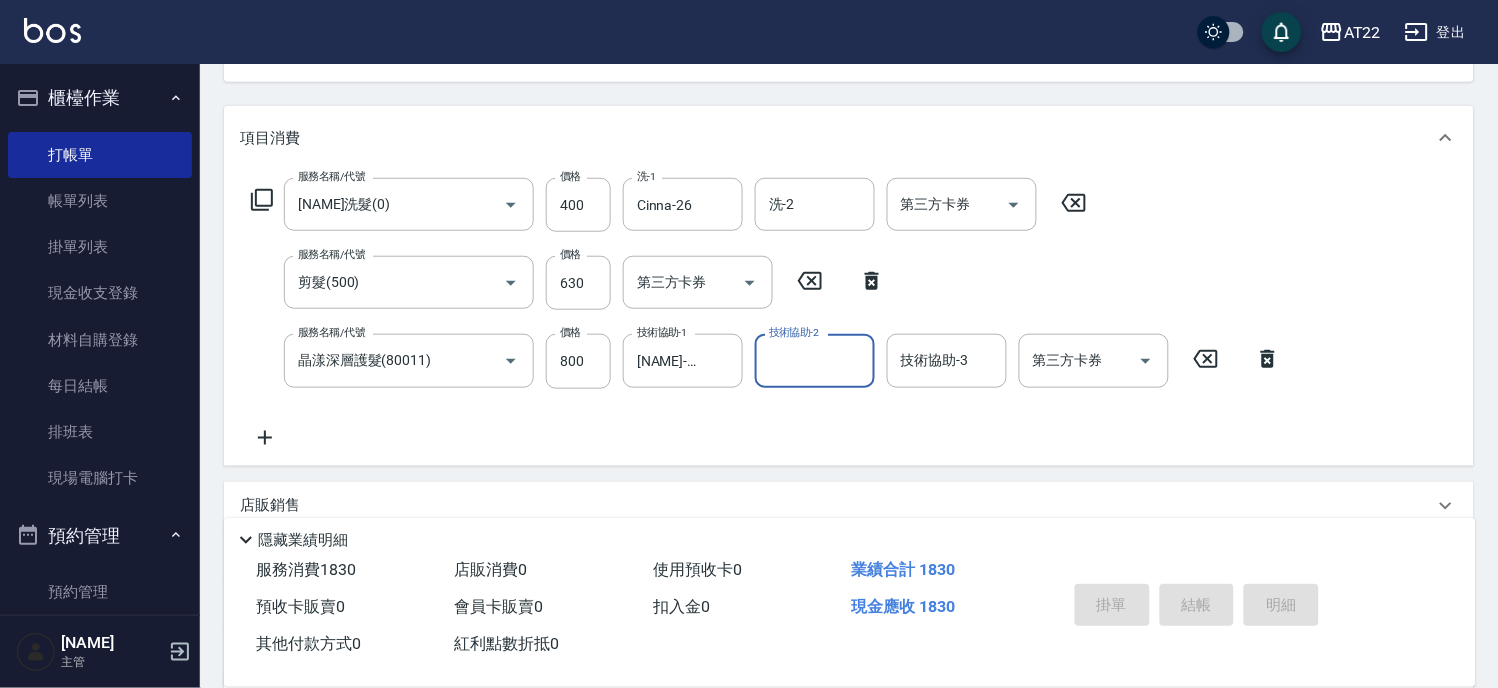 type 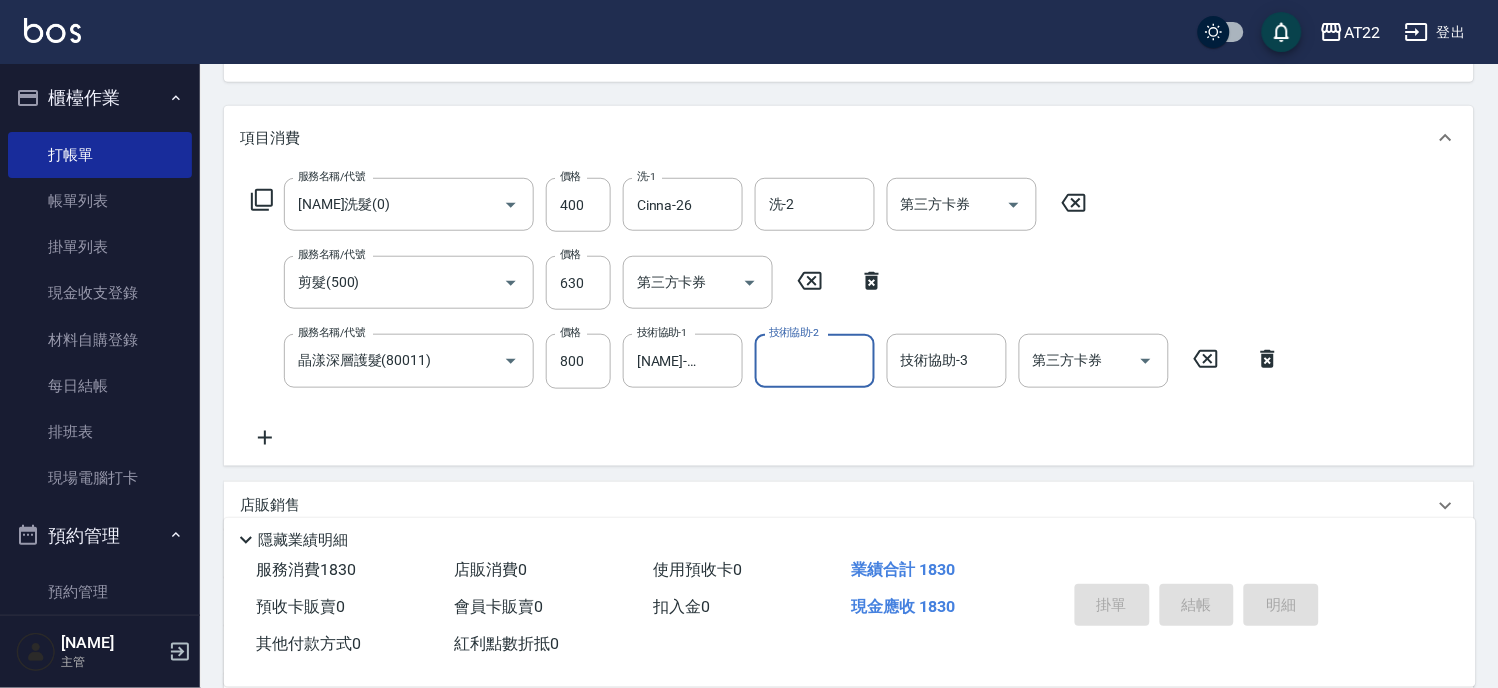 type 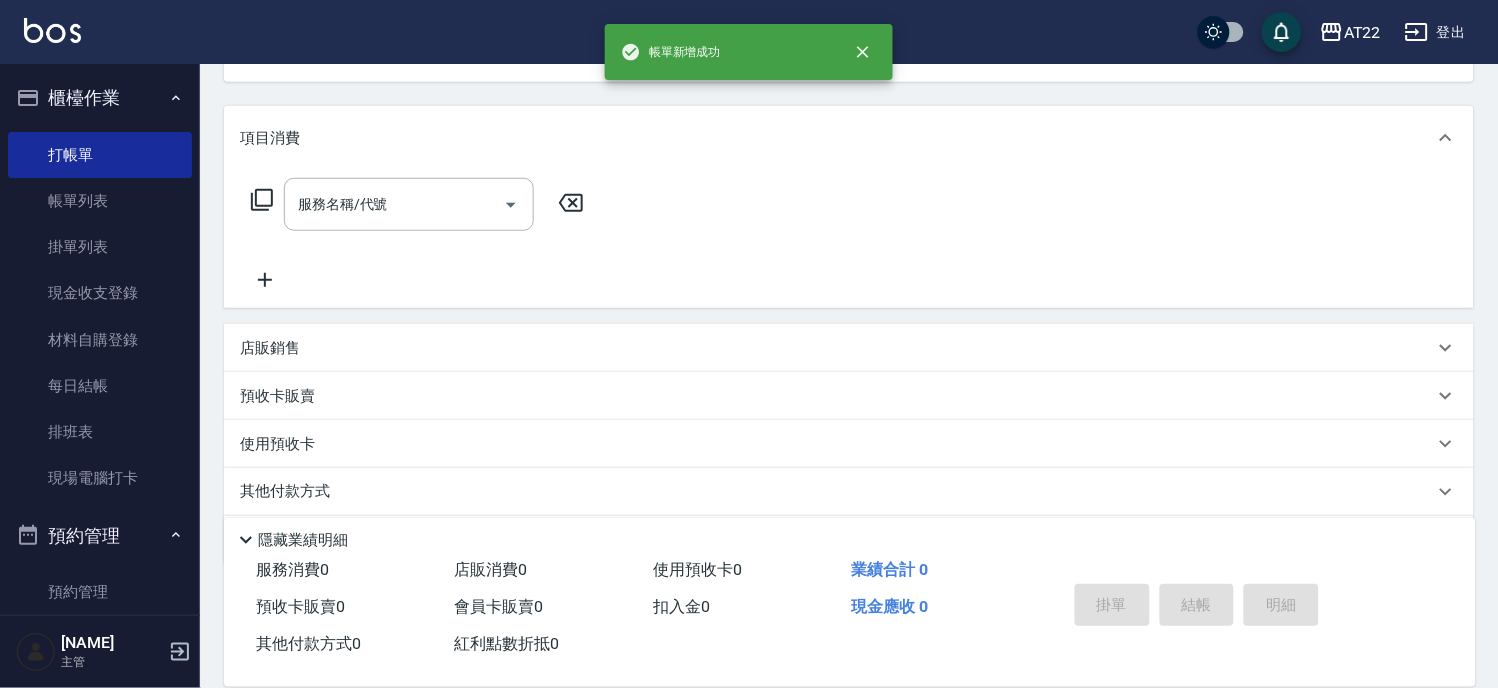 scroll, scrollTop: 194, scrollLeft: 0, axis: vertical 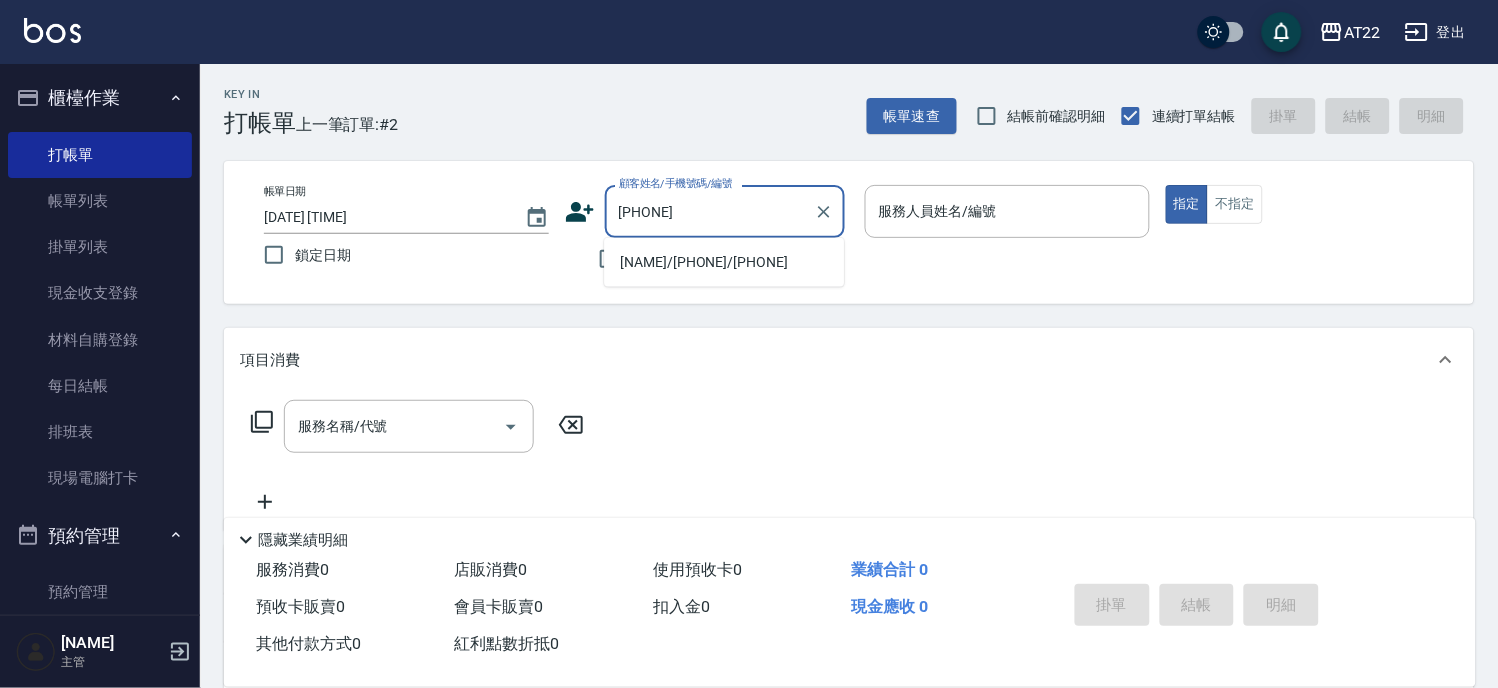 click on "[NAME]/[PHONE]/[PHONE]" at bounding box center (724, 262) 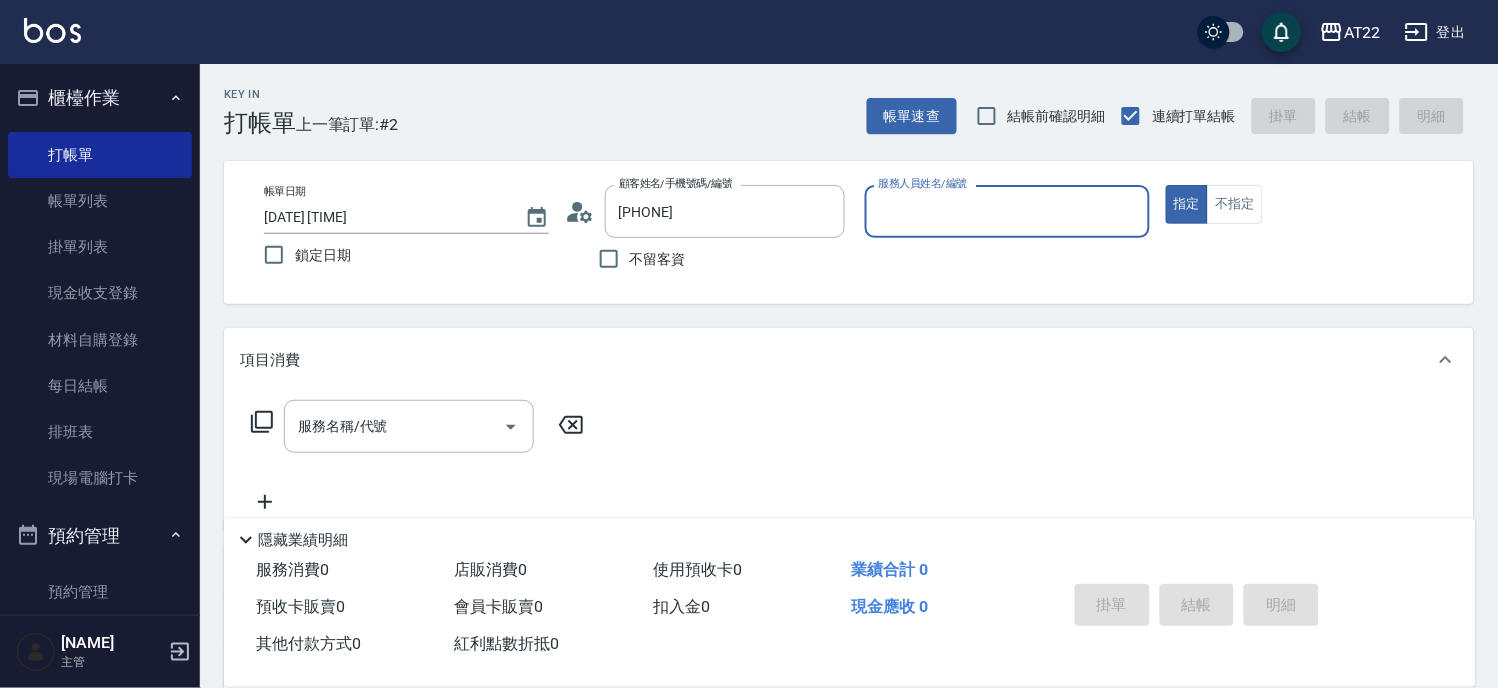 type on "[NAME]/[PHONE]/[PHONE]" 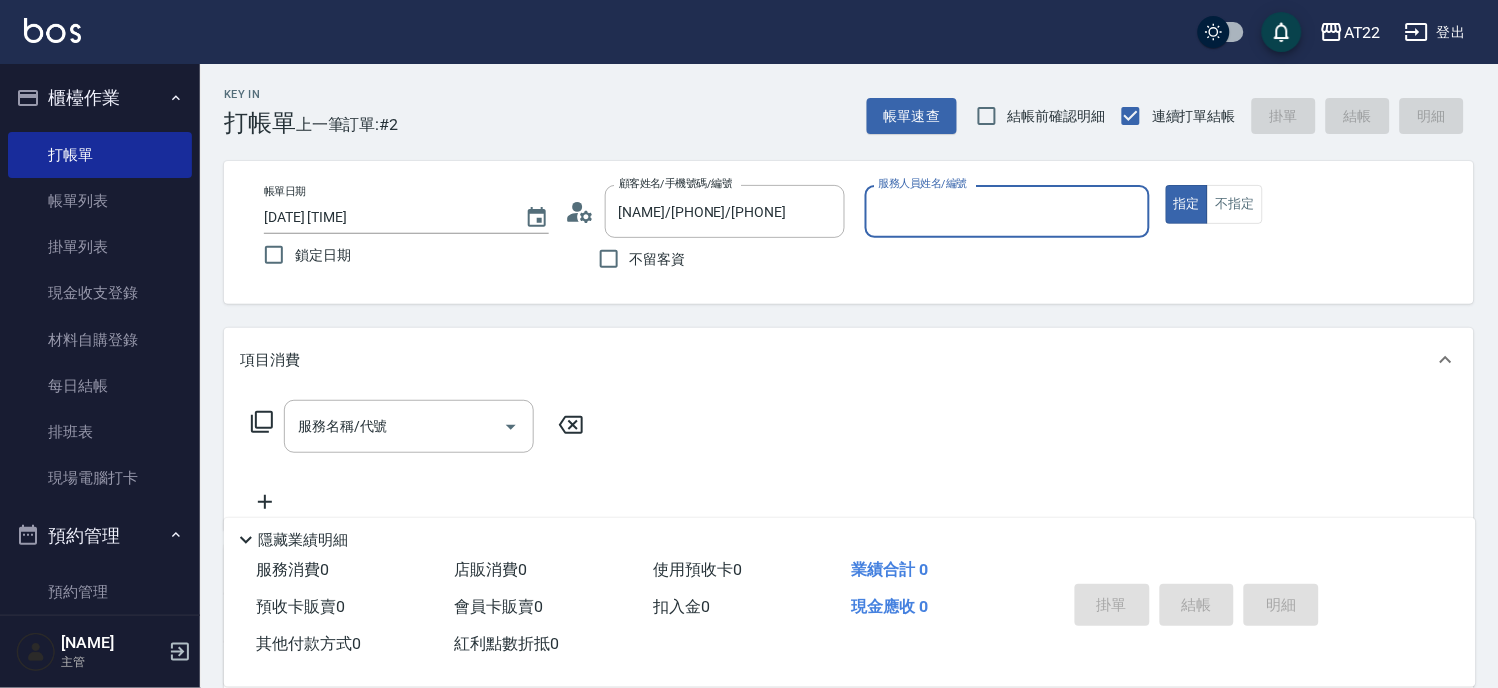 type on "尤信翰(無代號)" 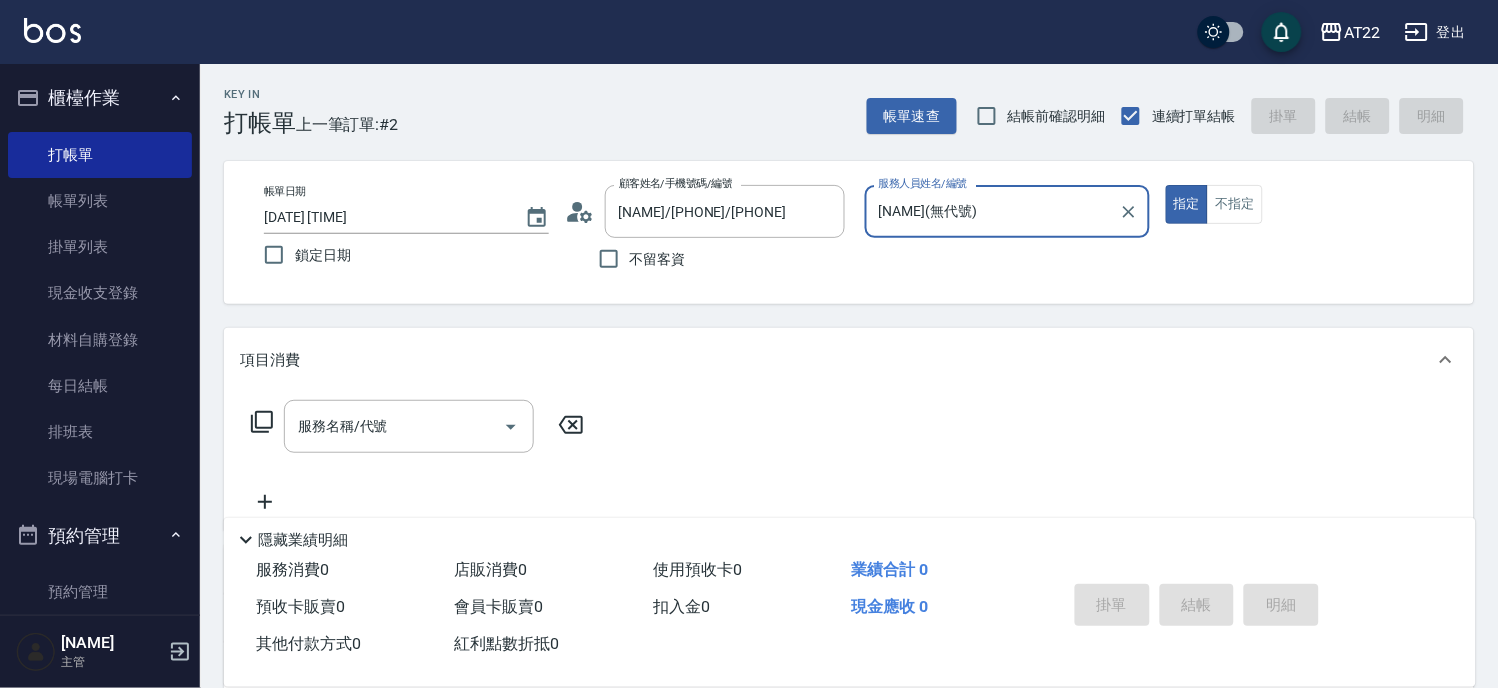 click on "尤信翰(無代號)" at bounding box center (992, 211) 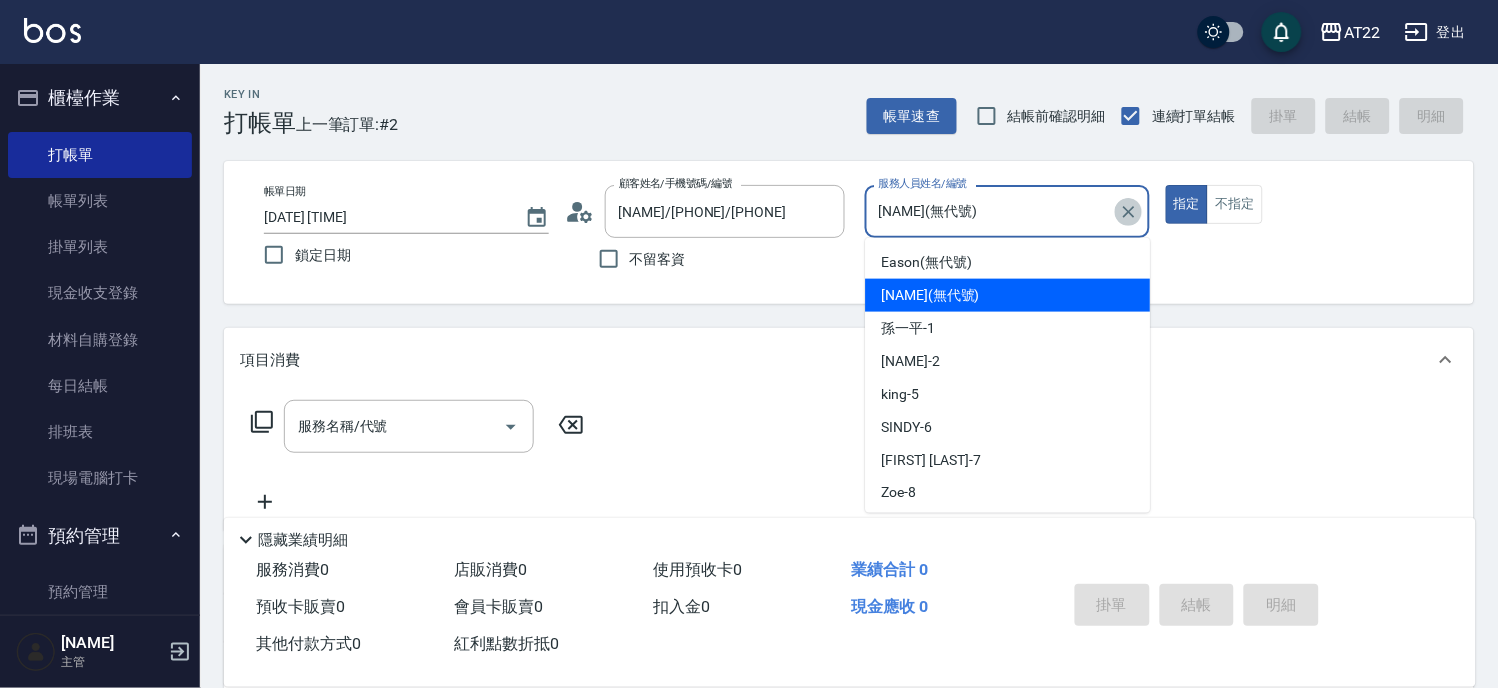 click at bounding box center (1129, 212) 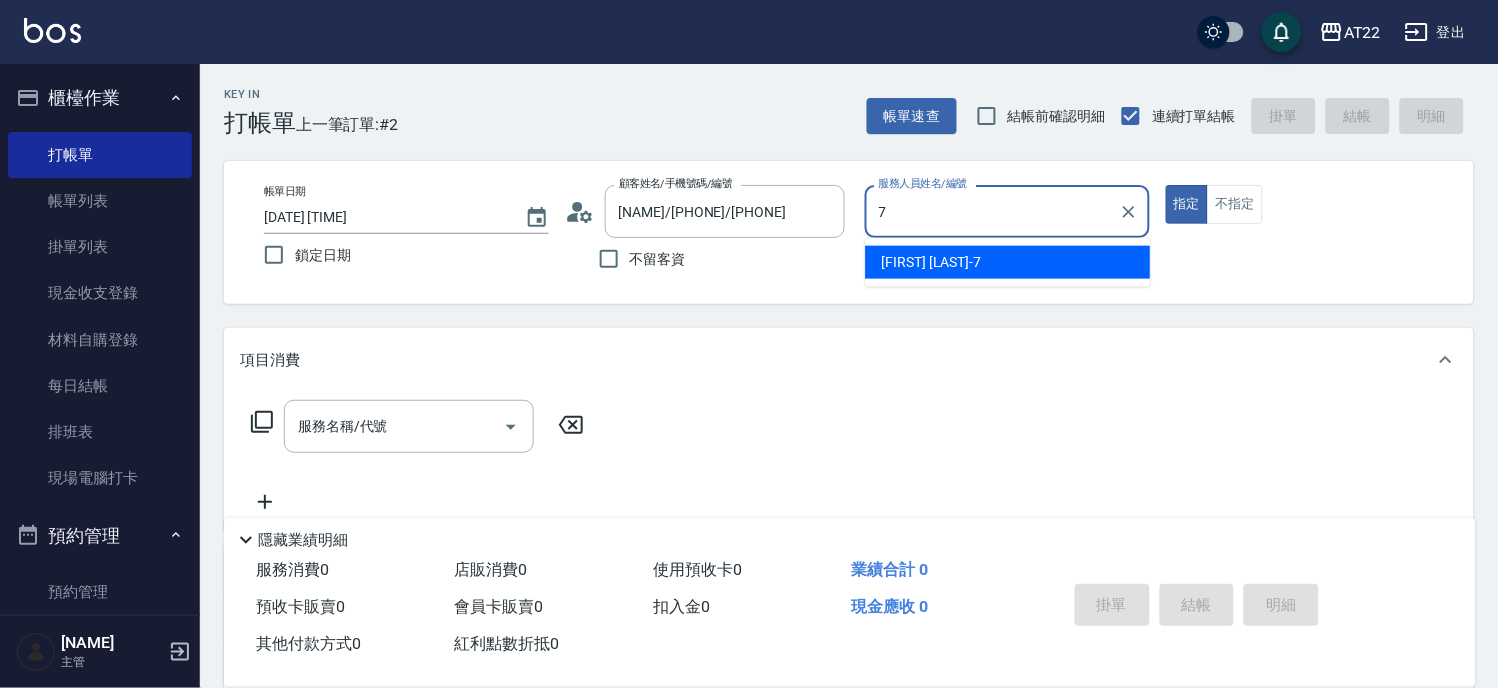 type on "Allen-7" 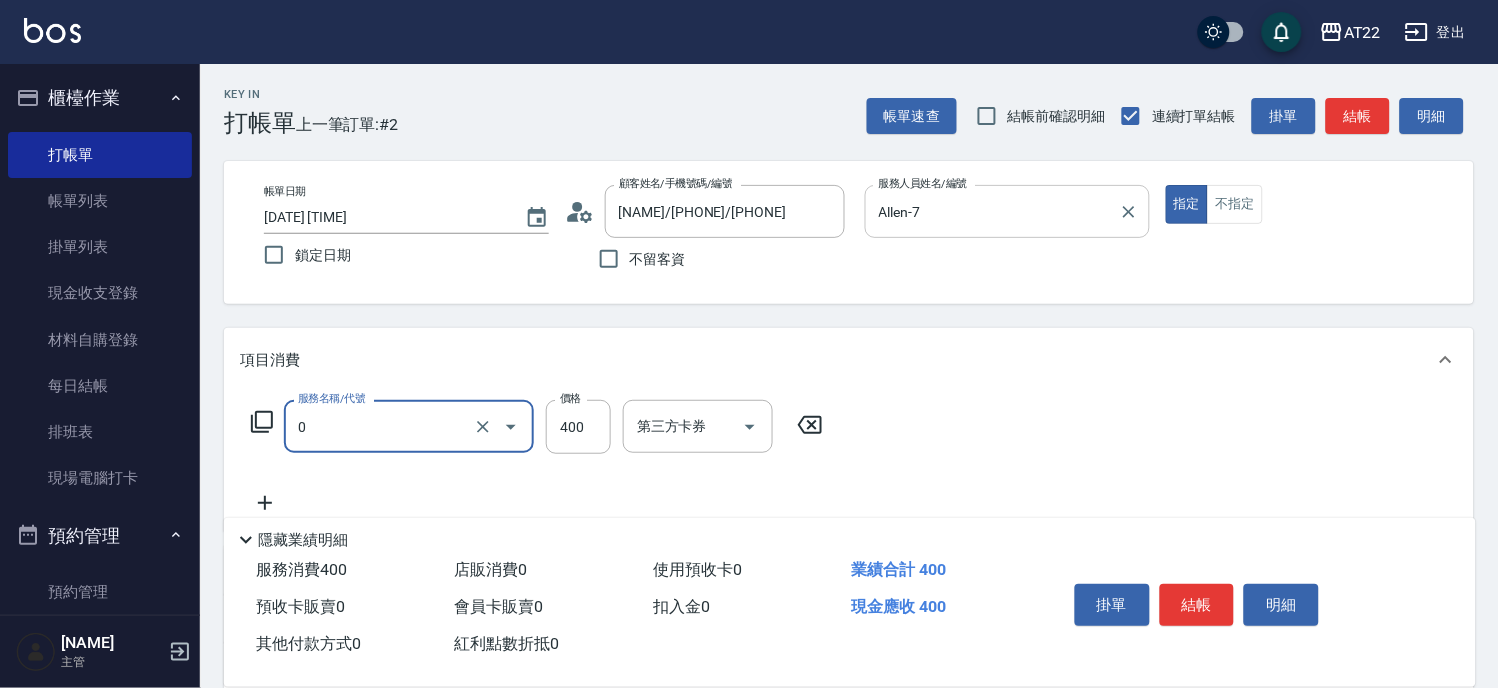 type on "有機洗髮(0)" 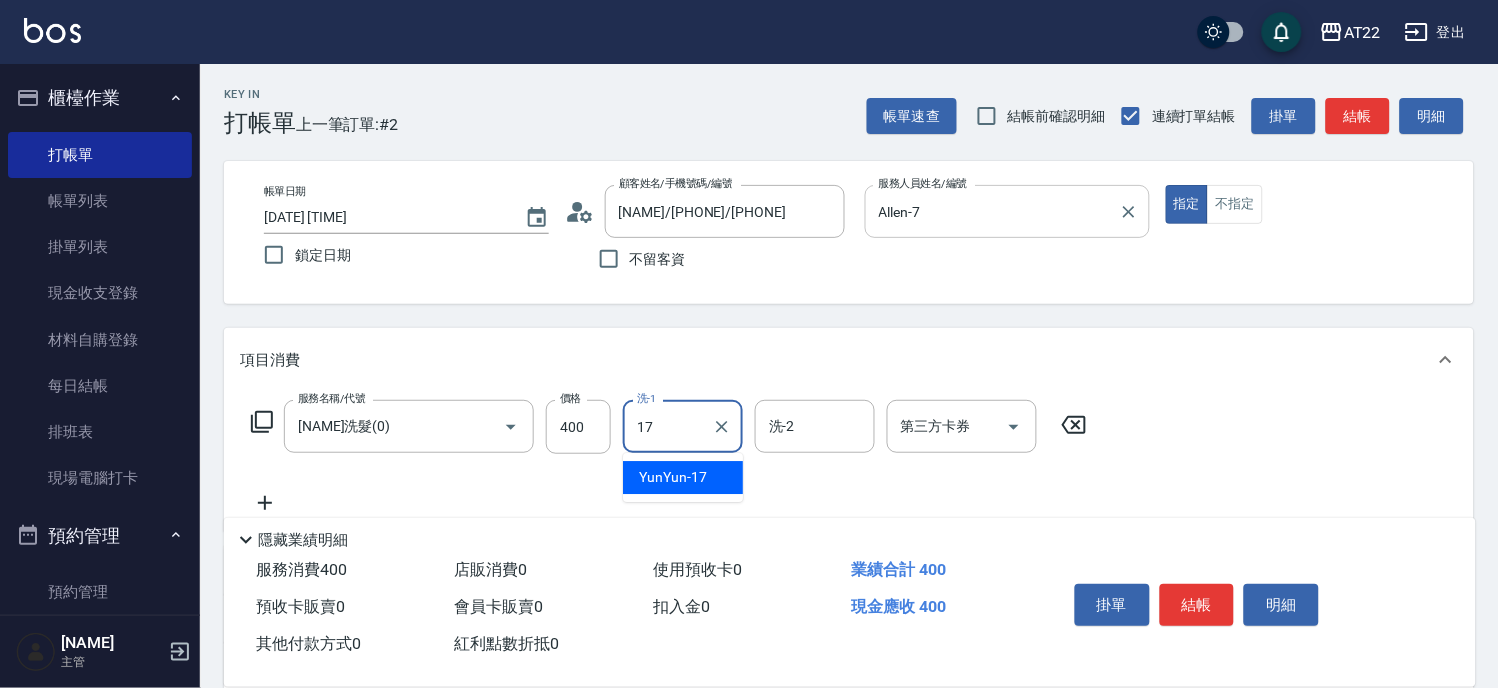 type on "YunYun-17" 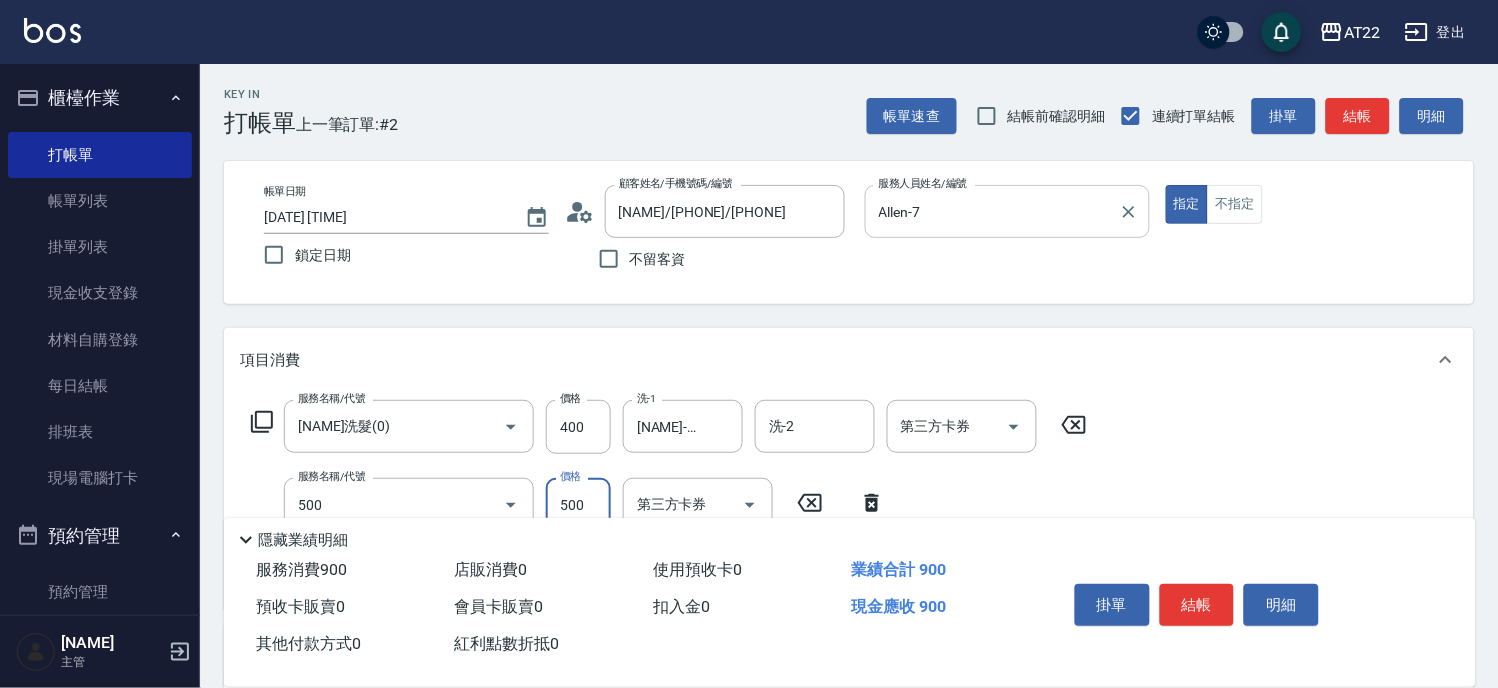 type on "剪髮(500)" 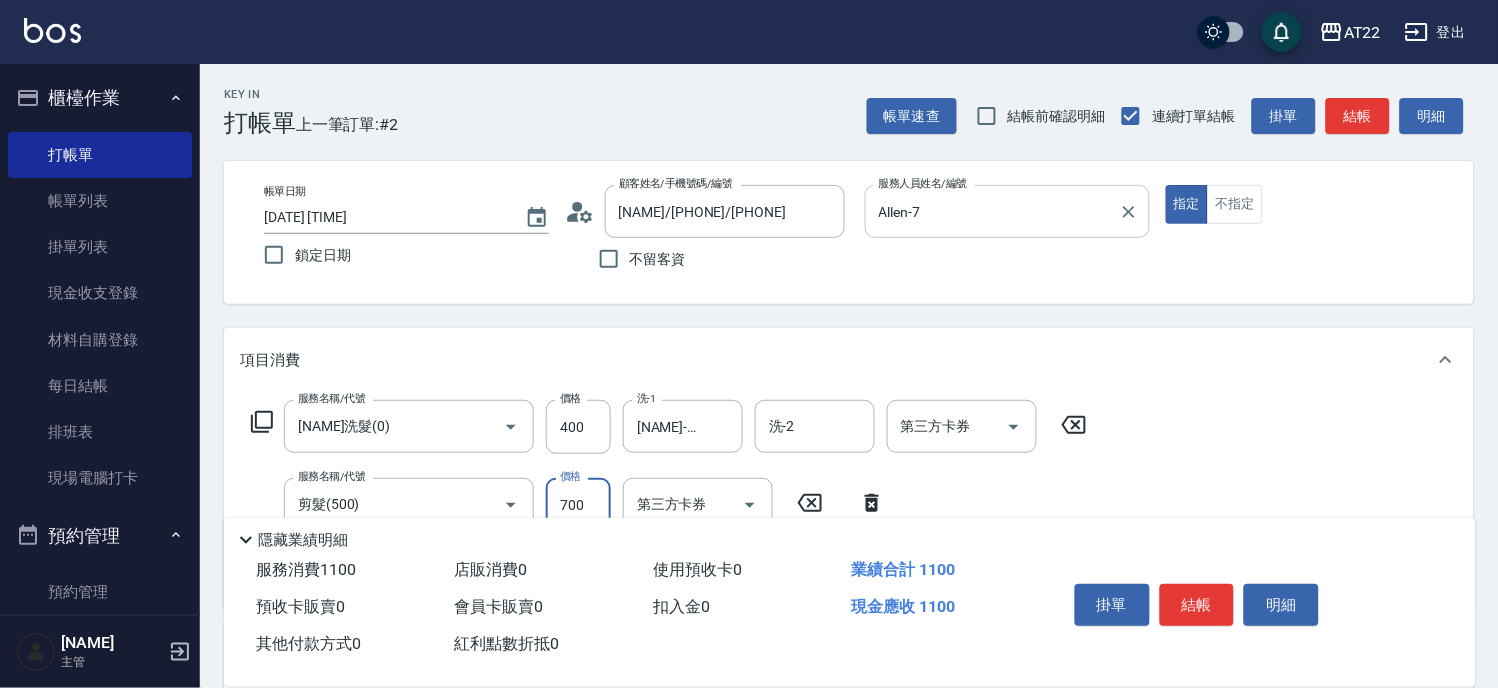 type on "700" 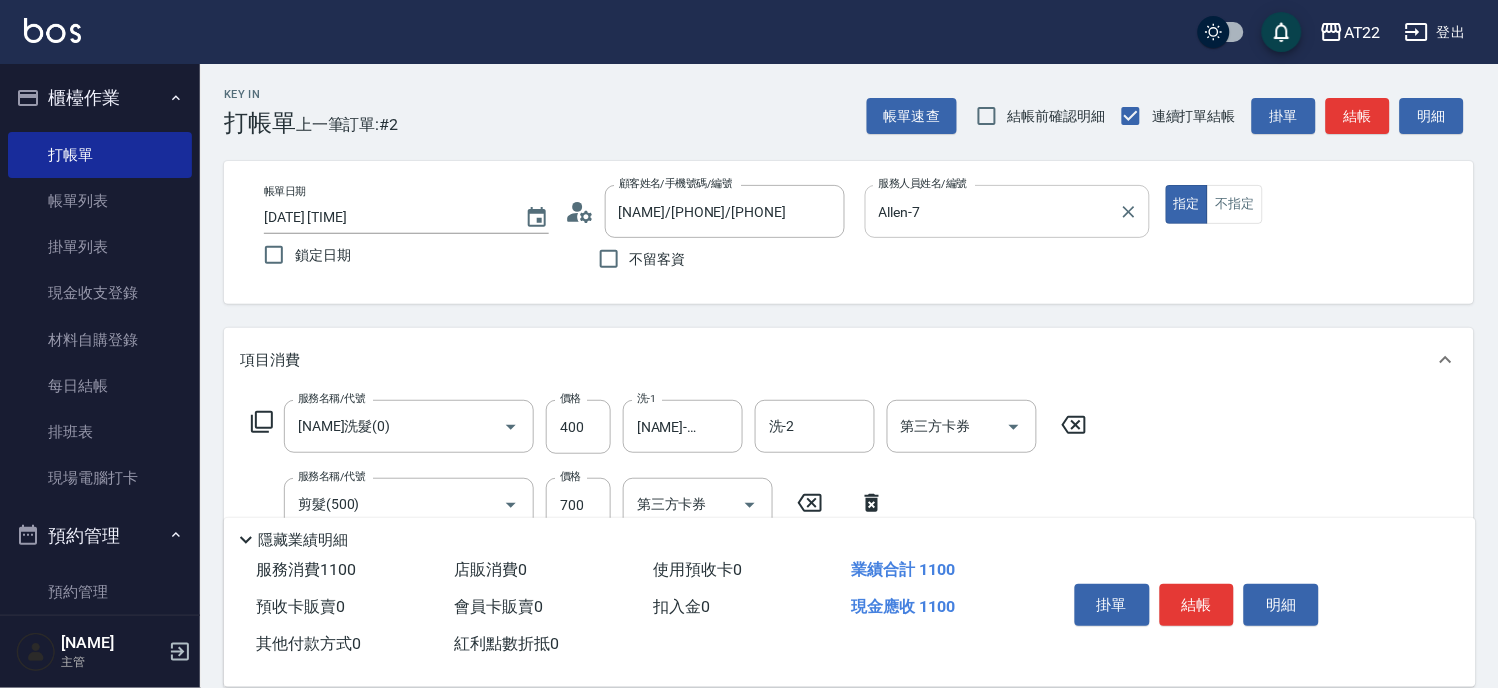 scroll, scrollTop: 333, scrollLeft: 0, axis: vertical 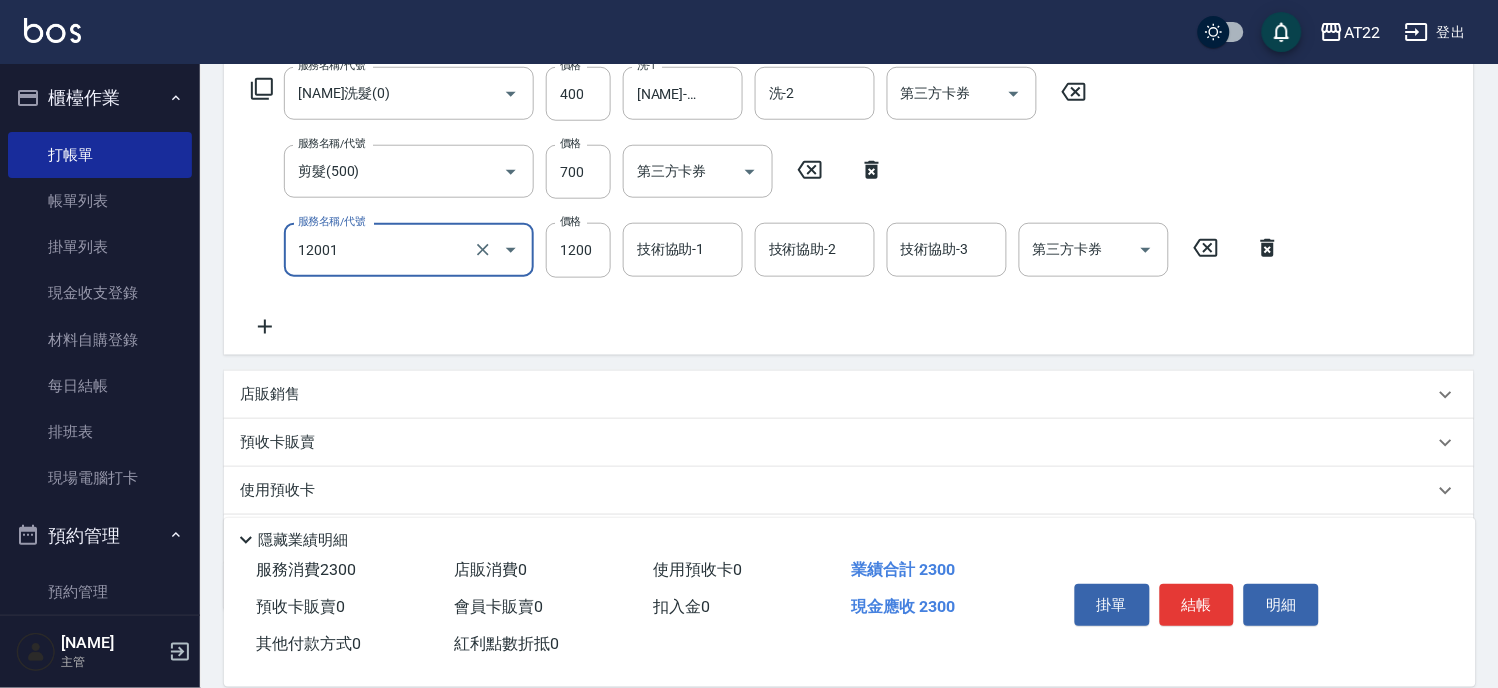 type on "燙髮S(12001)" 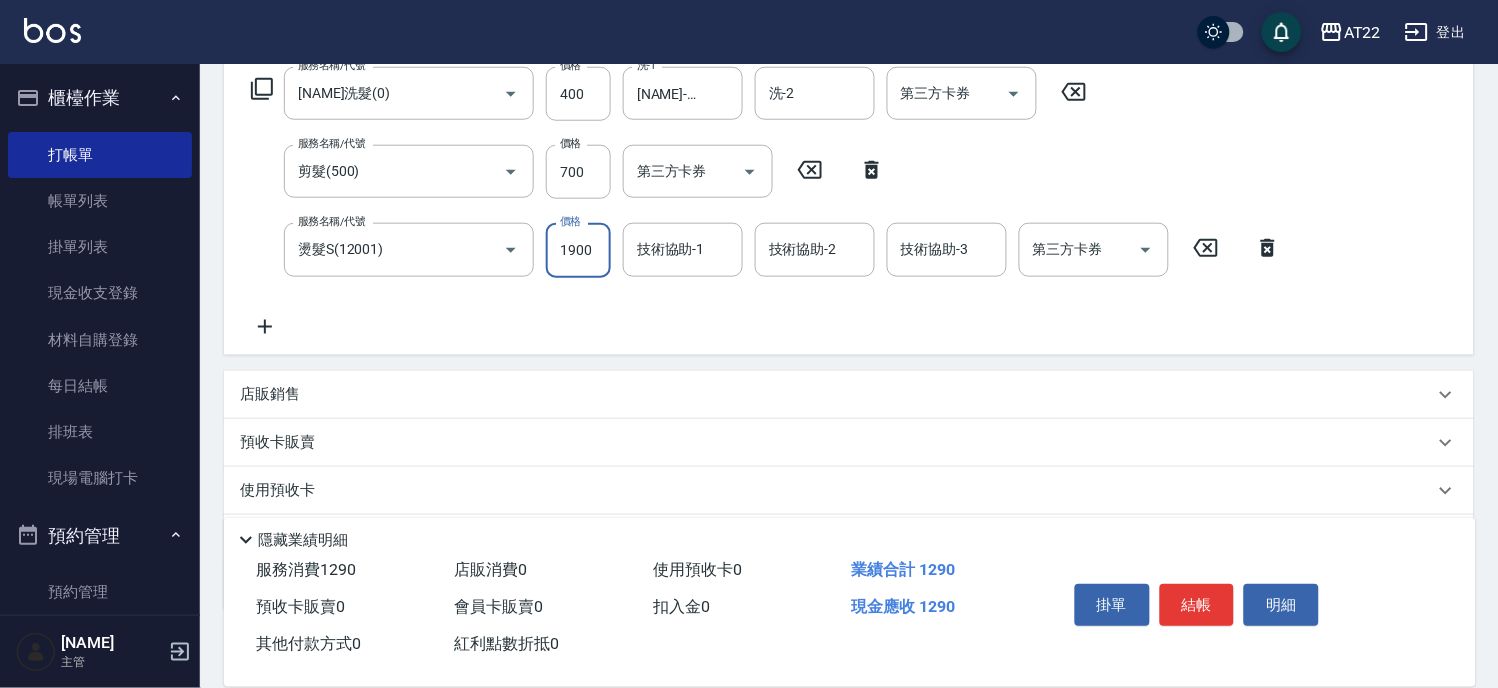 type on "1900" 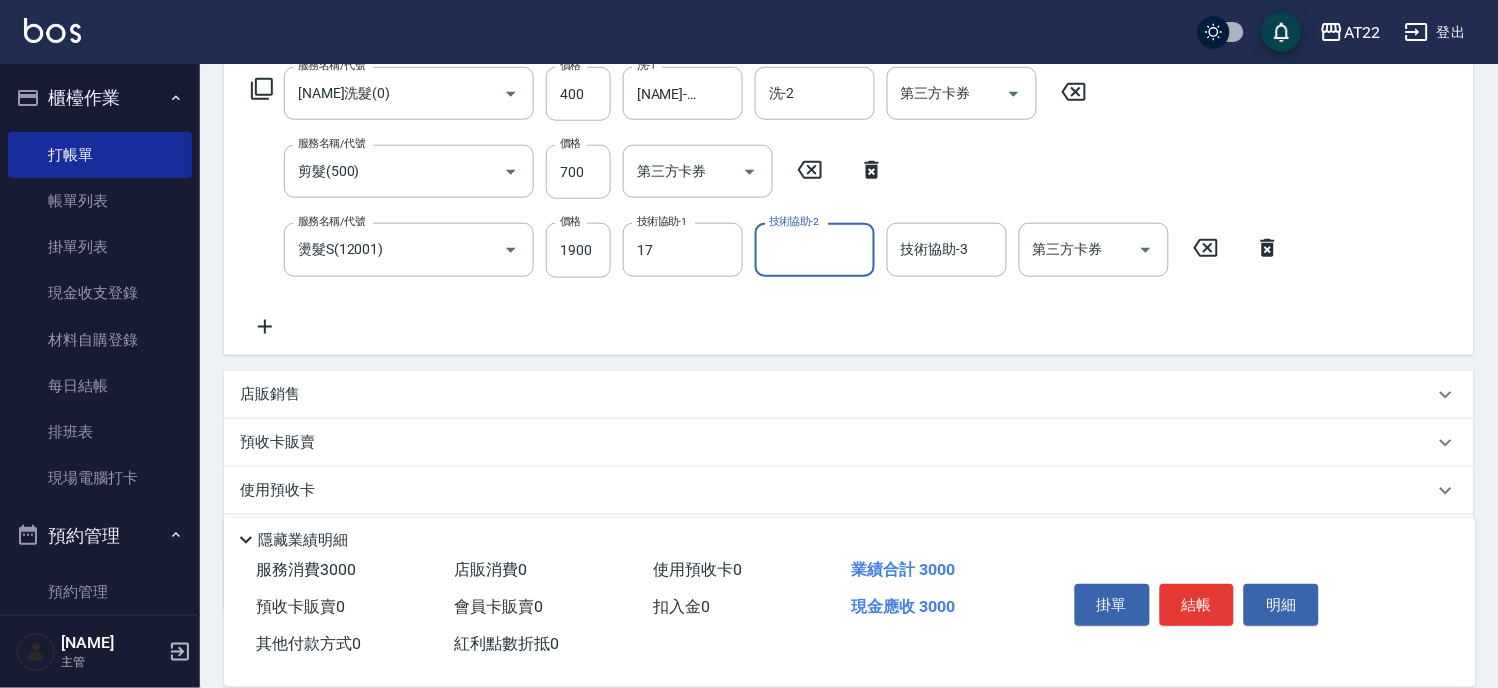 type on "YunYun-17" 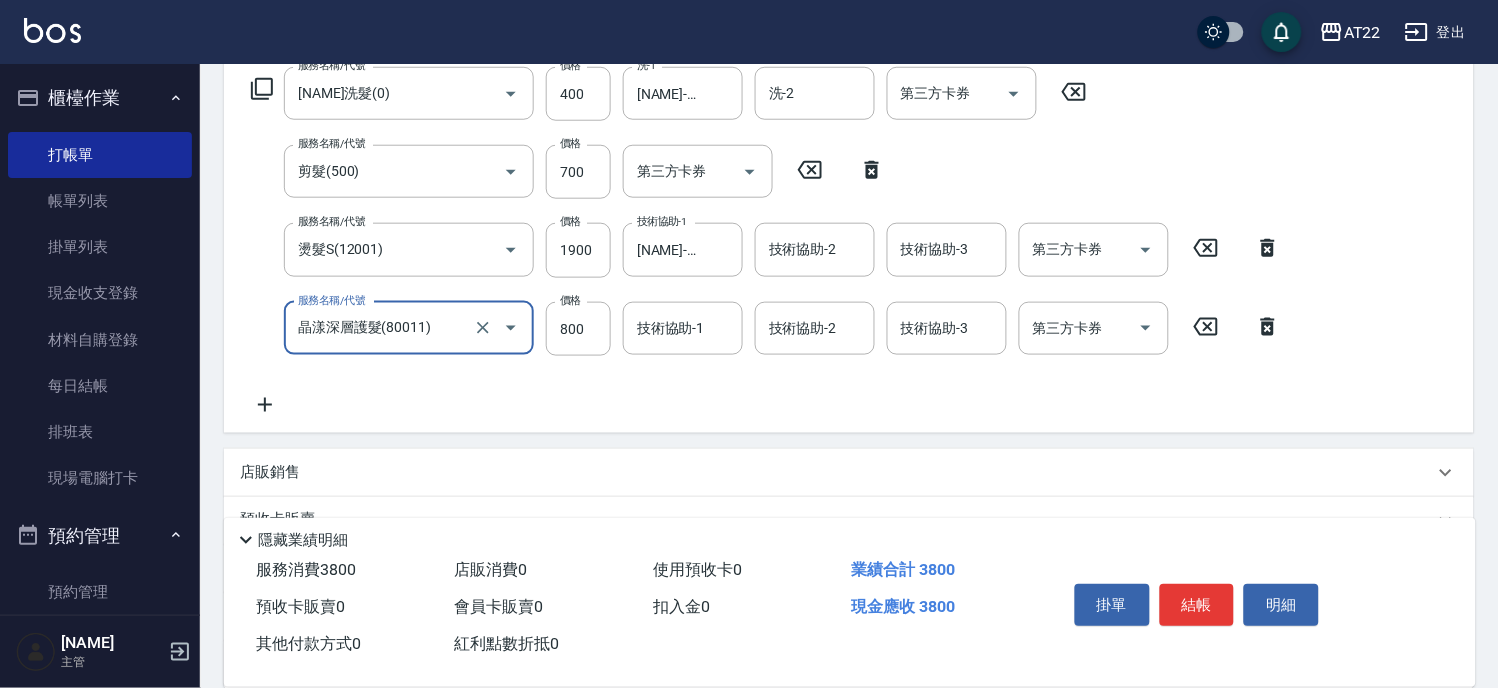 type on "晶漾深層護髮(80011)" 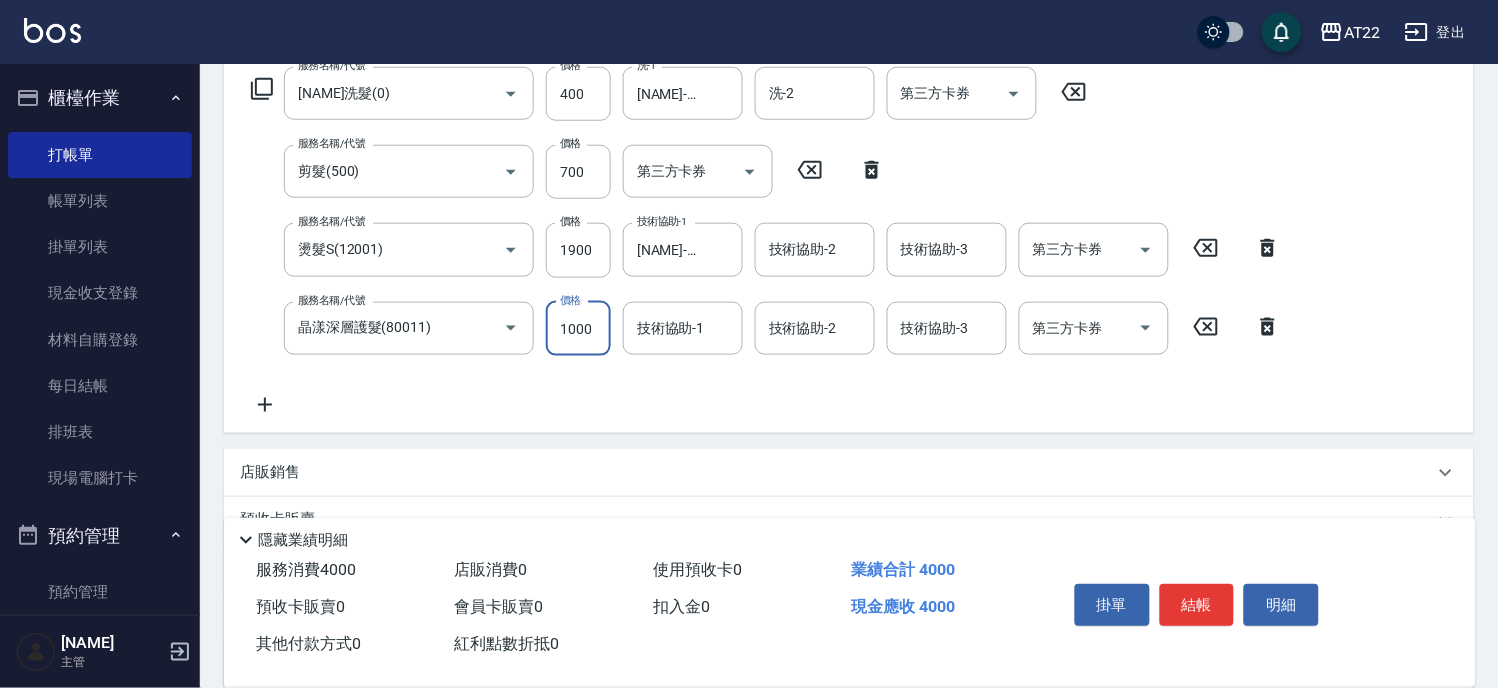type on "1000" 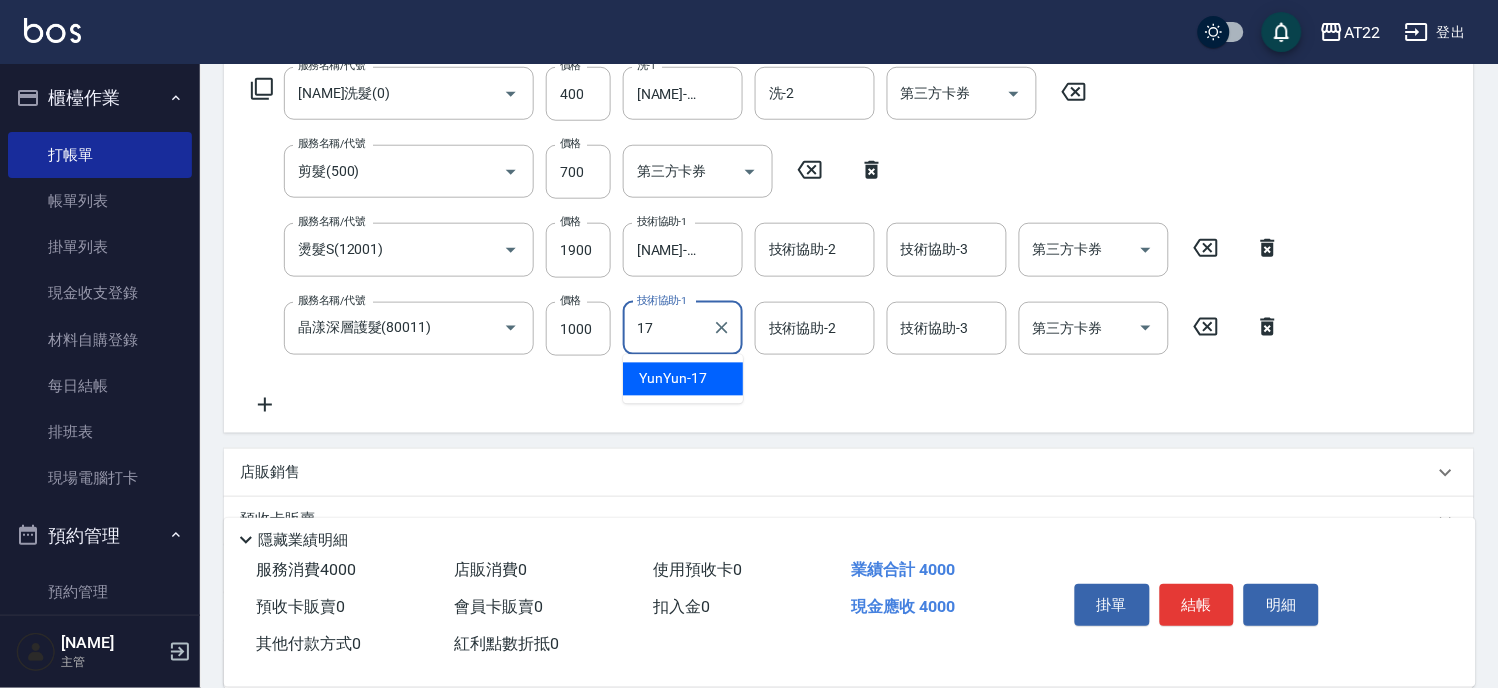 type on "YunYun-17" 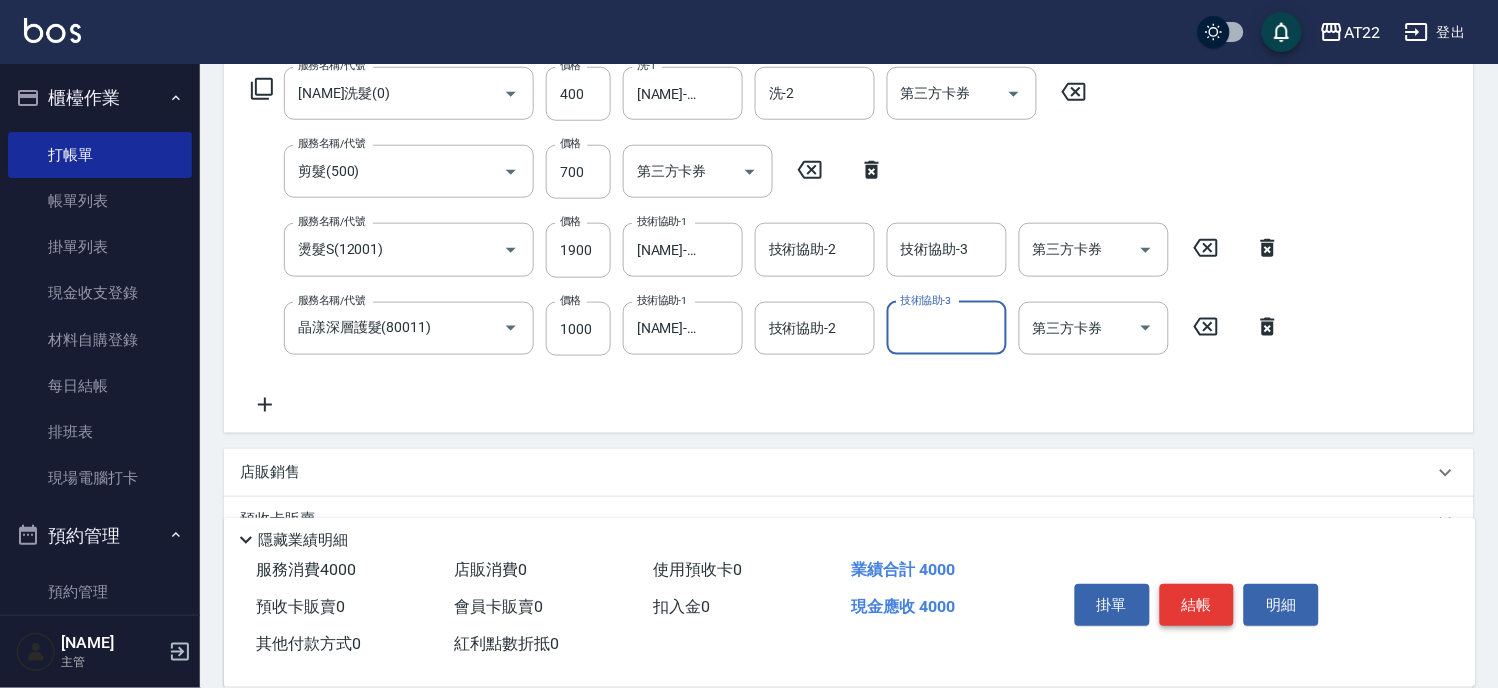 click on "結帳" at bounding box center (1197, 605) 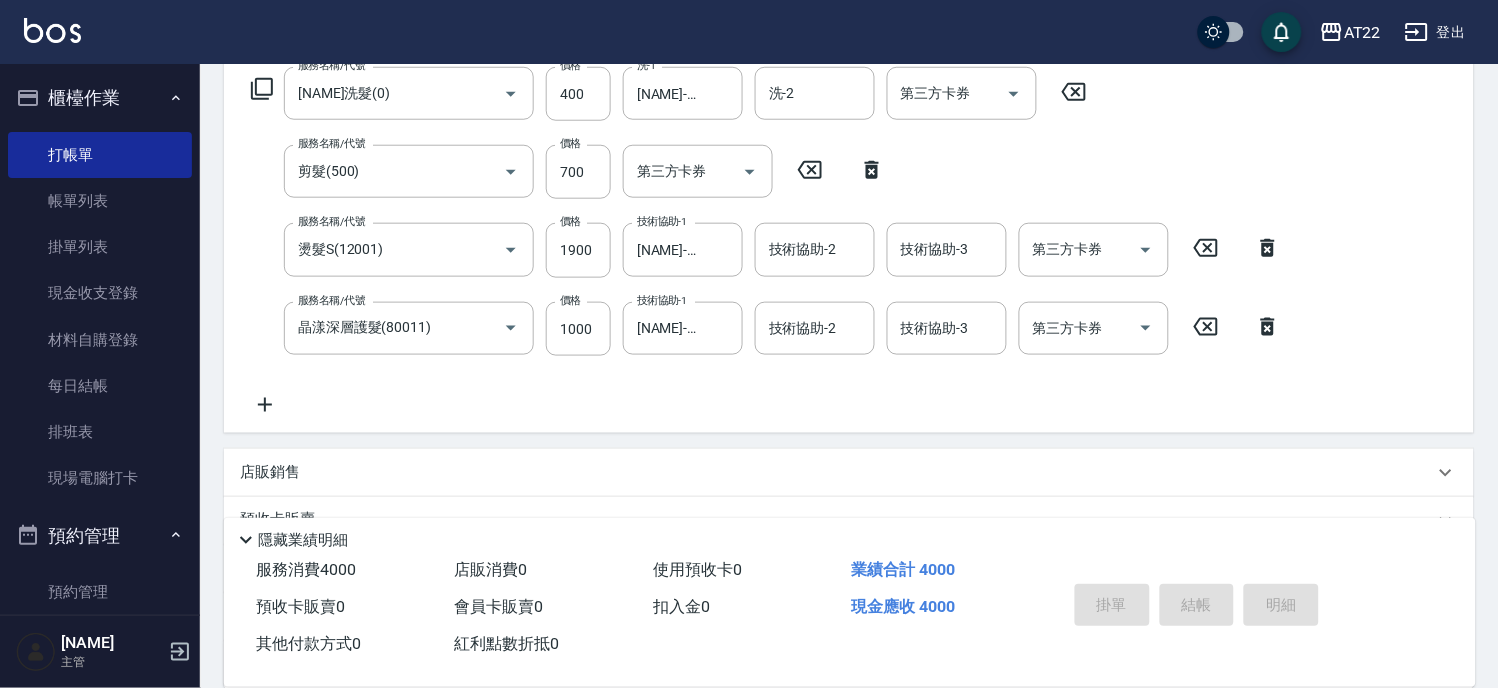 type on "2025/08/08 16:01" 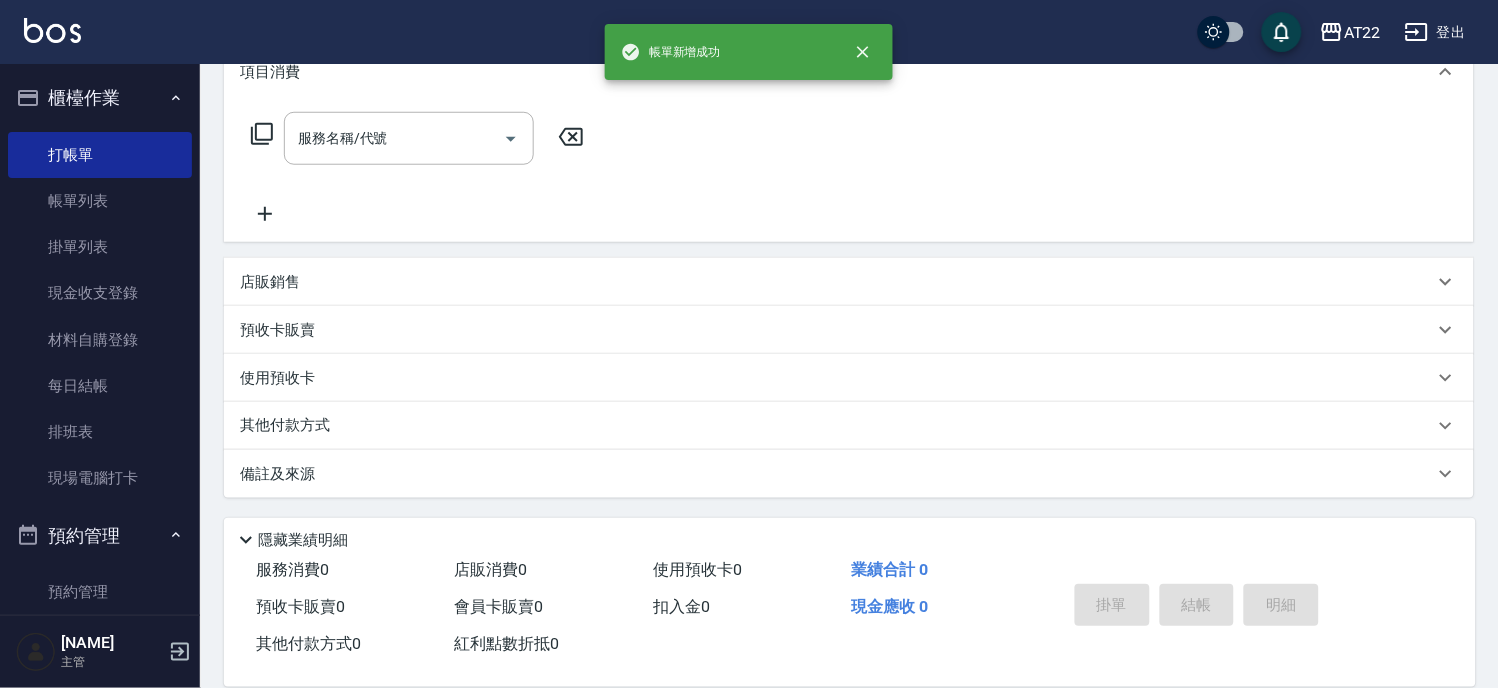 scroll, scrollTop: 0, scrollLeft: 0, axis: both 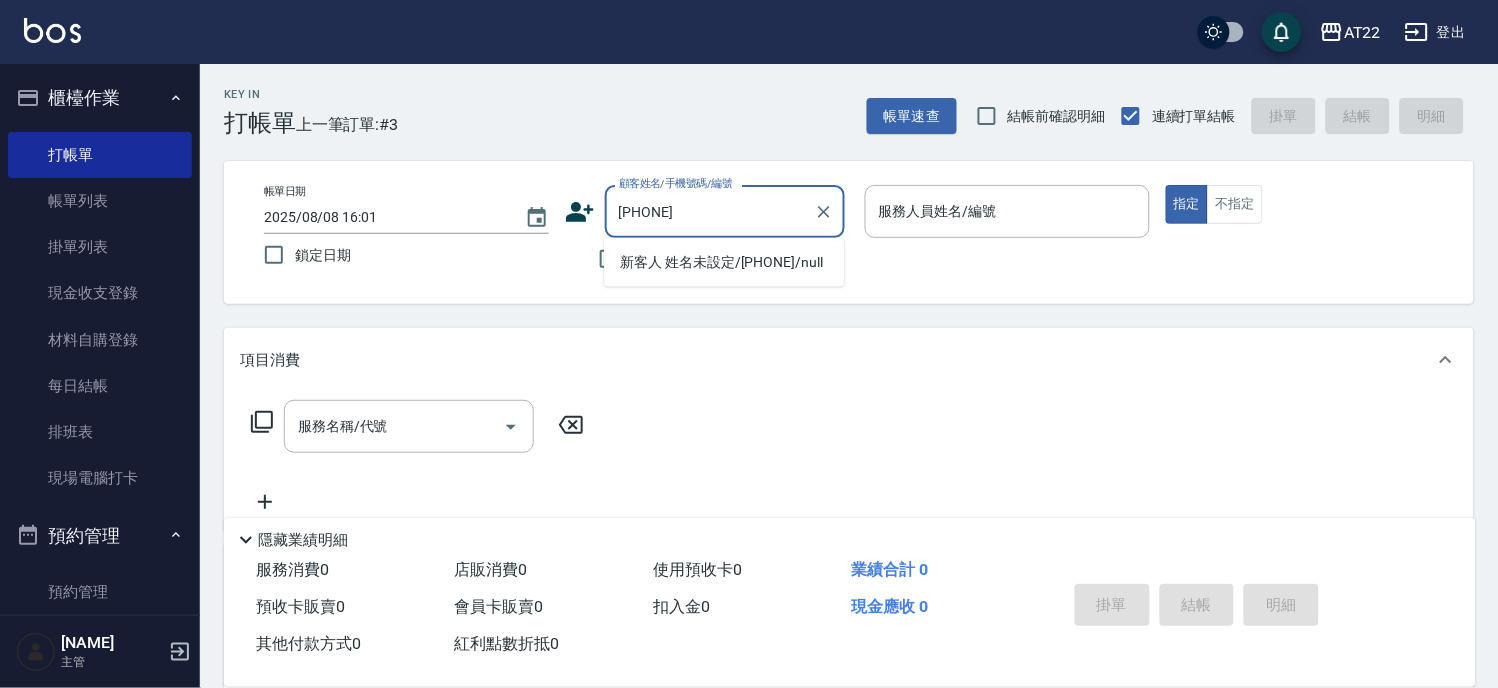 click on "新客人 姓名未設定/[PHONE]/null" at bounding box center [724, 262] 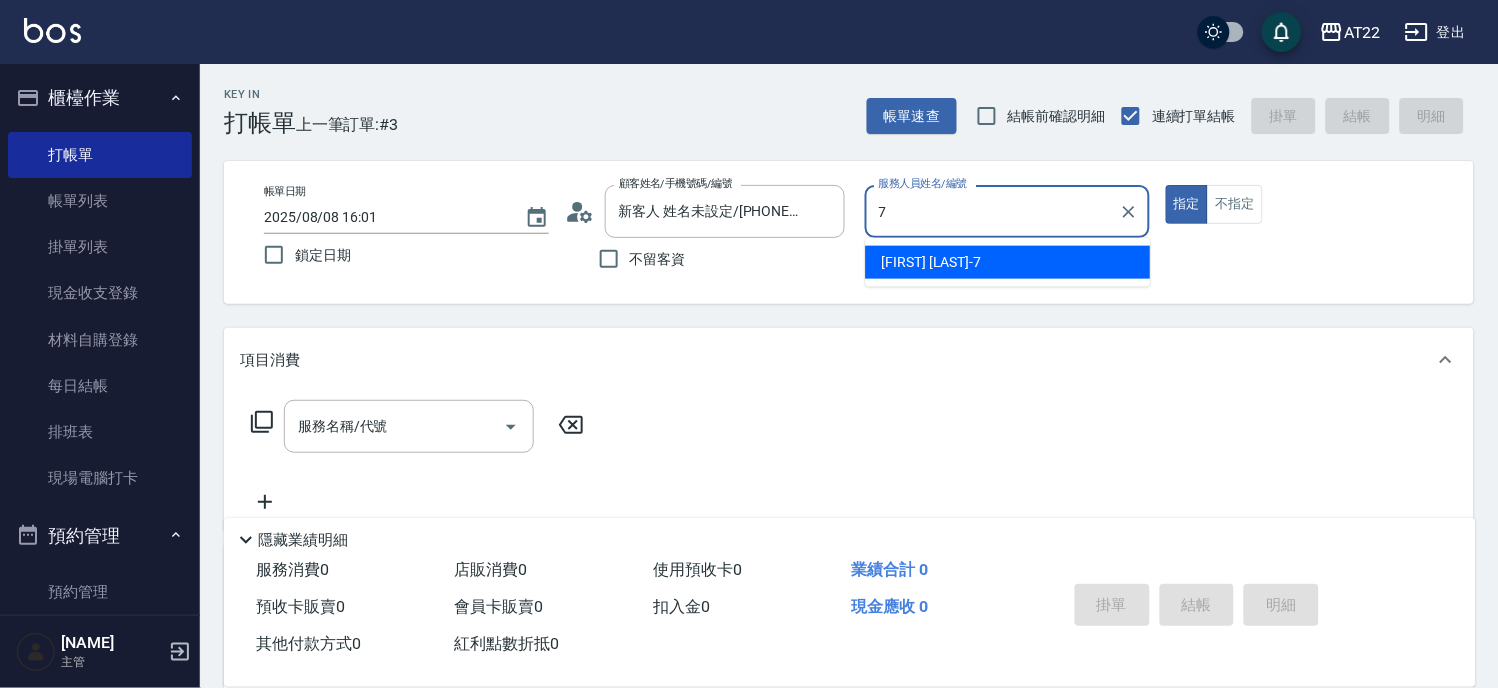 type on "Allen-7" 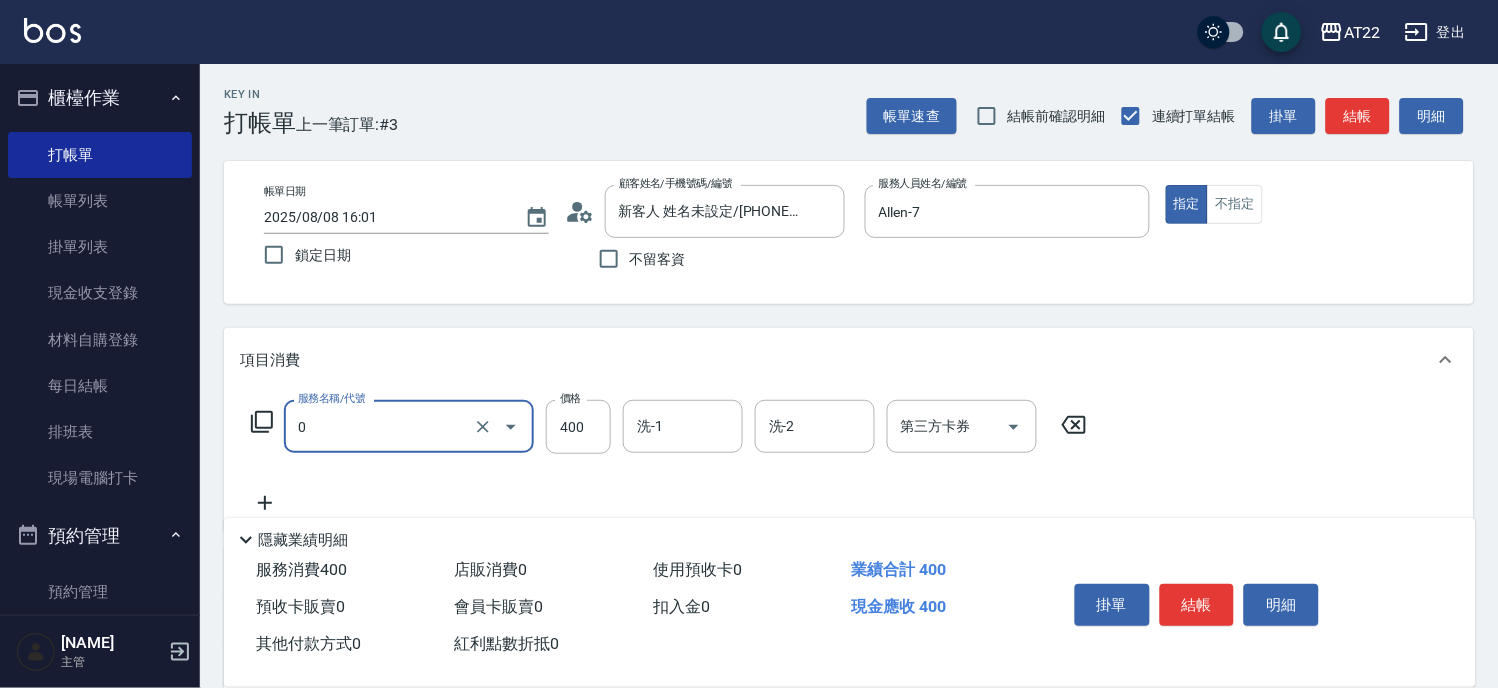 type on "有機洗髮(0)" 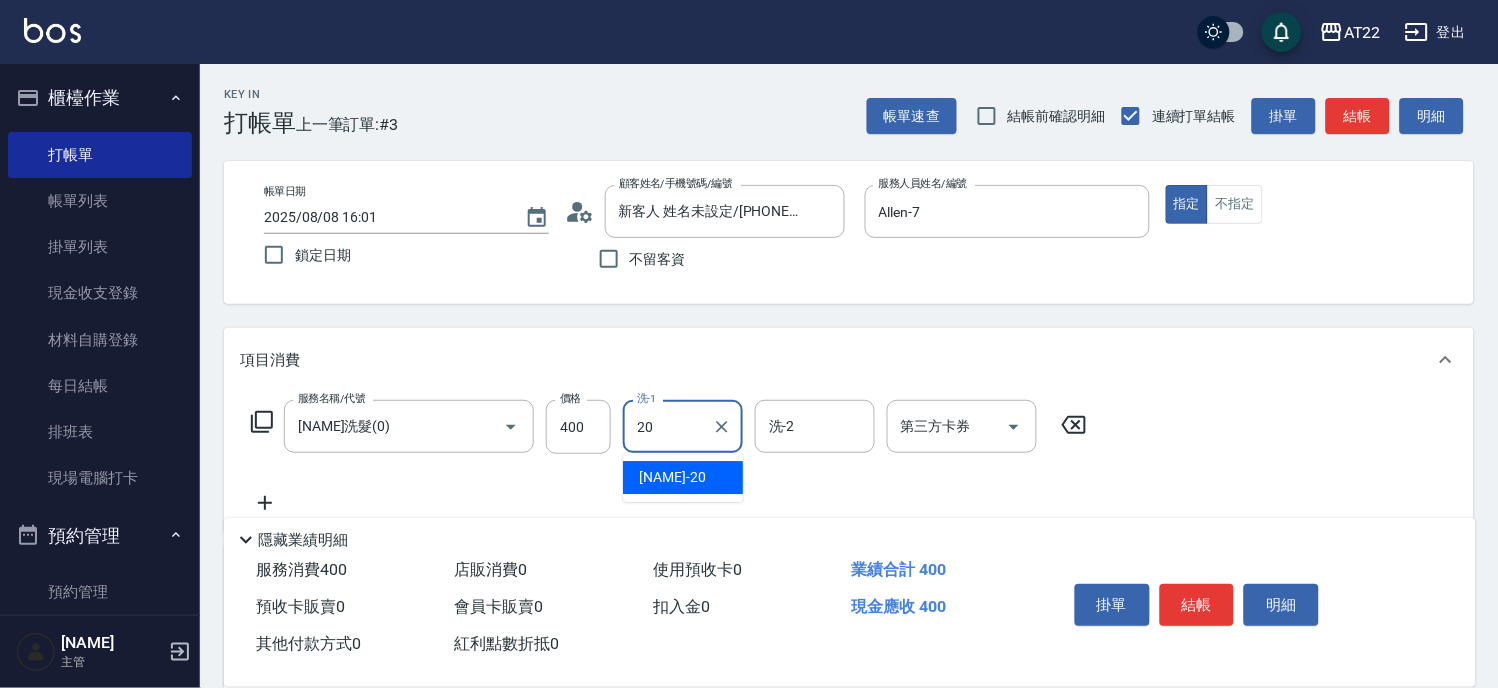 type on "Noah-20" 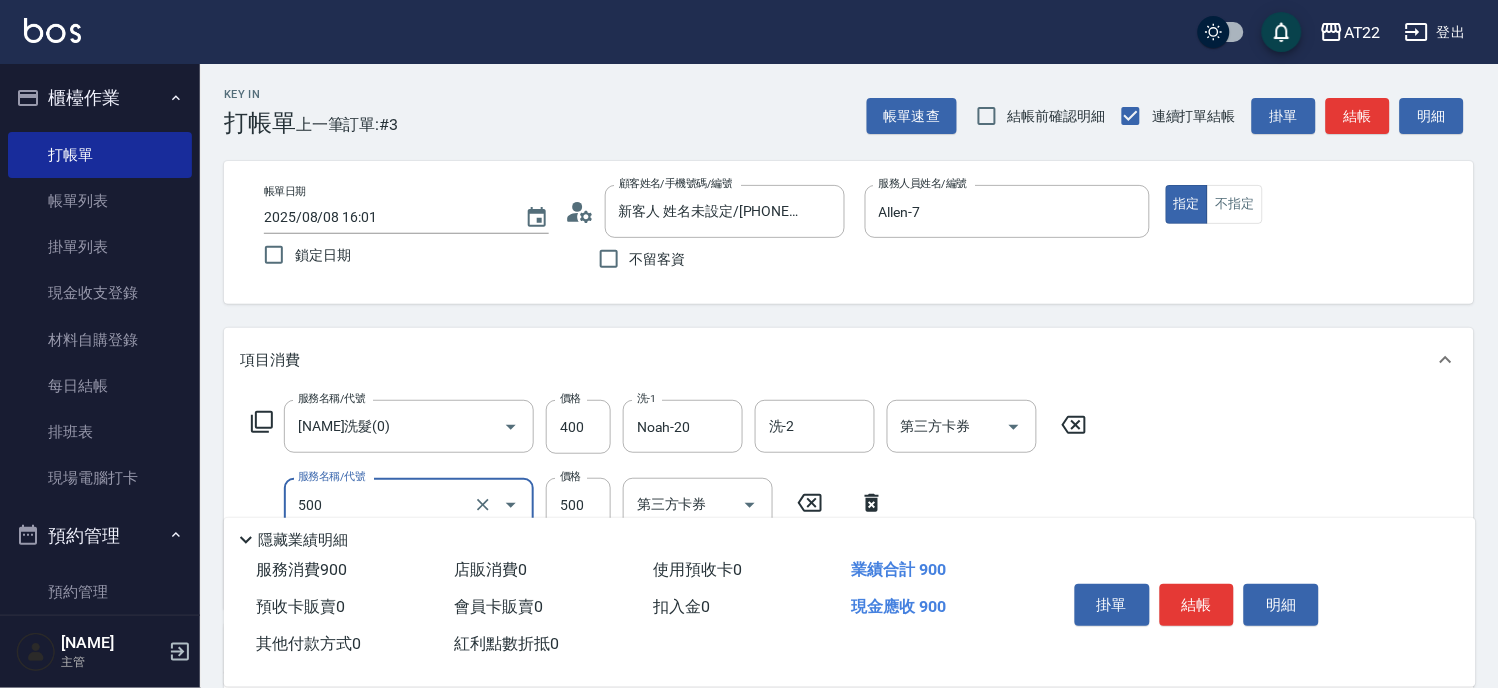 type on "剪髮(500)" 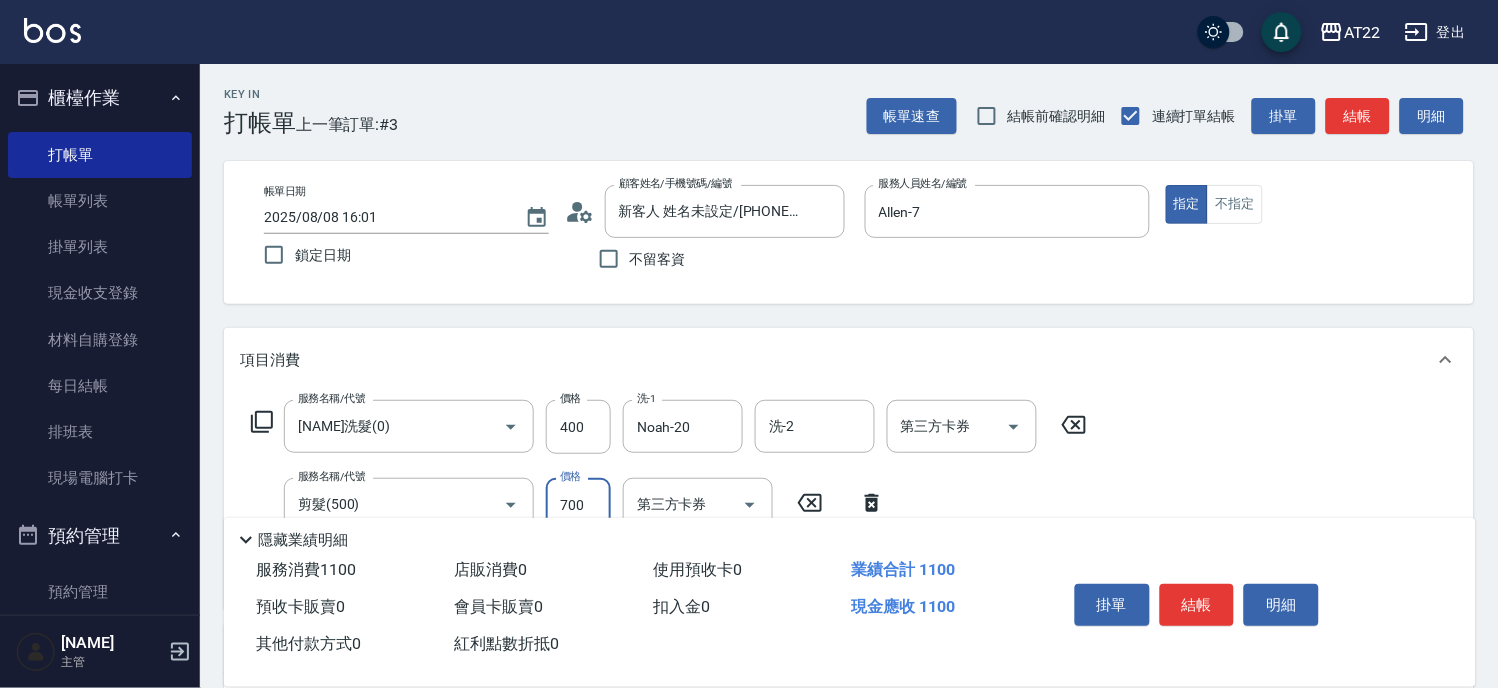 type on "700" 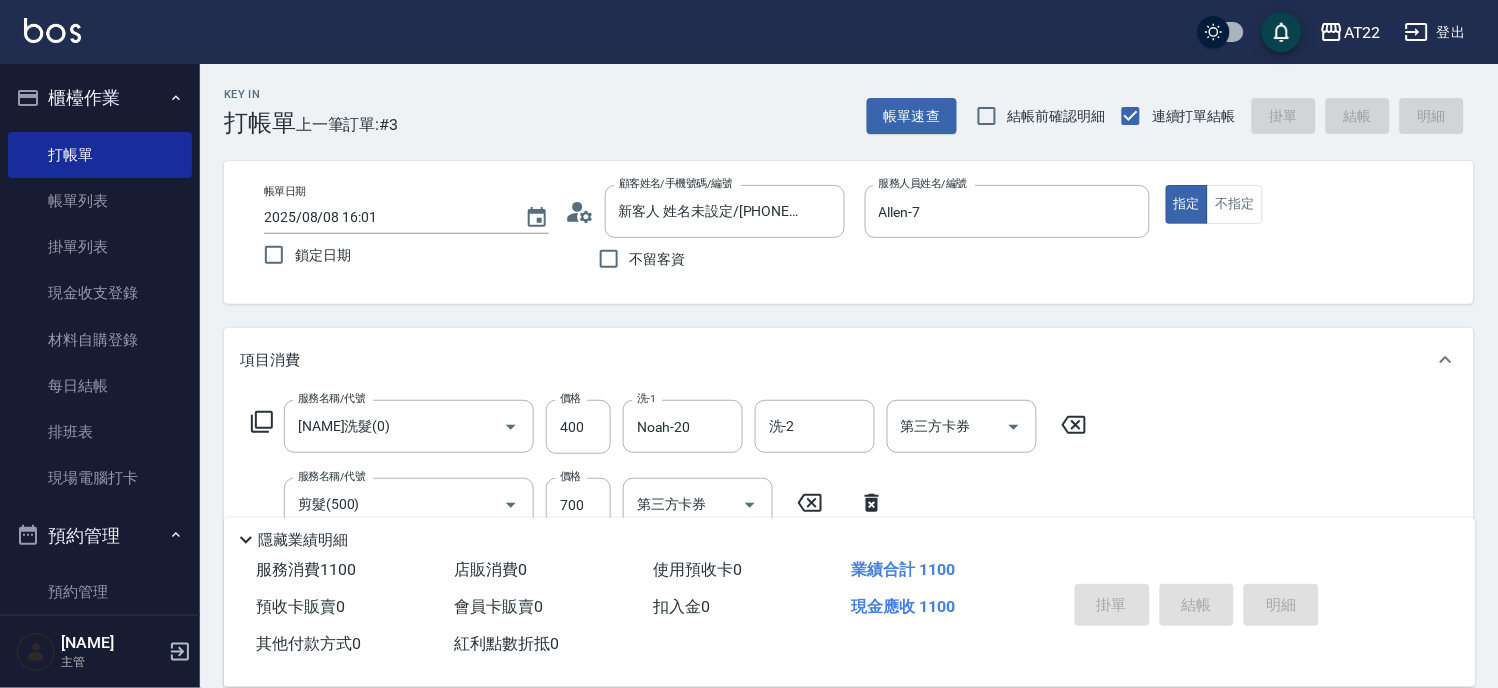 type 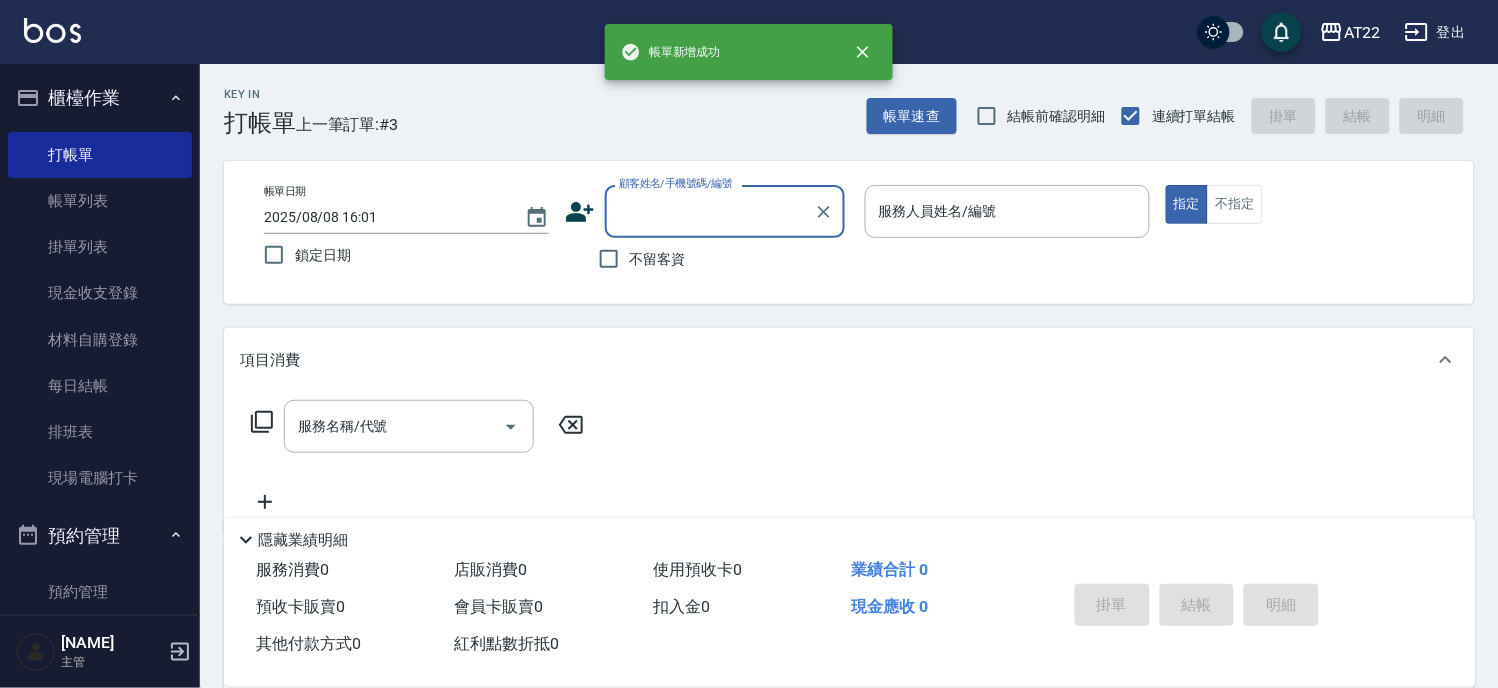 scroll, scrollTop: 0, scrollLeft: 0, axis: both 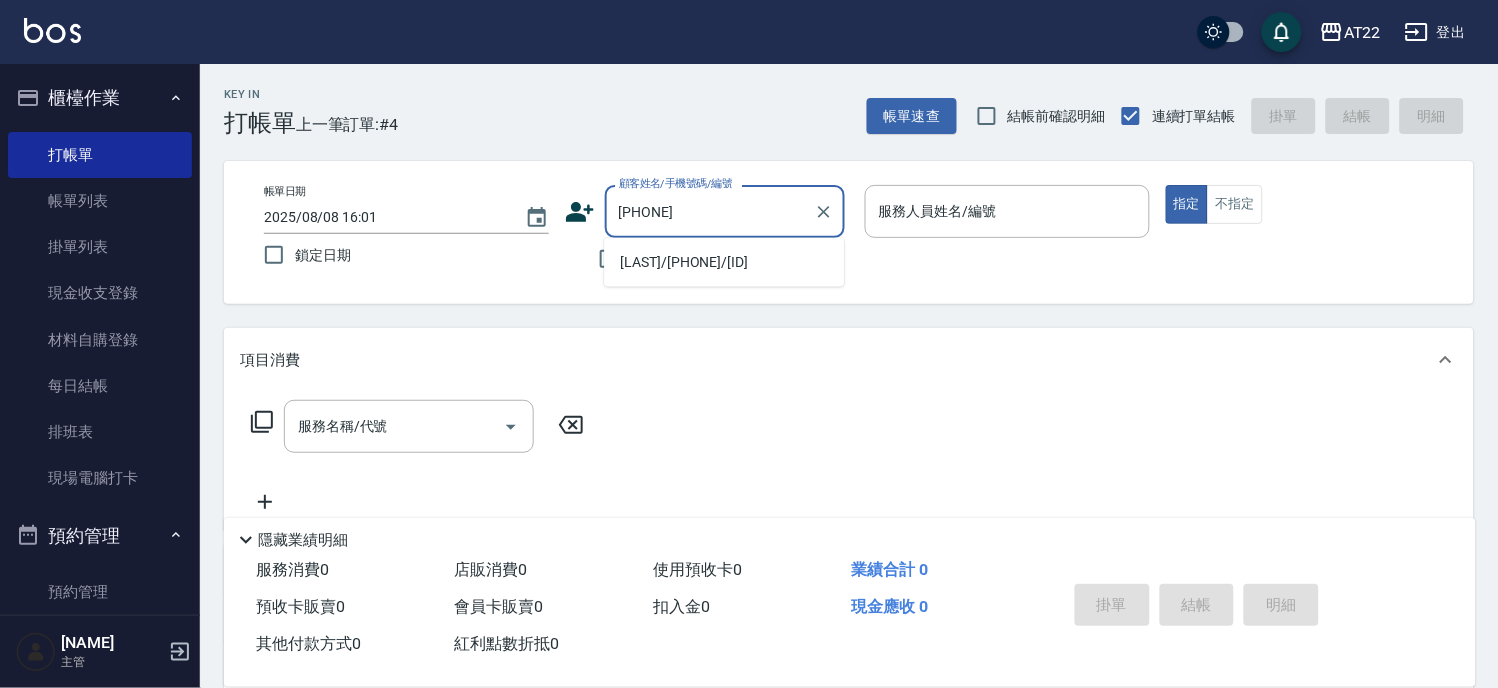 click on "許珮蓁/0963014577/T50256" at bounding box center [724, 262] 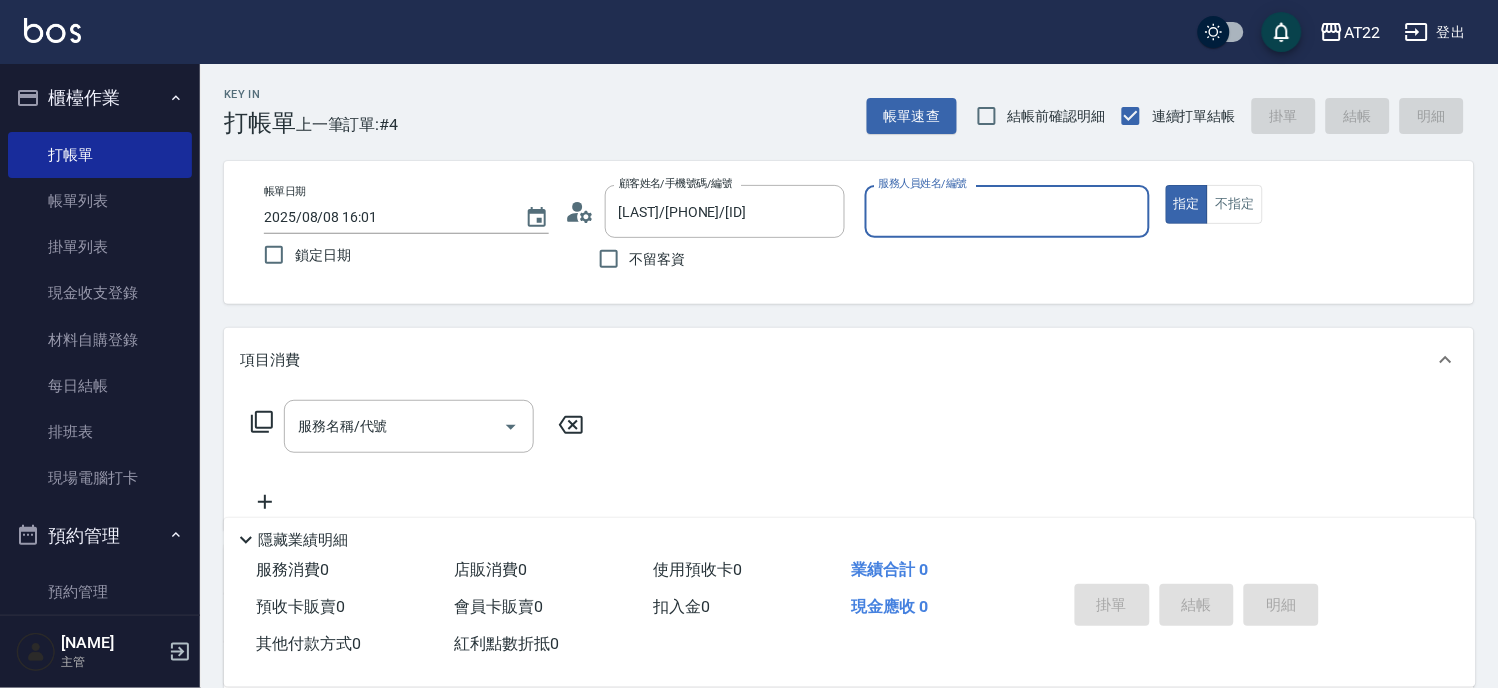 type on "Allen-7" 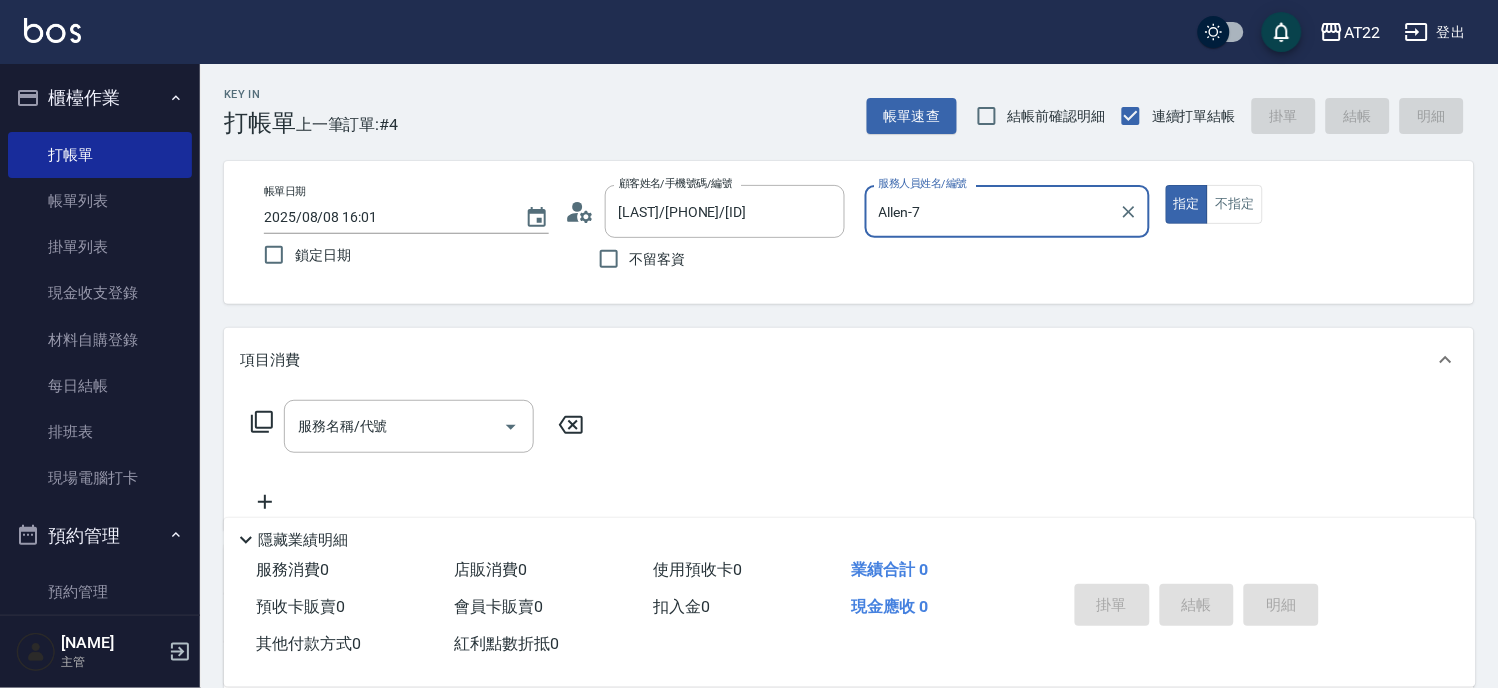 click 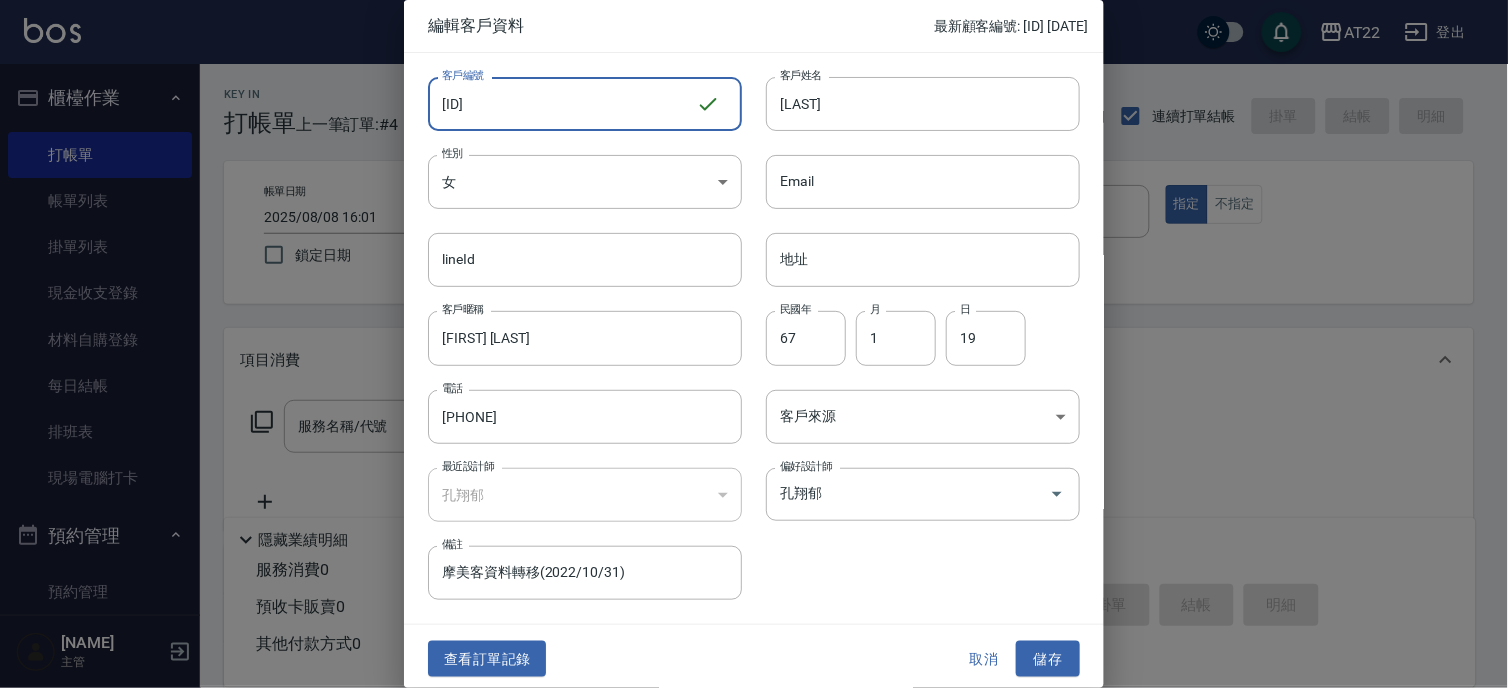 drag, startPoint x: 667, startPoint y: 111, endPoint x: 271, endPoint y: 58, distance: 399.53098 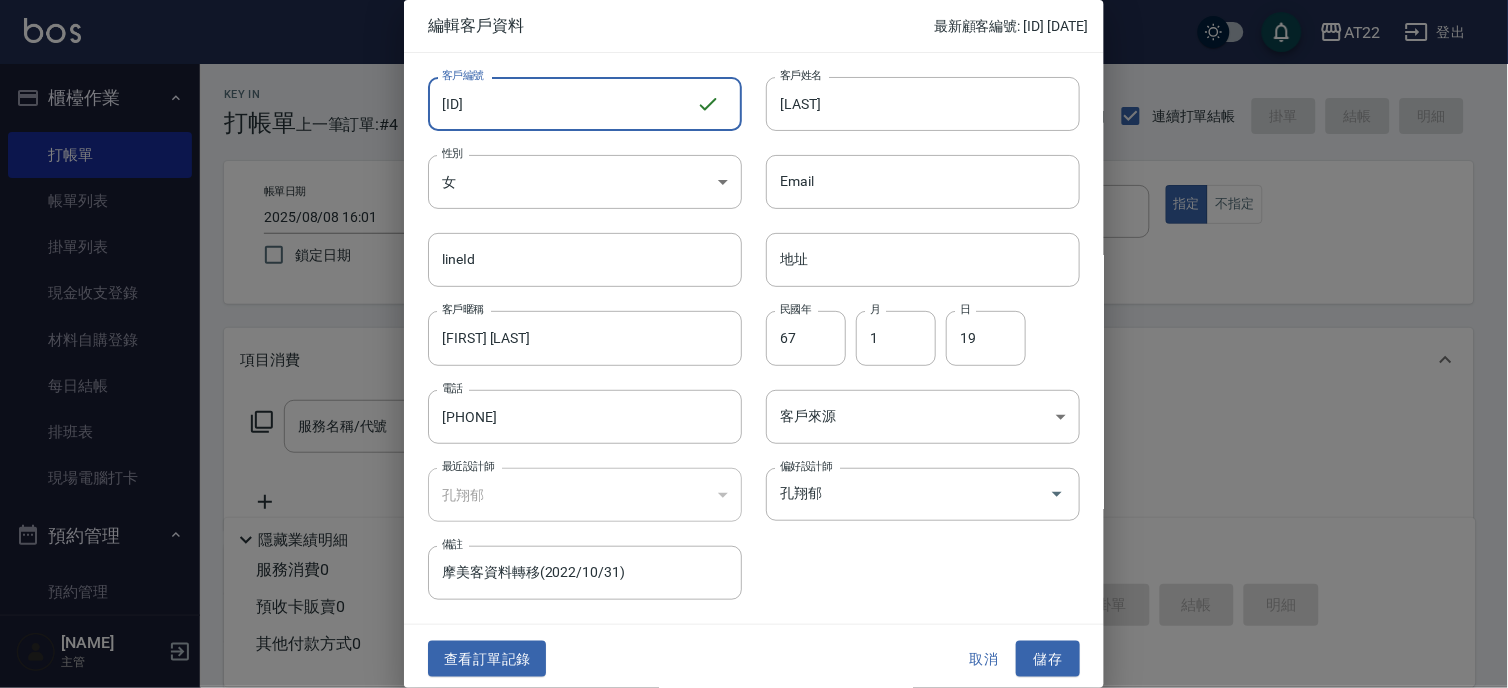 click on "編輯客戶資料 最新顧客編號: T91762 27 08 07 客戶編號 T50256 ​ 客戶編號 客戶姓名 許珮蓁 客戶姓名 性別 女 FEMALE 性別 Email Email lineId lineId 地址 地址 客戶暱稱 珮蓁 客戶暱稱 民國年 67 民國年 月 1 月 日 19 日 電話 0963014577 電話 客戶來源 ​ 客戶來源 最近設計師 孔翔郁 0569b006-c11c-4651-8a0a-a3899405bec2 最近設計師 偏好設計師 孔翔郁 偏好設計師 備註 摩美客資料轉移(2022/10/31) 備註 查看訂單記錄 取消 儲存" at bounding box center [754, 344] 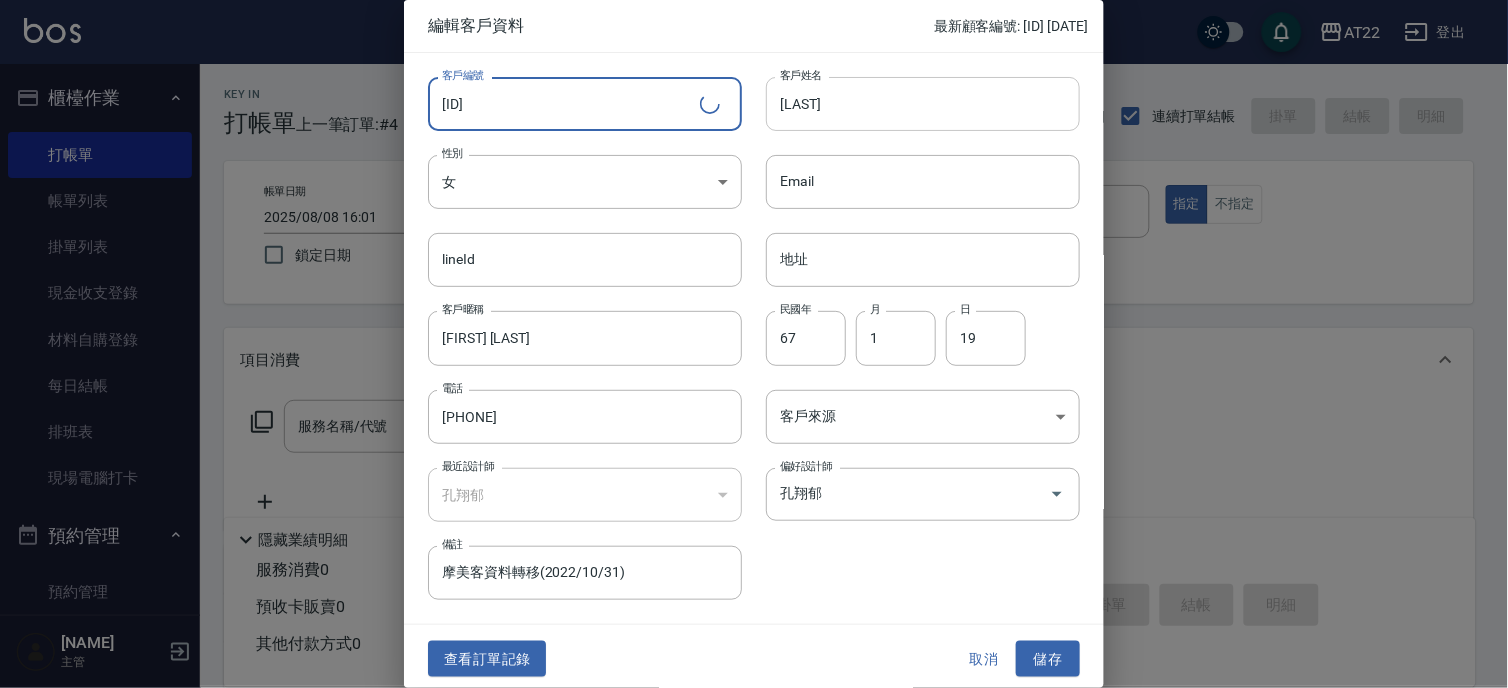 type on "T[NUMBER]" 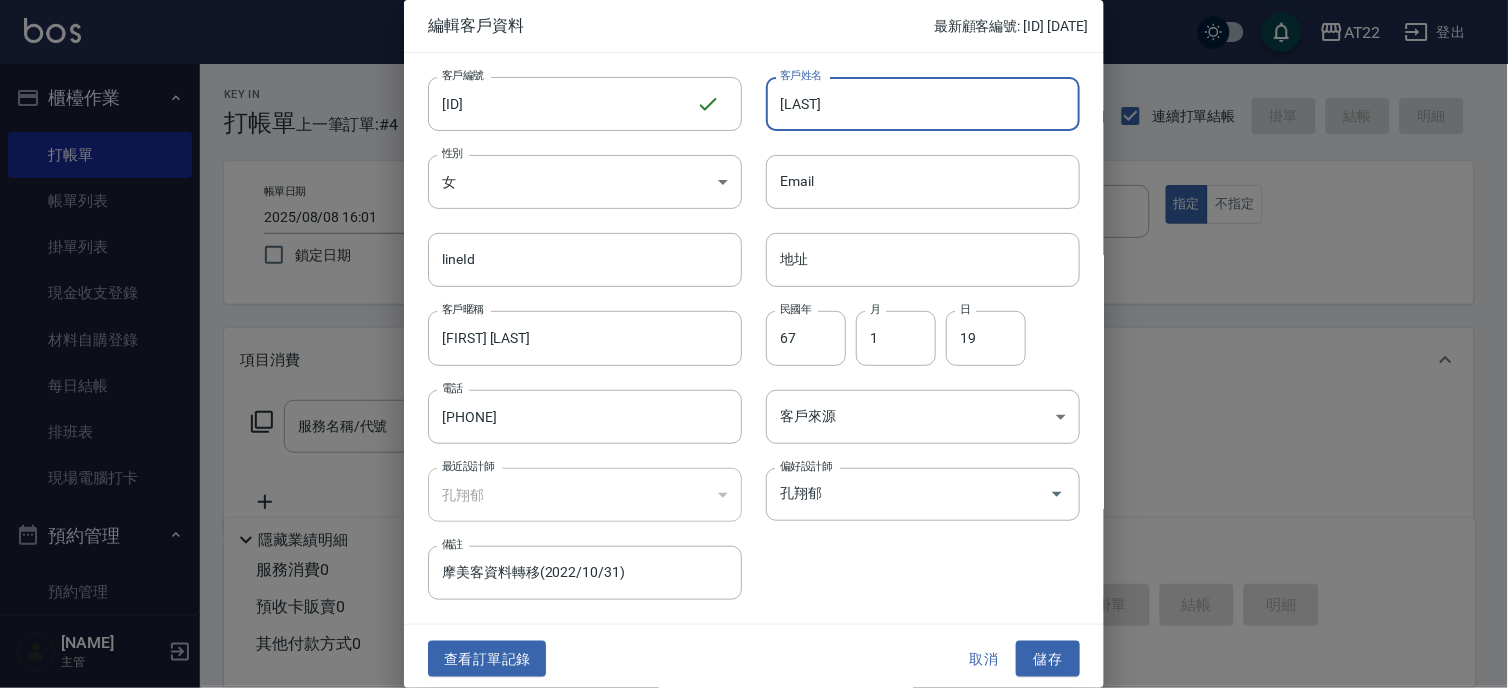 click on "許珮蓁" at bounding box center (923, 104) 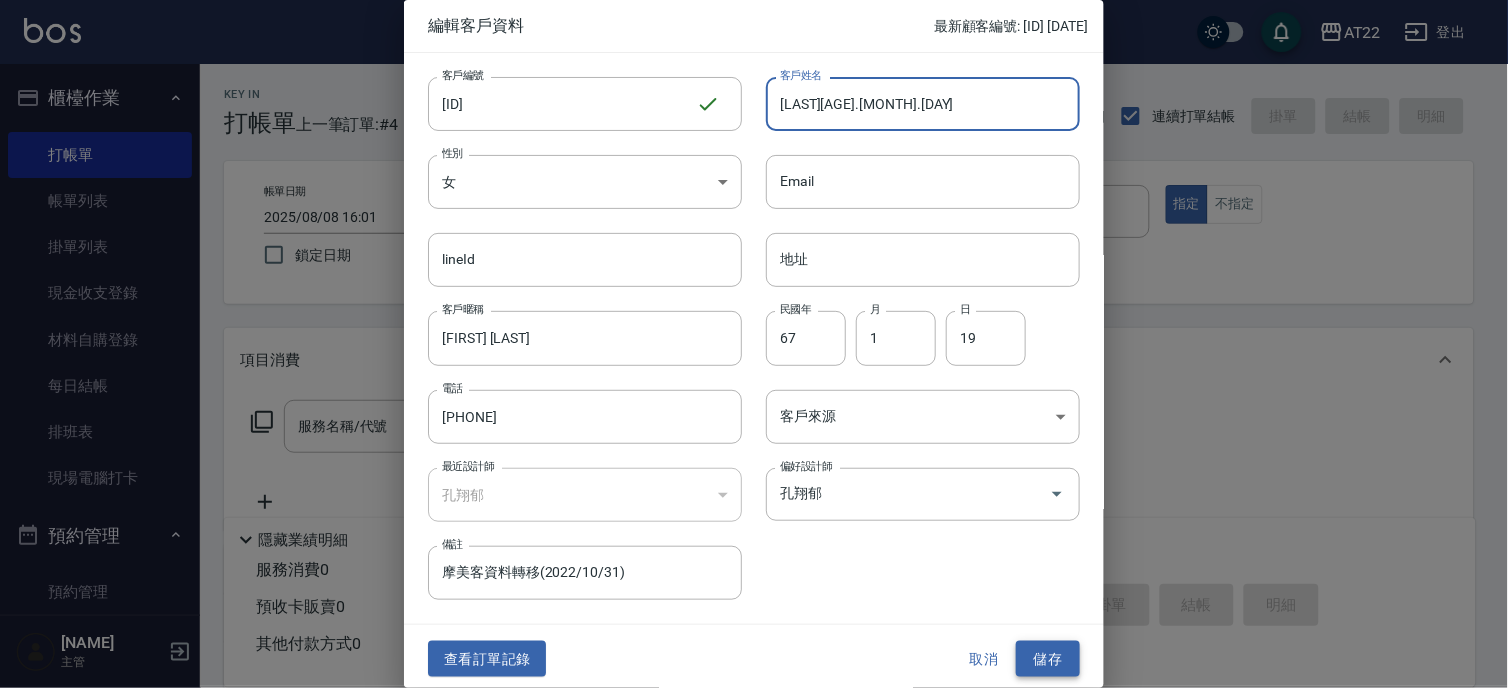 type on "[LAST] [NUMBER].[NUMBER].[NUMBER]" 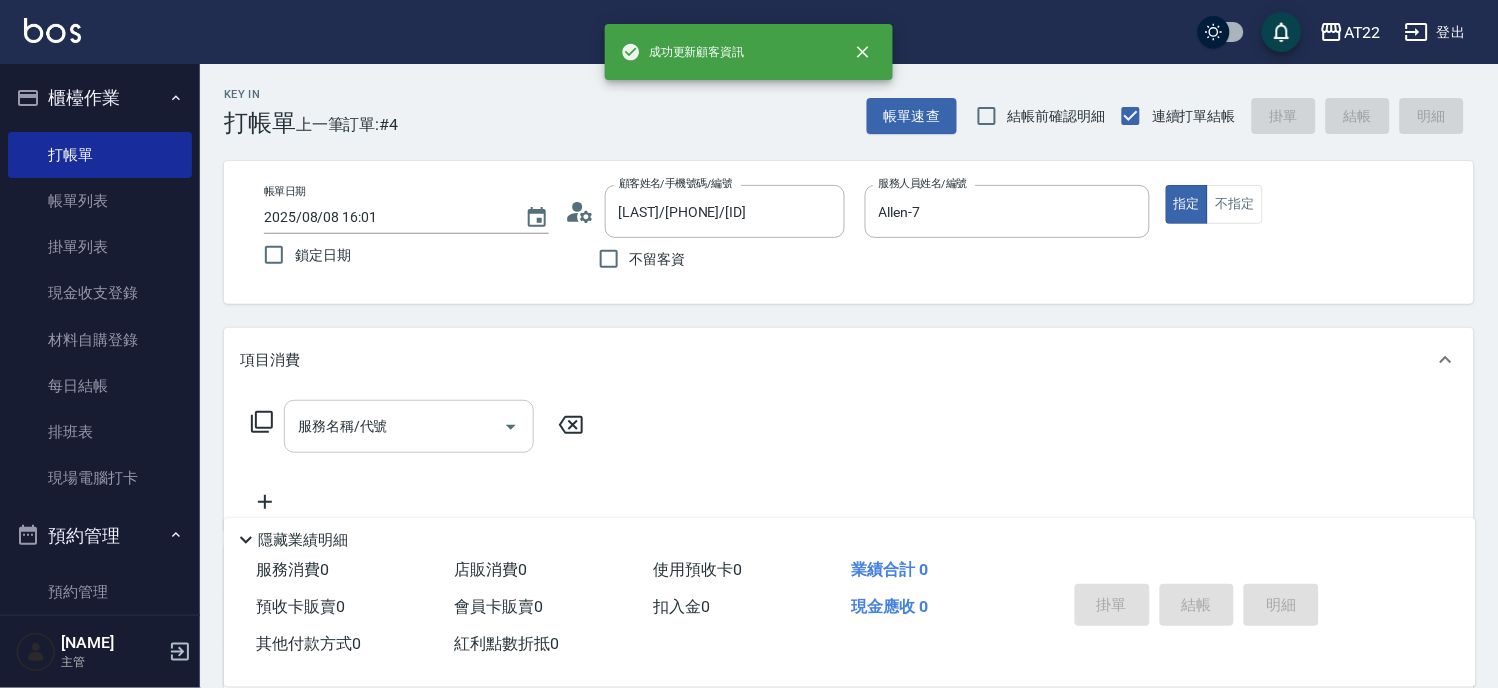 click on "服務名稱/代號" at bounding box center [409, 426] 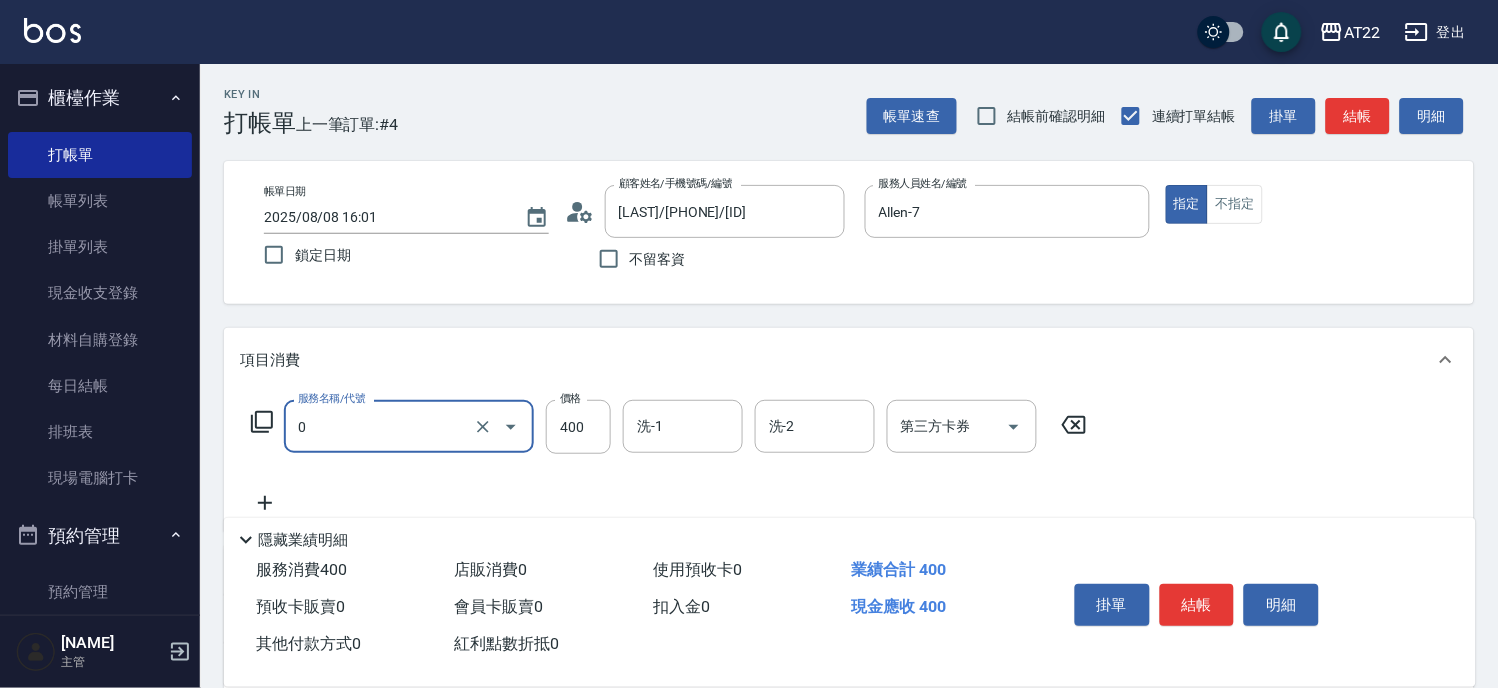 type on "有機洗髮(0)" 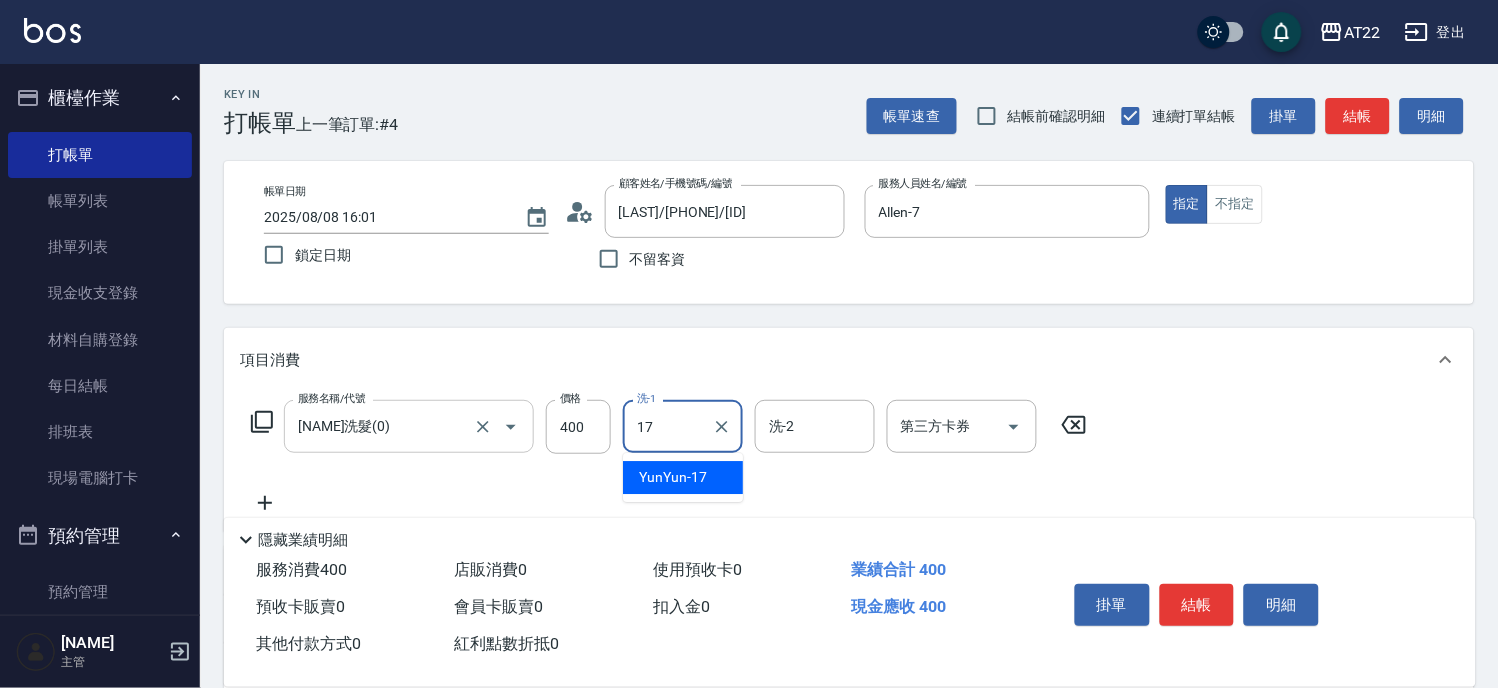 type on "YunYun-17" 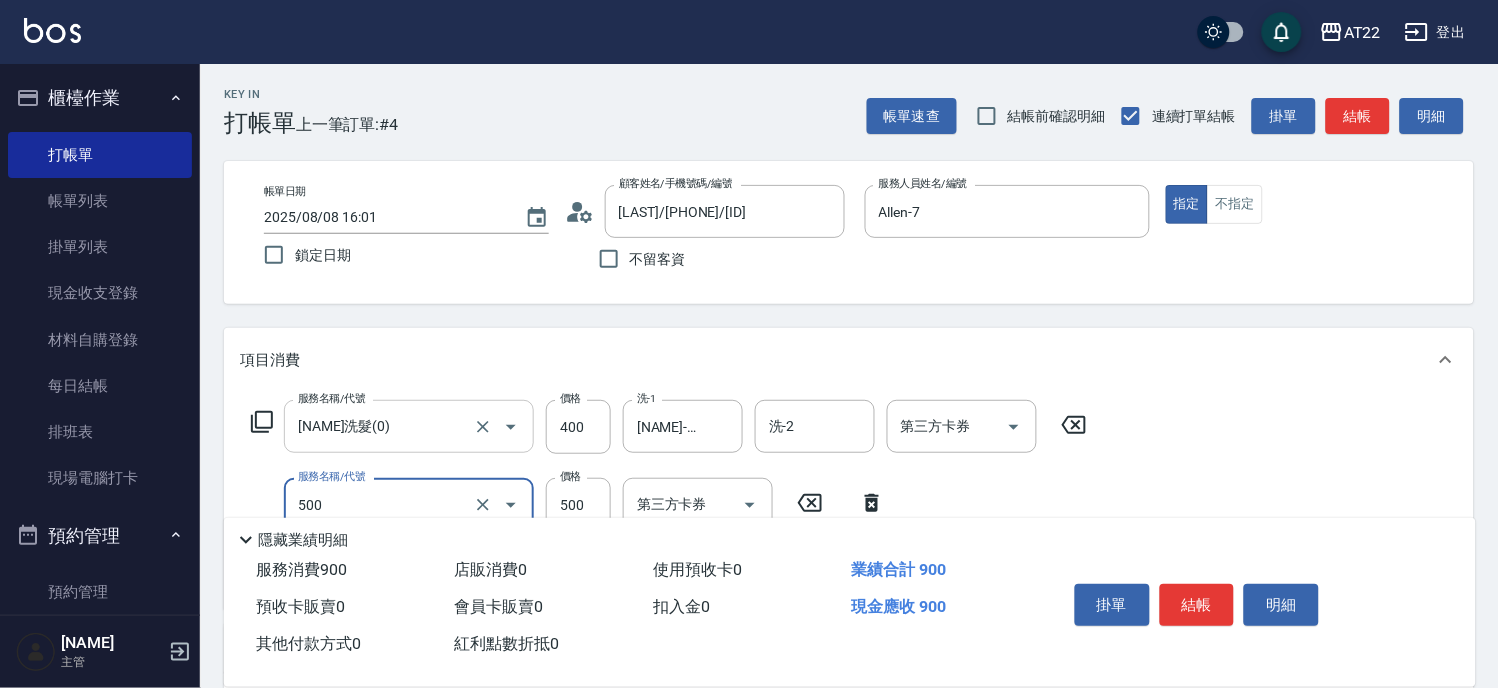 type on "剪髮(500)" 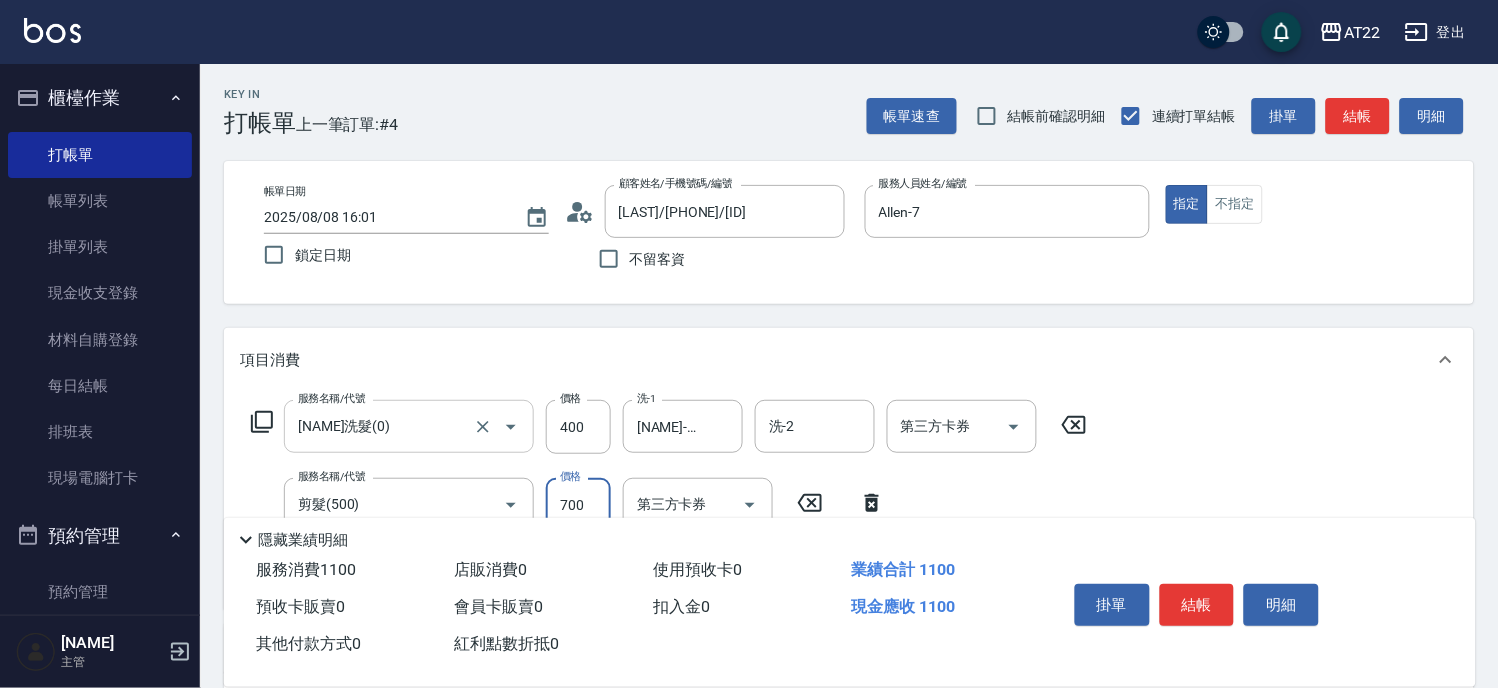 type on "700" 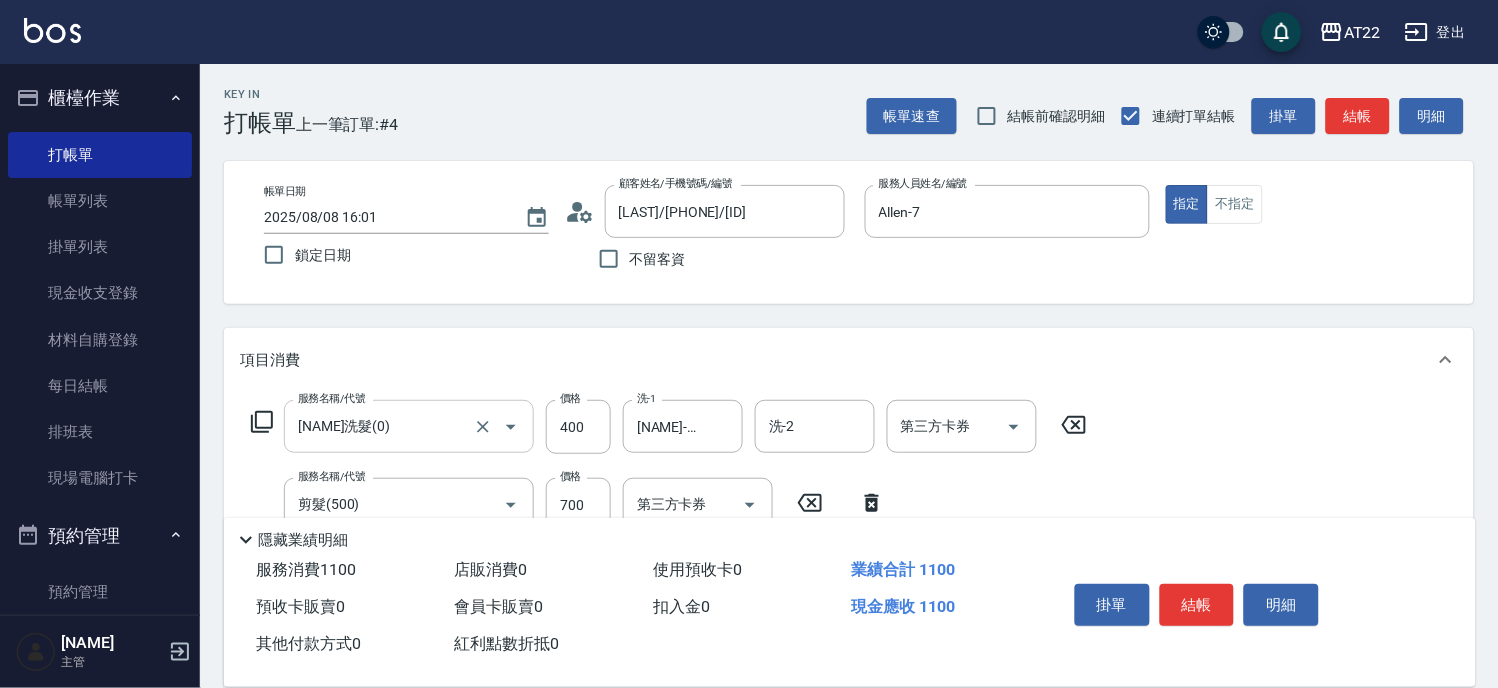 scroll, scrollTop: 333, scrollLeft: 0, axis: vertical 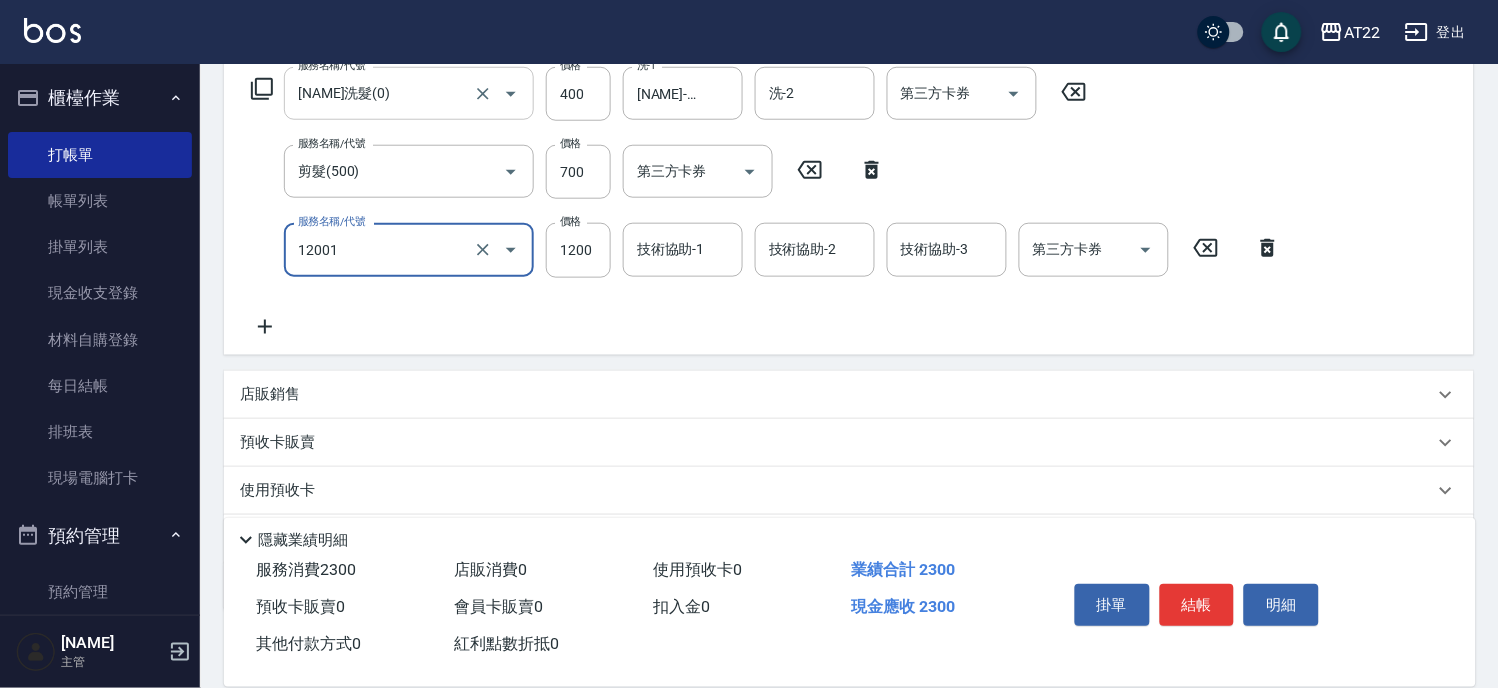 type on "燙髮S(12001)" 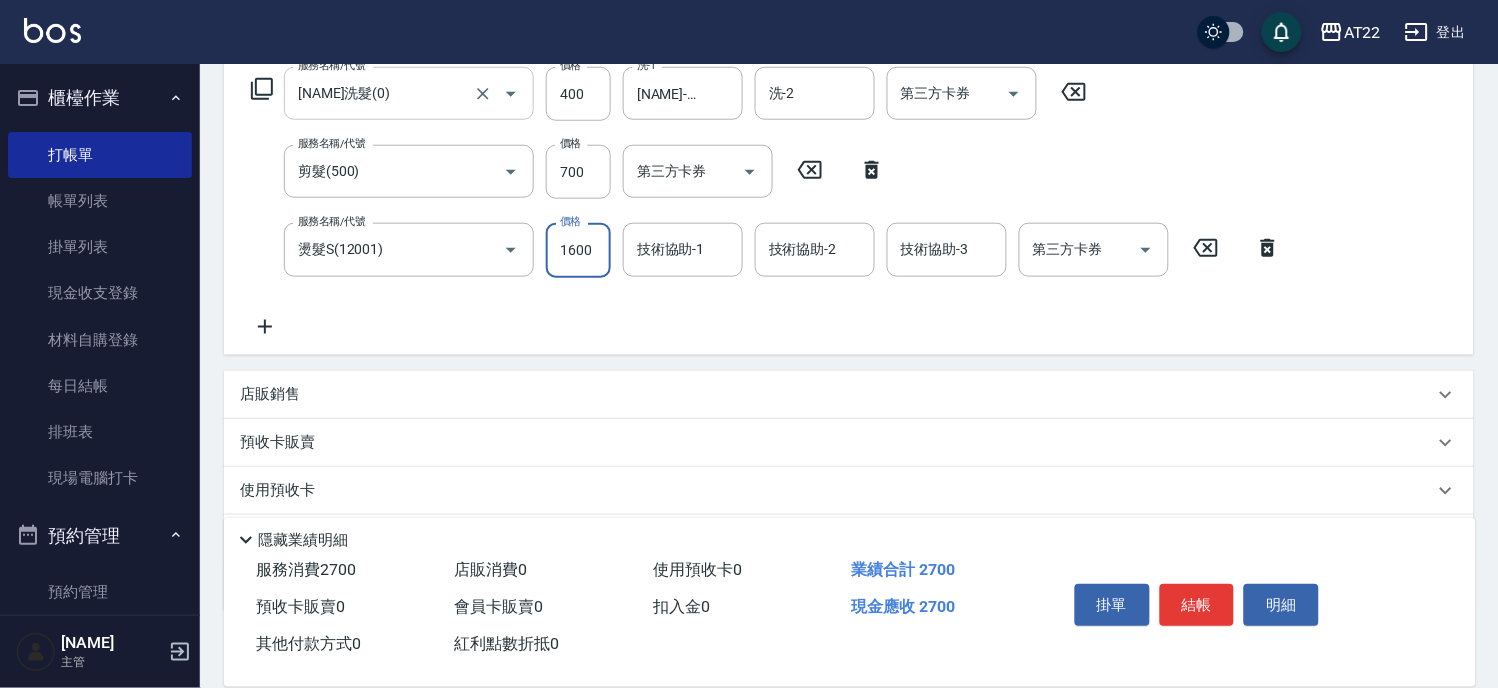 type on "1600" 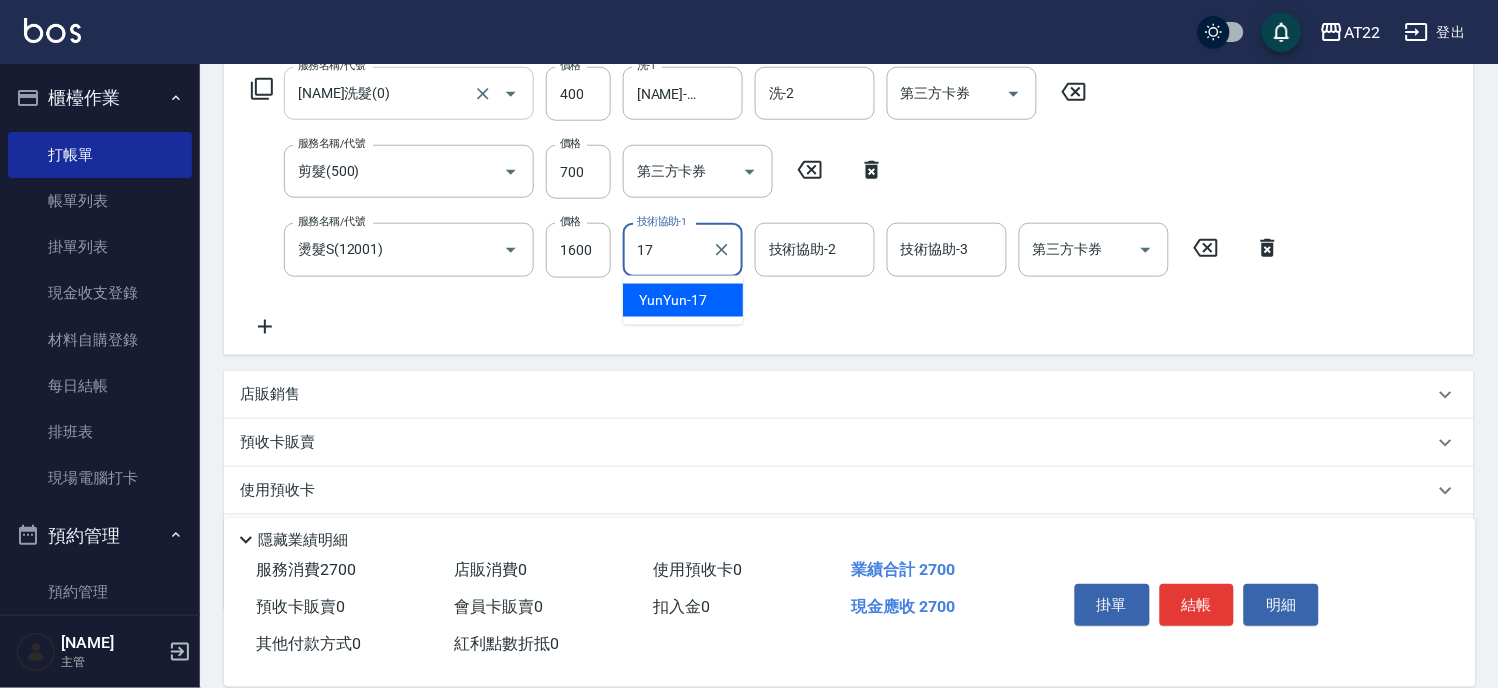 type on "YunYun-17" 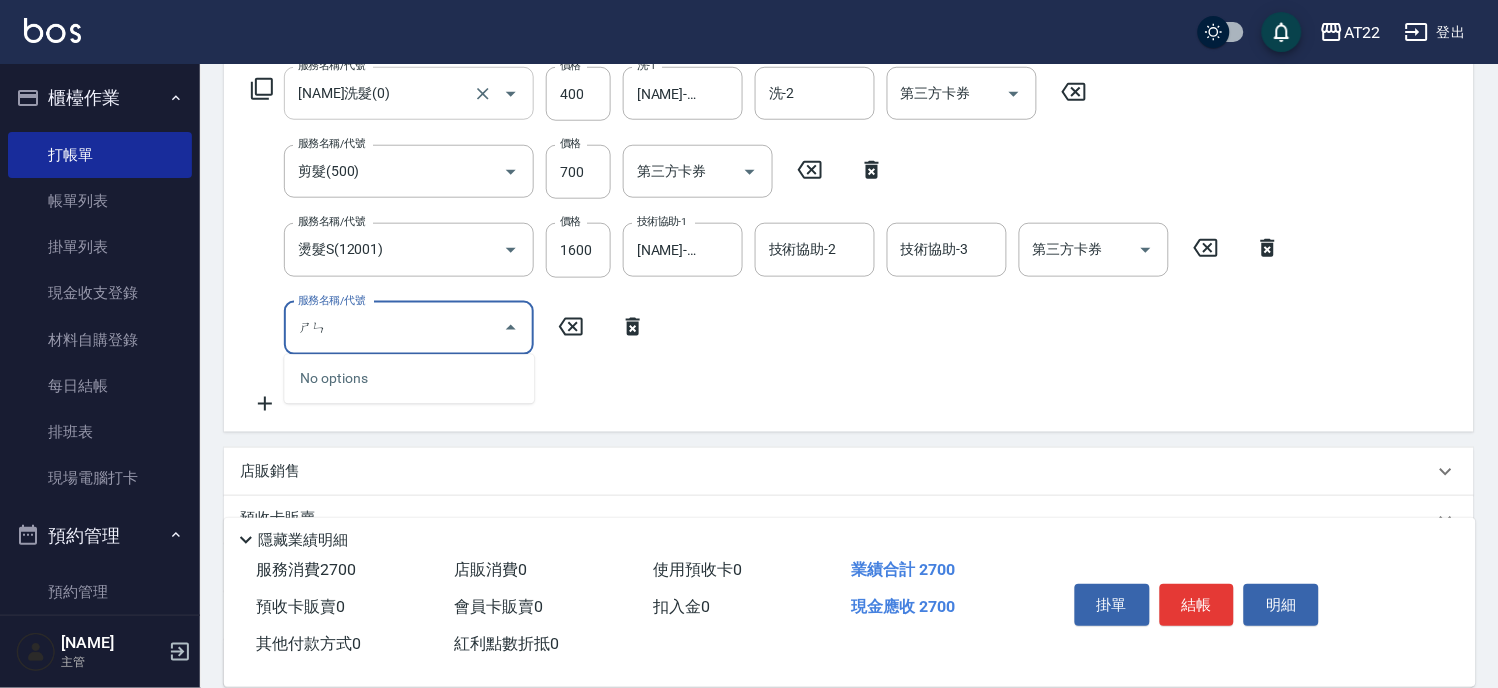 type on "深" 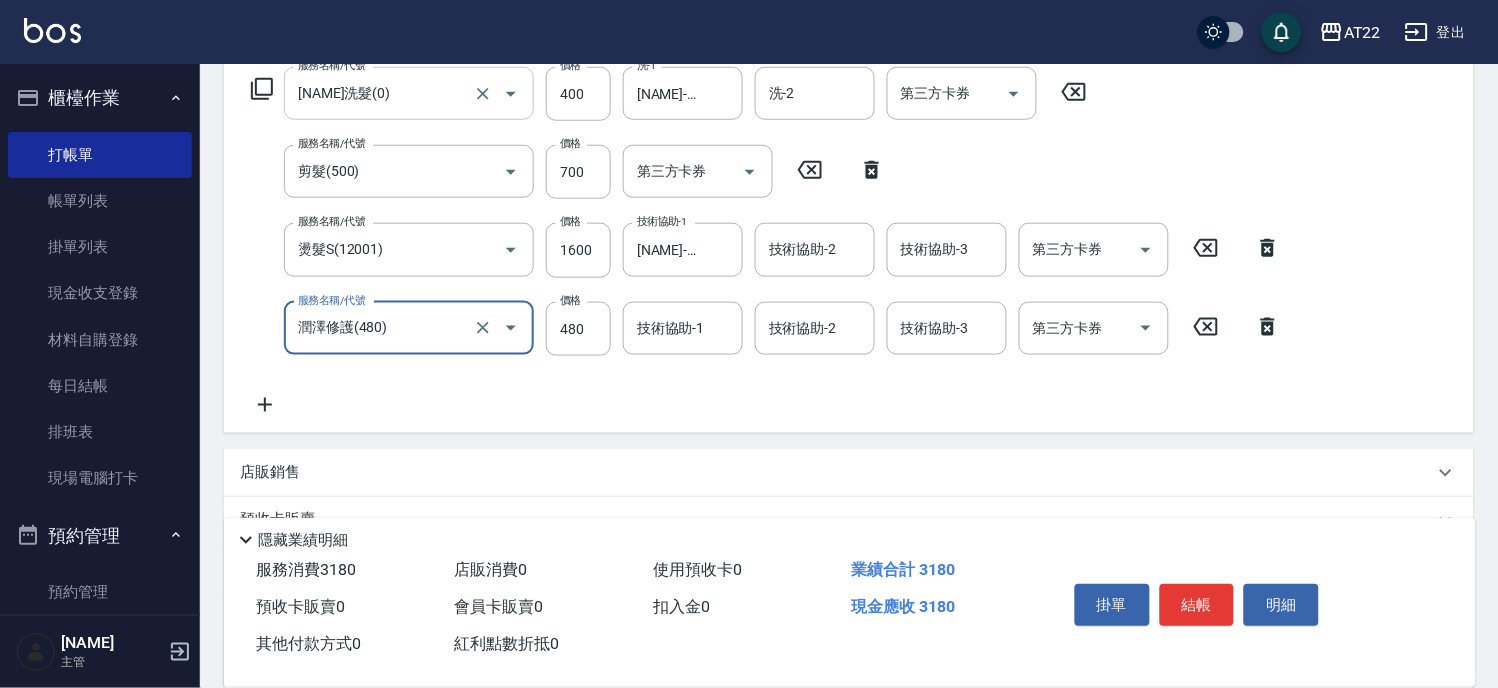 type on "潤澤修護(480)" 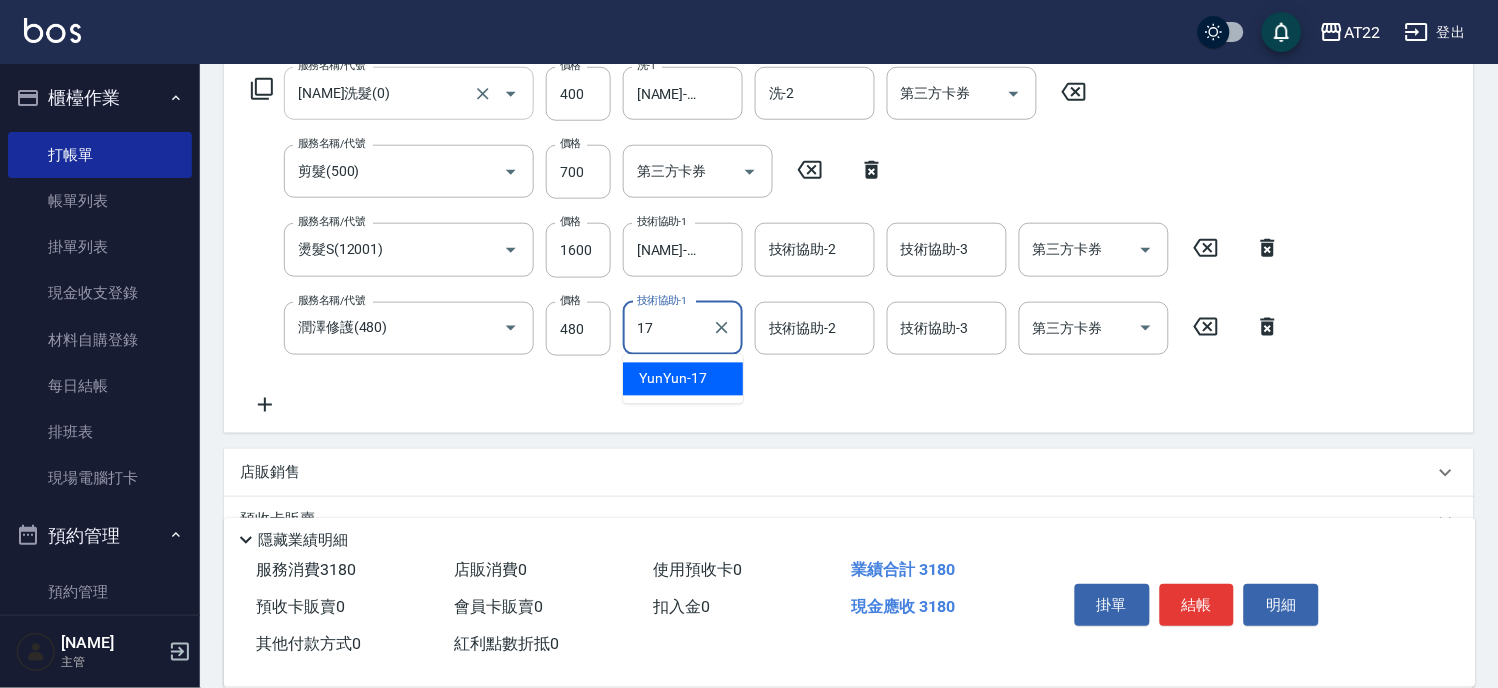 type on "YunYun-17" 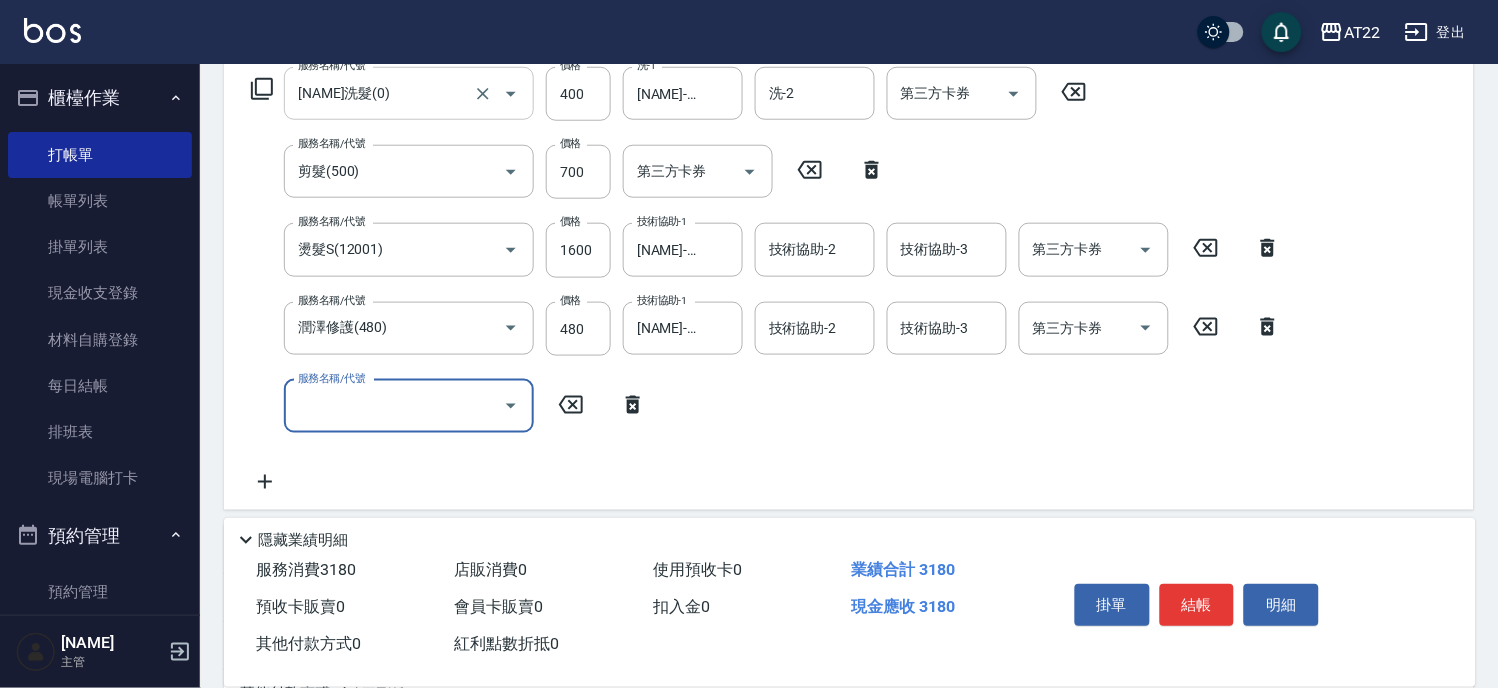 scroll, scrollTop: 600, scrollLeft: 0, axis: vertical 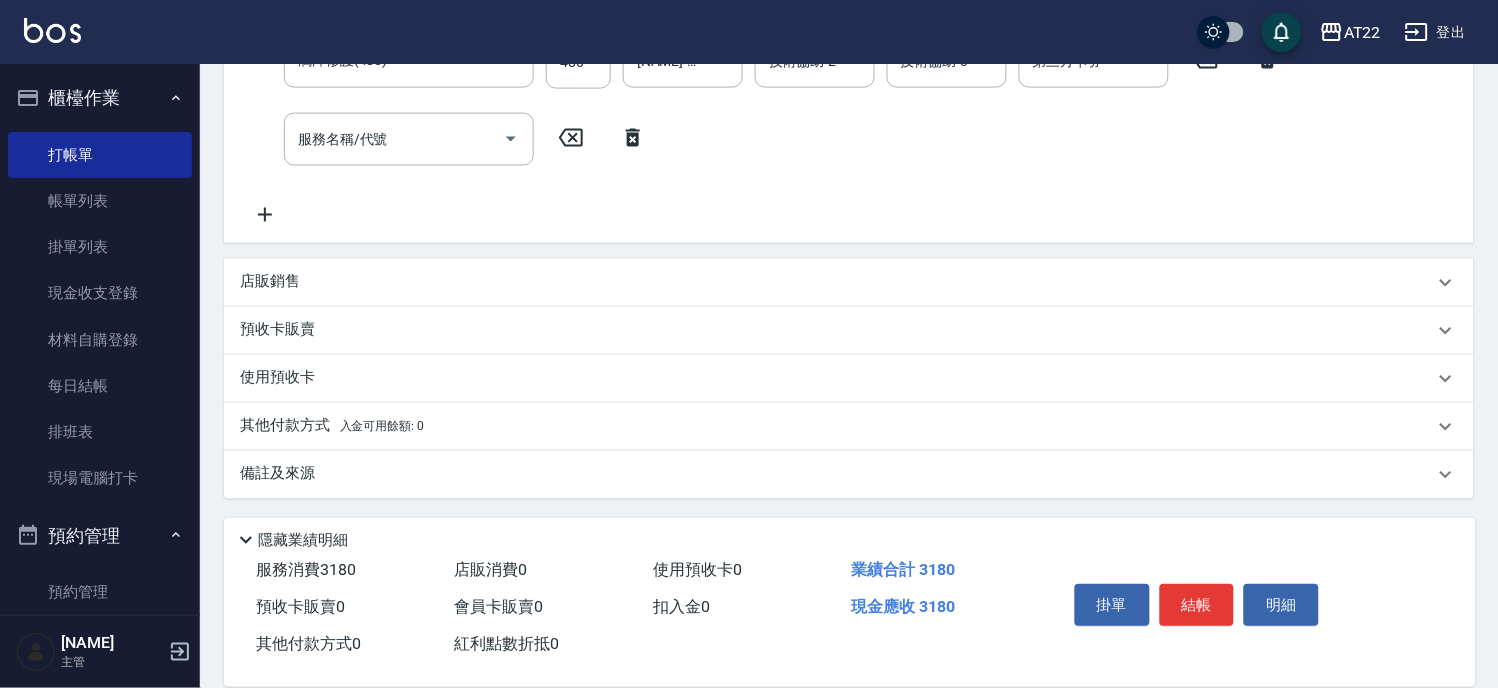 click on "店販銷售" at bounding box center [837, 282] 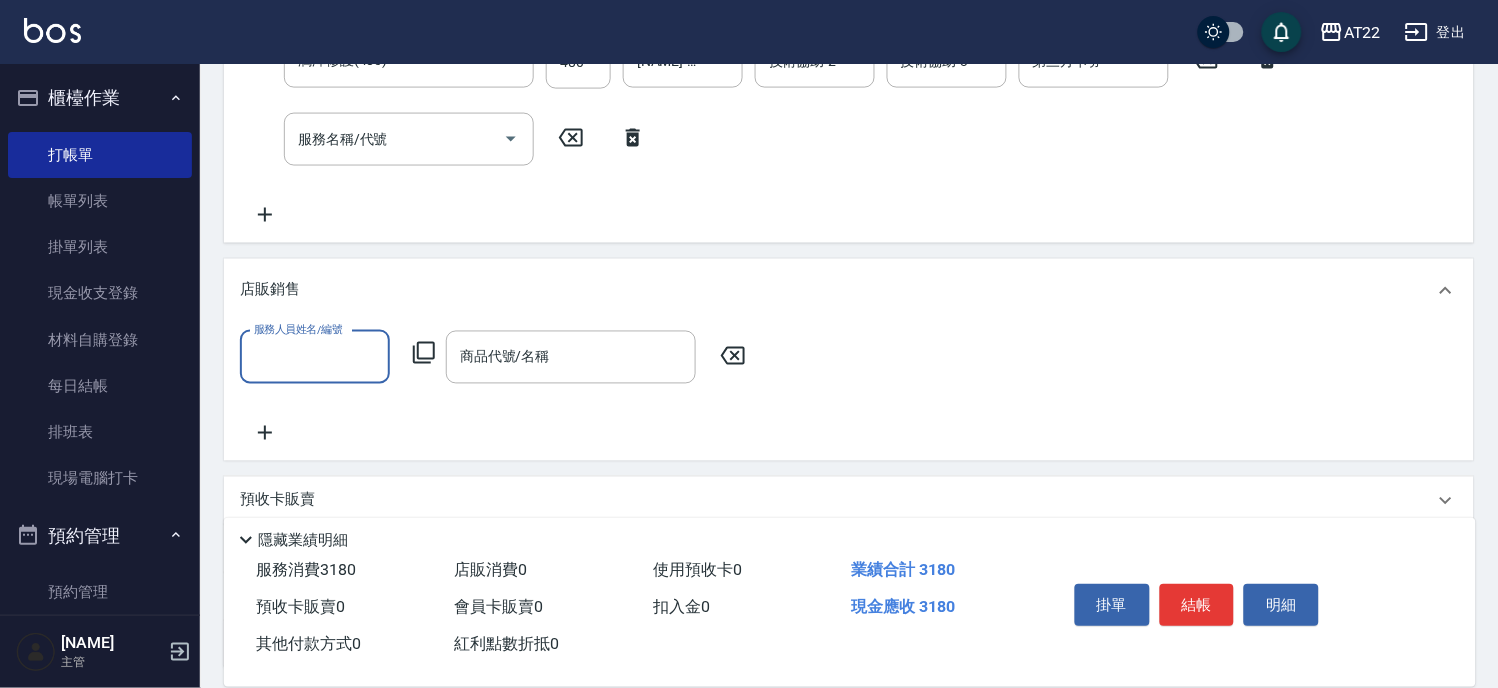 scroll, scrollTop: 0, scrollLeft: 0, axis: both 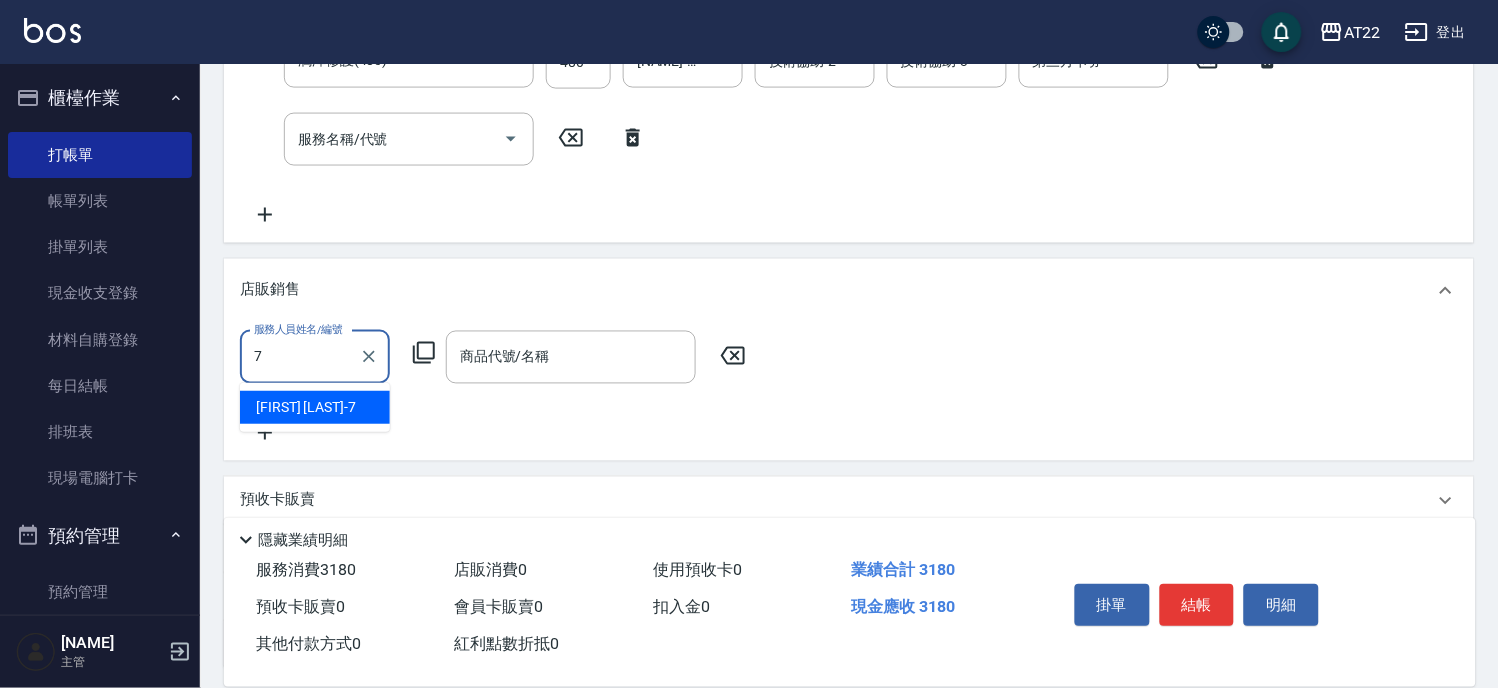 type on "Allen-7" 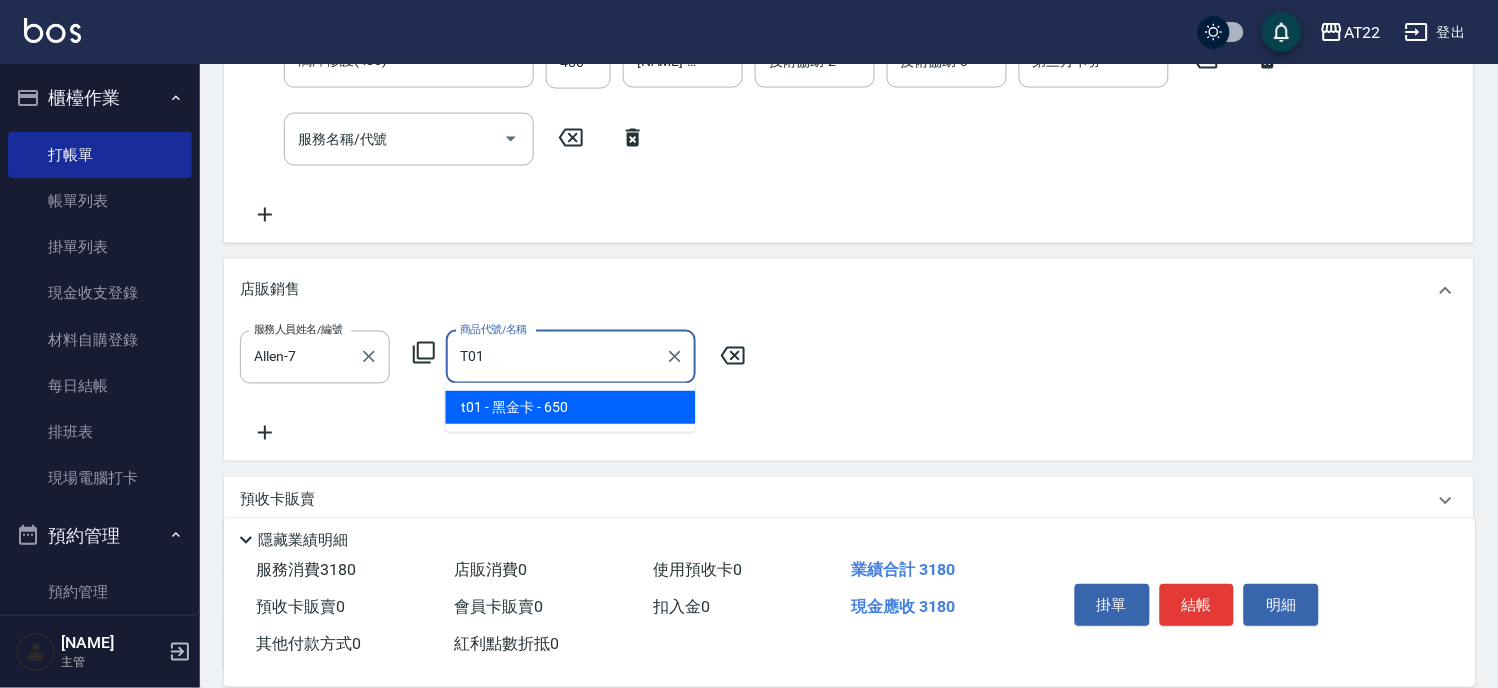 type on "黑金卡" 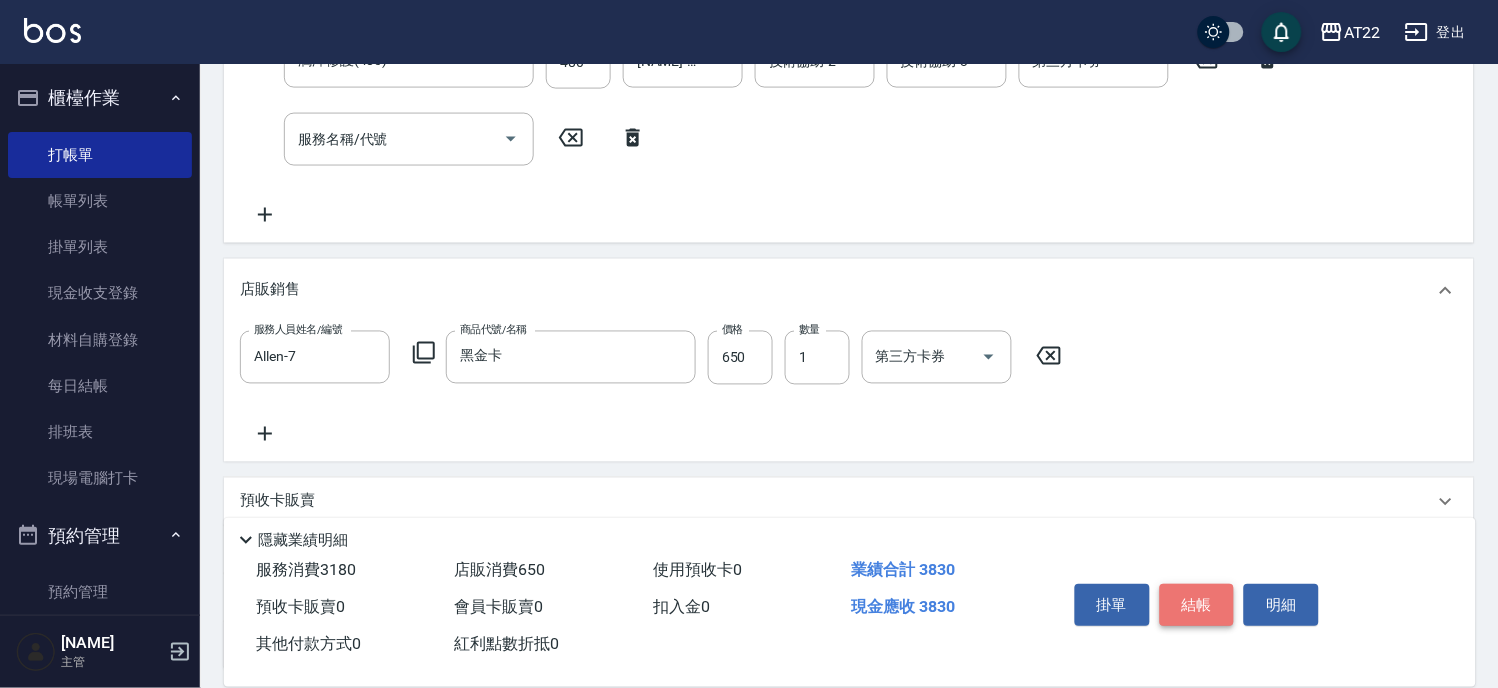 click on "結帳" at bounding box center (1197, 605) 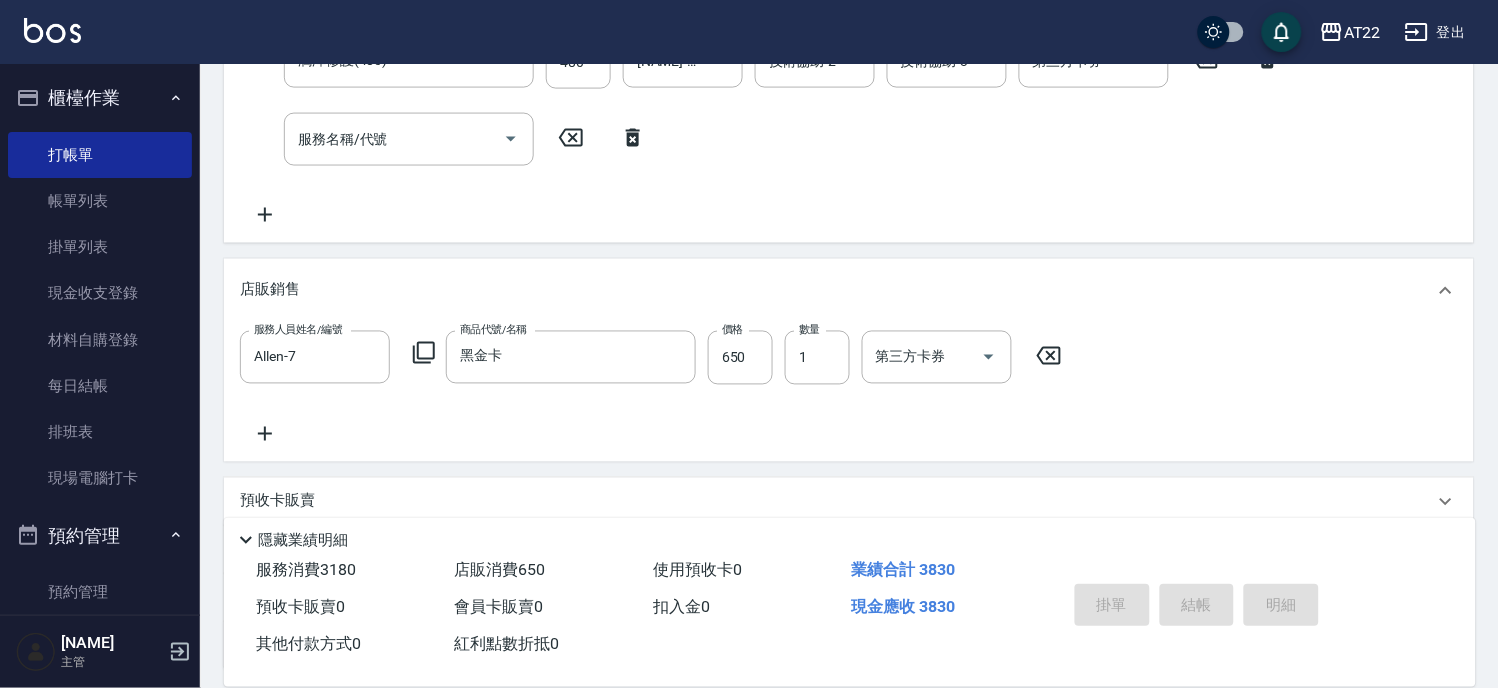 type on "2025/08/08 16:02" 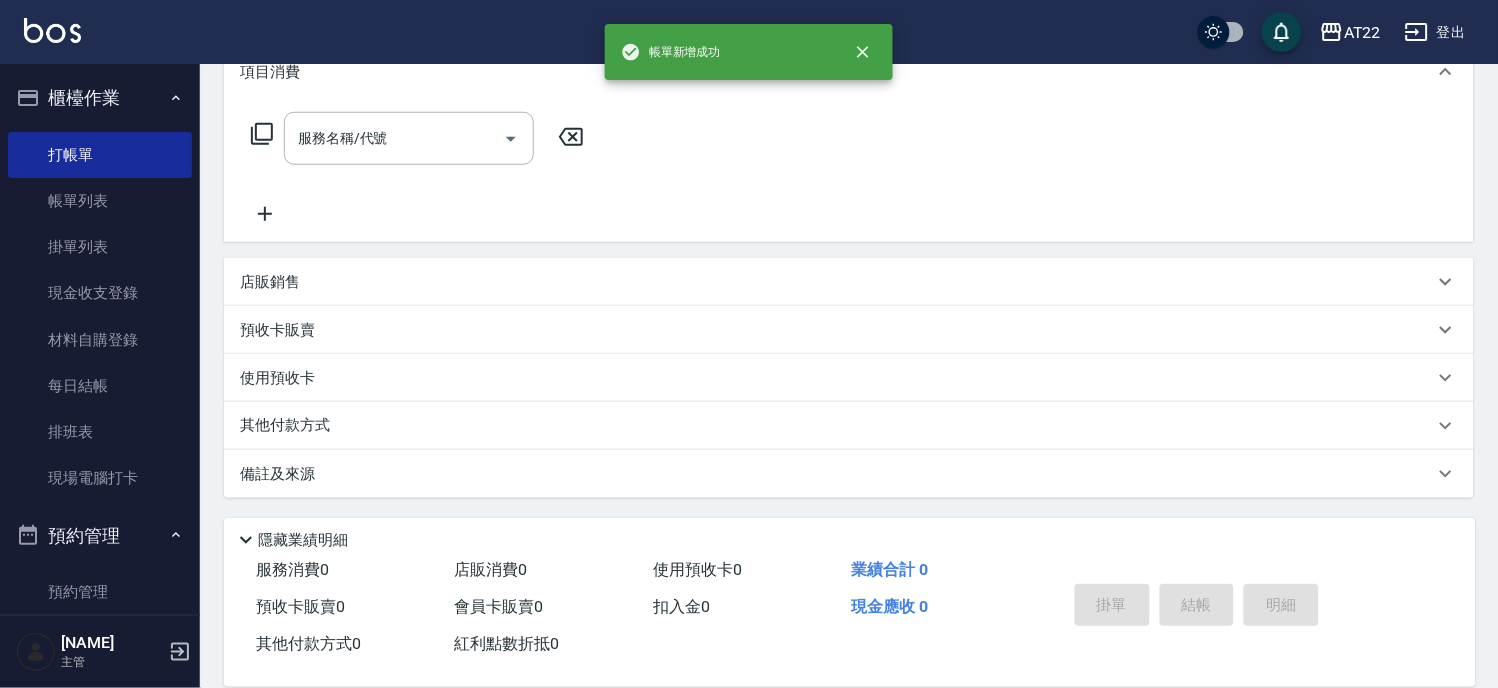 scroll, scrollTop: 0, scrollLeft: 0, axis: both 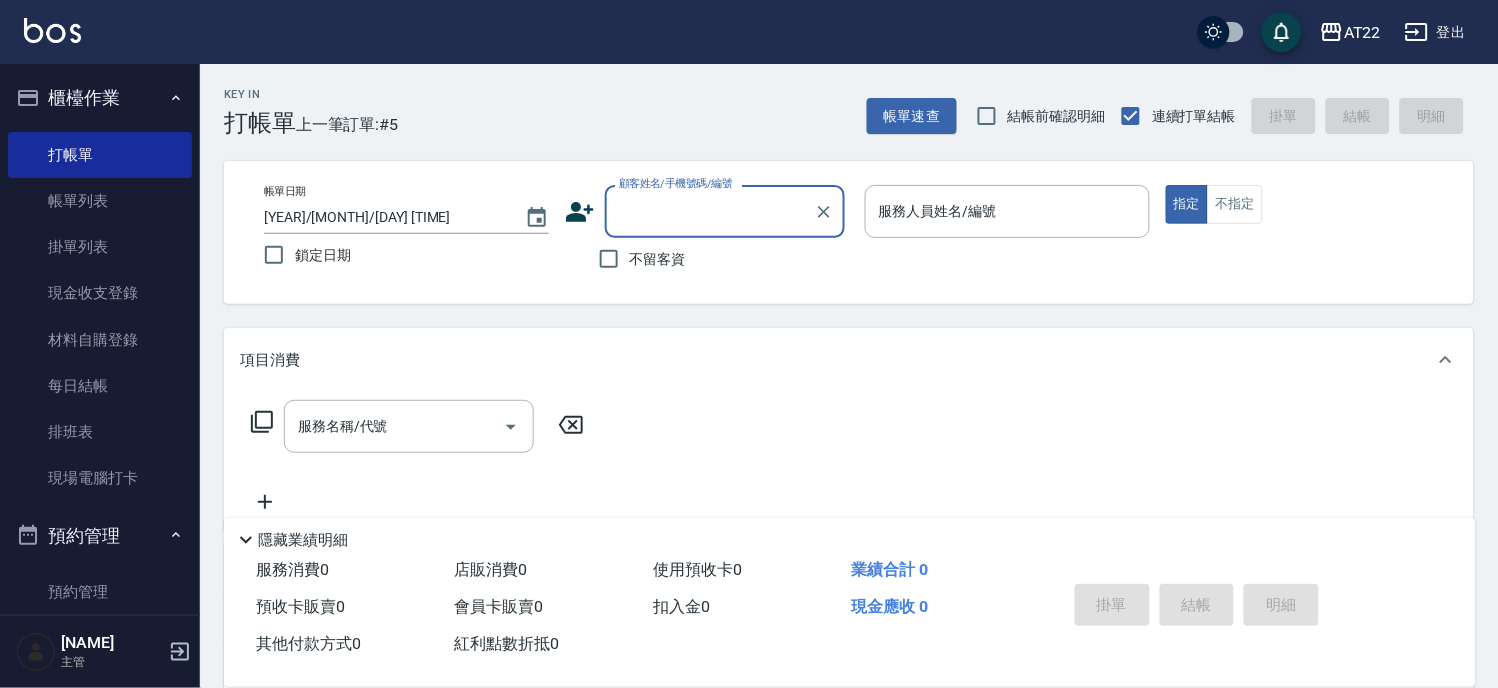 click on "Key In 打帳單 上一筆訂單:#5 帳單速查 結帳前確認明細 連續打單結帳 掛單 結帳 明細" at bounding box center [837, 100] 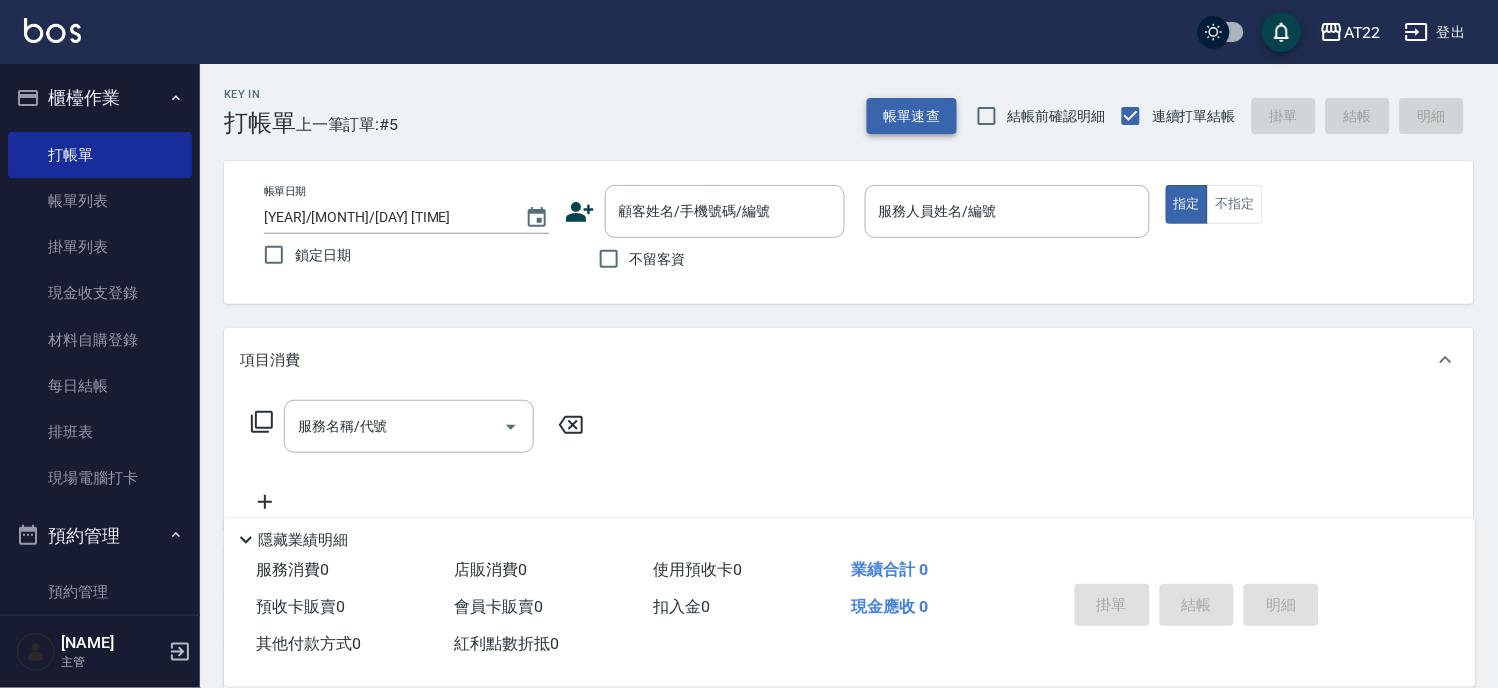 click on "帳單速查" at bounding box center (912, 116) 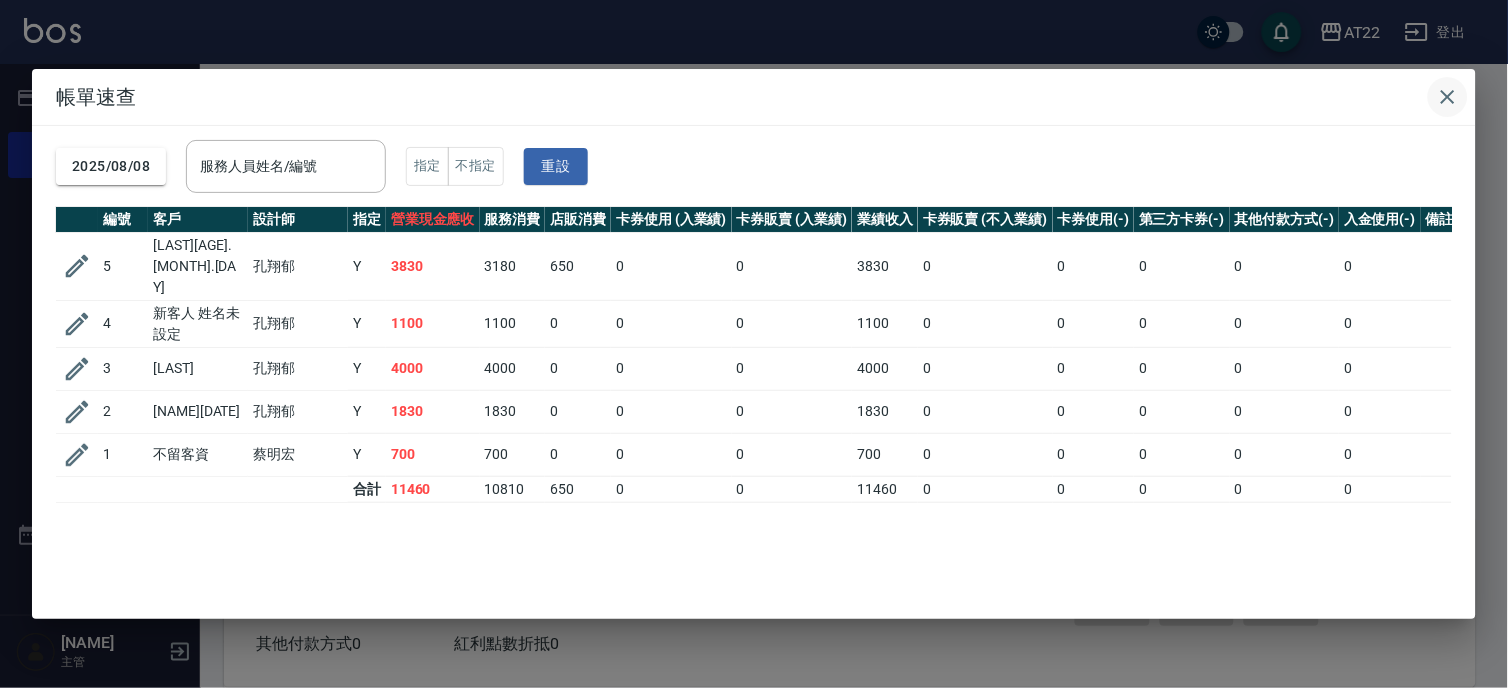 click 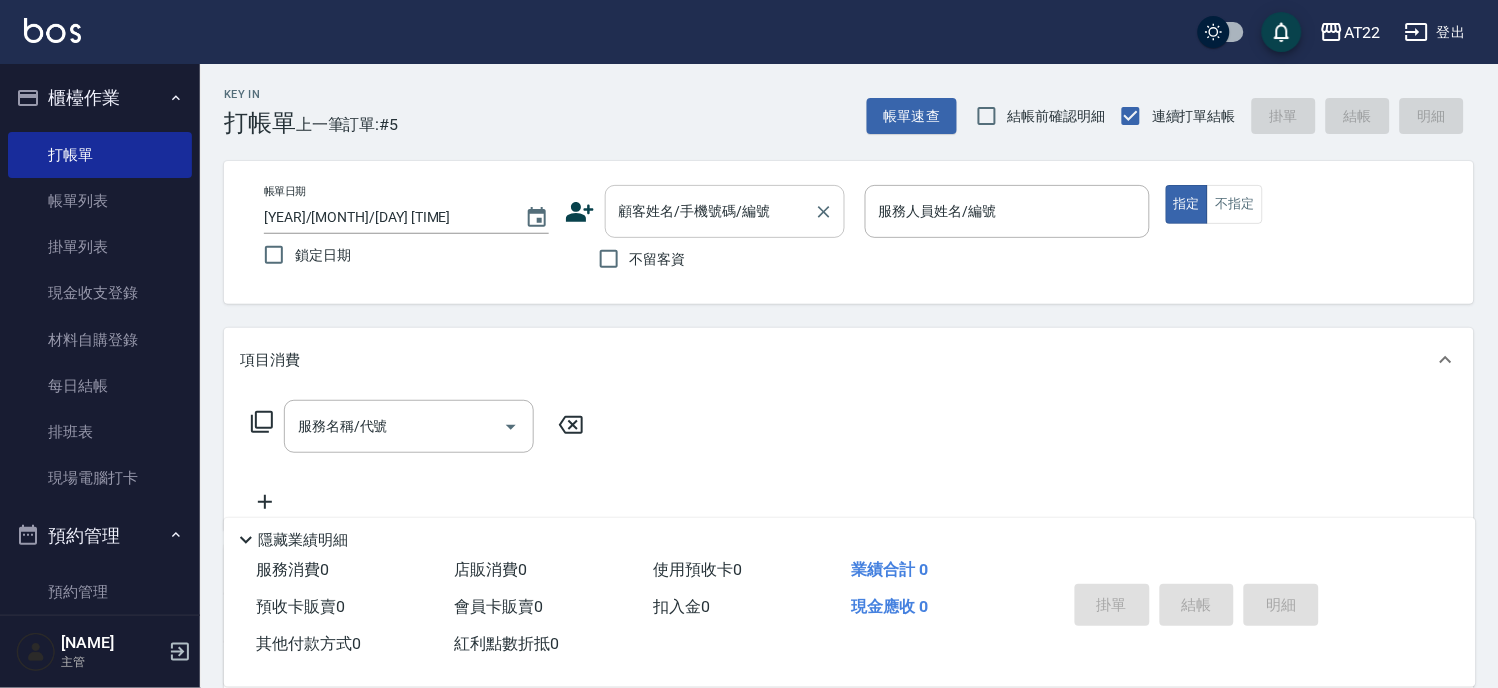 click on "顧客姓名/手機號碼/編號" at bounding box center [710, 211] 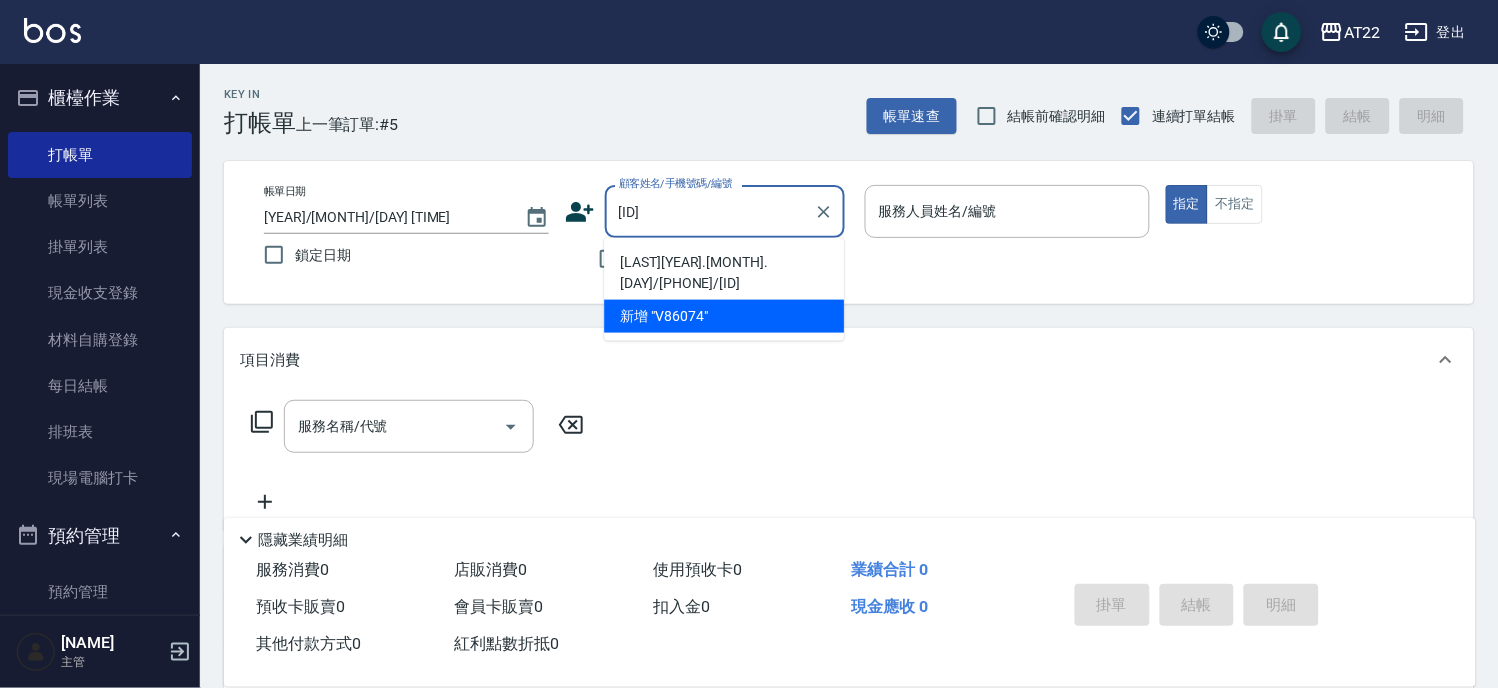 click on "[NAME][DATE].[DATE]/[PHONE]/V86074" at bounding box center (724, 273) 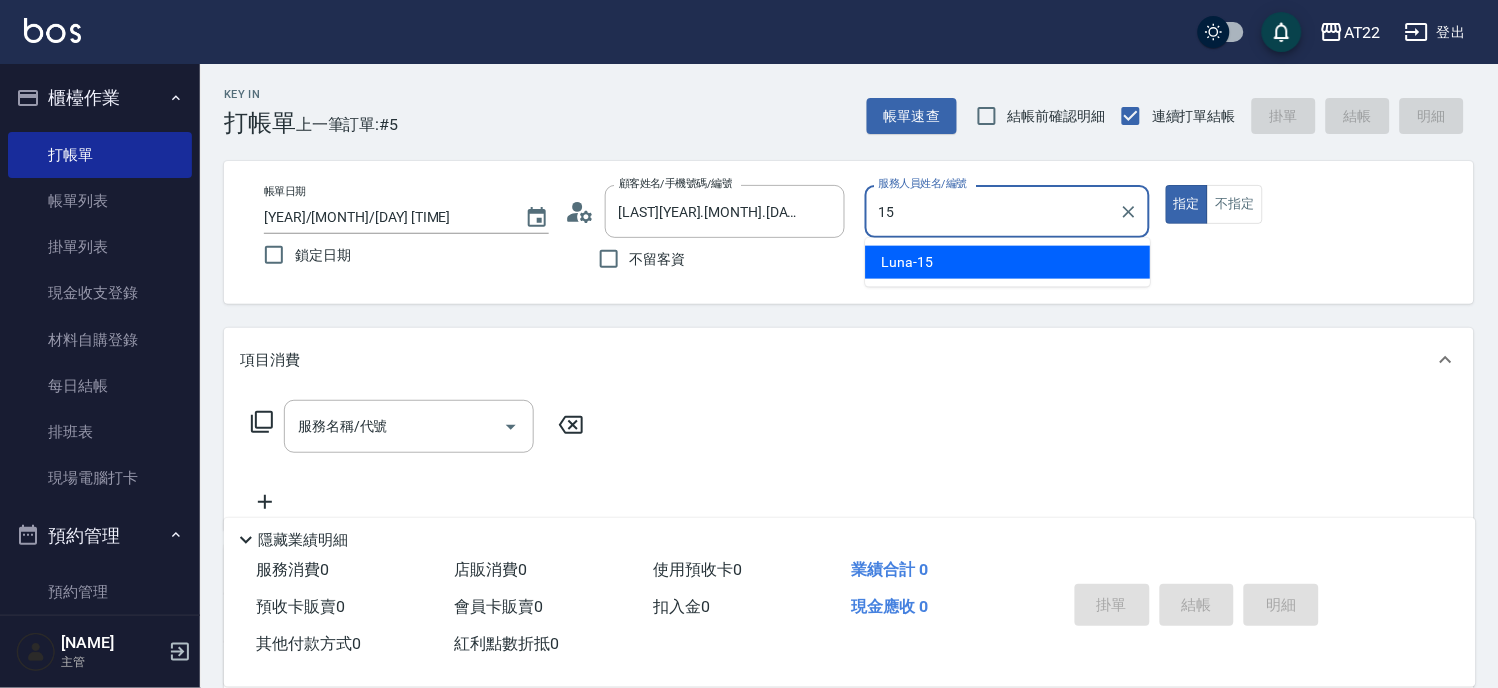 type on "Luna-15" 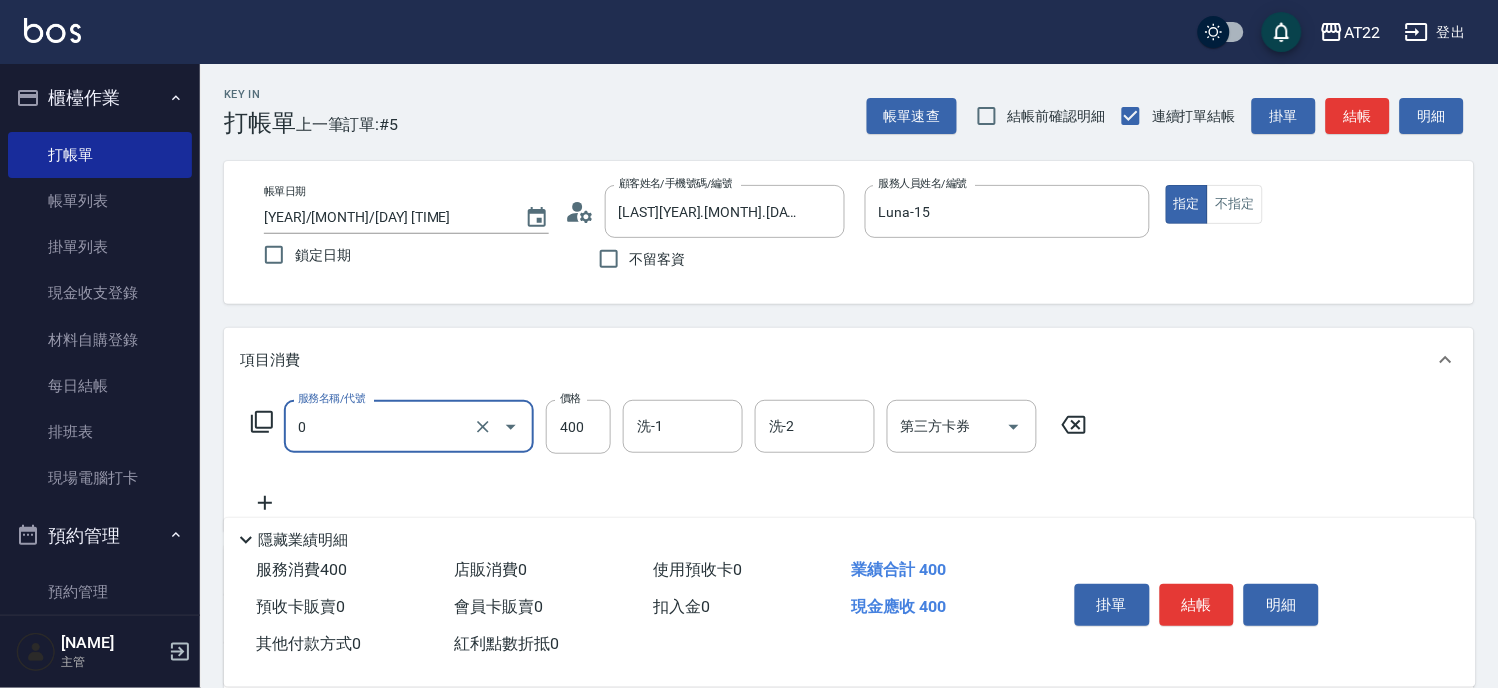 type on "有機洗髮(0)" 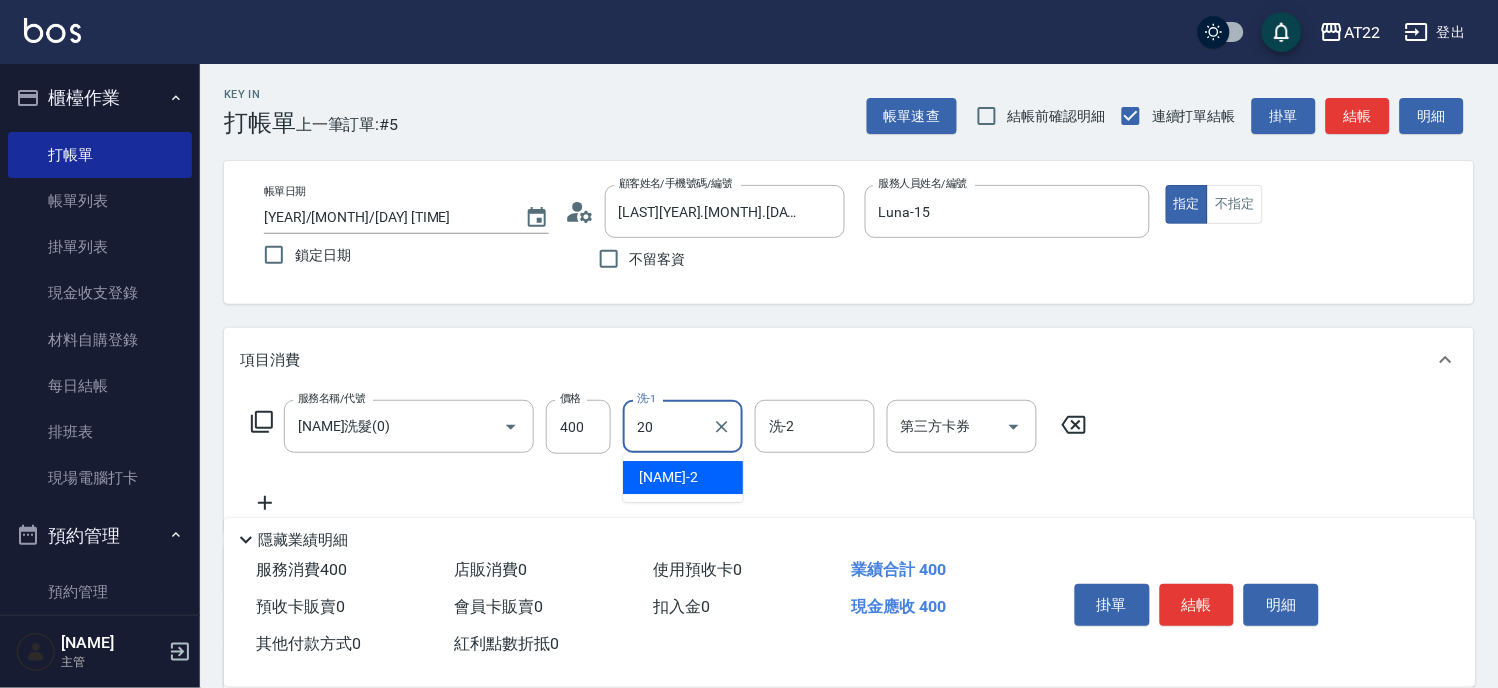 type on "Noah-20" 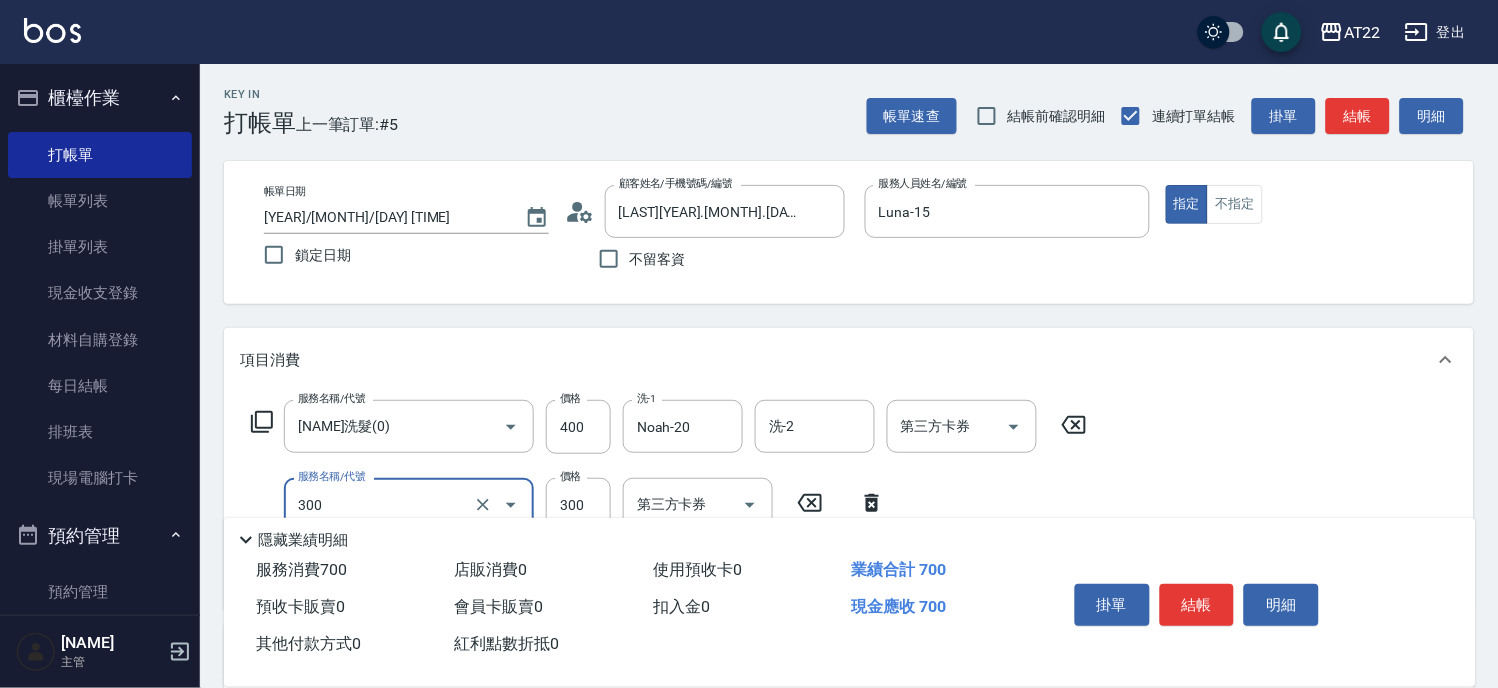 type on "剪髮(300)" 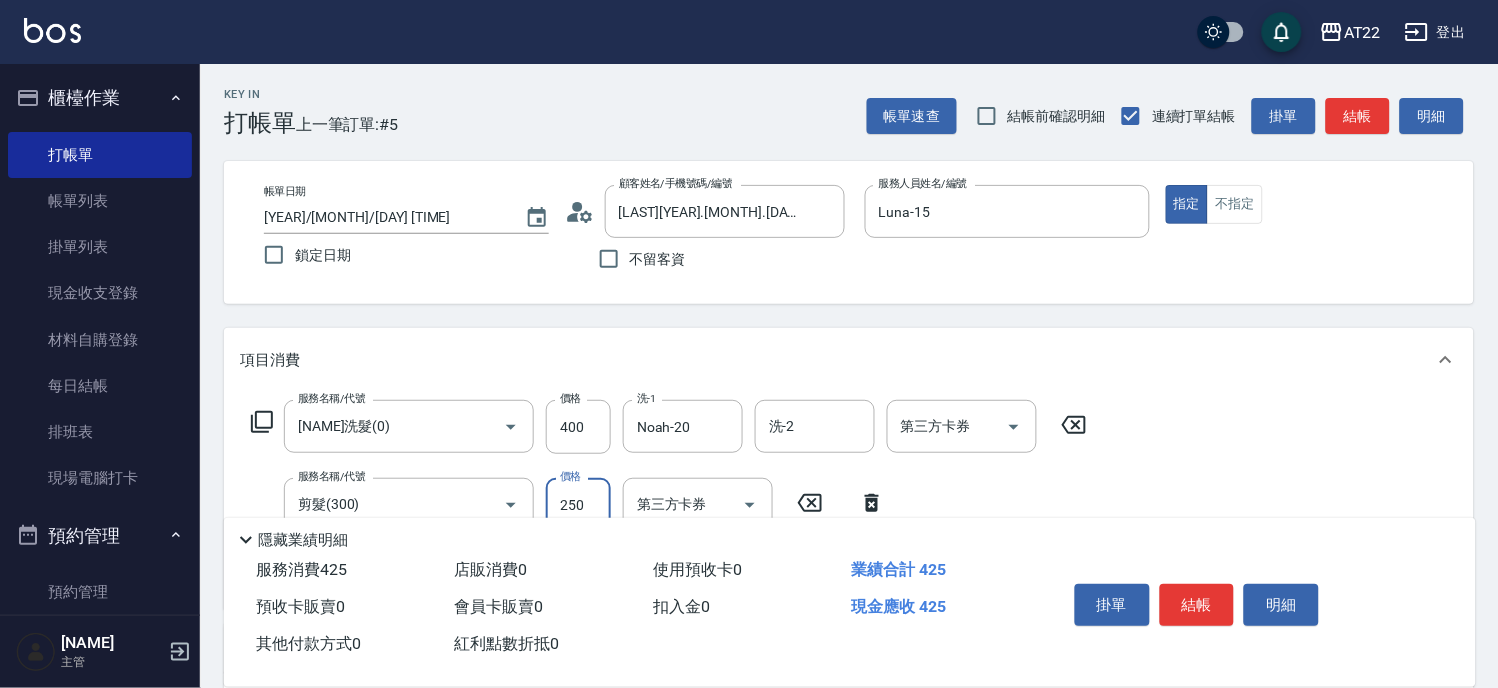 type on "250" 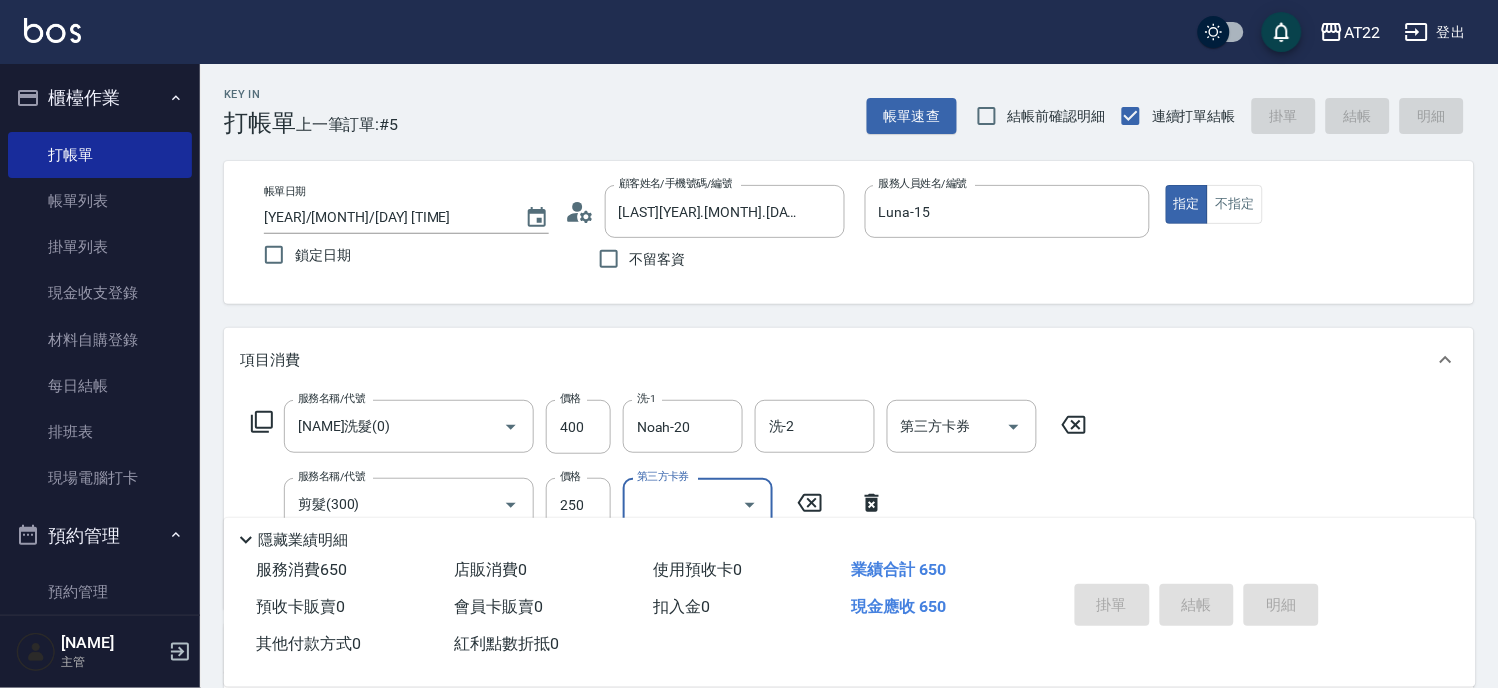 type on "2025/08/08 16:05" 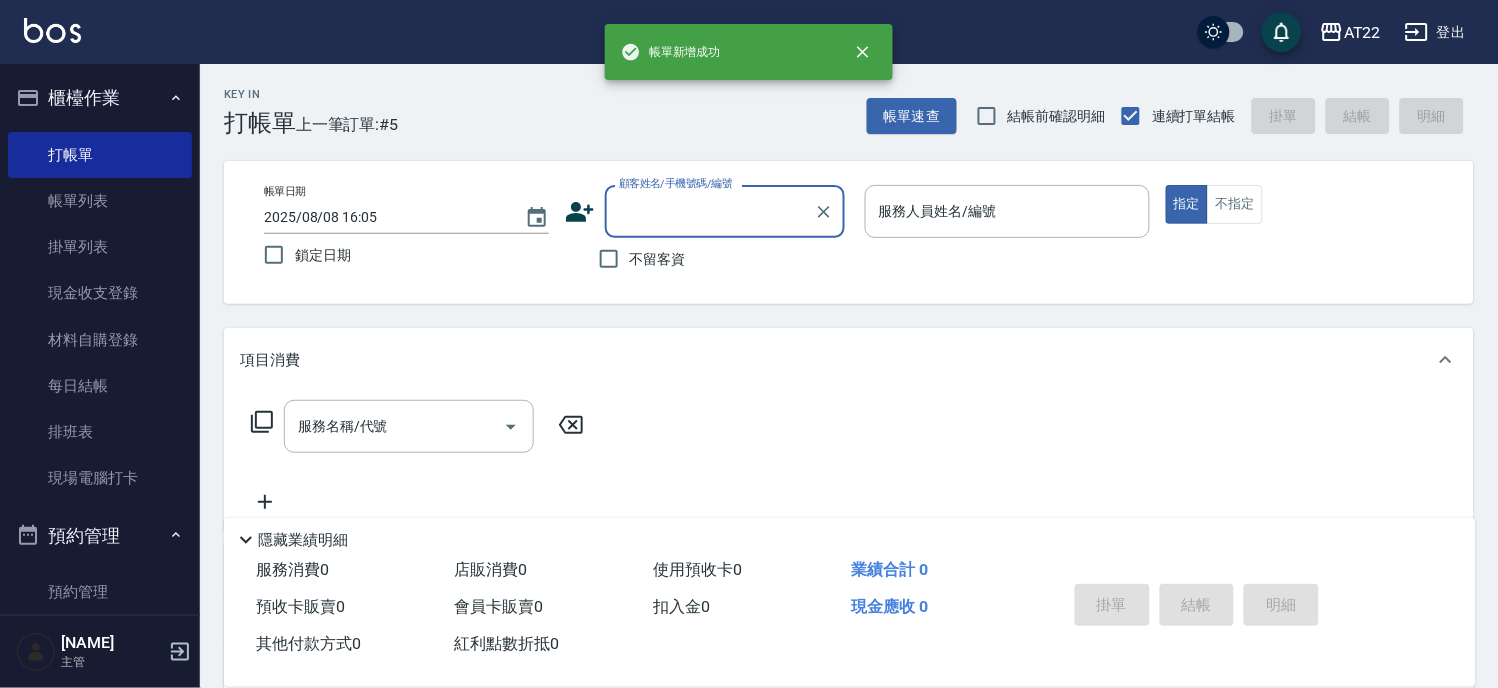 scroll, scrollTop: 0, scrollLeft: 0, axis: both 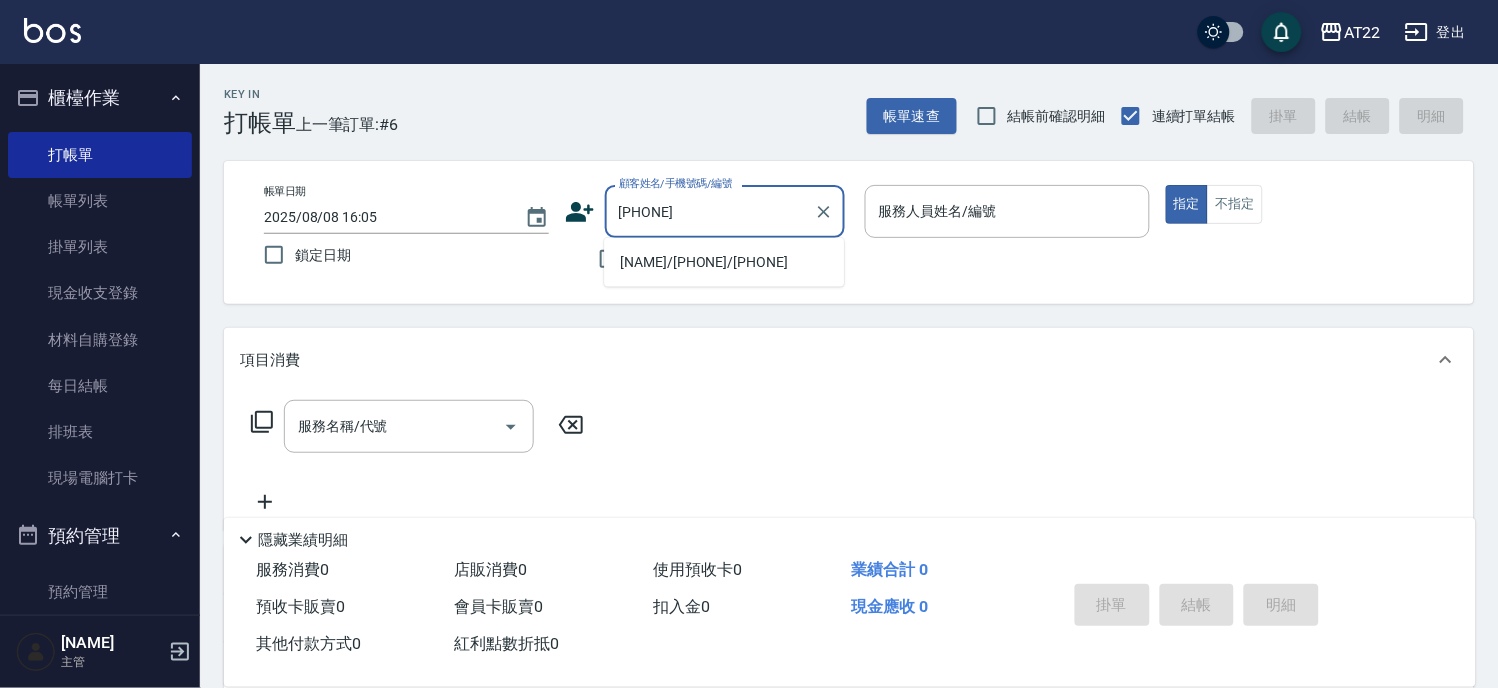 click on "[LAST] / [PHONE] / [PHONE]" at bounding box center [724, 262] 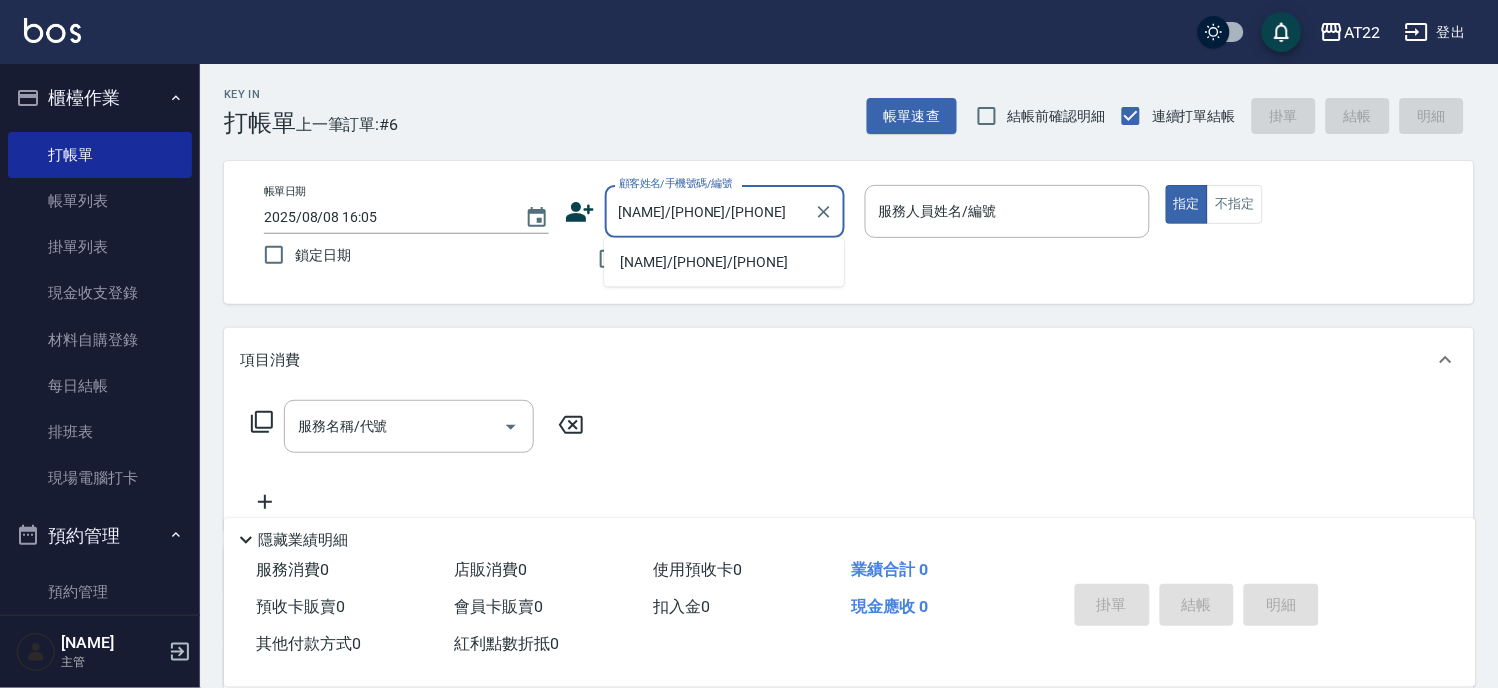 type on "king-5" 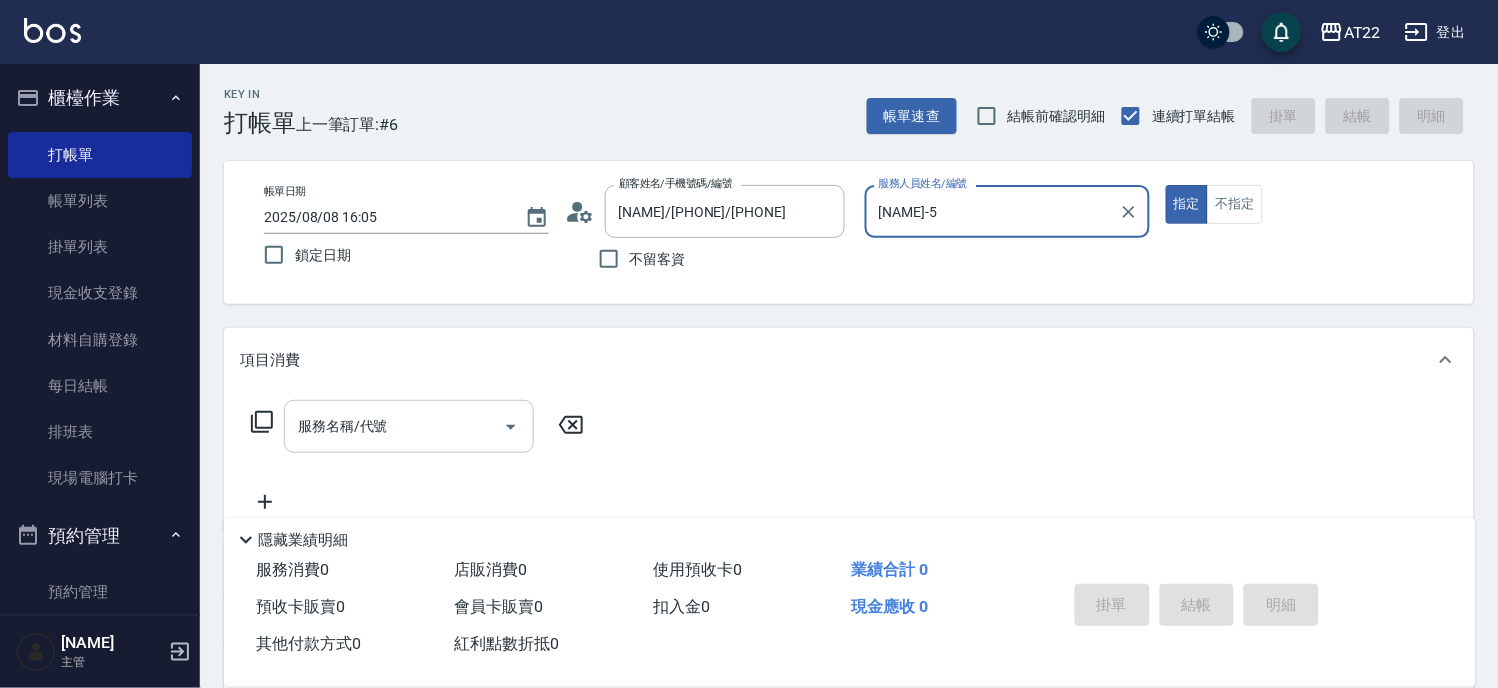 click on "服務名稱/代號" at bounding box center [394, 426] 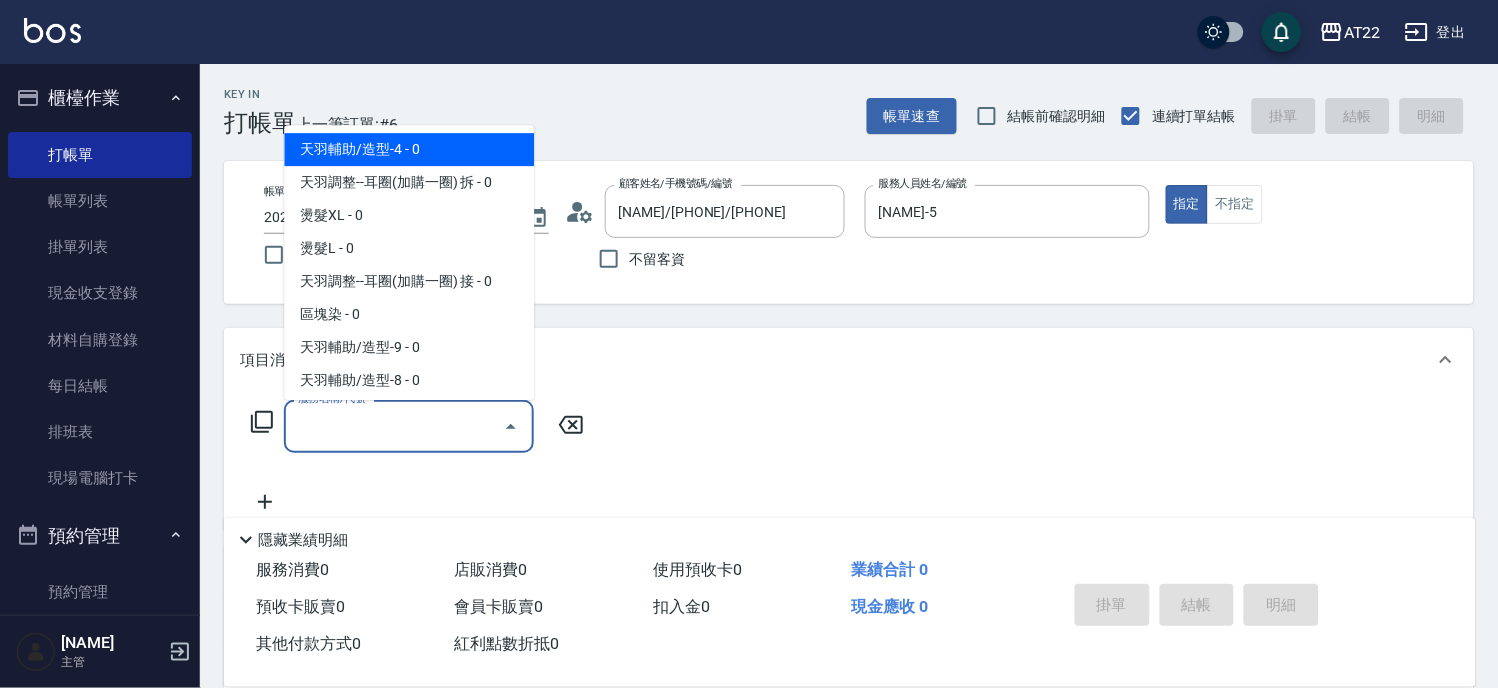 type on "0" 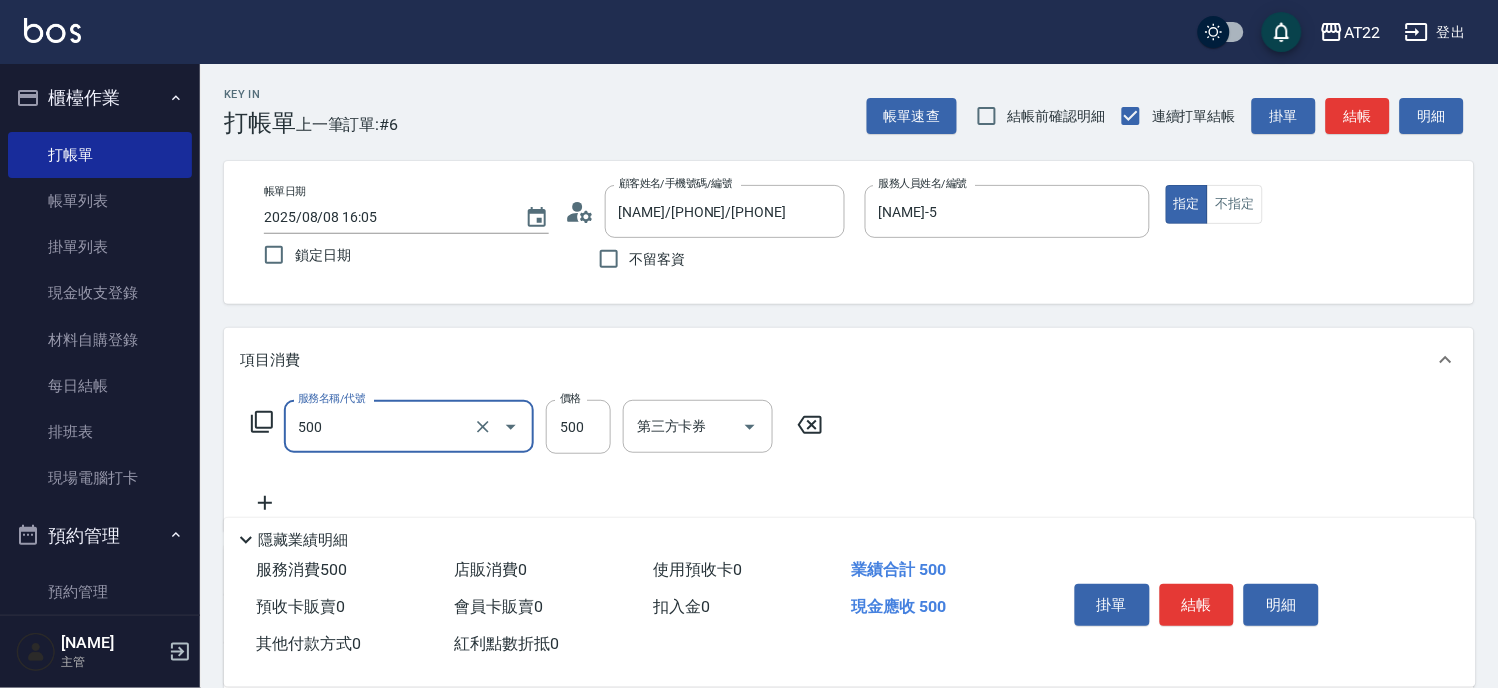 type on "剪髮(500)" 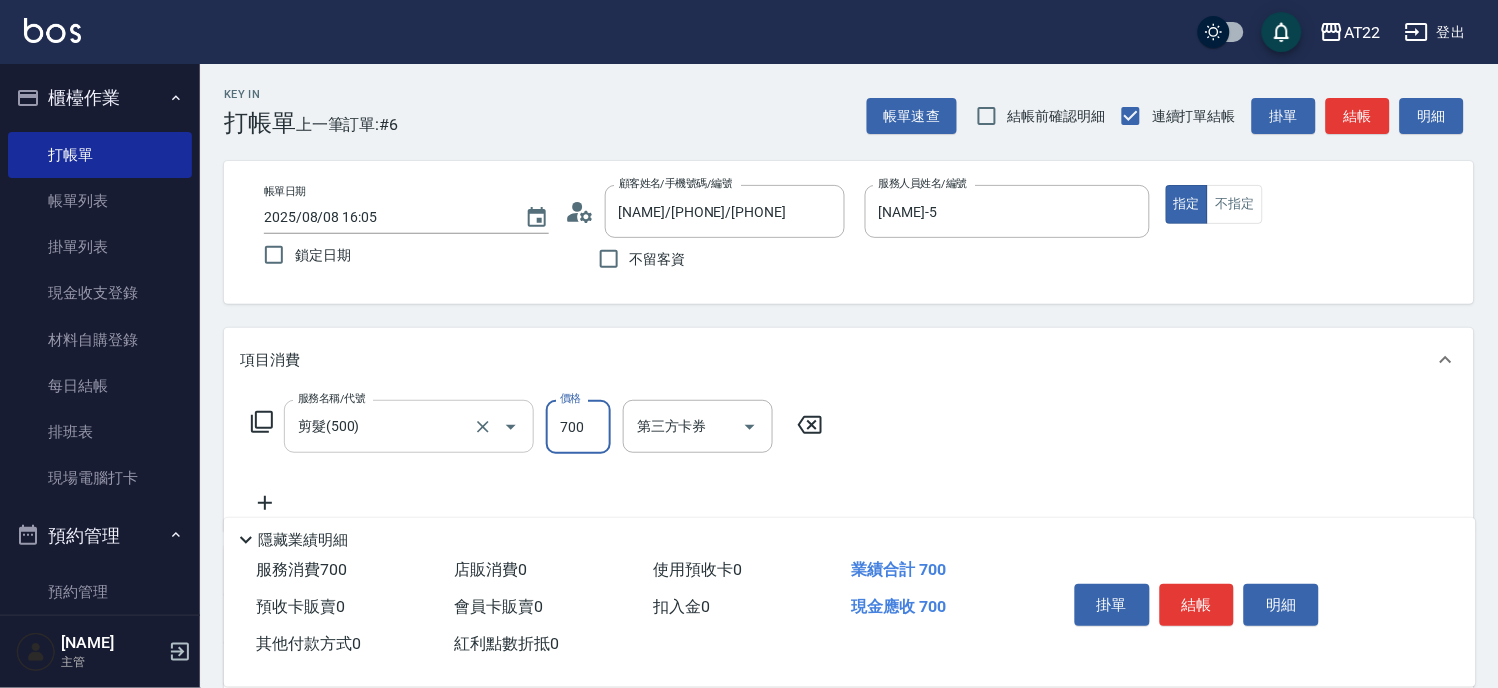 type on "700" 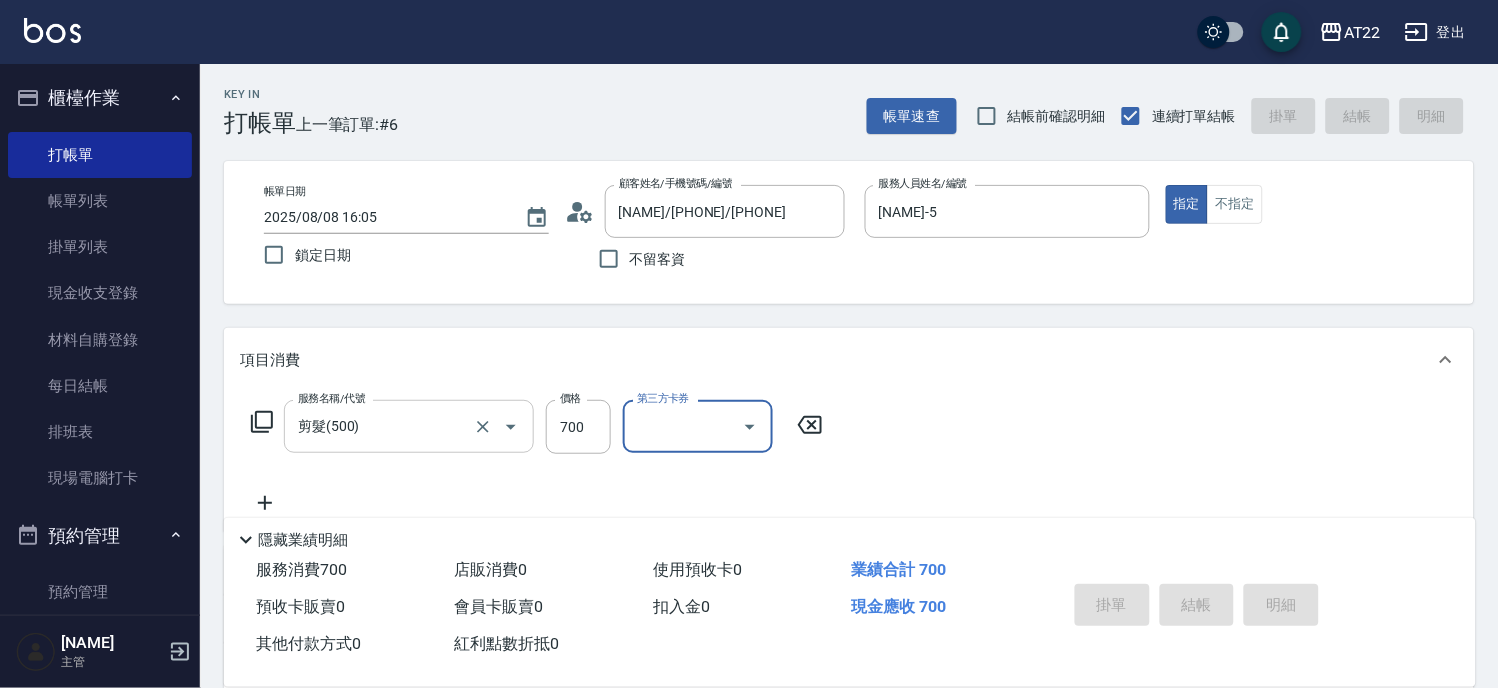 type 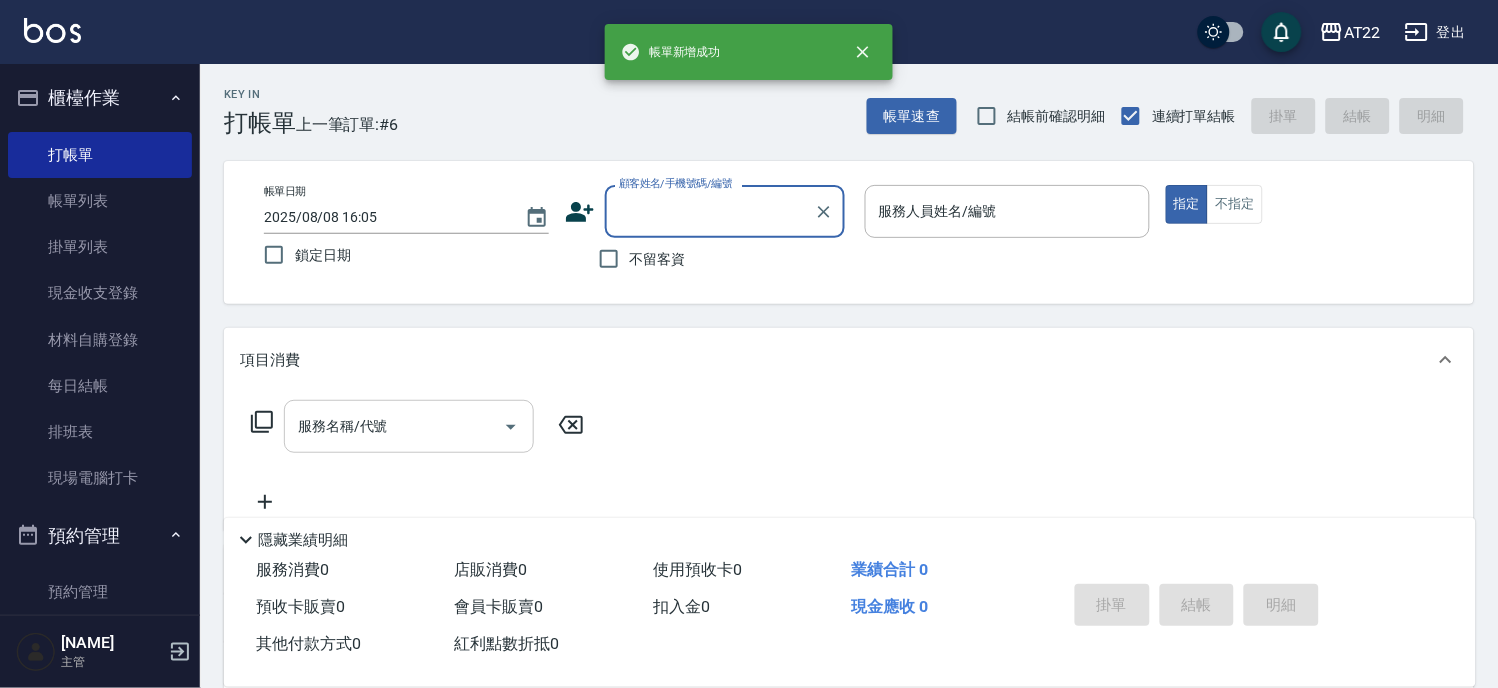 scroll, scrollTop: 0, scrollLeft: 0, axis: both 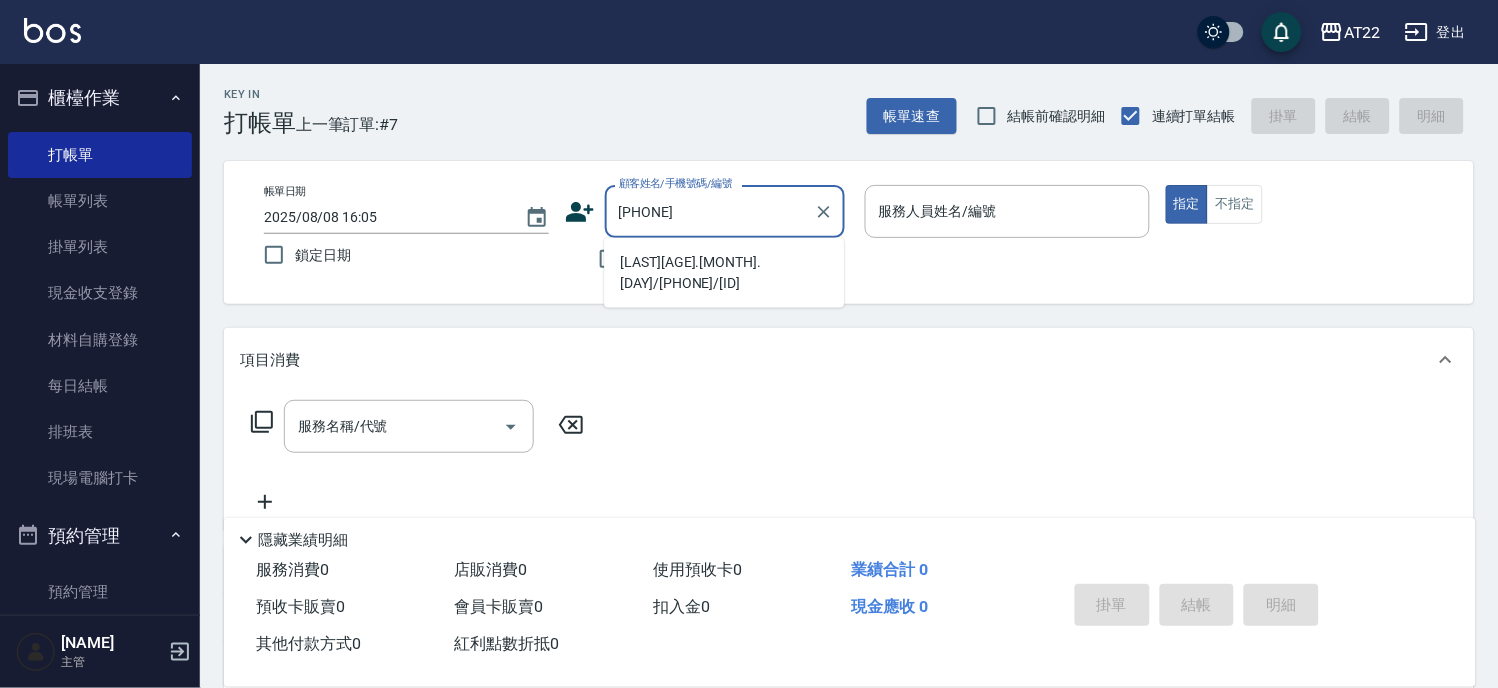 click on "[LAST] [NUMBER].[NUMBER].[NUMBER] / [PHONE] / T[NUMBER]" at bounding box center [724, 273] 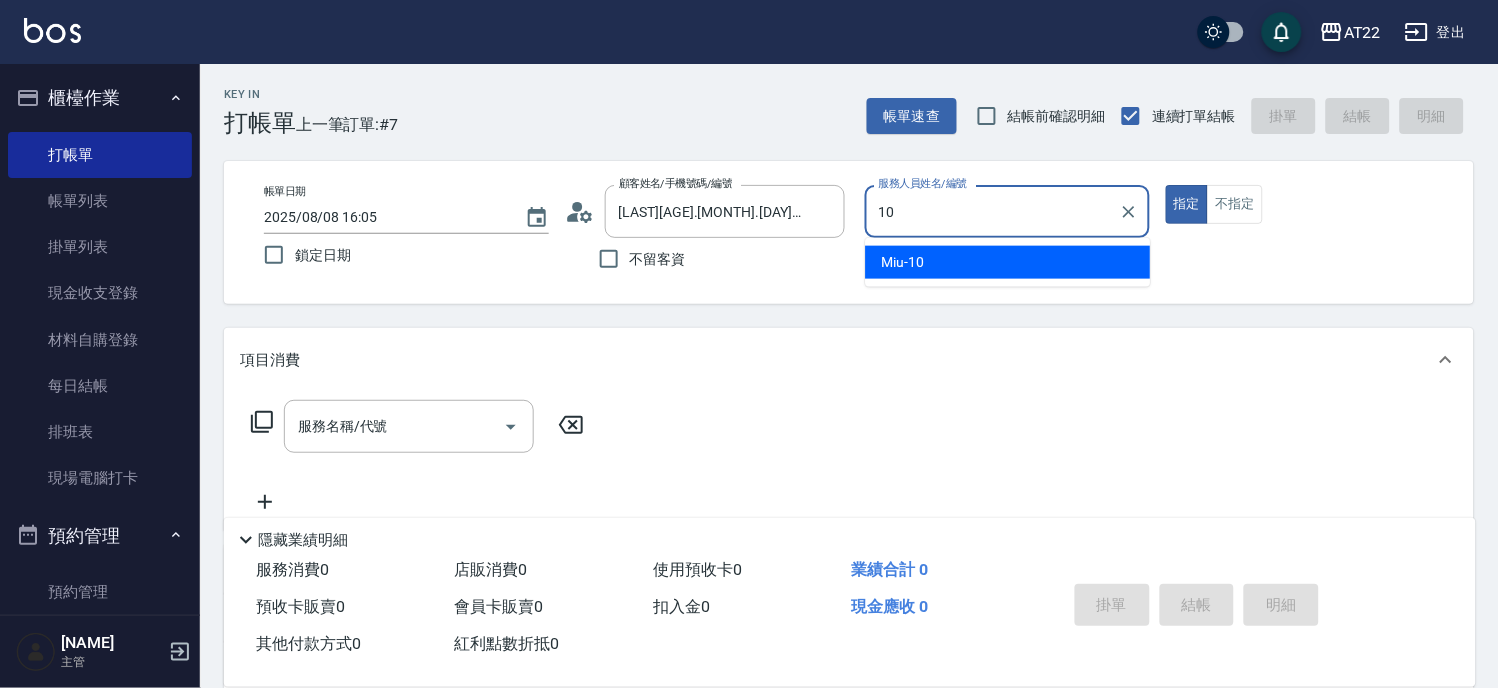 type on "Miu-10" 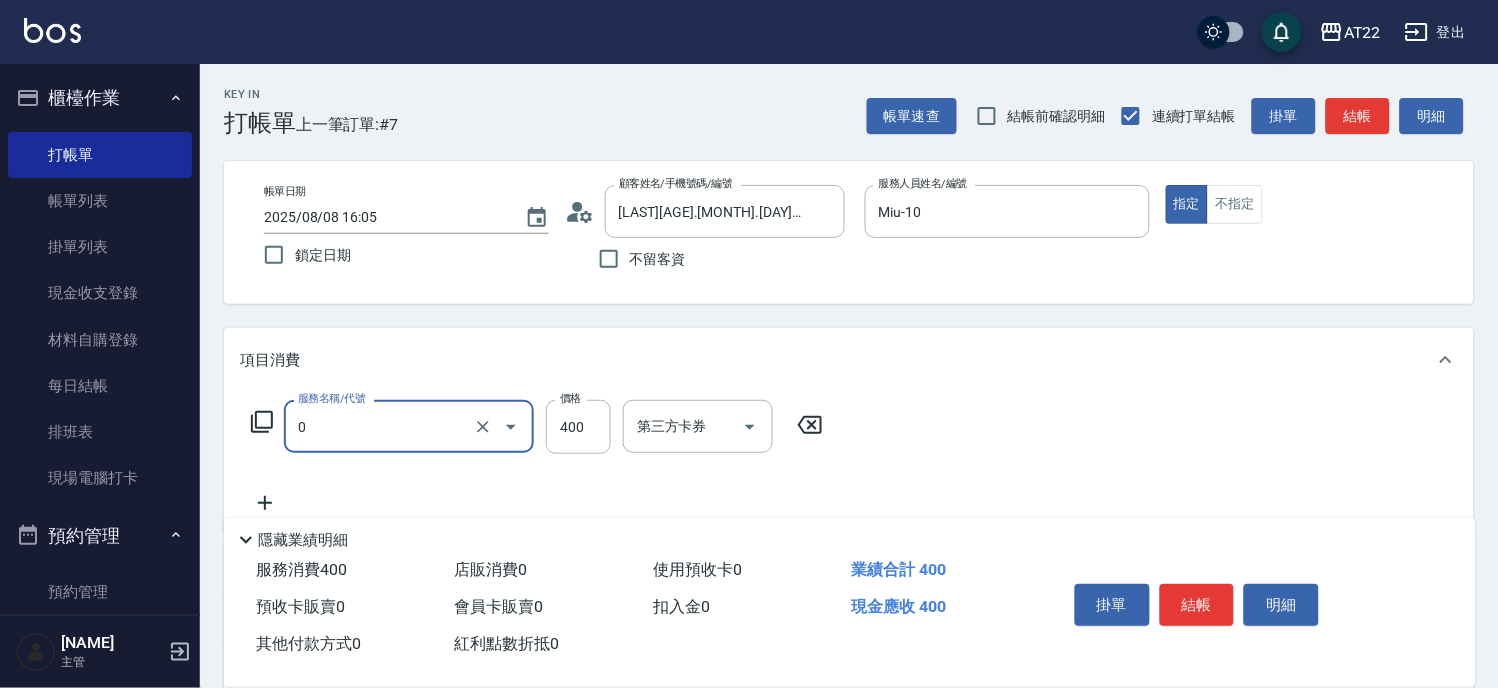type on "有機洗髮(0)" 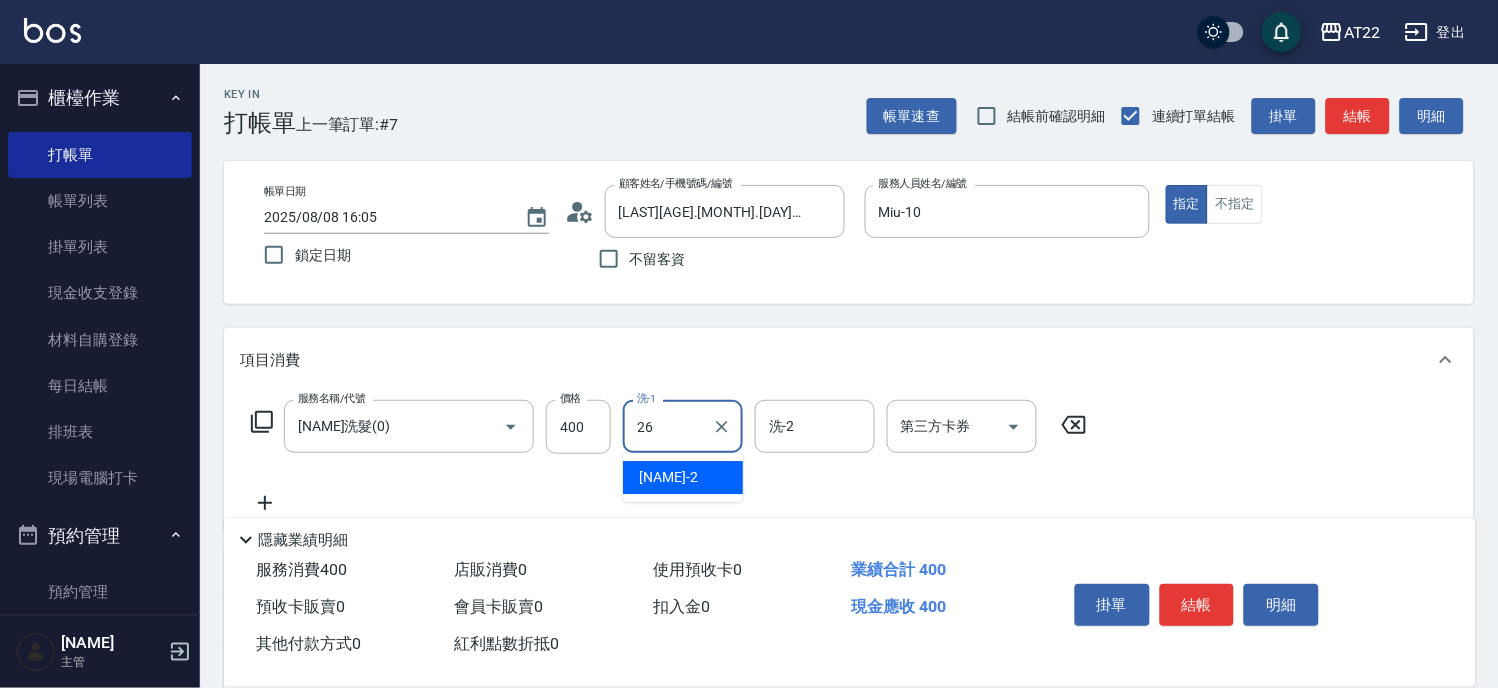 type on "Cinna-26" 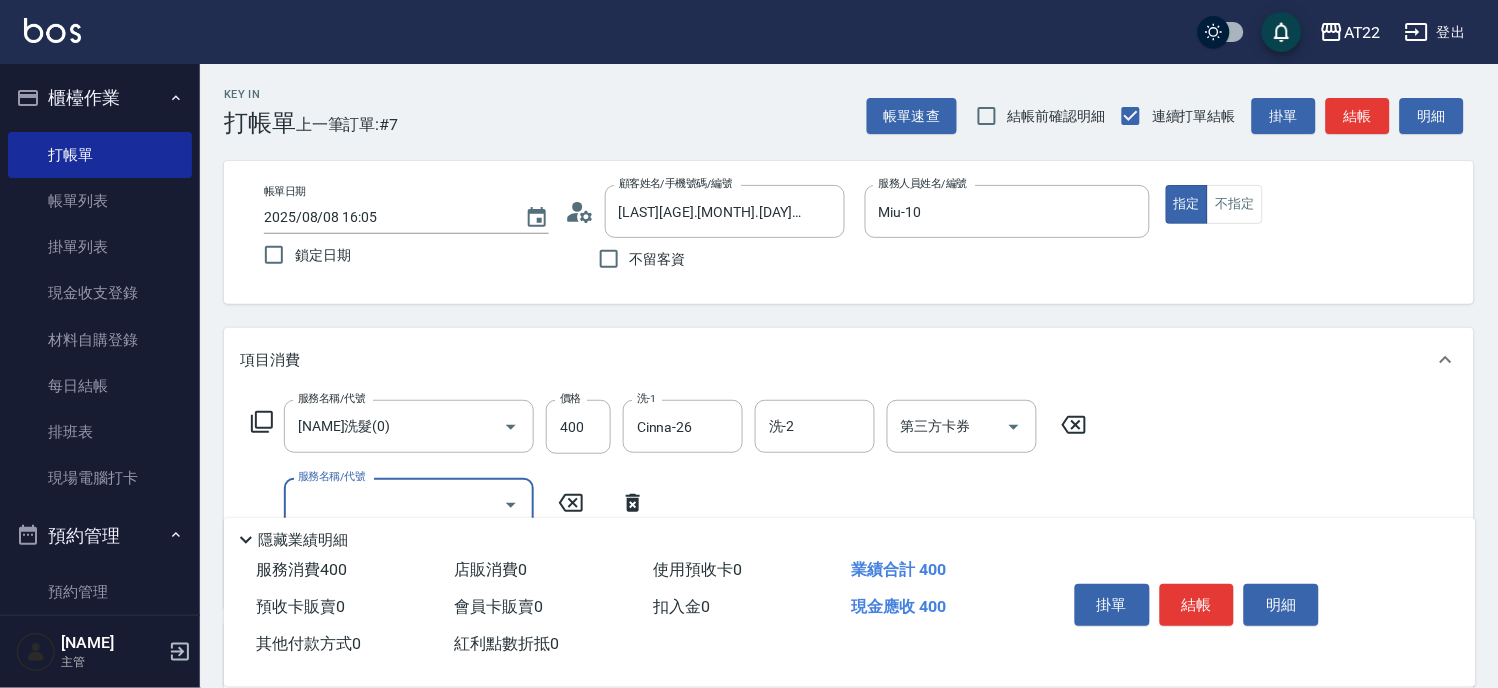 type on "4" 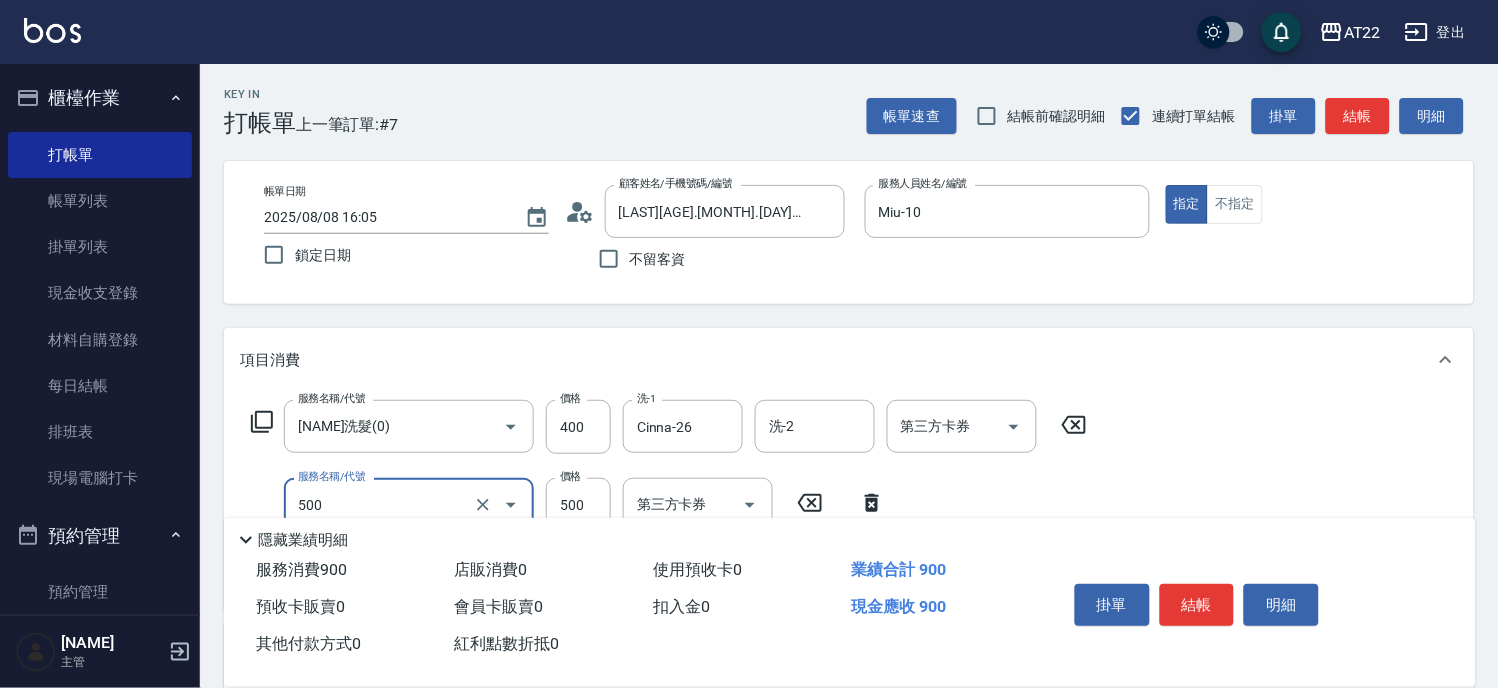 type on "剪髮(500)" 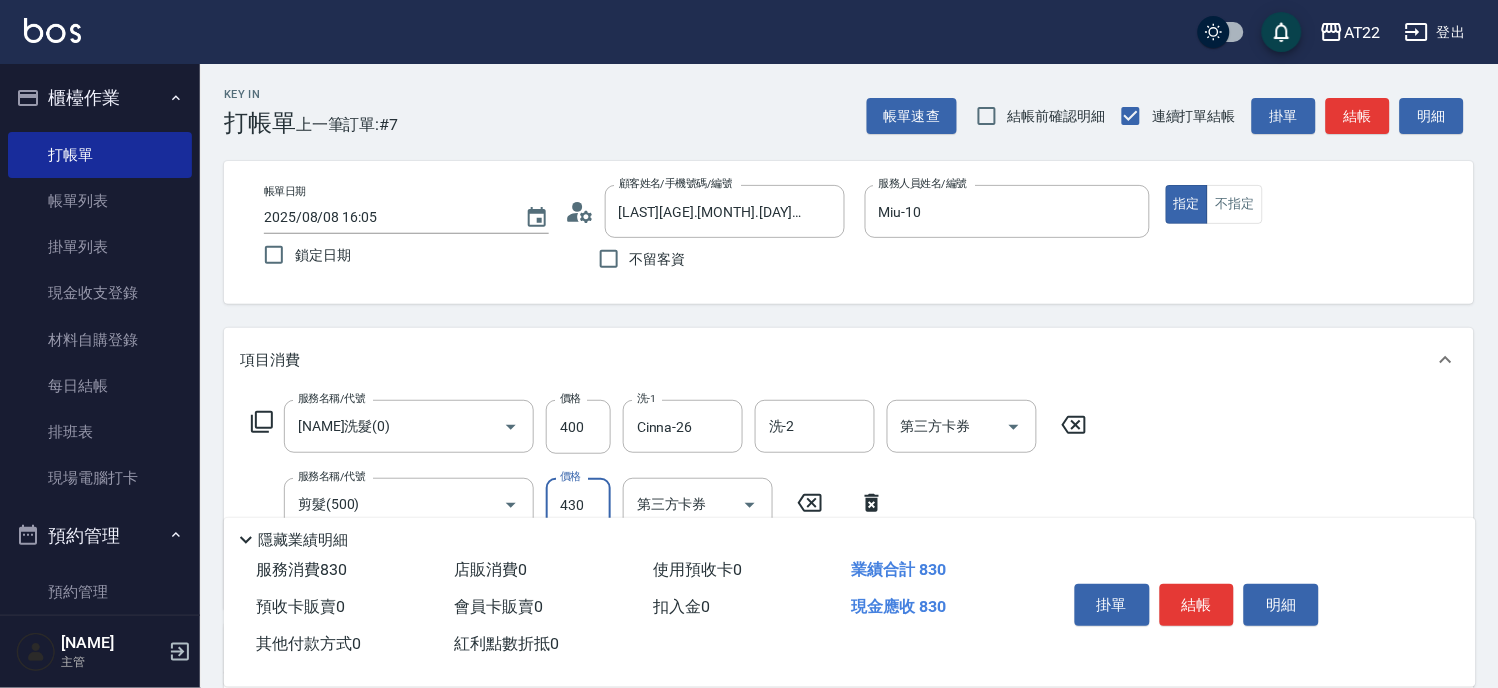 type on "430" 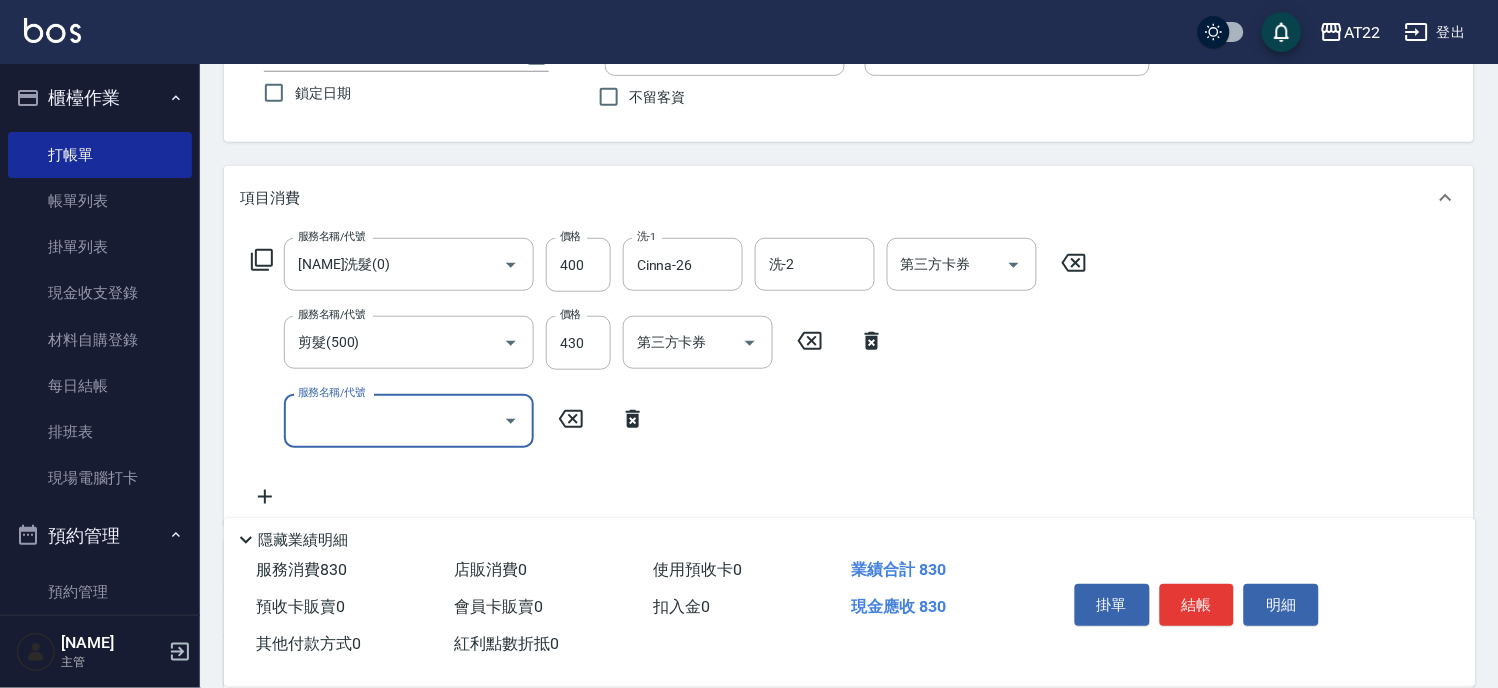 scroll, scrollTop: 333, scrollLeft: 0, axis: vertical 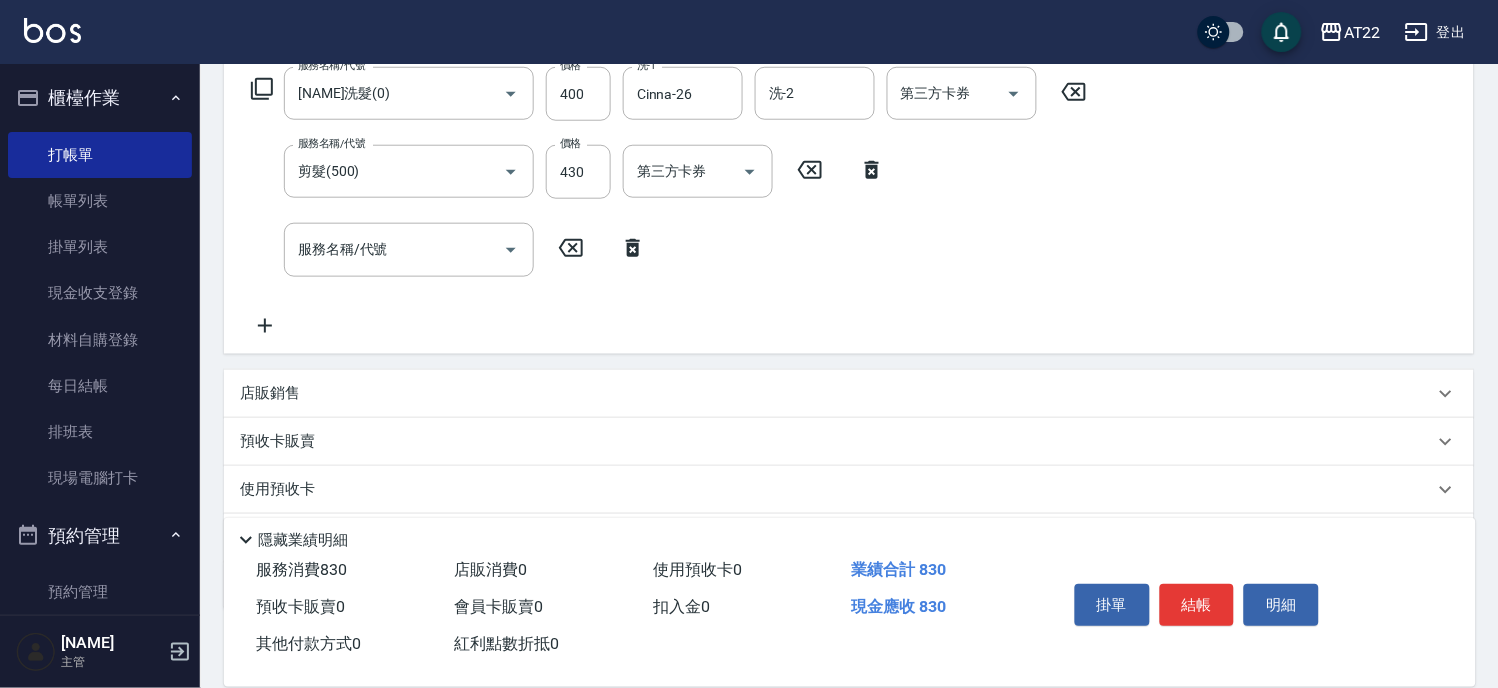 click on "店販銷售" at bounding box center [849, 394] 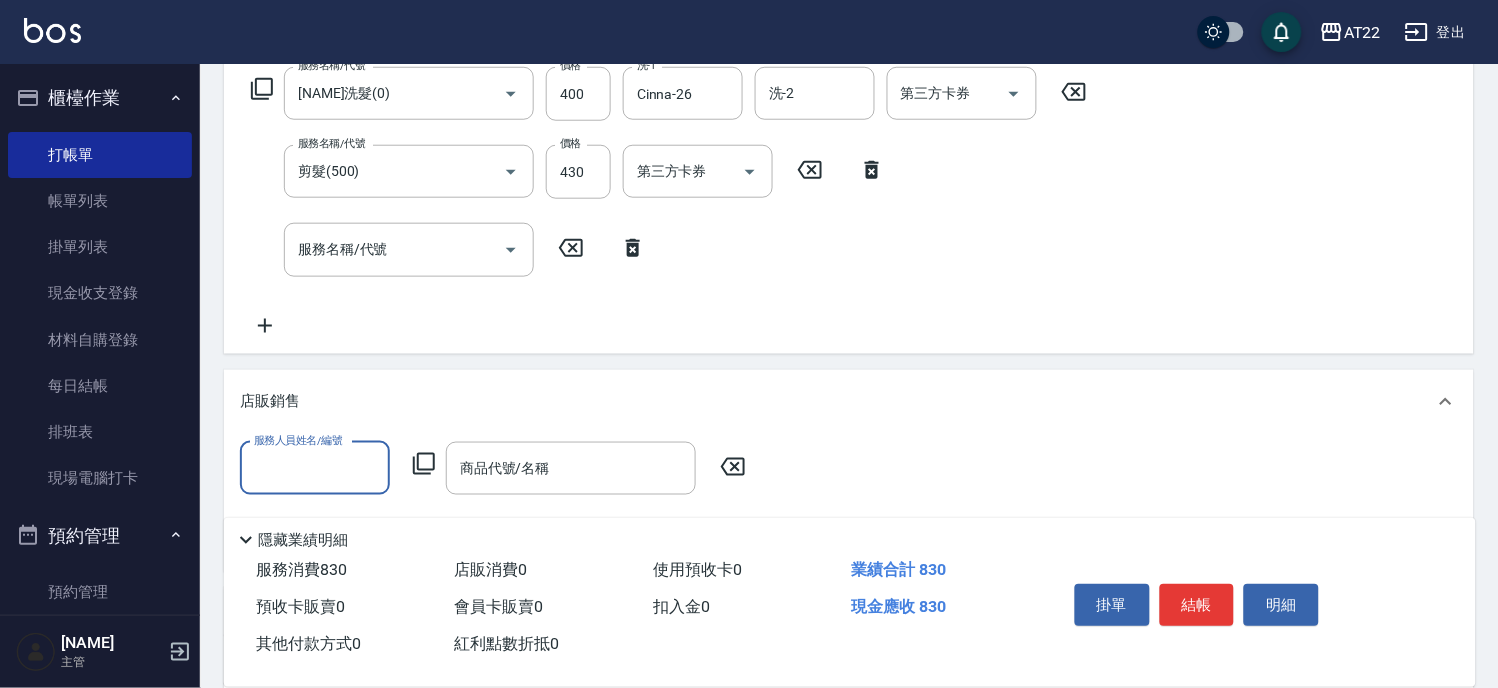 scroll, scrollTop: 0, scrollLeft: 0, axis: both 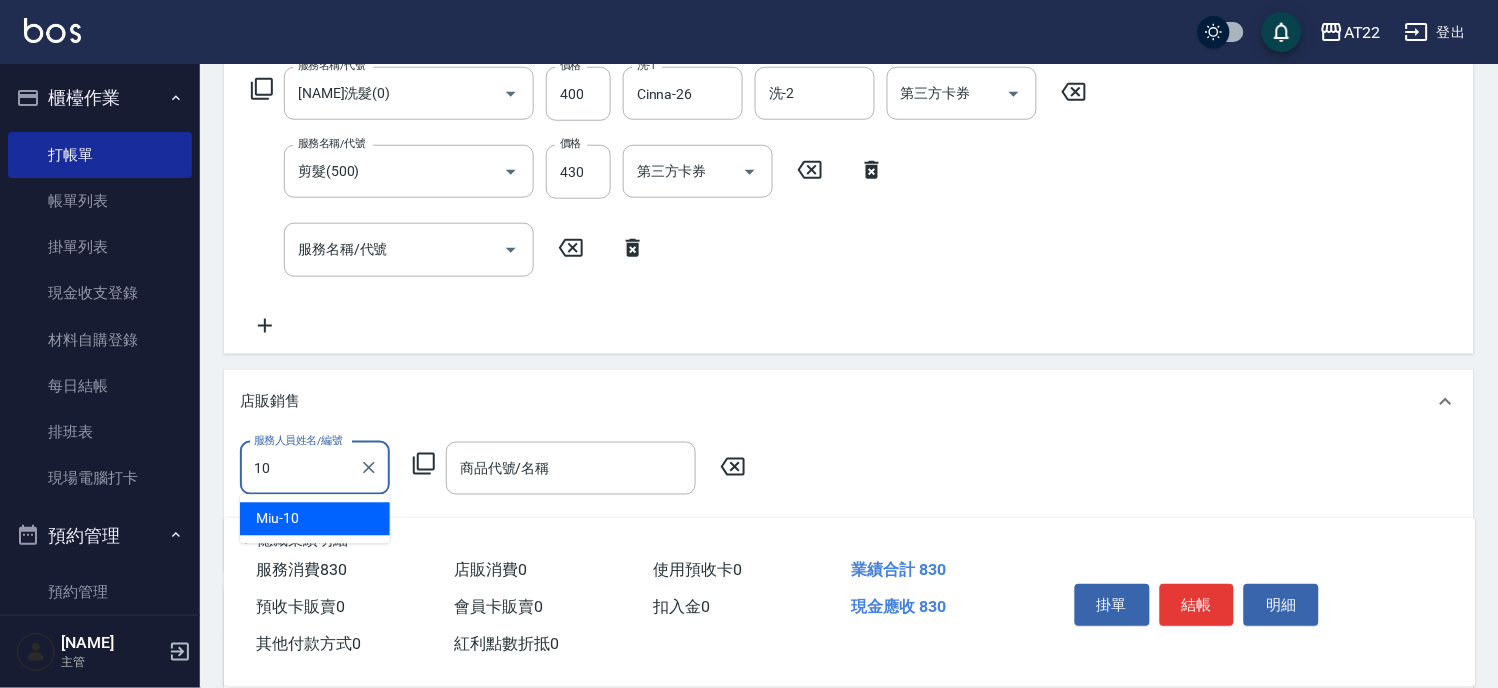 type on "Miu-10" 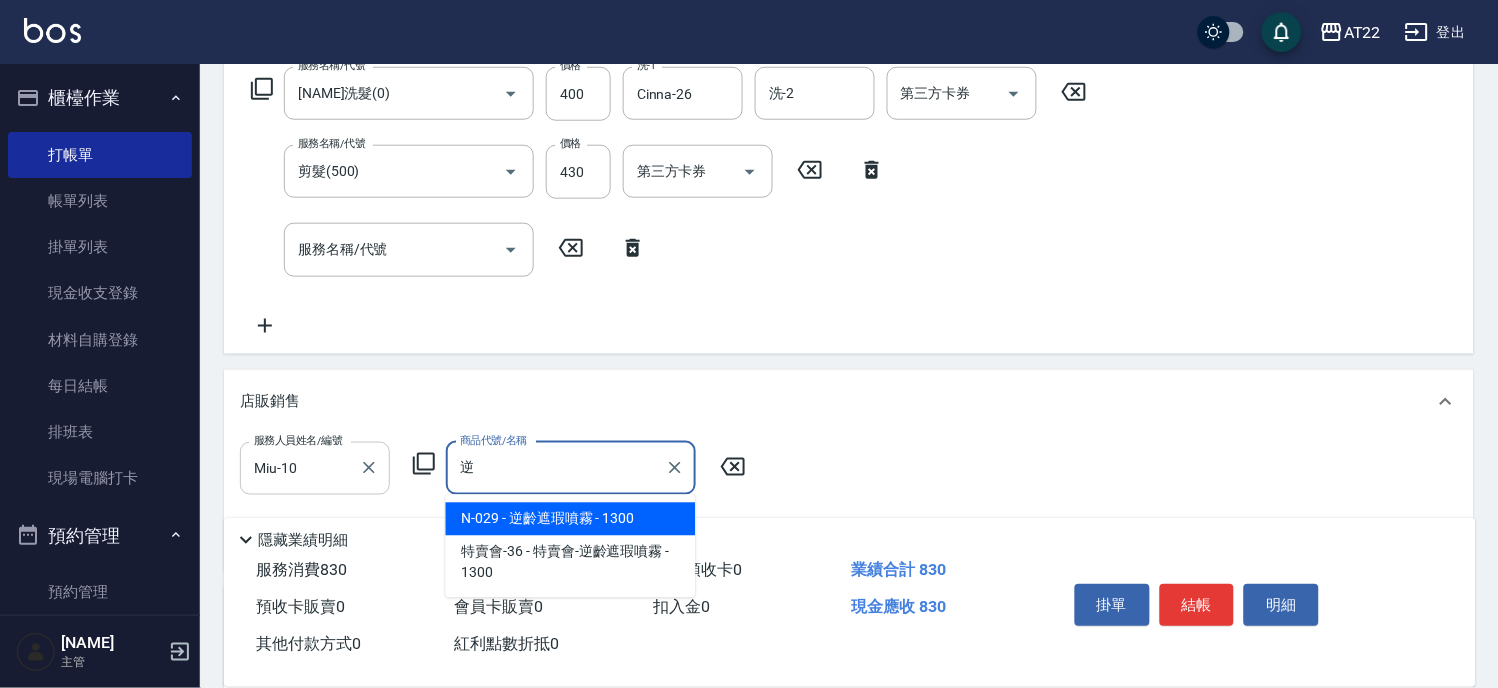 type on "逆齡遮瑕噴霧" 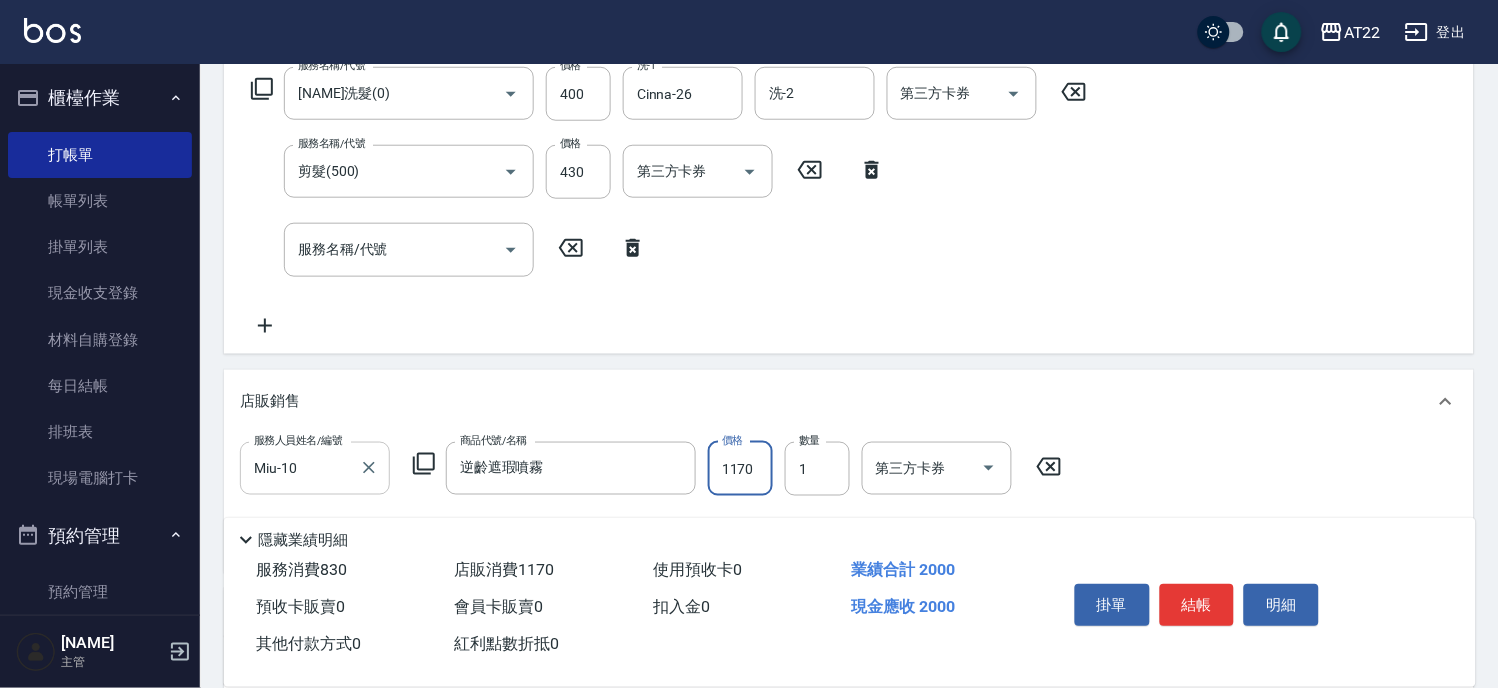 type on "1170" 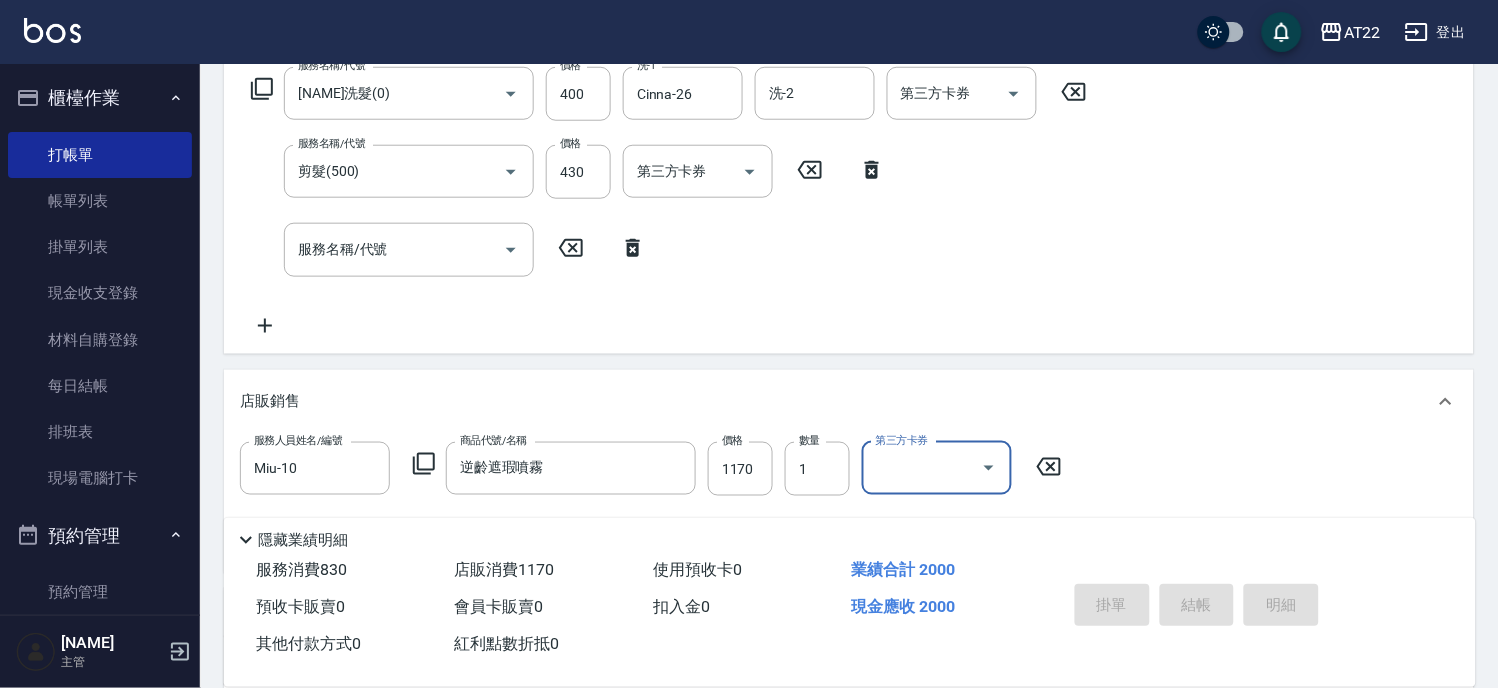 type on "2025/08/08 16:06" 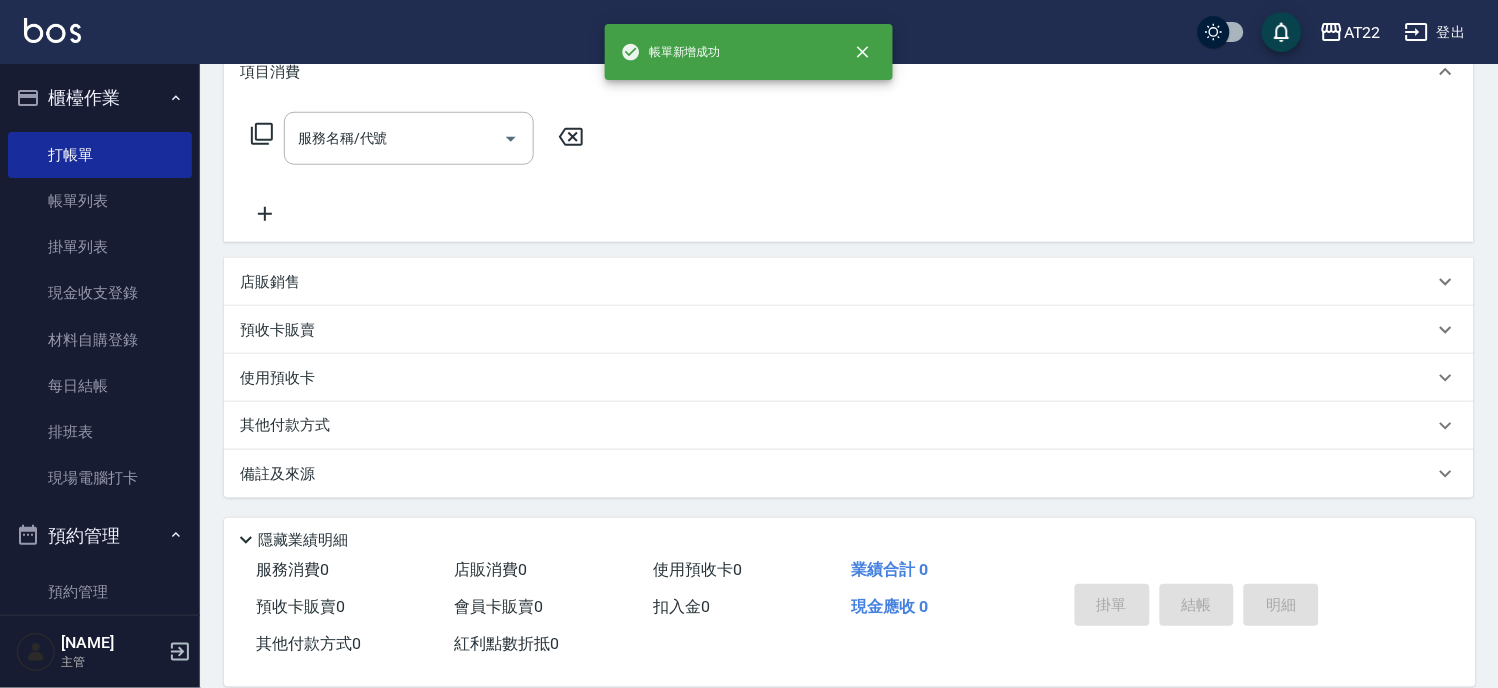 scroll, scrollTop: 0, scrollLeft: 0, axis: both 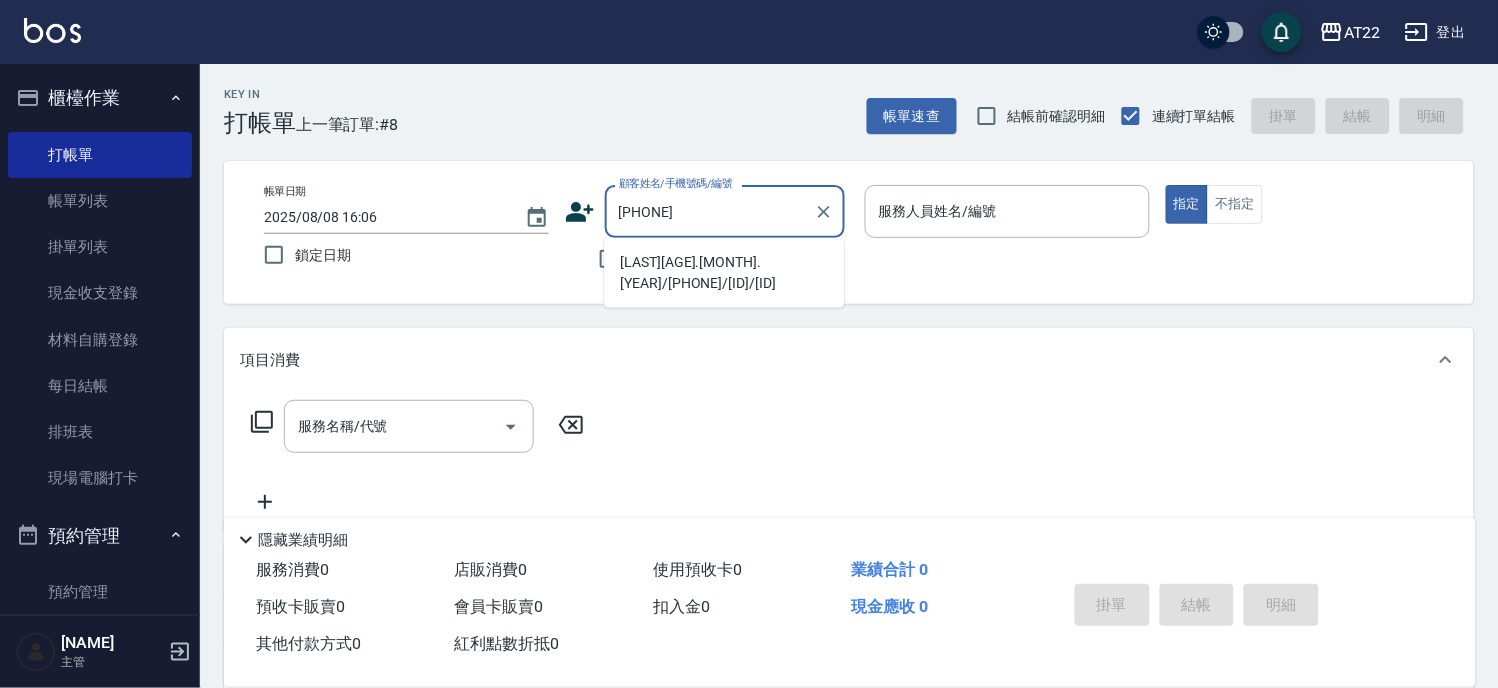 click on "[NAME][AGE].[DATE]/[PHONE]/t10962" at bounding box center (724, 273) 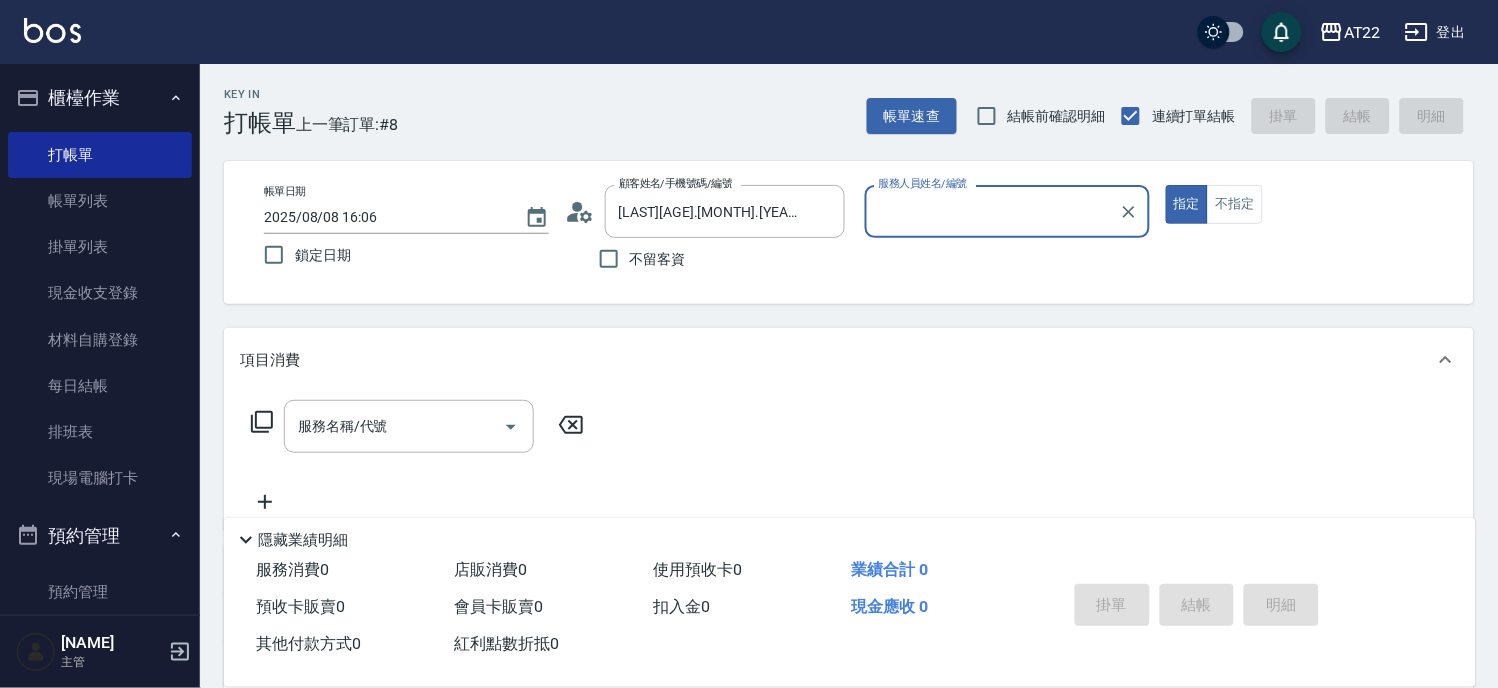 type on "Miu-10" 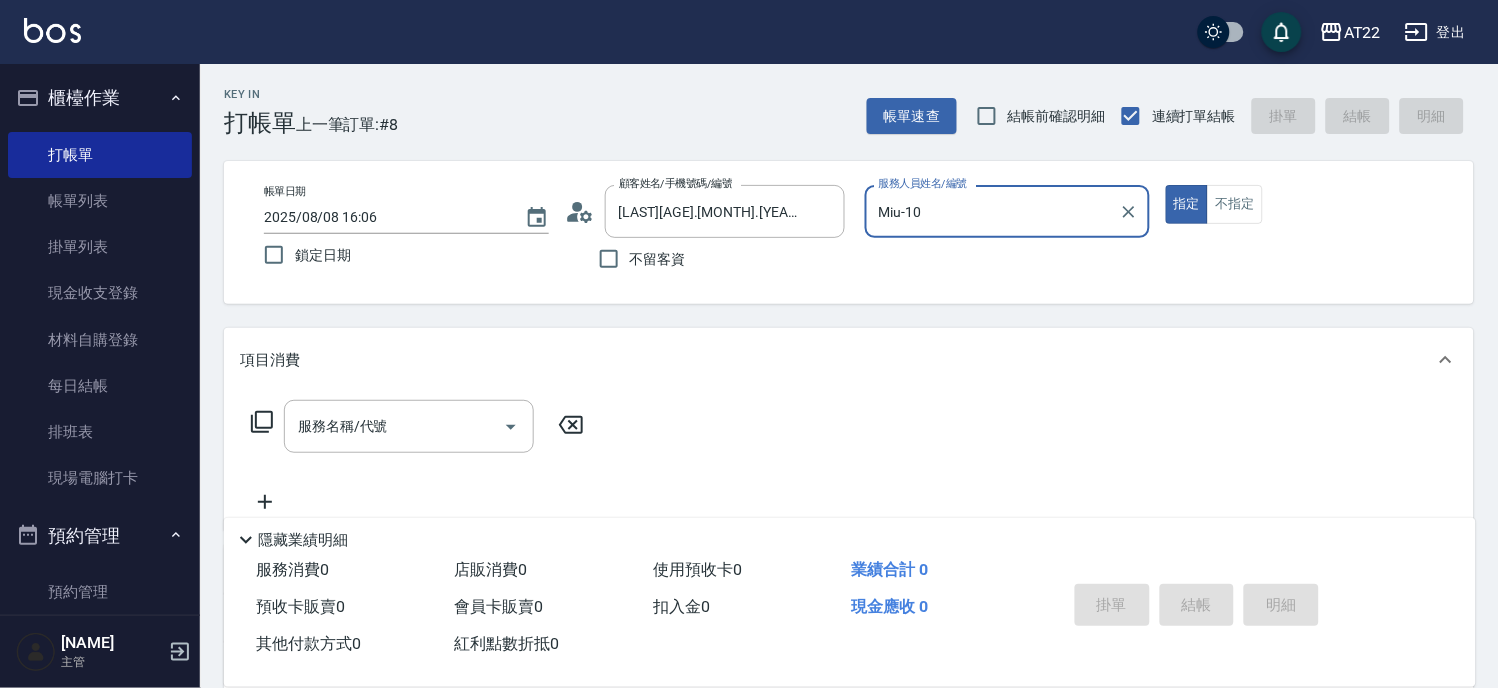 click on "指定" at bounding box center (1187, 204) 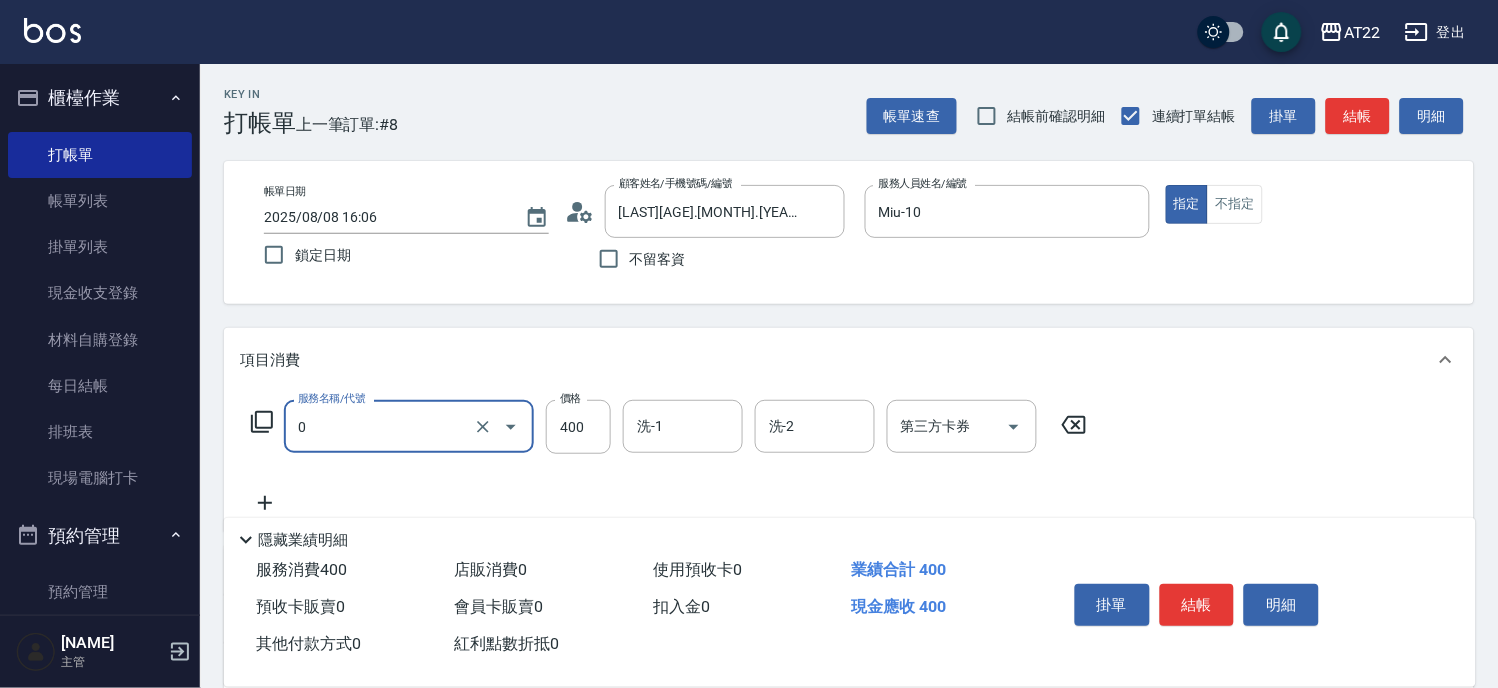 type on "有機洗髮(0)" 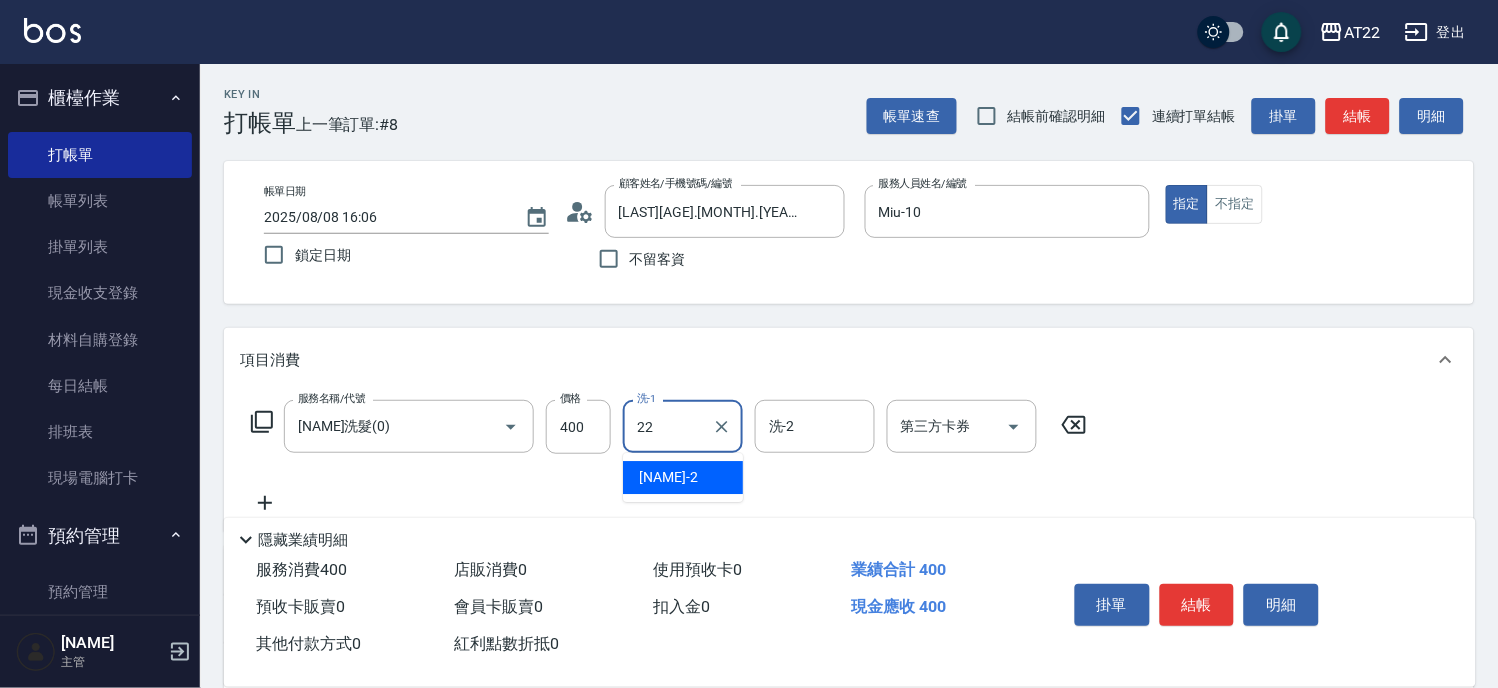 type on "Cherry-22" 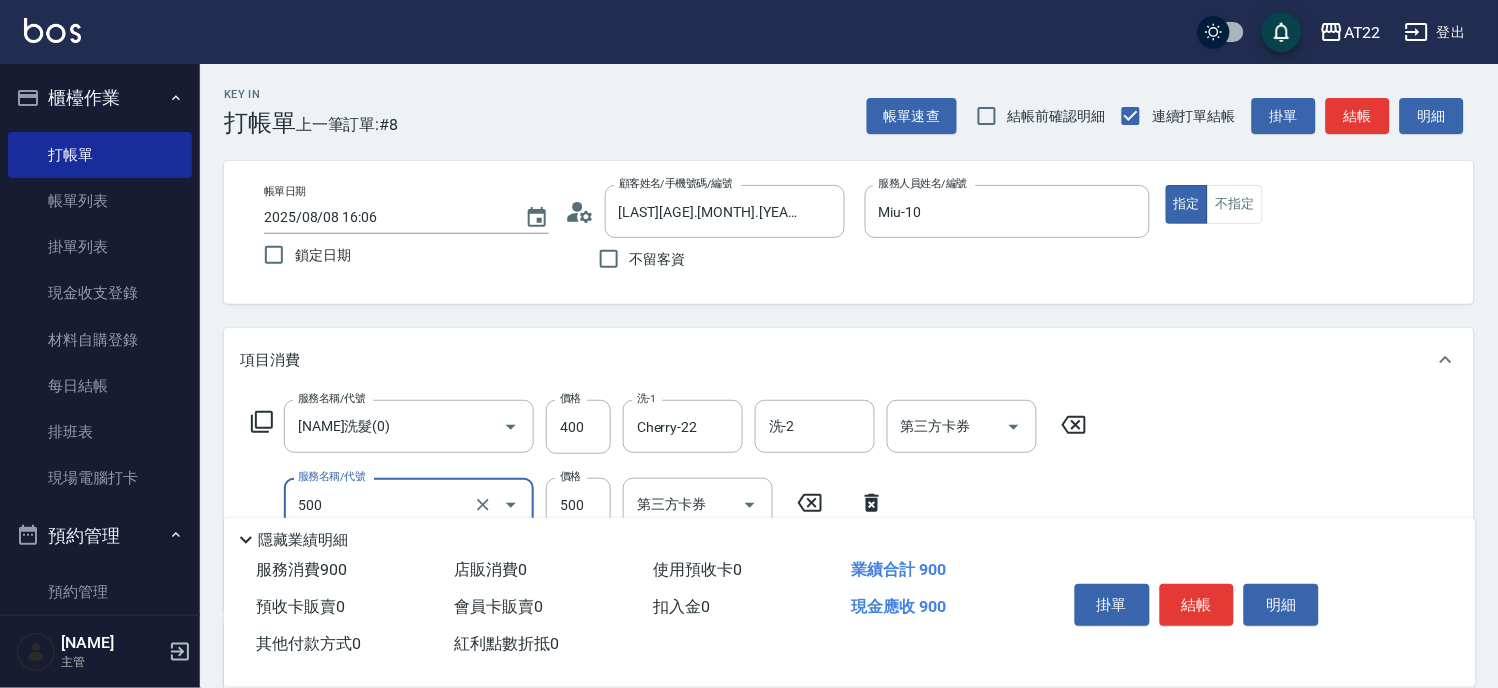 type on "剪髮(500)" 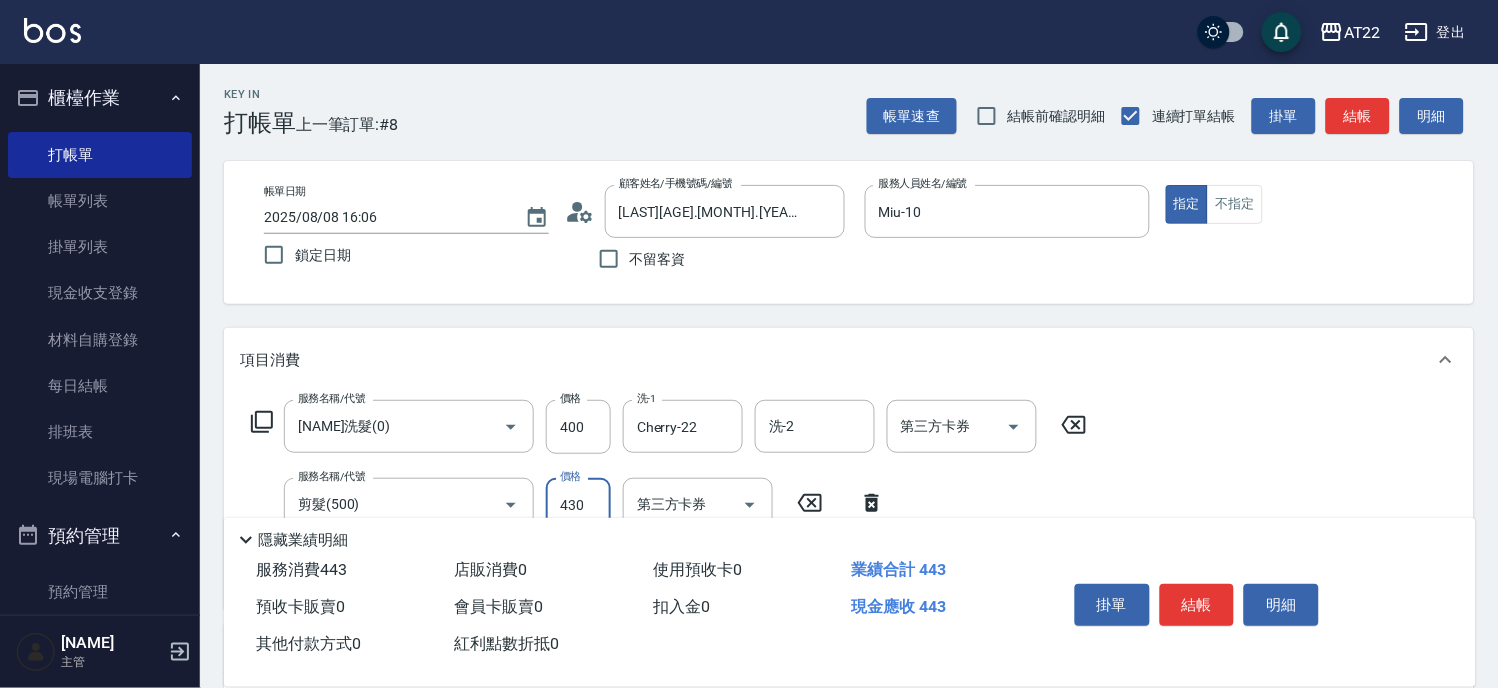 type on "430" 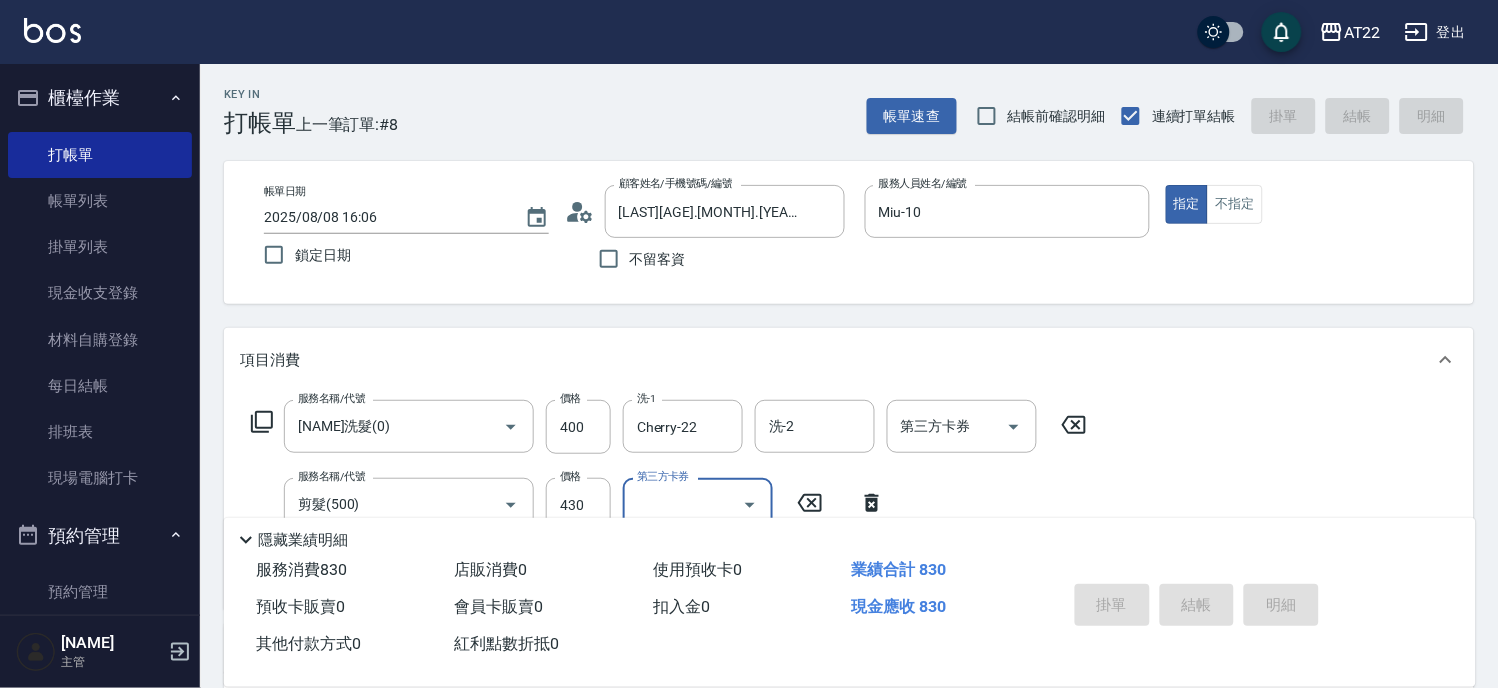 type 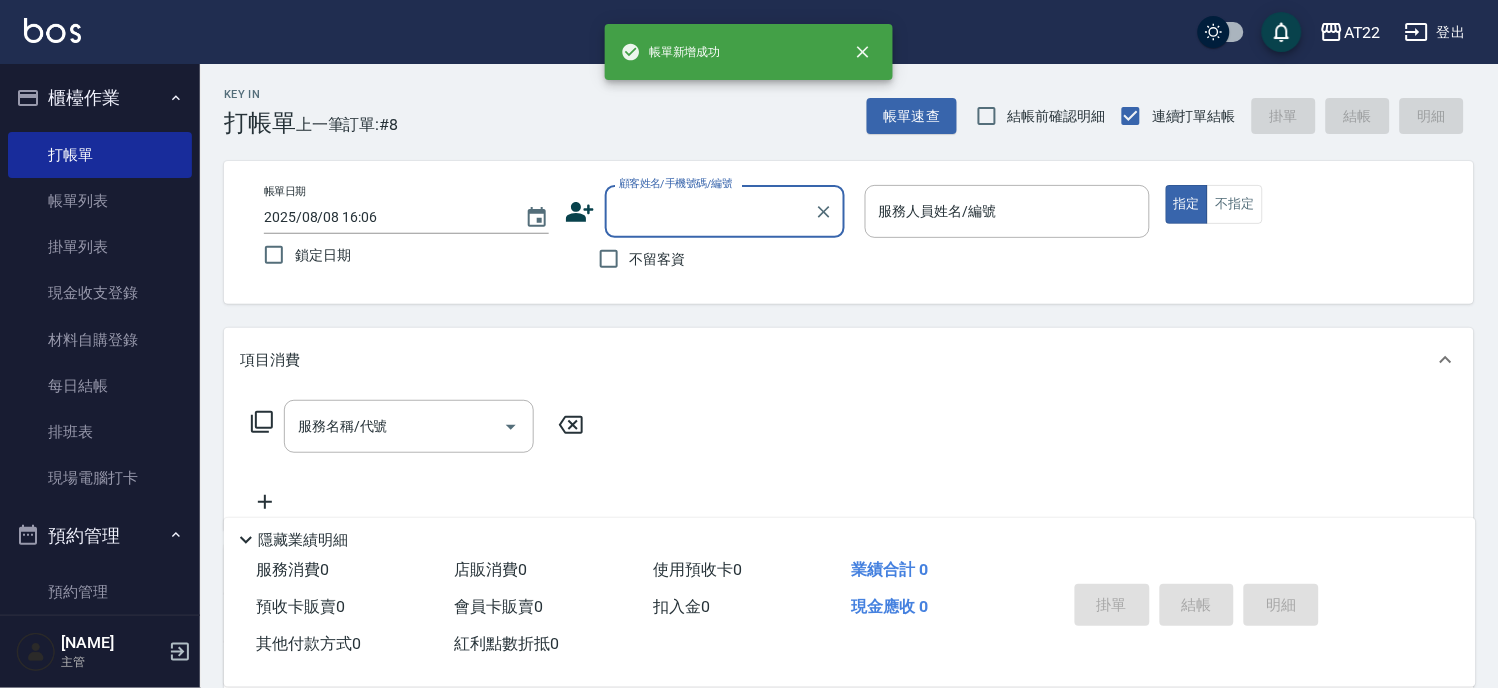 scroll, scrollTop: 0, scrollLeft: 0, axis: both 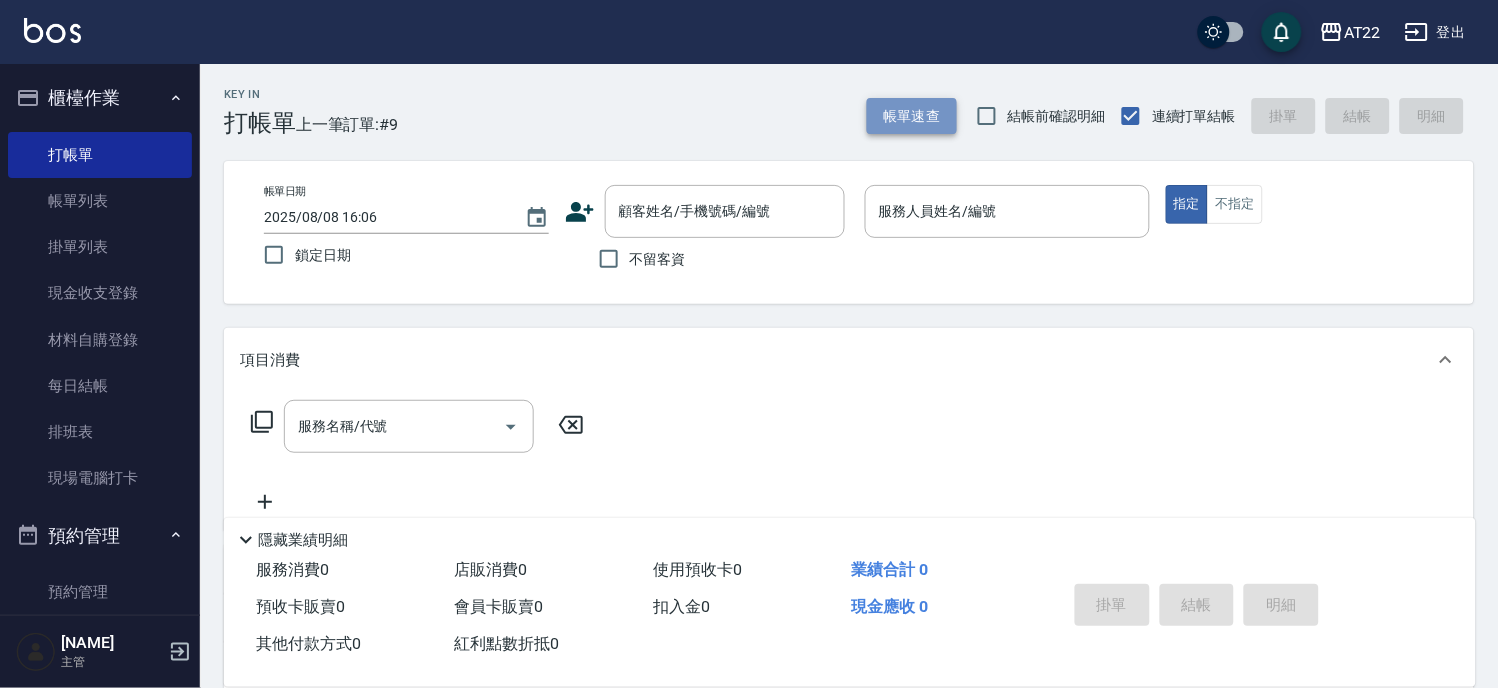 click on "帳單速查" at bounding box center (912, 116) 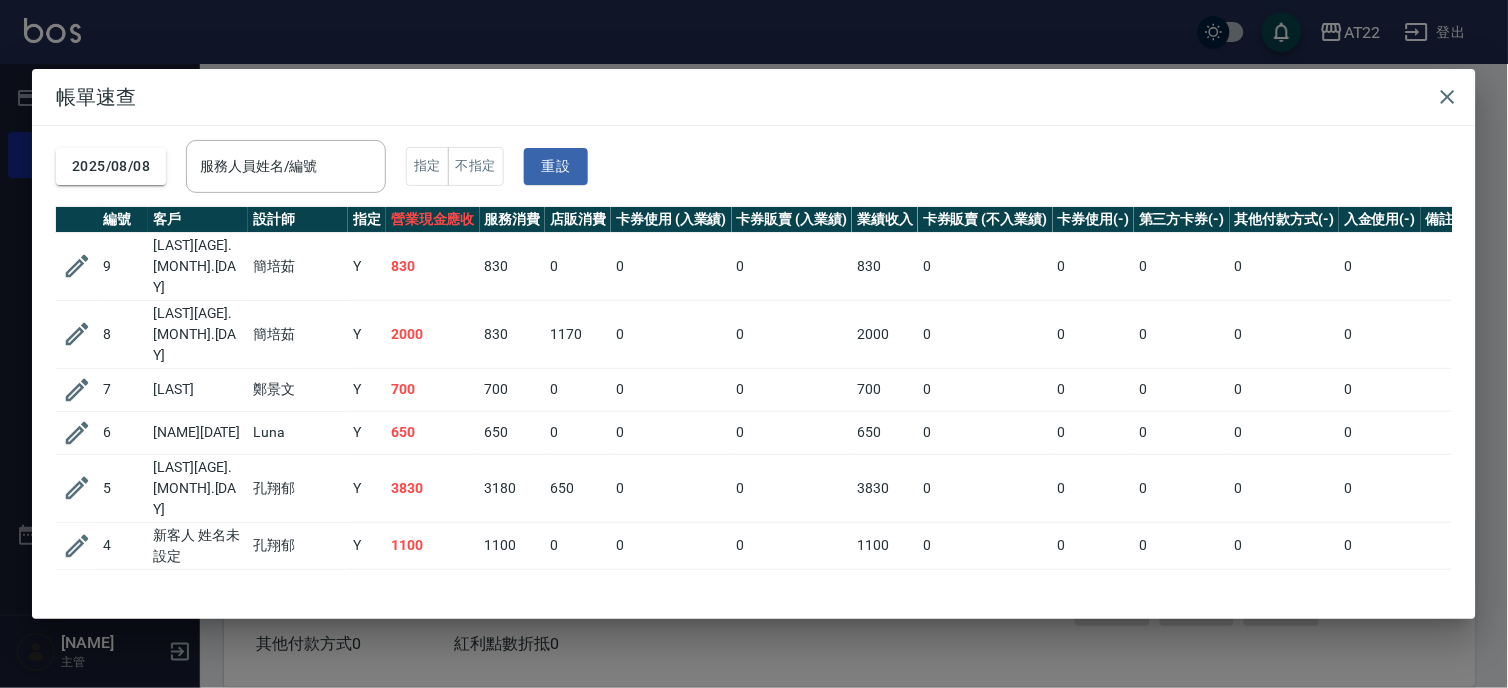 click on "帳單速查 2025/08/08 服務人員姓名/編號 服務人員姓名/編號 指定 不指定 重設 編號 客戶 設計師 指定 營業現金應收 服務消費 店販消費 卡券使用 (入業績) 卡券販賣 (入業績) 業績收入 卡券販賣 (不入業績) 卡券使用(-) 第三方卡券(-) 其他付款方式(-) 入金使用(-) 備註 訂單來源 9 詹惠雯25.9.29 簡培茹 Y 830 830 0 0 0 830 0 0 0 0 0 8 吳彥德27.3.15 簡培茹 Y 2000 830 1170 0 0 2000 0 0 0 0 0 7 鄭宇揚 鄭景文 Y 700 700 0 0 0 700 0 0 0 0 0 6 林弘凱2027.02.28 Luna Y 650 650 0 0 0 650 0 0 0 0 0 5 許珮蓁27.8.8 孔翔郁 Y 3830 3180 650 0 0 3830 0 0 0 0 0 4 新客人 姓名未設定 孔翔郁 Y 1100 1100 0 0 0 1100 0 0 0 0 0 3 黃品中 孔翔郁 Y 4000 4000 0 0 0 4000 0 0 0 0 0 2 范育豪27.1.3 孔翔郁 Y 1830 1830 0 0 0 1830 0 0 0 0 0 1 不留客資 蔡明宏 Y 700 700 0 0 0 700 0 0 0 0 0 合計 15640 13820 1820 0 0 15640 0 0 0 0 0" at bounding box center (754, 344) 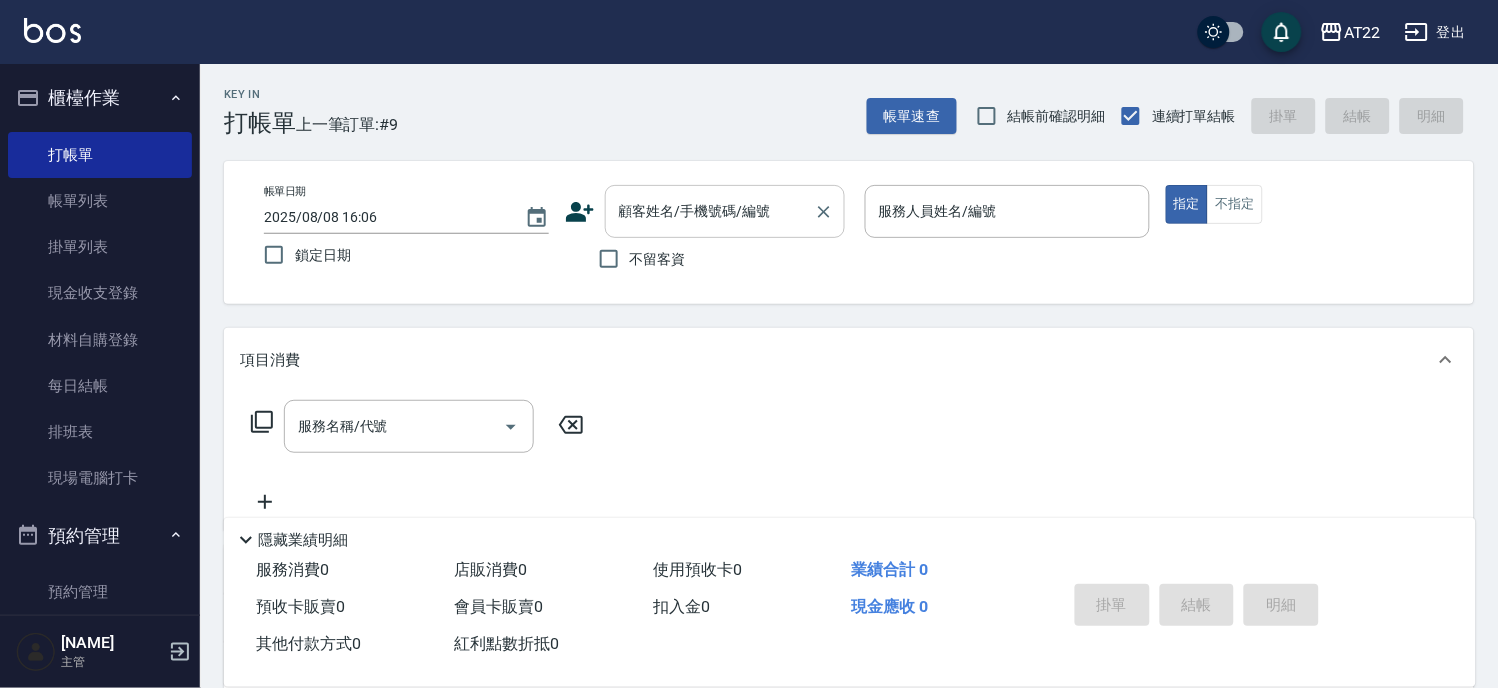 click on "顧客姓名/手機號碼/編號" at bounding box center (710, 211) 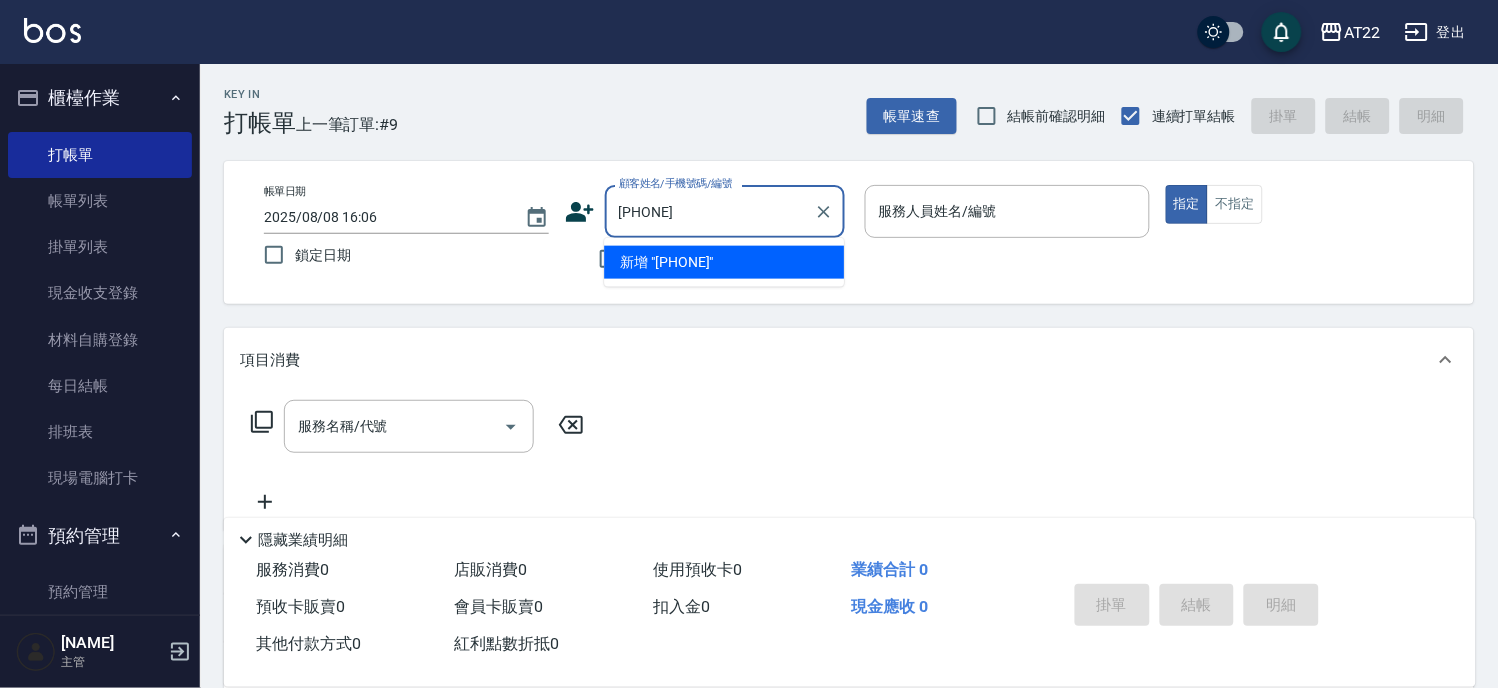 click on "新增 "0968508525"" at bounding box center [724, 262] 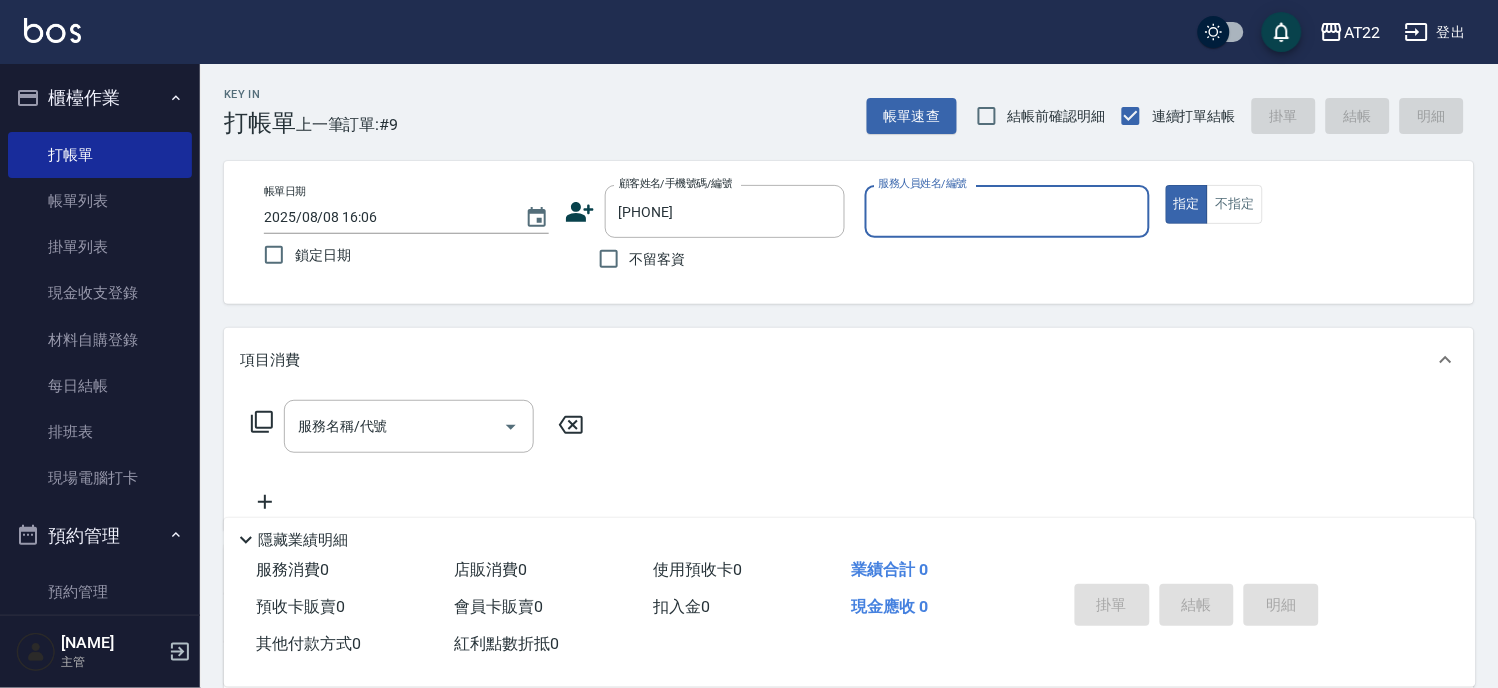 click 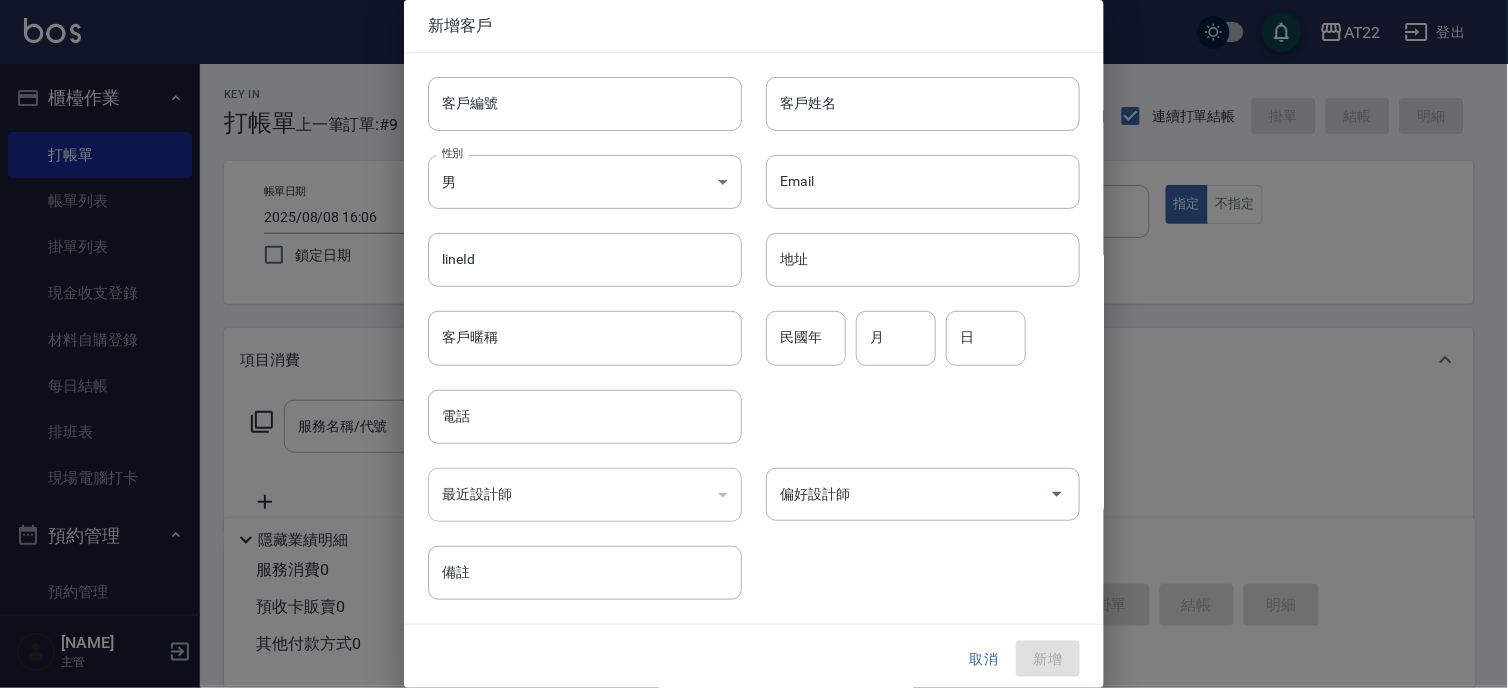 type on "[PHONE]" 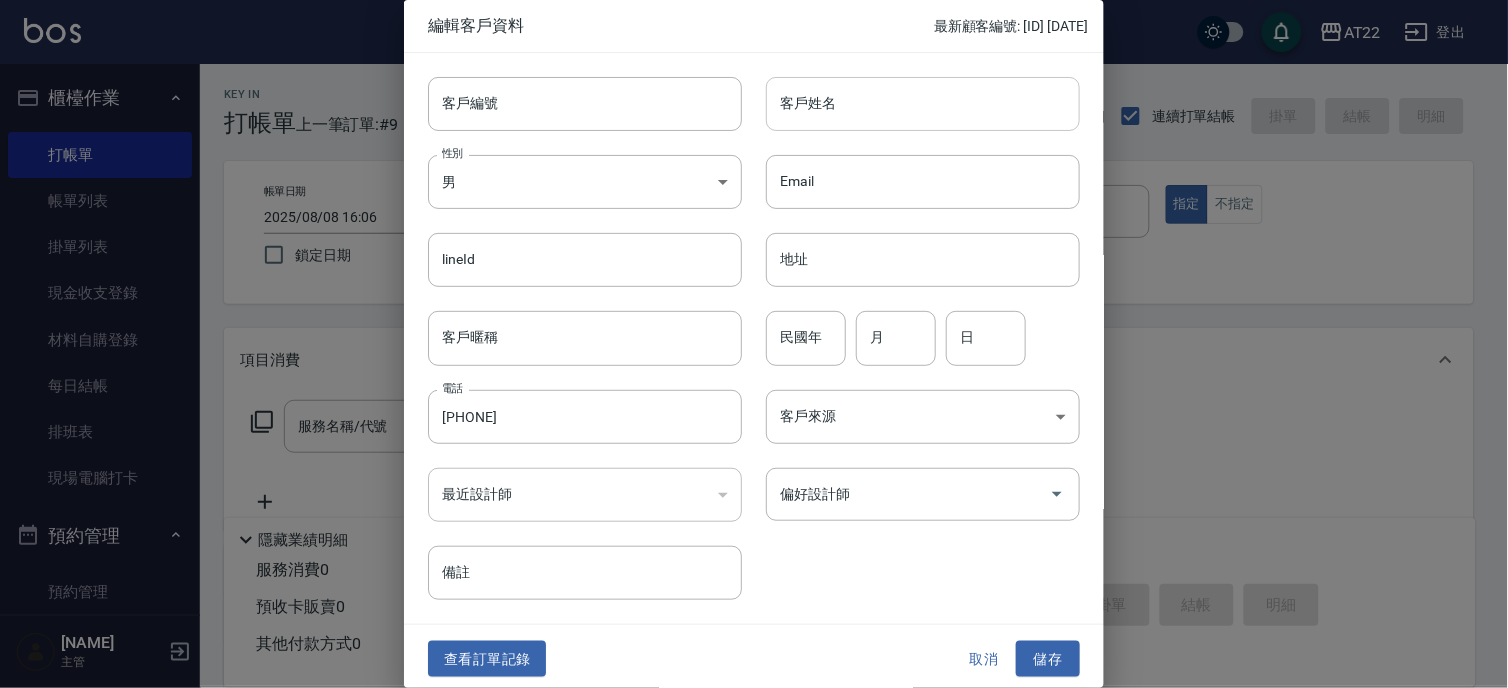 click on "客戶姓名" at bounding box center (923, 104) 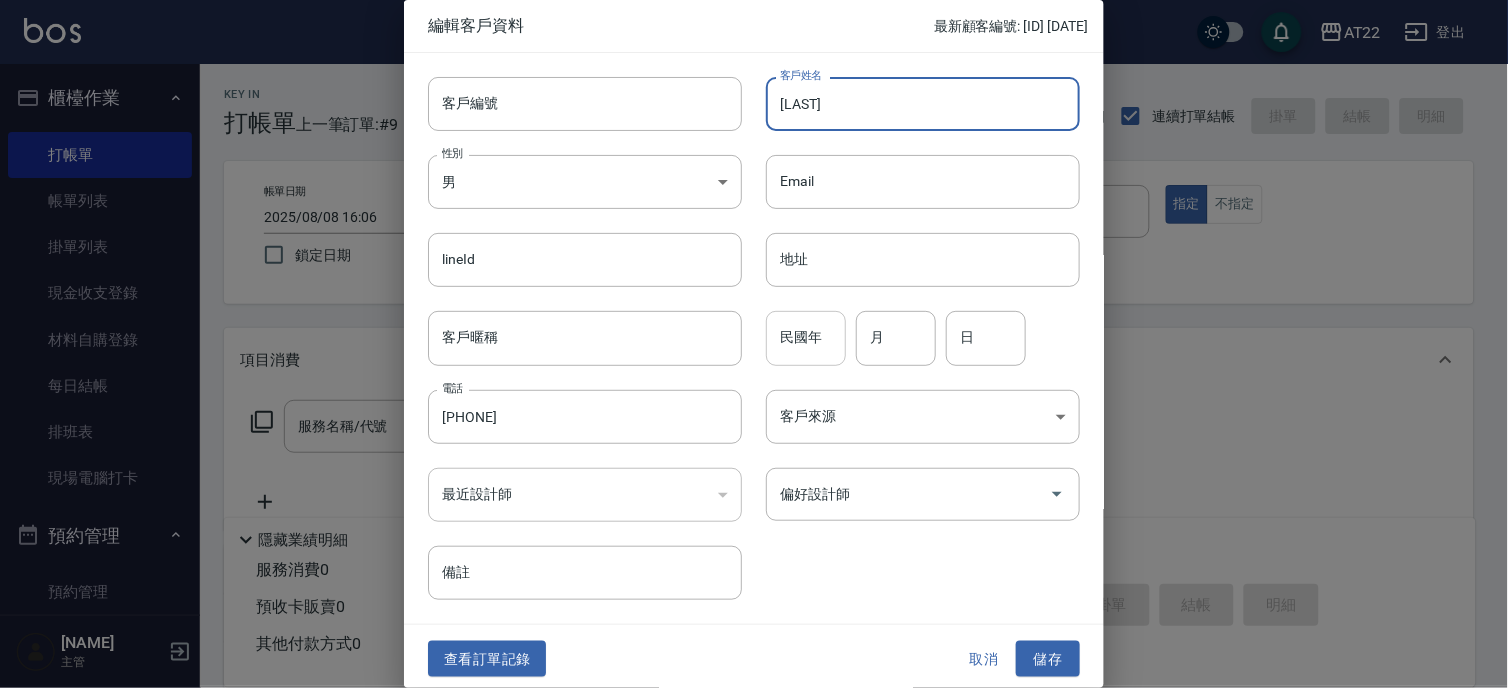 type on "[LAST]" 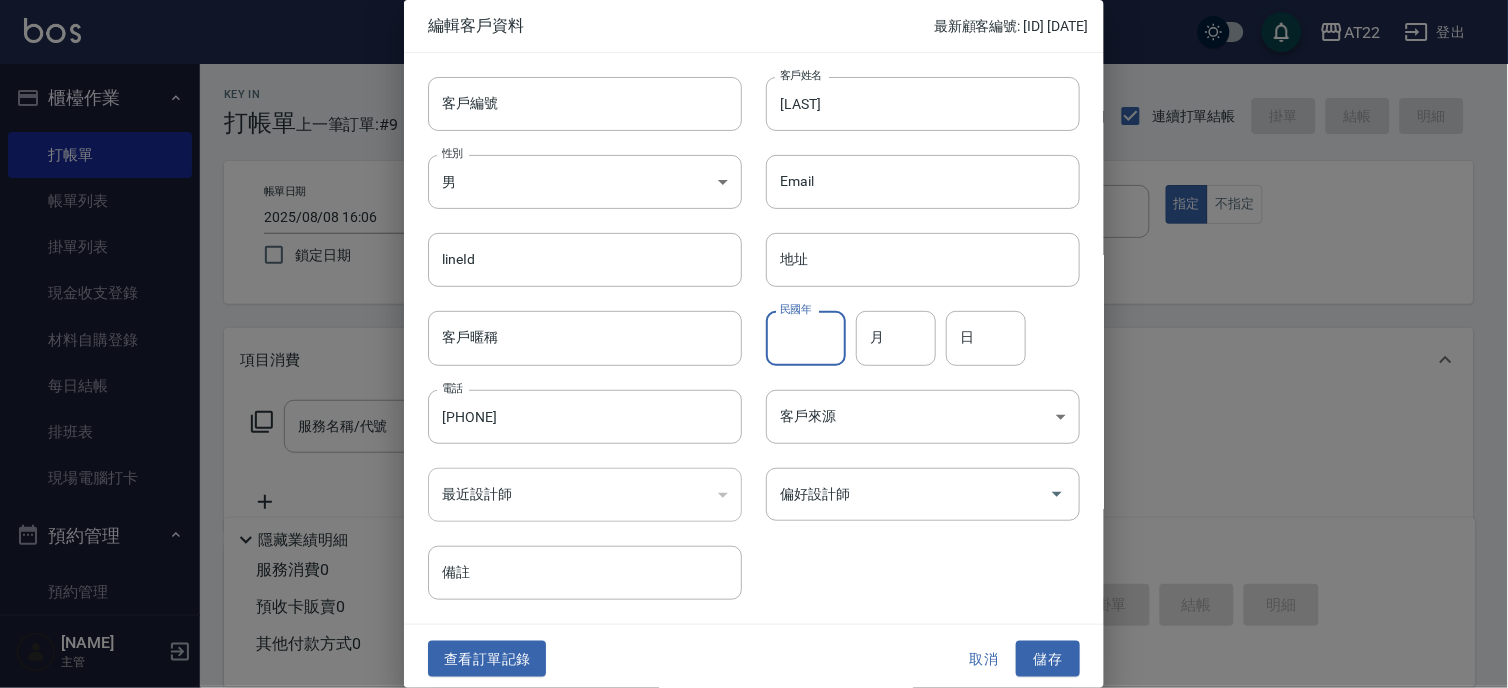 click on "民國年" at bounding box center (806, 338) 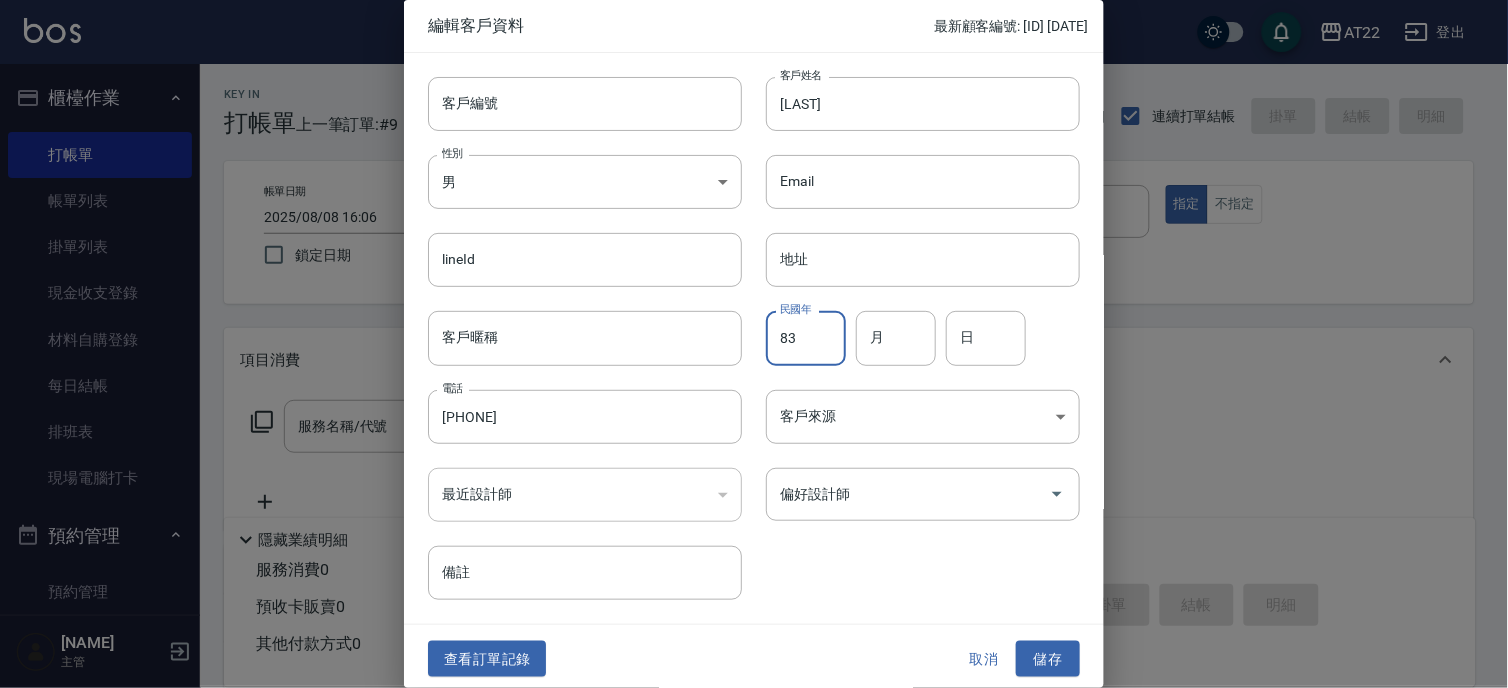 type on "83" 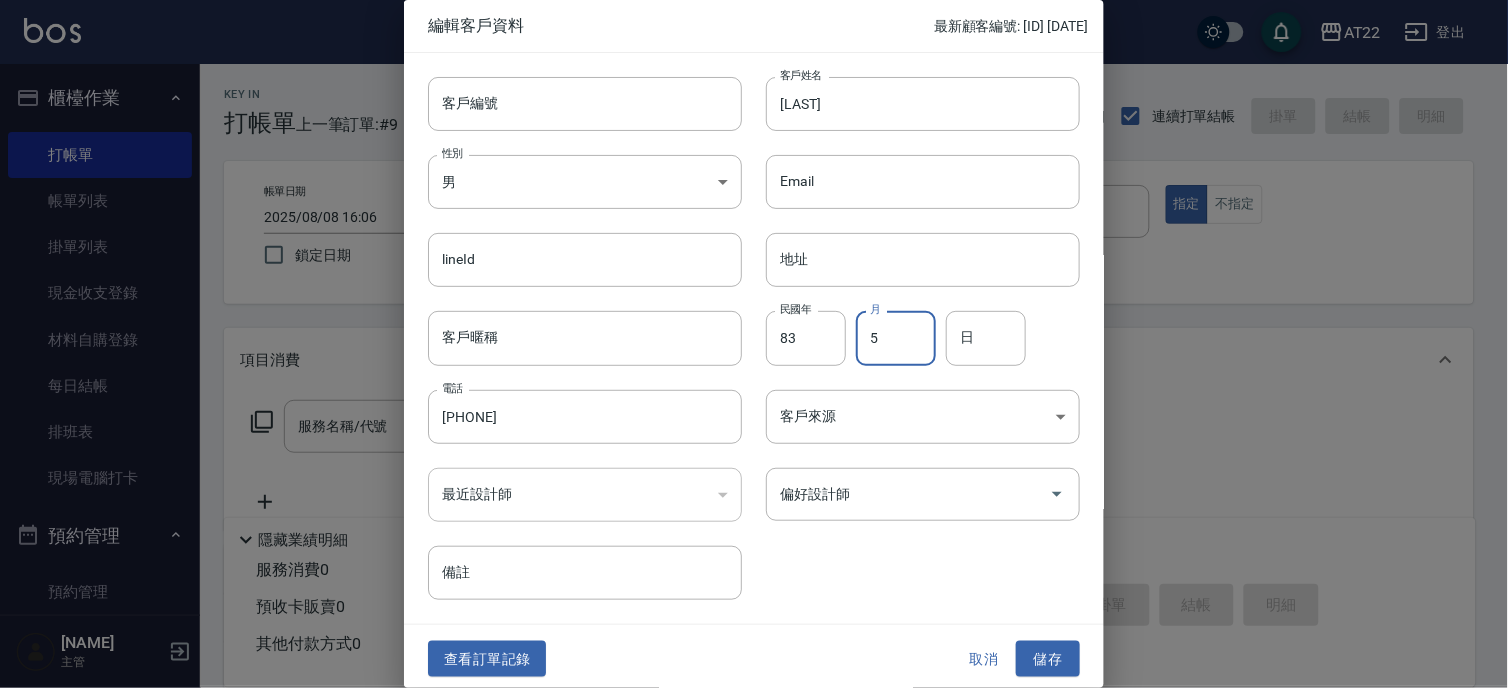 type on "5" 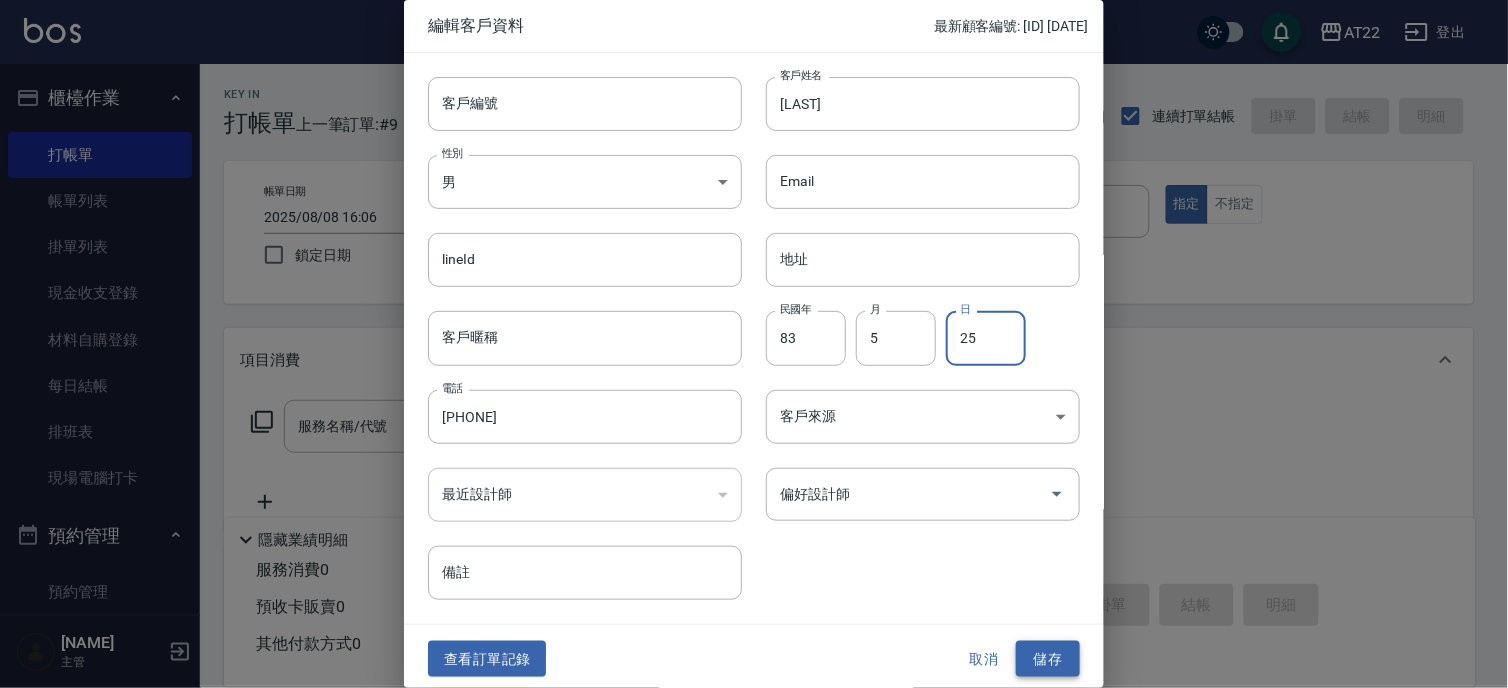 type on "25" 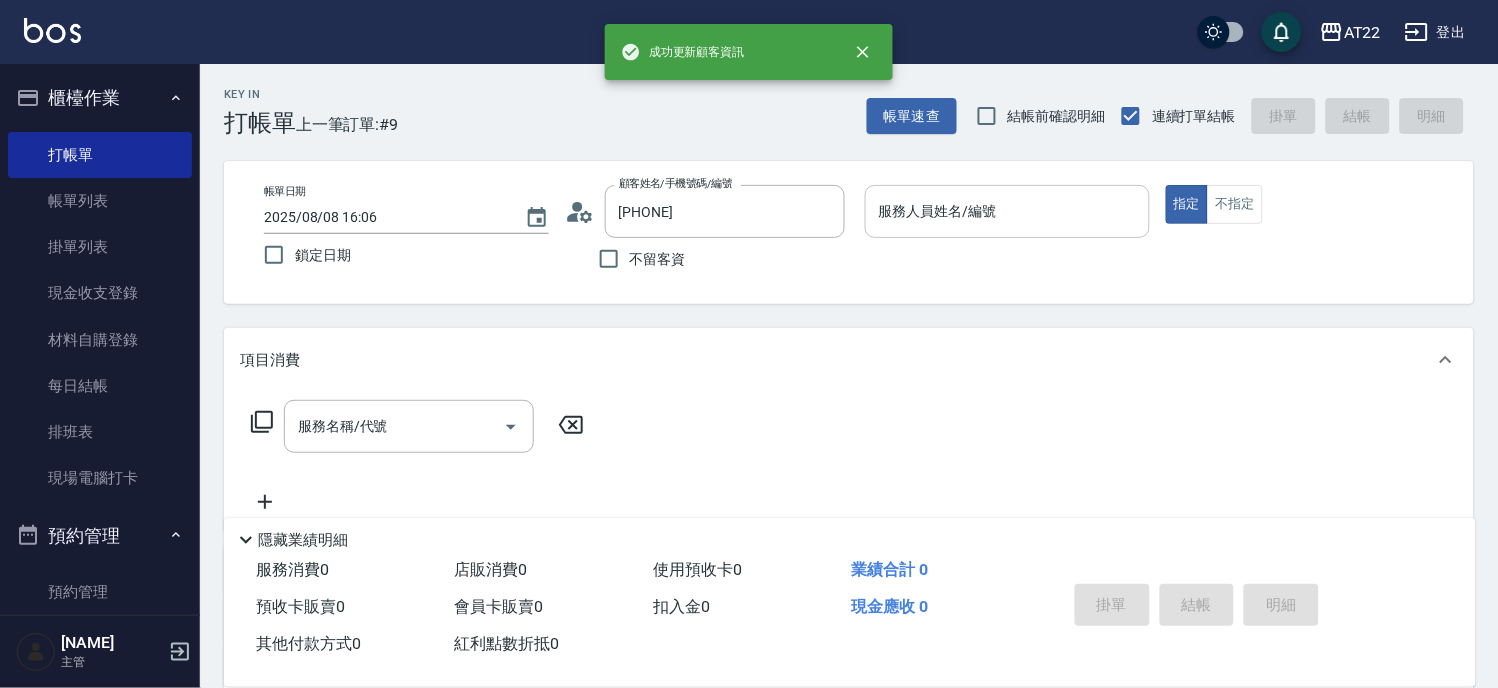click on "服務人員姓名/編號" at bounding box center [1007, 211] 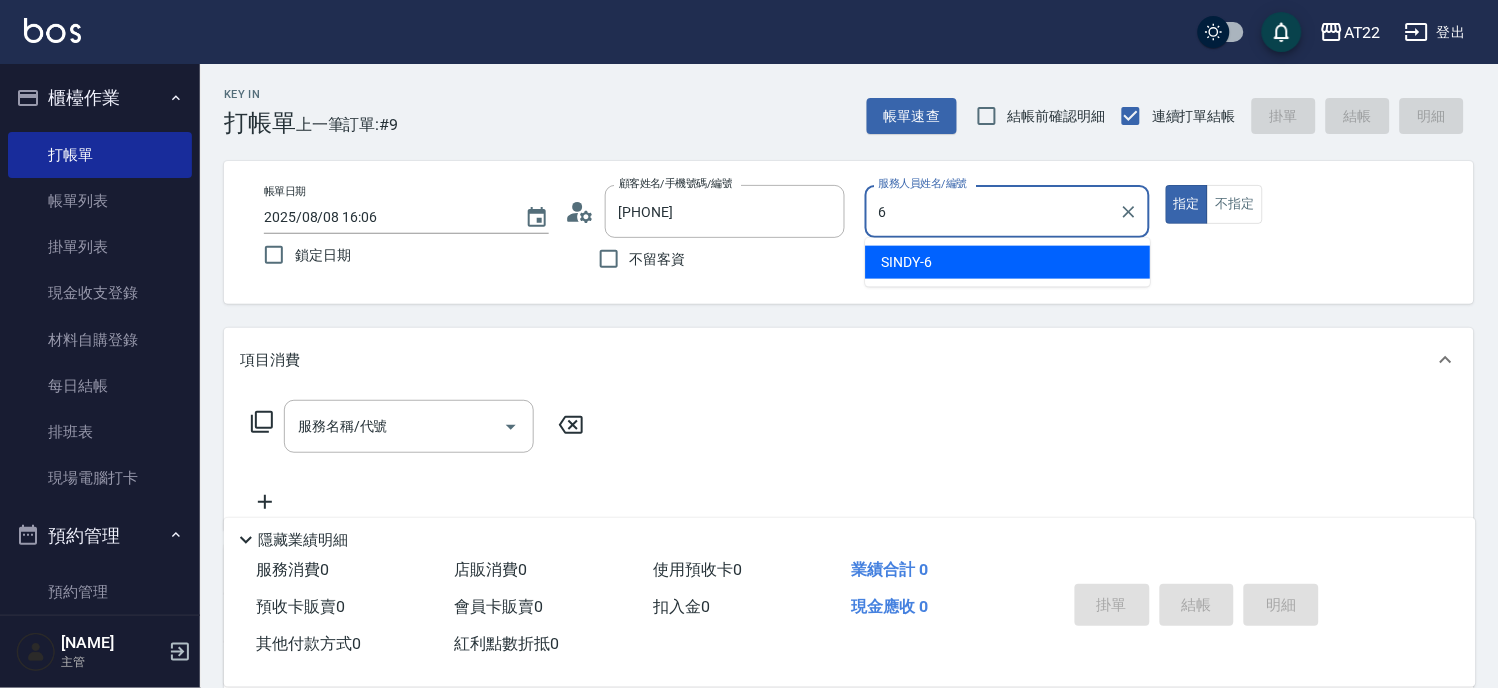 type on "SINDY-6" 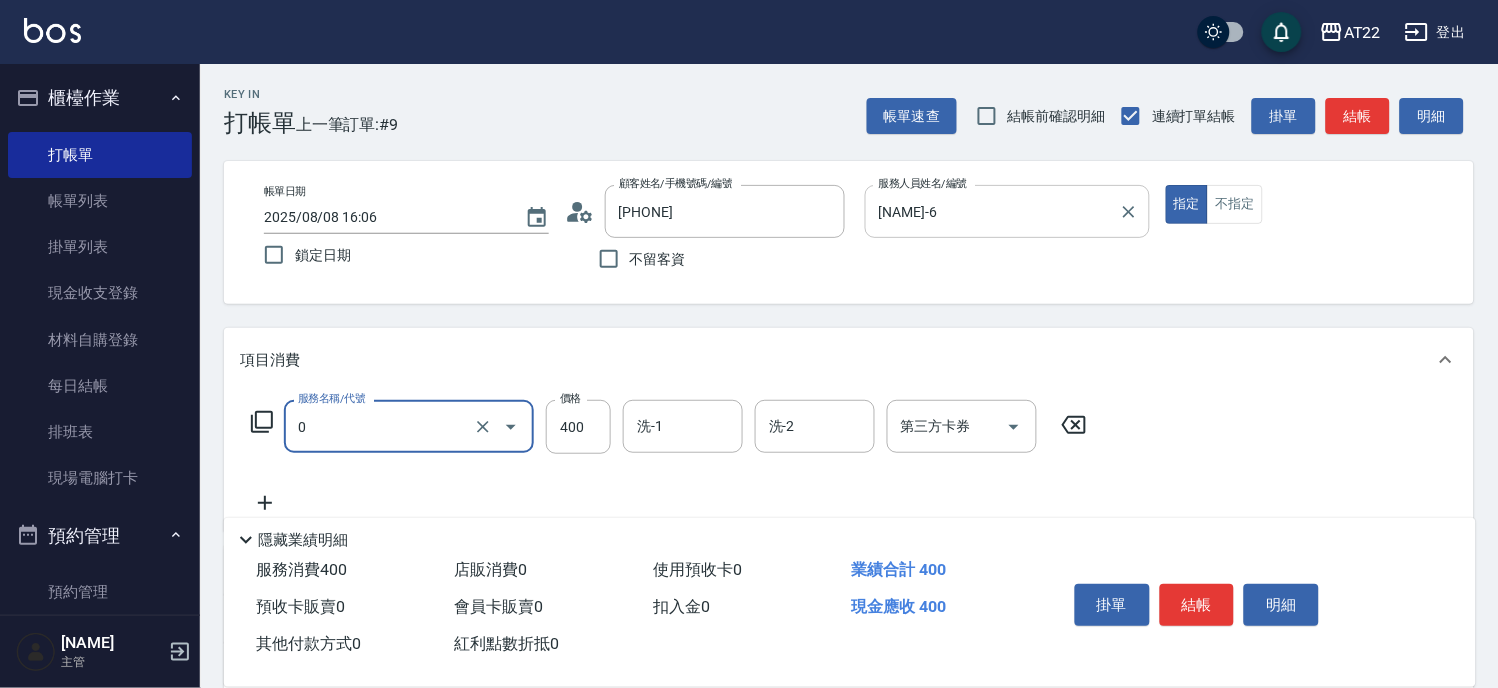 type on "有機洗髮(0)" 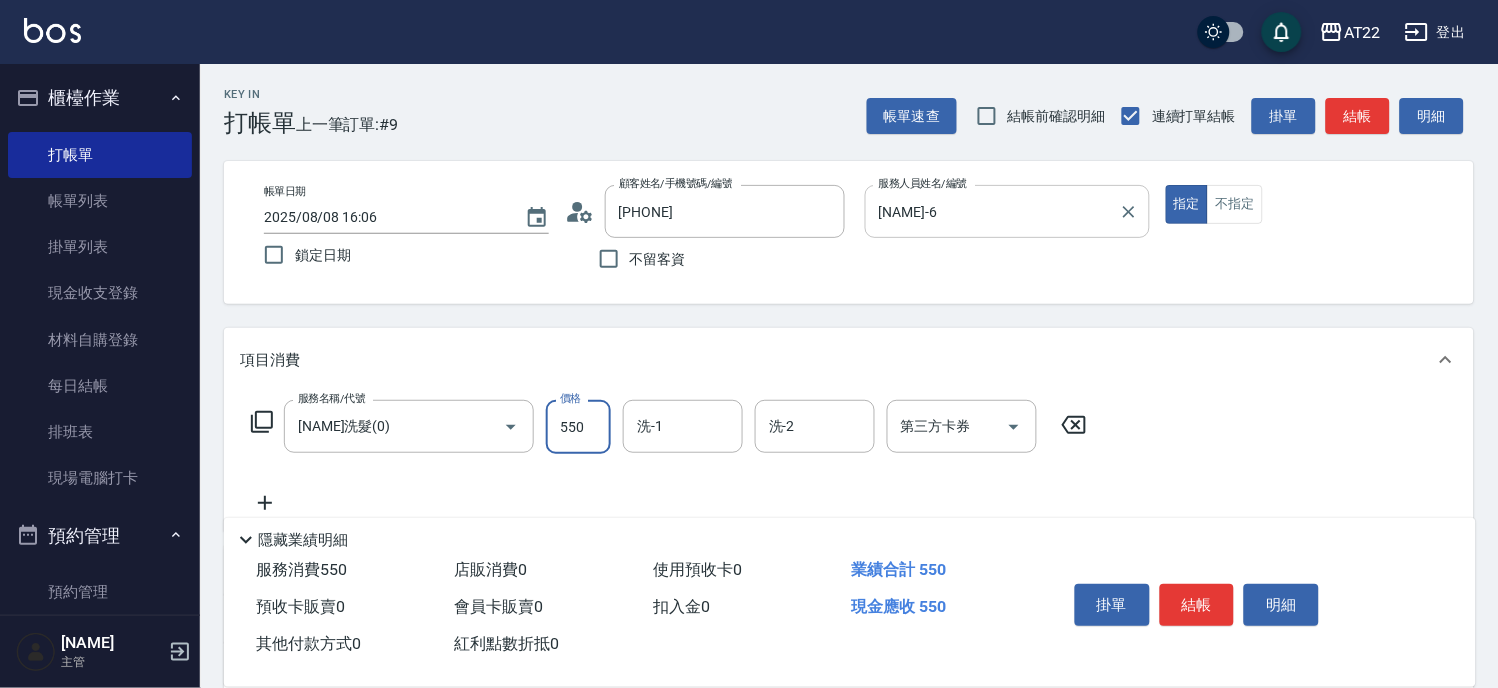 type on "550" 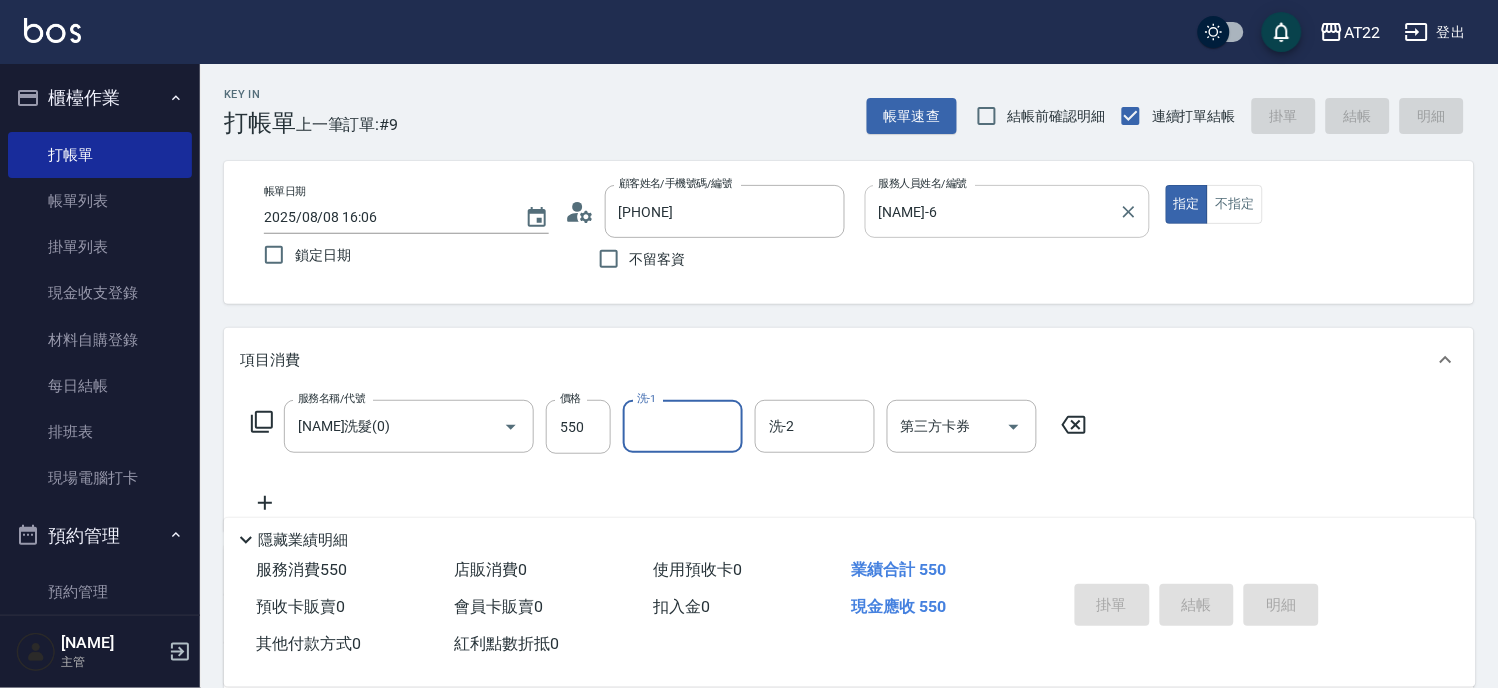 type on "2025/08/08 16:08" 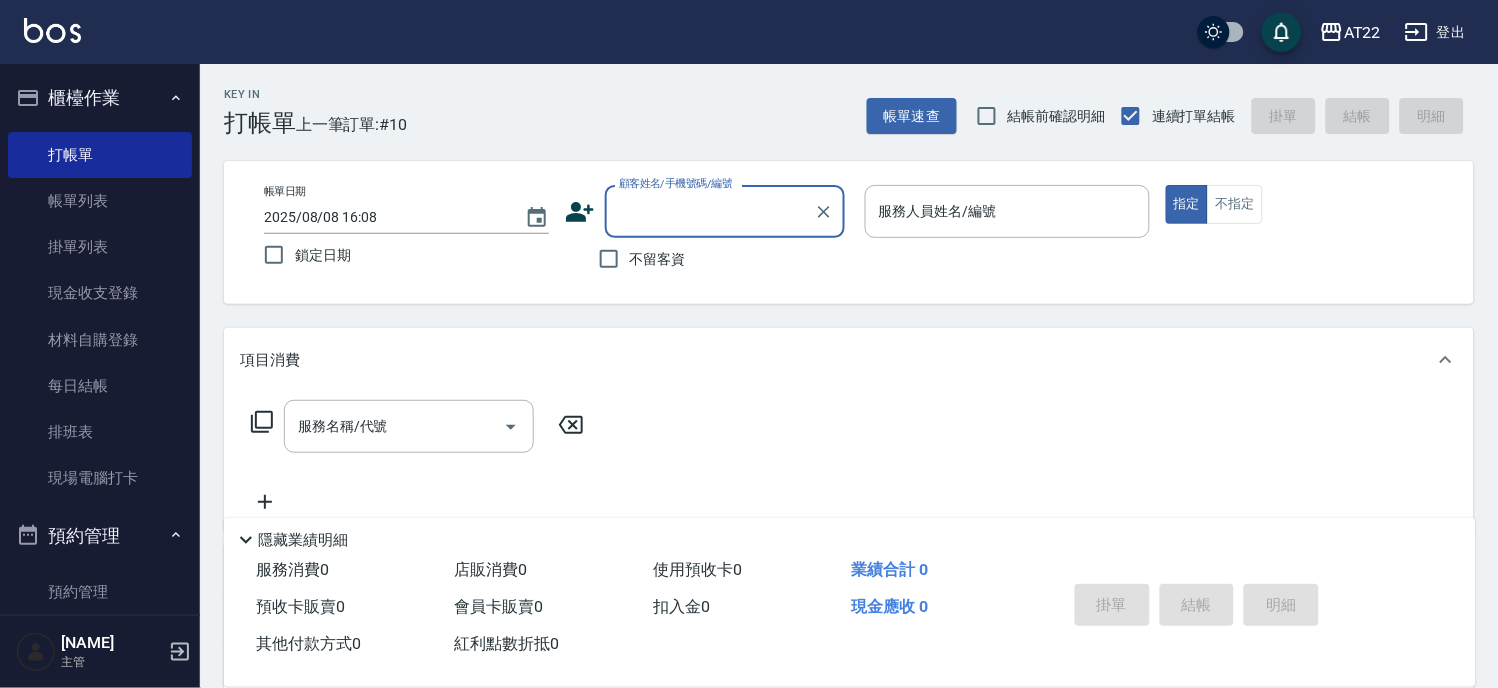 click on "顧客姓名/手機號碼/編號" at bounding box center [725, 211] 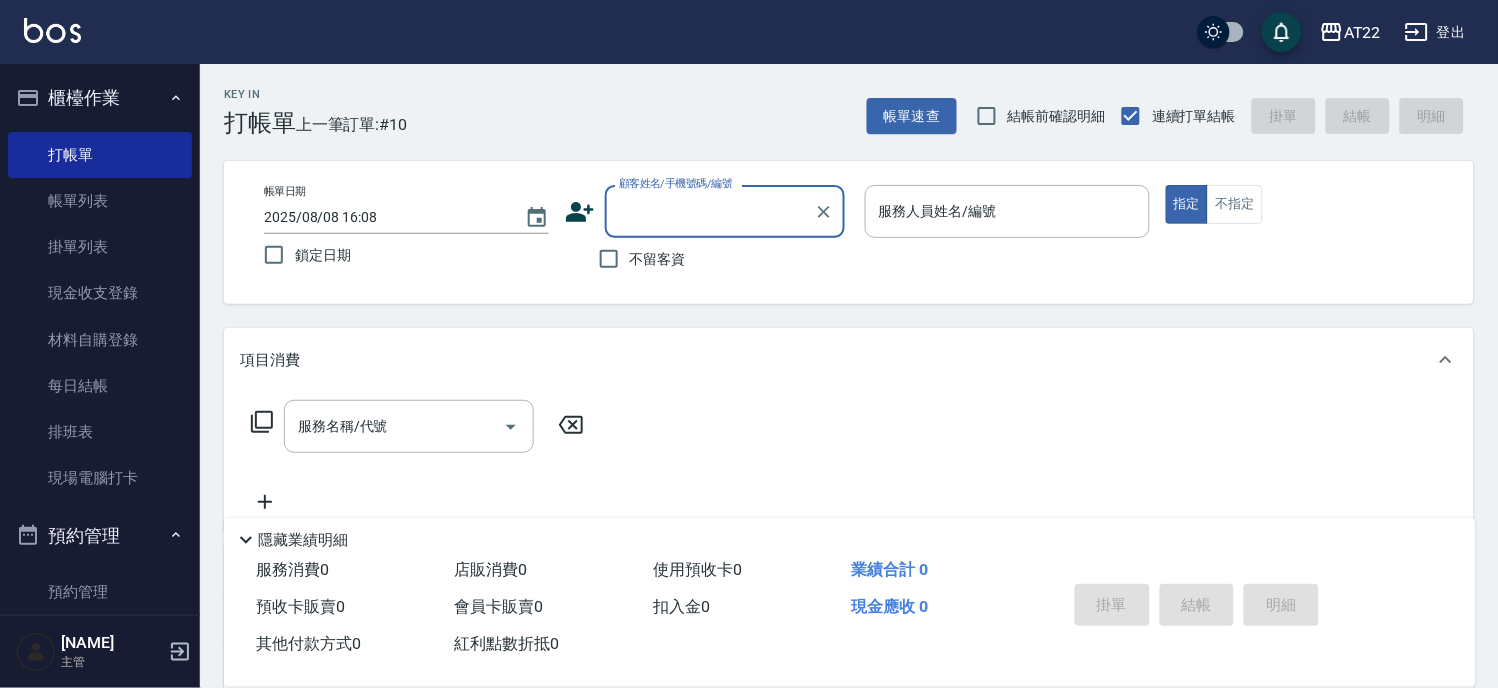 click on "不留客資" at bounding box center [637, 259] 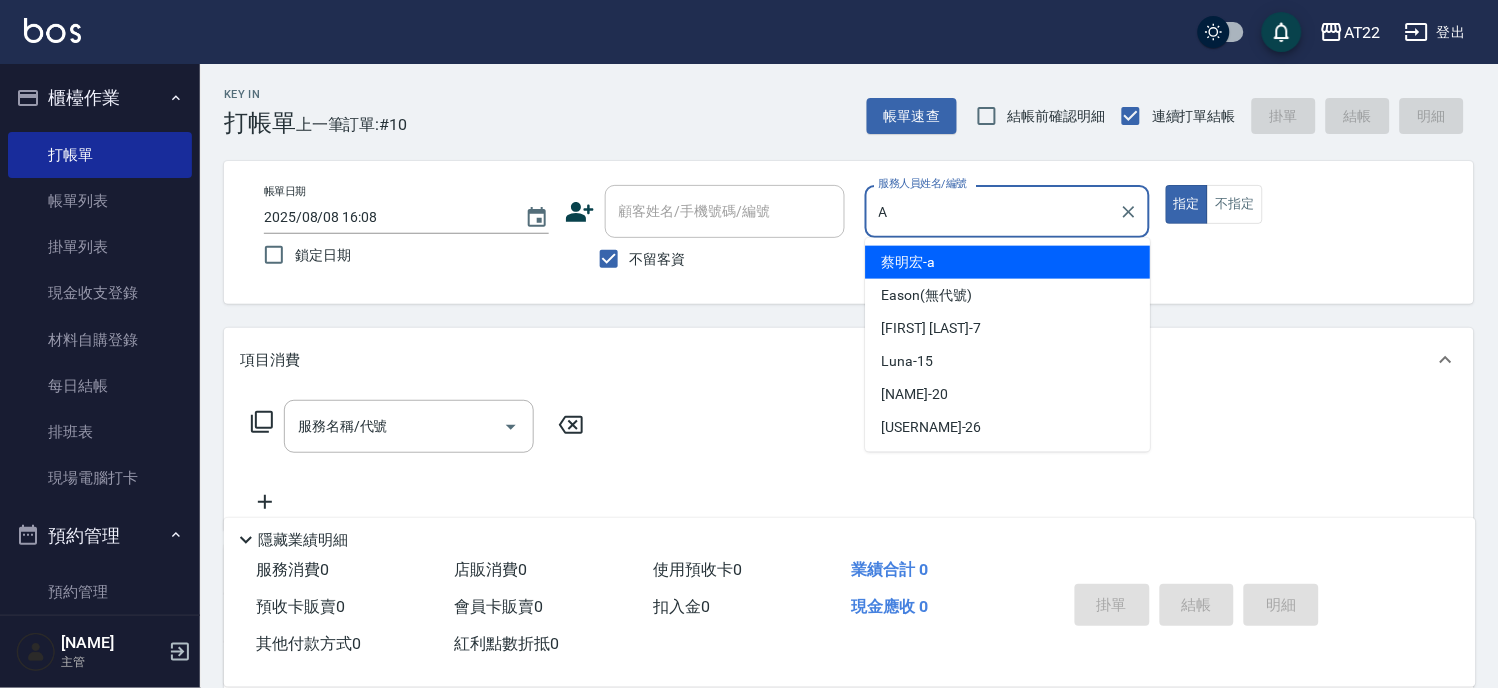 type on "[NAME]-a" 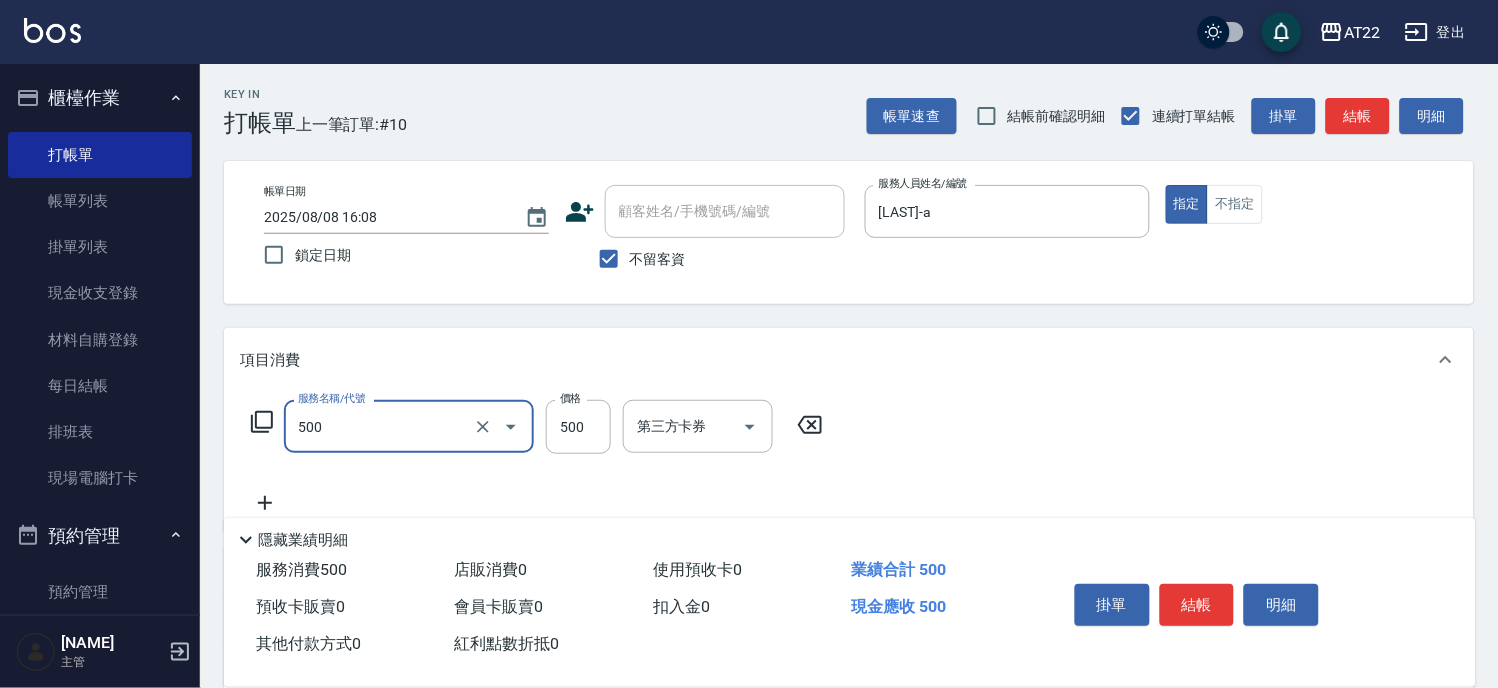 type on "剪髮(500)" 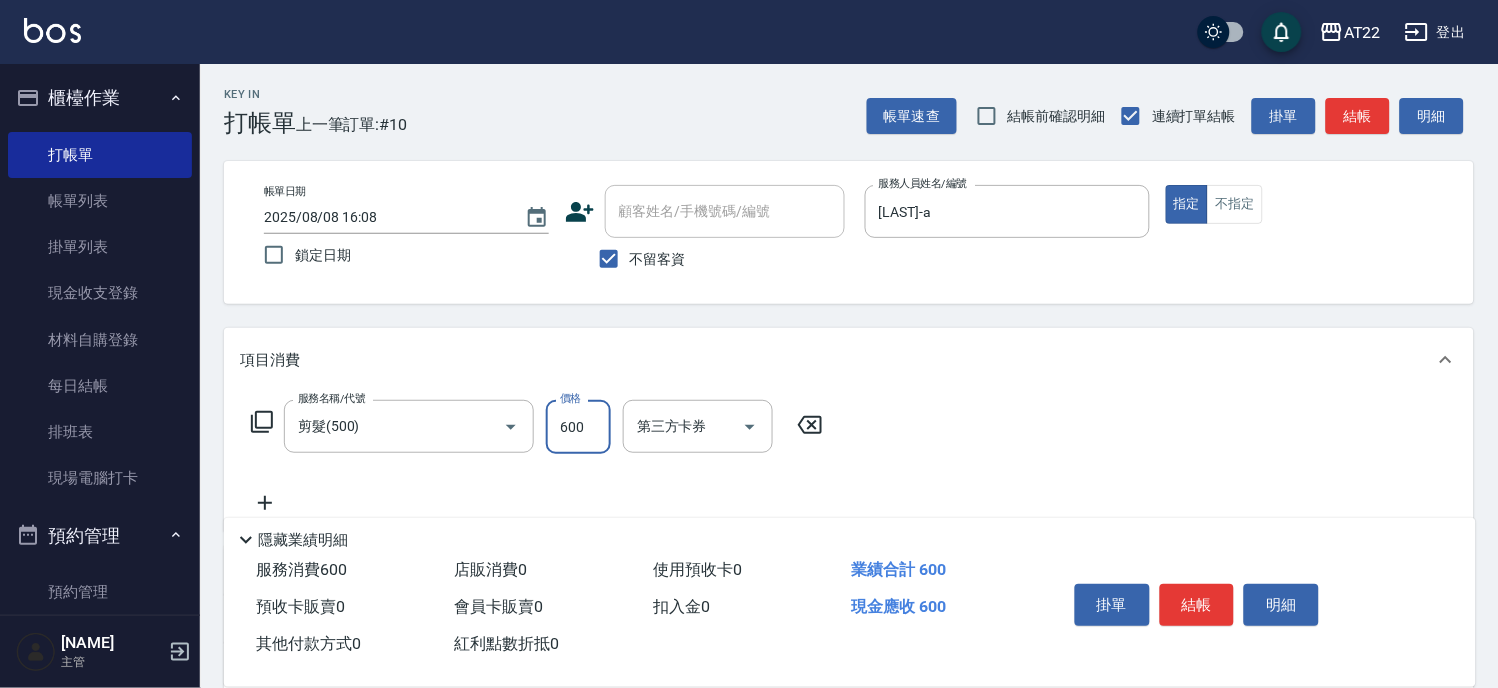 type on "600" 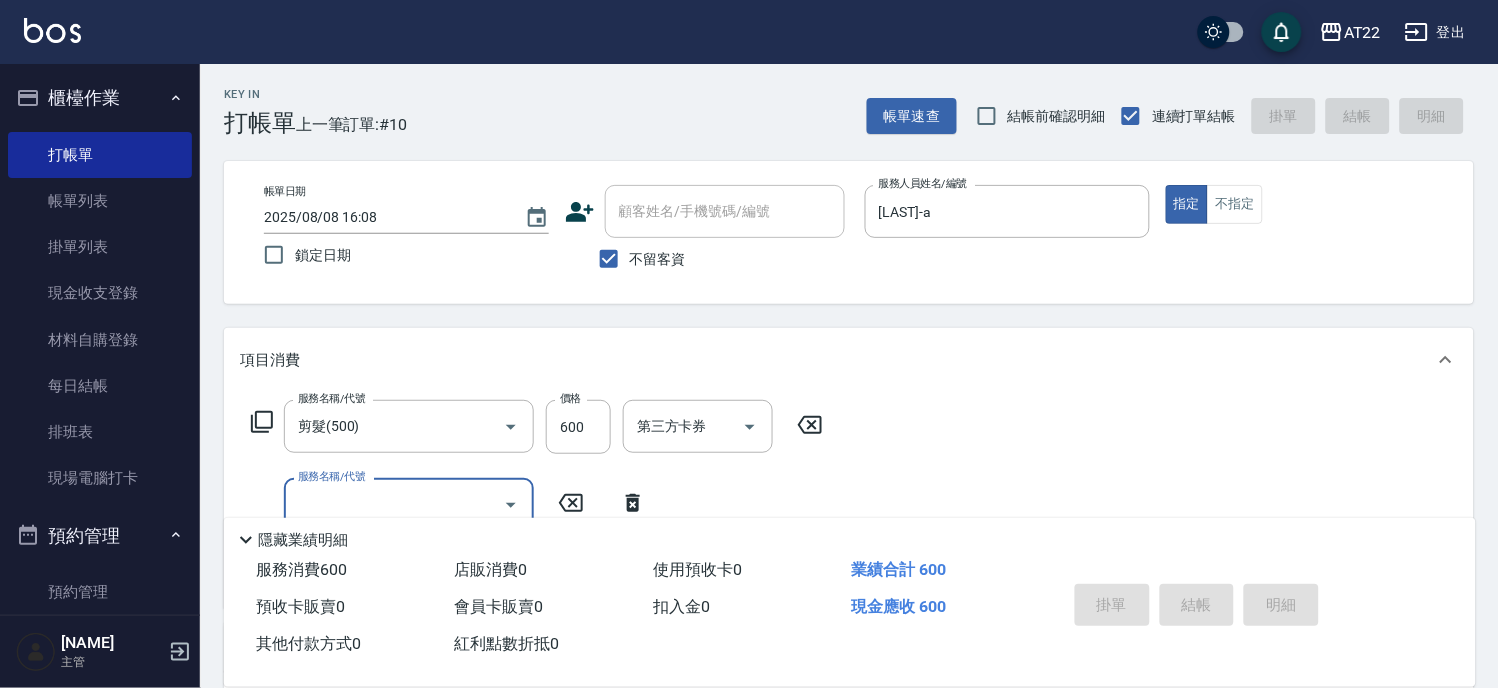 type 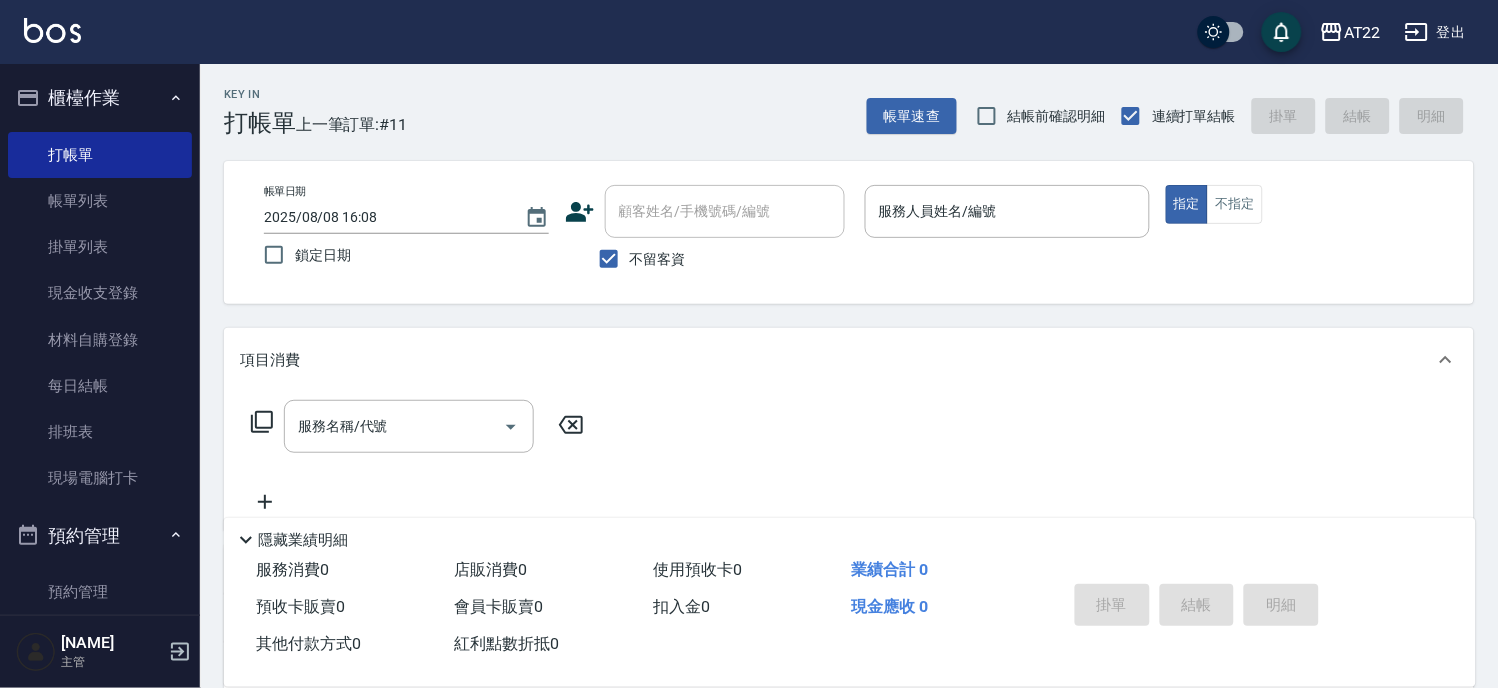 click on "不留客資" at bounding box center [637, 259] 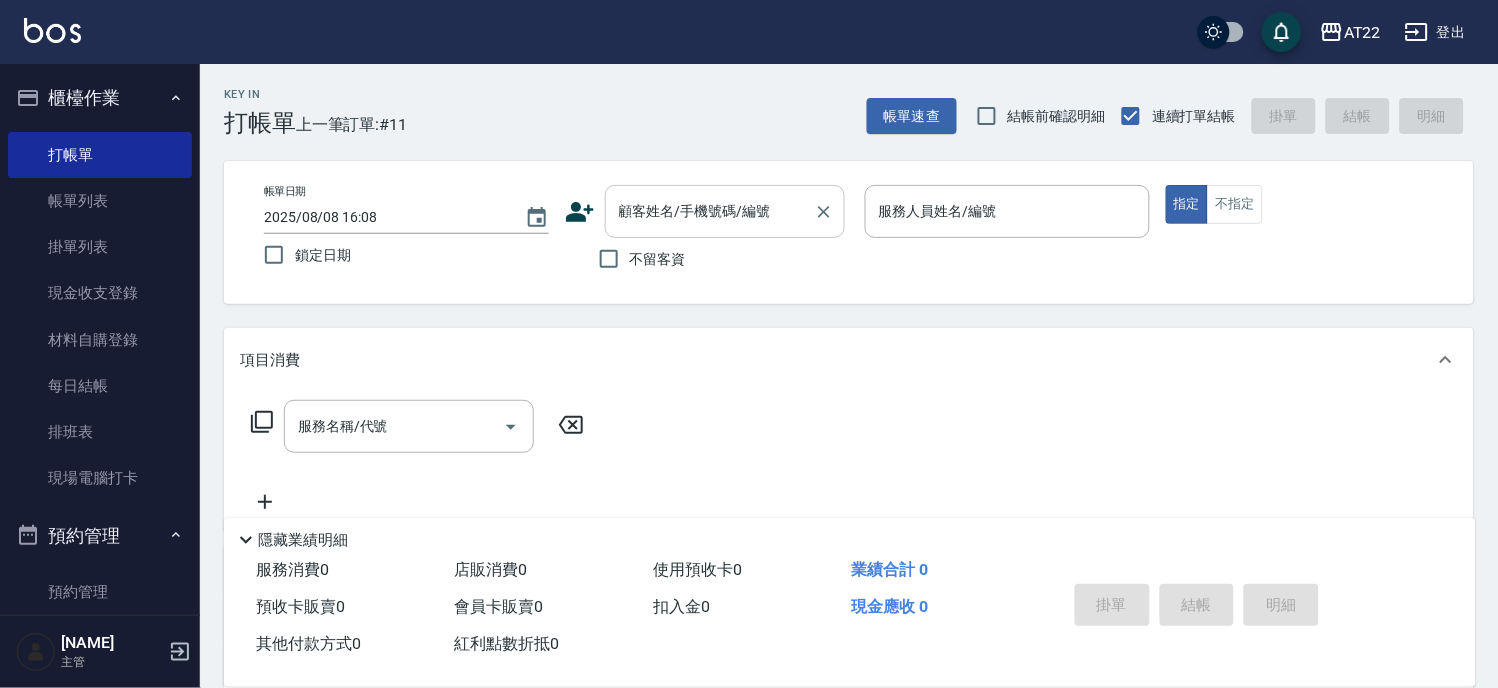 click on "顧客姓名/手機號碼/編號 顧客姓名/手機號碼/編號" at bounding box center (725, 211) 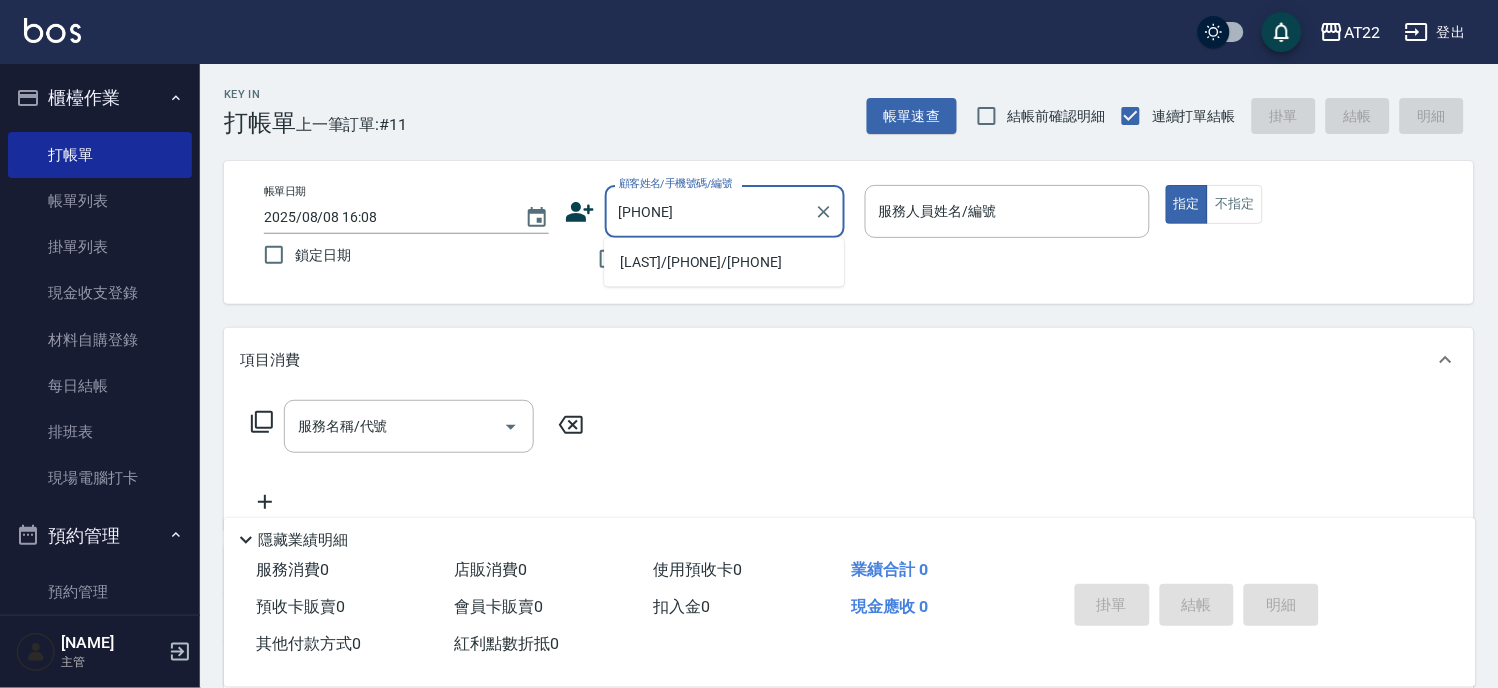 click on "[LAST]/[PHONE]/[PHONE]" at bounding box center (724, 262) 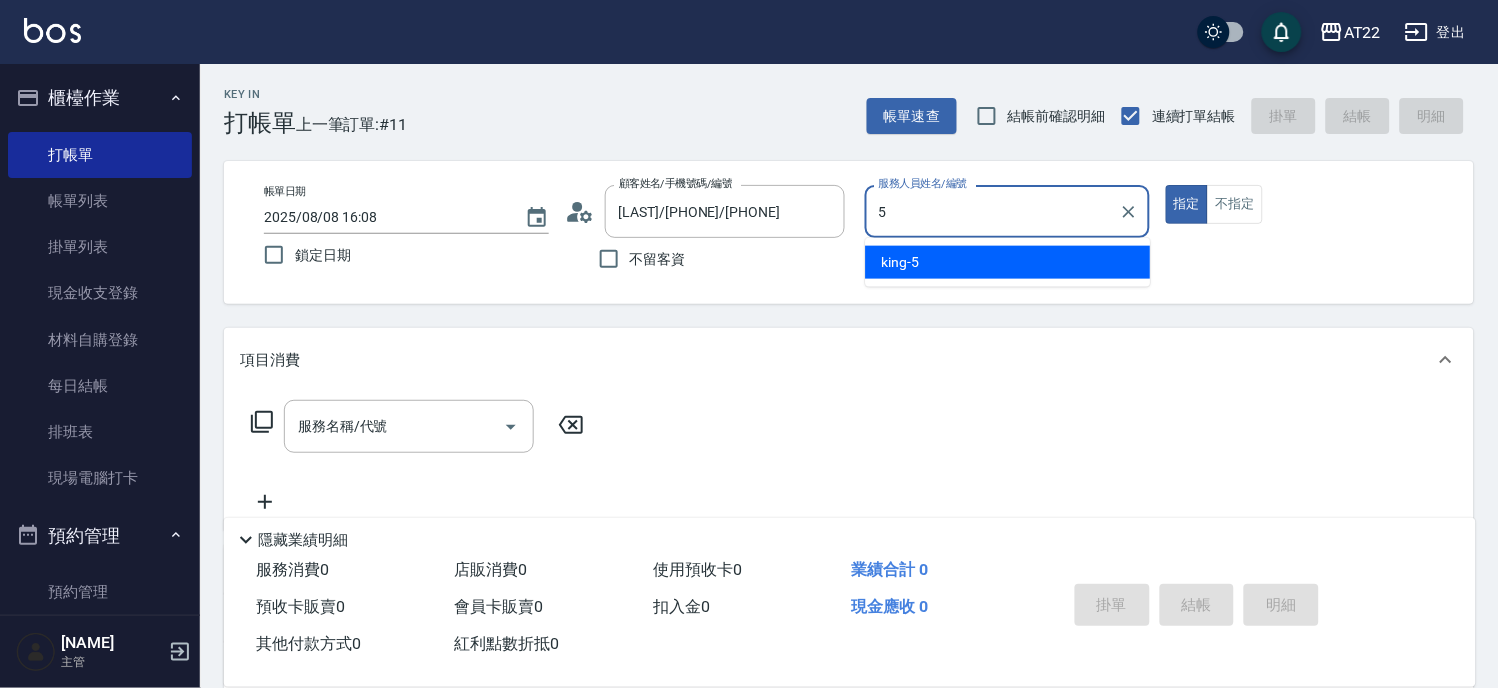 type on "king-5" 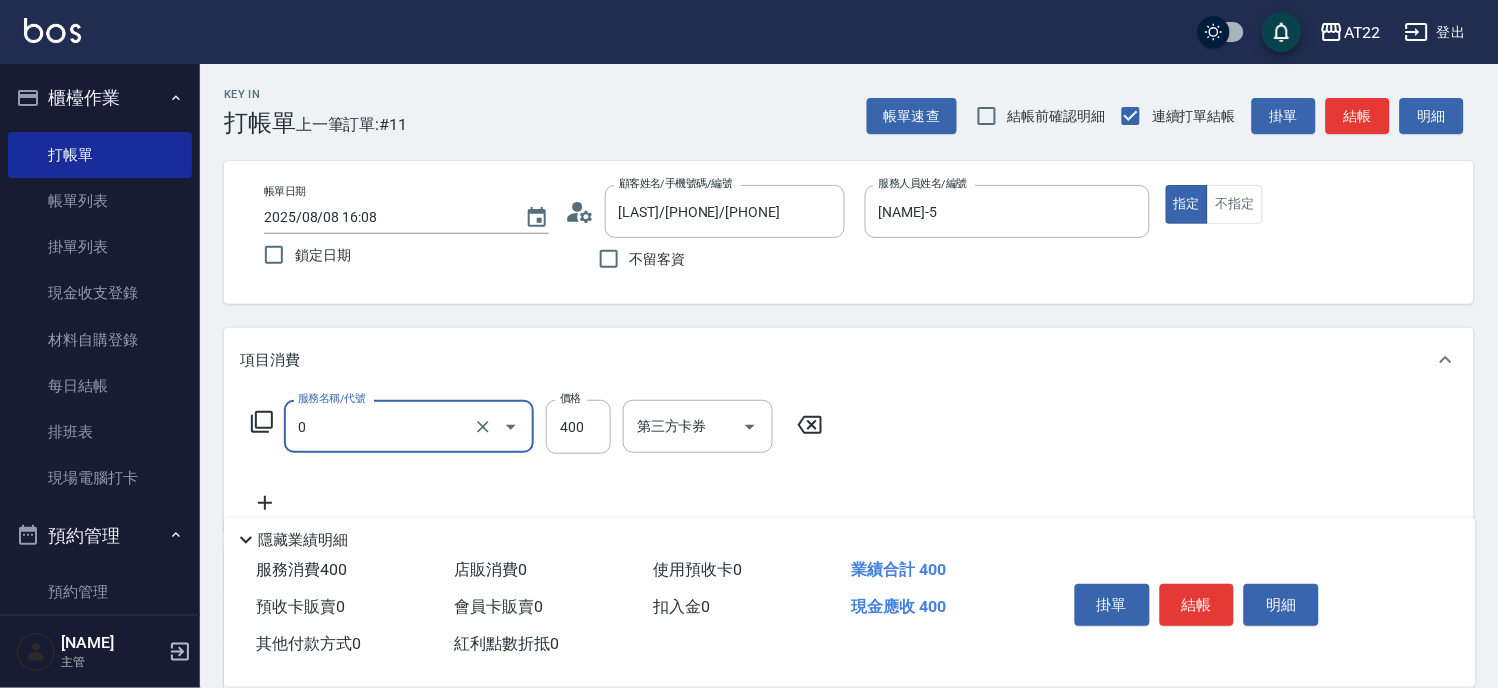 type on "有機洗髮(0)" 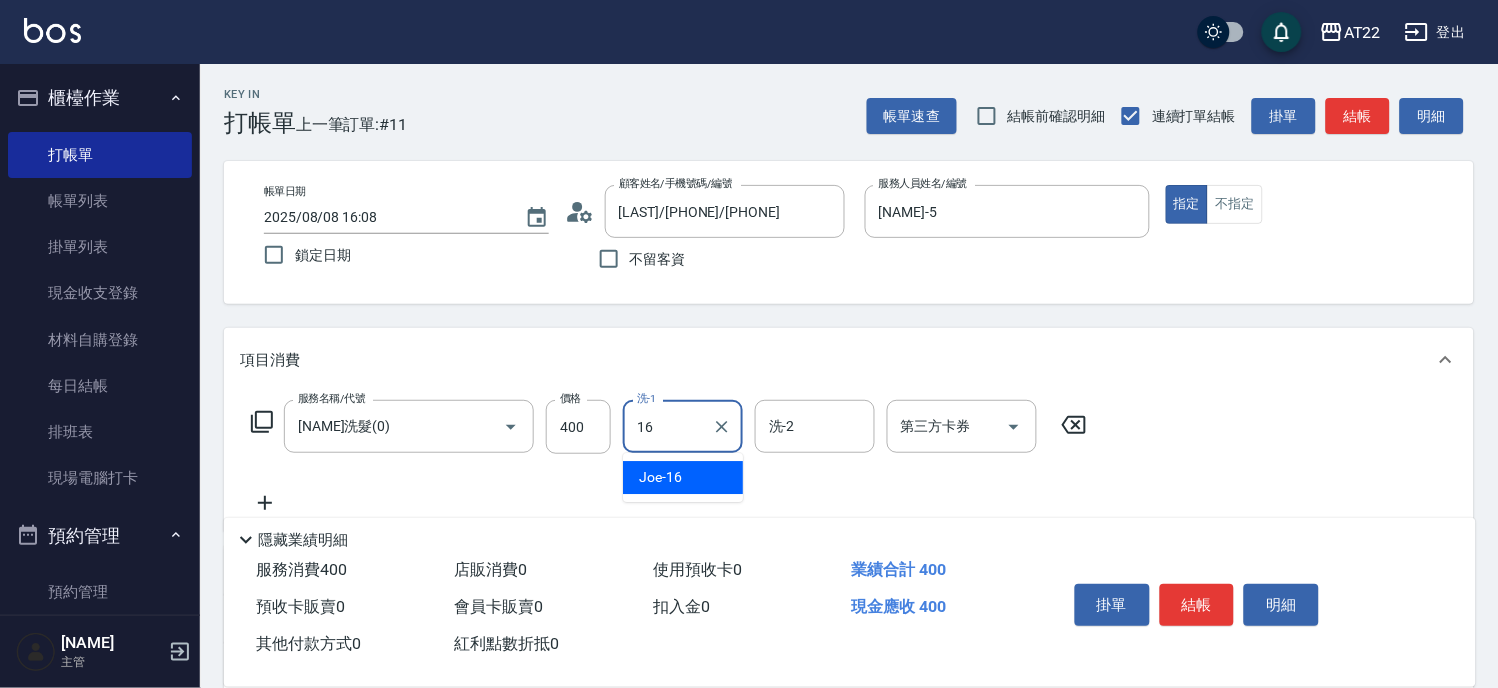 type on "Joe-16" 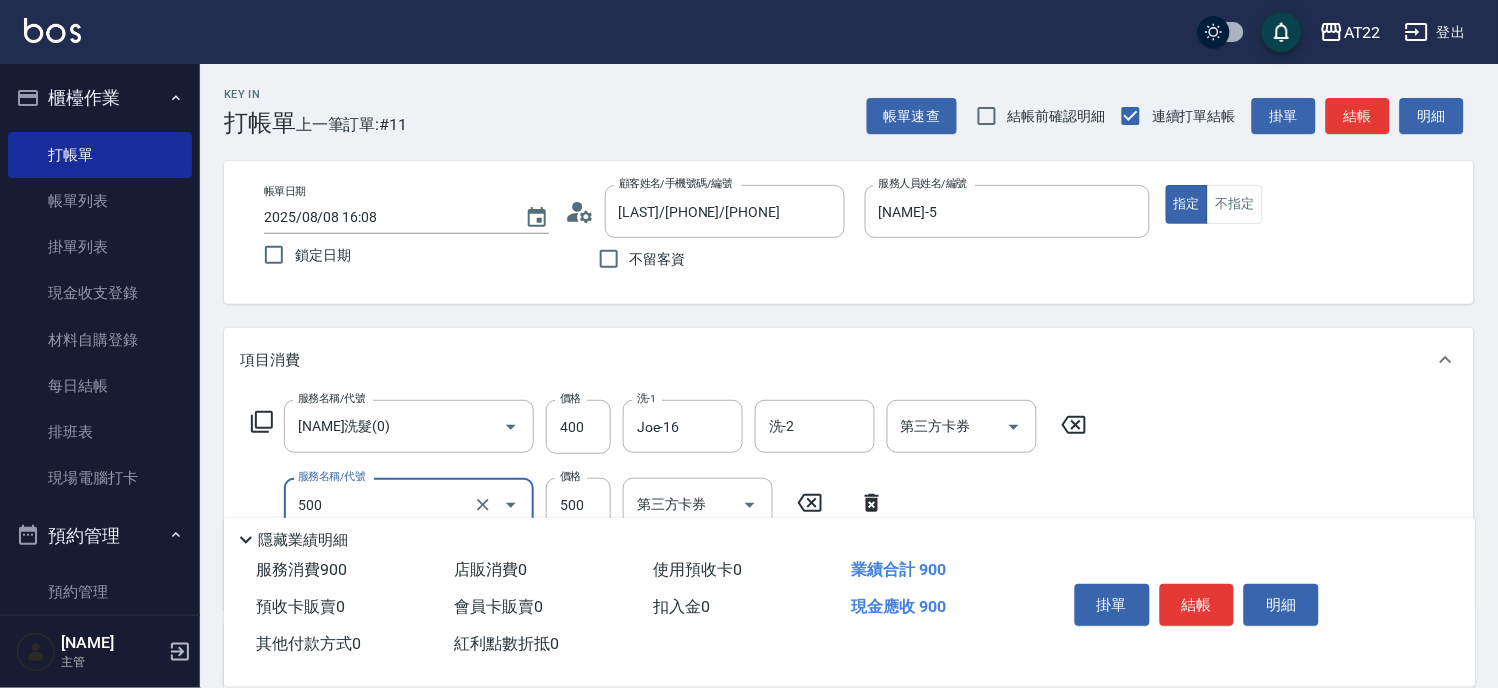 type on "剪髮(500)" 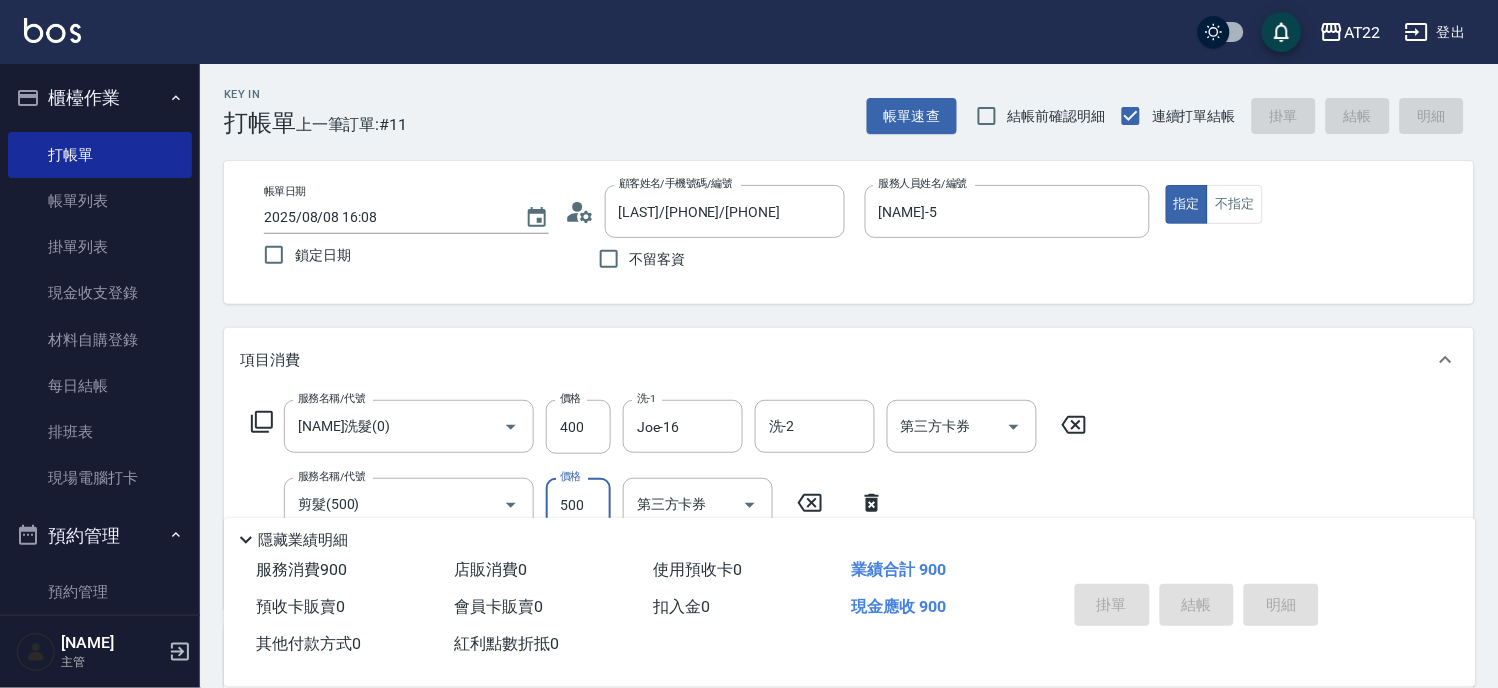 type on "2025/08/08 16:09" 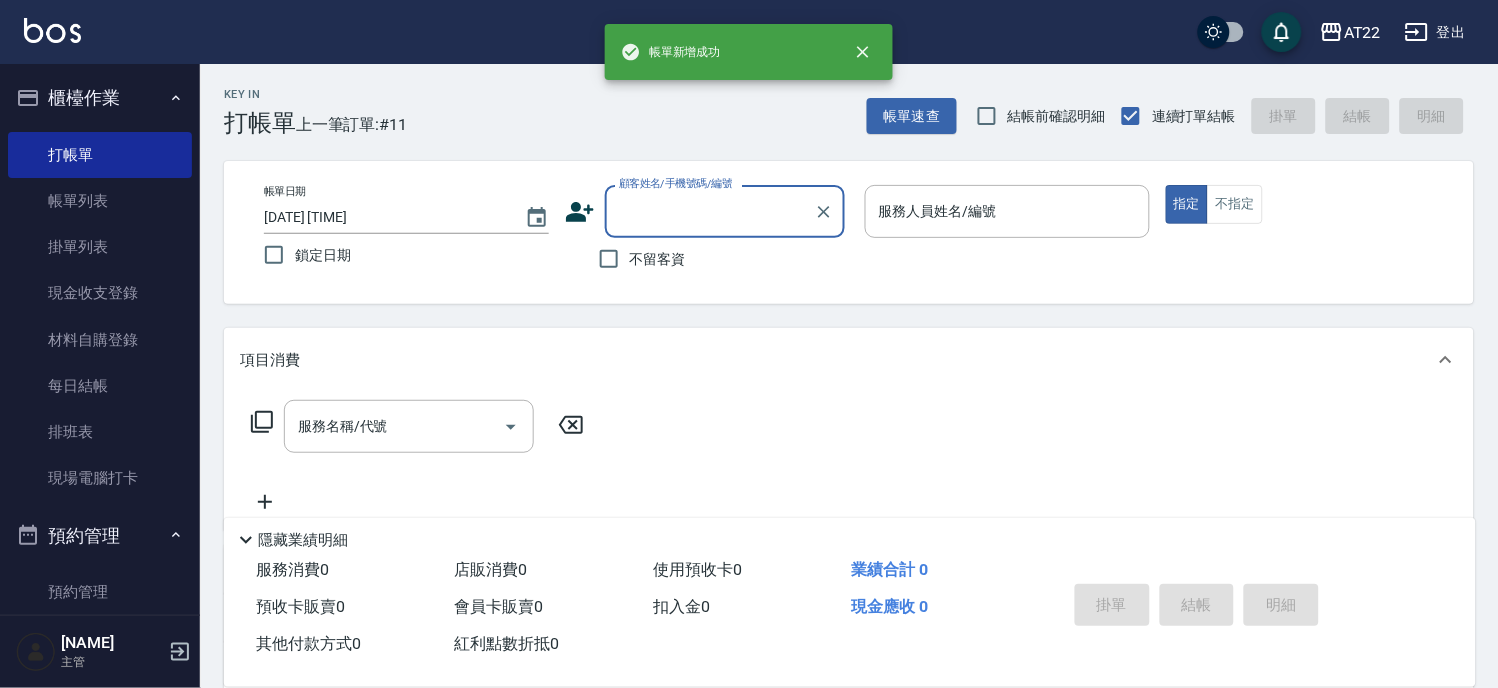 scroll, scrollTop: 0, scrollLeft: 0, axis: both 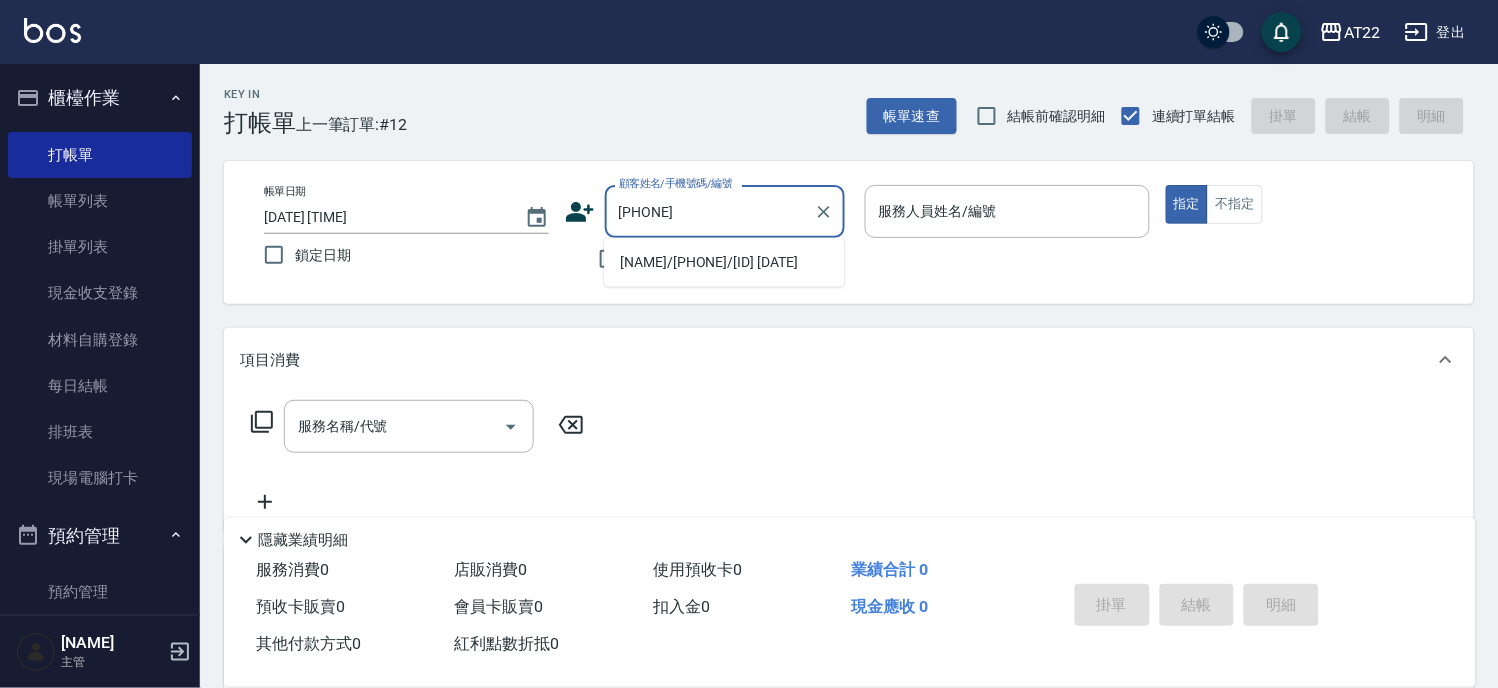 click on "[LAST]/[PHONE]/T91056 27 02 17" at bounding box center [724, 262] 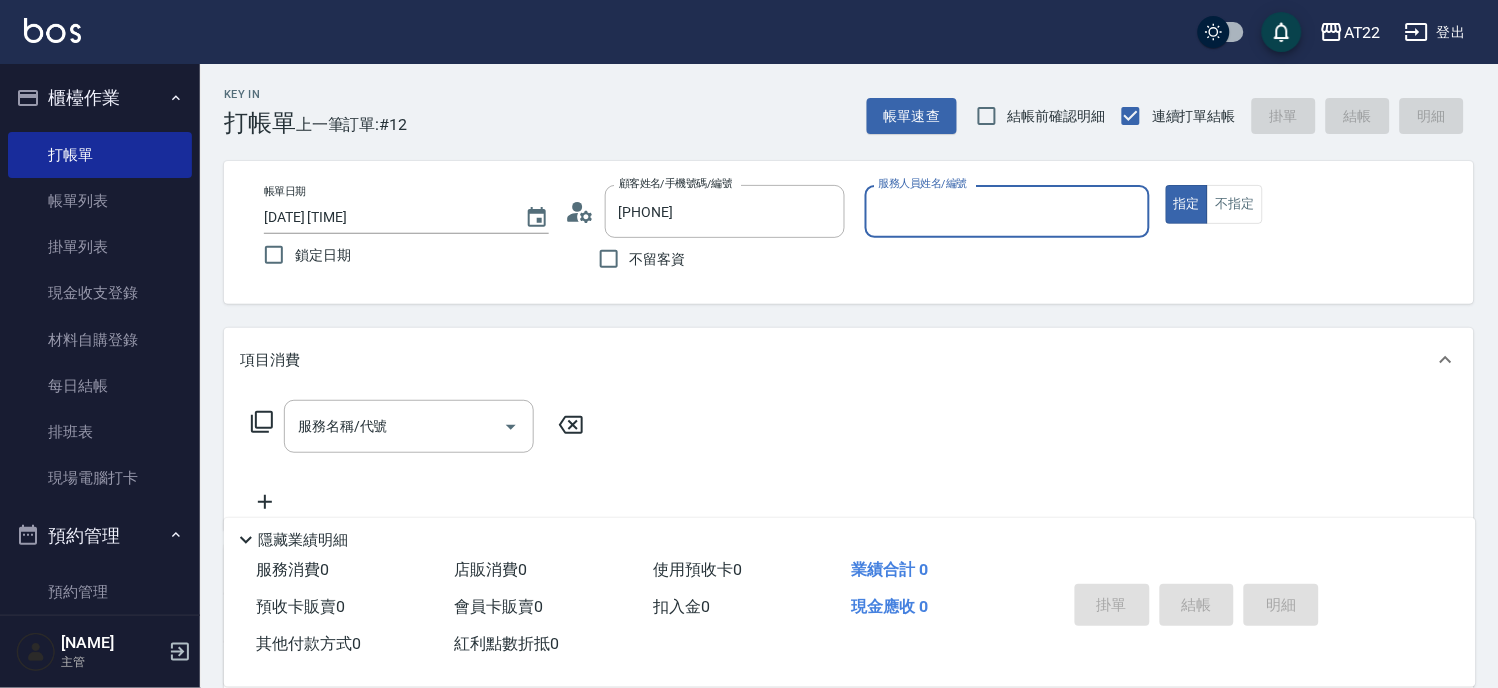 type on "[LAST]/[PHONE]/T91056 27 02 17" 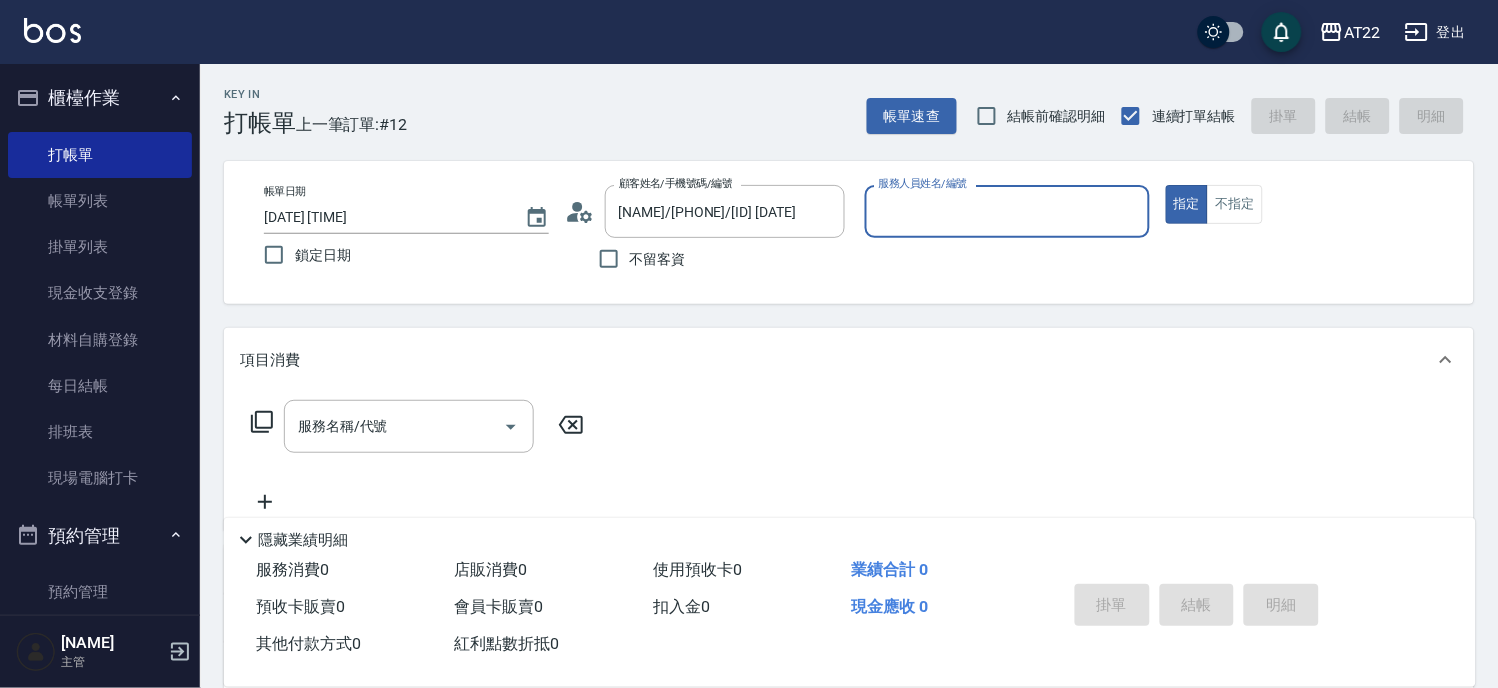 type on "Luna-15" 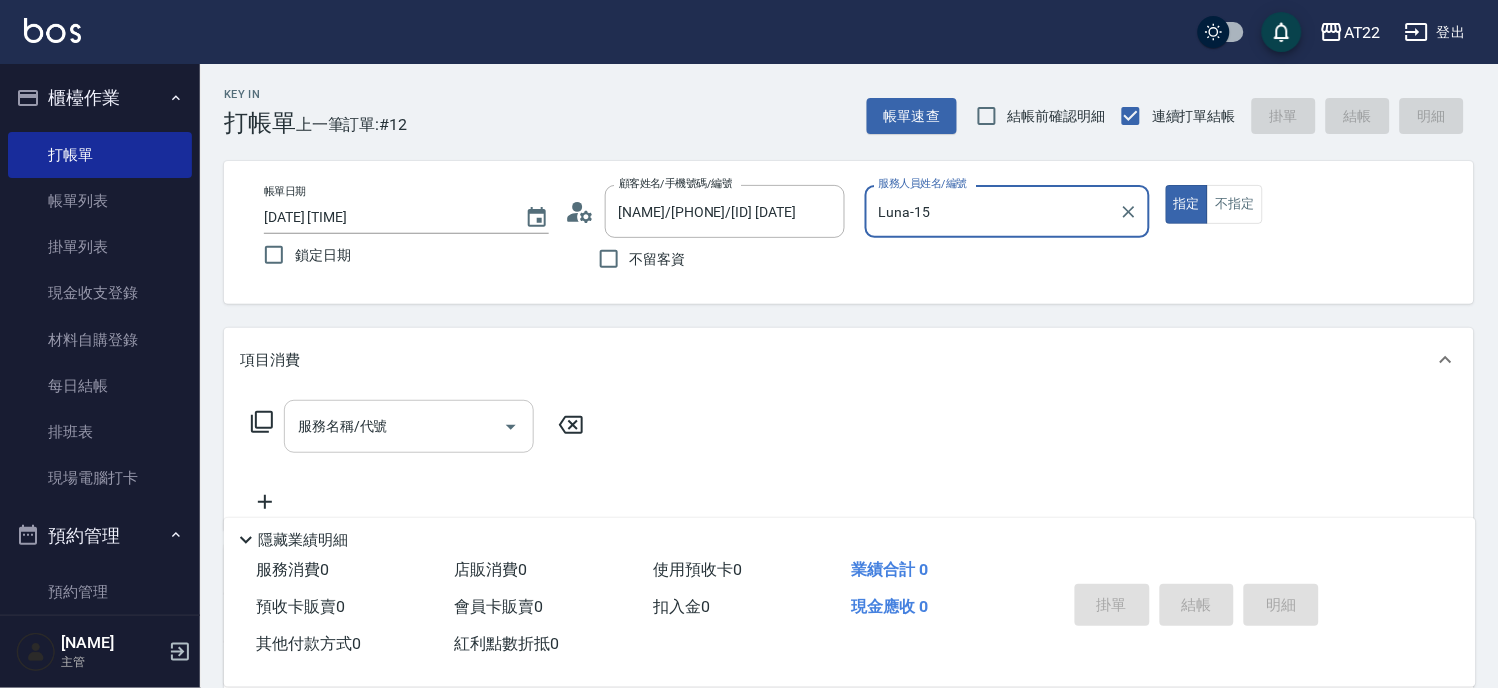 click on "服務名稱/代號" at bounding box center [394, 426] 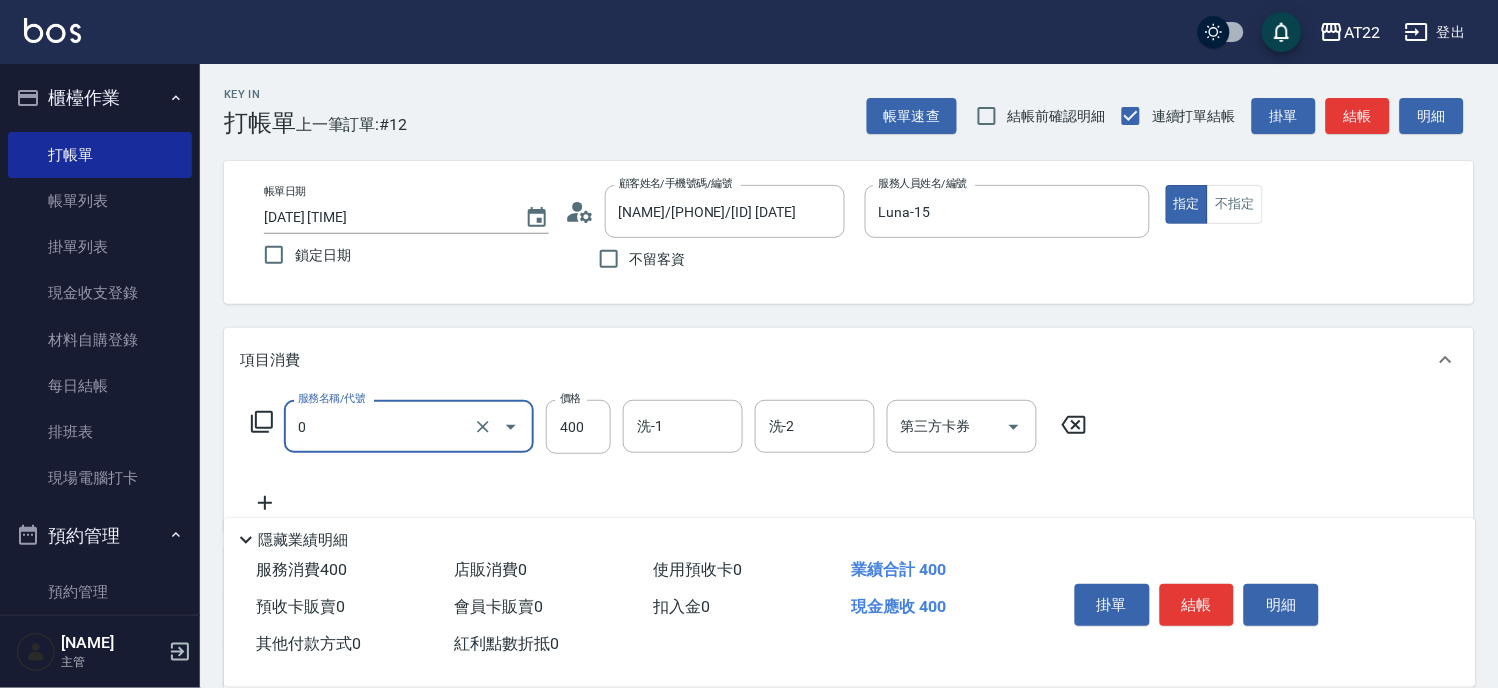 type on "有機洗髮(0)" 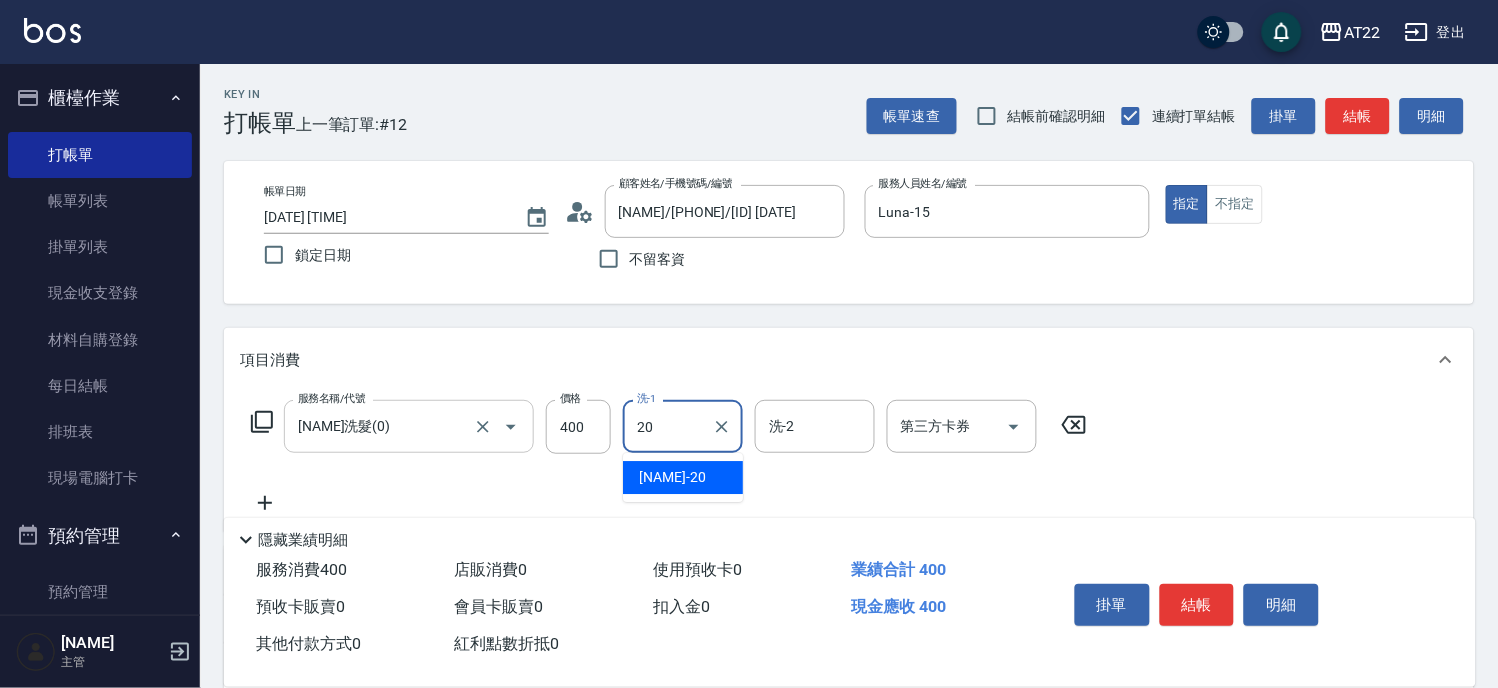 type on "Noah-20" 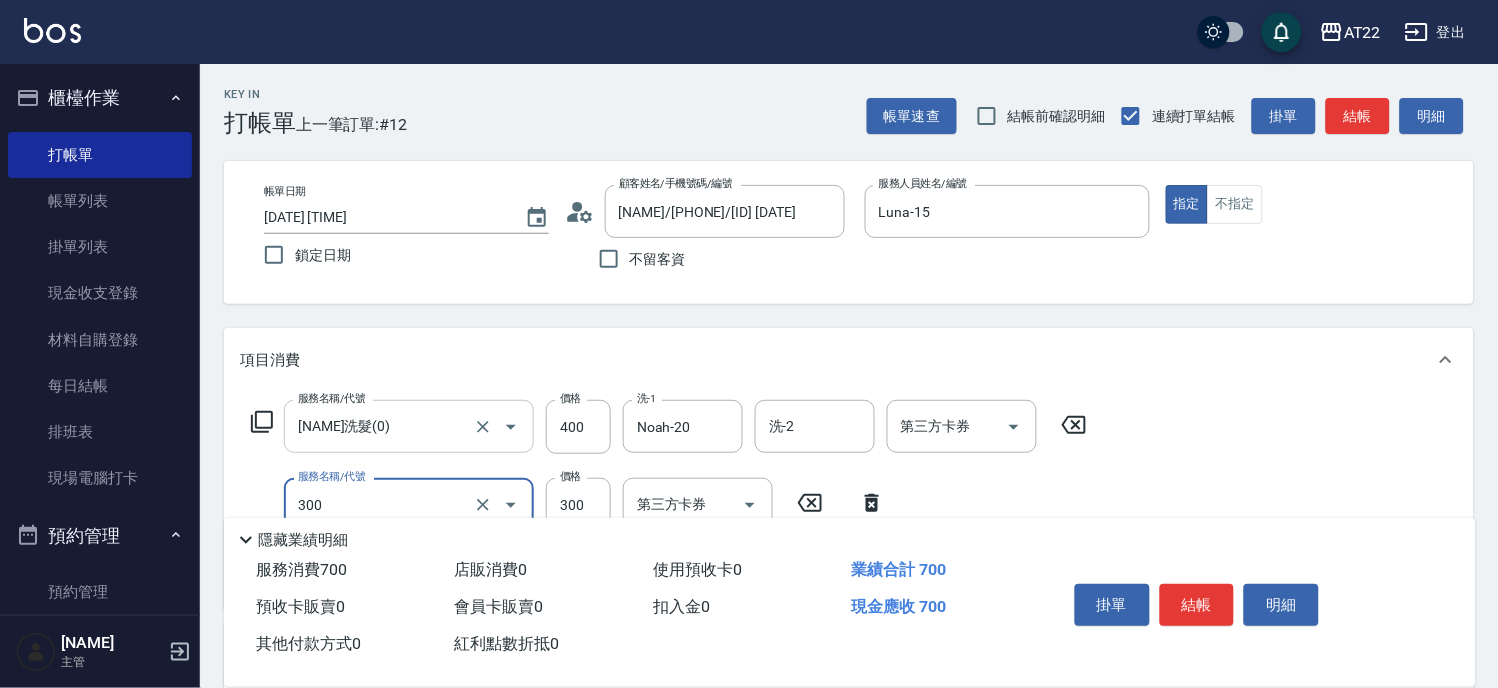 type on "剪髮(300)" 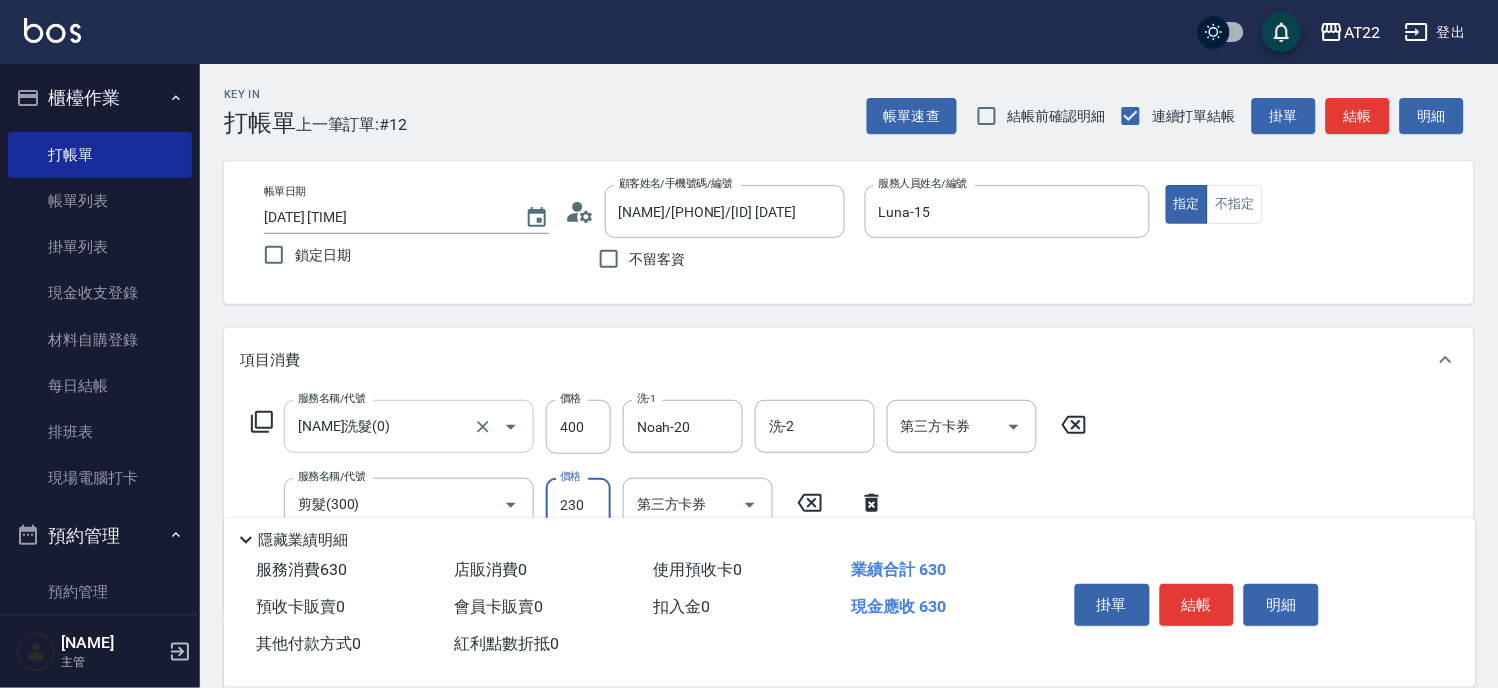 type on "230" 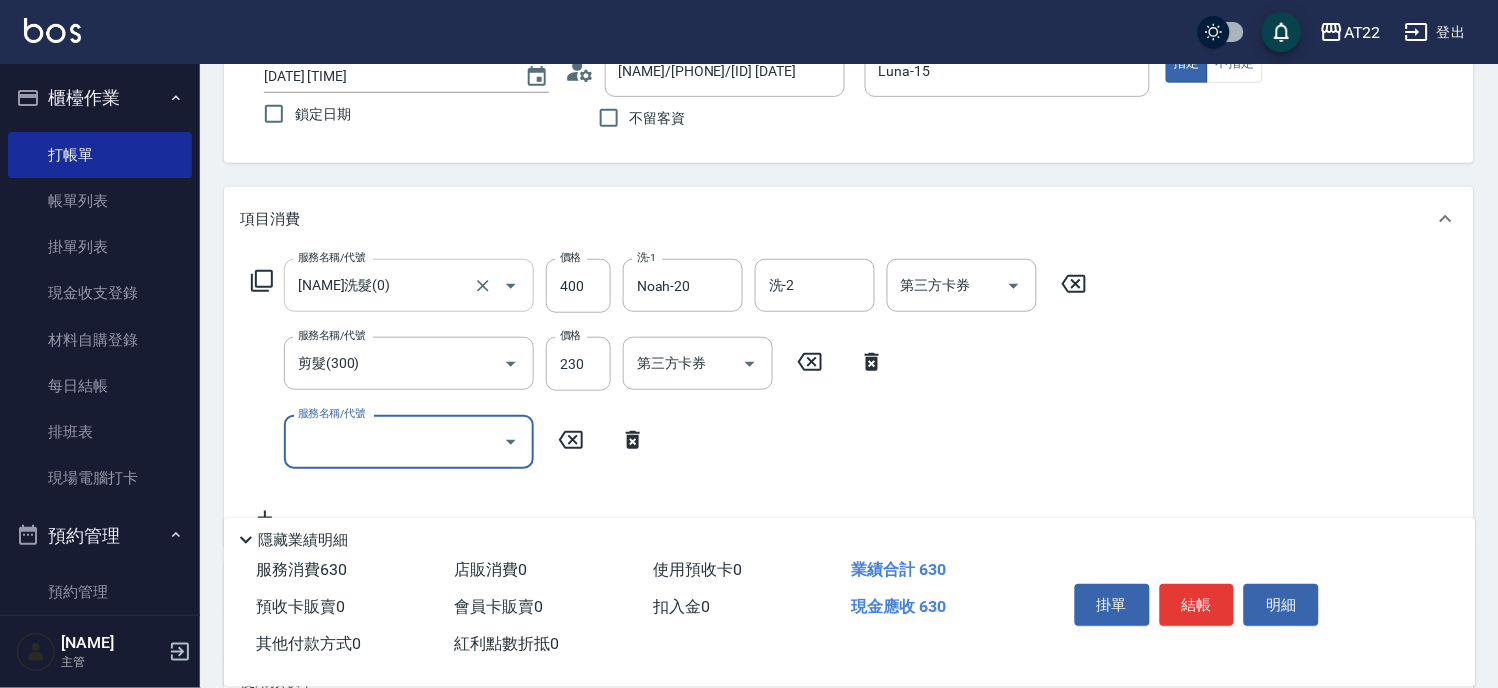 scroll, scrollTop: 222, scrollLeft: 0, axis: vertical 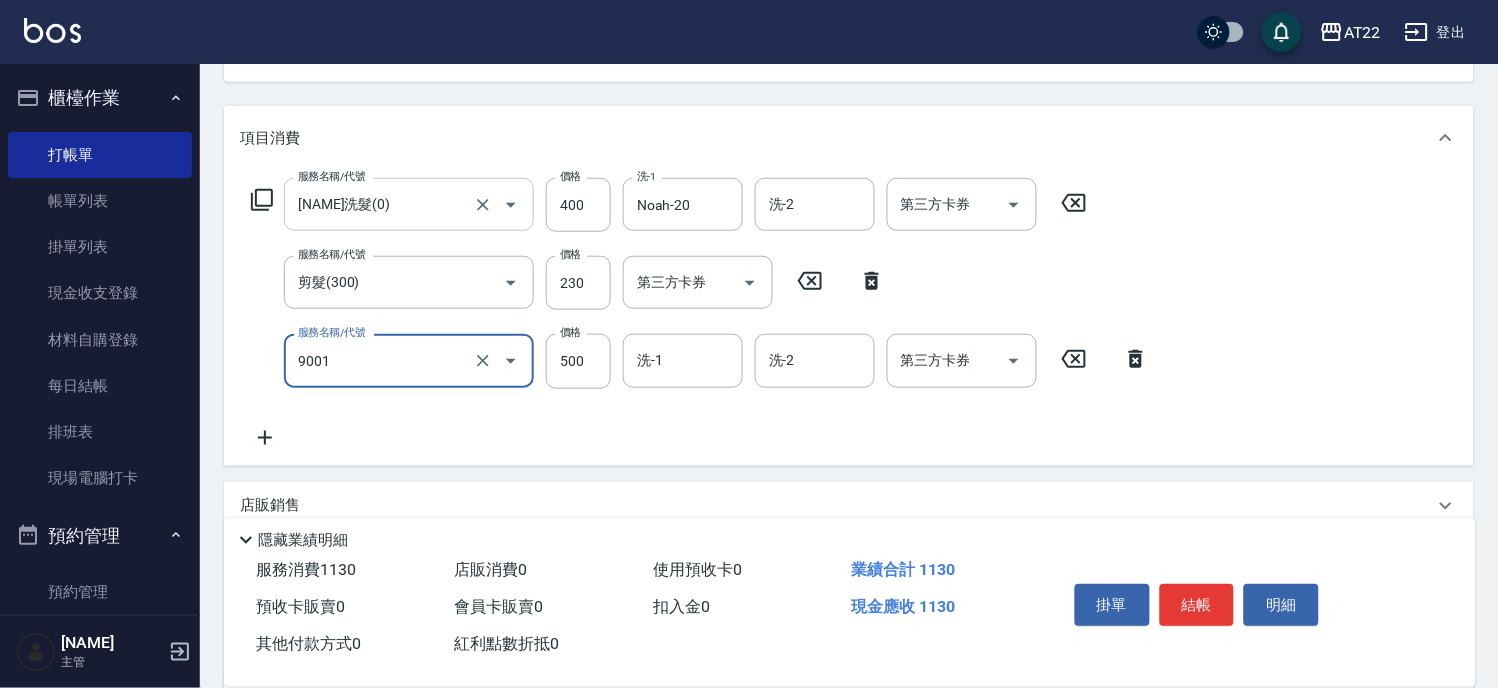 type on "升級保水面膜(9001)" 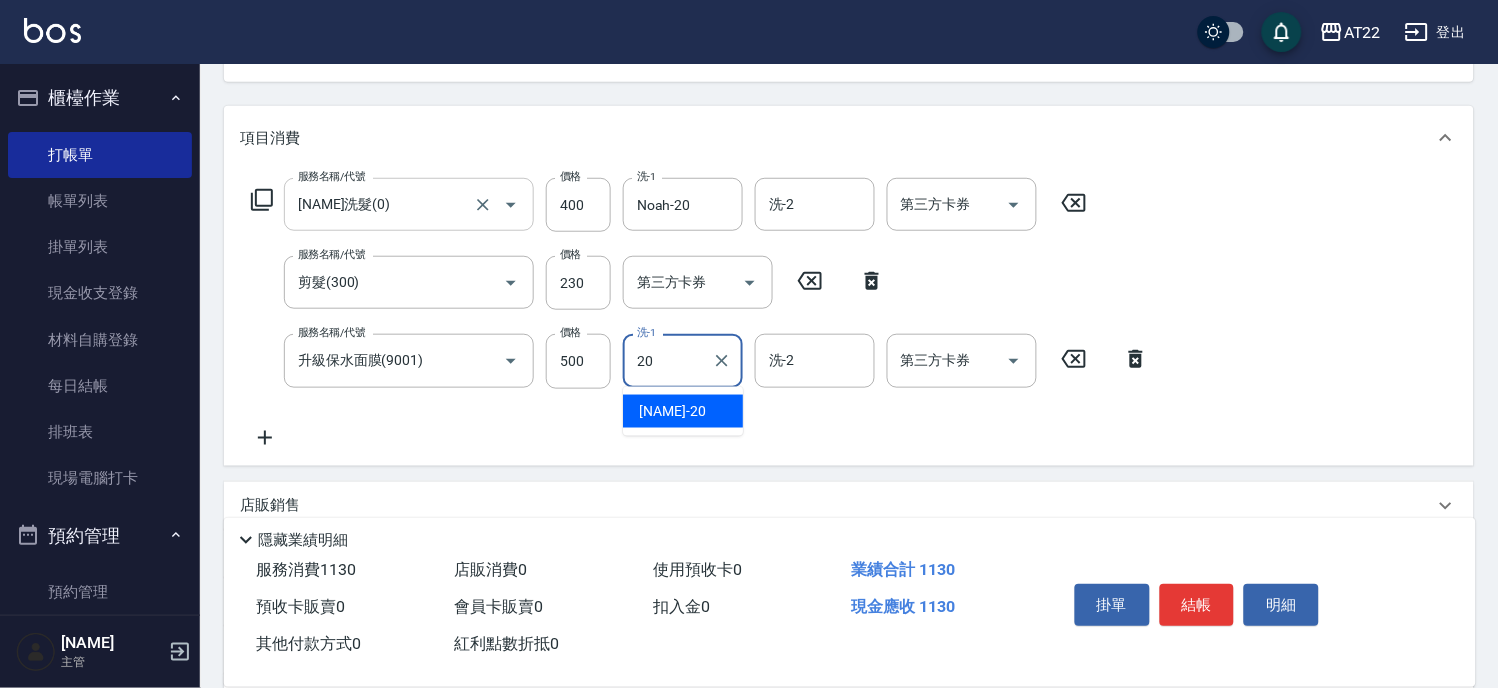 type on "Noah-20" 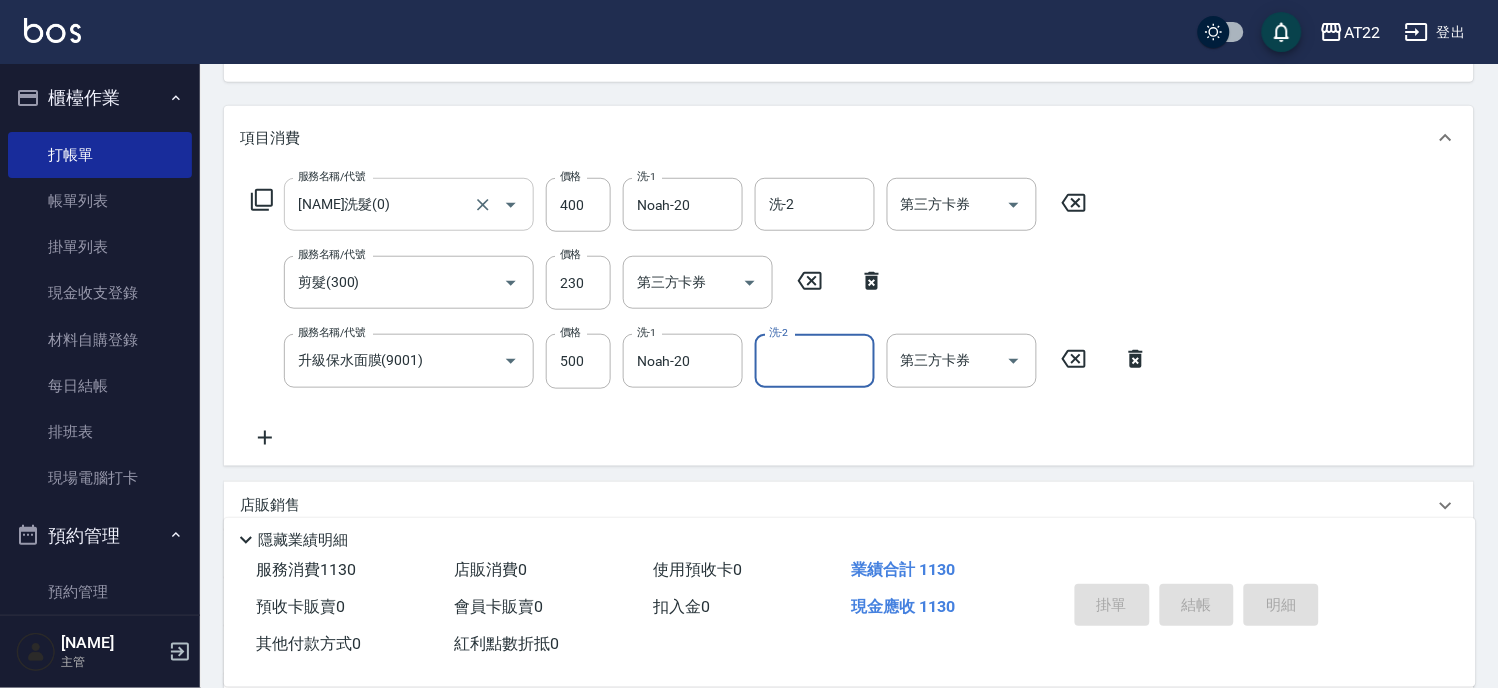 type 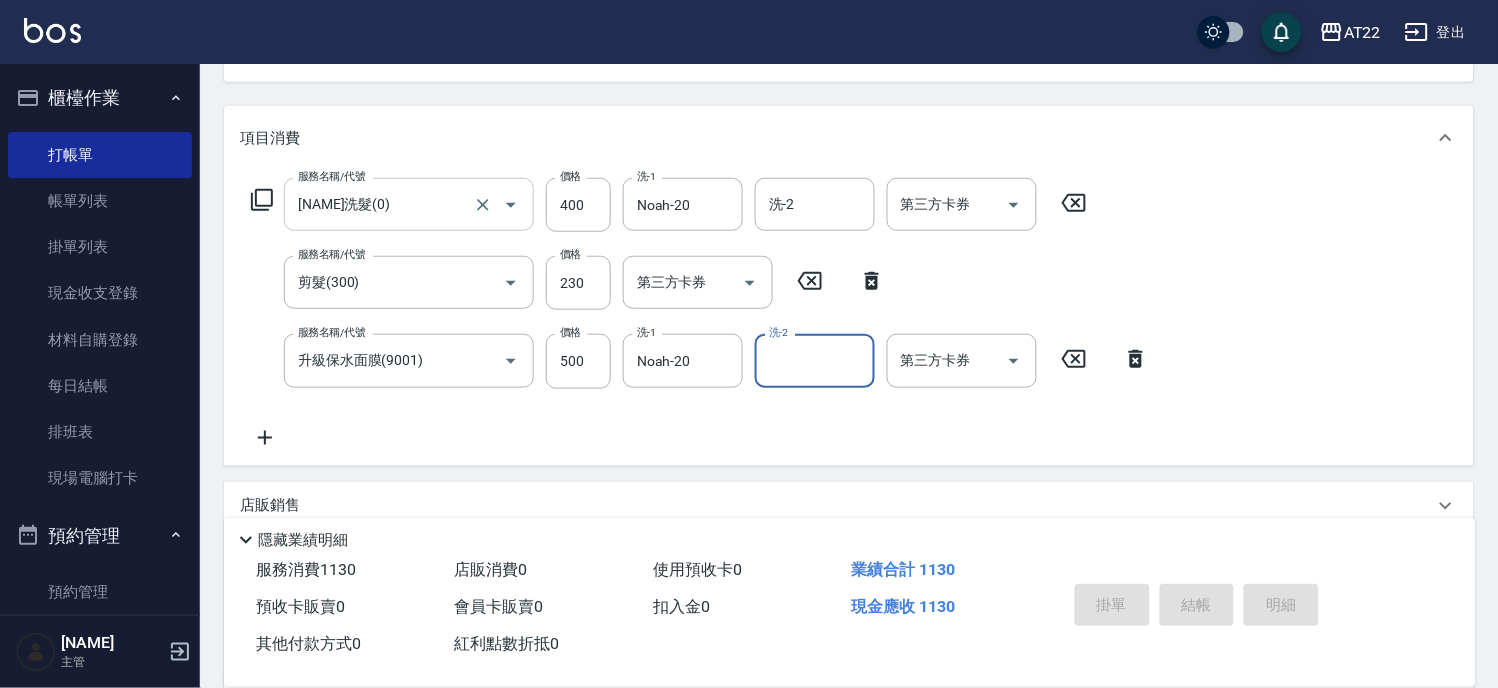 type 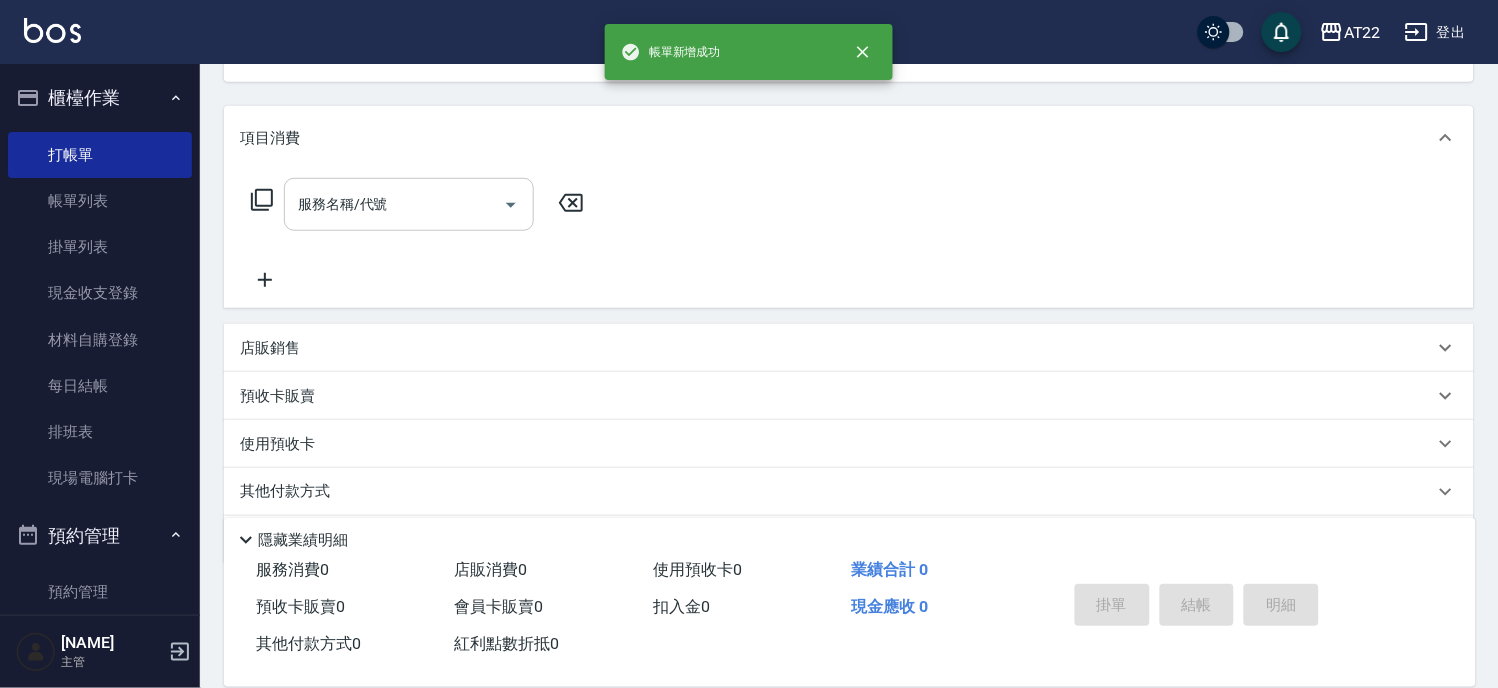 scroll, scrollTop: 194, scrollLeft: 0, axis: vertical 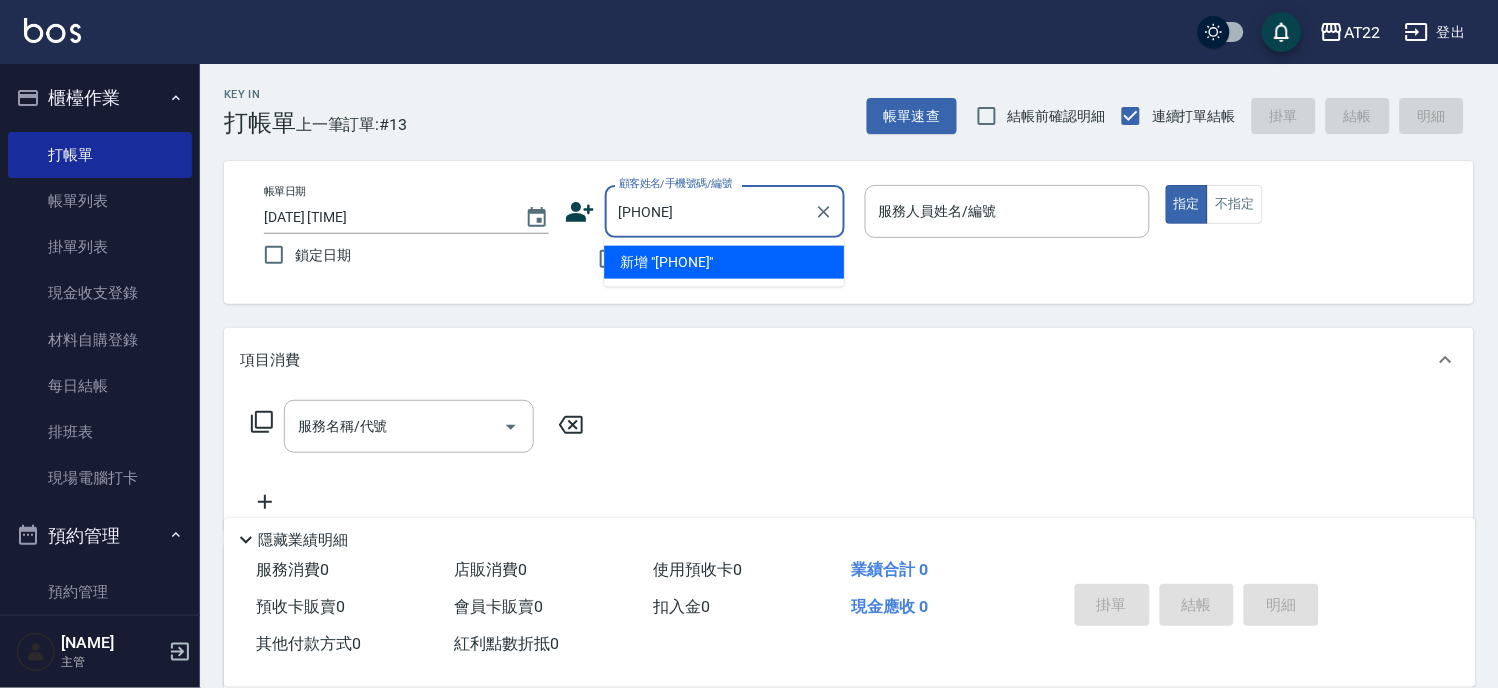 click on "新增 "0966228234"" at bounding box center [724, 262] 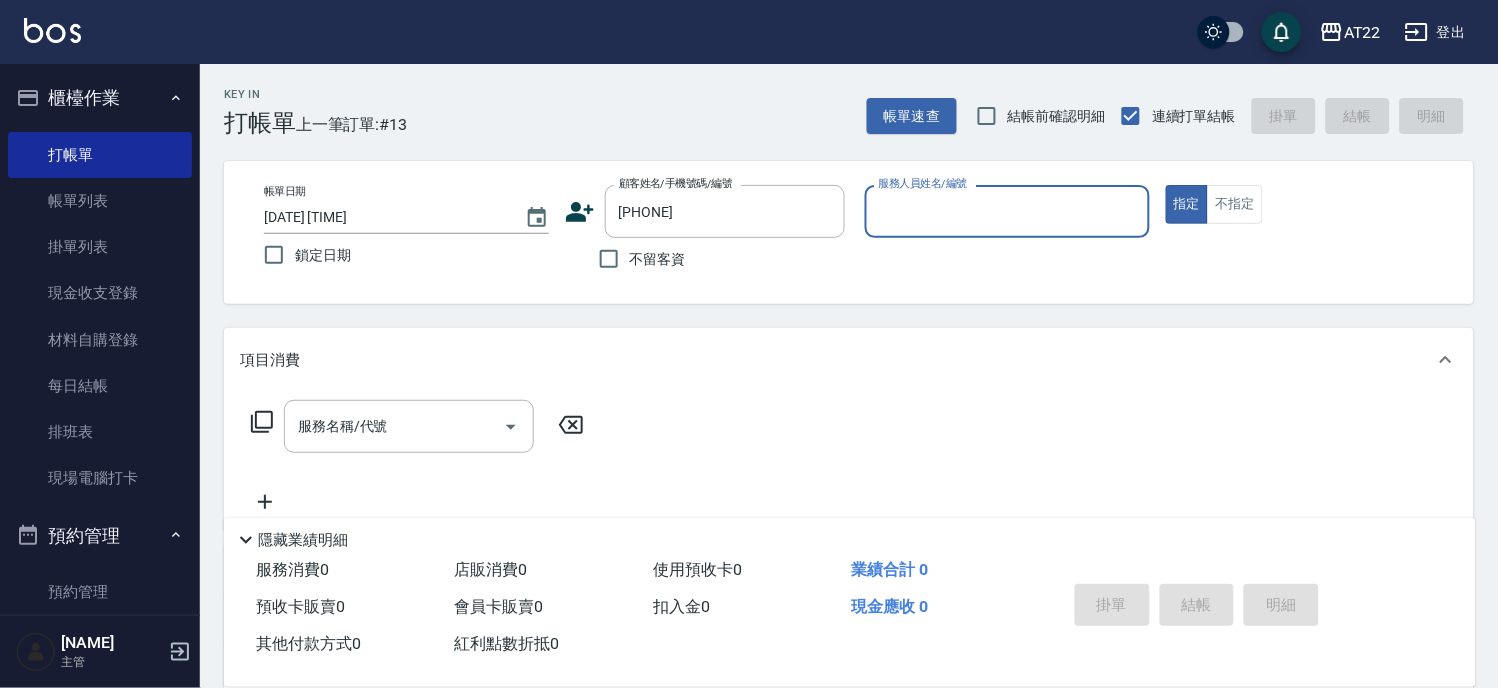 click 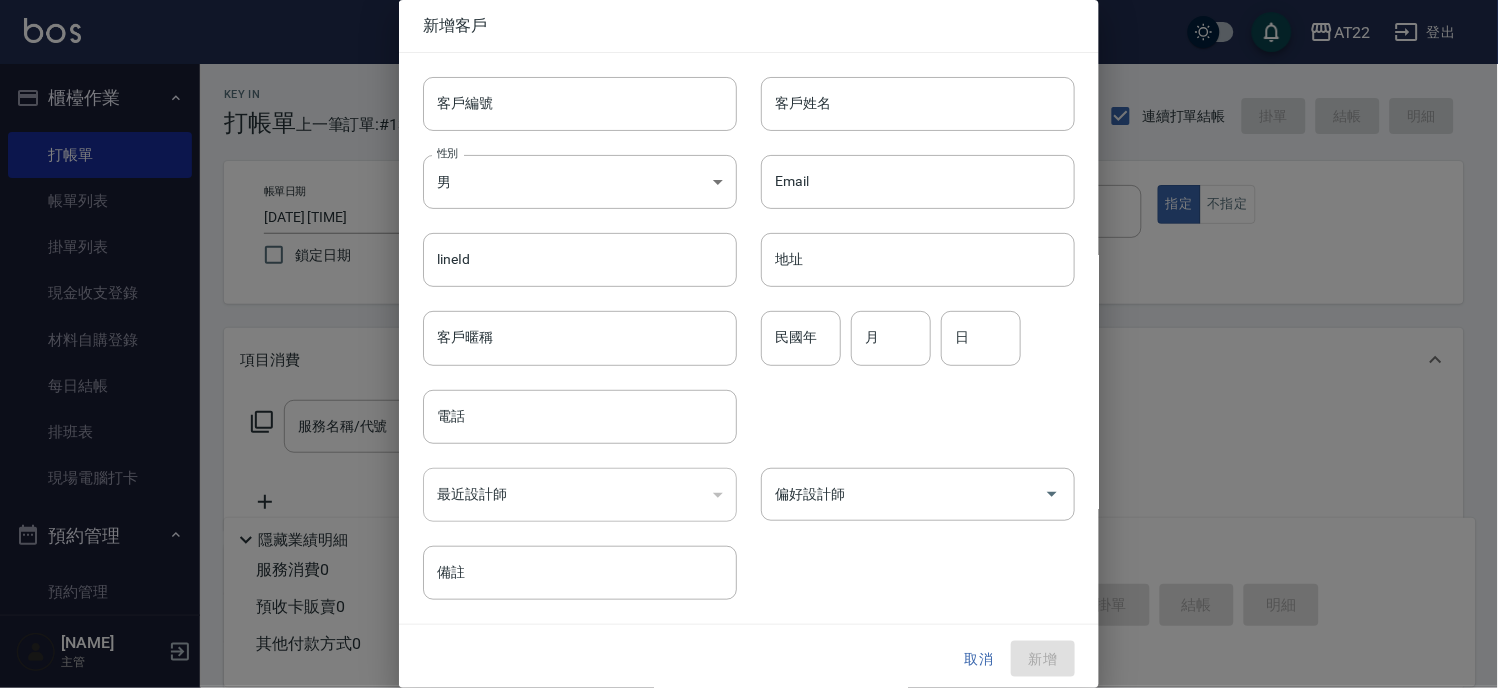 type on "[PHONE]" 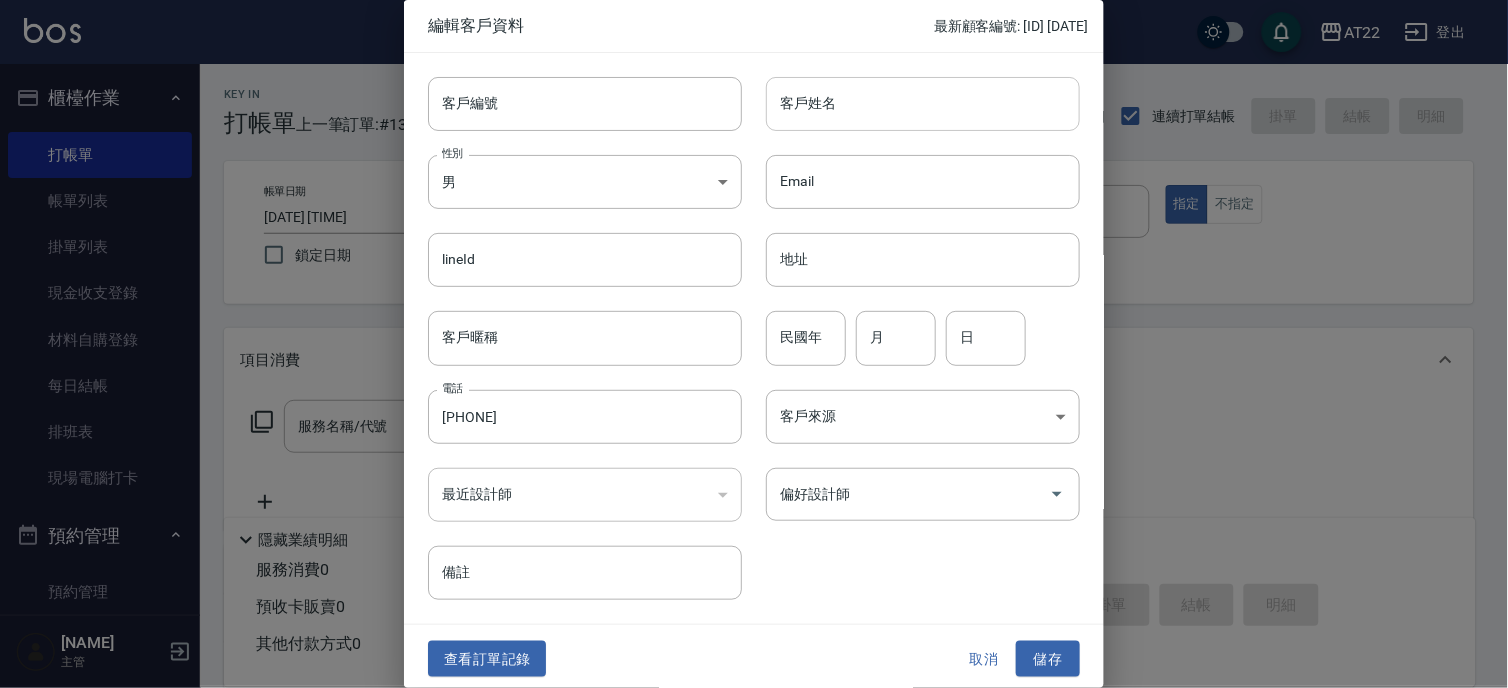 click on "客戶姓名" at bounding box center [923, 104] 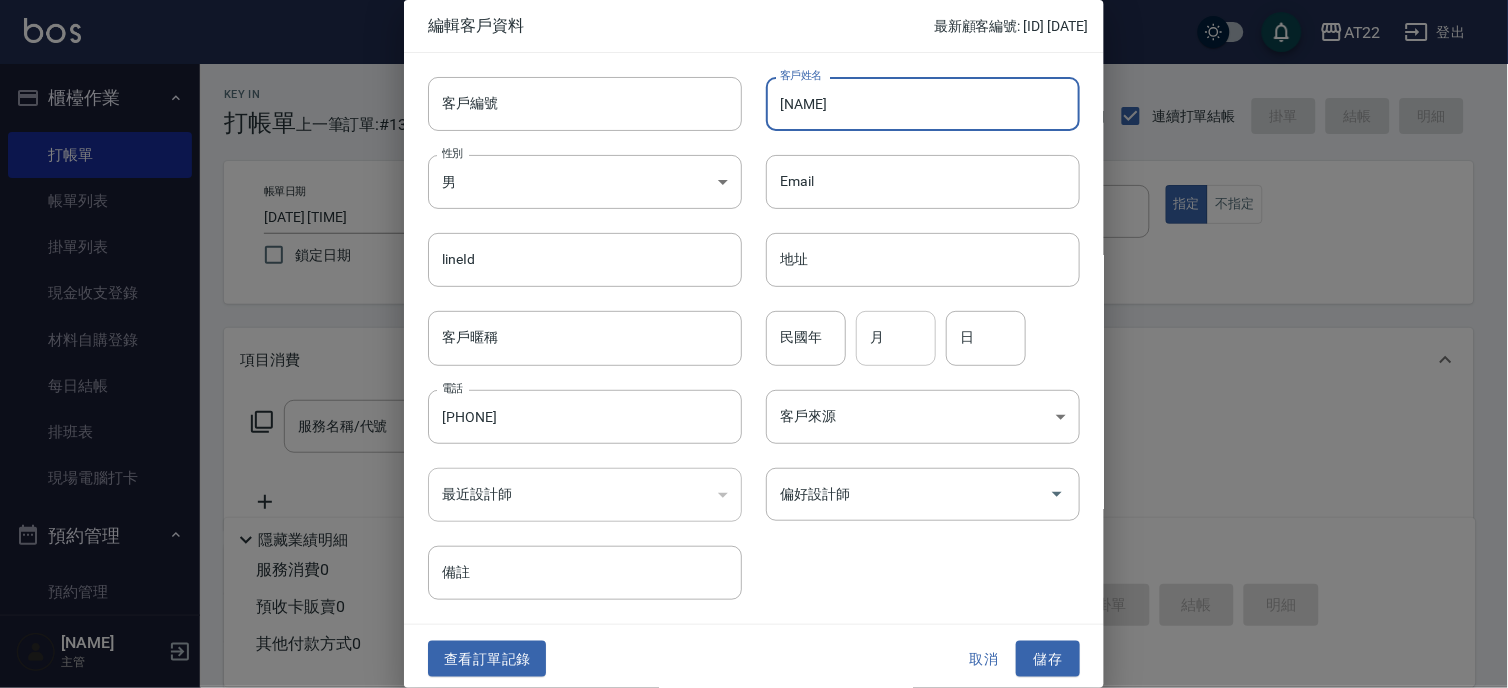 type on "[NAME]" 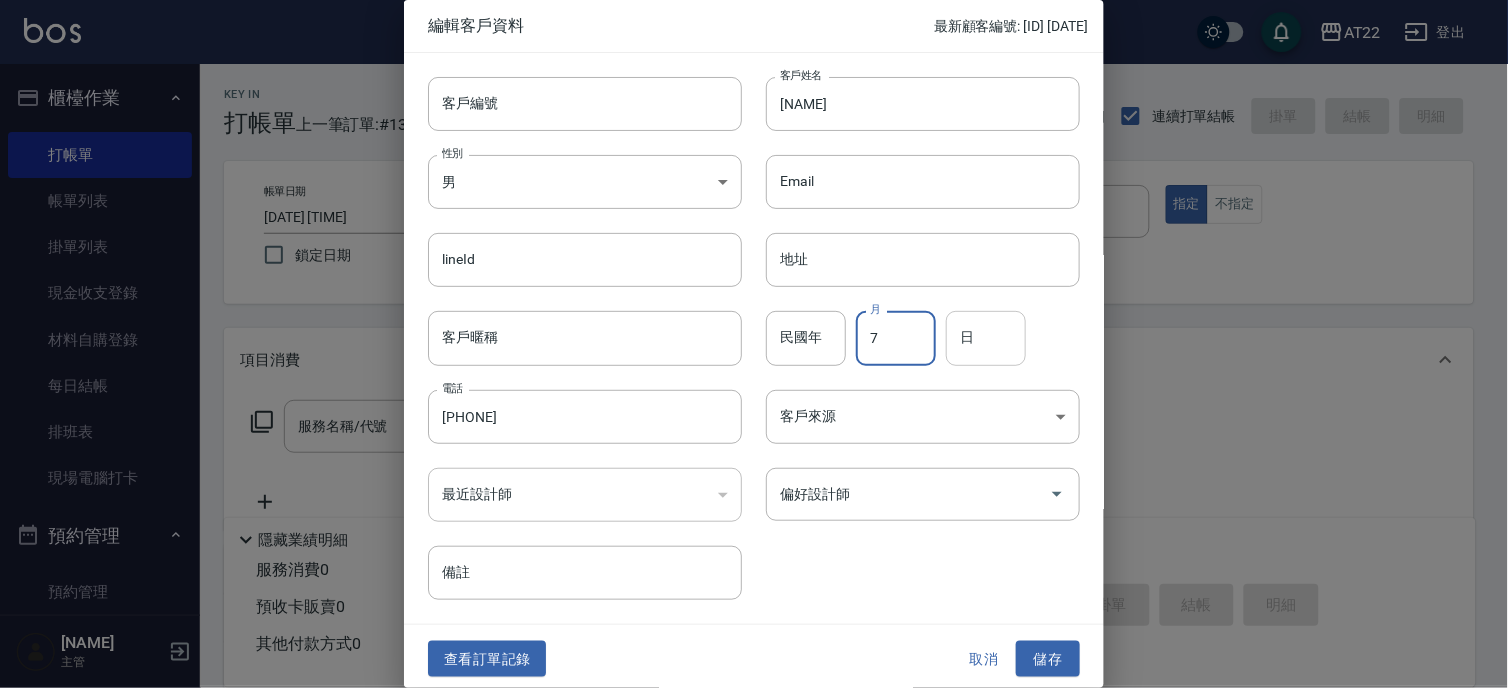 type on "7" 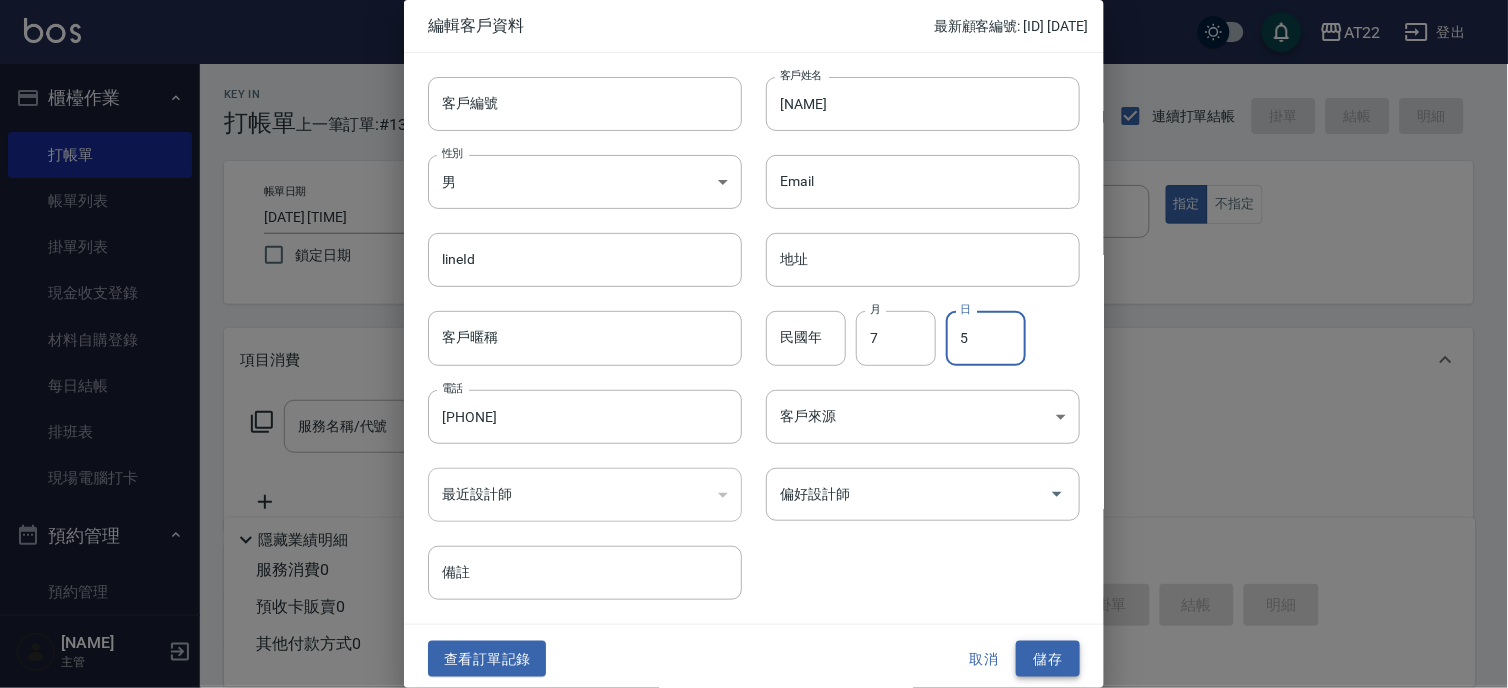 type on "5" 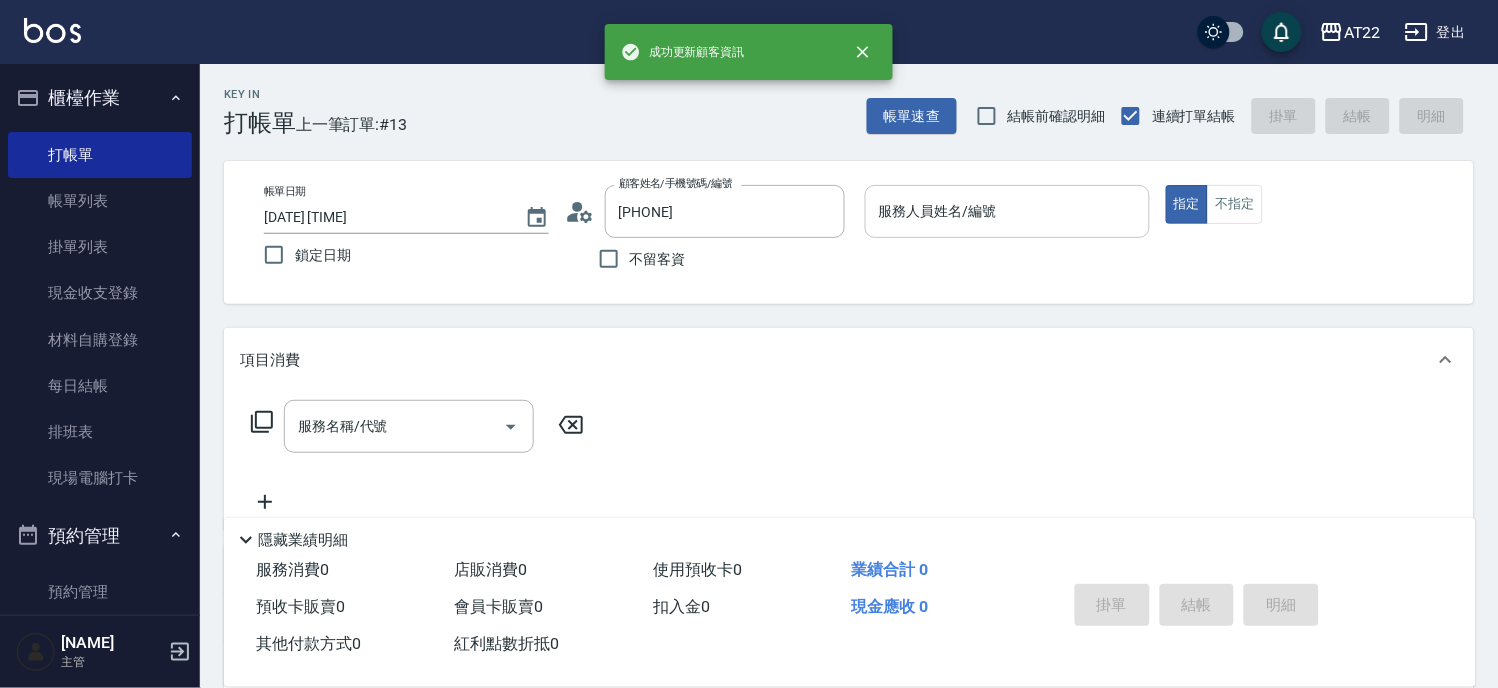 click on "服務人員姓名/編號" at bounding box center (1007, 211) 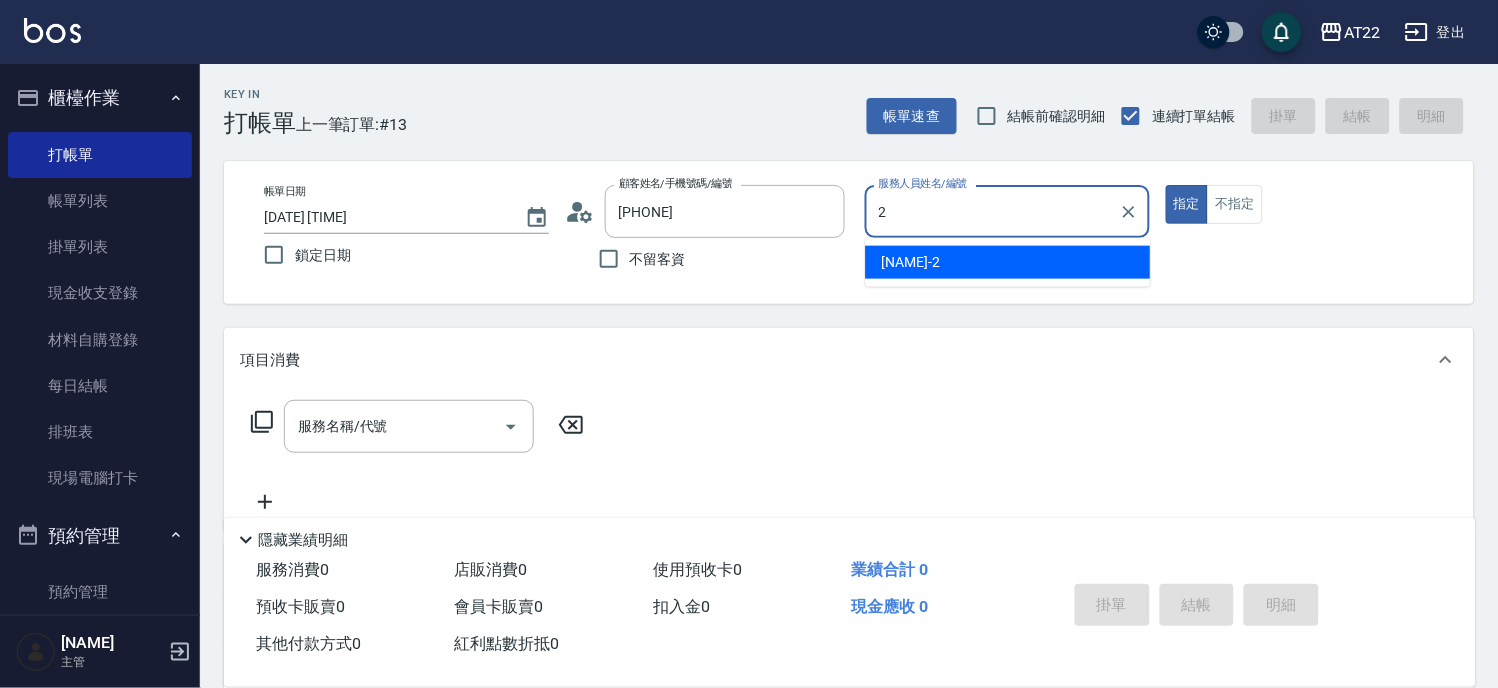type on "Elie-2" 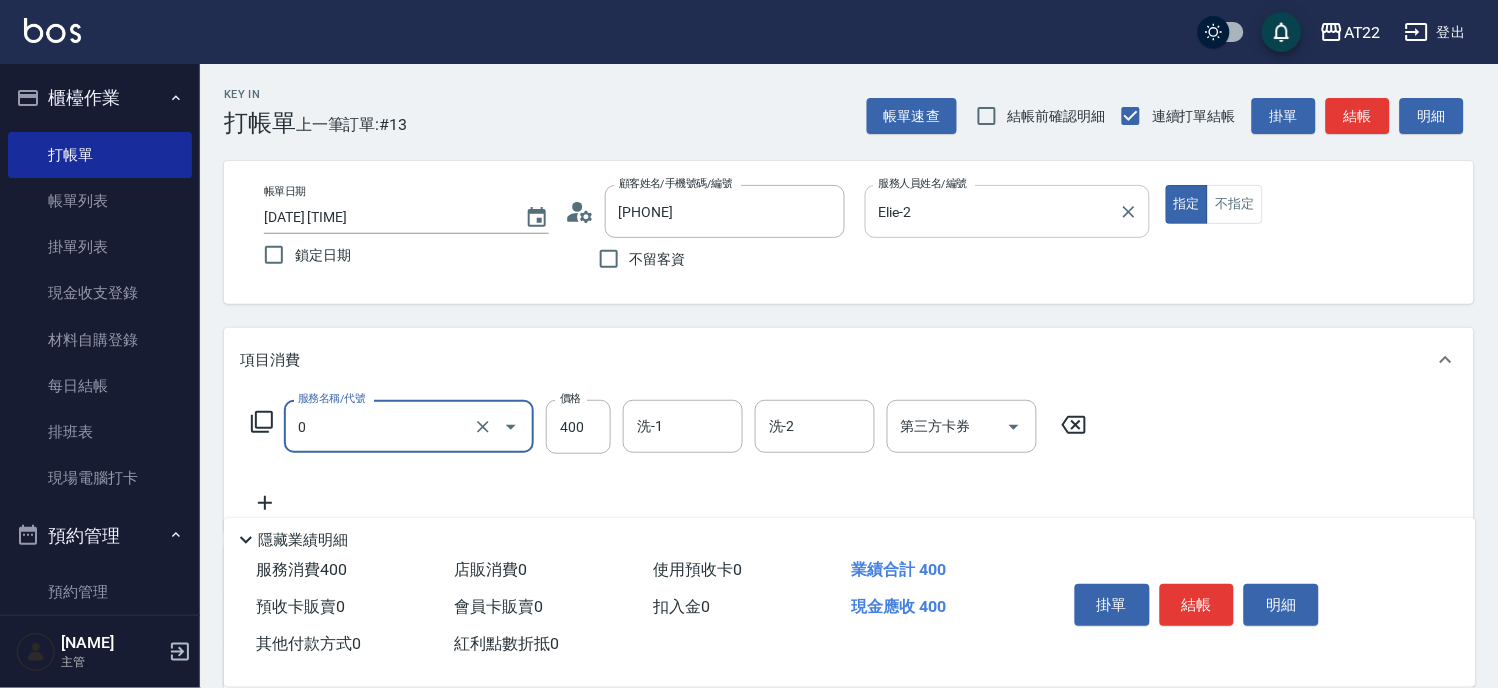 type on "有機洗髮(0)" 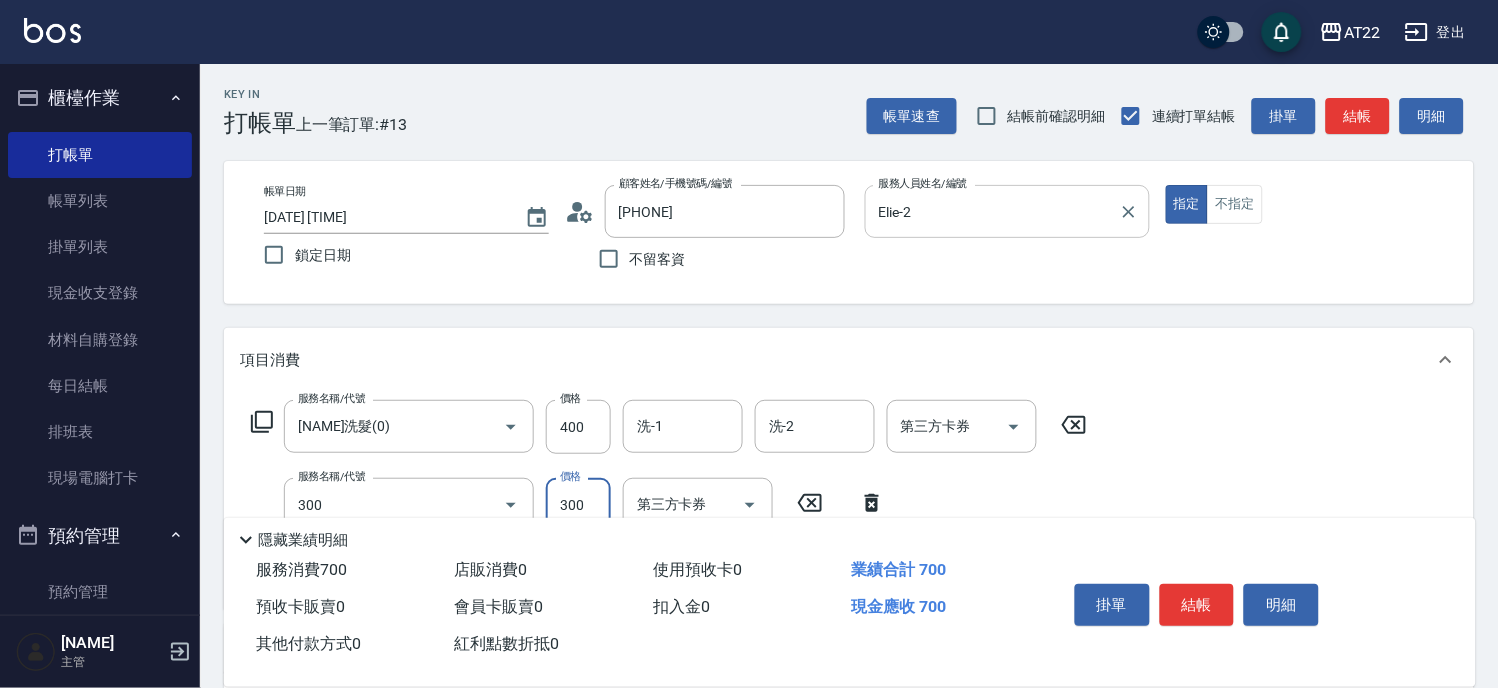 type on "剪髮(300)" 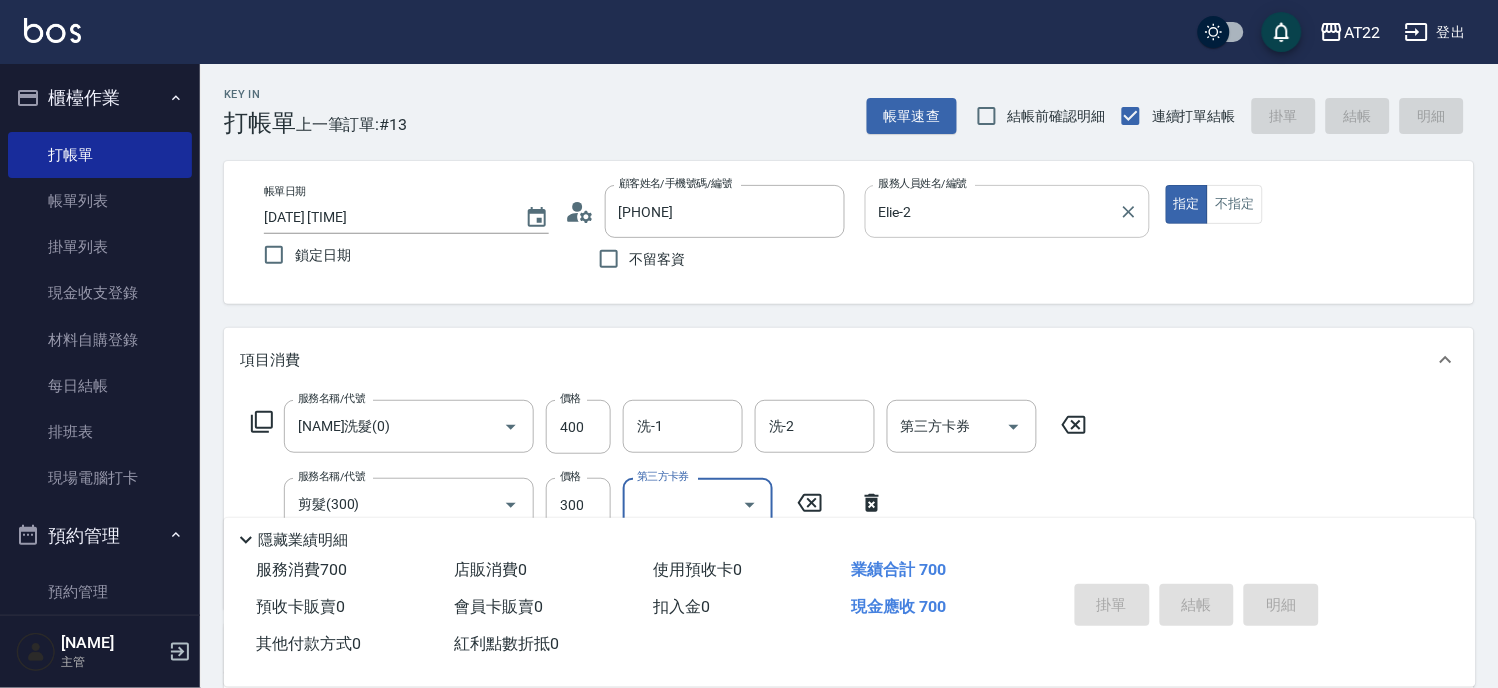 type 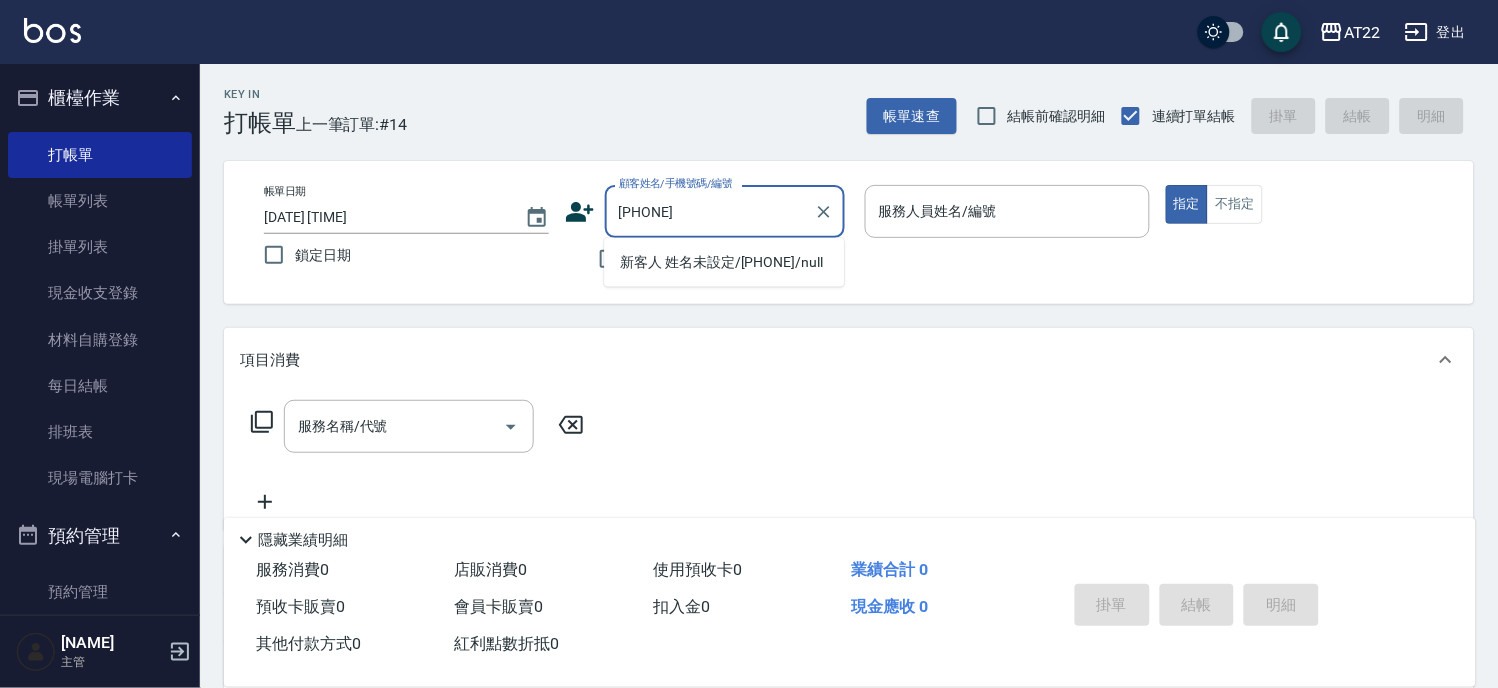 click on "新客人 姓名未設定/[PHONE]/null" at bounding box center (724, 262) 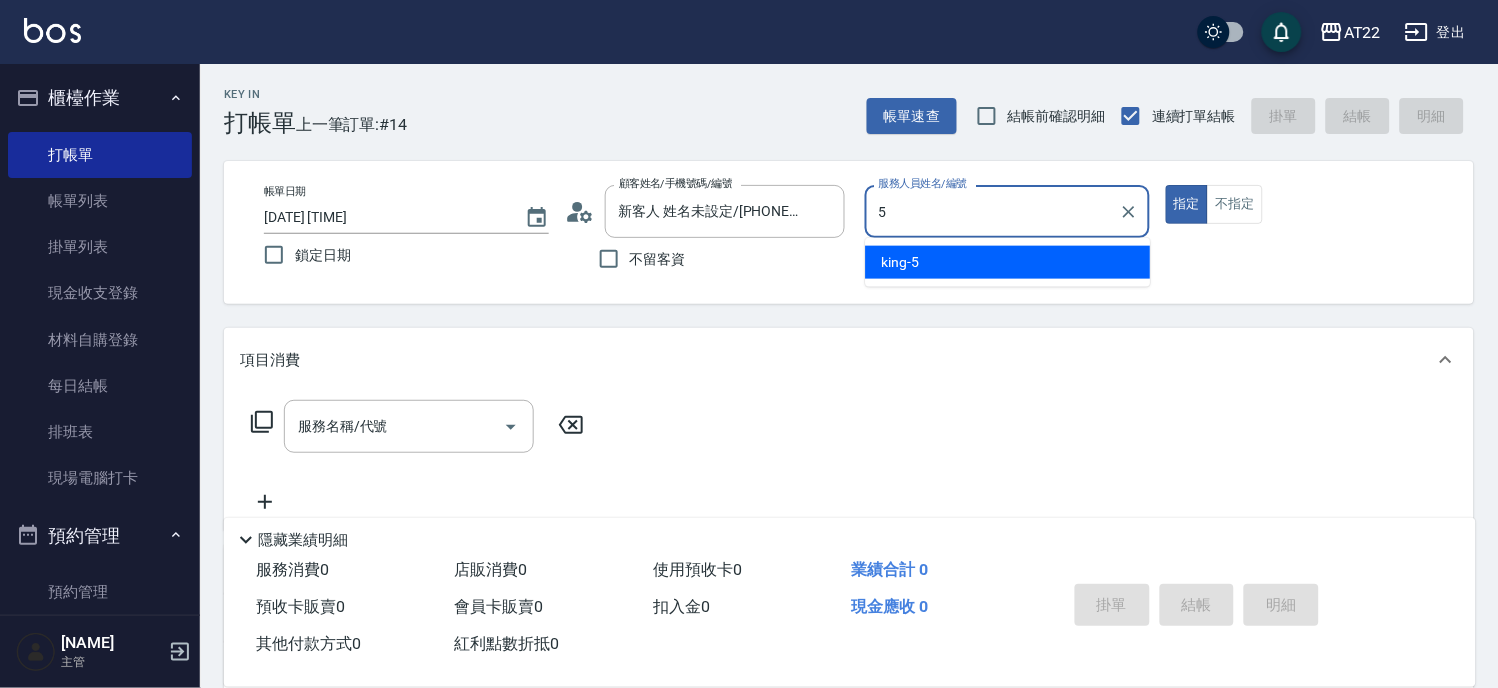 type on "king-5" 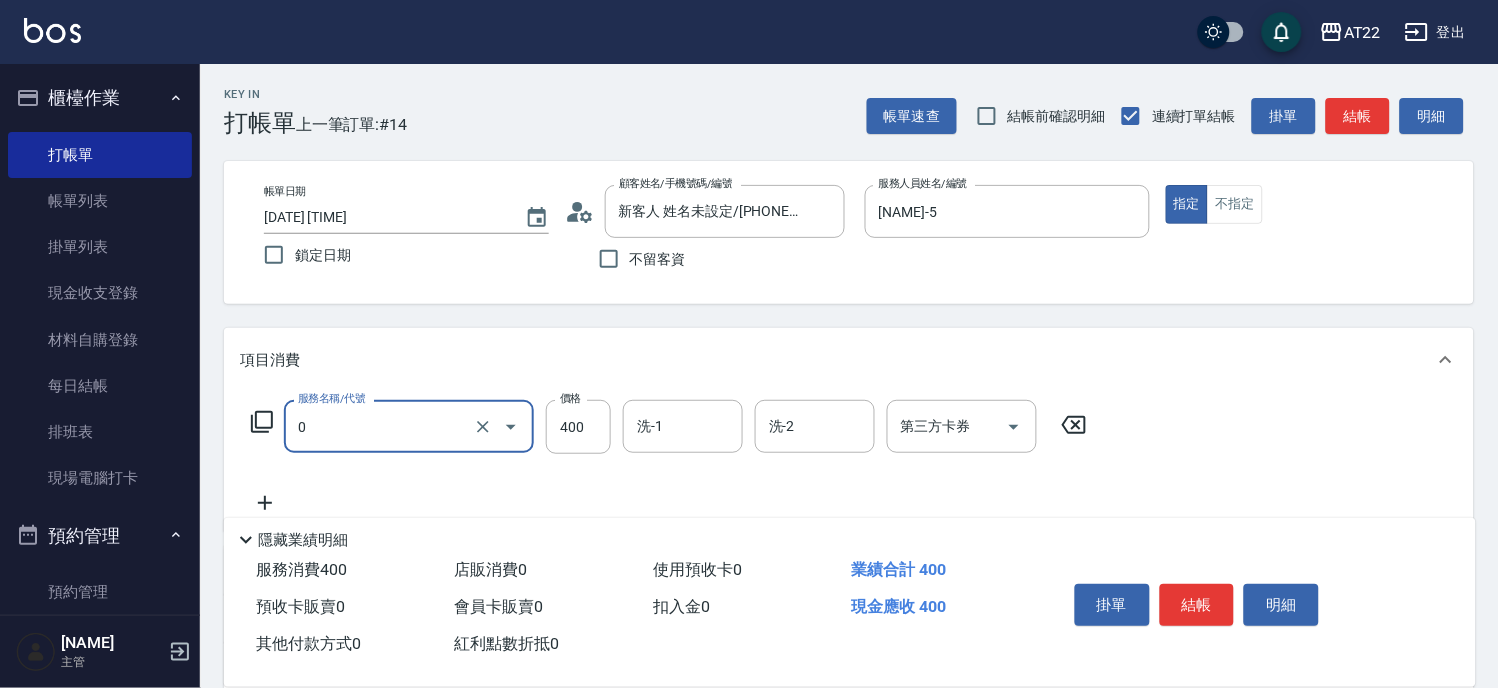 type on "有機洗髮(0)" 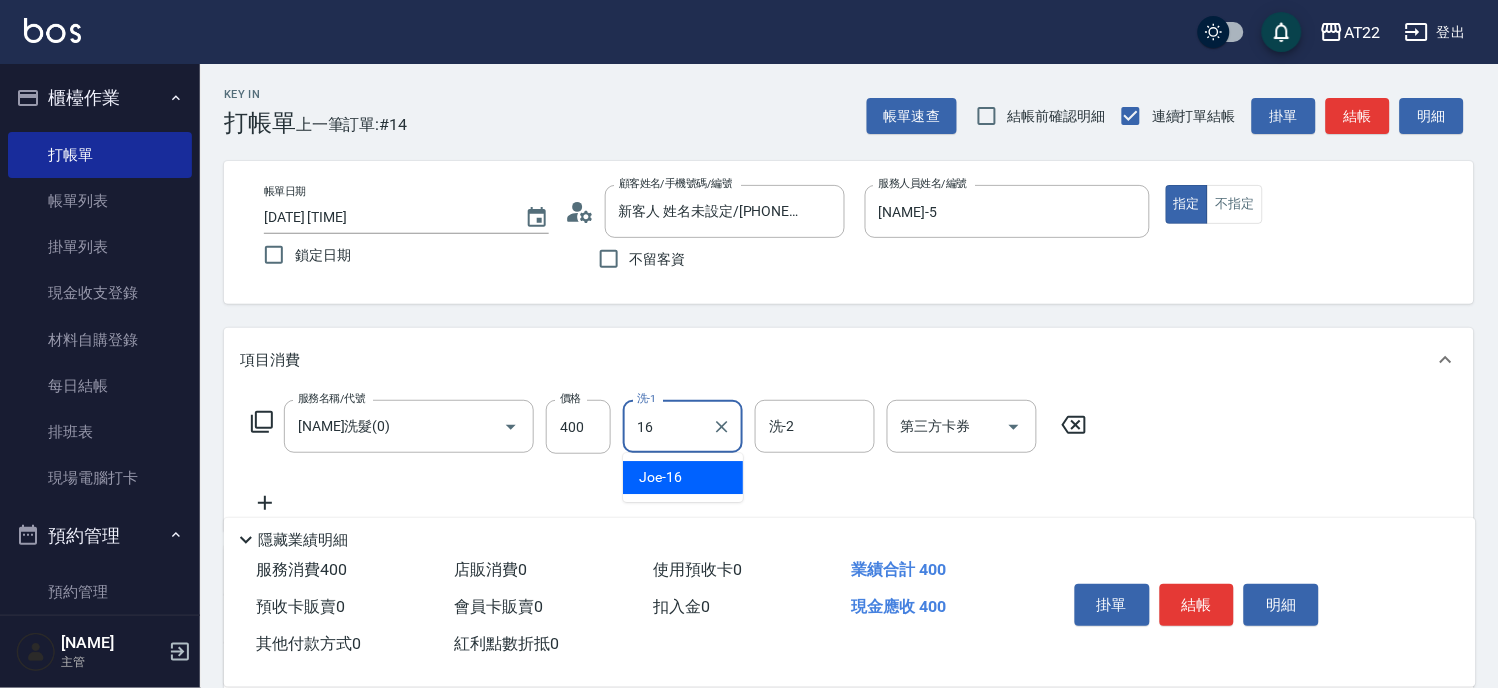 type on "Joe-16" 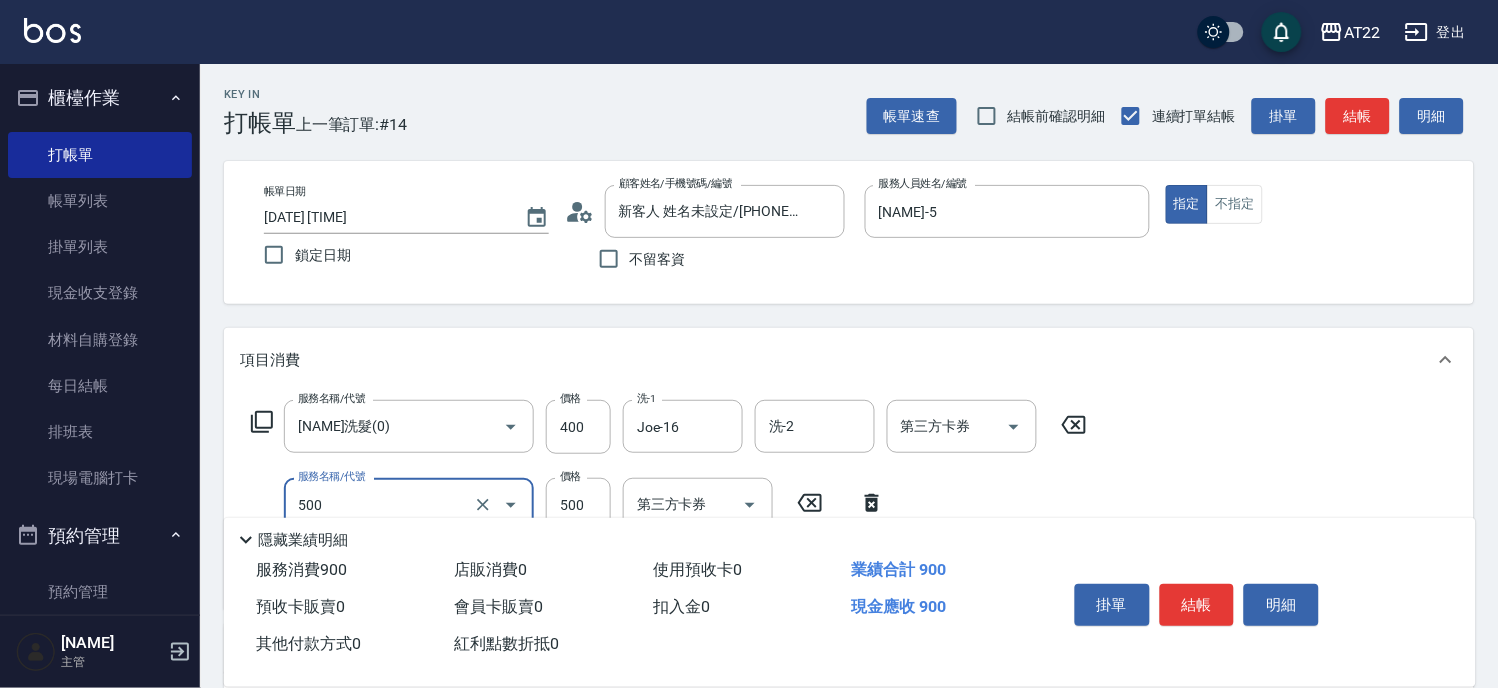 type on "剪髮(500)" 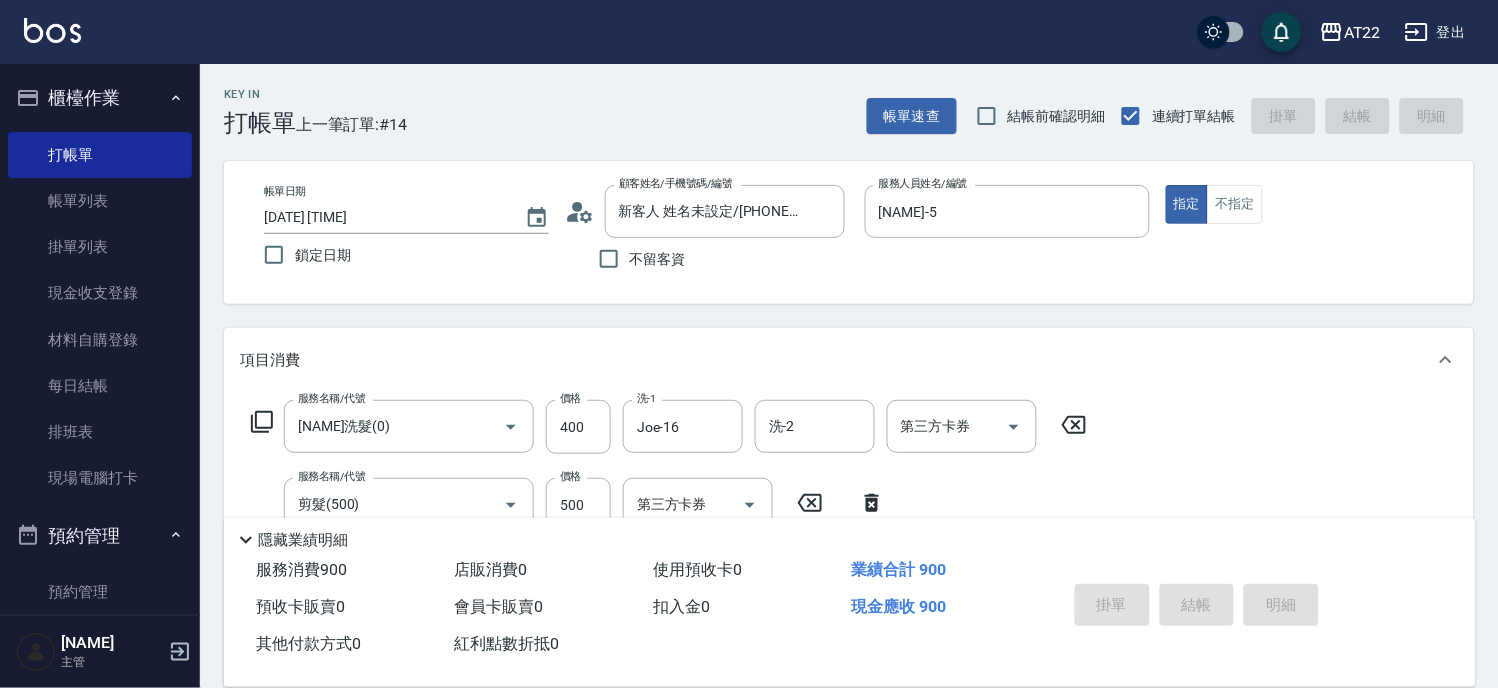 type on "2025/08/08 16:10" 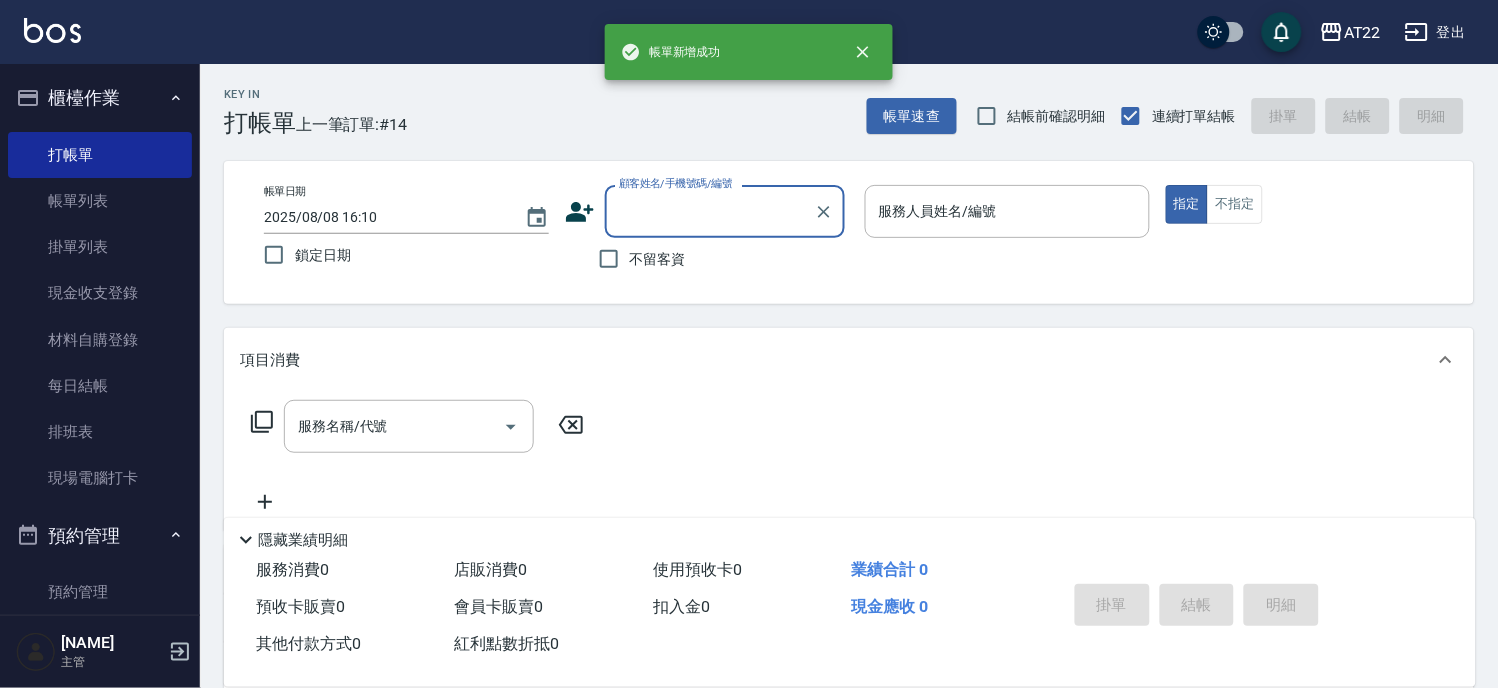 scroll, scrollTop: 0, scrollLeft: 0, axis: both 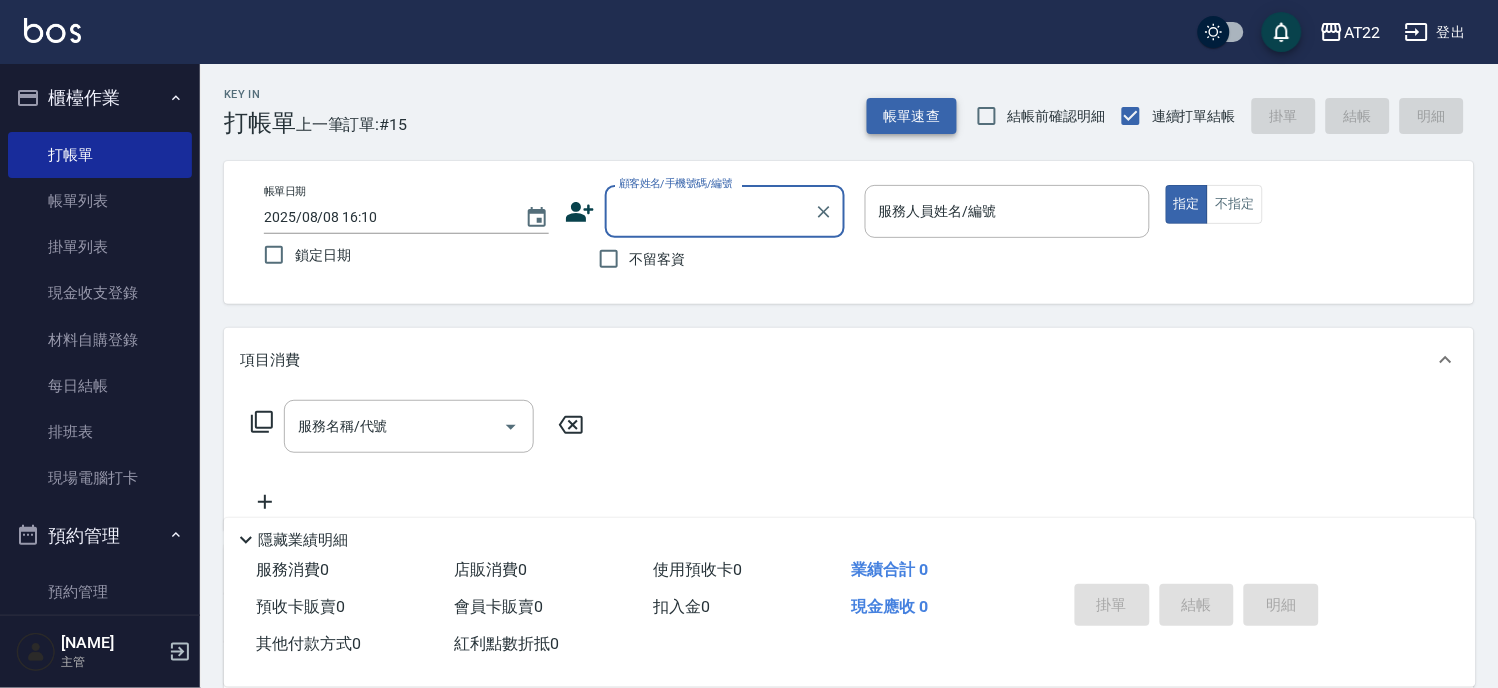 click on "帳單速查" at bounding box center (912, 116) 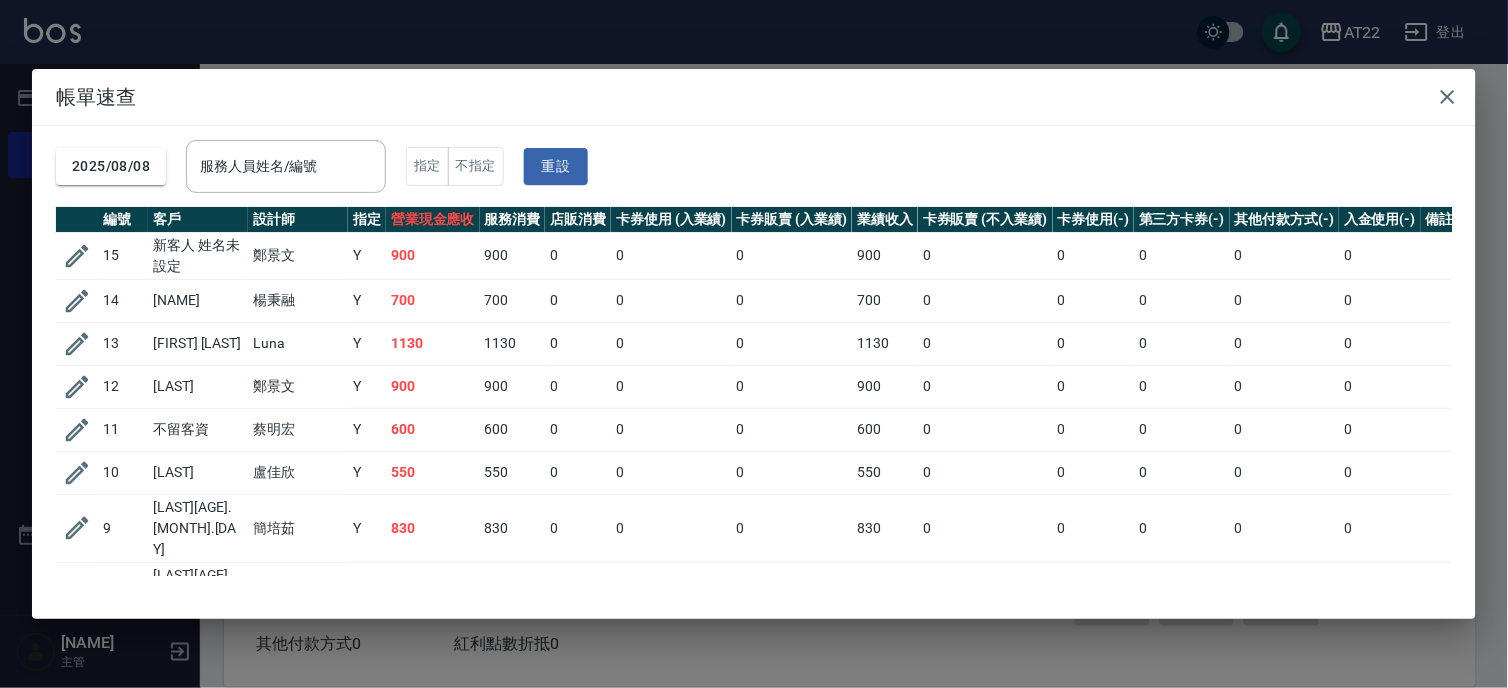 click on "帳單速查 2025/08/08 服務人員姓名/編號 服務人員姓名/編號 指定 不指定 重設 編號 客戶 設計師 指定 營業現金應收 服務消費 店販消費 卡券使用 (入業績) 卡券販賣 (入業績) 業績收入 卡券販賣 (不入業績) 卡券使用(-) 第三方卡券(-) 其他付款方式(-) 入金使用(-) 備註 訂單來源 15 新客人 姓名未設定 鄭景文 Y 900 900 0 0 0 900 0 0 0 0 0 14 王佳惠 楊秉融 Y 700 700 0 0 0 700 0 0 0 0 0 13 張琮信 Luna Y 1130 1130 0 0 0 1130 0 0 0 0 0 12 徐榮駿 鄭景文 Y 900 900 0 0 0 900 0 0 0 0 0 11 不留客資 蔡明宏 Y 600 600 0 0 0 600 0 0 0 0 0 10 范小姐 盧佳欣 Y 550 550 0 0 0 550 0 0 0 0 0 9 詹惠雯25.9.29 簡培茹 Y 830 830 0 0 0 830 0 0 0 0 0 8 吳彥德27.3.15 簡培茹 Y 2000 830 1170 0 0 2000 0 0 0 0 0 7 鄭宇揚 鄭景文 Y 700 700 0 0 0 700 0 0 0 0 0 6 林弘凱2027.02.28 Luna Y 650 650 0 0 0 650 0 0 0 0 0 5 許珮蓁27.8.8 孔翔郁 Y 3830 3180 650 0 0 3830 0 0 0 0 0 4 新客人 姓名未設定 Y 1100" at bounding box center (754, 344) 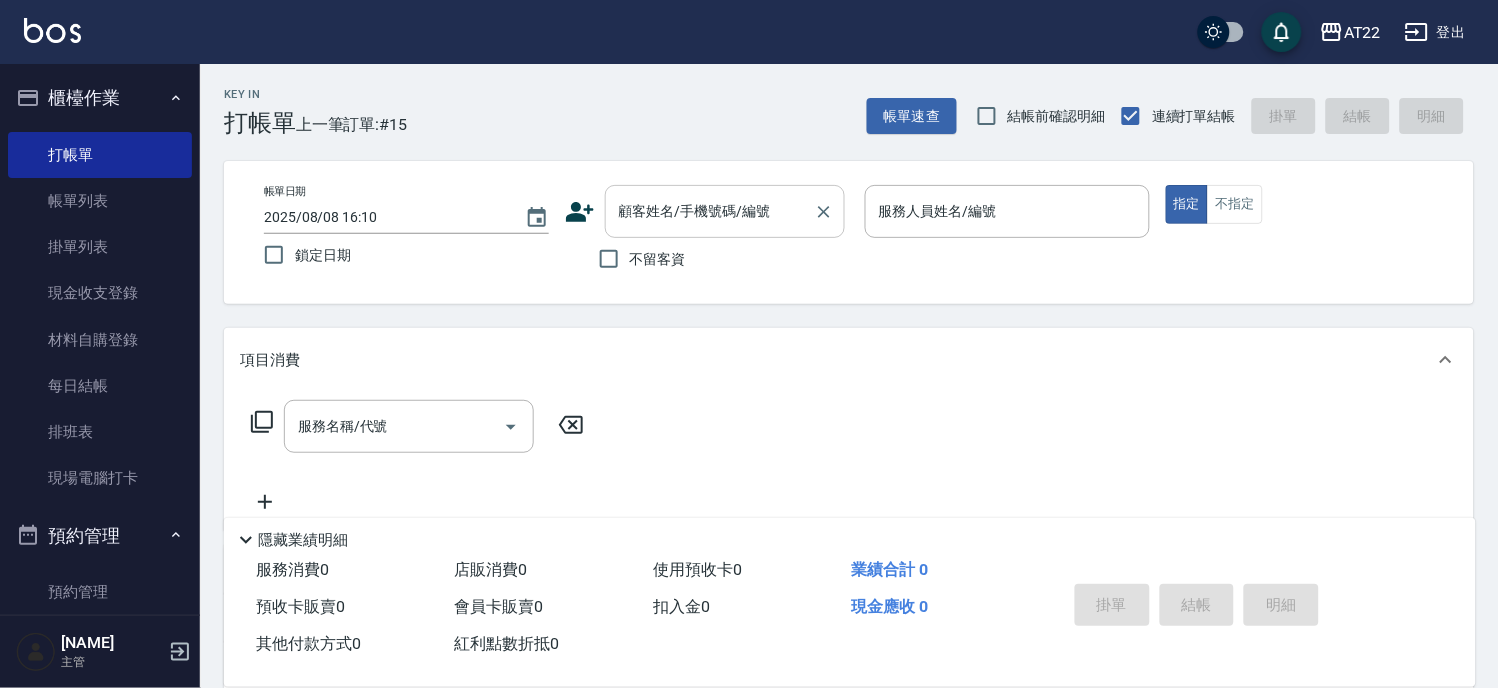 click on "顧客姓名/手機號碼/編號" at bounding box center (725, 211) 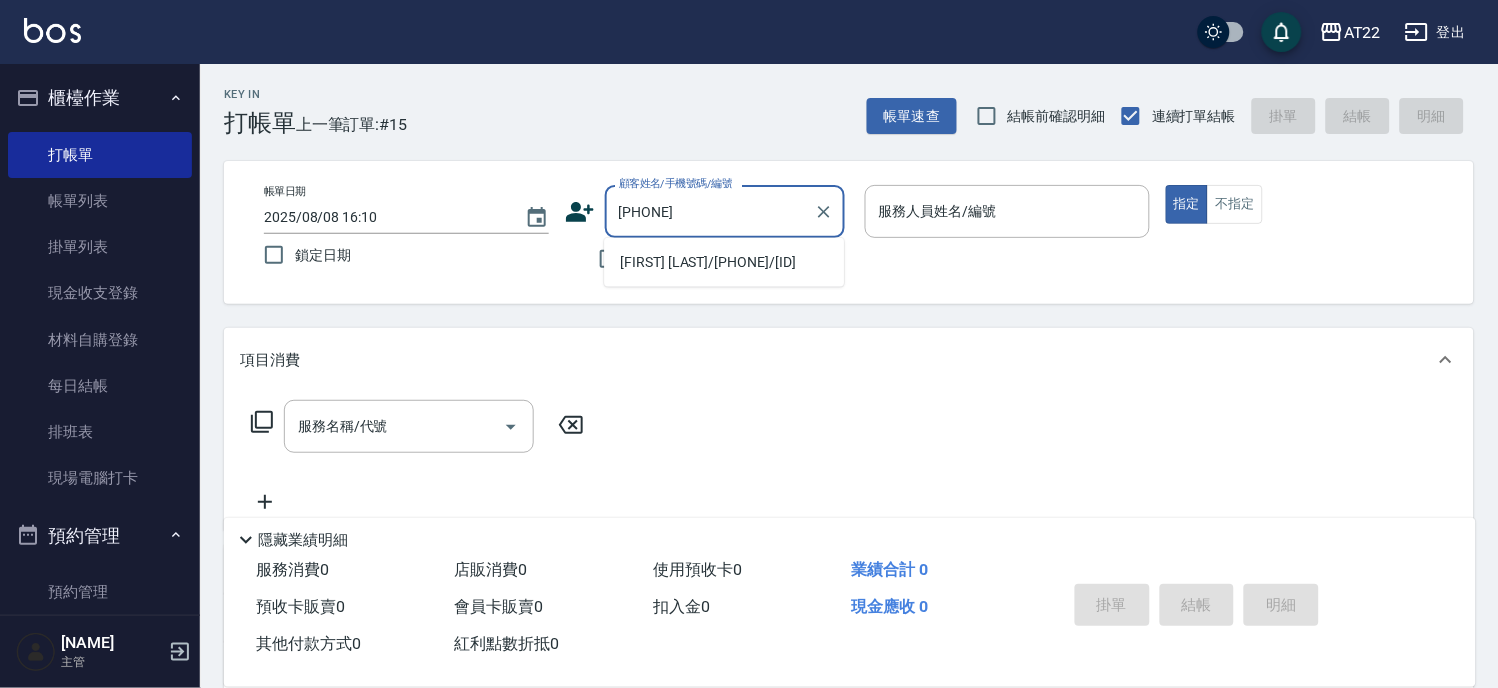 click on "[LAST]/[PHONE]/V20954" at bounding box center (724, 262) 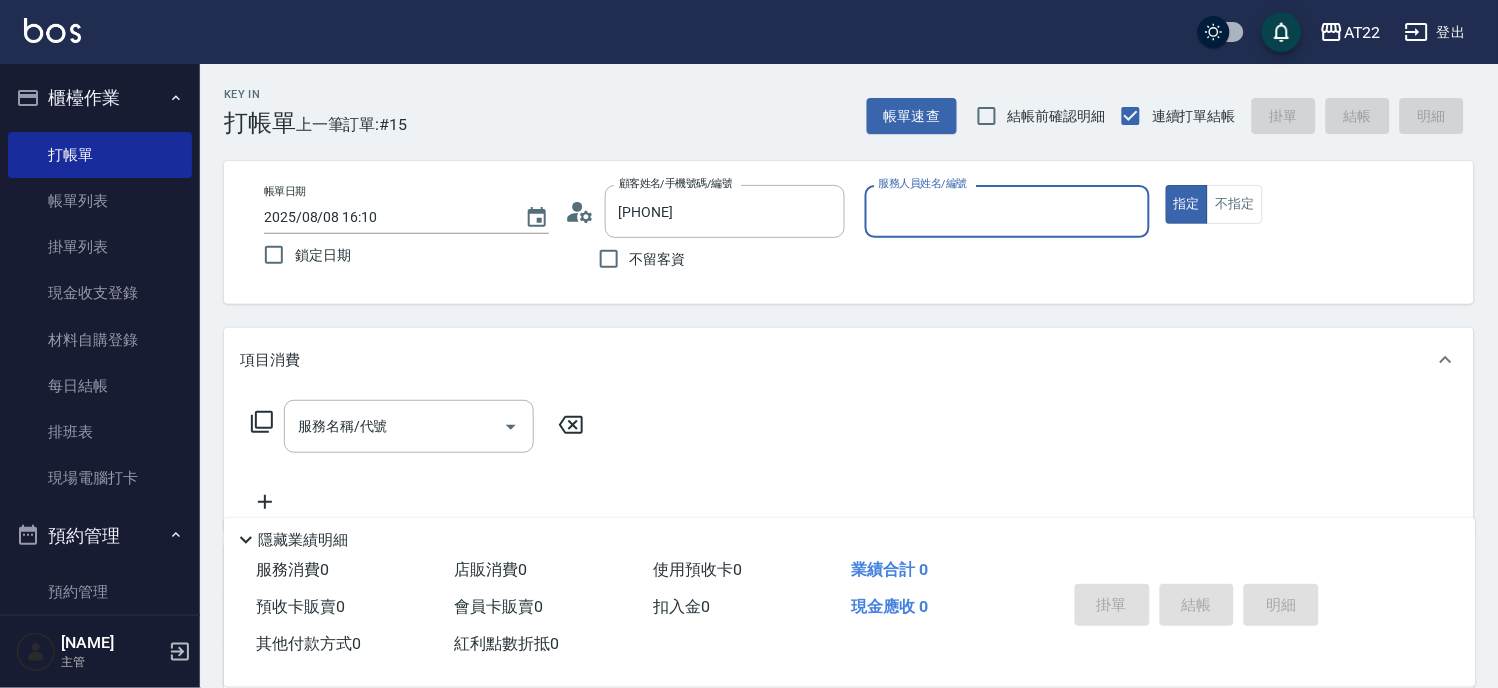 type on "[LAST]/[PHONE]/V20954" 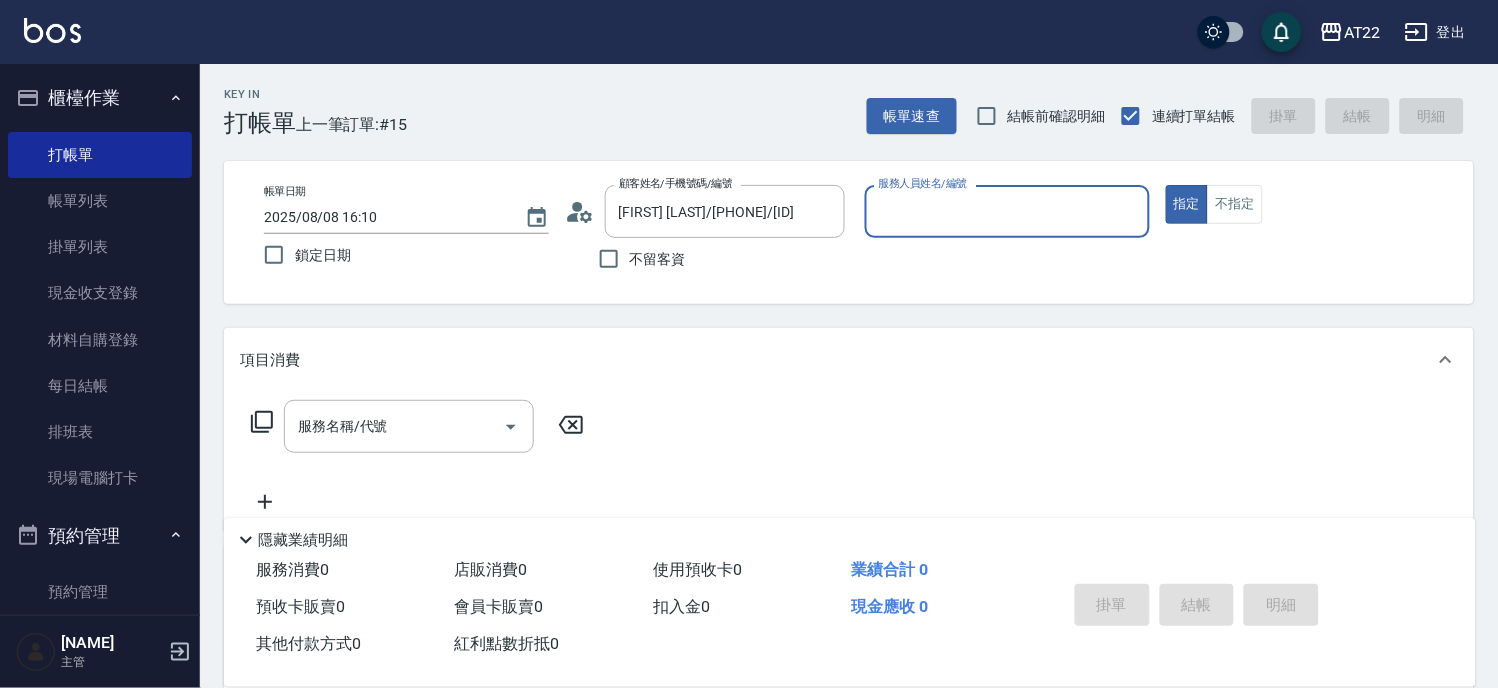 type on "Luna-15" 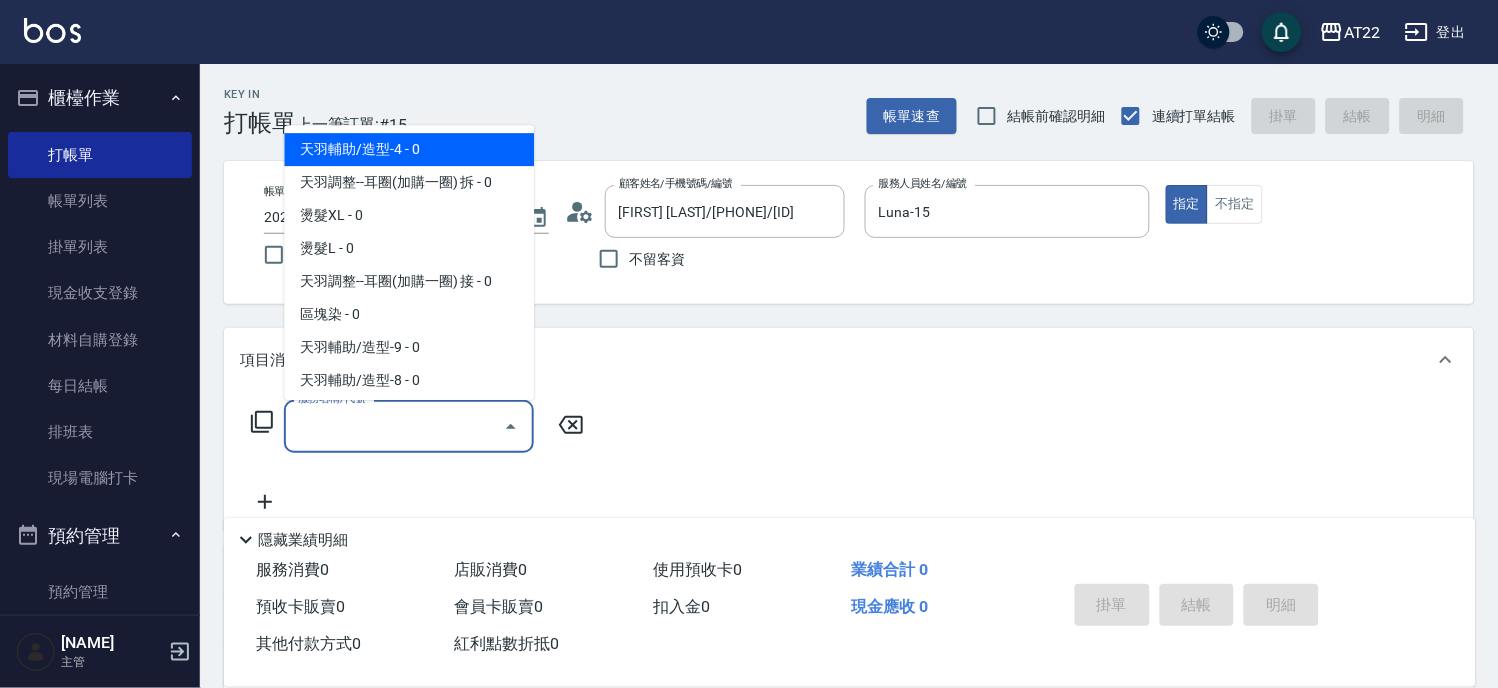 click on "服務名稱/代號" at bounding box center [394, 426] 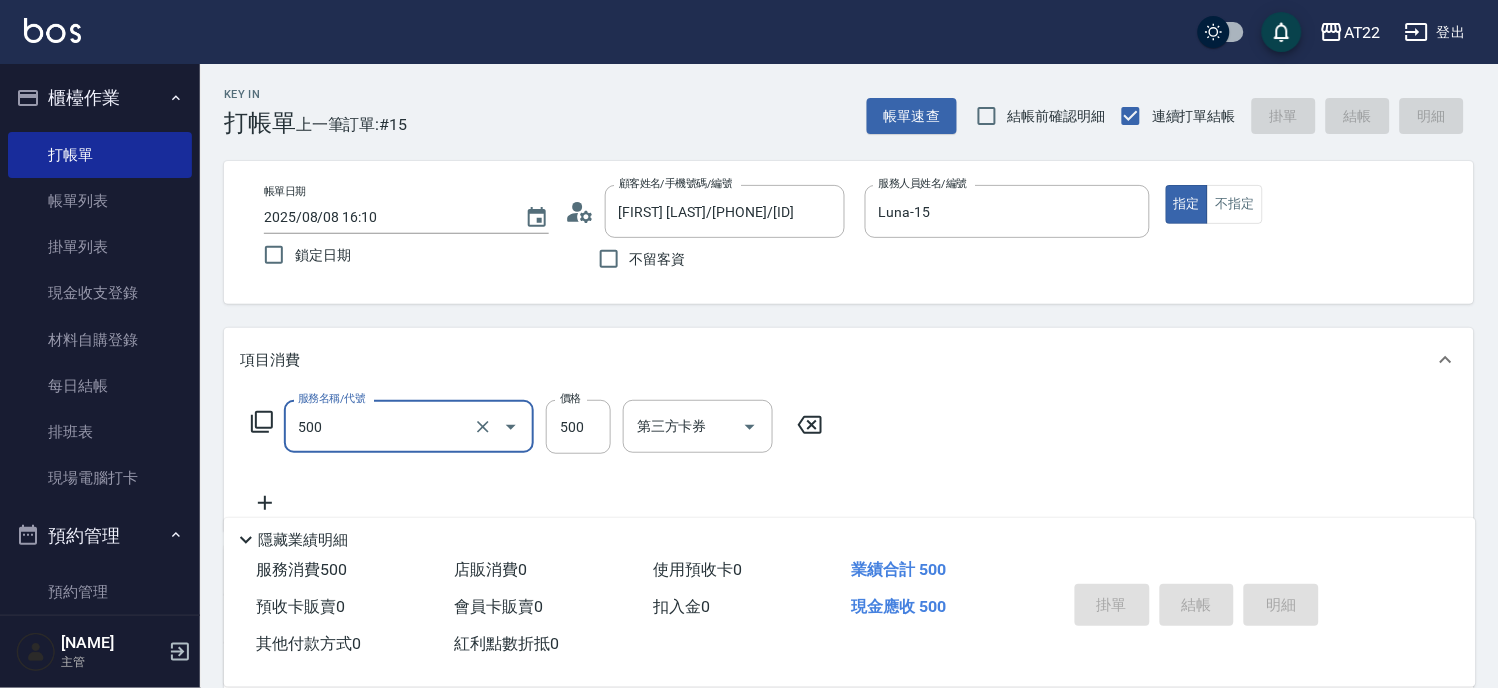 type on "500" 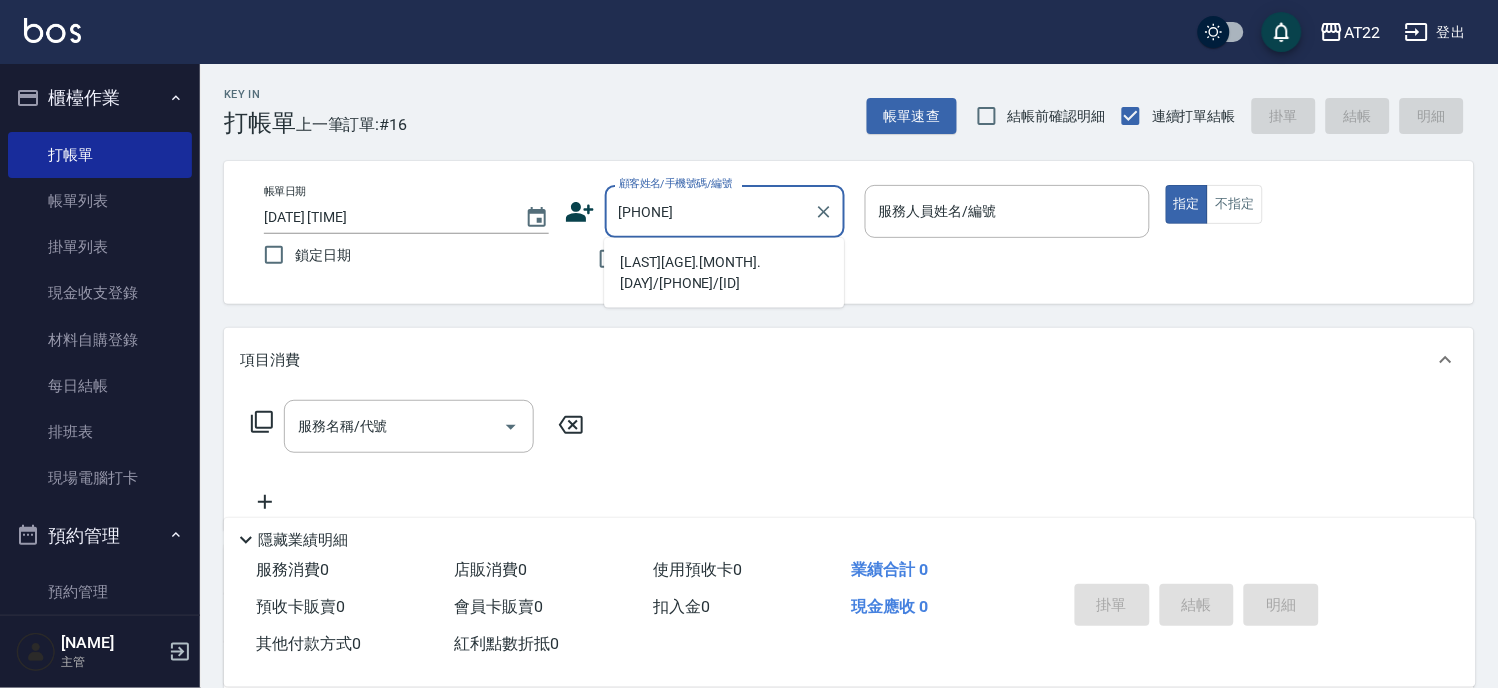 click on "[LAST] [NUMBER].[NUMBER].[NUMBER] / [PHONE] / T[NUMBER]" at bounding box center [724, 273] 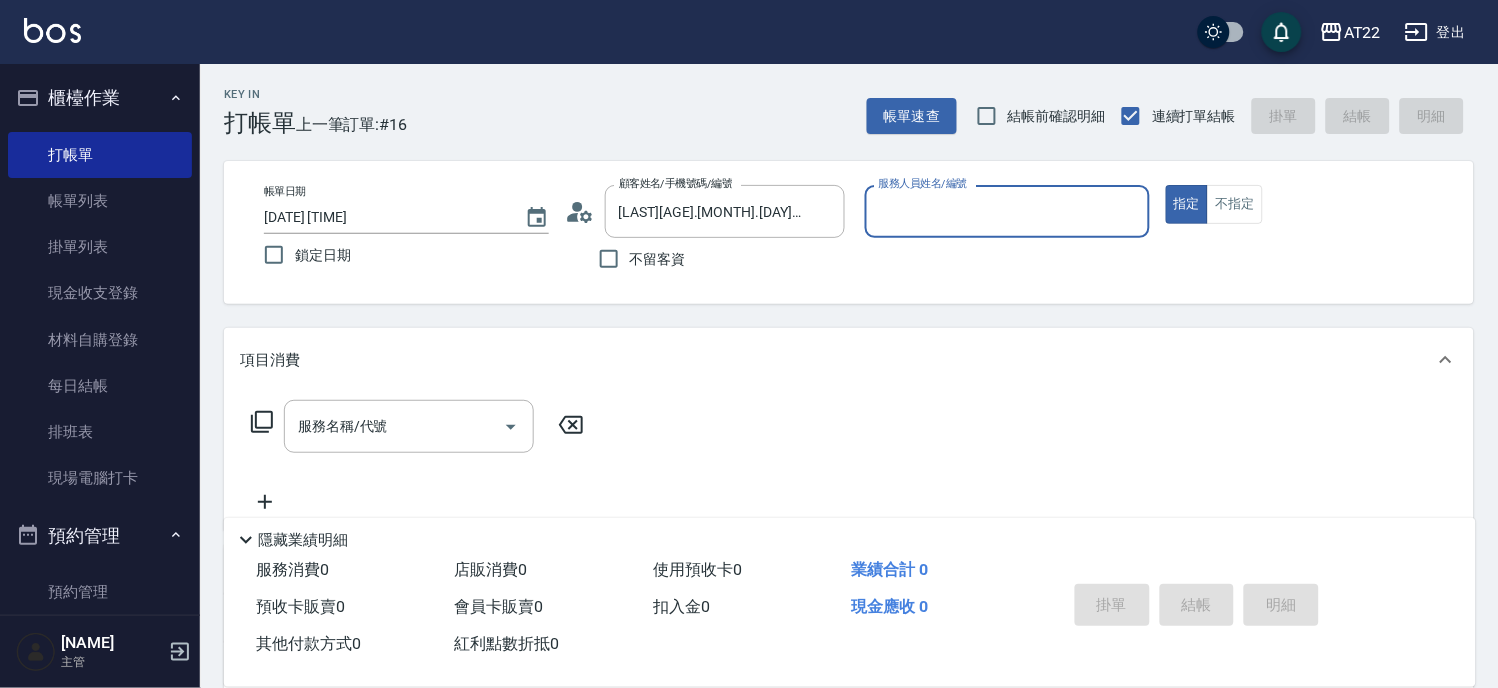 type on "Miu-10" 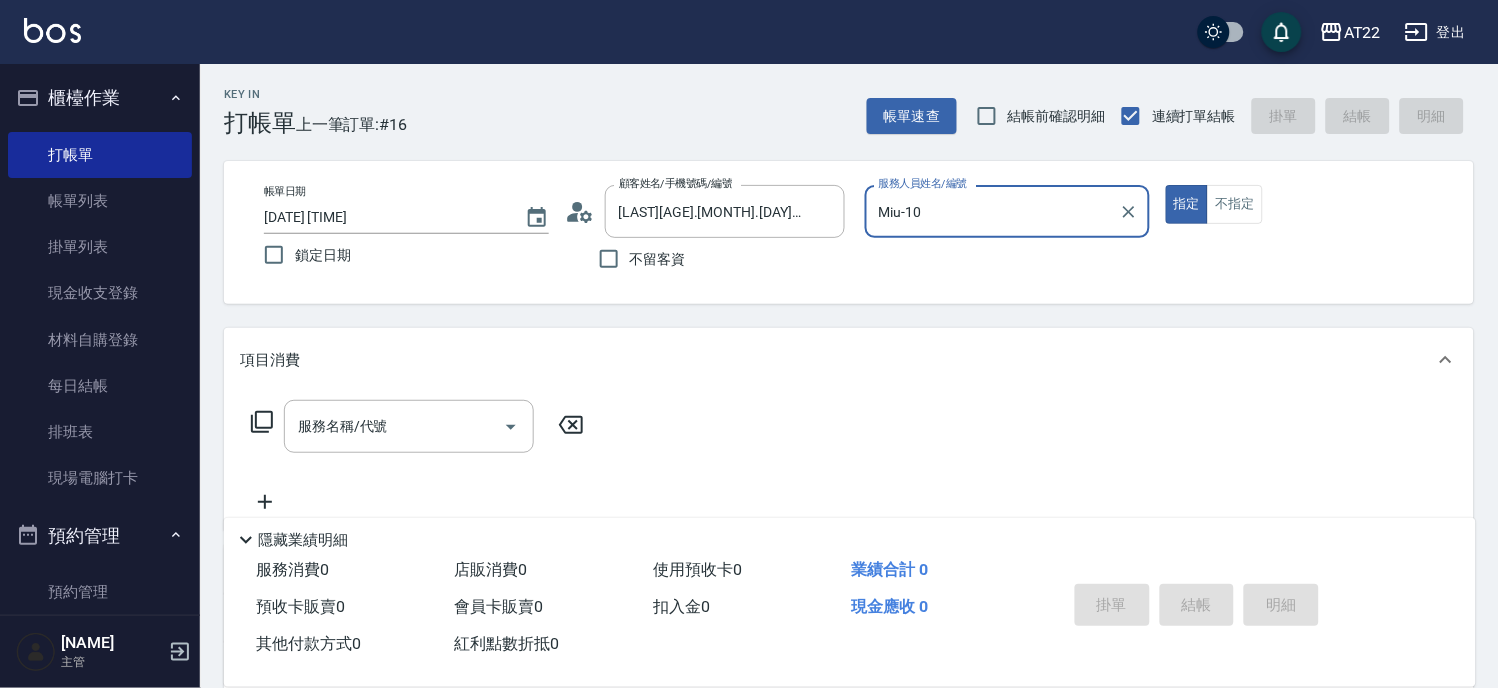 click on "指定" at bounding box center (1187, 204) 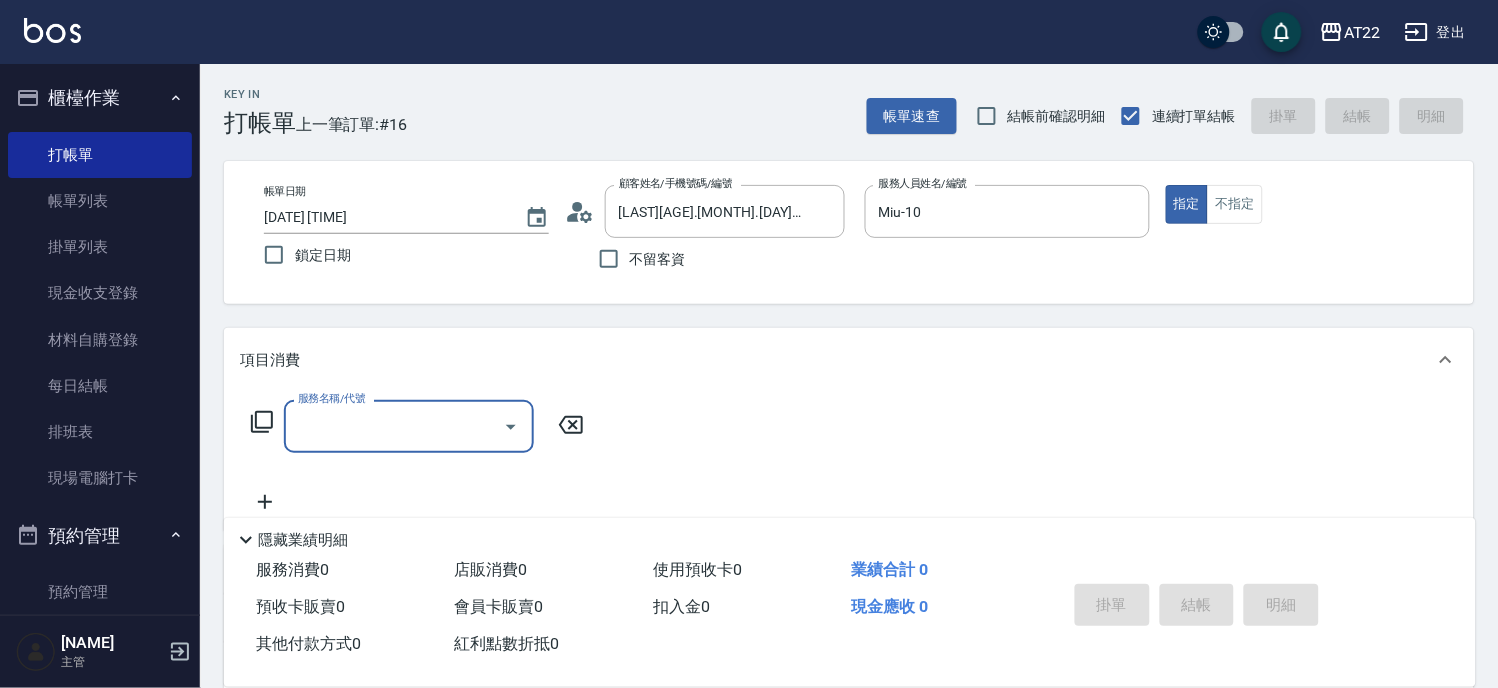 type on "0" 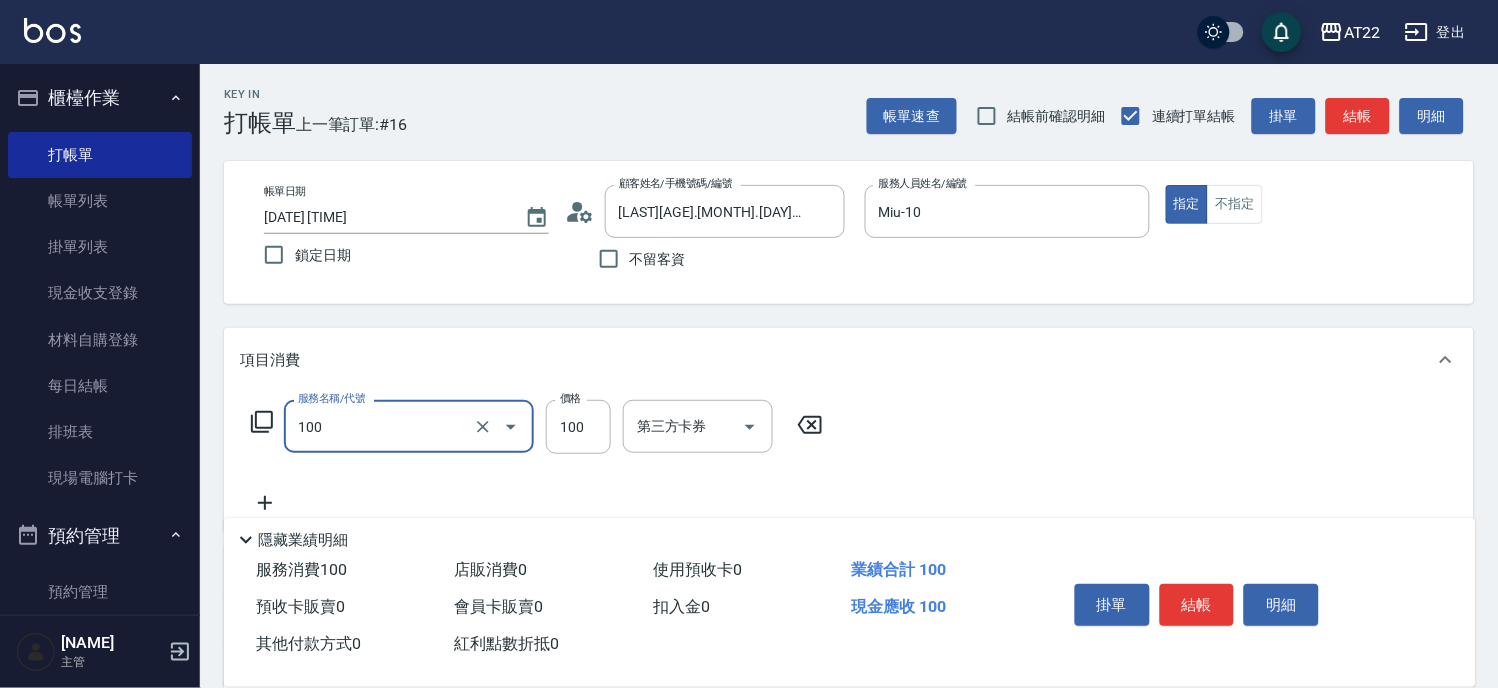 type on "修劉海(100)" 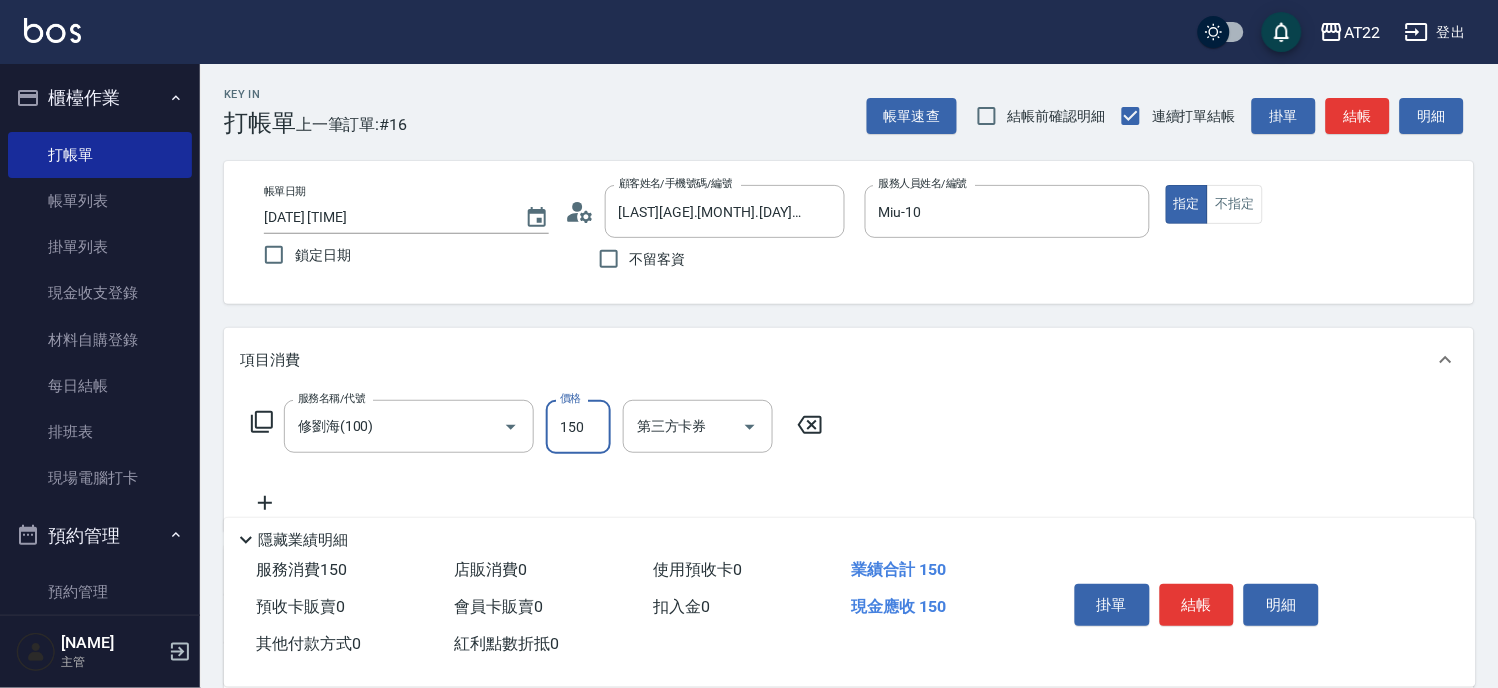 type on "150" 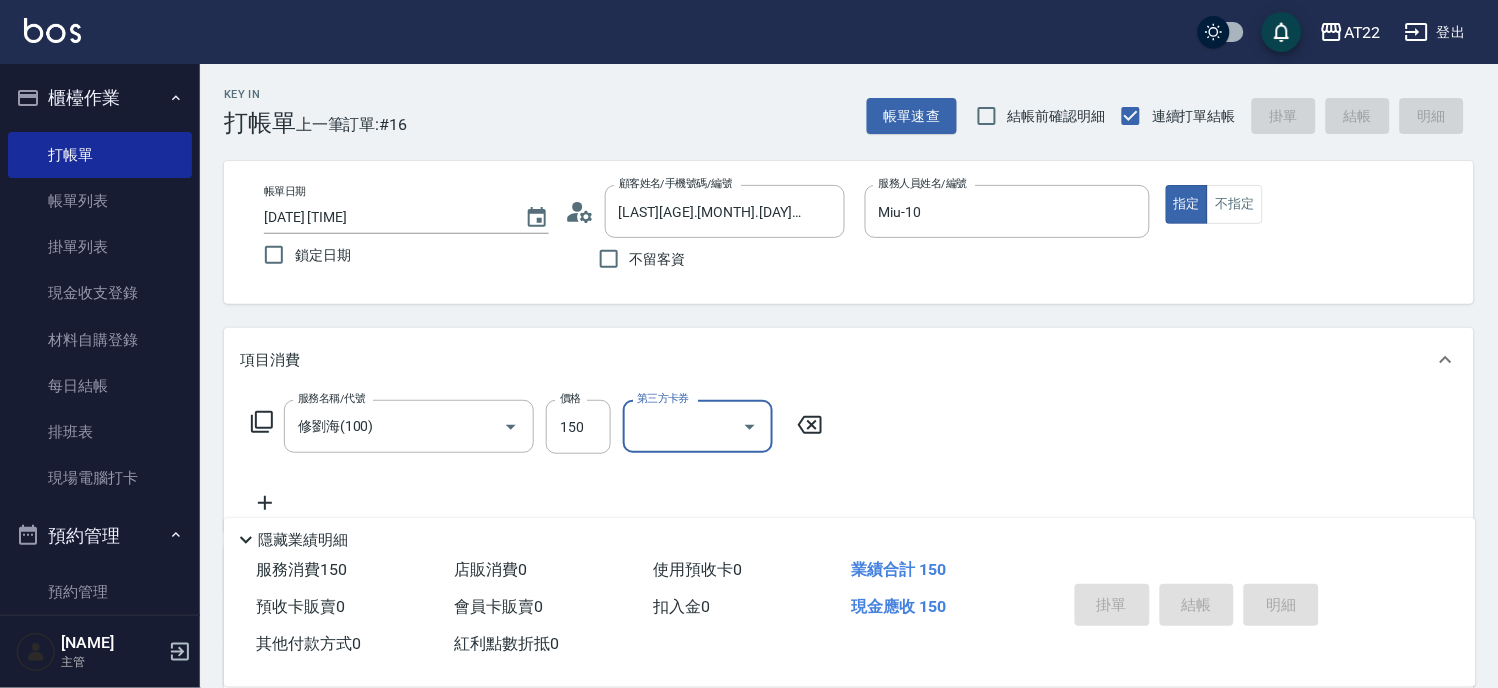type 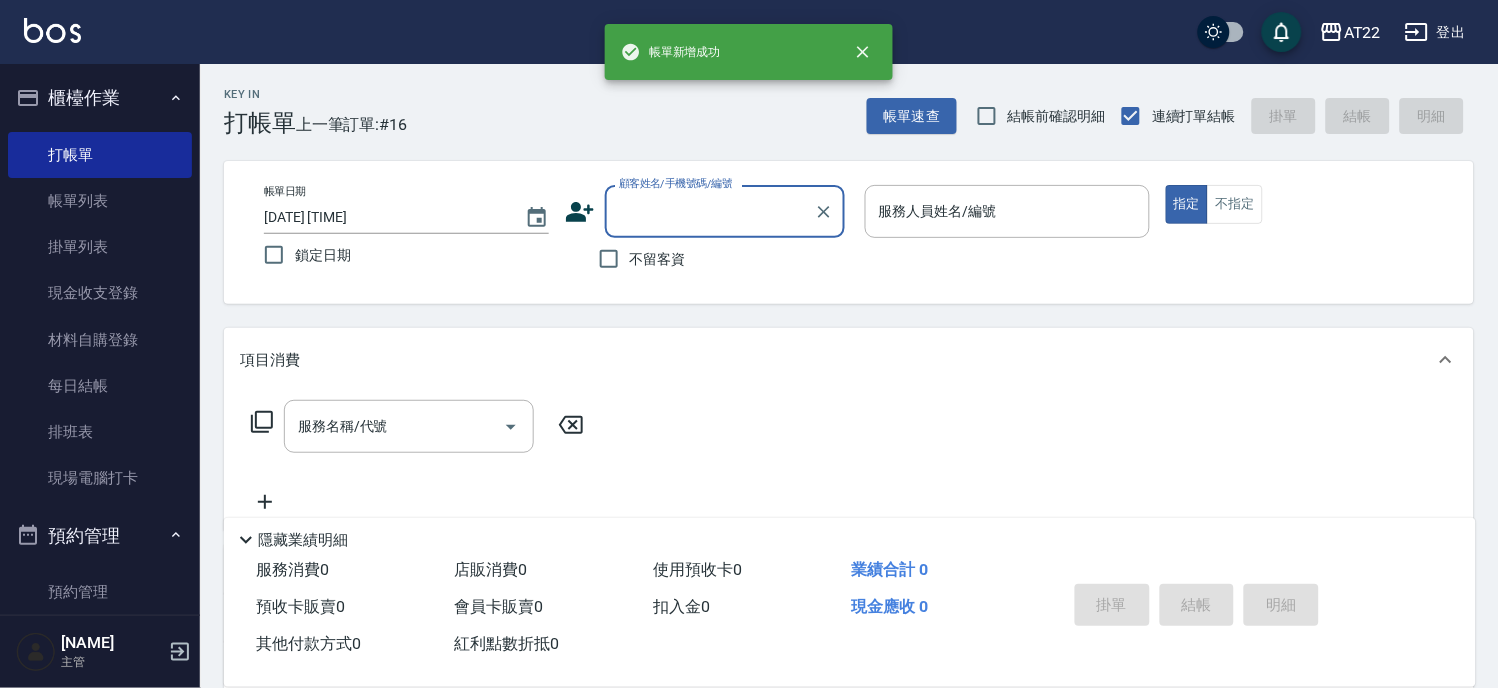 scroll, scrollTop: 0, scrollLeft: 0, axis: both 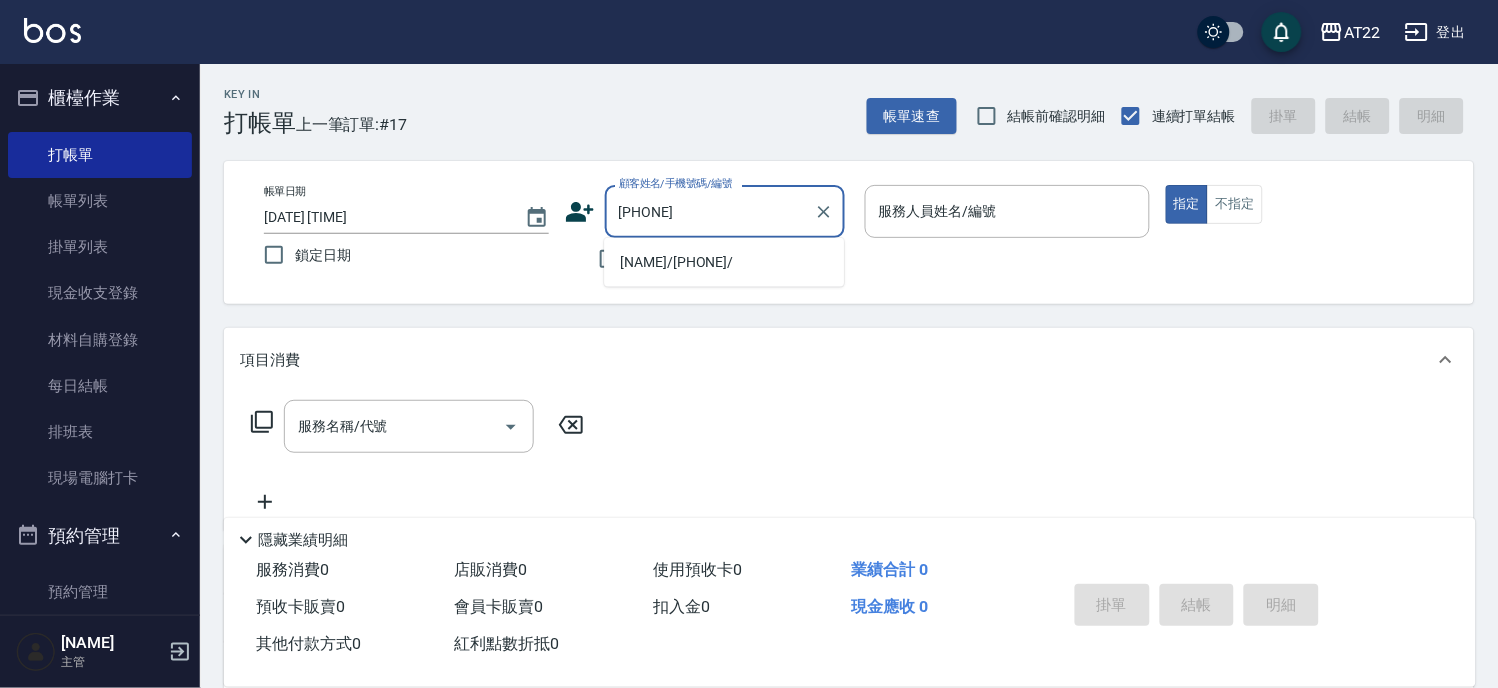 click on "[NAME]/[PHONE]/" at bounding box center [724, 262] 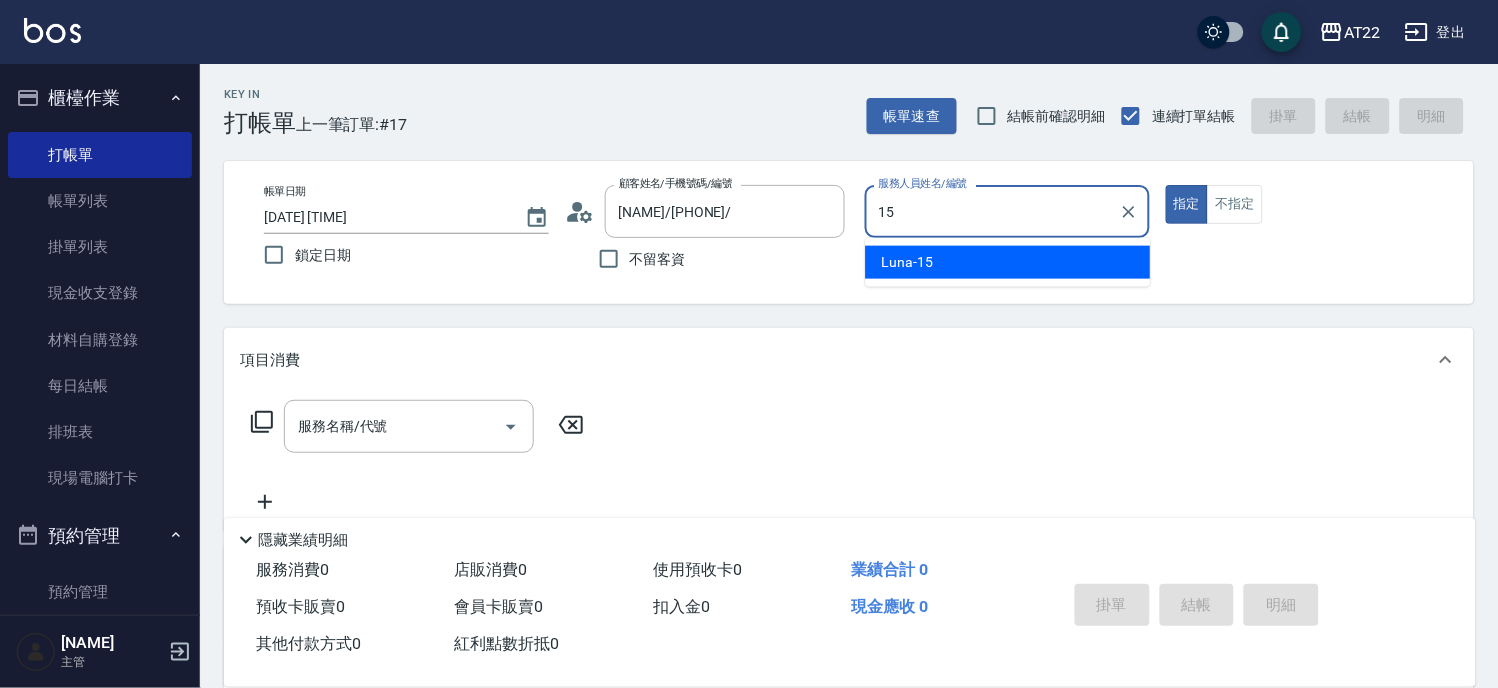 type on "Luna-15" 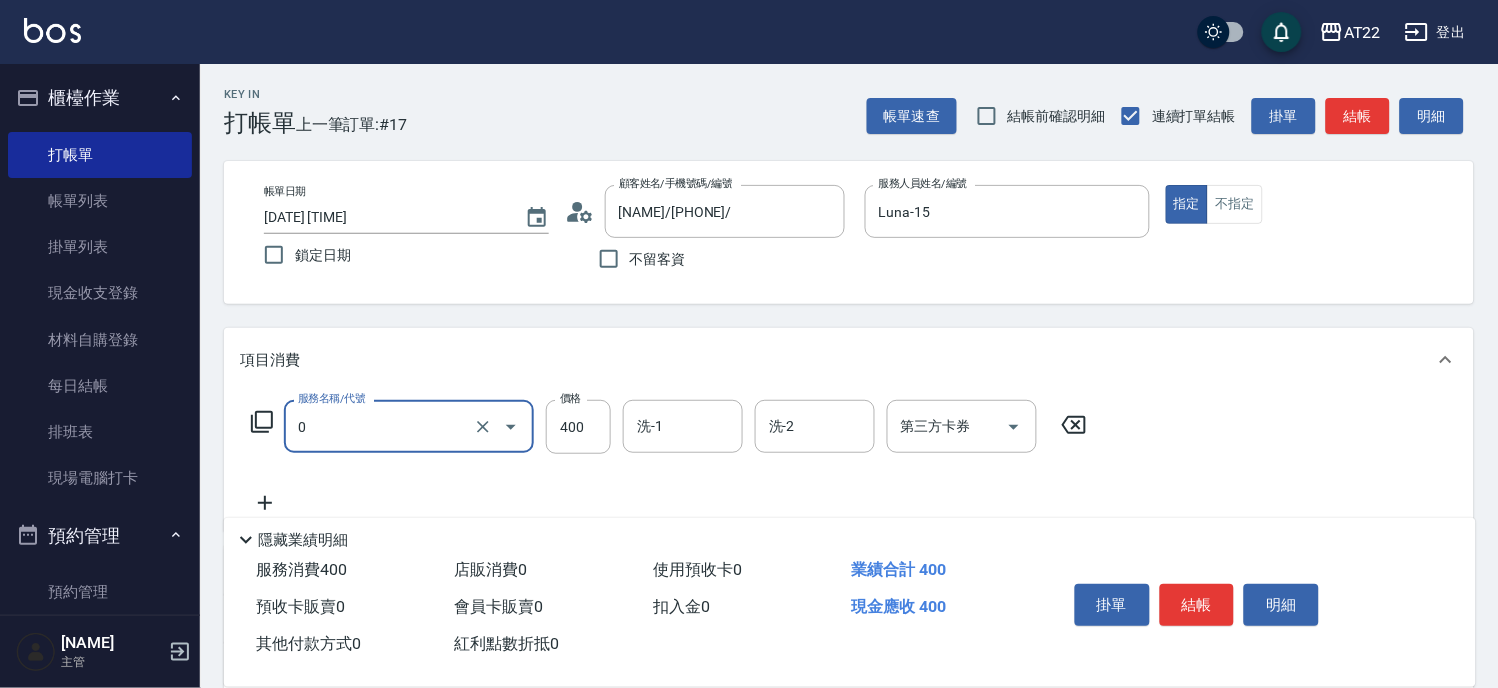 type on "有機洗髮(0)" 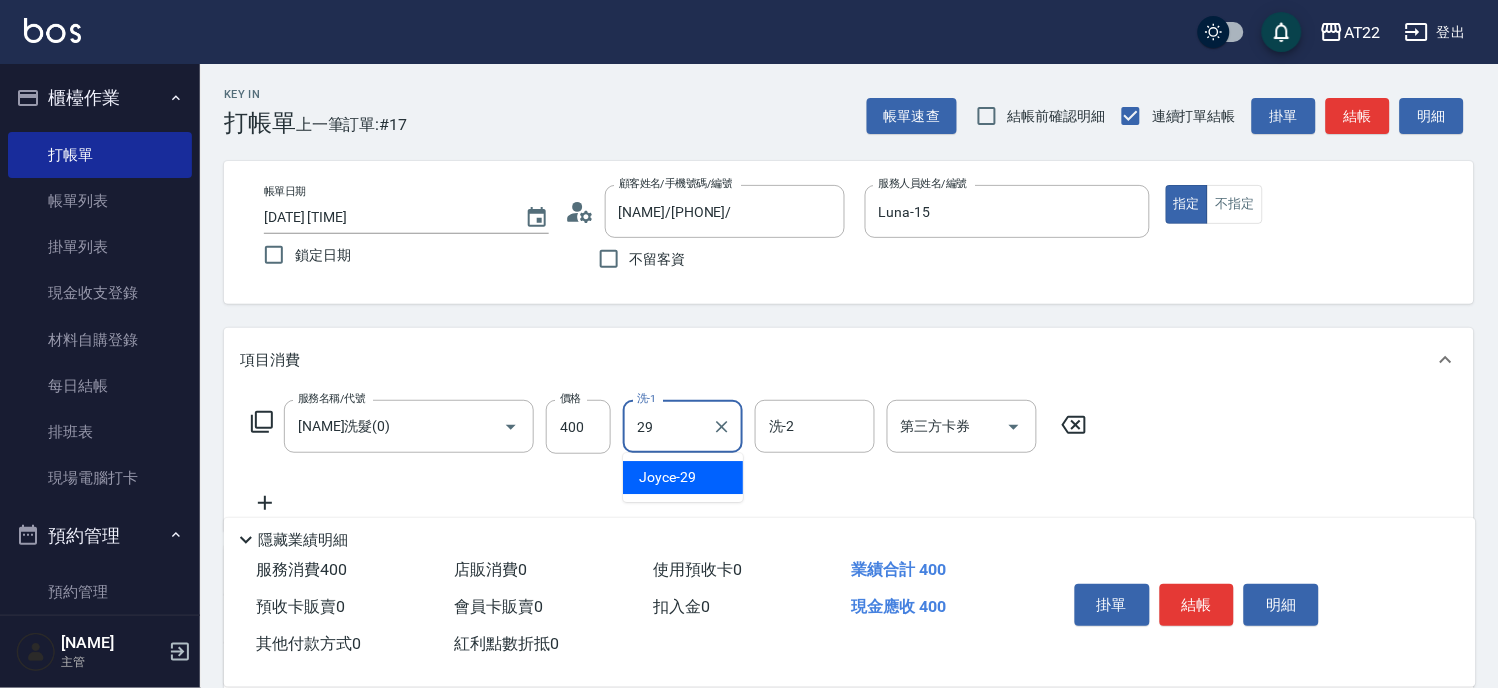 type on "Joyce-29" 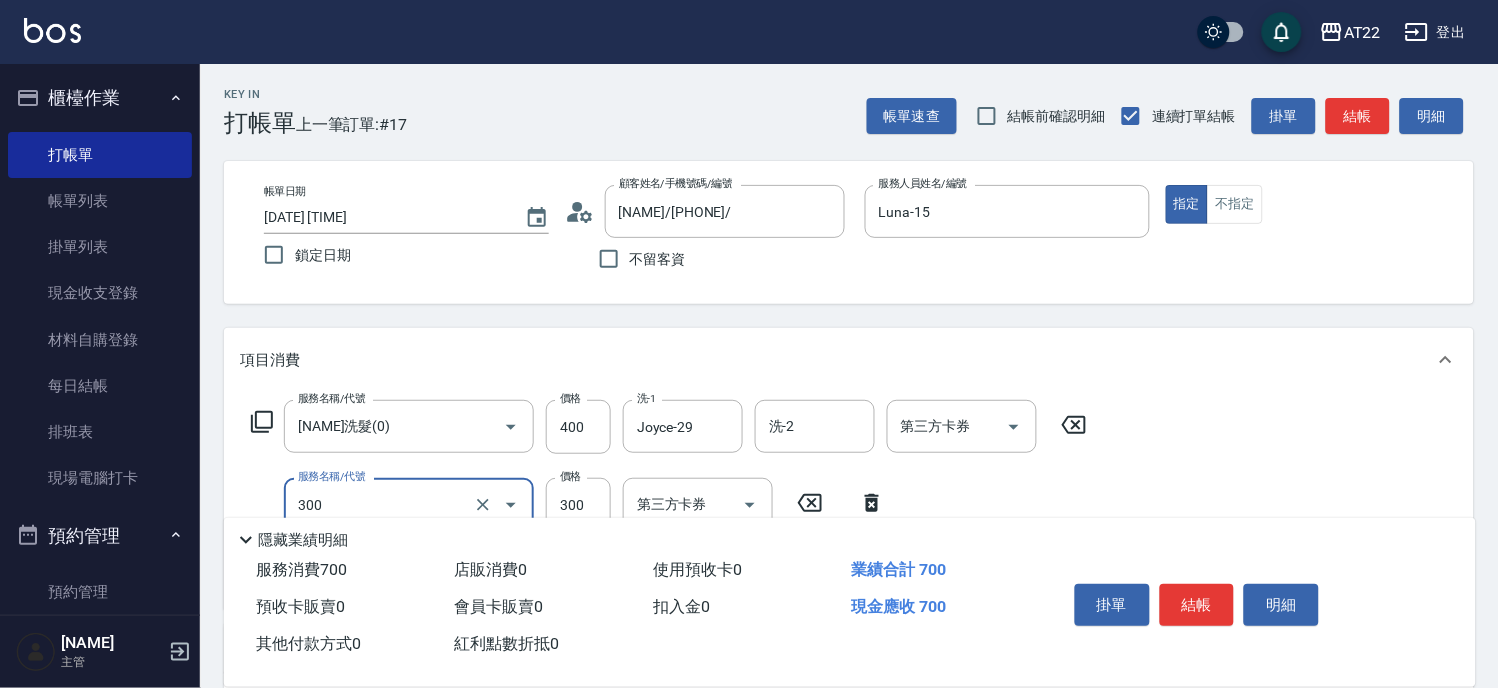 type on "剪髮(300)" 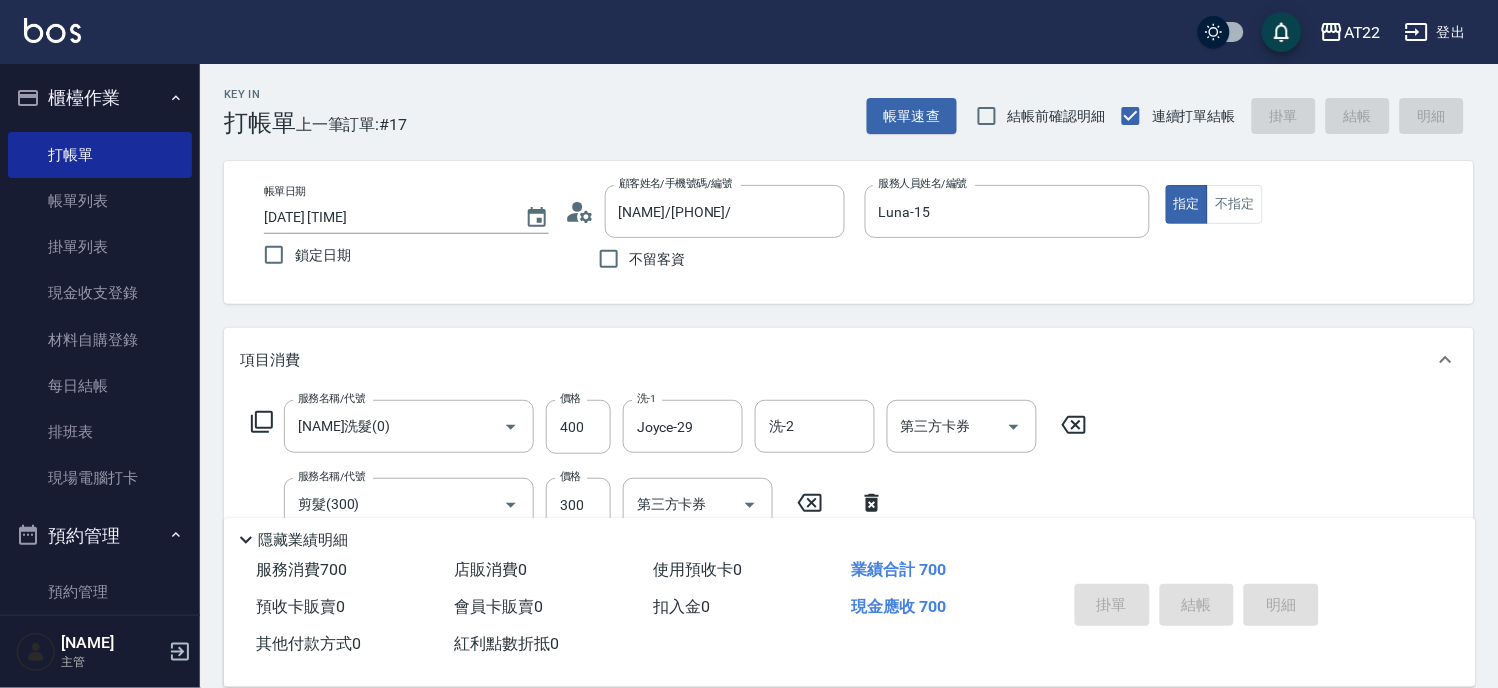 type 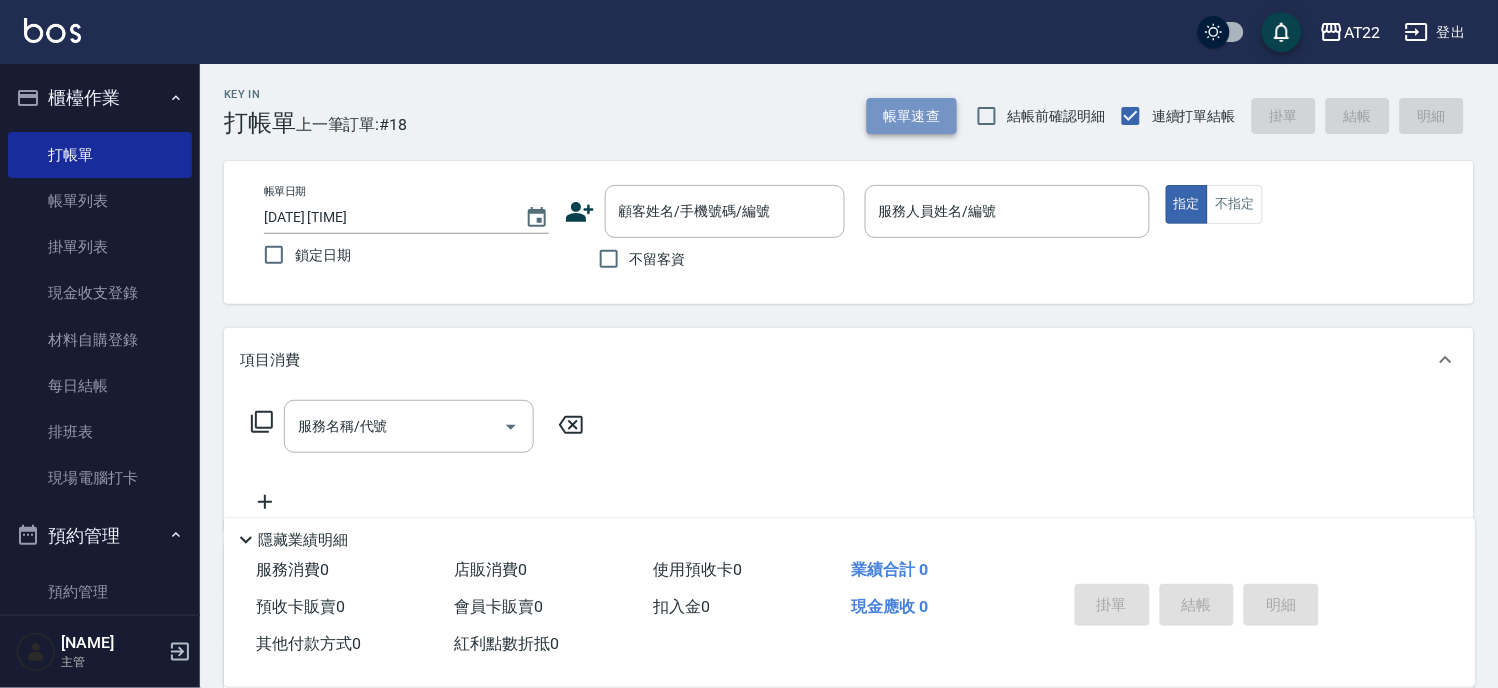 click on "帳單速查" at bounding box center (912, 116) 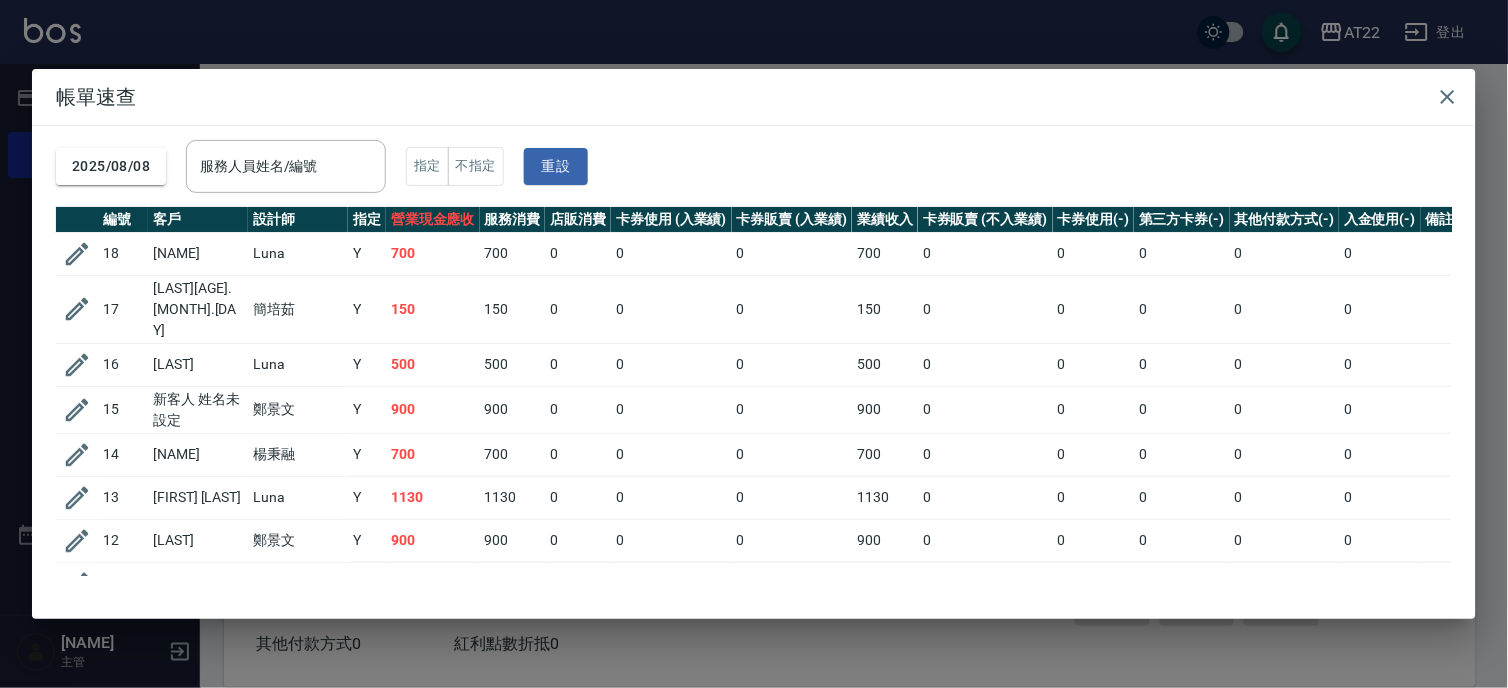 click on "帳單速查" at bounding box center [754, 97] 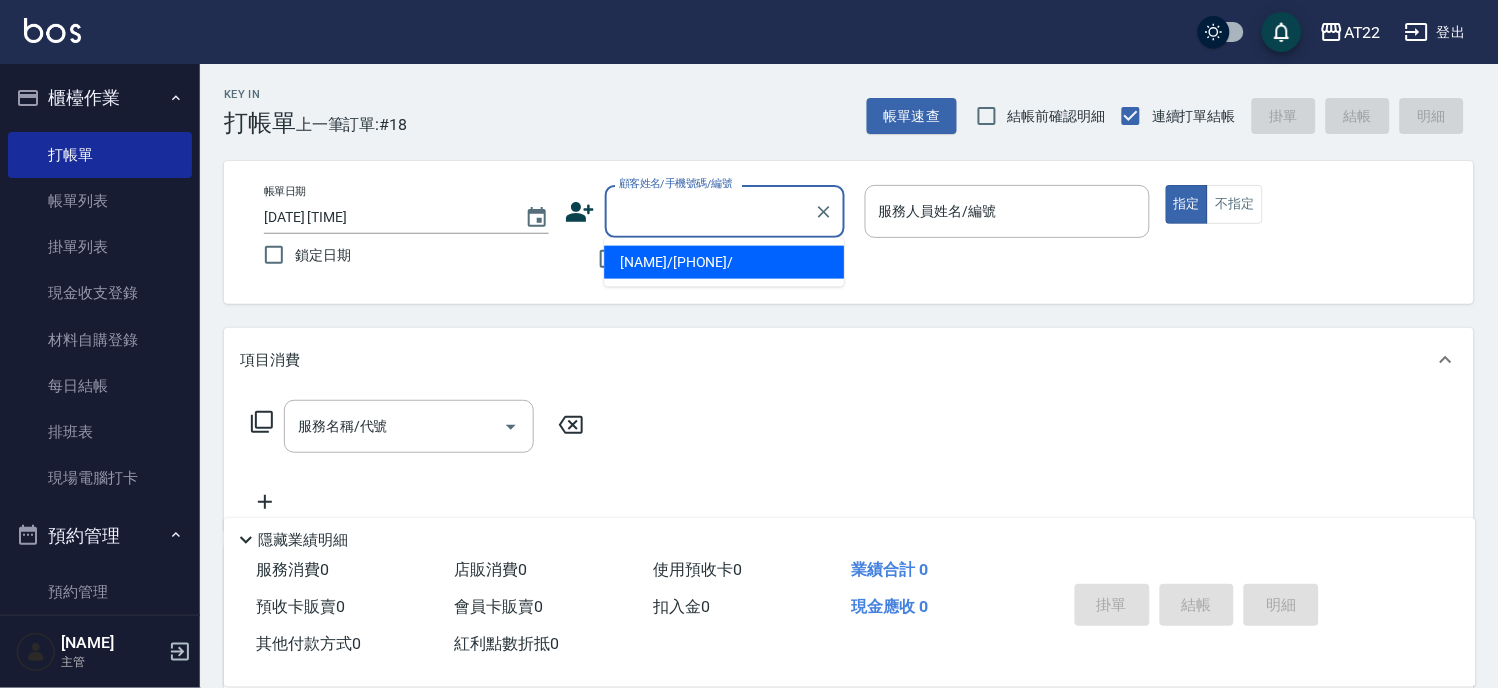 click on "顧客姓名/手機號碼/編號" at bounding box center (710, 211) 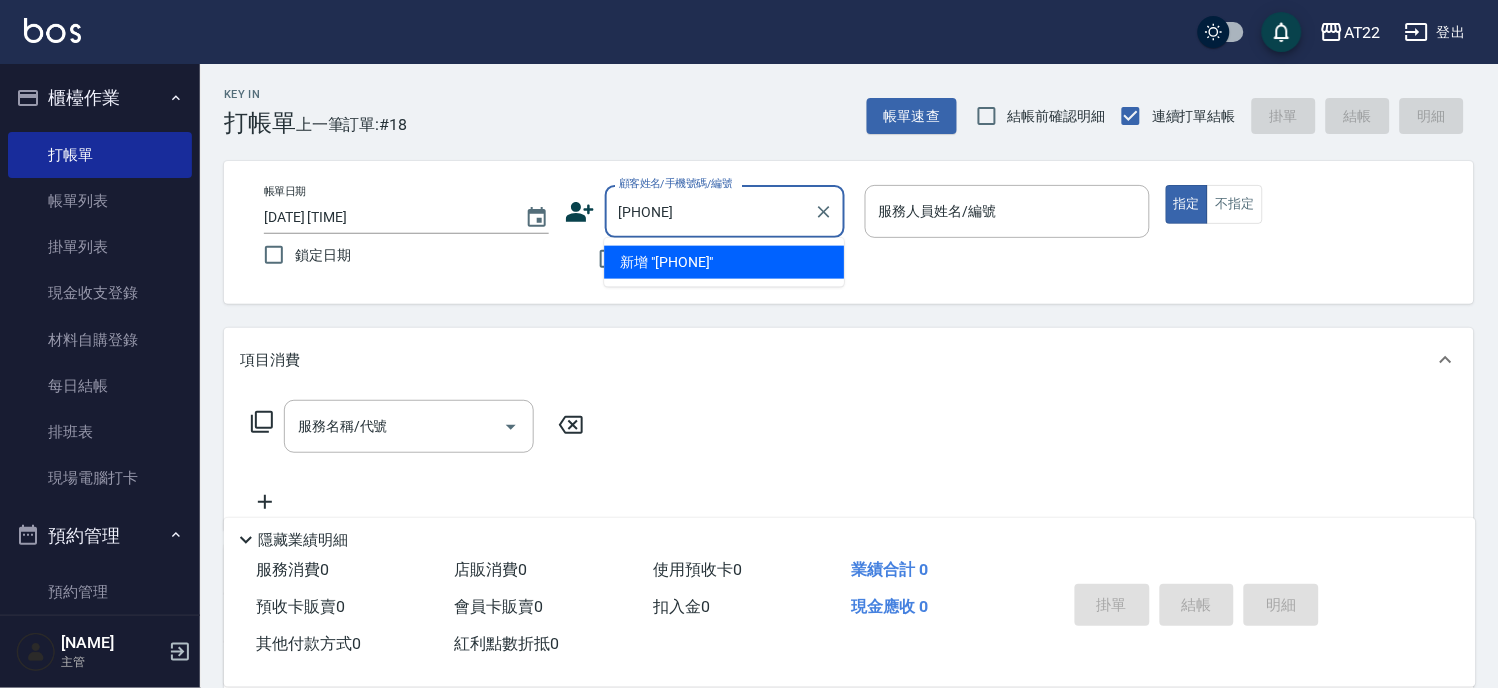 click on "新增 "0927004980"" at bounding box center [724, 262] 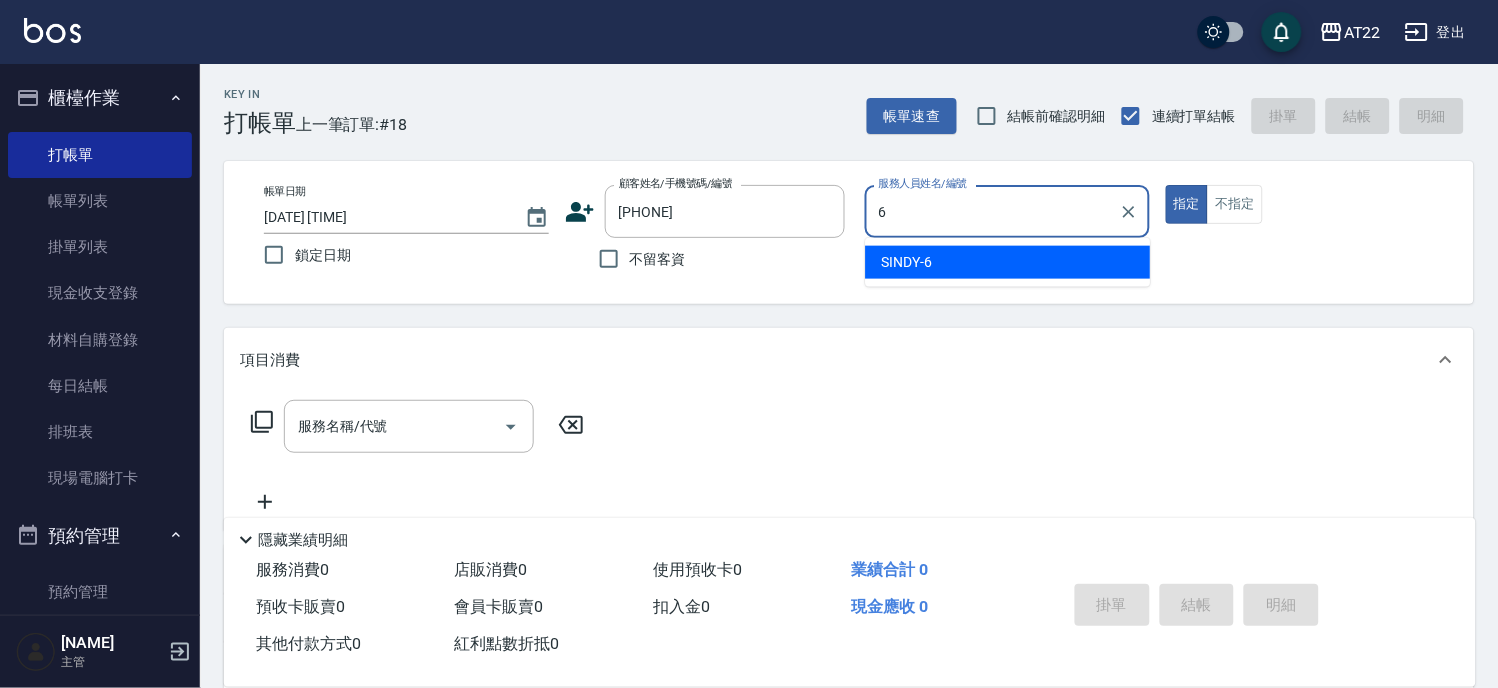 type 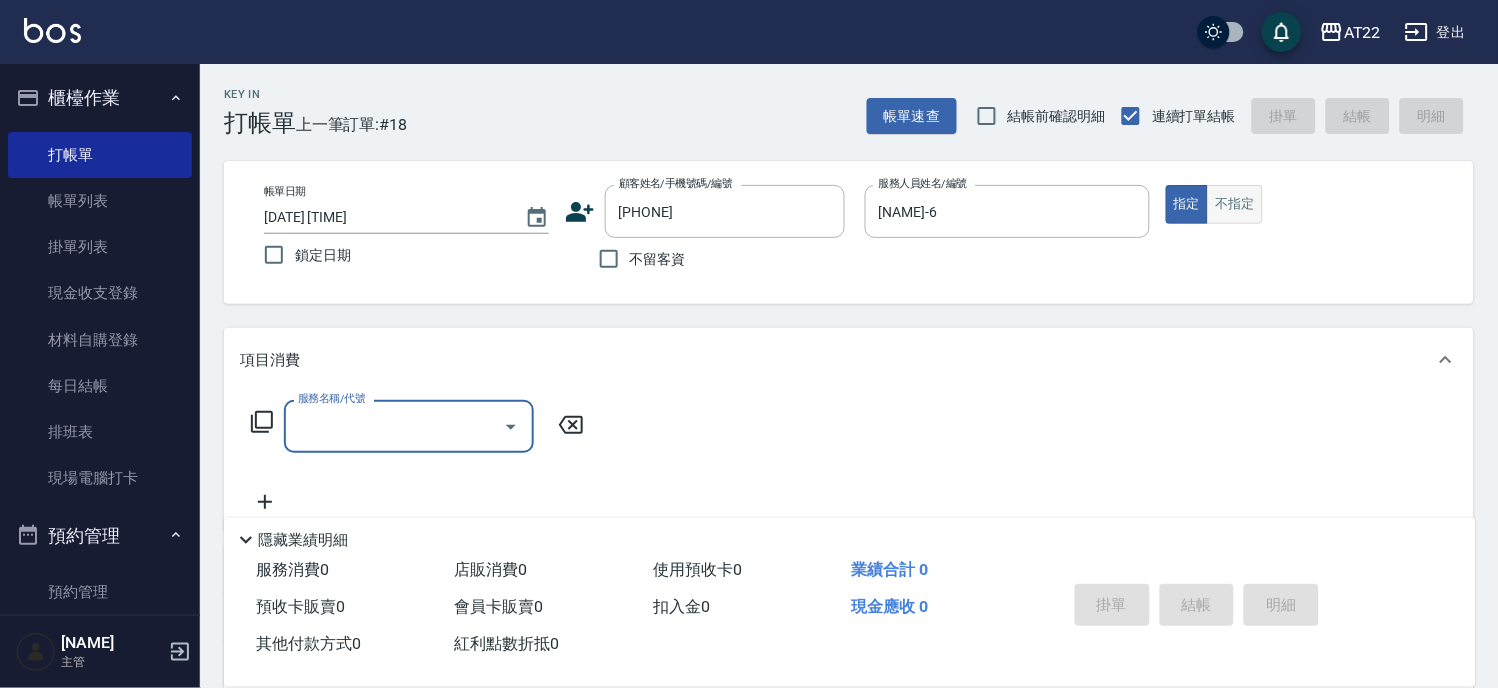 click on "不指定" at bounding box center (1235, 204) 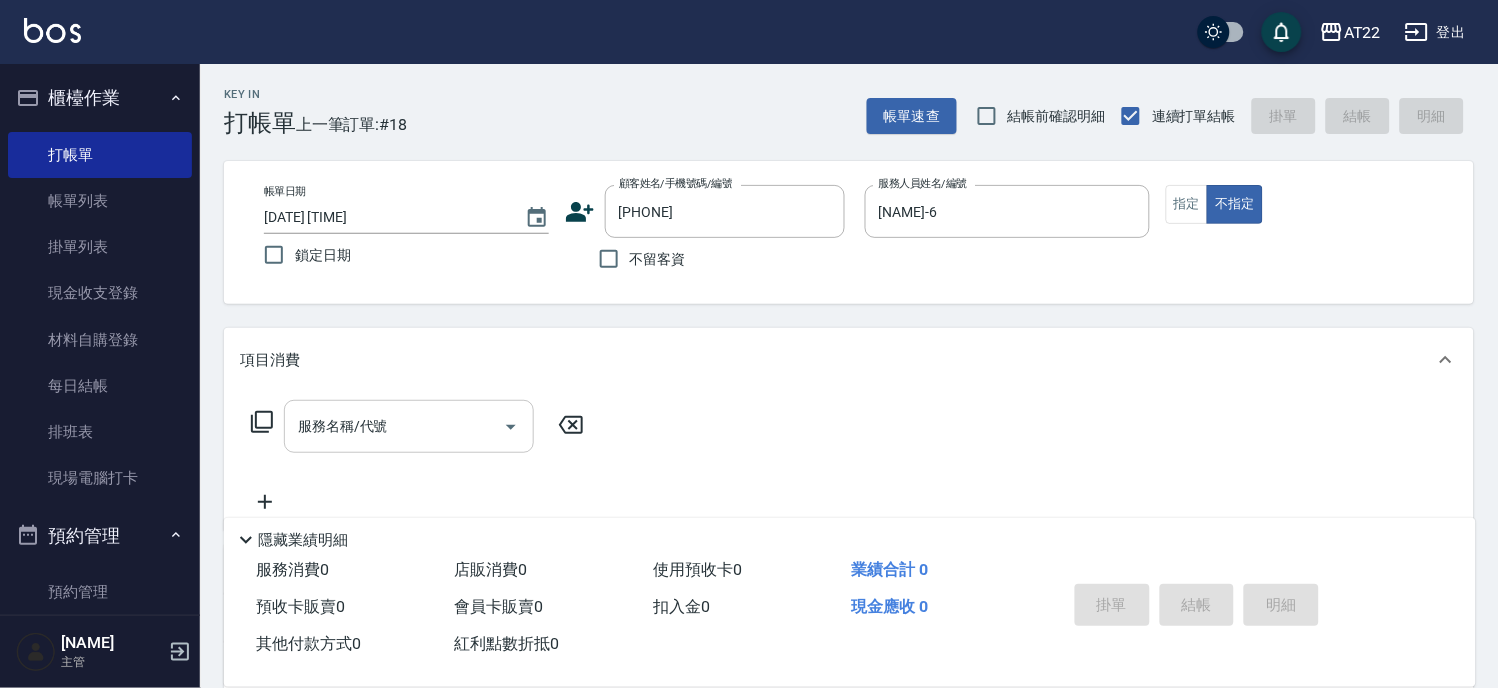 click on "服務名稱/代號" at bounding box center [409, 426] 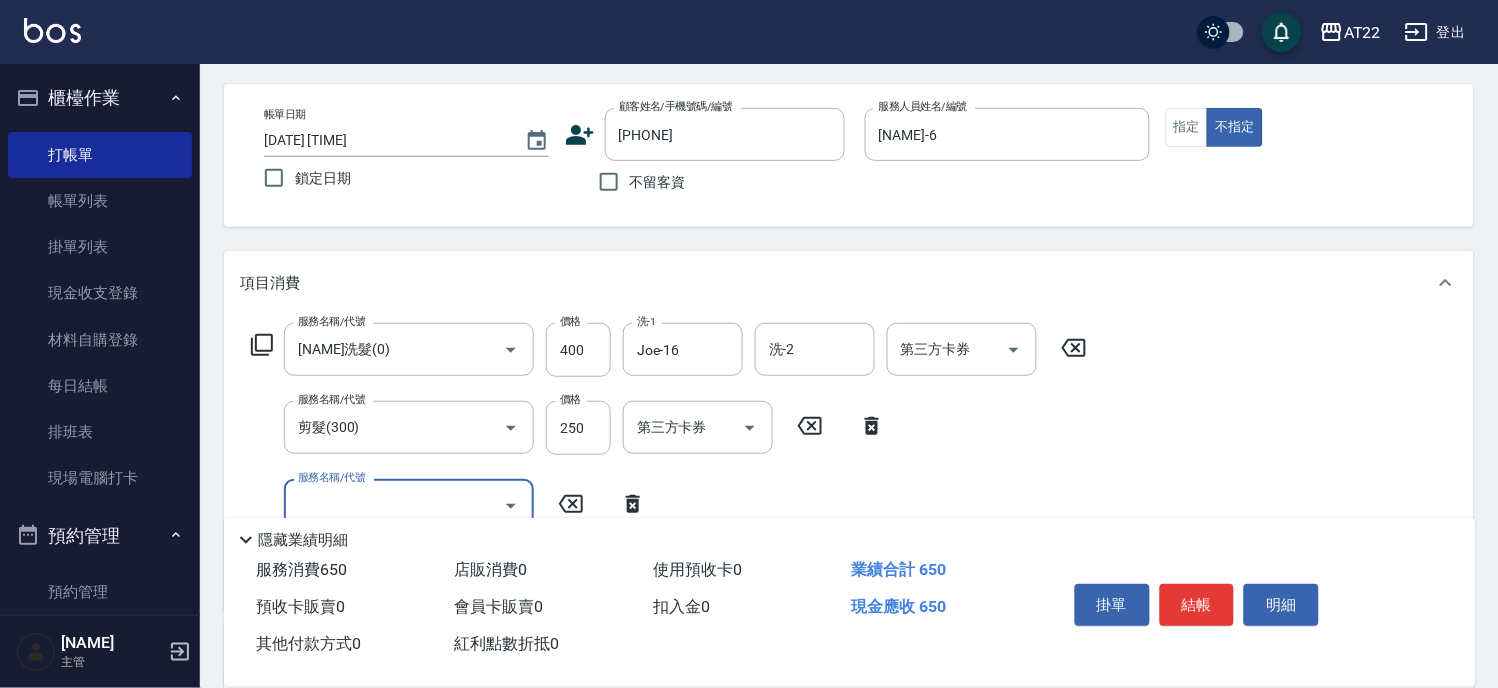 scroll, scrollTop: 111, scrollLeft: 0, axis: vertical 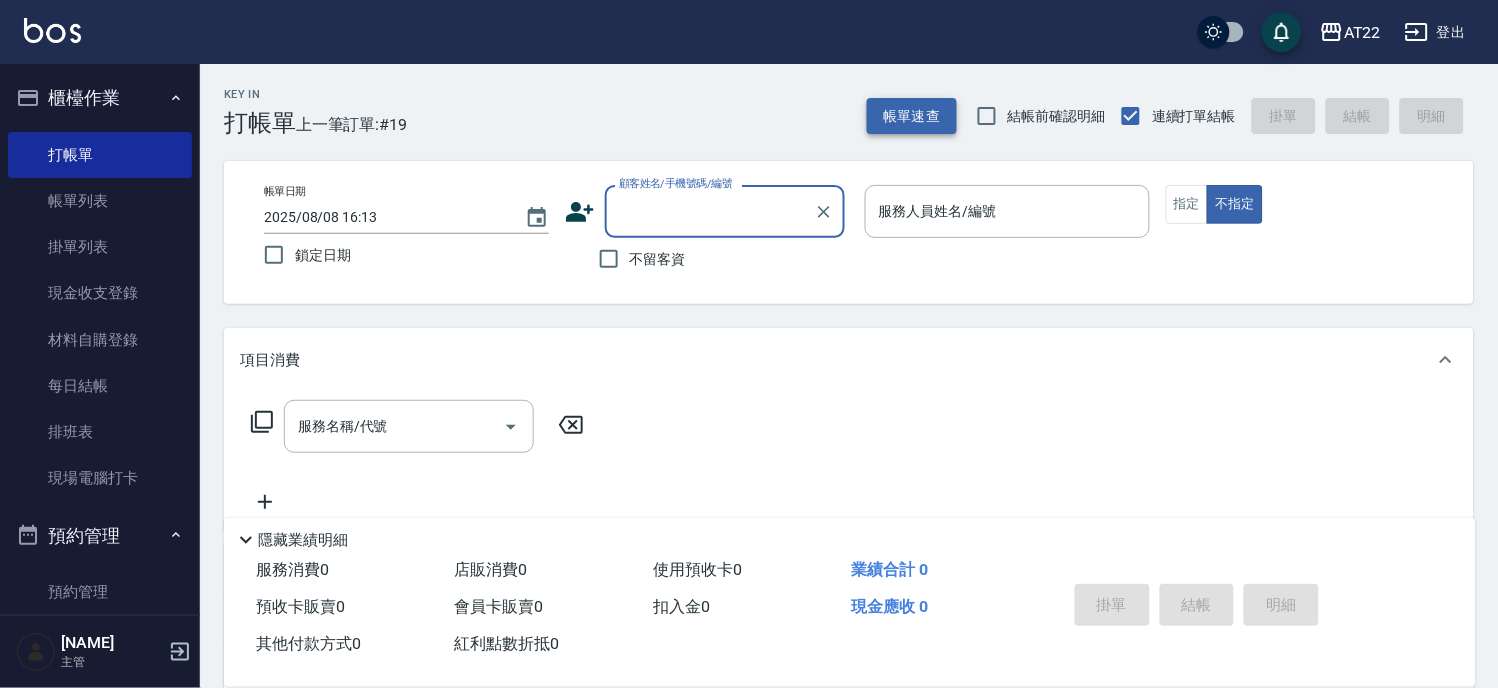 click on "帳單速查" at bounding box center (912, 116) 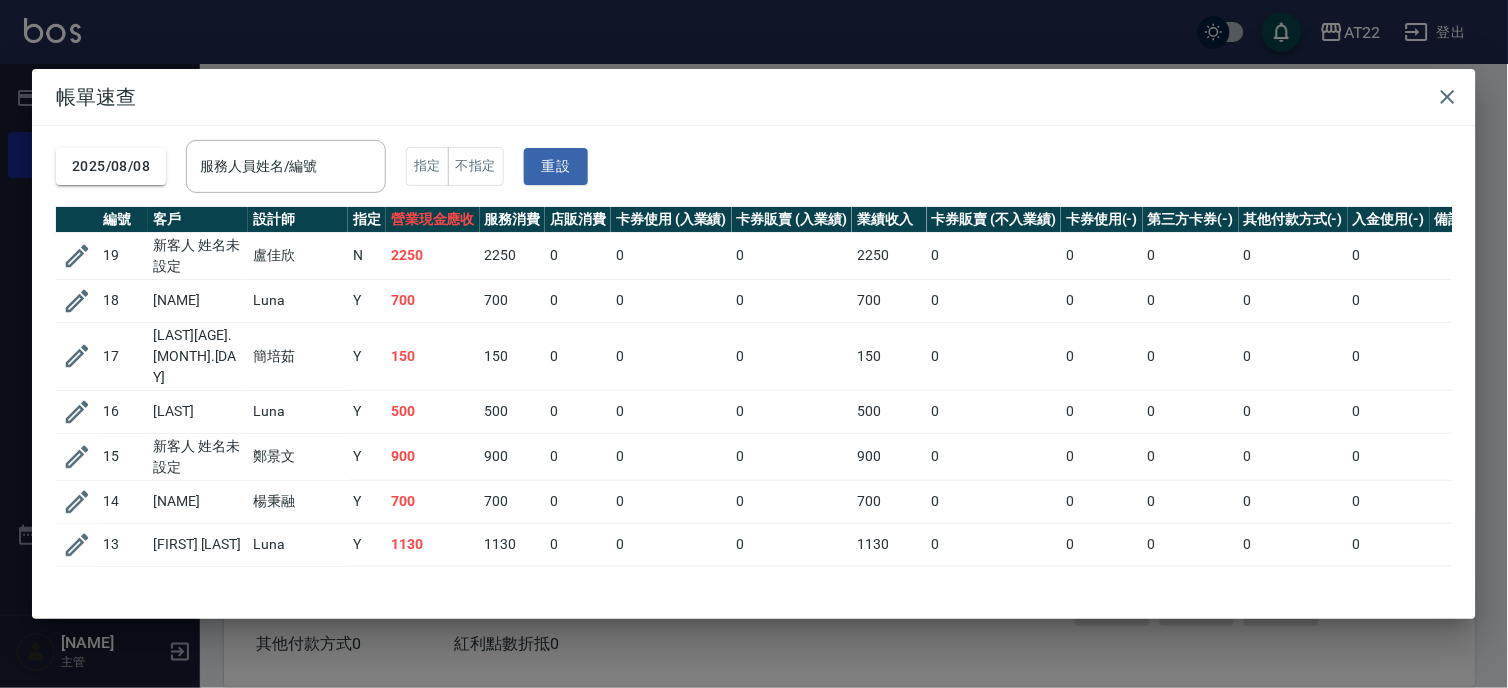 click on "帳單速查 2025/08/08 服務人員姓名/編號 服務人員姓名/編號 指定 不指定 重設 編號 客戶 設計師 指定 營業現金應收 服務消費 店販消費 卡券使用 (入業績) 卡券販賣 (入業績) 業績收入 卡券販賣 (不入業績) 卡券使用(-) 第三方卡券(-) 其他付款方式(-) 入金使用(-) 備註 訂單來源 19 新客人 姓名未設定 盧佳欣 N 2250 2250 0 0 0 2250 0 0 0 0 0 18 馬景新 Luna Y 700 700 0 0 0 700 0 0 0 0 0 17 游珮甄27.6.18 簡培茹 Y 150 150 0 0 0 150 0 0 0 0 0 16 林衍宏 Luna Y 500 500 0 0 0 500 0 0 0 0 0 15 新客人 姓名未設定 鄭景文 Y 900 900 0 0 0 900 0 0 0 0 0 14 王佳惠 楊秉融 Y 700 700 0 0 0 700 0 0 0 0 0 13 張琮信 Luna Y 1130 1130 0 0 0 1130 0 0 0 0 0 12 徐榮駿 鄭景文 Y 900 900 0 0 0 900 0 0 0 0 0 11 不留客資 蔡明宏 Y 600 600 0 0 0 600 0 0 0 0 0 10 范小姐 盧佳欣 Y 550 550 0 0 0 550 0 0 0 0 0 9 詹惠雯25.9.29 簡培茹 Y 830 830 0 0 0 830 0 0 0 0 0 8 吳彥德27.3.15 簡培茹 Y 2000 830 0" at bounding box center [754, 344] 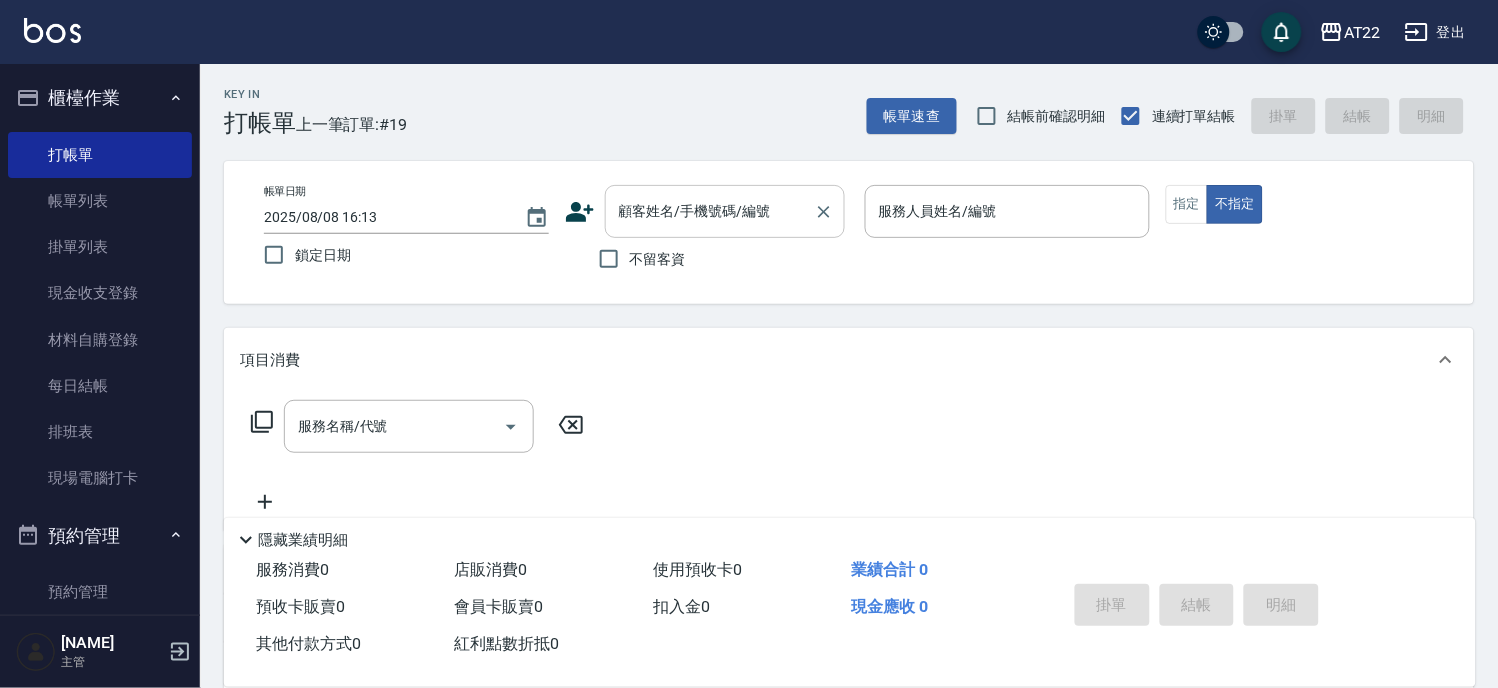 click on "顧客姓名/手機號碼/編號" at bounding box center [710, 211] 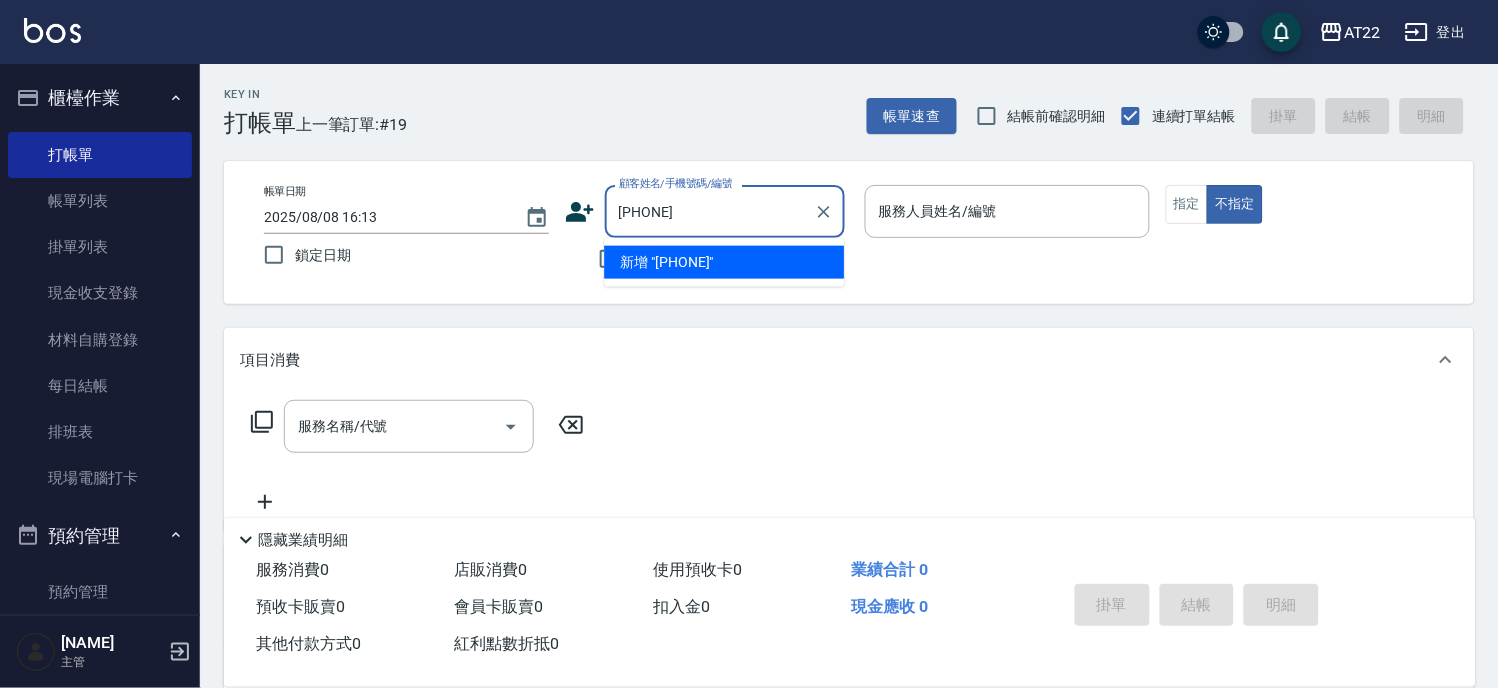 click on "新增 "0937901696"" at bounding box center [724, 262] 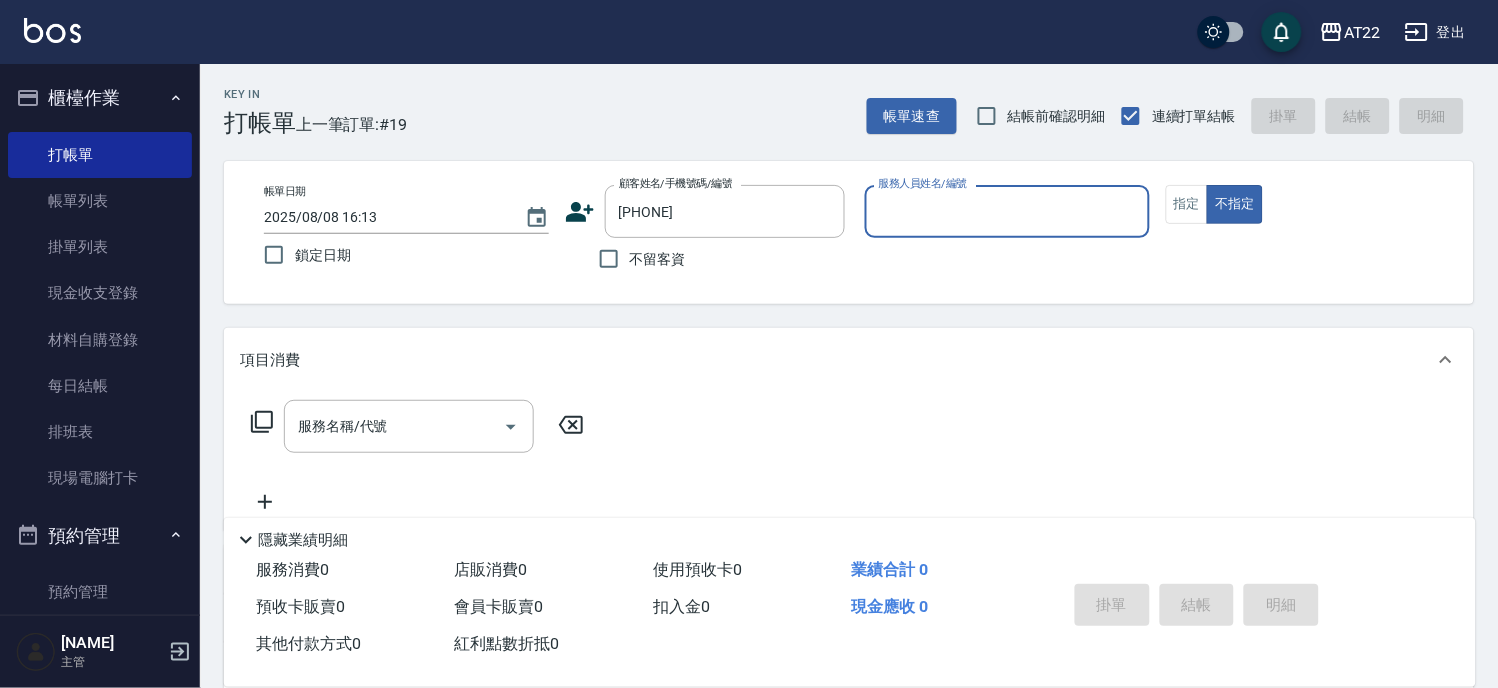 click 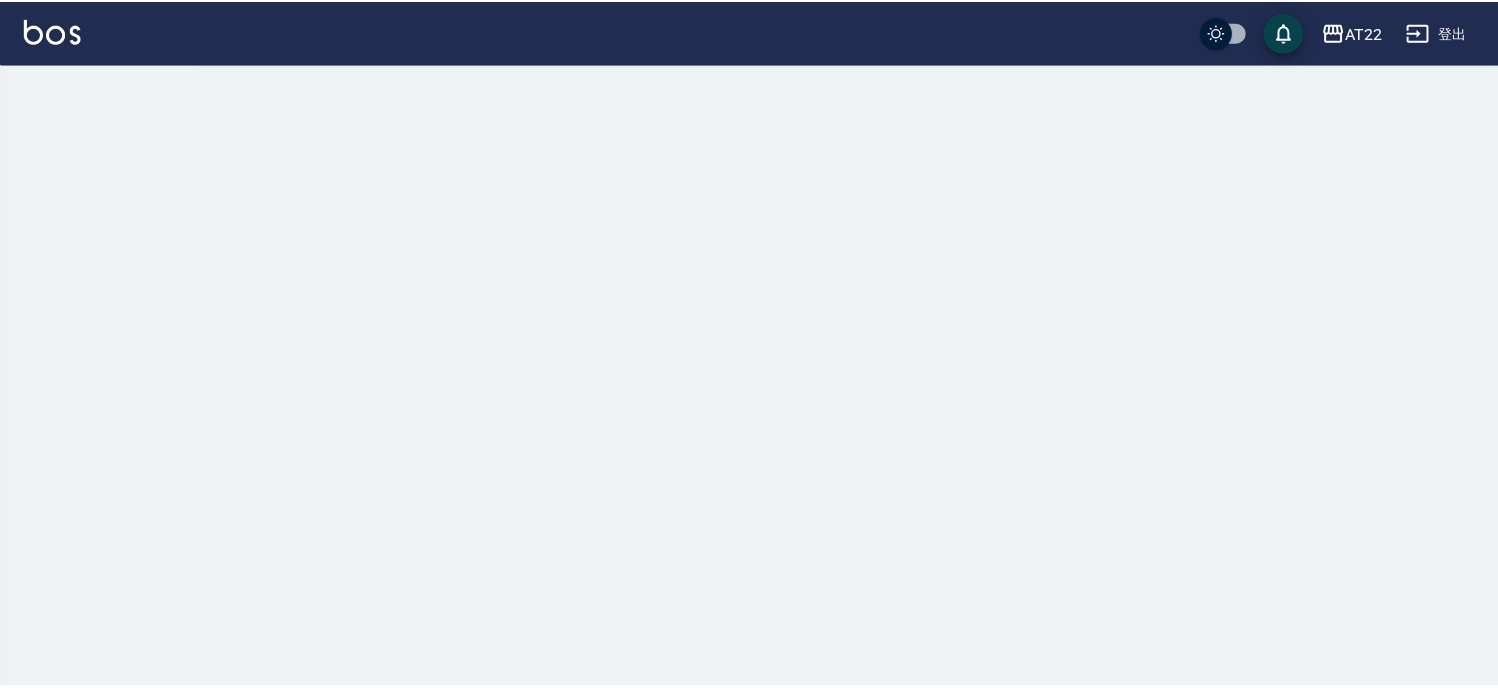scroll, scrollTop: 0, scrollLeft: 0, axis: both 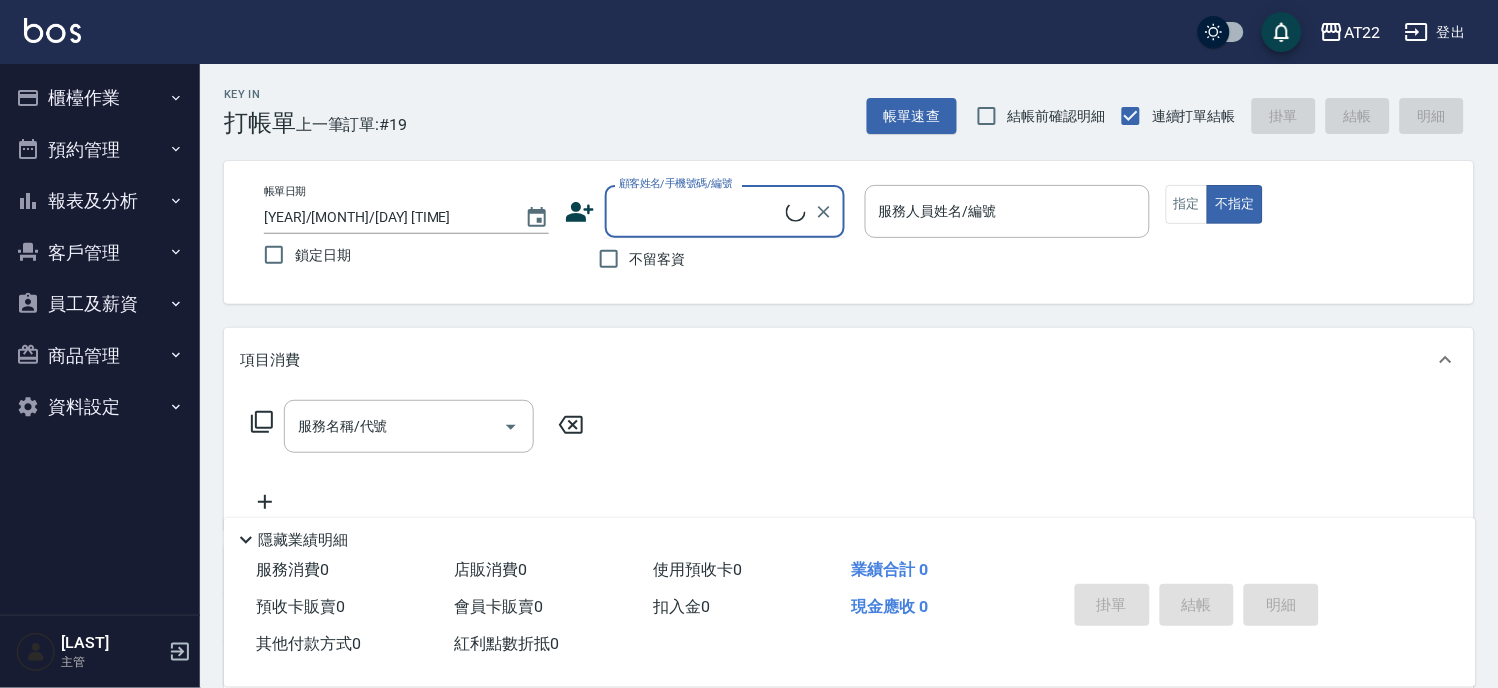 click on "顧客姓名/手機號碼/編號" at bounding box center (700, 211) 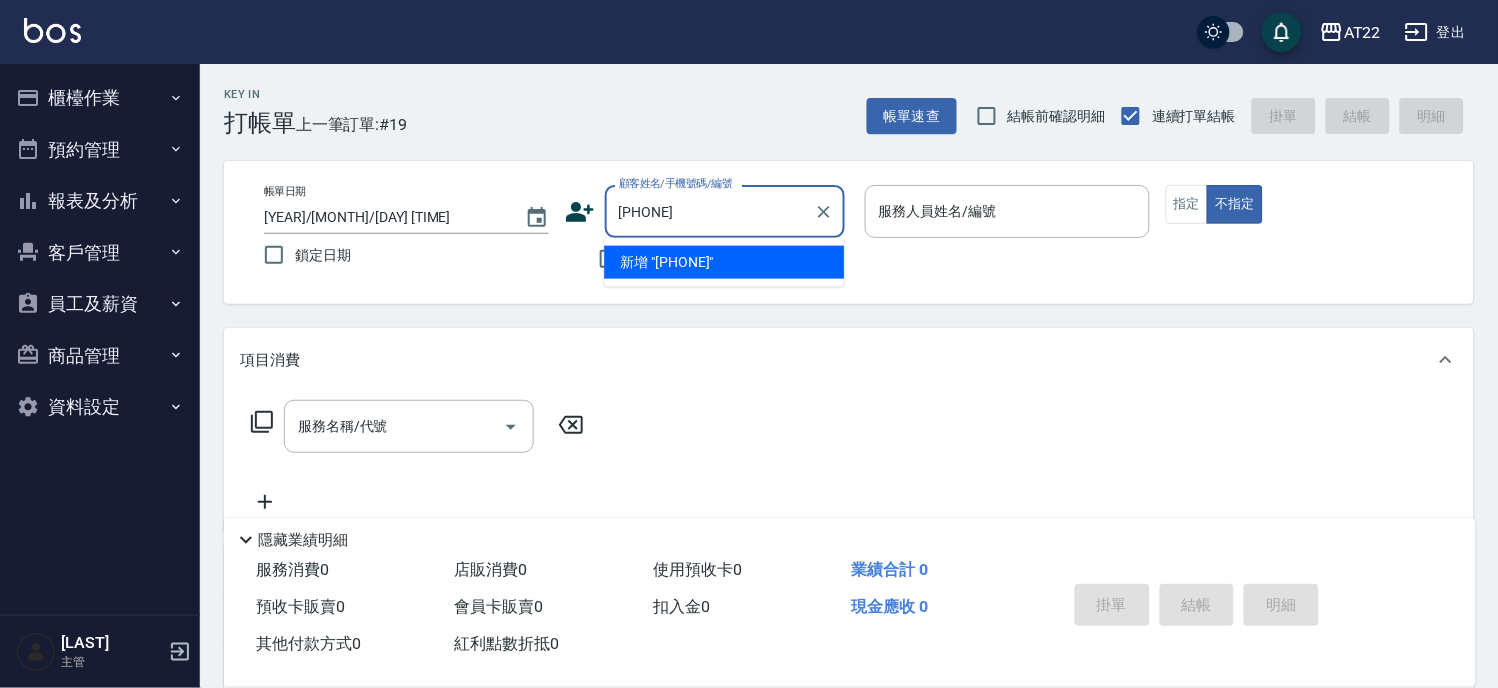 click on "新增 "[PHONE]"" at bounding box center (724, 262) 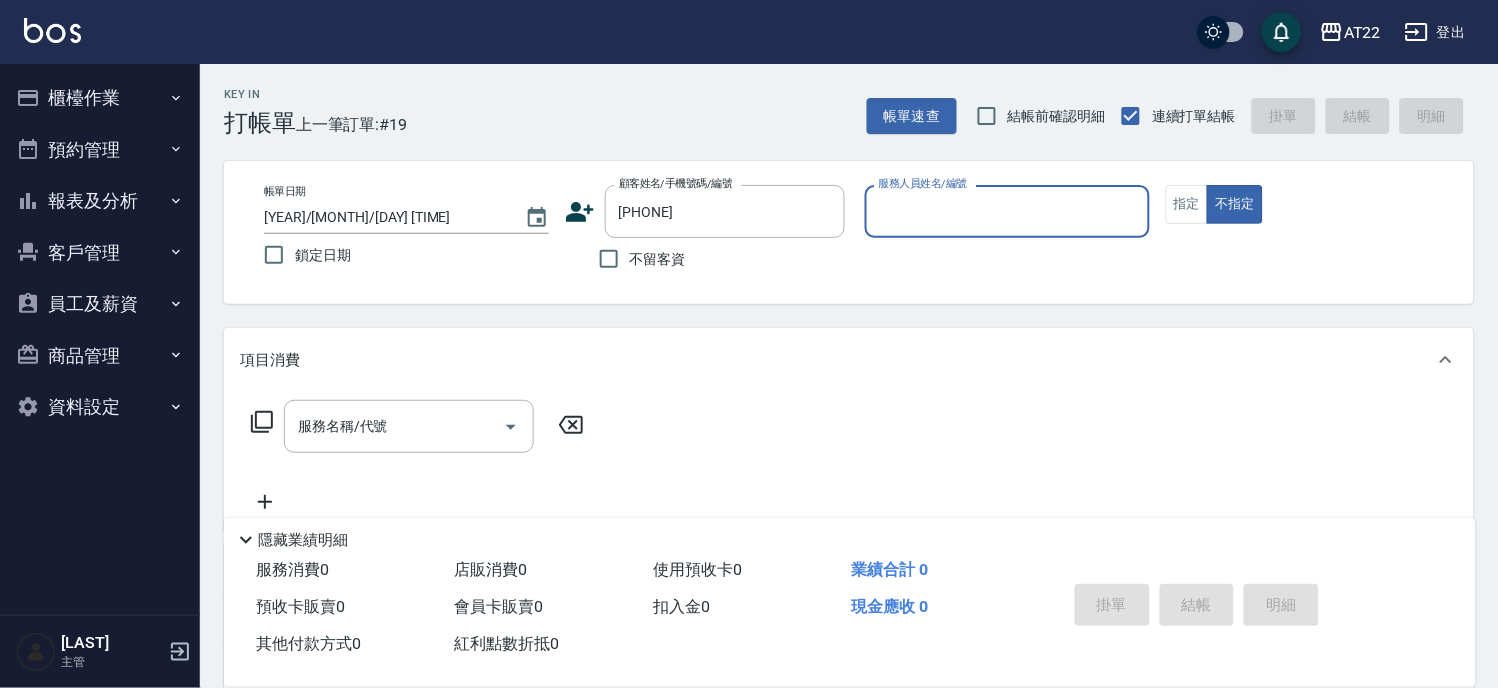 click 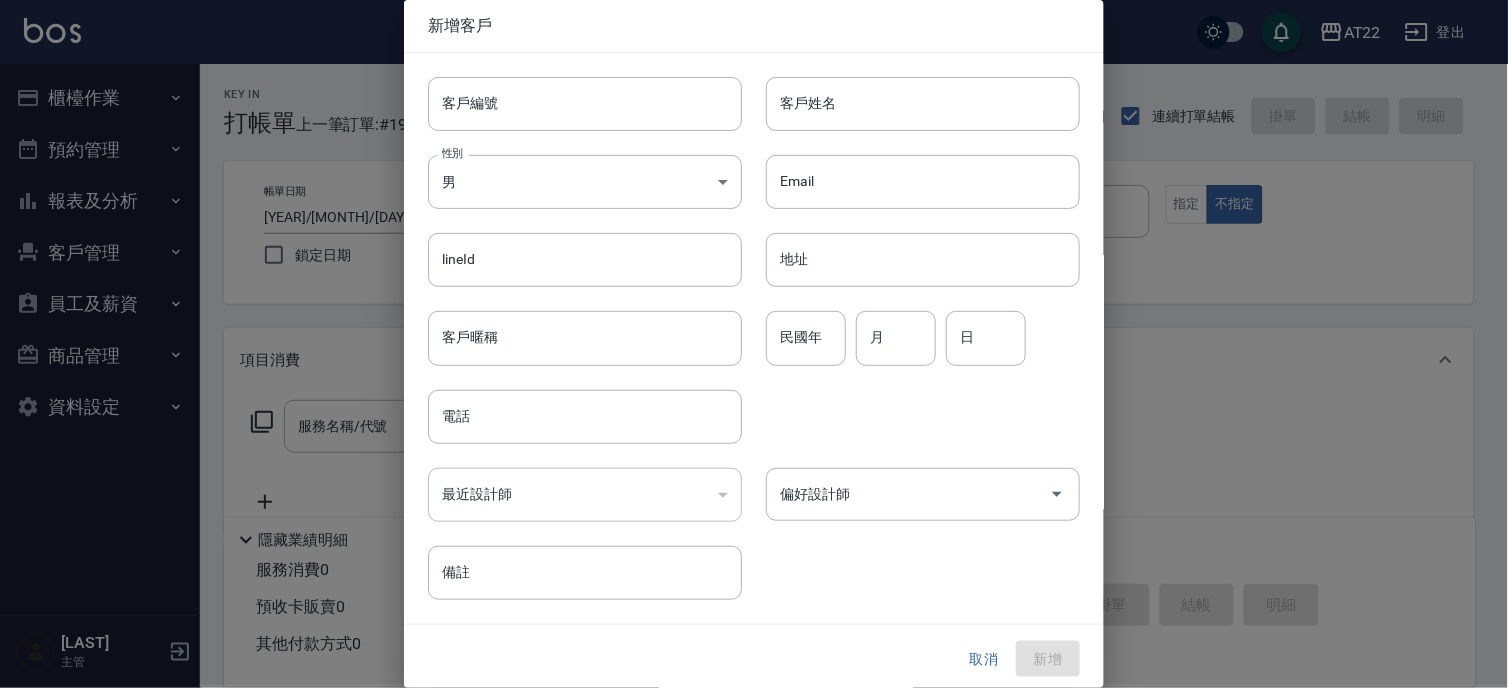 type on "[PHONE]" 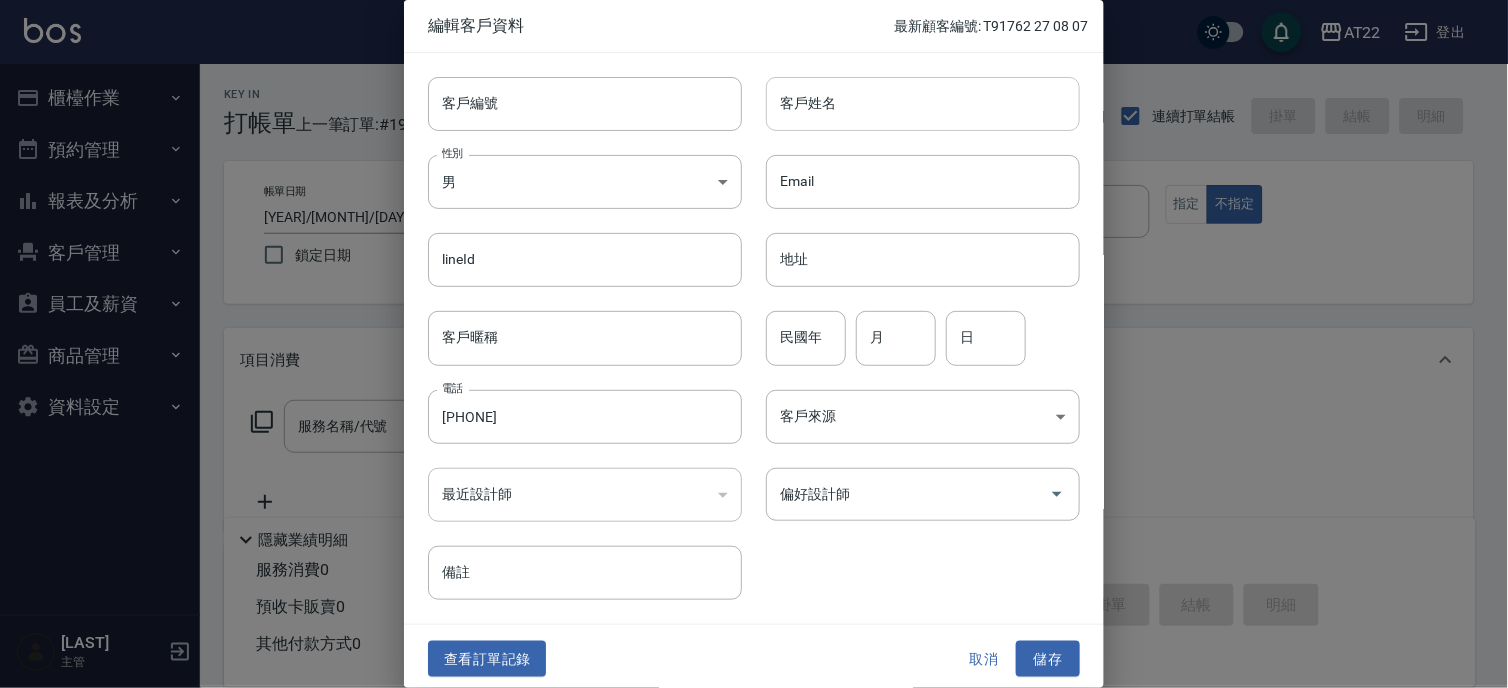 click on "客戶姓名" at bounding box center [923, 104] 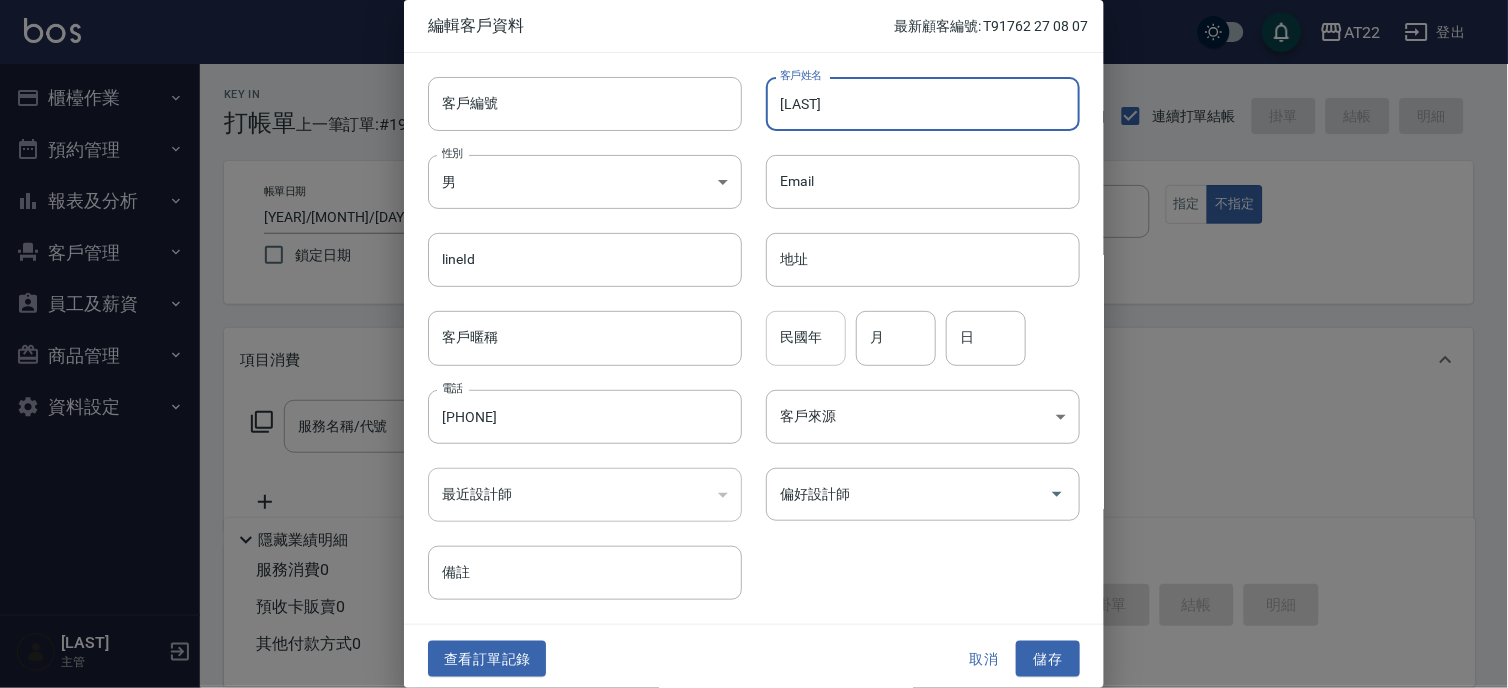 type on "[LAST]" 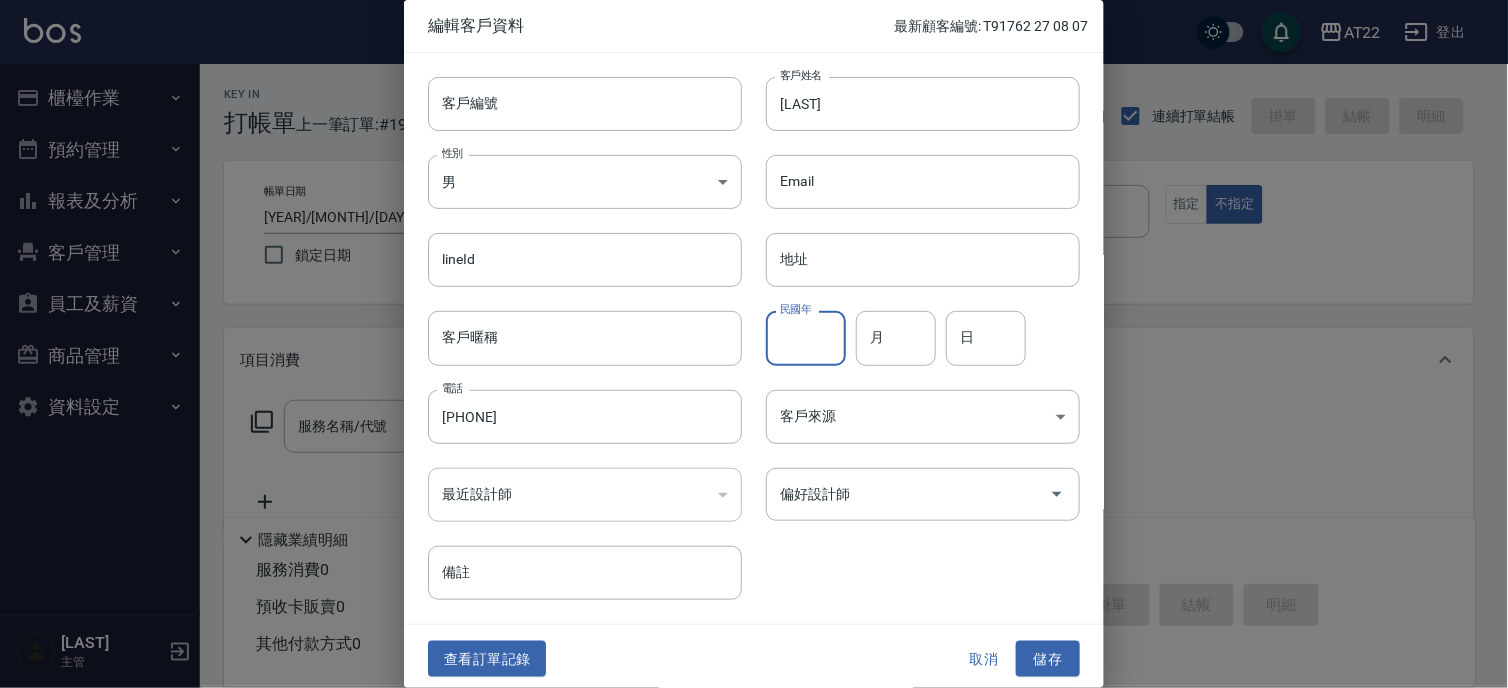 click on "民國年" at bounding box center [806, 338] 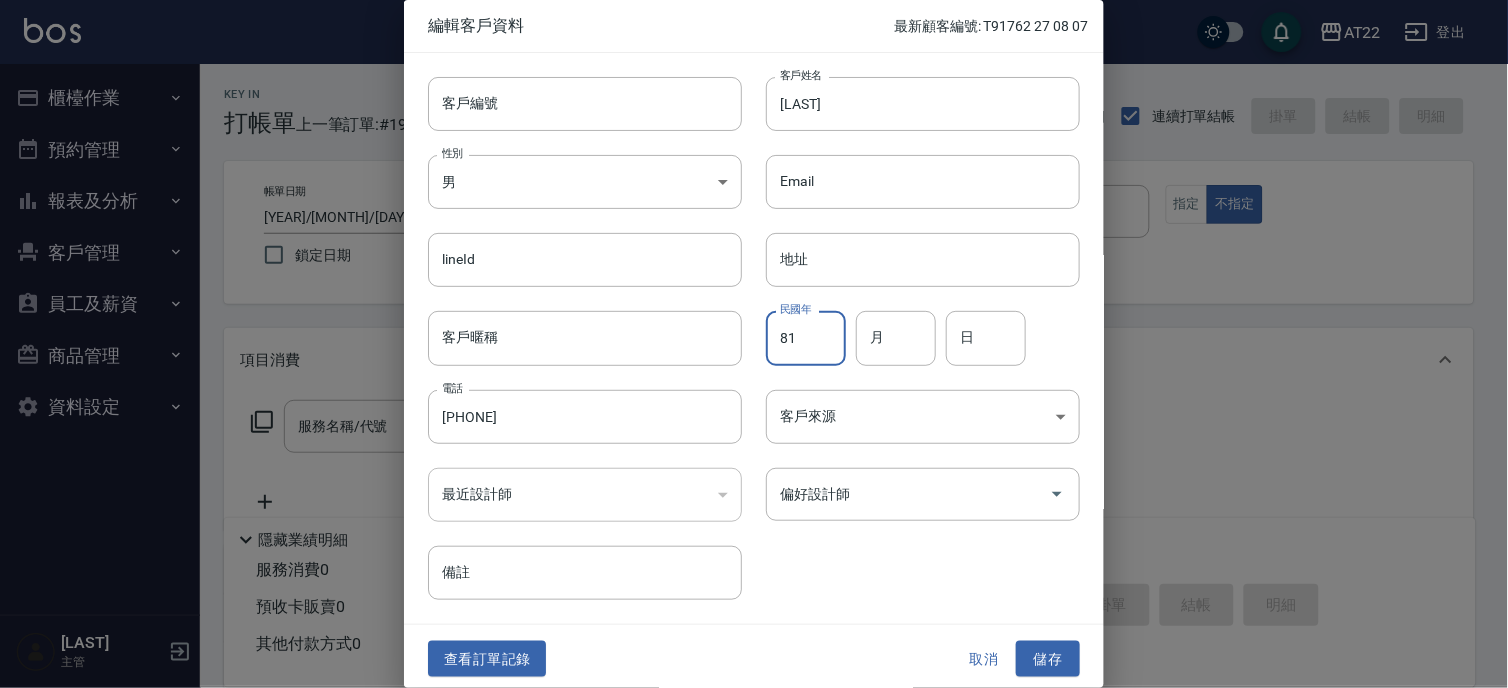 type on "81" 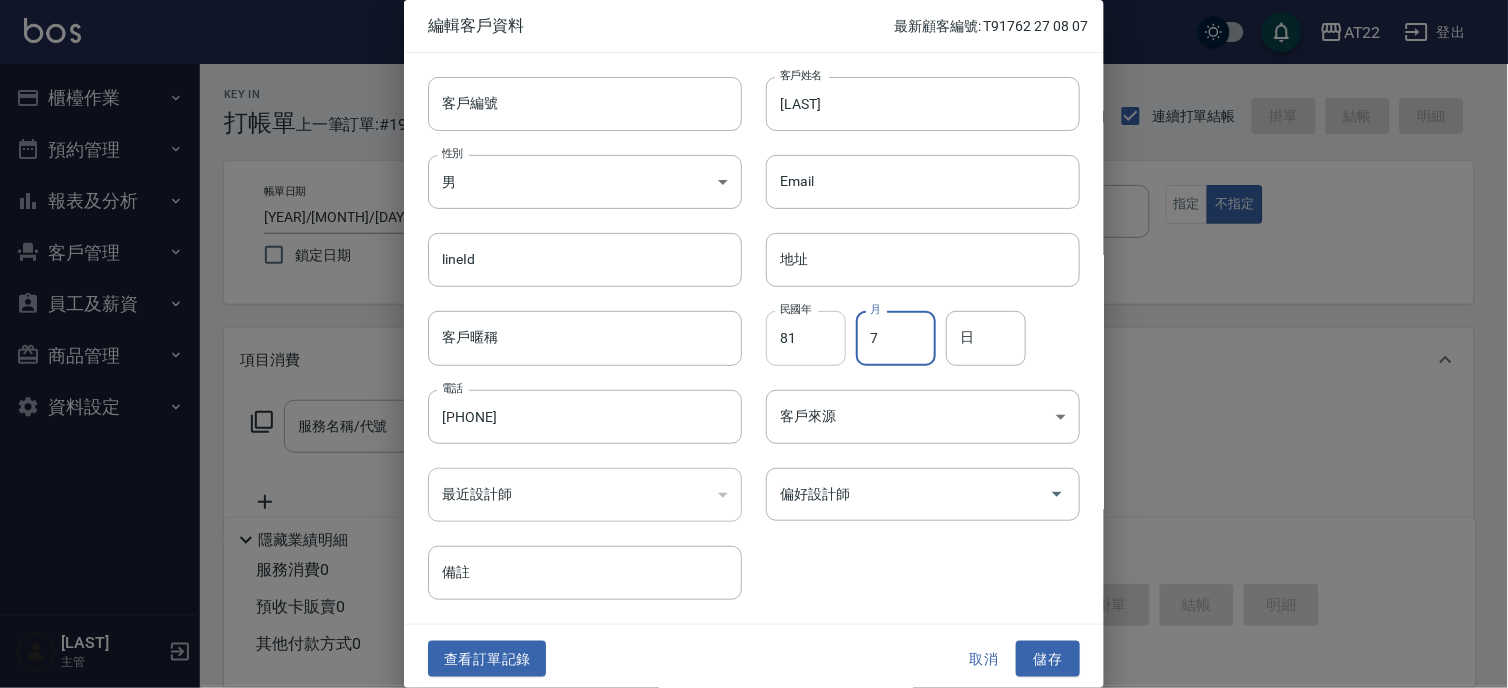 type on "7" 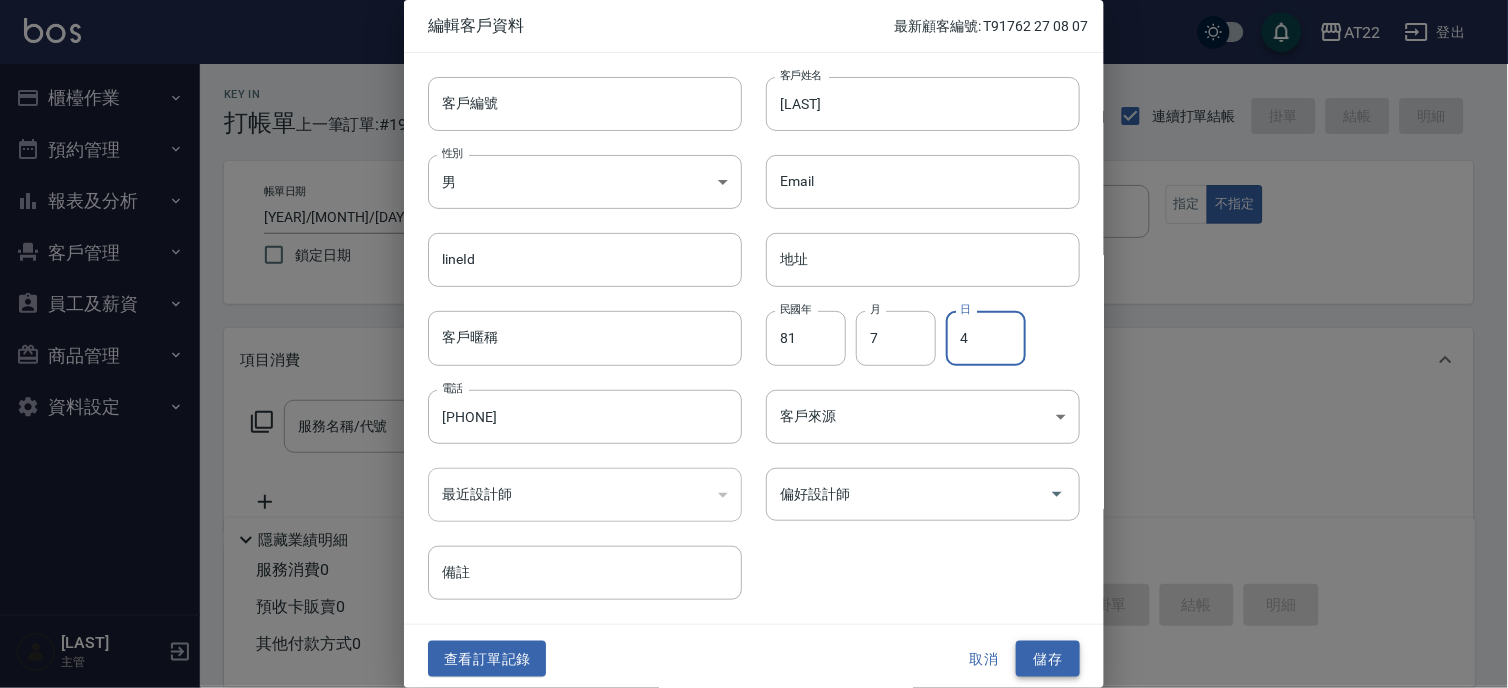 type on "4" 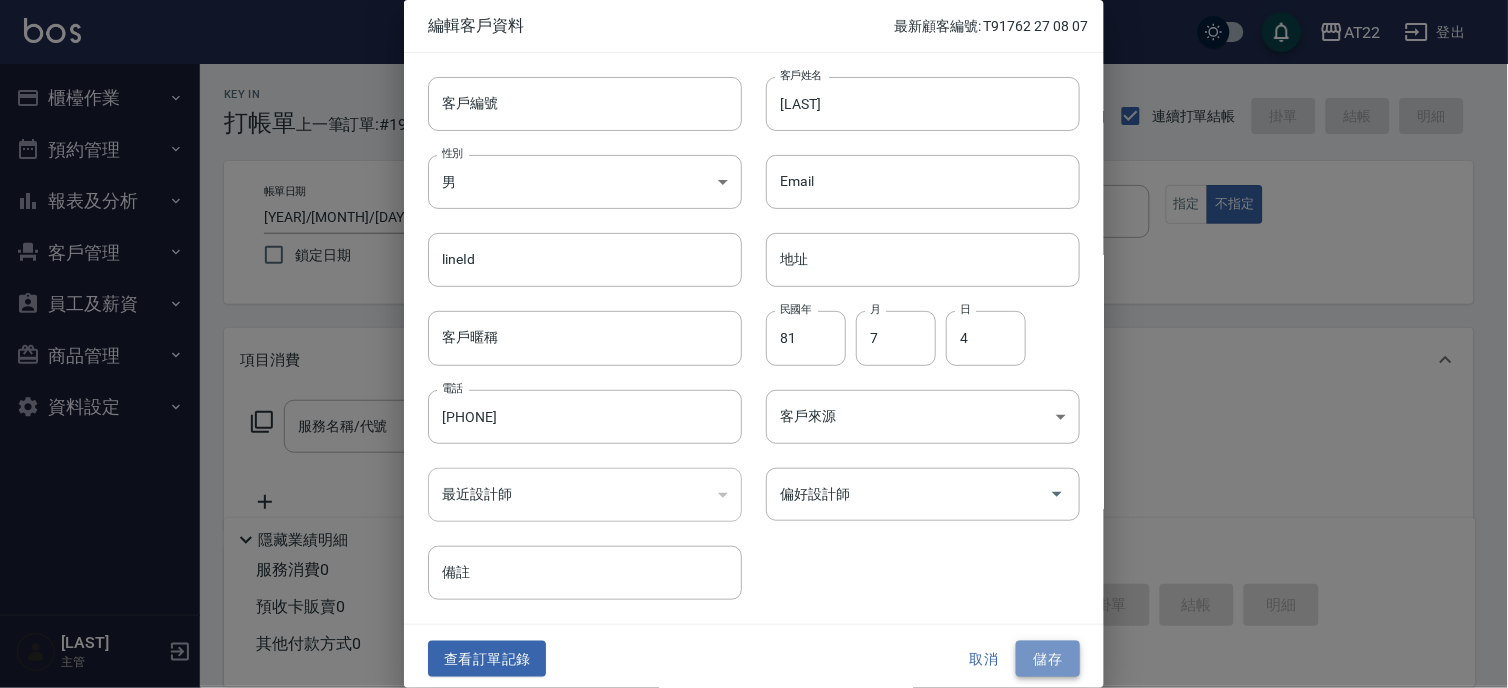 click on "儲存" at bounding box center [1048, 659] 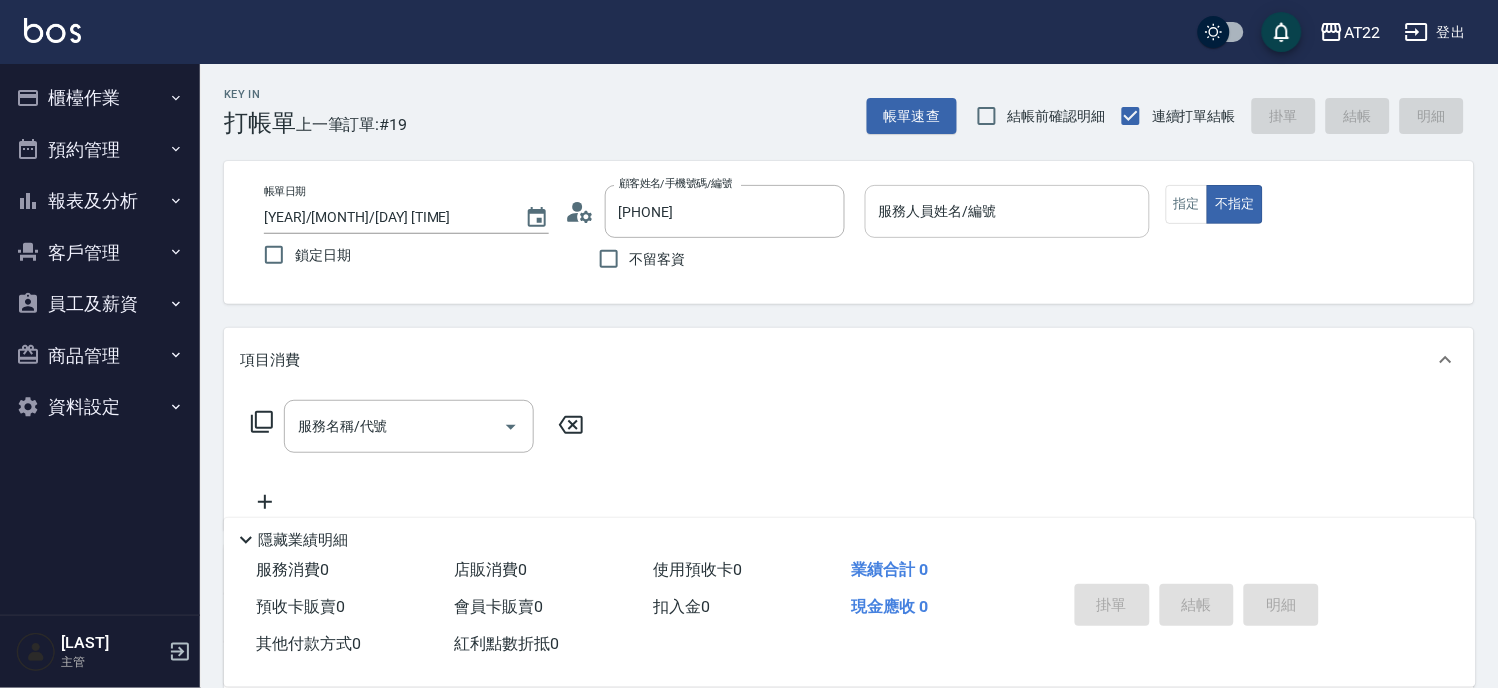 click on "服務人員姓名/編號" at bounding box center (1007, 211) 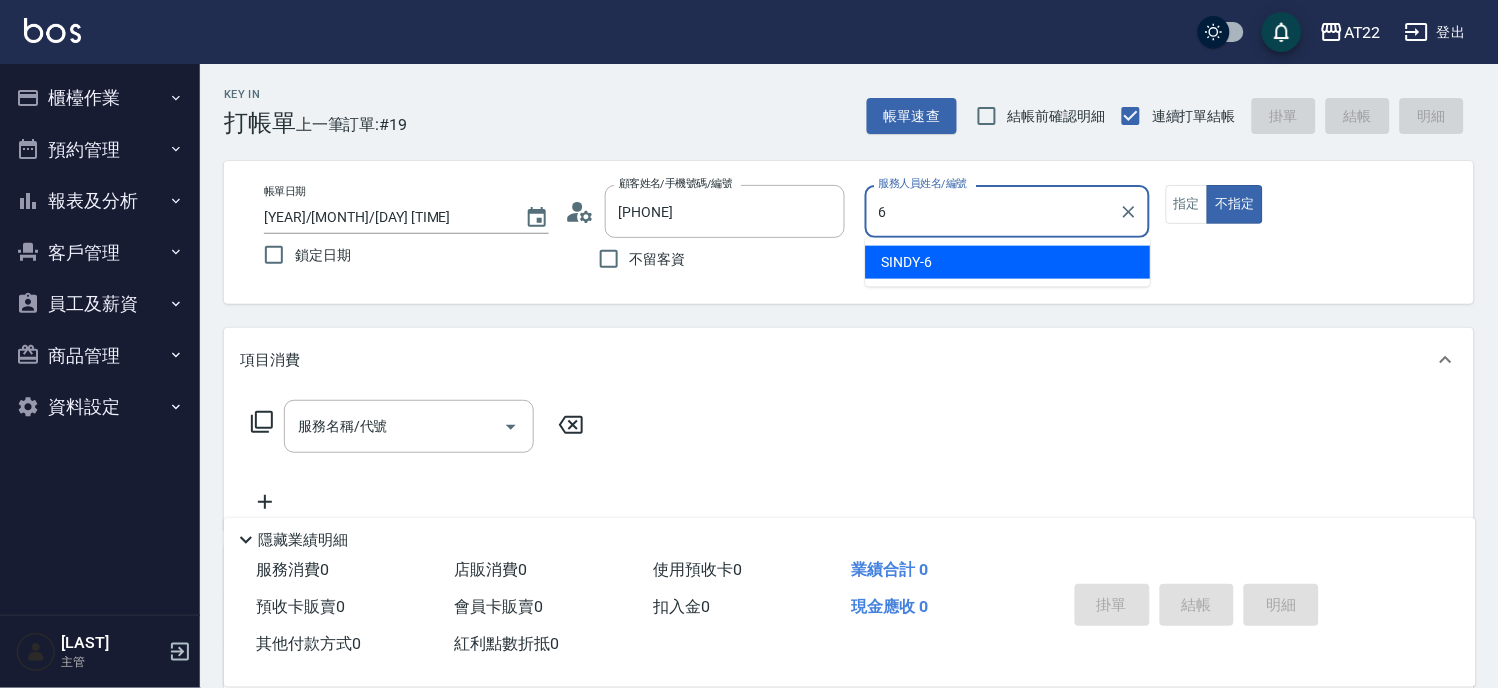 type on "SINDY-6" 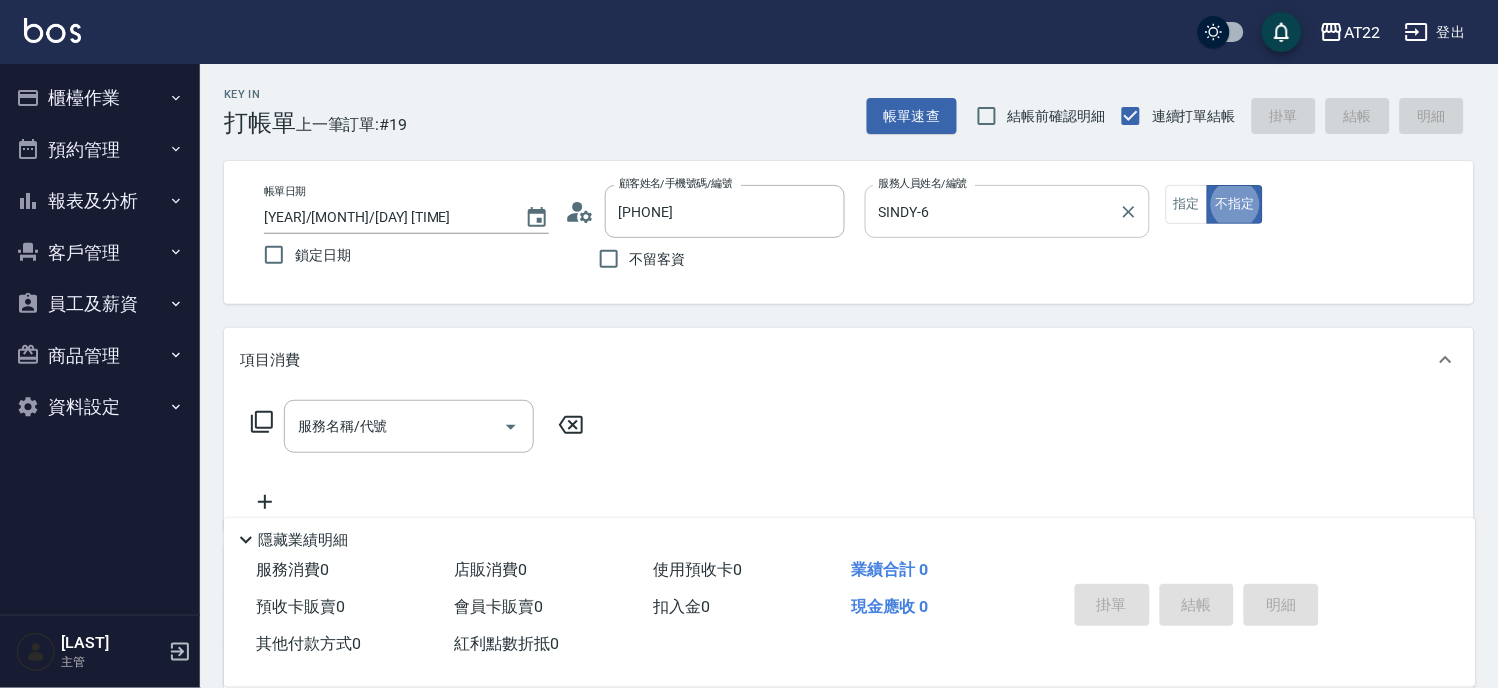 type on "false" 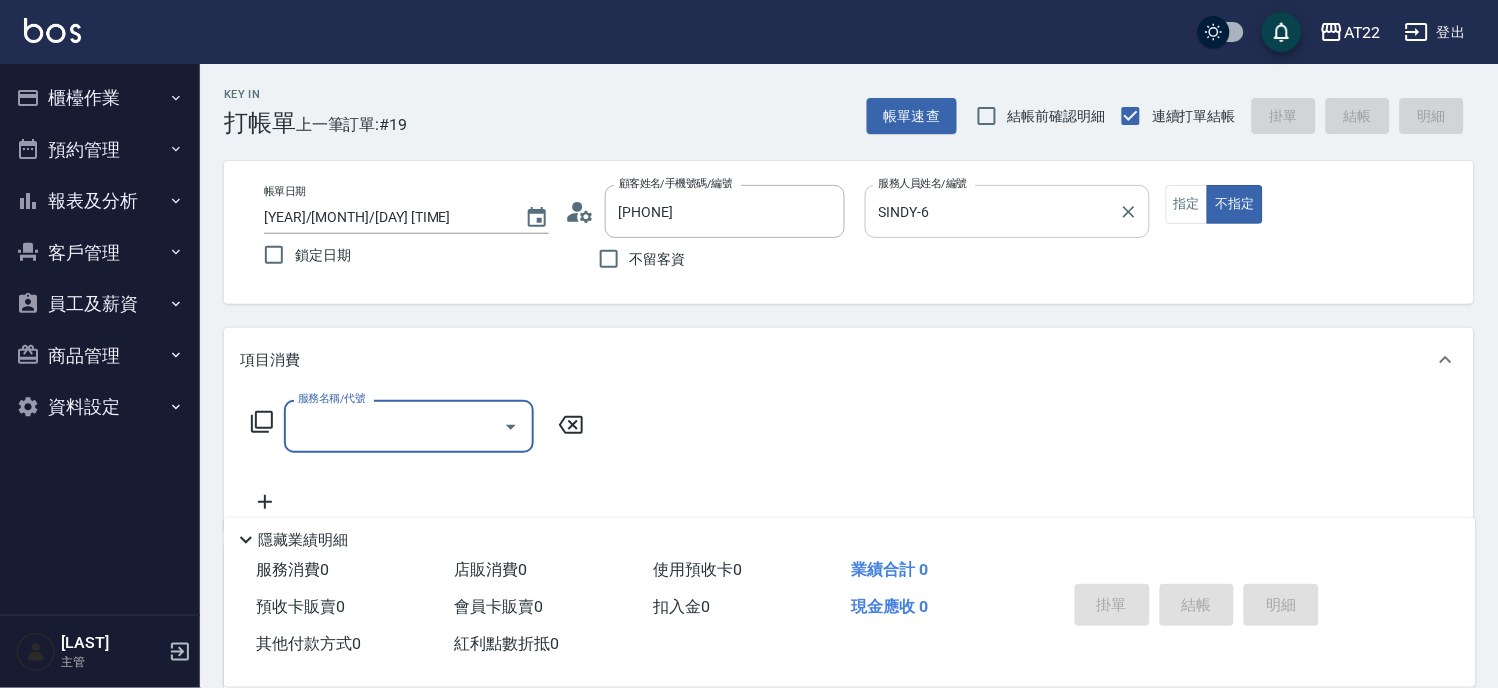 type on "0" 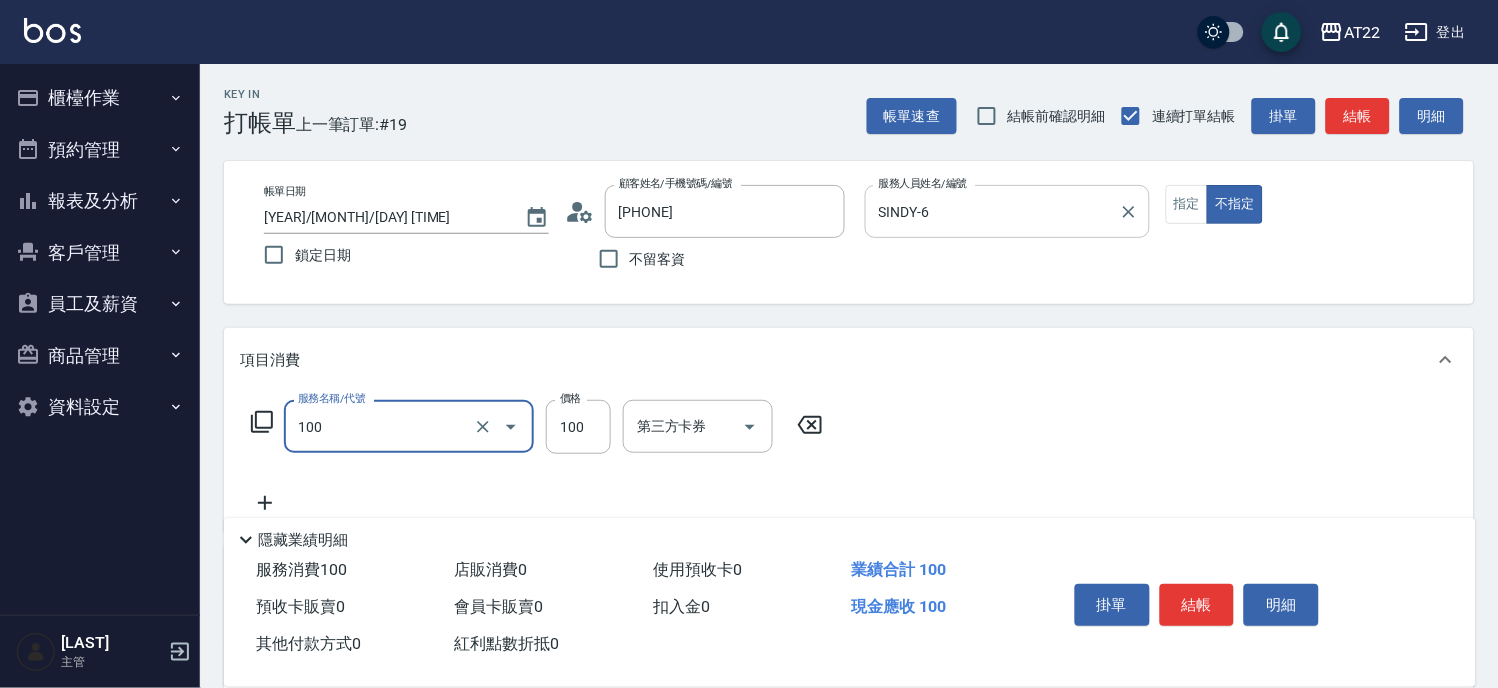type on "修劉海(100)" 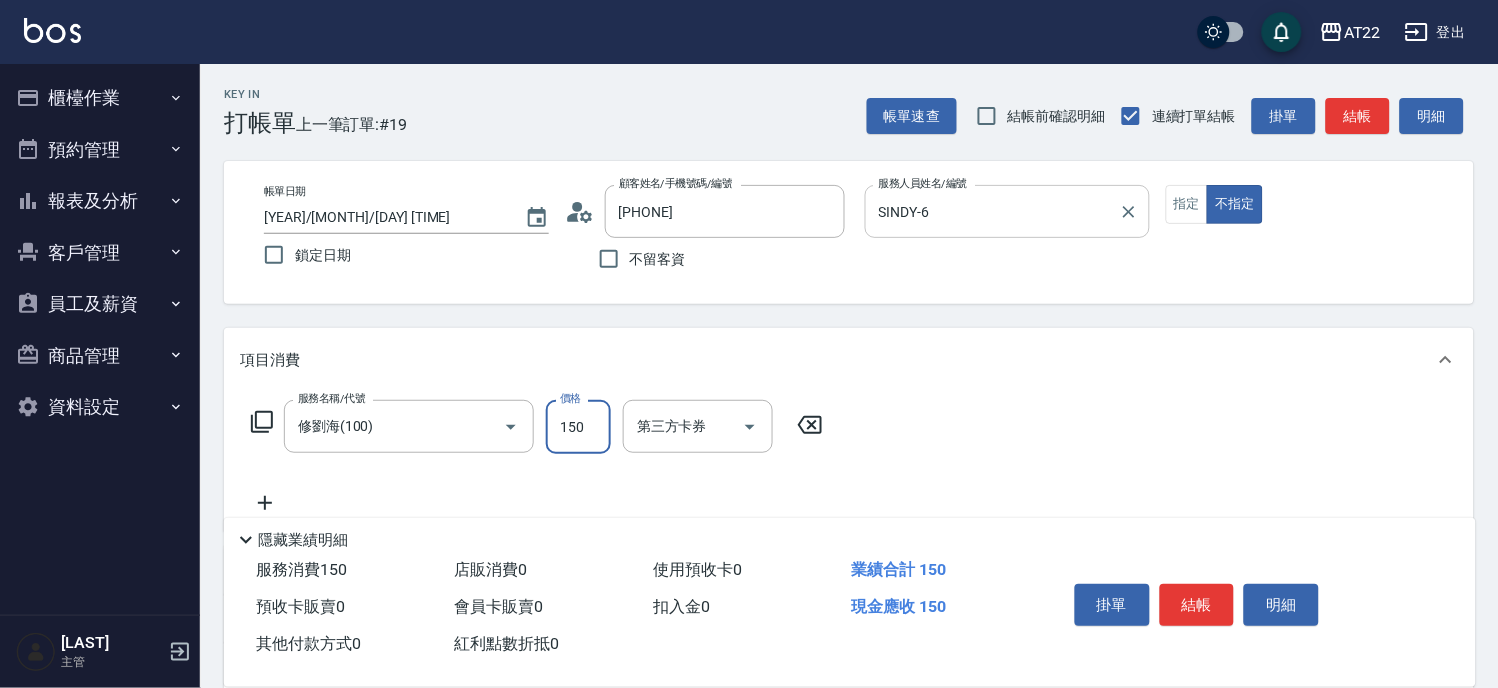type on "150" 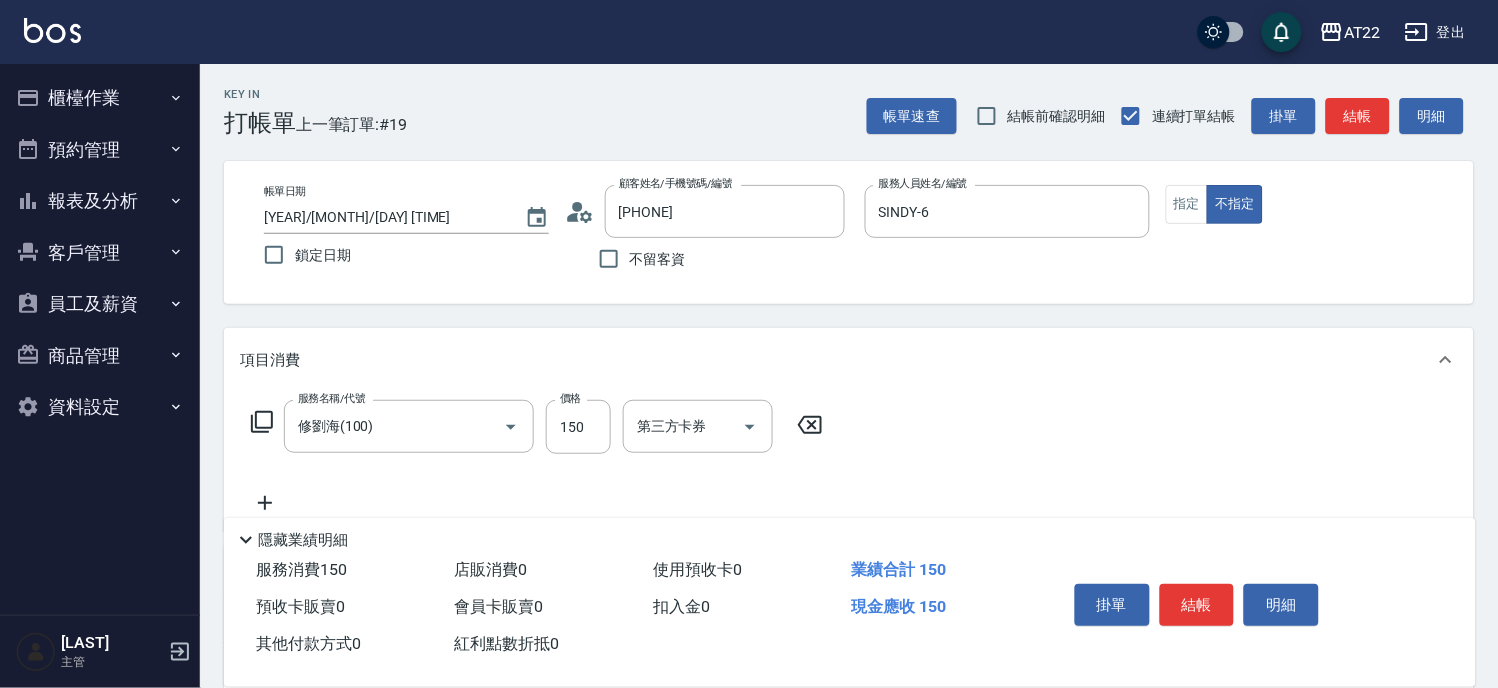 click on "Key In 打帳單 上一筆訂單:#19 帳單速查 結帳前確認明細 連續打單結帳 掛單 結帳 明細 帳單日期 2025/08/08 16:14 鎖定日期 顧客姓名/手機號碼/編號 [PHONE] 顧客姓名/手機號碼/編號 不留客資 服務人員姓名/編號 SINDY-6 服務人員姓名/編號 指定 不指定 項目消費 服務名稱/代號 修劉海(100) 服務名稱/代號 價格 150 價格 第三方卡券 第三方卡券 店販銷售 服務人員姓名/編號 服務人員姓名/編號 商品代號/名稱 商品代號/名稱 預收卡販賣 卡券名稱/代號 卡券名稱/代號 使用預收卡 卡券代號/名稱 卡券代號/名稱 其他付款方式 入金可用餘額: 0 其他付款方式 其他付款方式 入金剩餘： 0元 0 ​ 整筆扣入金 0元 異動入金 備註及來源 備註 備註 訂單來源 ​ 訂單來源 隱藏業績明細 服務消費  150 店販消費  0 使用預收卡  0 業績合計   150 預收卡販賣  0 會員卡販賣  0 扣入金  0 現金應收   150 0 0" at bounding box center (849, 520) 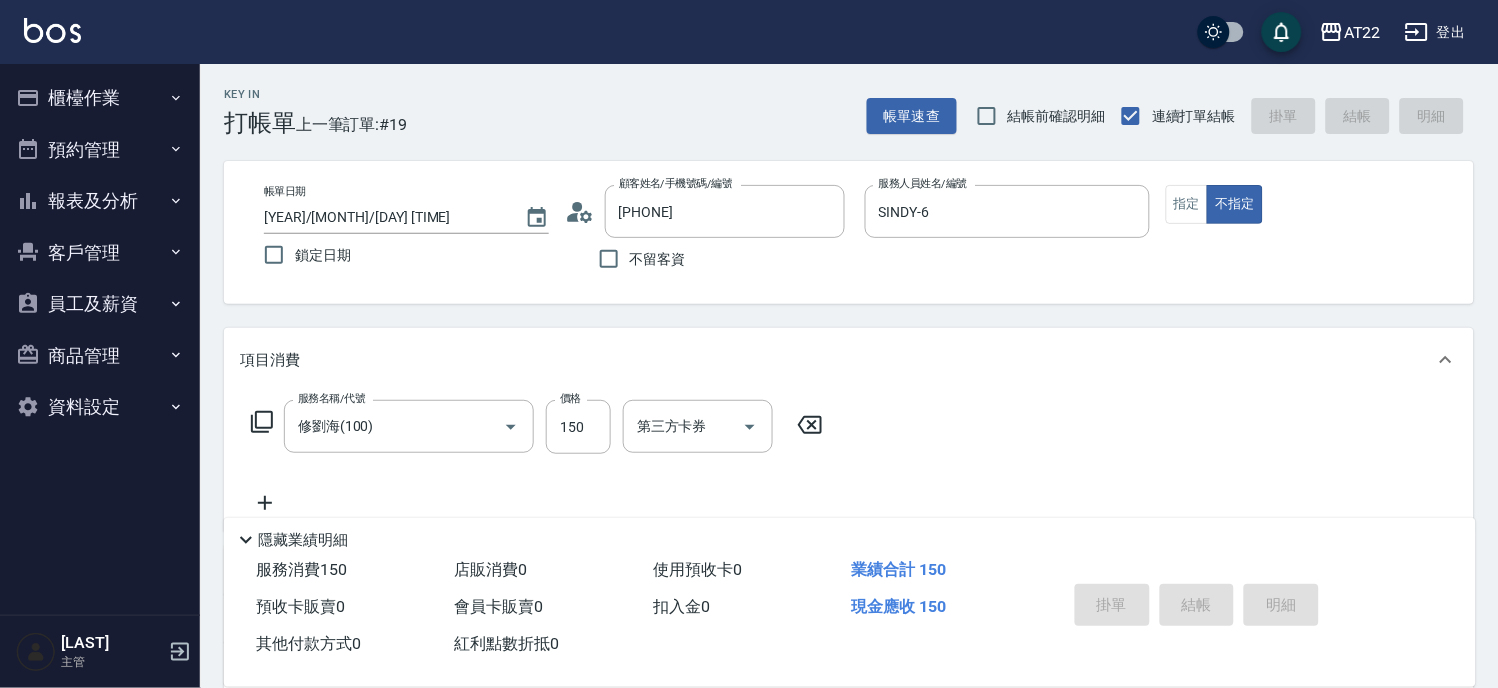 type on "2025/08/08 16:16" 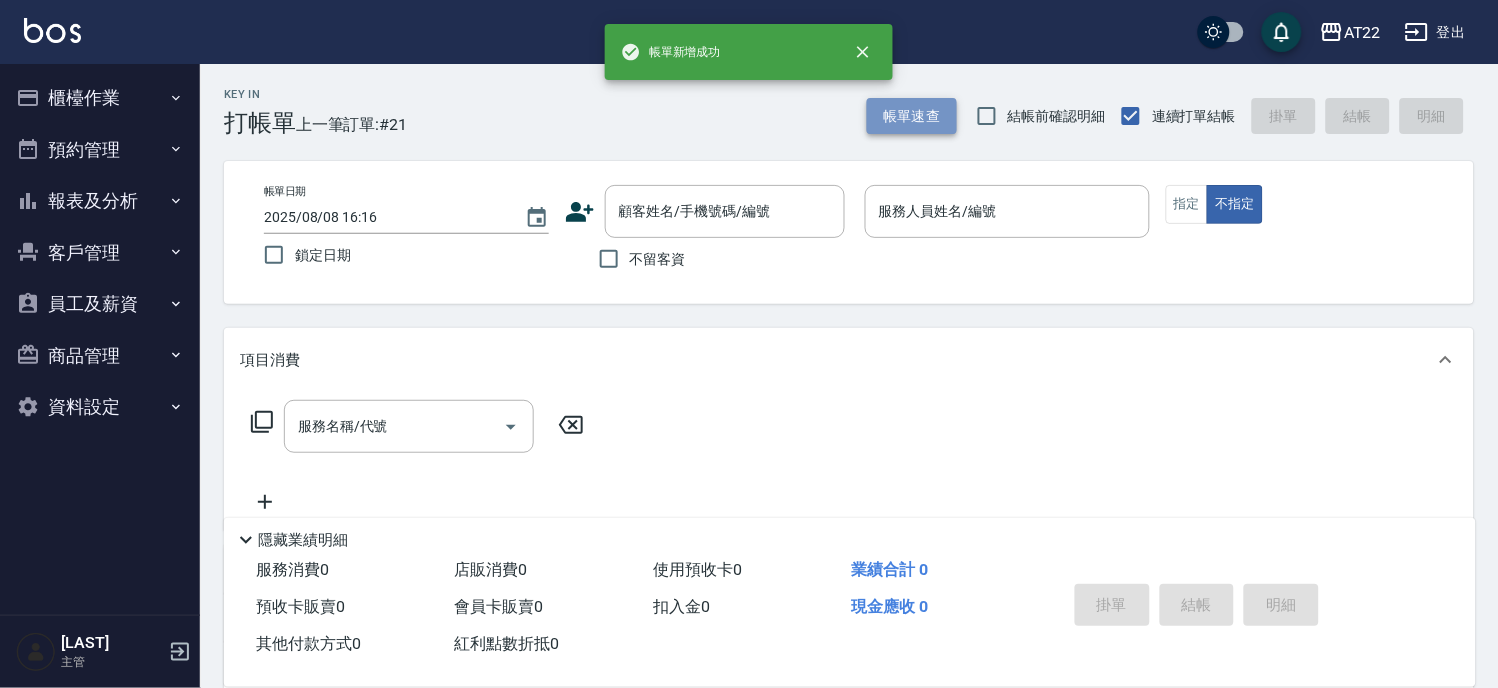 click on "帳單速查" at bounding box center [912, 116] 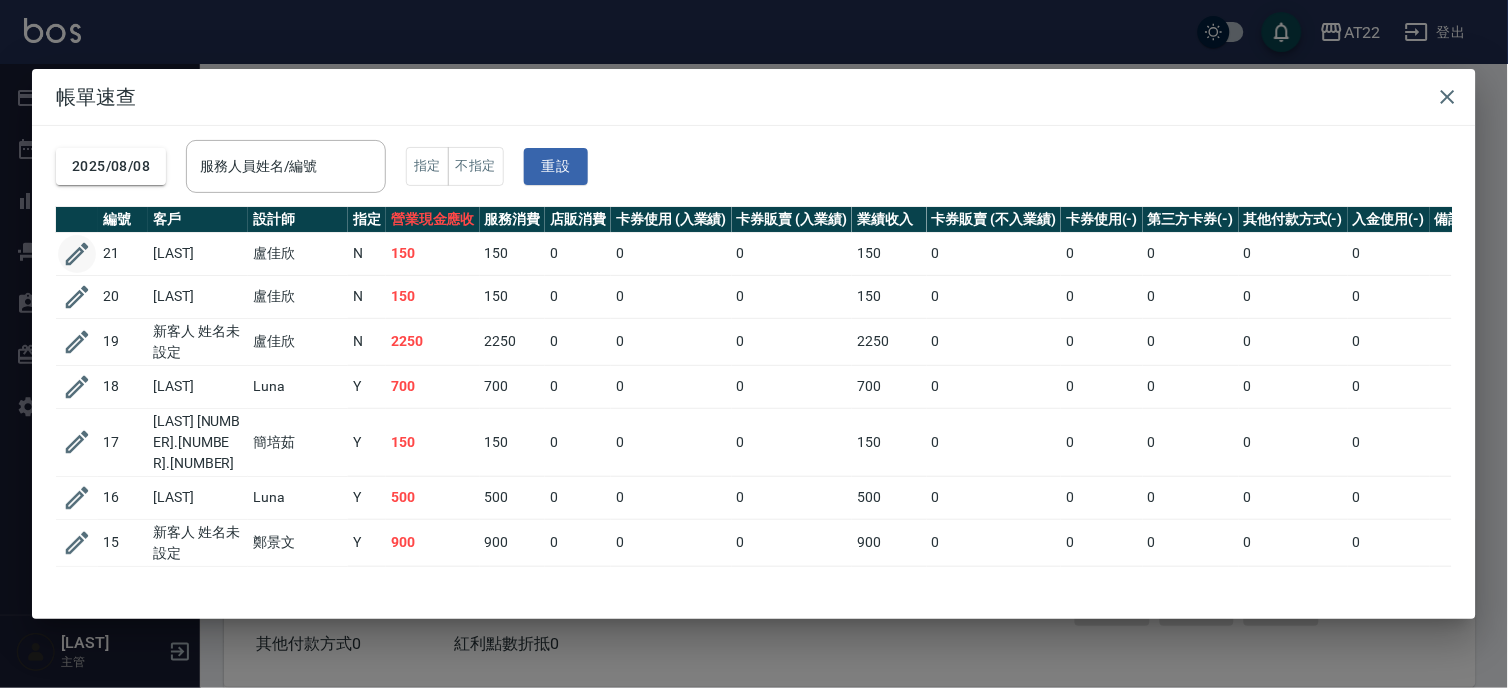click 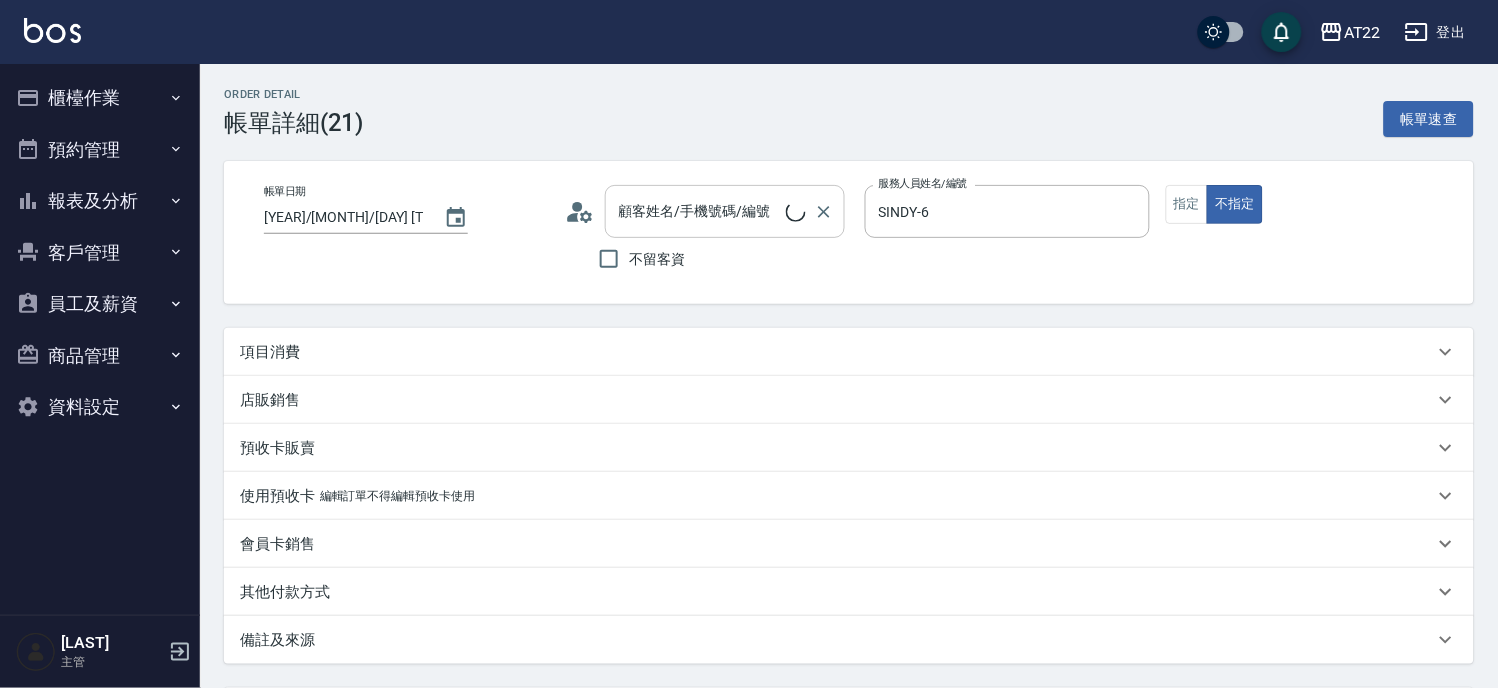 type on "[YEAR]/[MONTH]/[DAY] [TIME]" 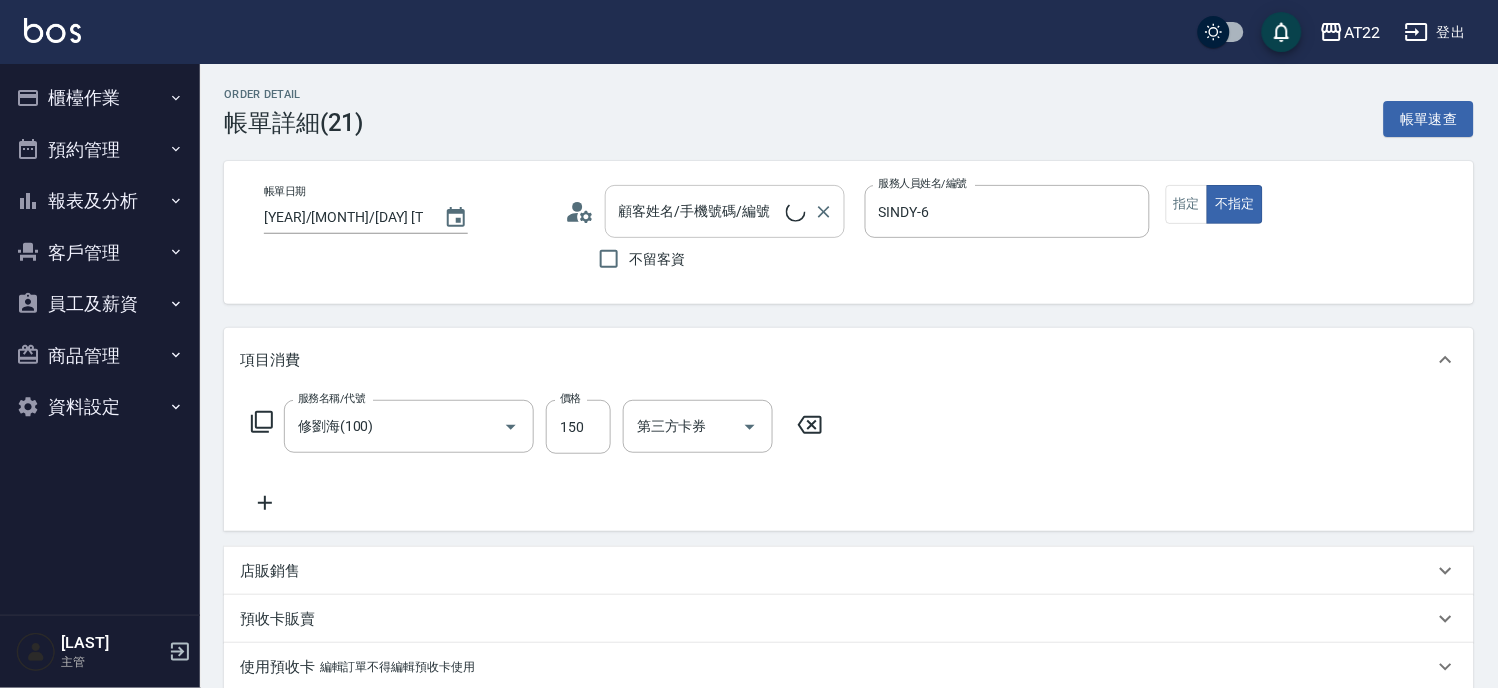 type on "修劉海(100)" 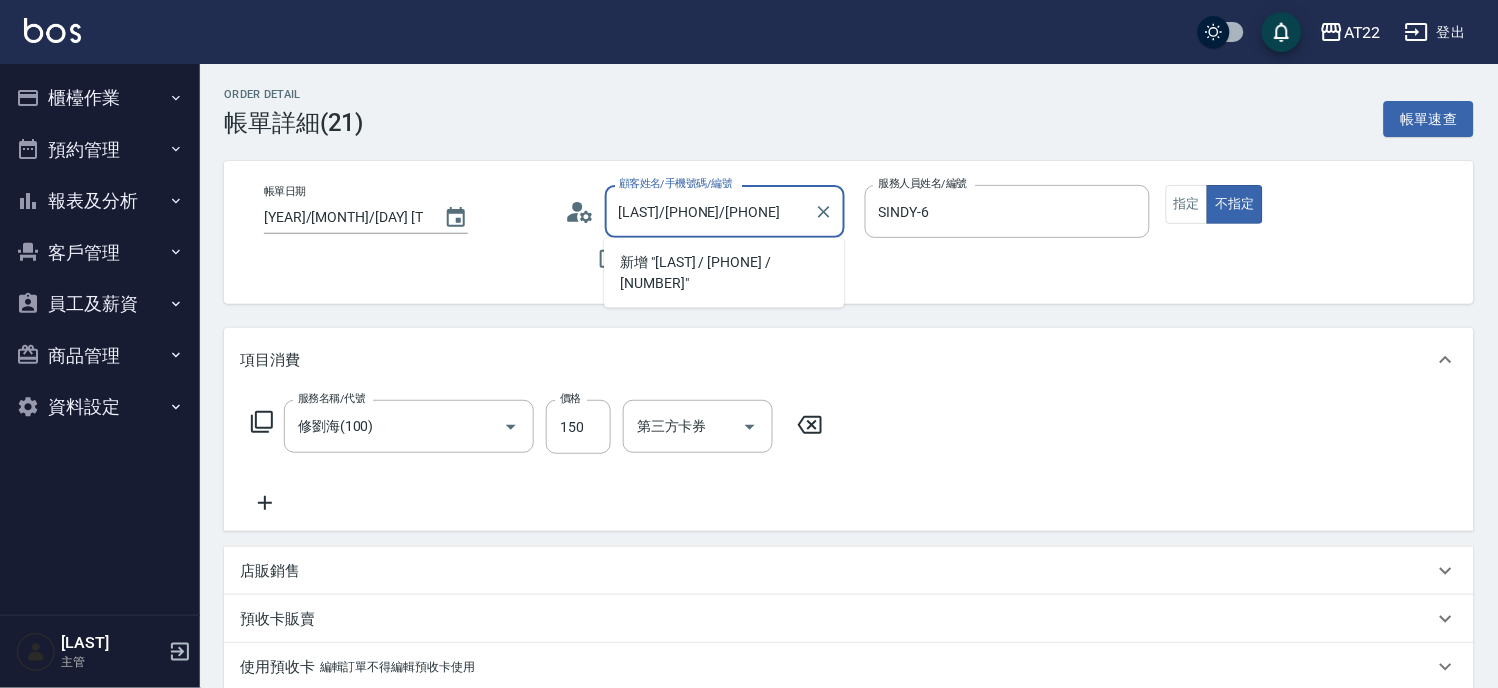 type on "[LAST] / [PHONE] / [NUMBER]" 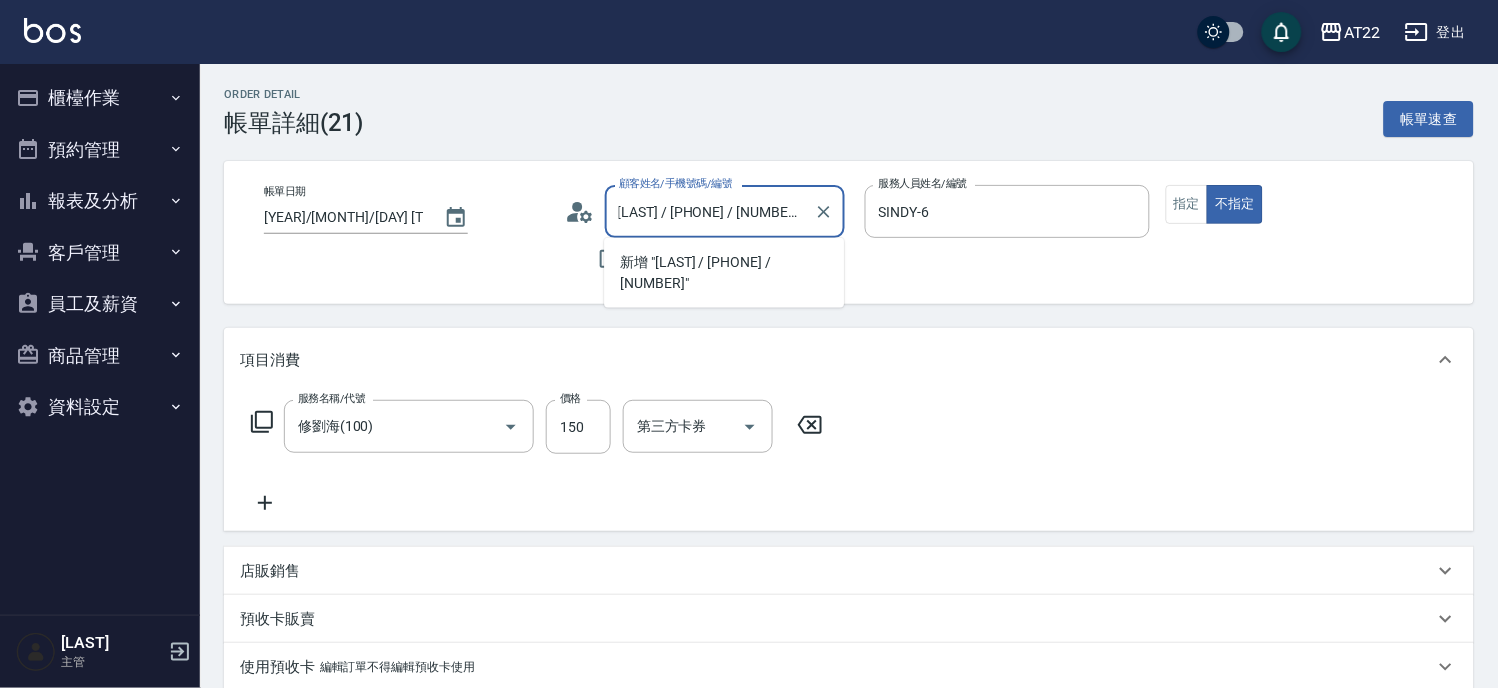 scroll, scrollTop: 0, scrollLeft: 25, axis: horizontal 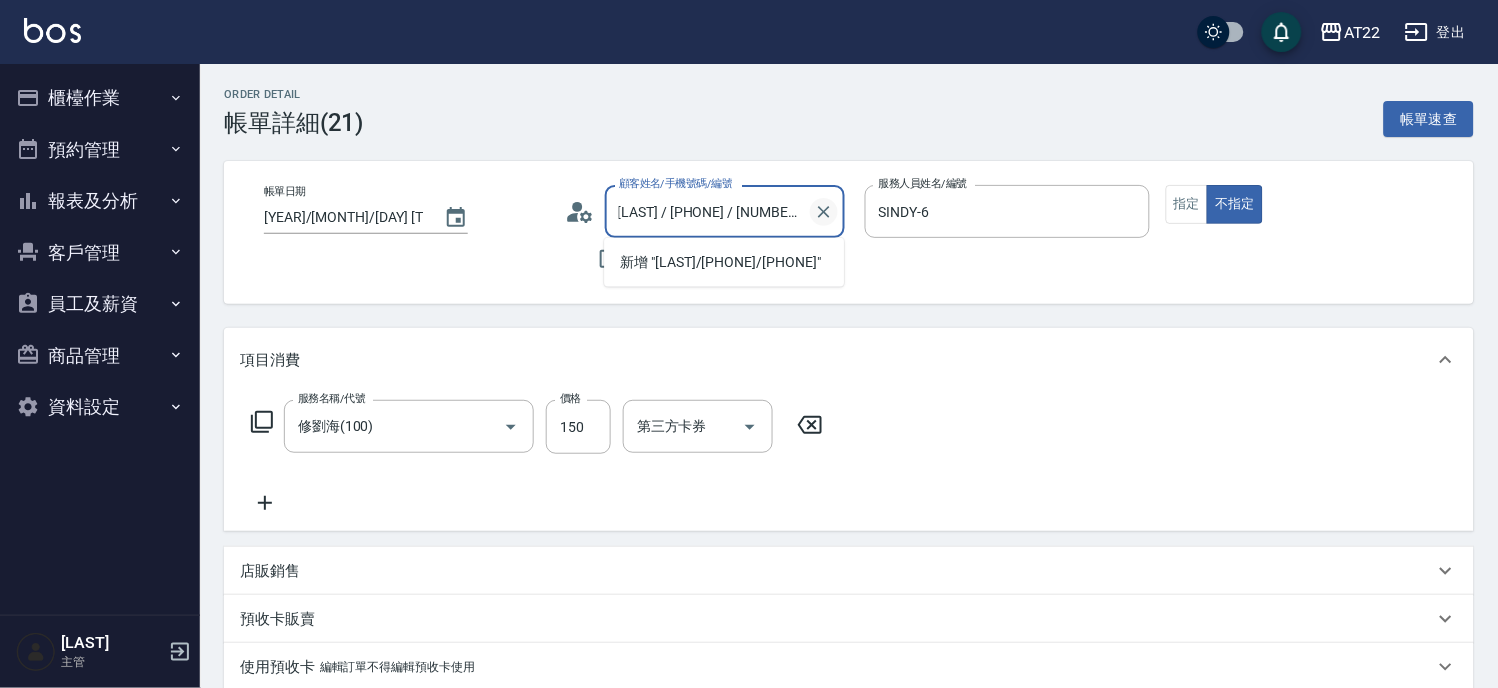 click 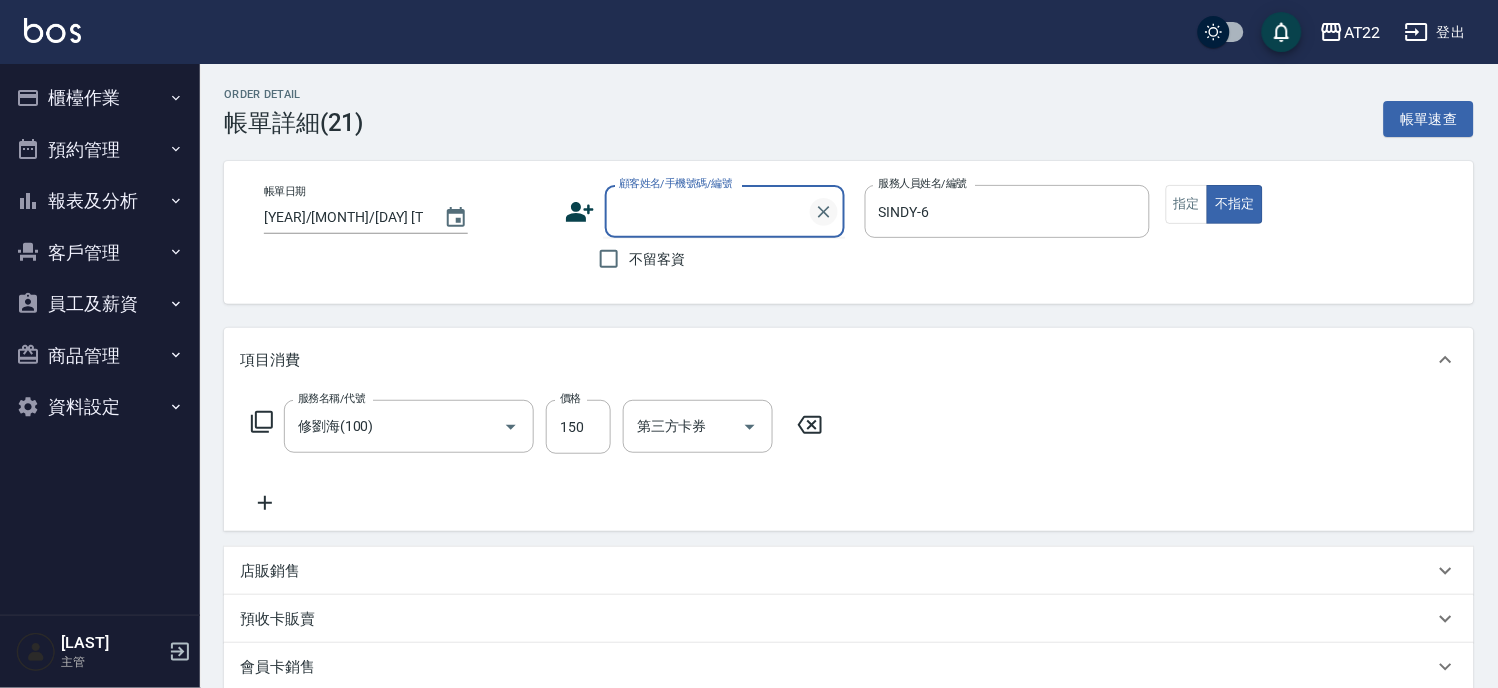 scroll, scrollTop: 0, scrollLeft: 0, axis: both 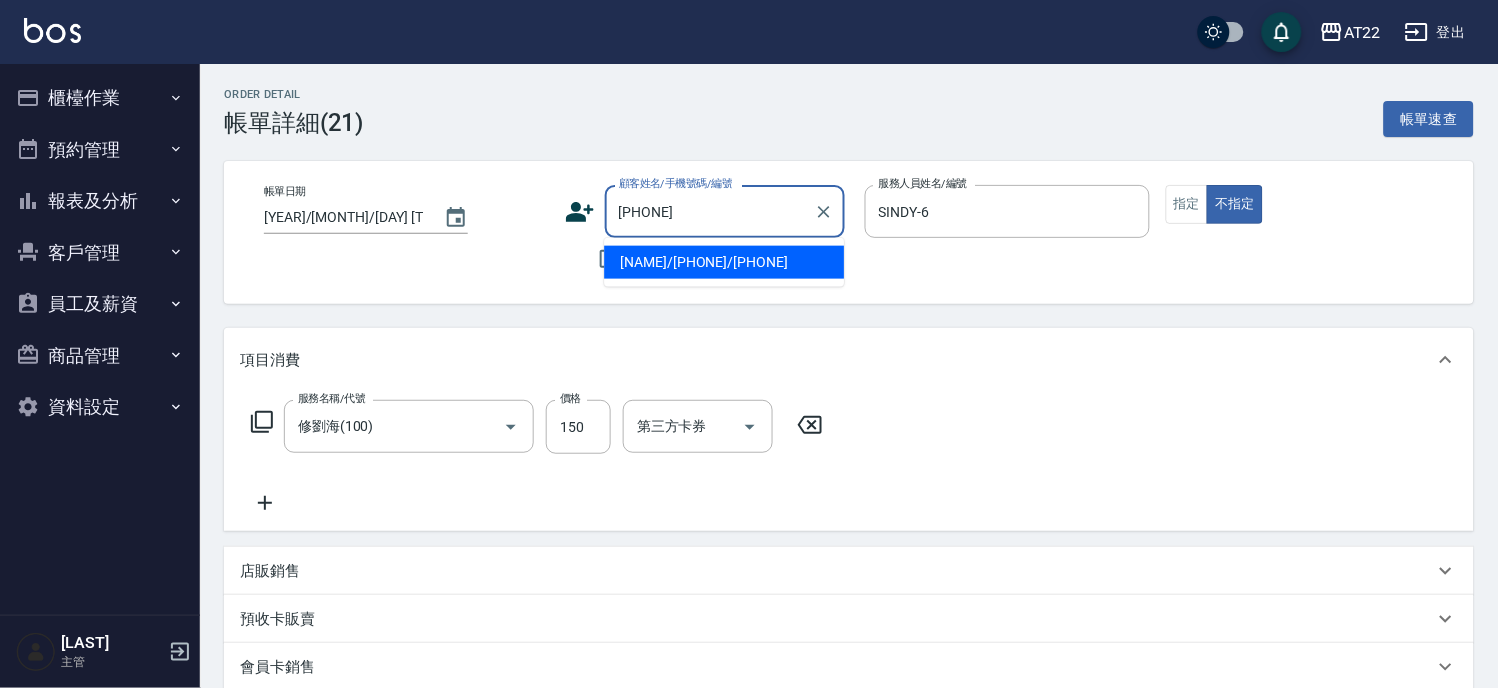 click on "[NAME]/[PHONE]/[PHONE]" at bounding box center (724, 262) 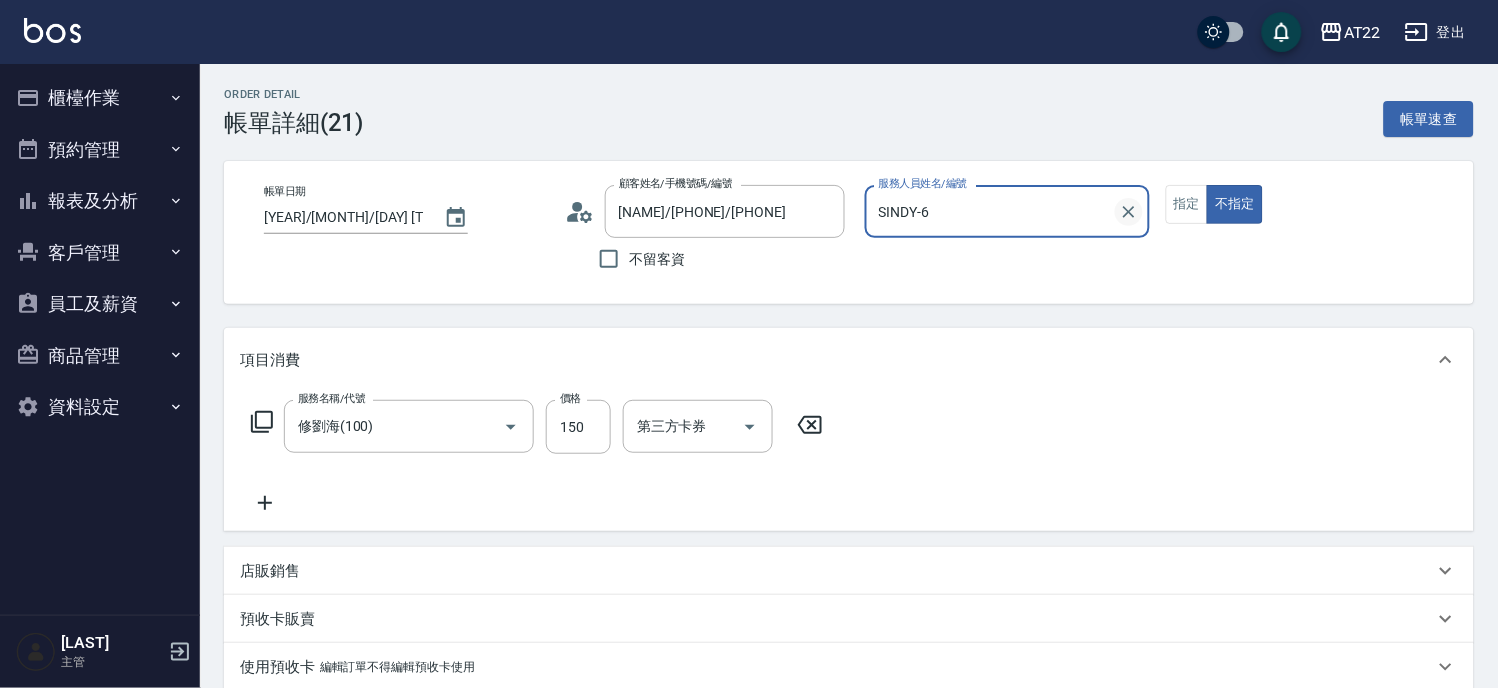 click 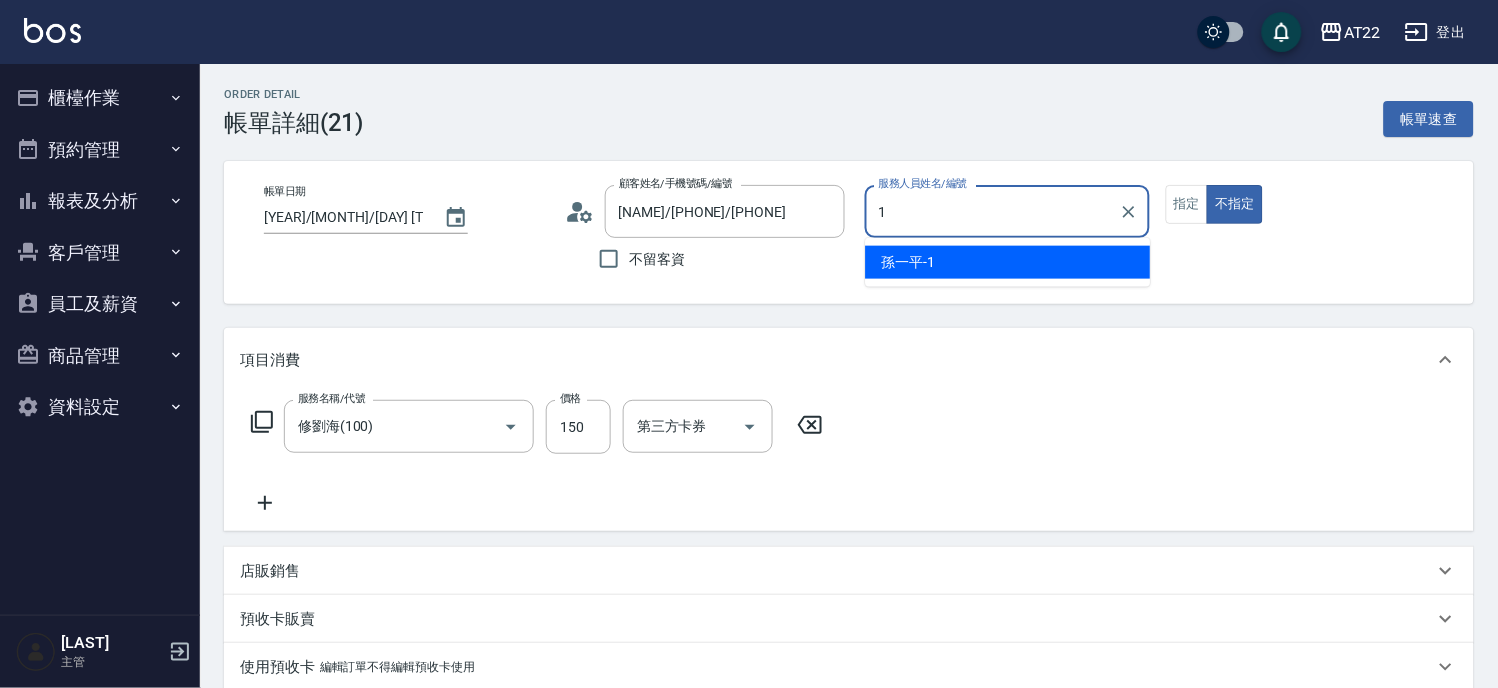 type on "[LAST] - [NUMBER]" 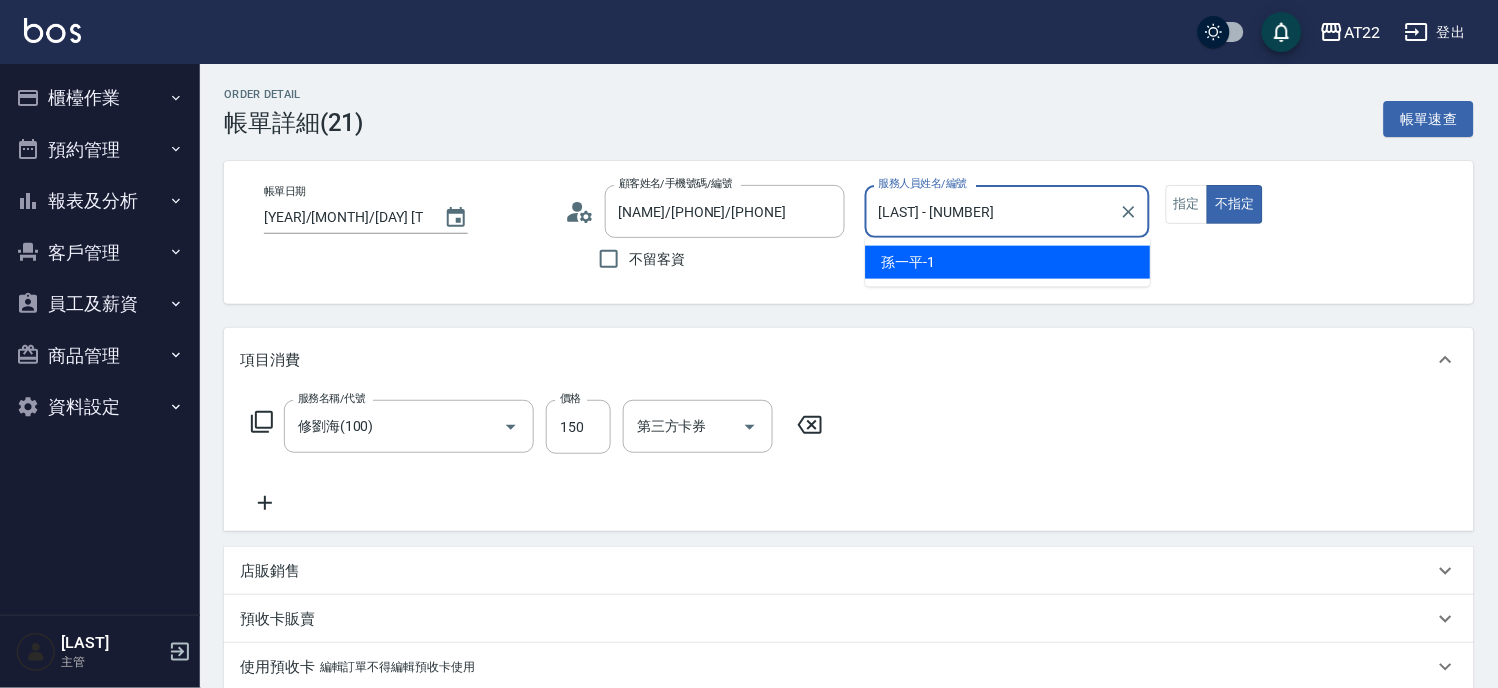 type on "false" 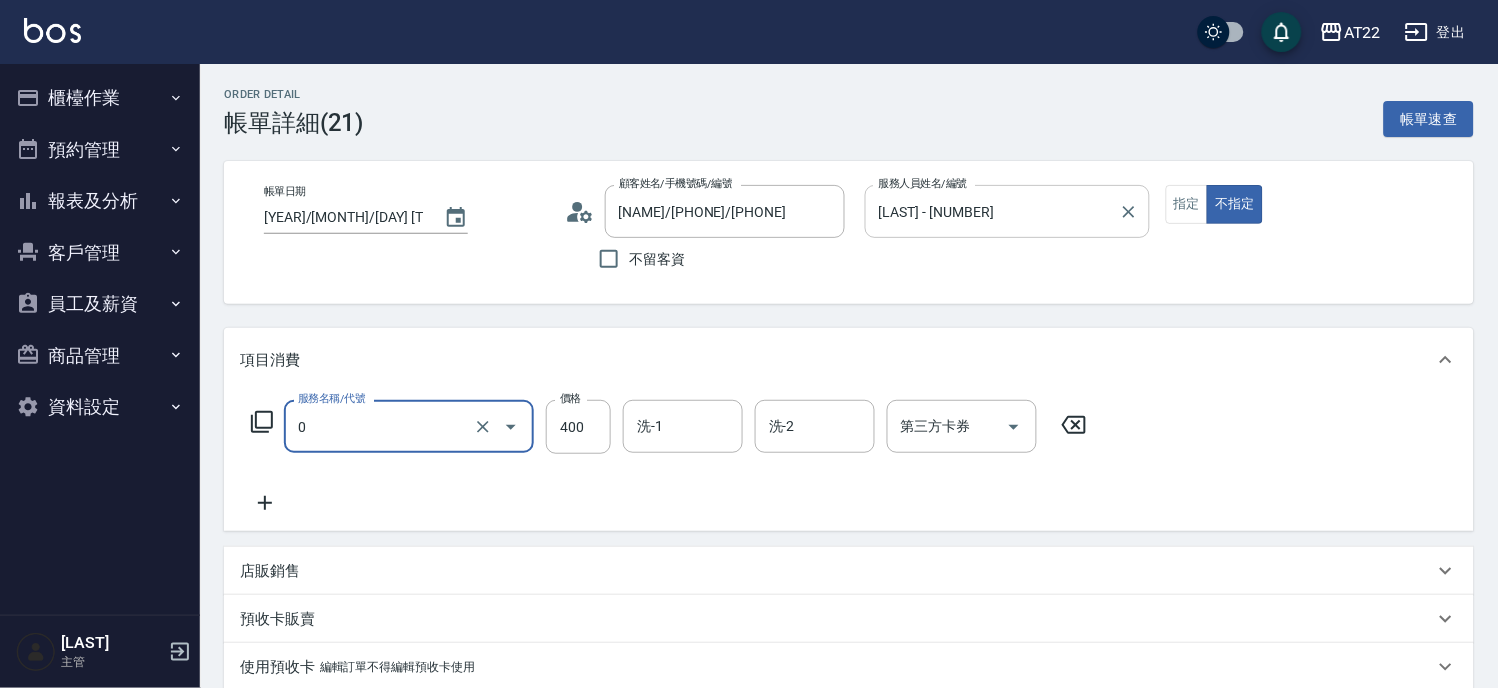 type on "有機洗髮(0)" 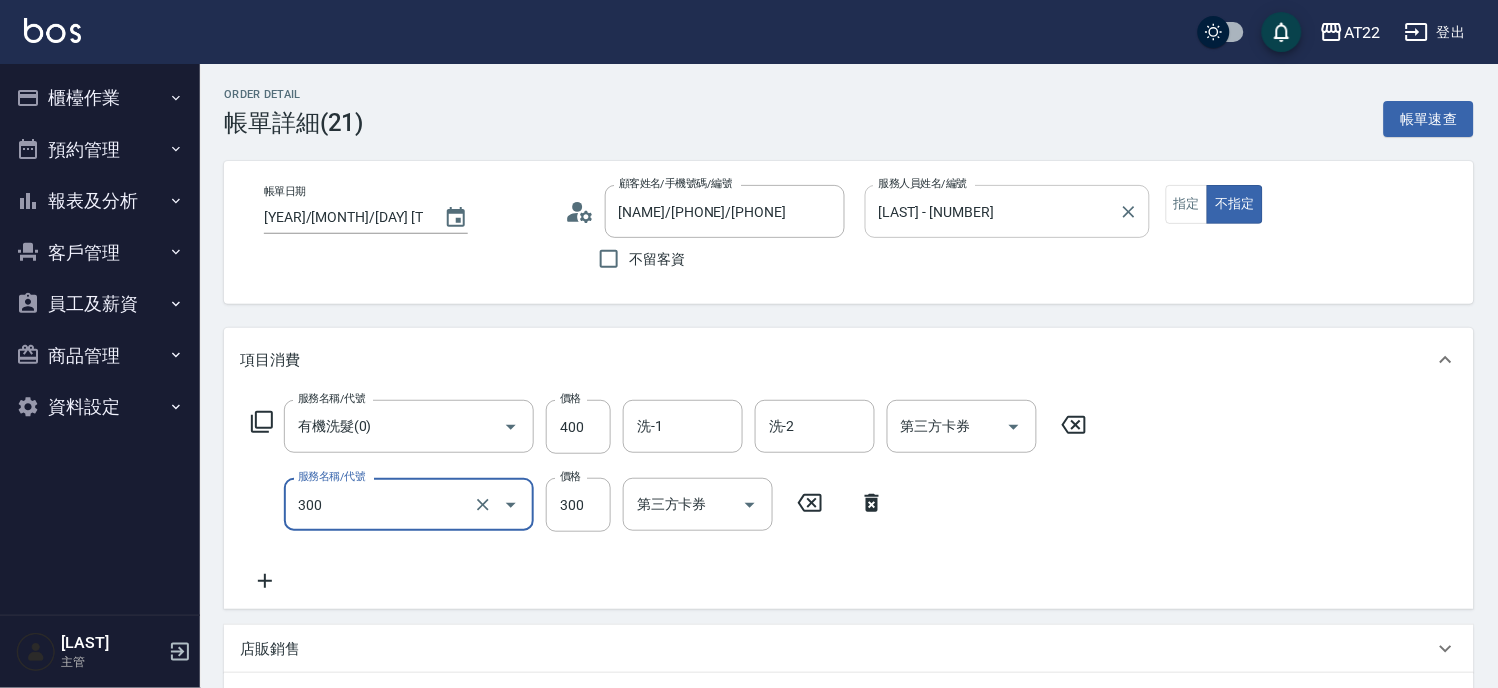 type on "剪髮(300)" 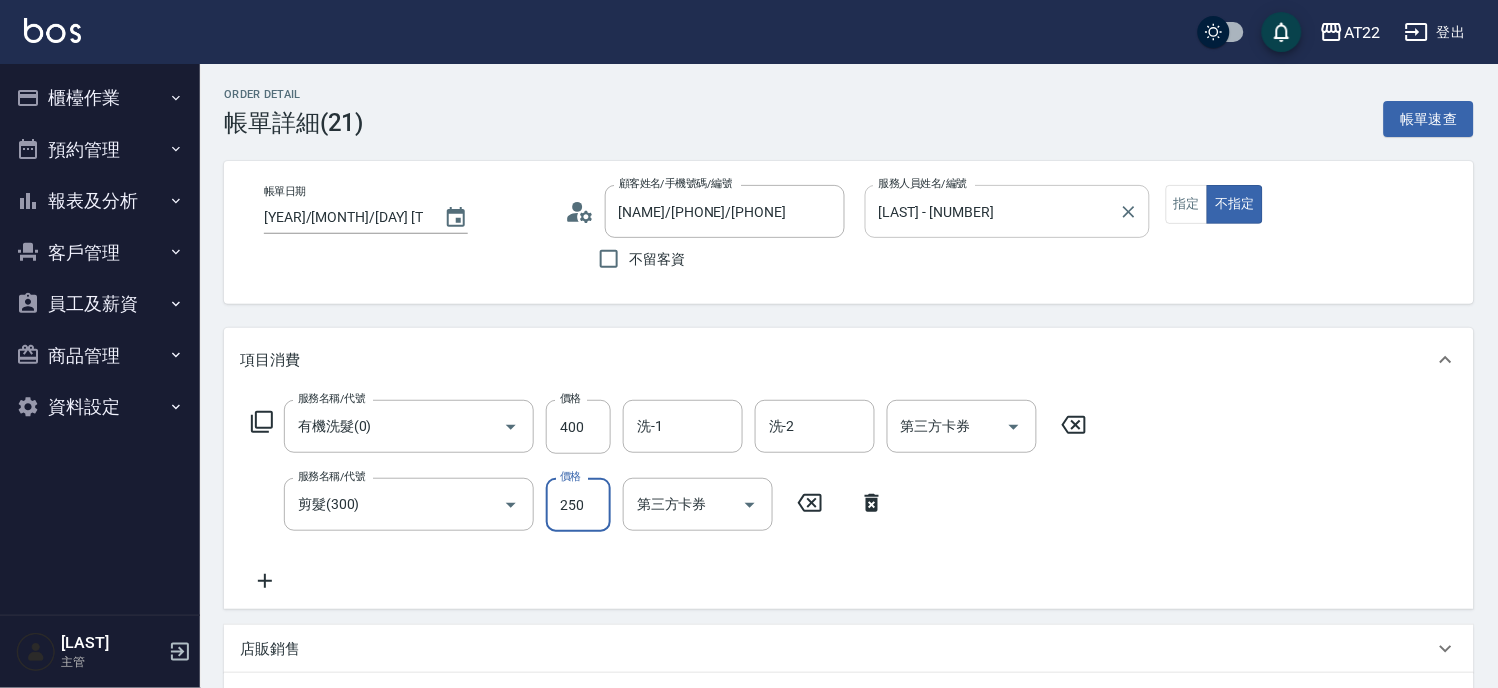 type on "250" 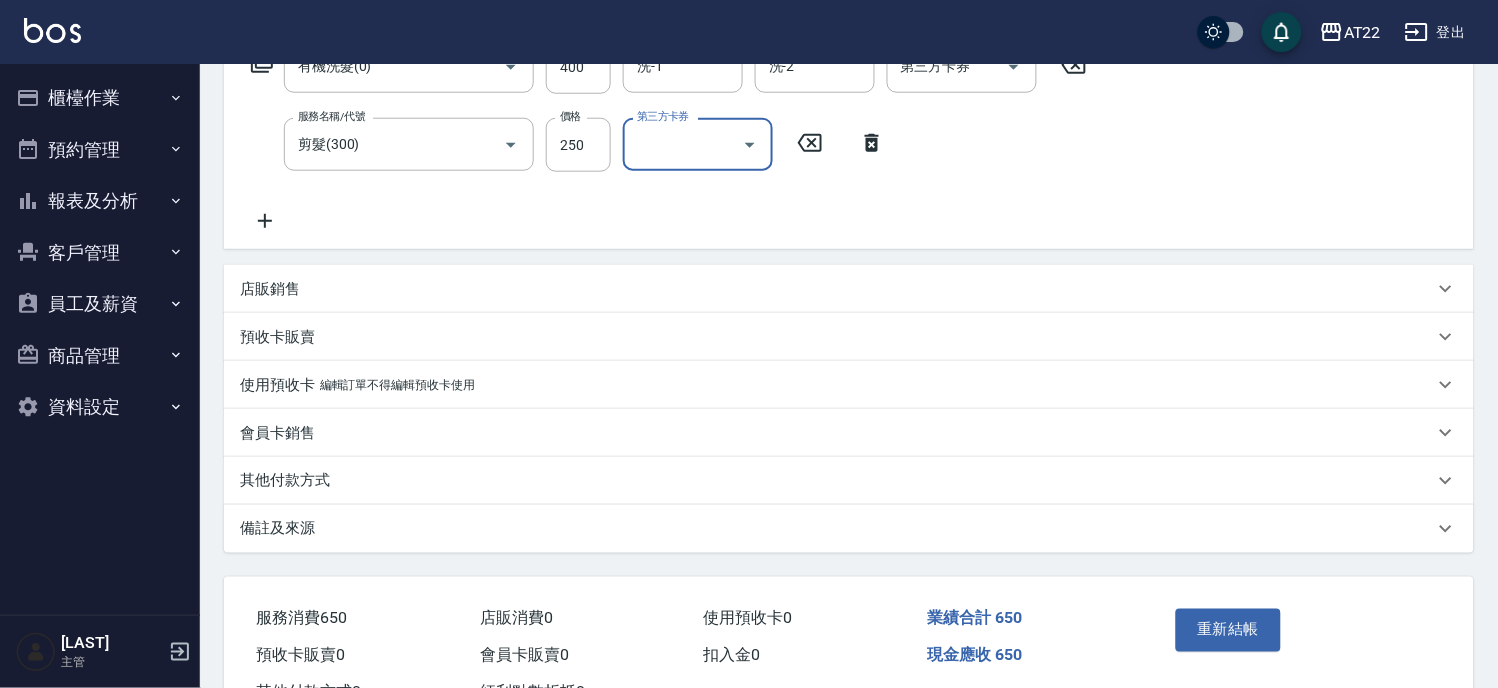 scroll, scrollTop: 437, scrollLeft: 0, axis: vertical 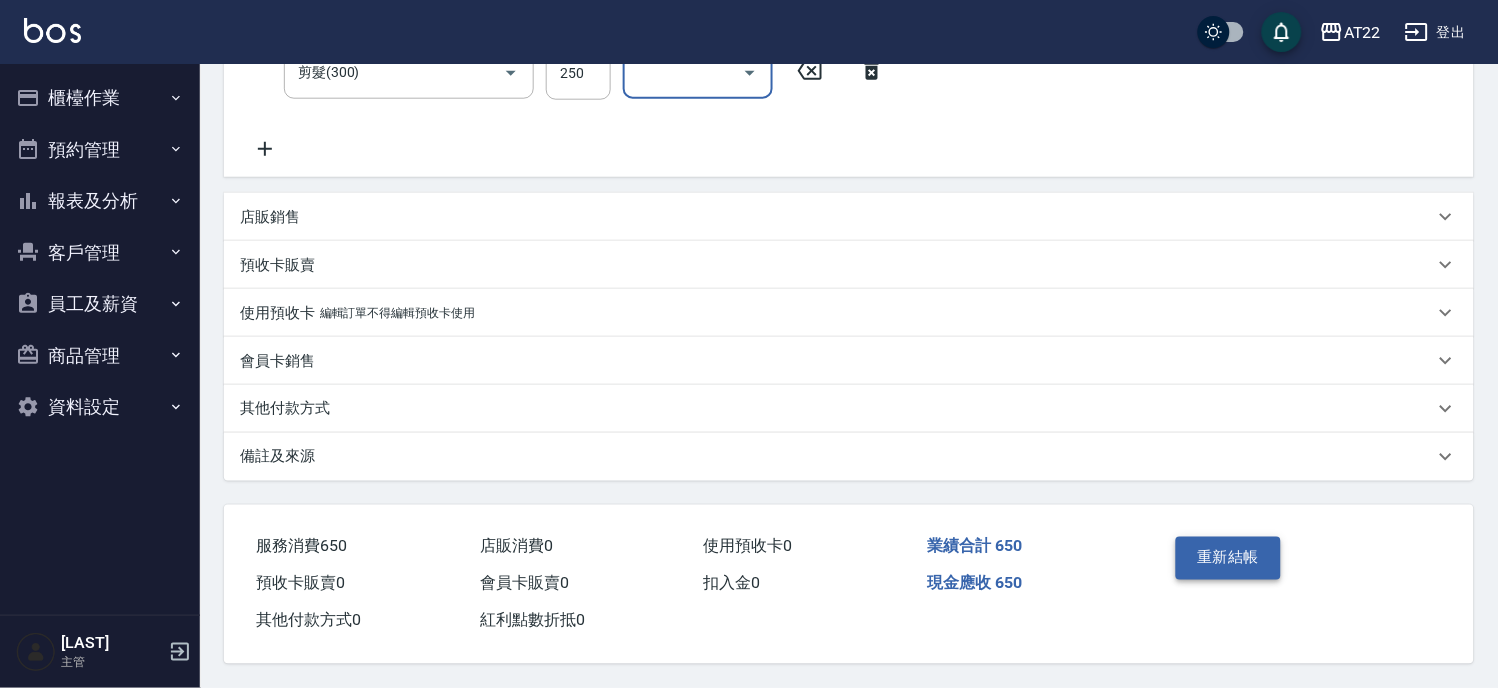 click on "重新結帳" at bounding box center [1229, 558] 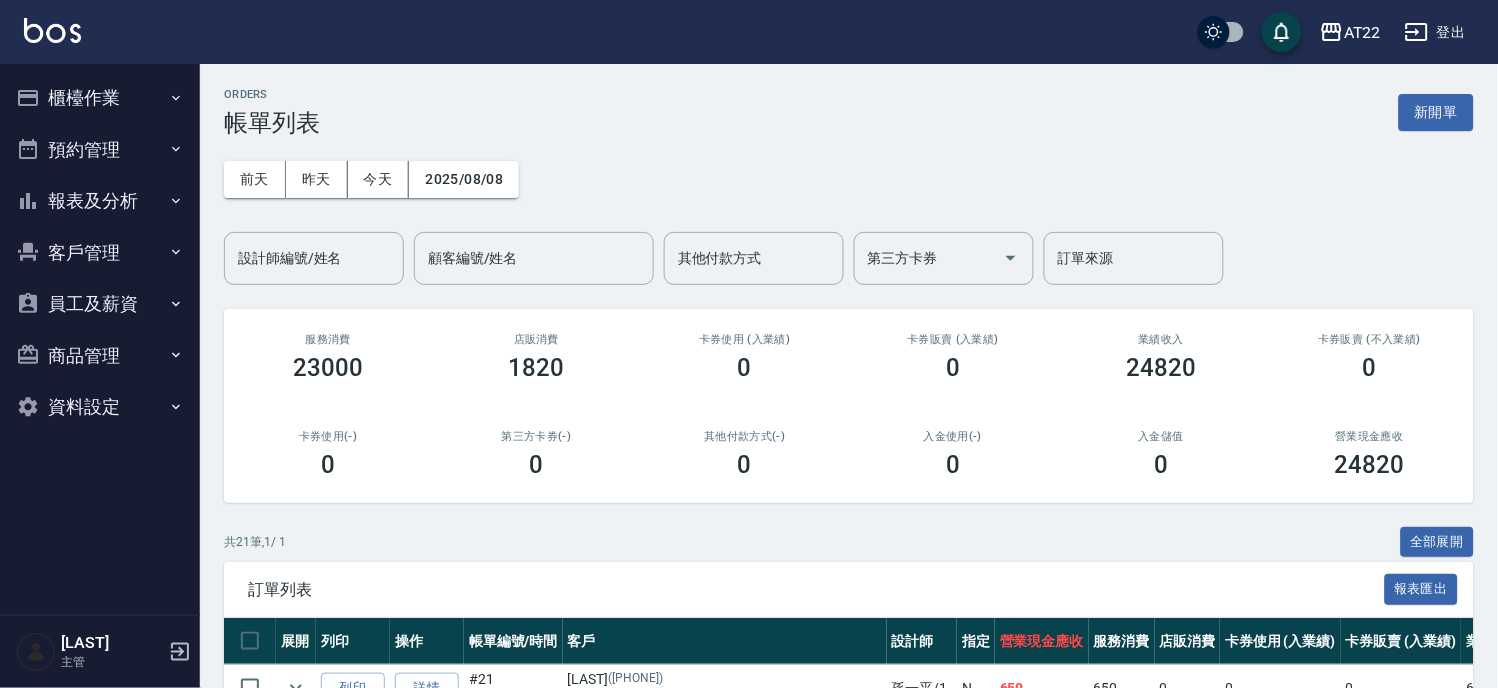 scroll, scrollTop: 444, scrollLeft: 0, axis: vertical 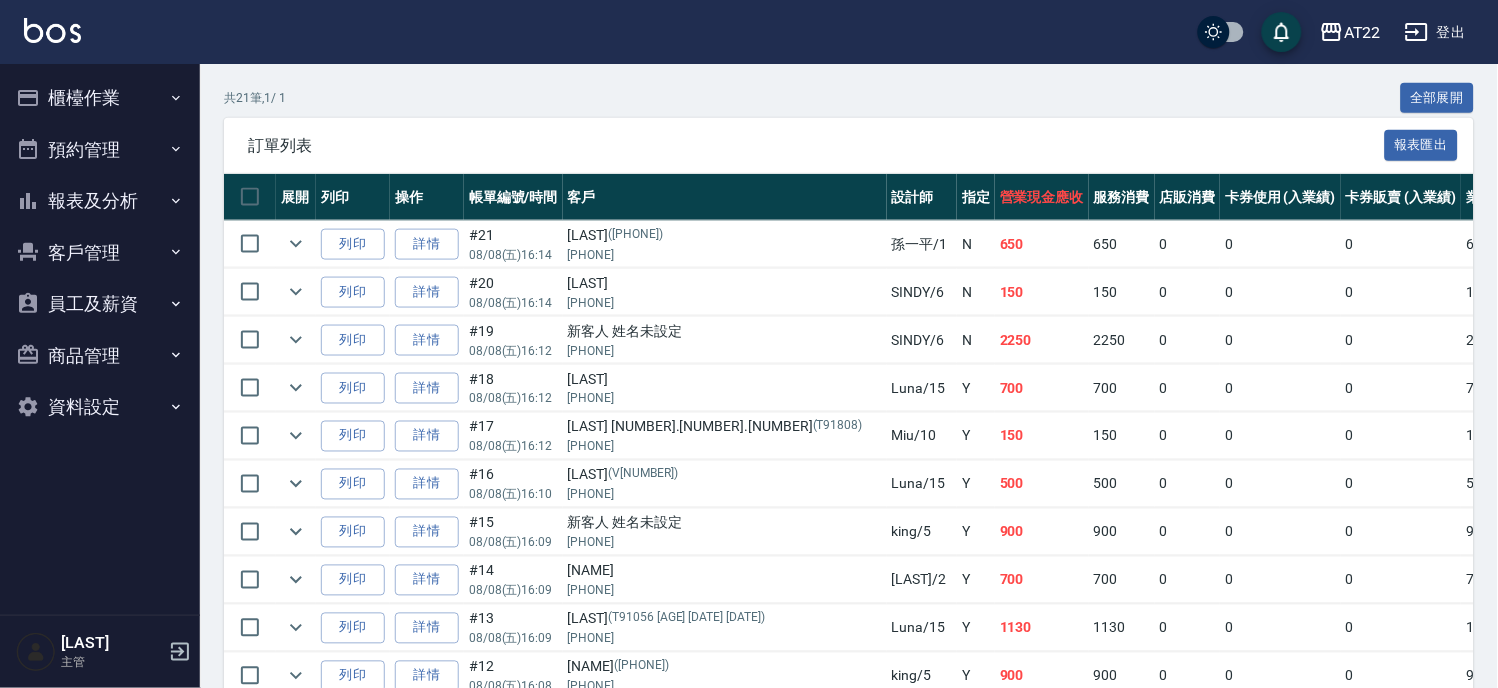 click on "客戶管理" at bounding box center [100, 253] 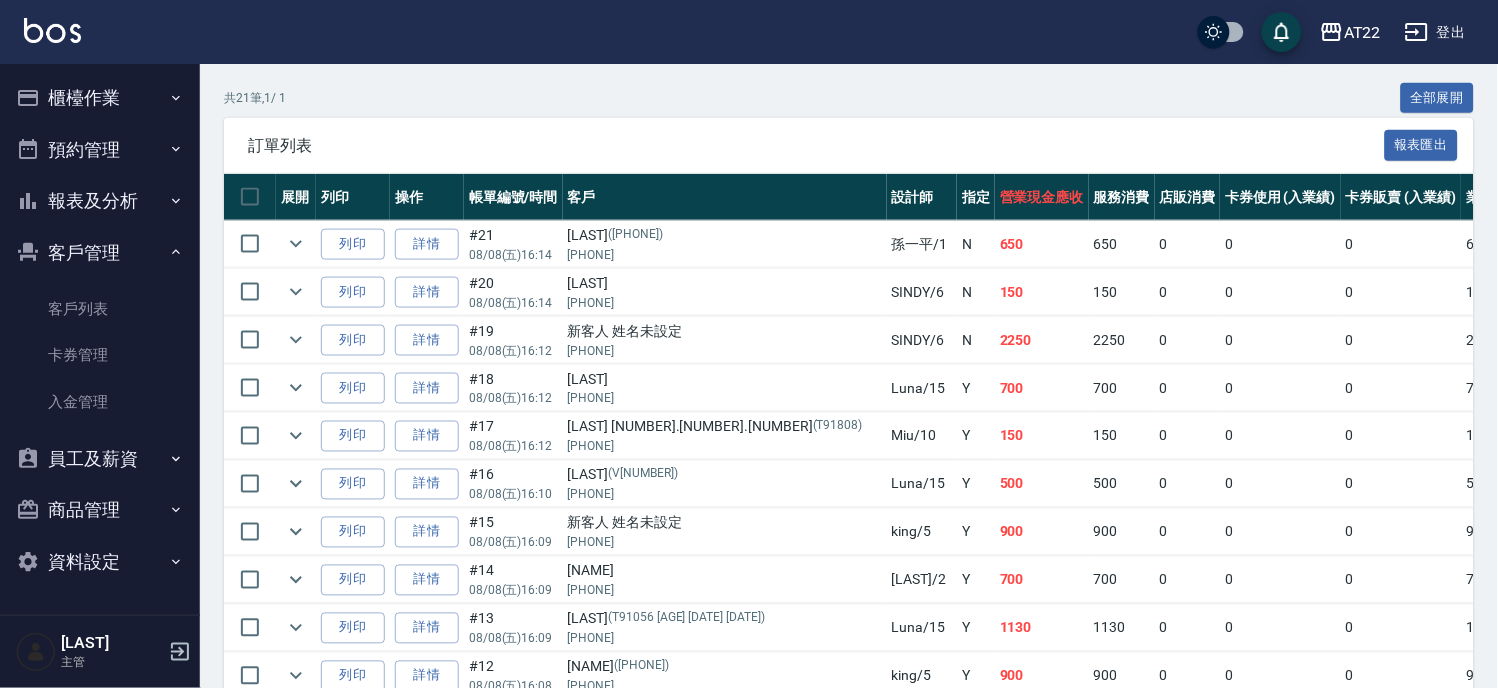 click on "客戶管理" at bounding box center (100, 253) 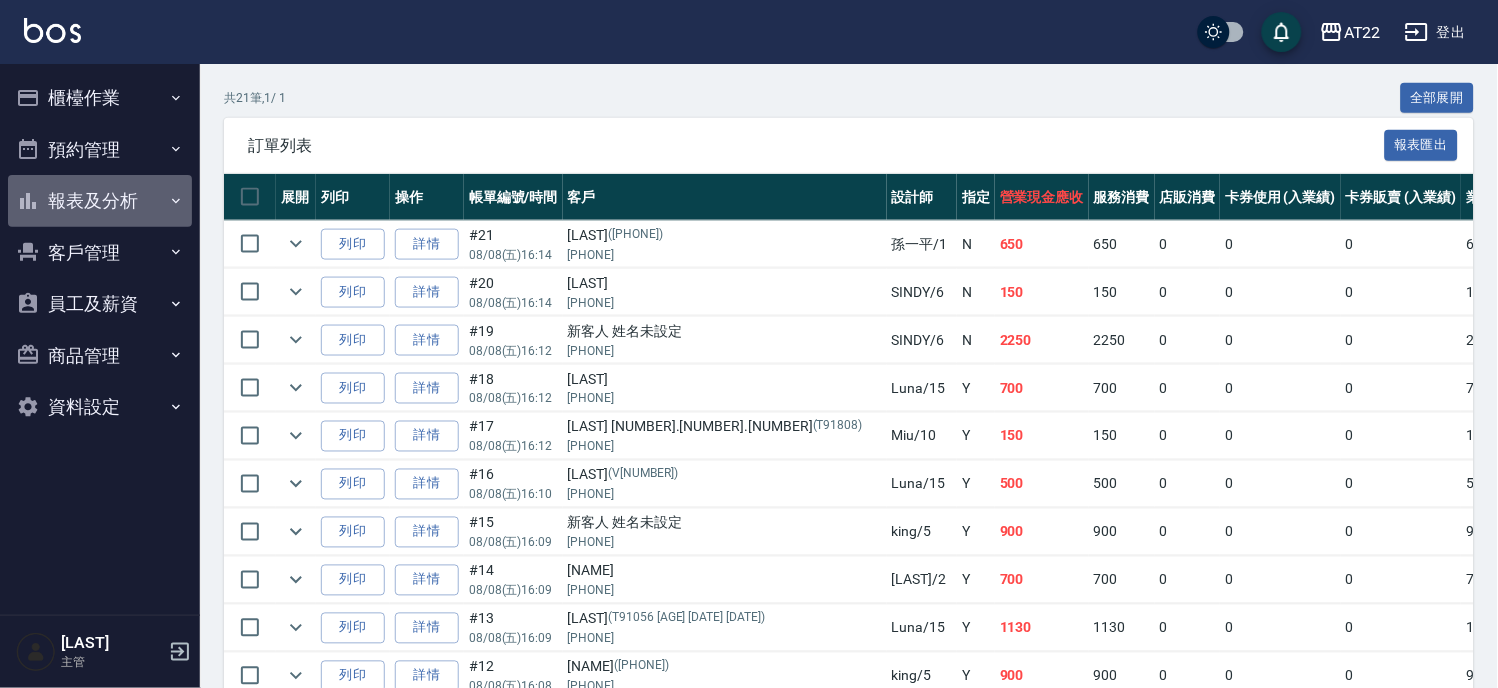 click on "報表及分析" at bounding box center (100, 201) 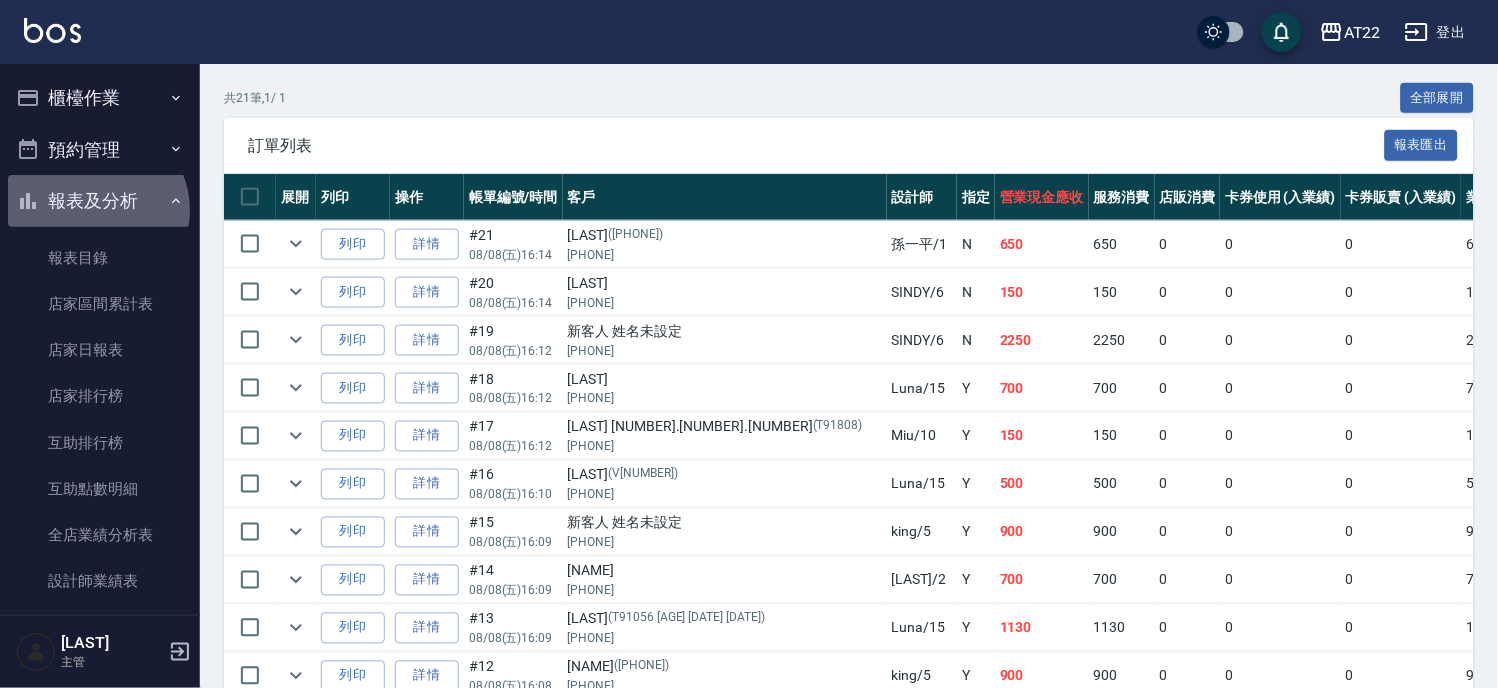 click on "報表及分析" at bounding box center [100, 201] 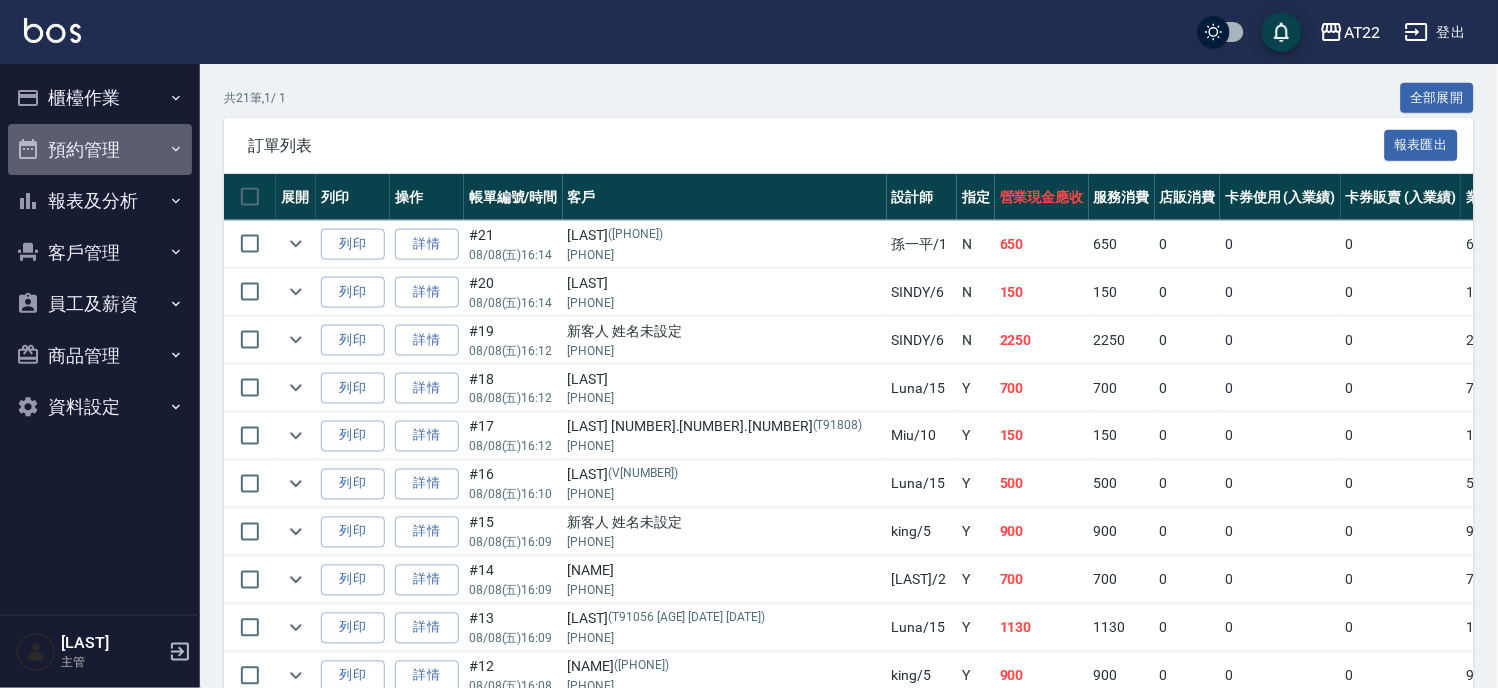 click on "預約管理" at bounding box center (100, 150) 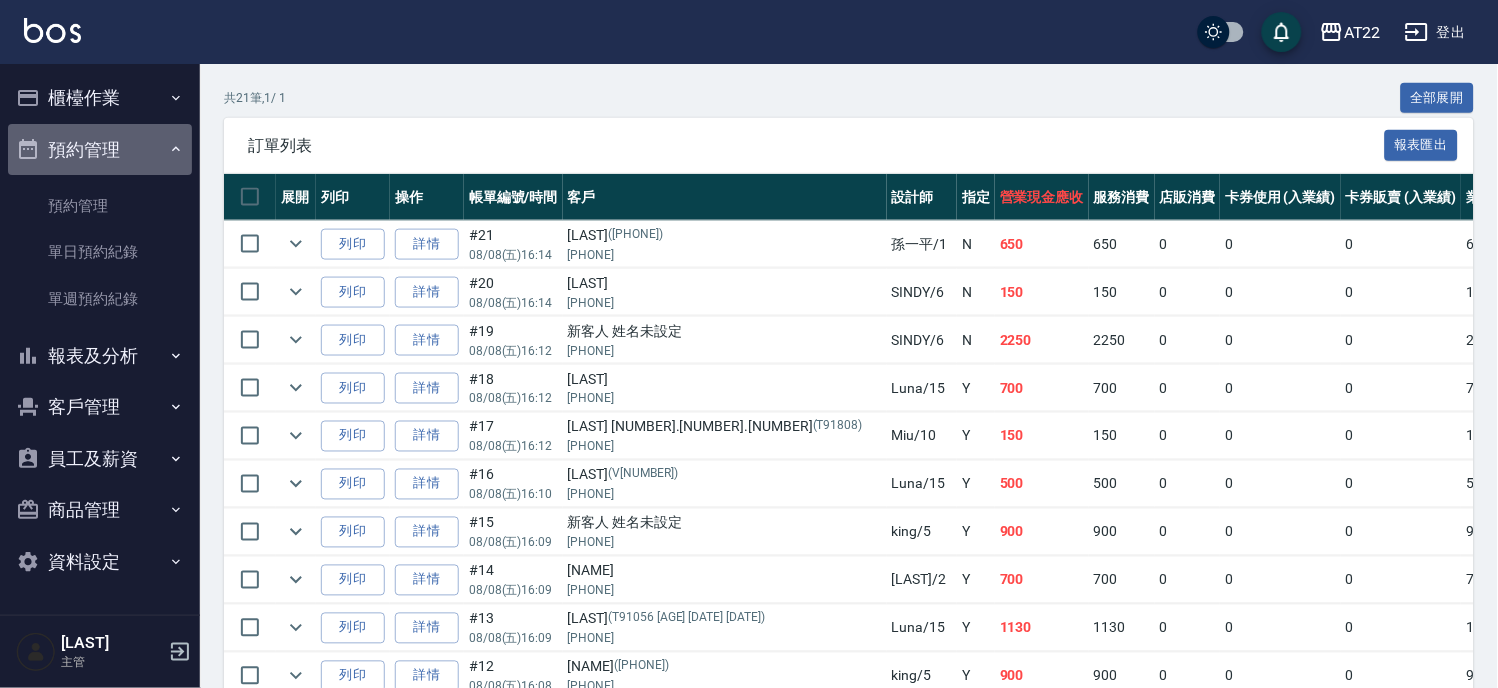 click on "預約管理" at bounding box center [100, 150] 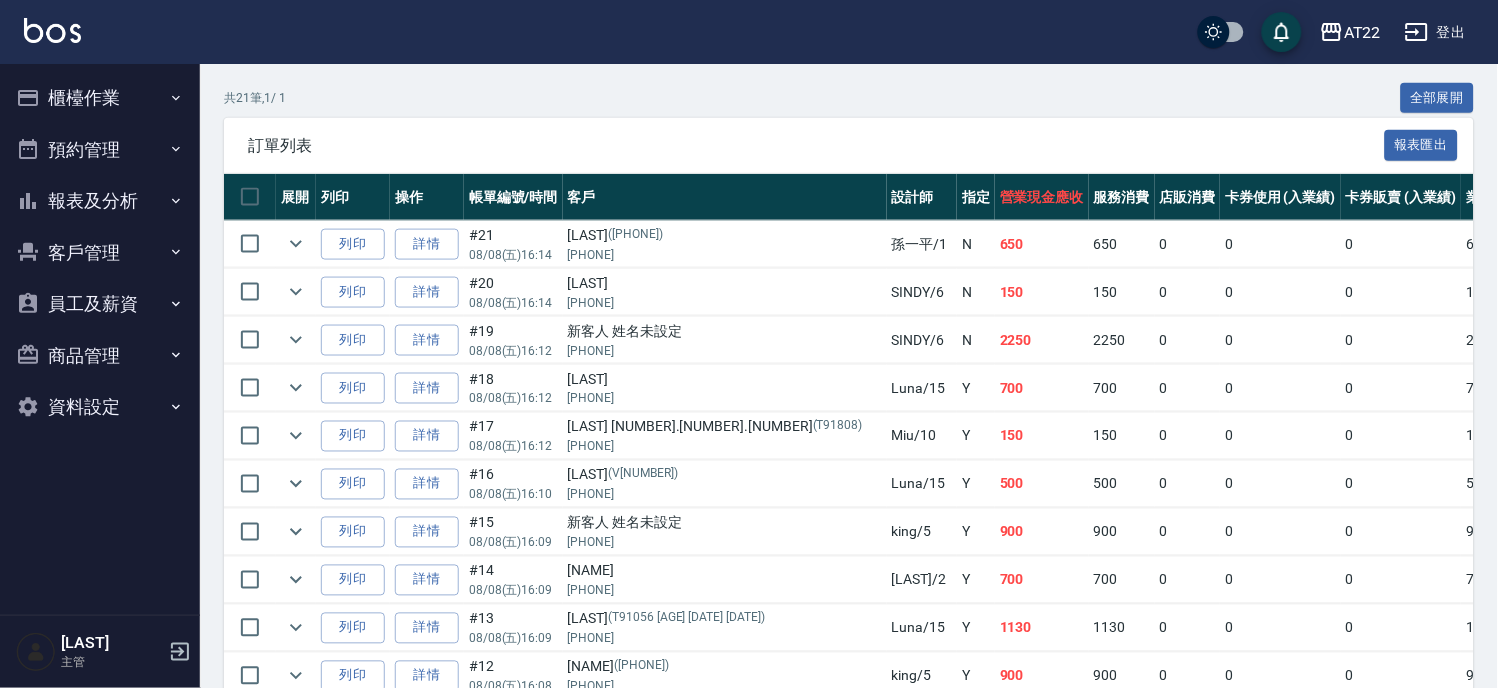 click on "櫃檯作業" at bounding box center [100, 98] 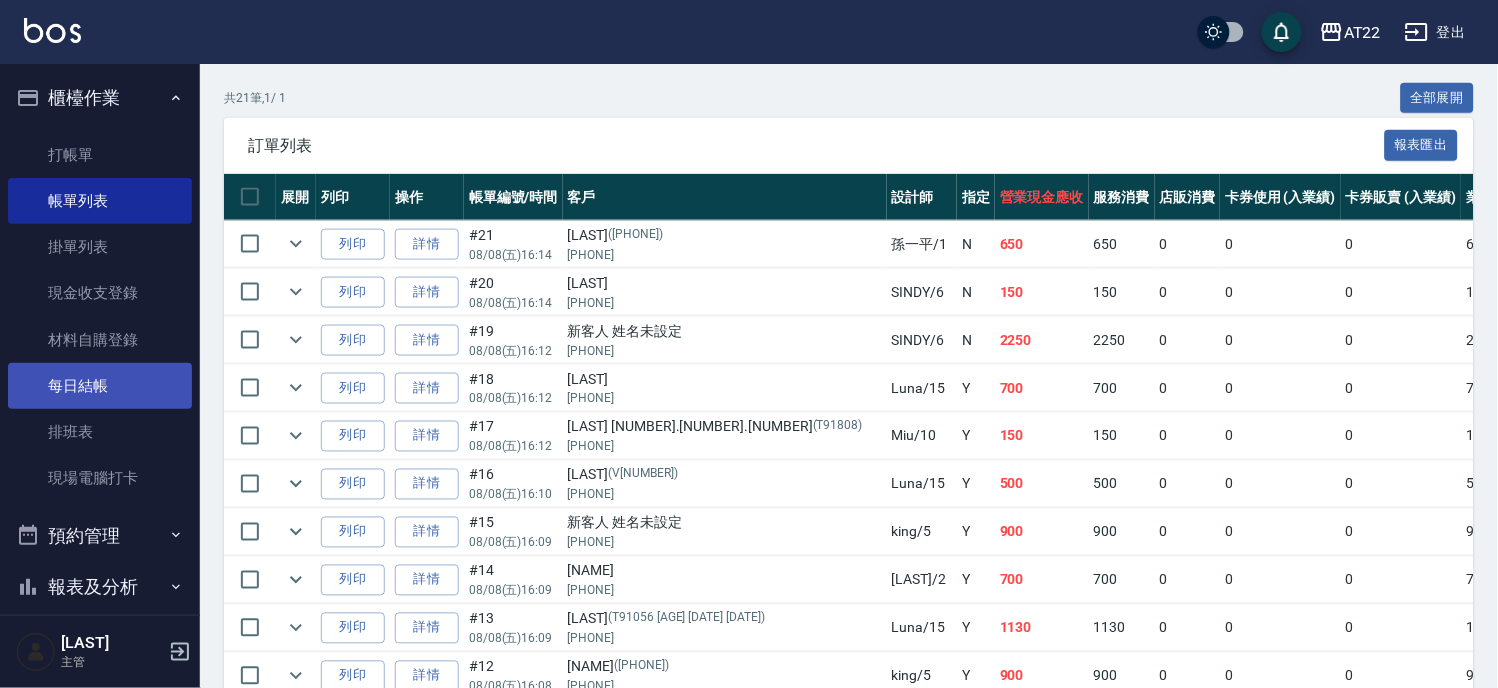 click on "每日結帳" at bounding box center (100, 386) 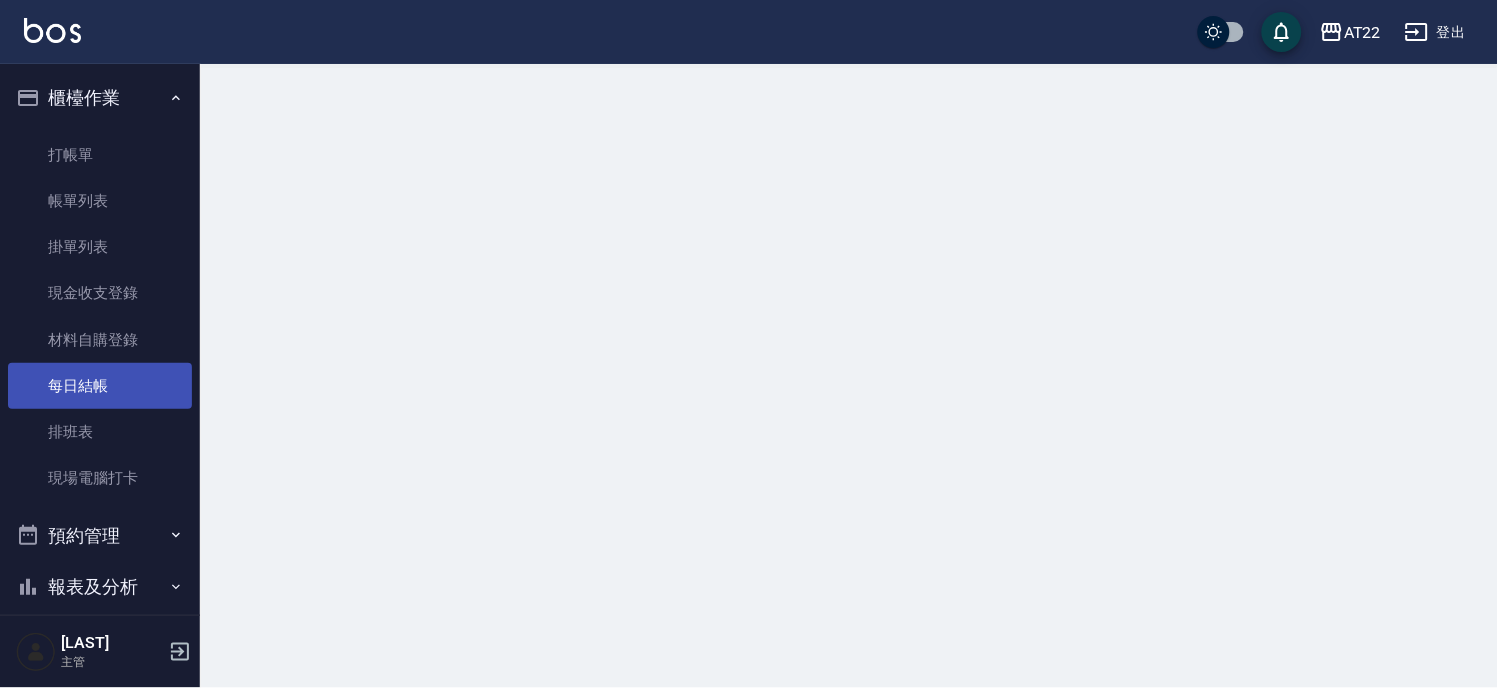 scroll, scrollTop: 0, scrollLeft: 0, axis: both 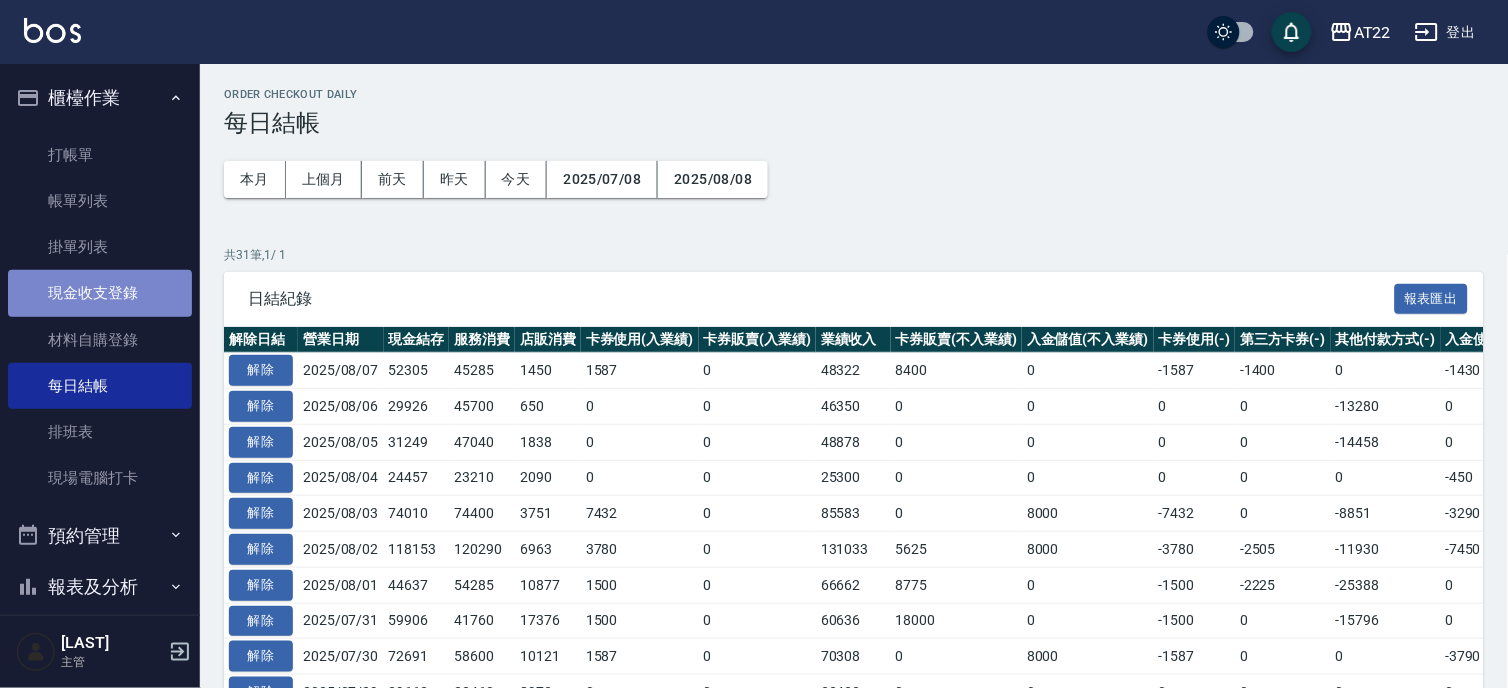 click on "現金收支登錄" at bounding box center [100, 293] 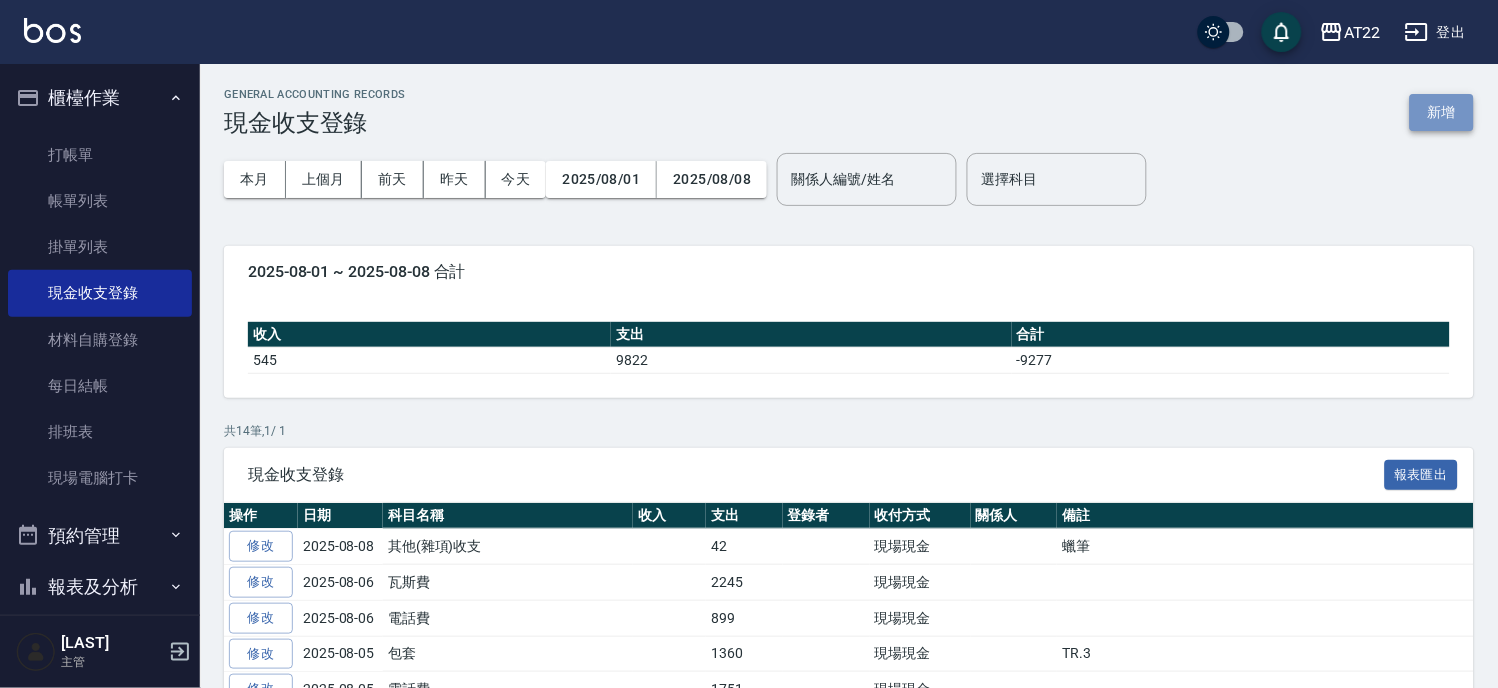 click on "新增" at bounding box center (1442, 112) 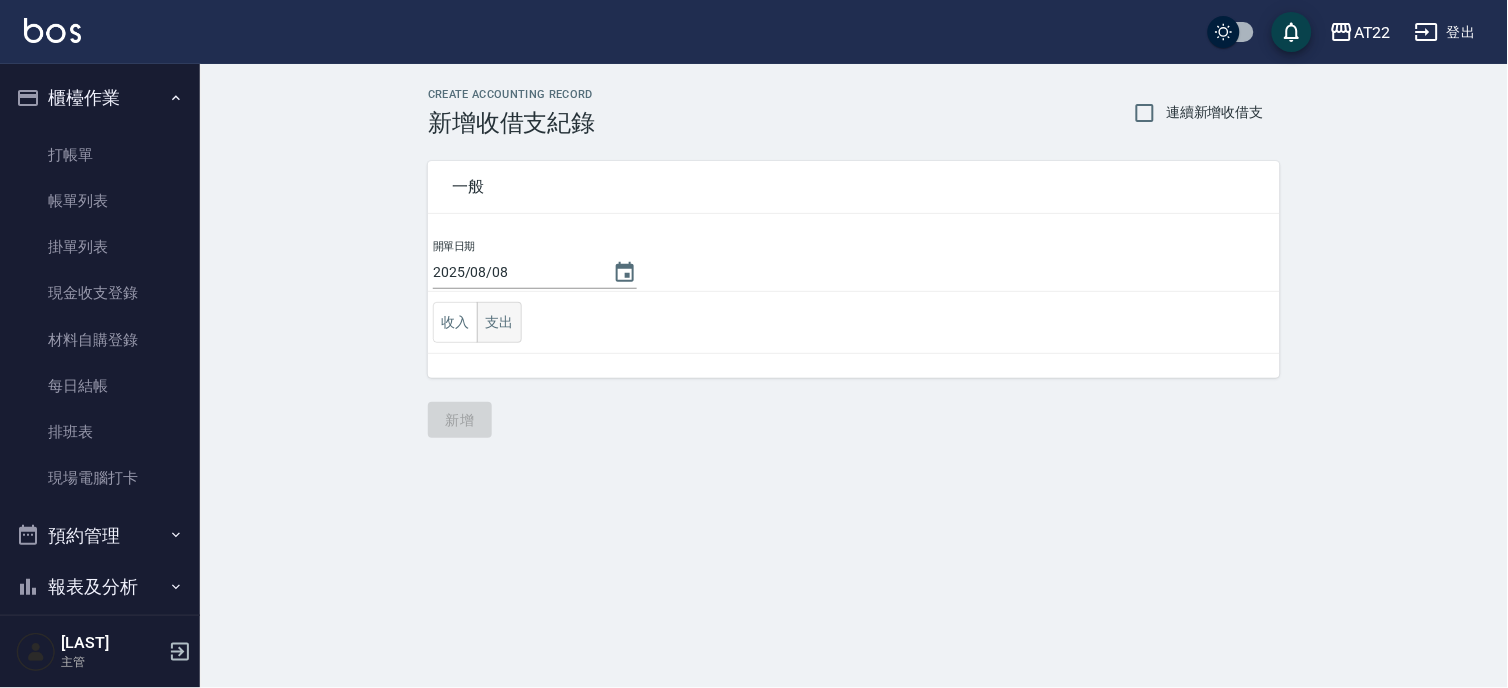 click on "支出" at bounding box center (499, 322) 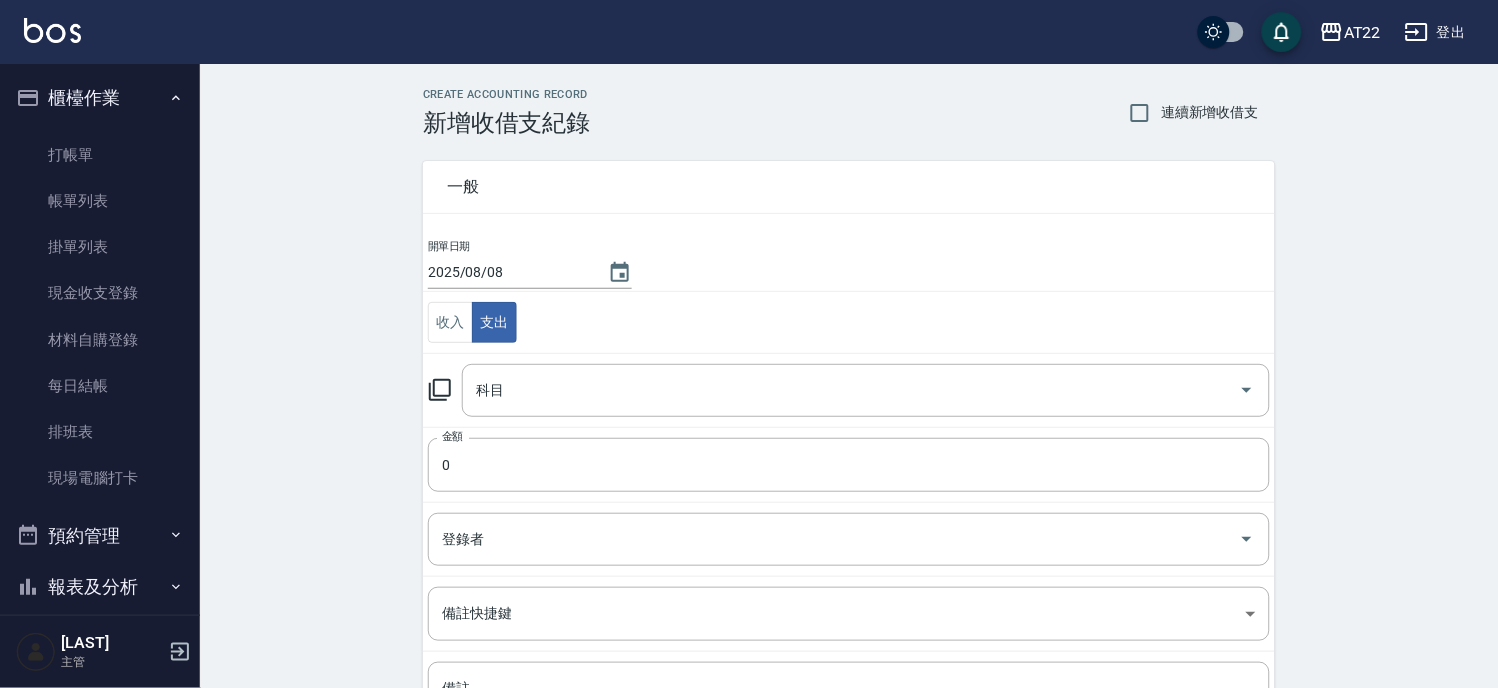 click on "金額 0 金額" at bounding box center (849, 464) 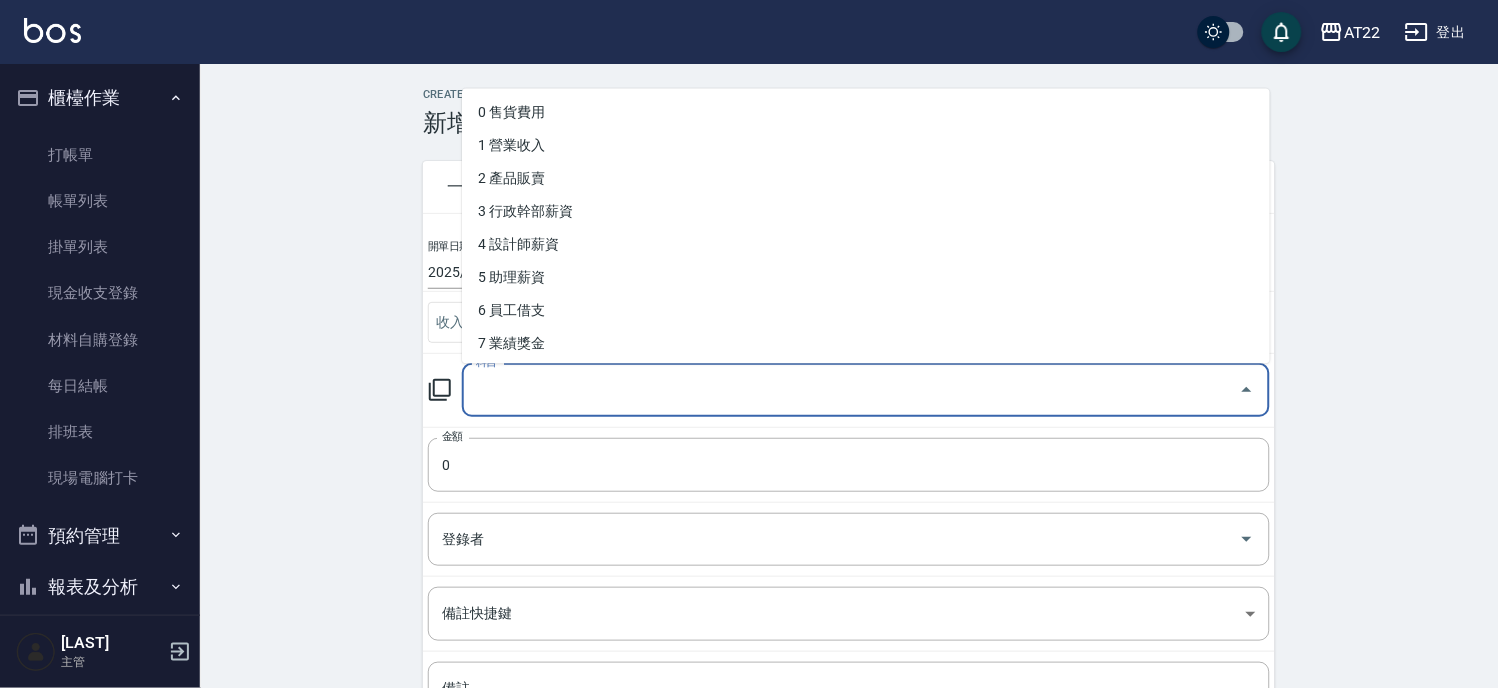click on "科目" at bounding box center (851, 390) 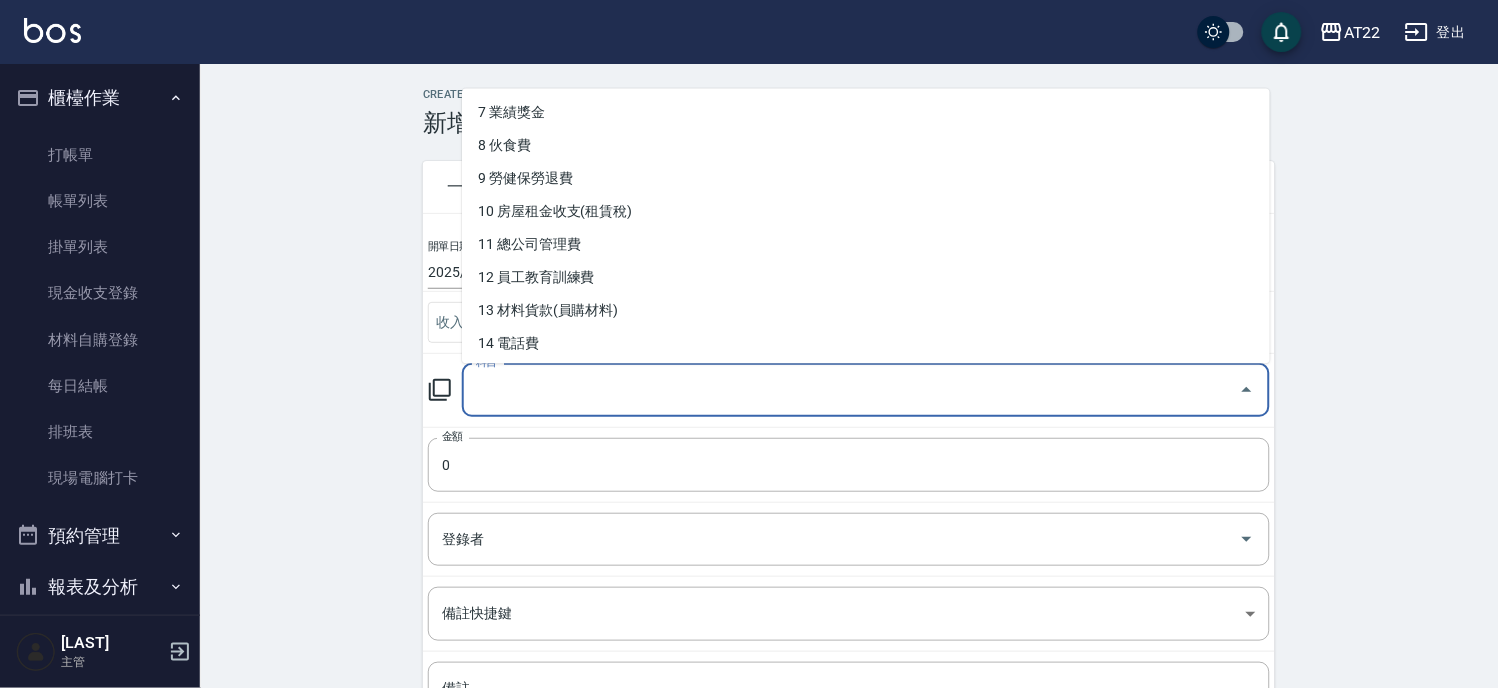 scroll, scrollTop: 333, scrollLeft: 0, axis: vertical 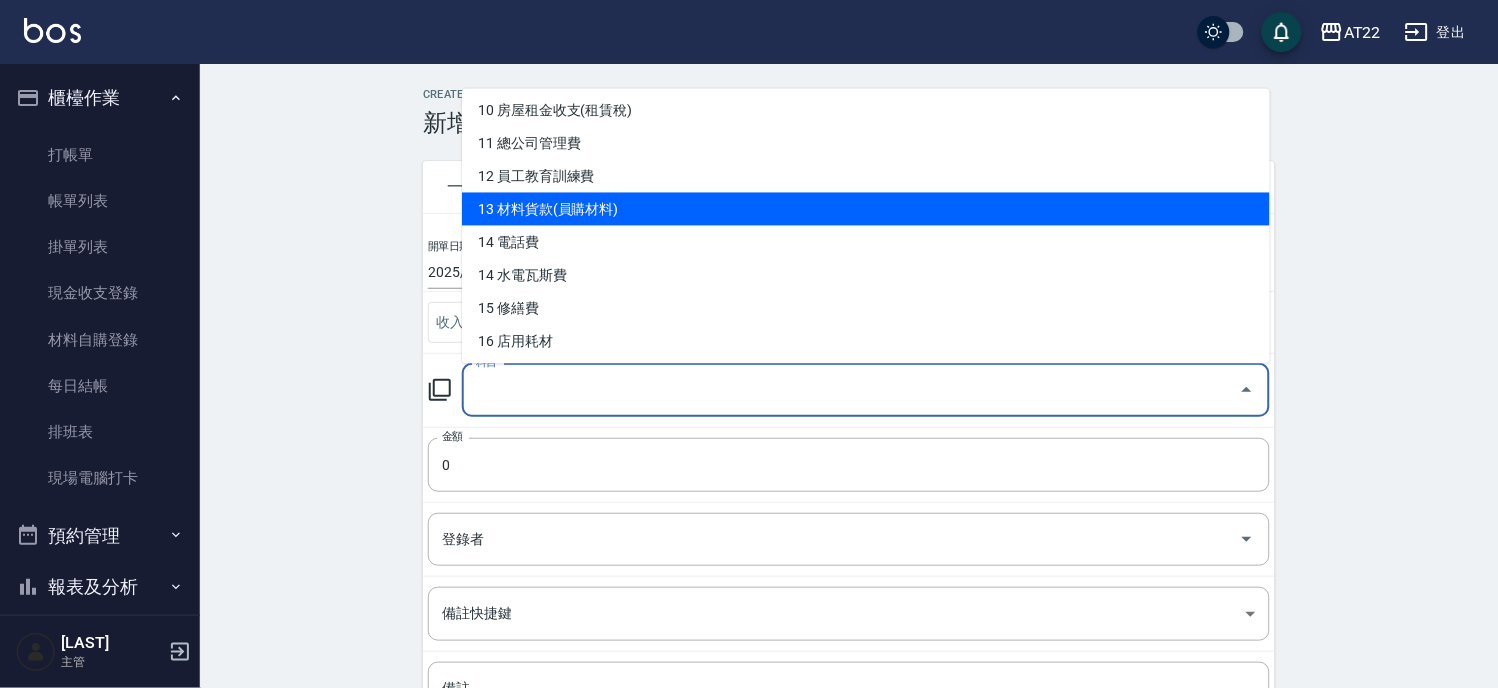 click on "13 材料貨款(員購材料)" at bounding box center (866, 208) 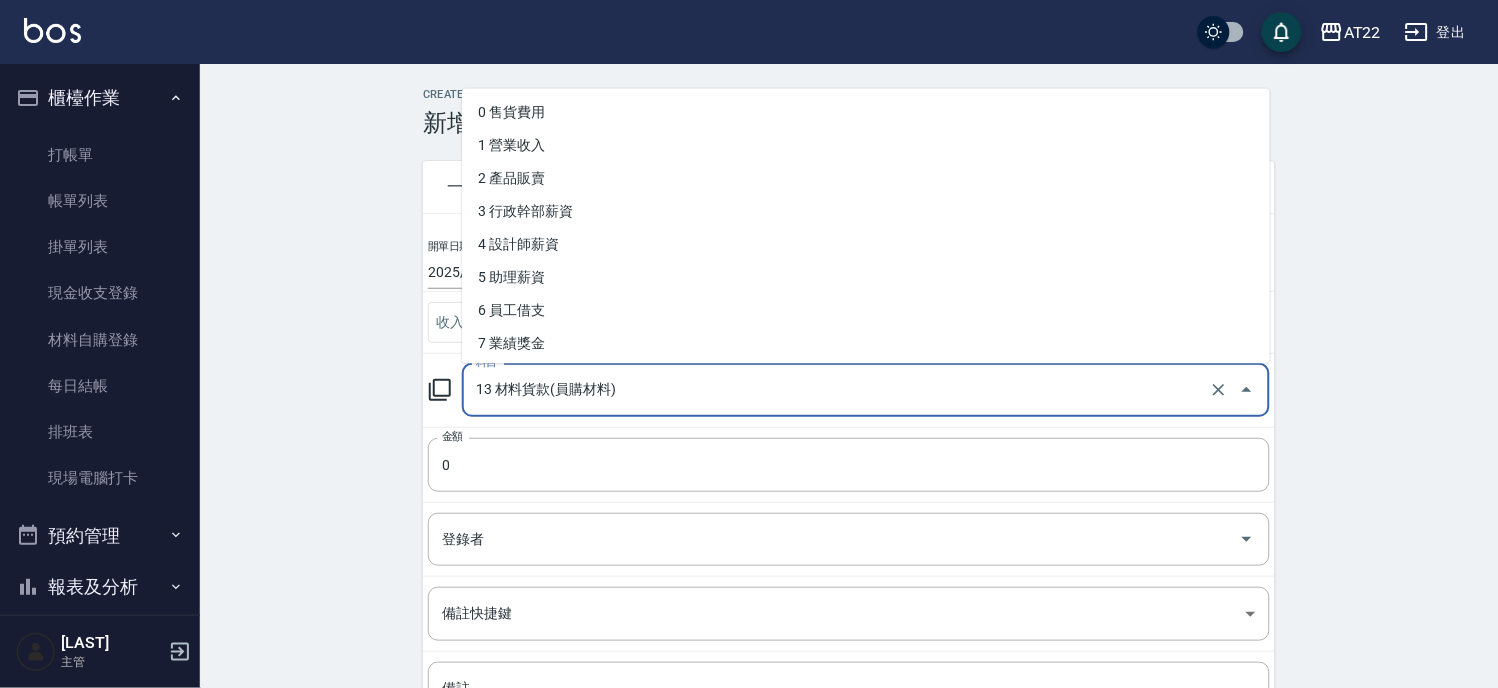 click on "13 材料貨款(員購材料)" at bounding box center (838, 390) 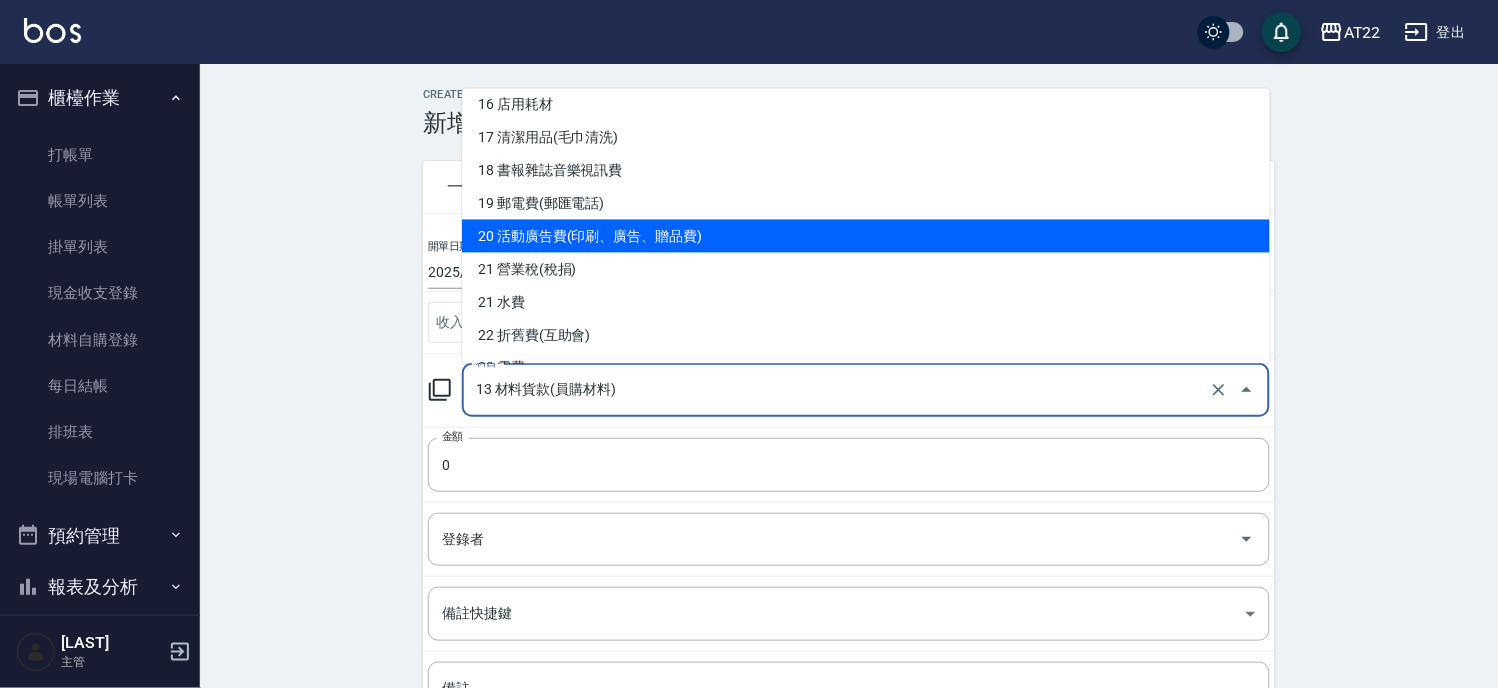 scroll, scrollTop: 347, scrollLeft: 0, axis: vertical 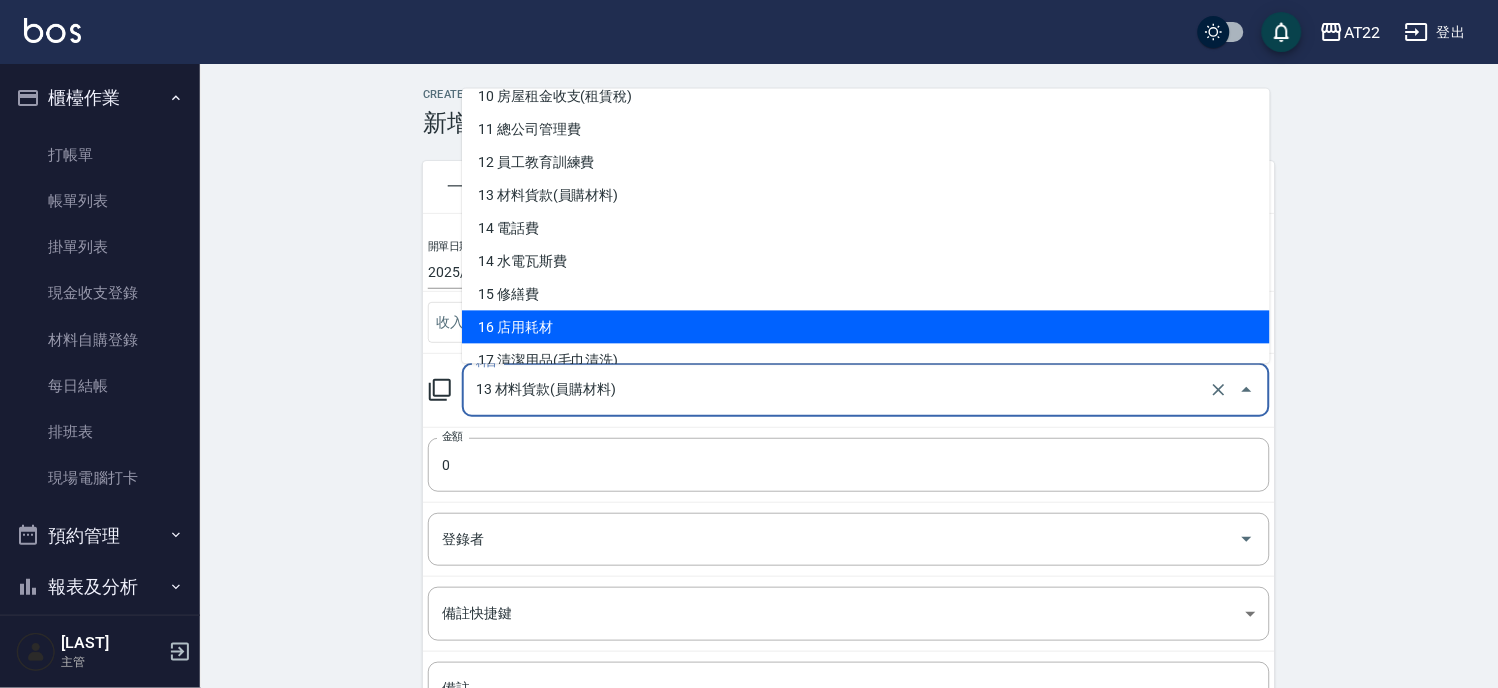click on "16 店用耗材" at bounding box center (866, 326) 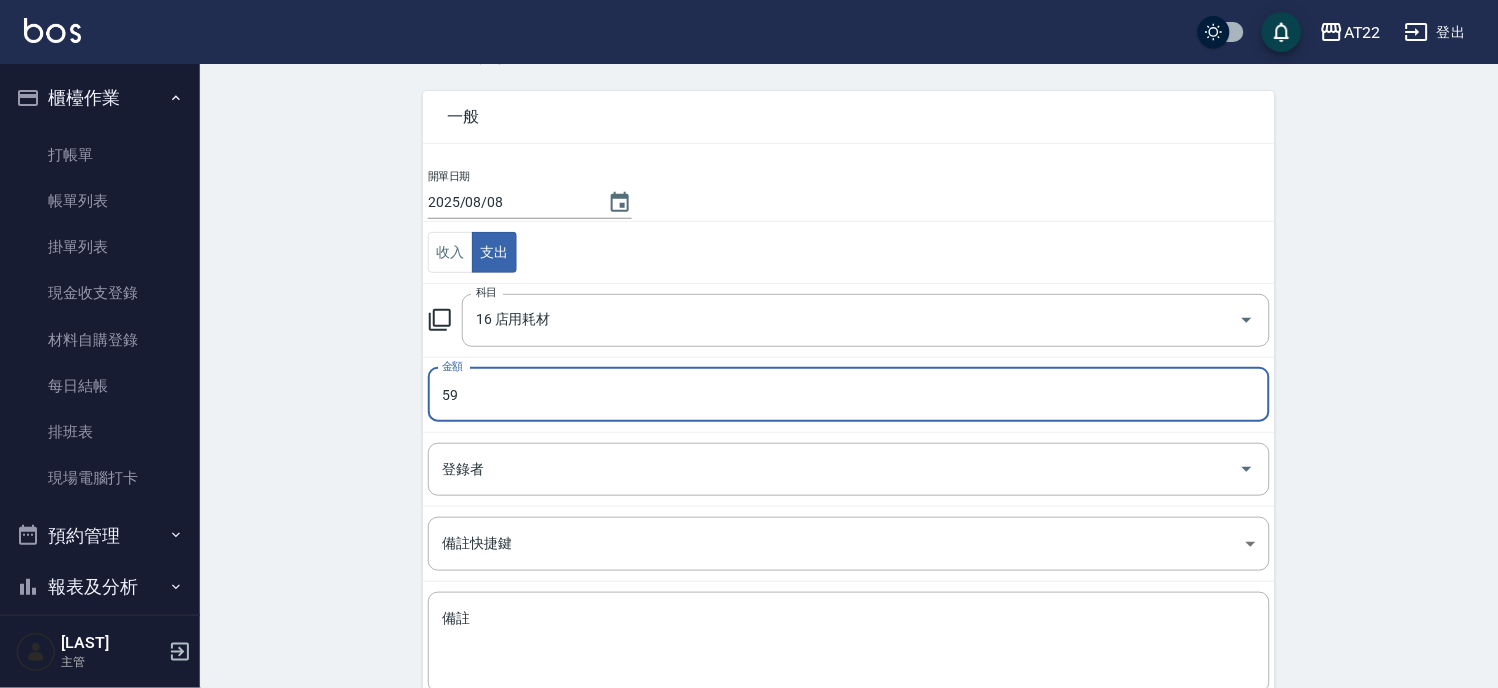scroll, scrollTop: 194, scrollLeft: 0, axis: vertical 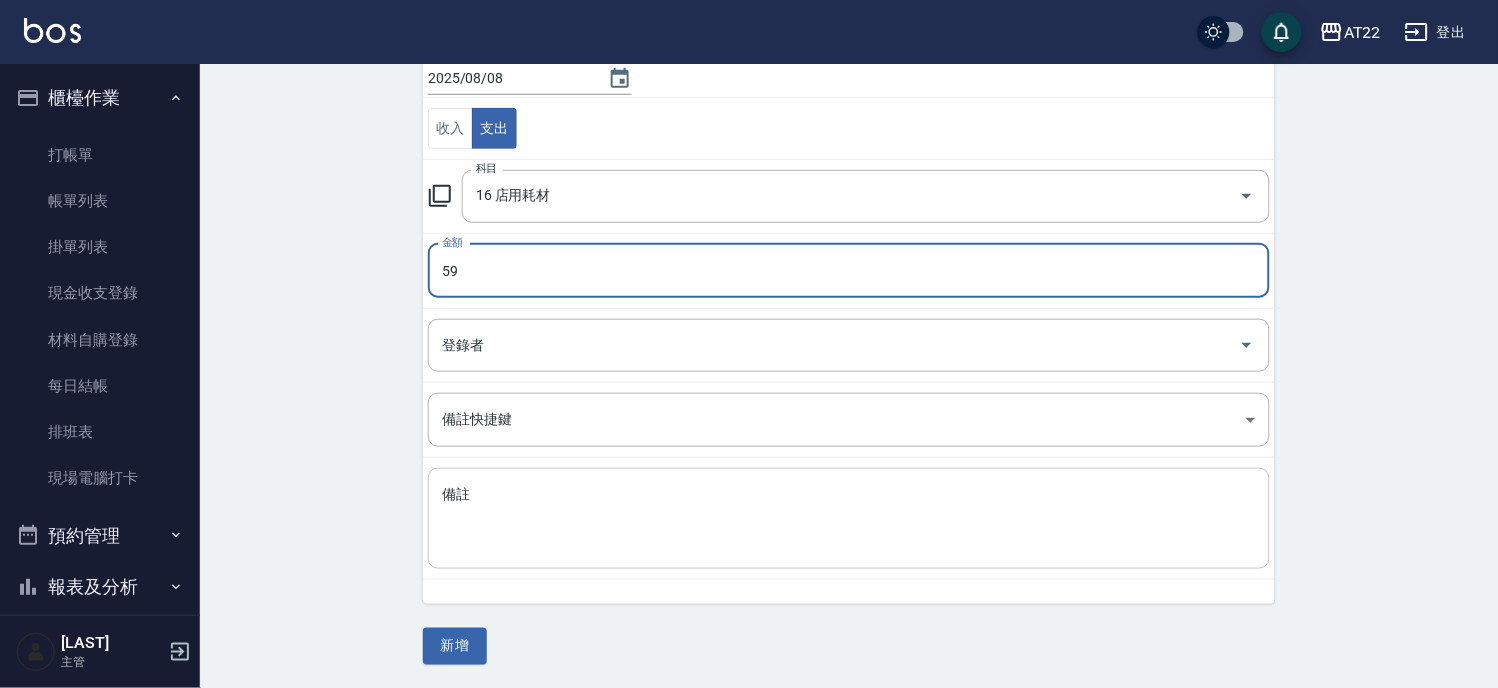 type on "59" 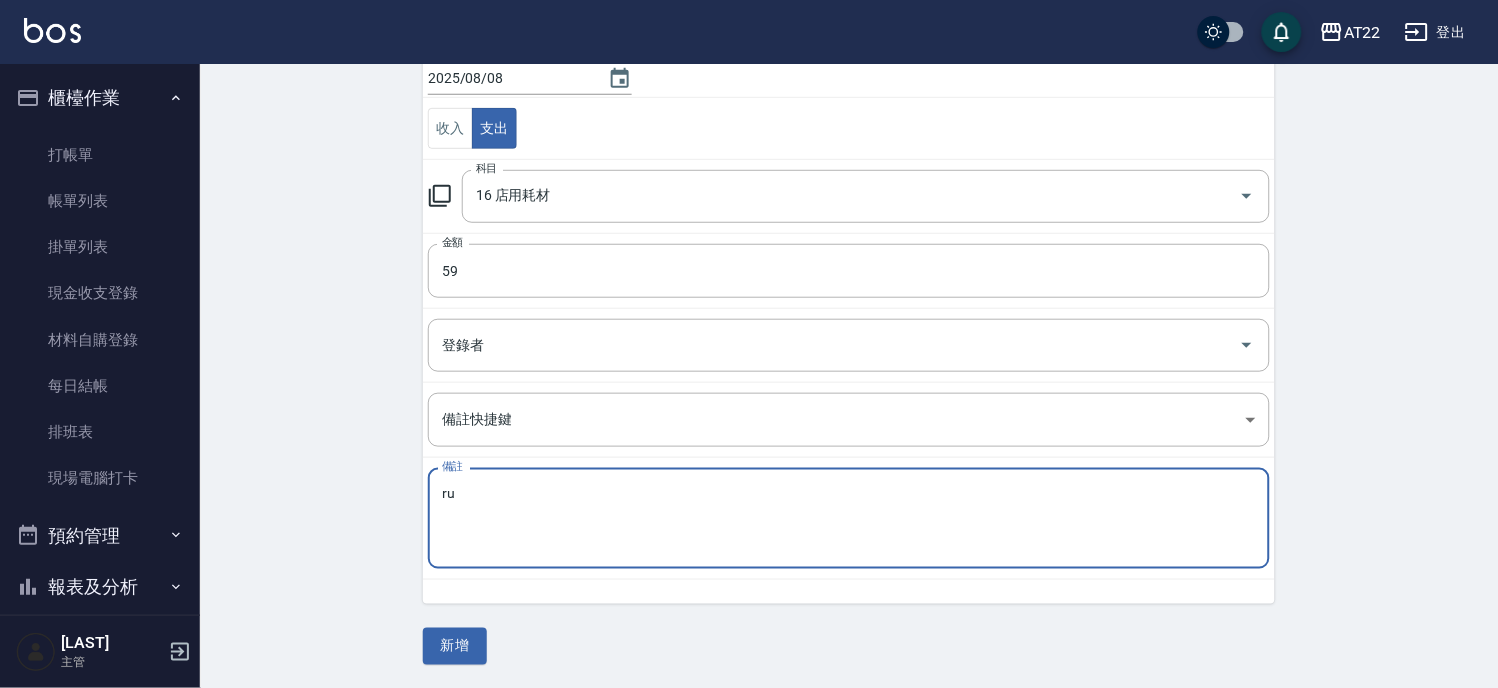 type on "r" 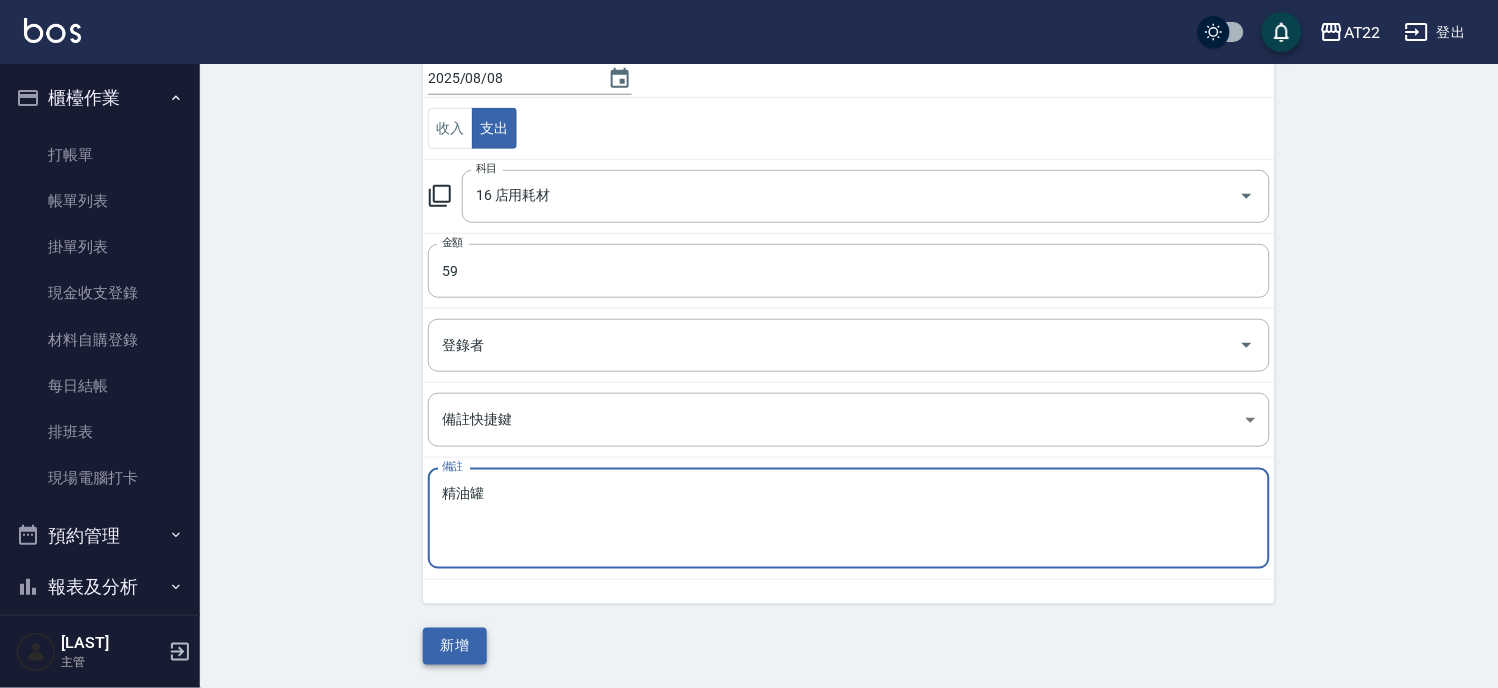 type on "精油罐" 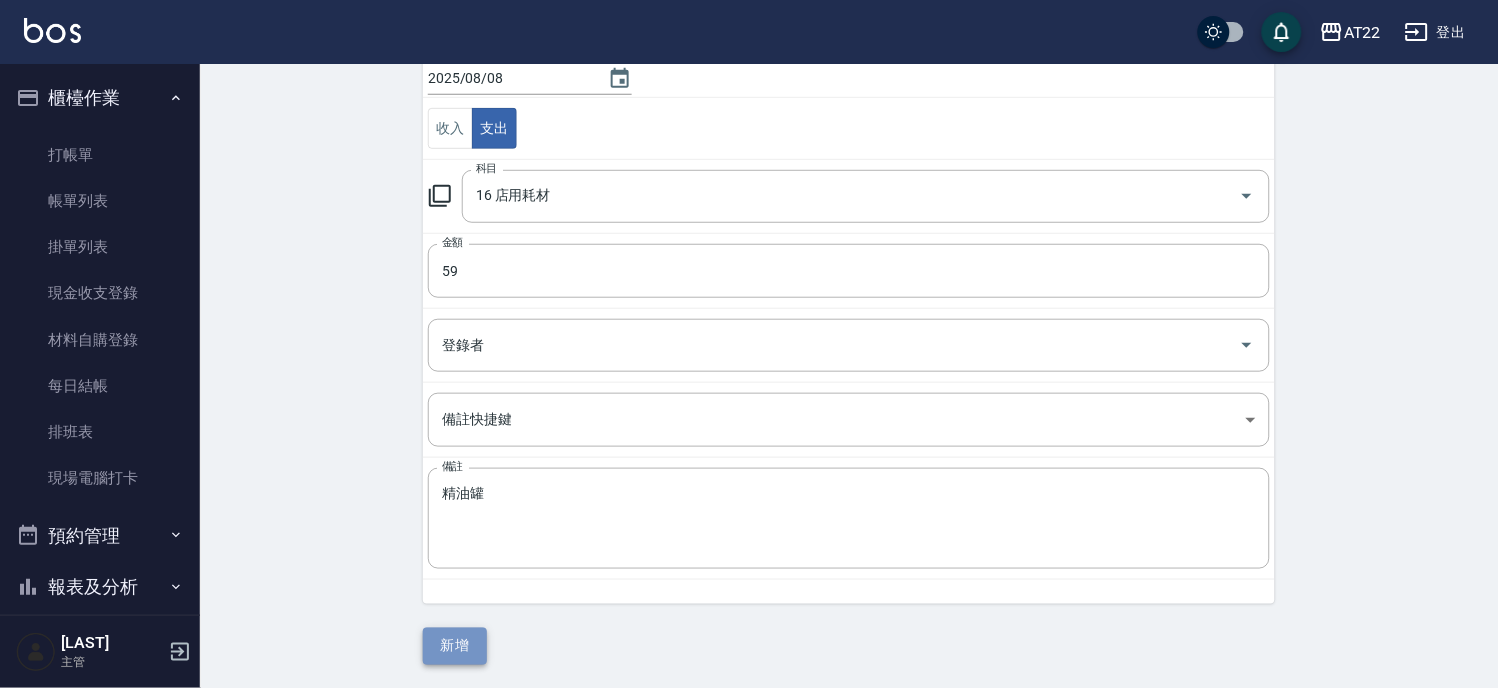click on "新增" at bounding box center (455, 646) 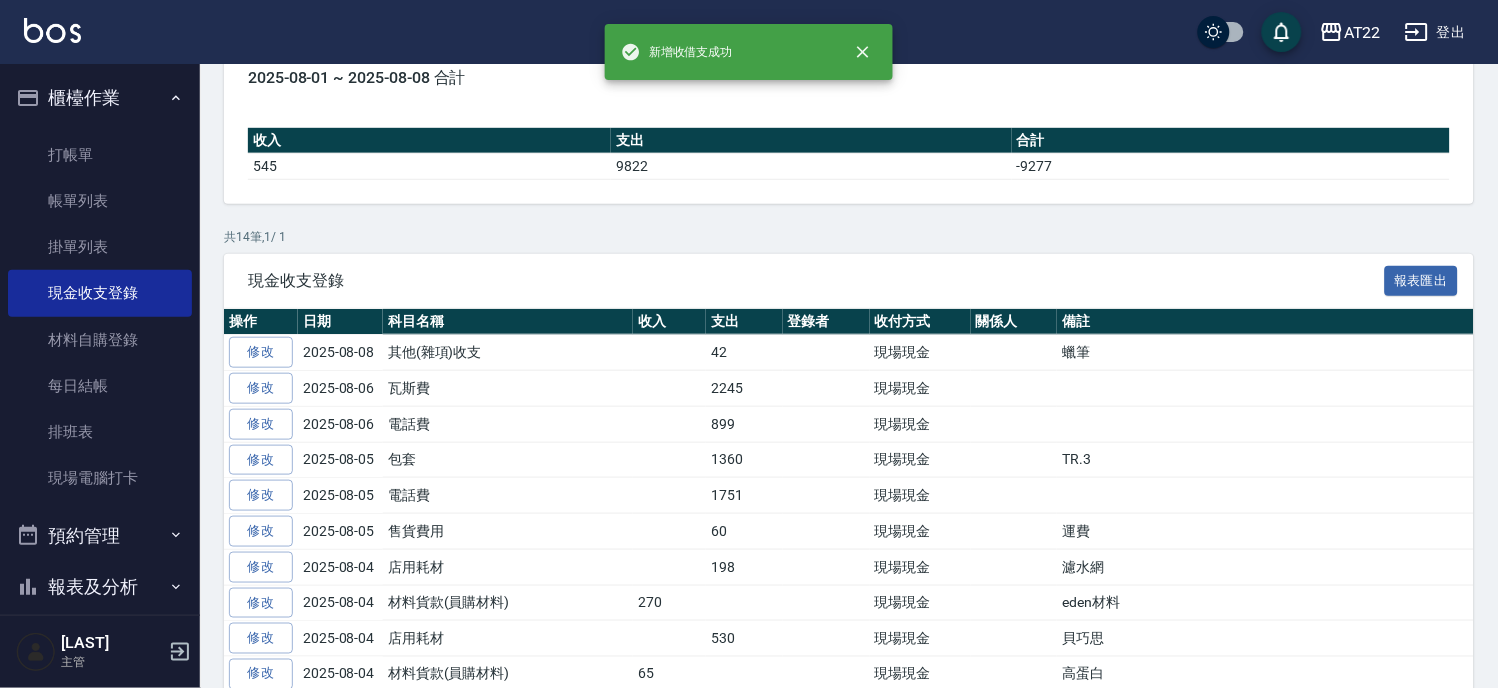 scroll, scrollTop: 0, scrollLeft: 0, axis: both 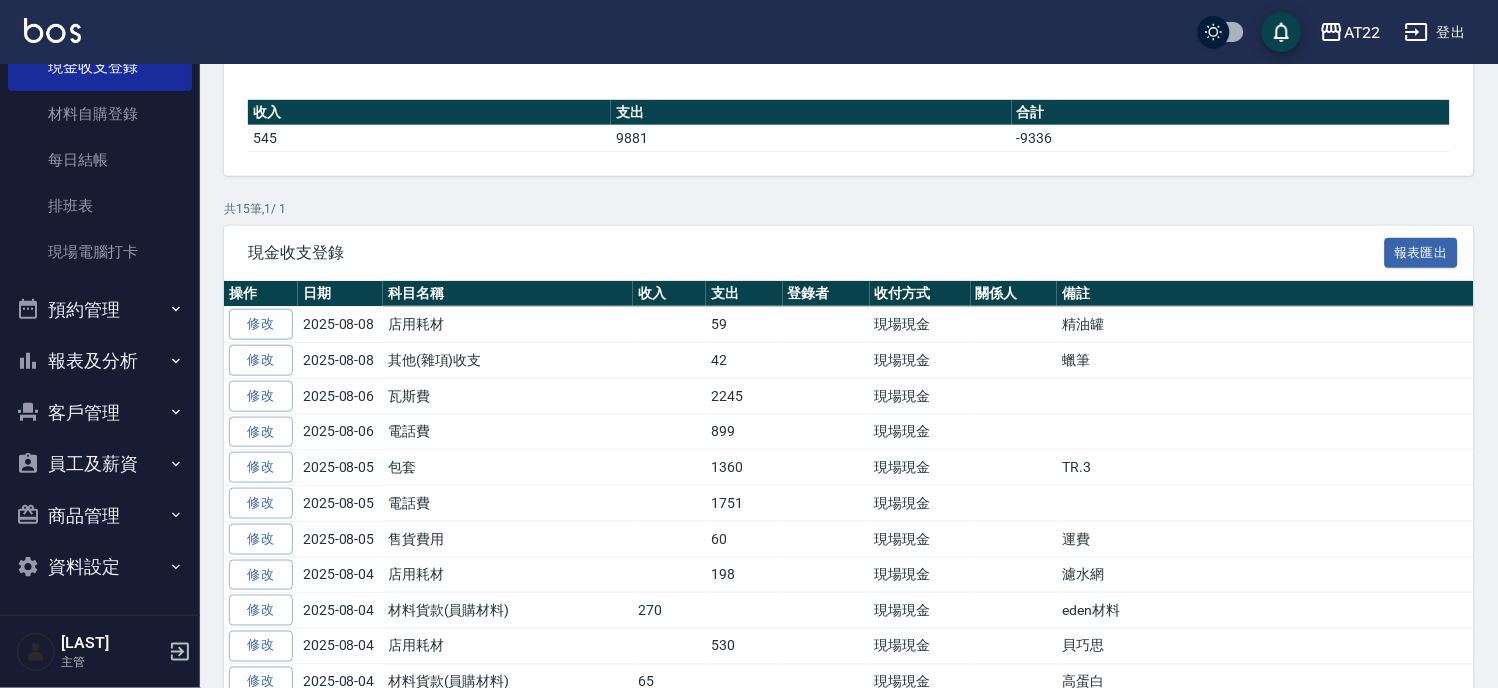 drag, startPoint x: 127, startPoint y: 416, endPoint x: 136, endPoint y: 386, distance: 31.320919 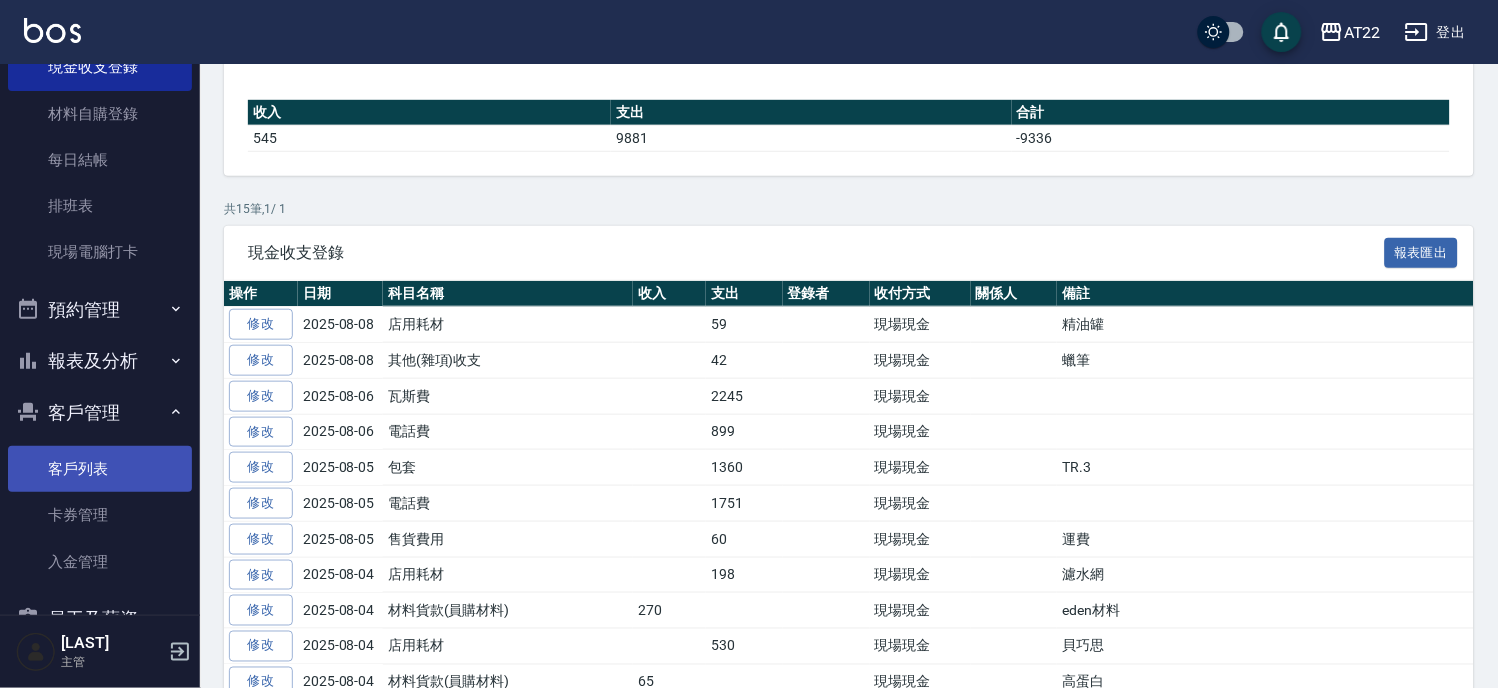click on "客戶列表" at bounding box center (100, 469) 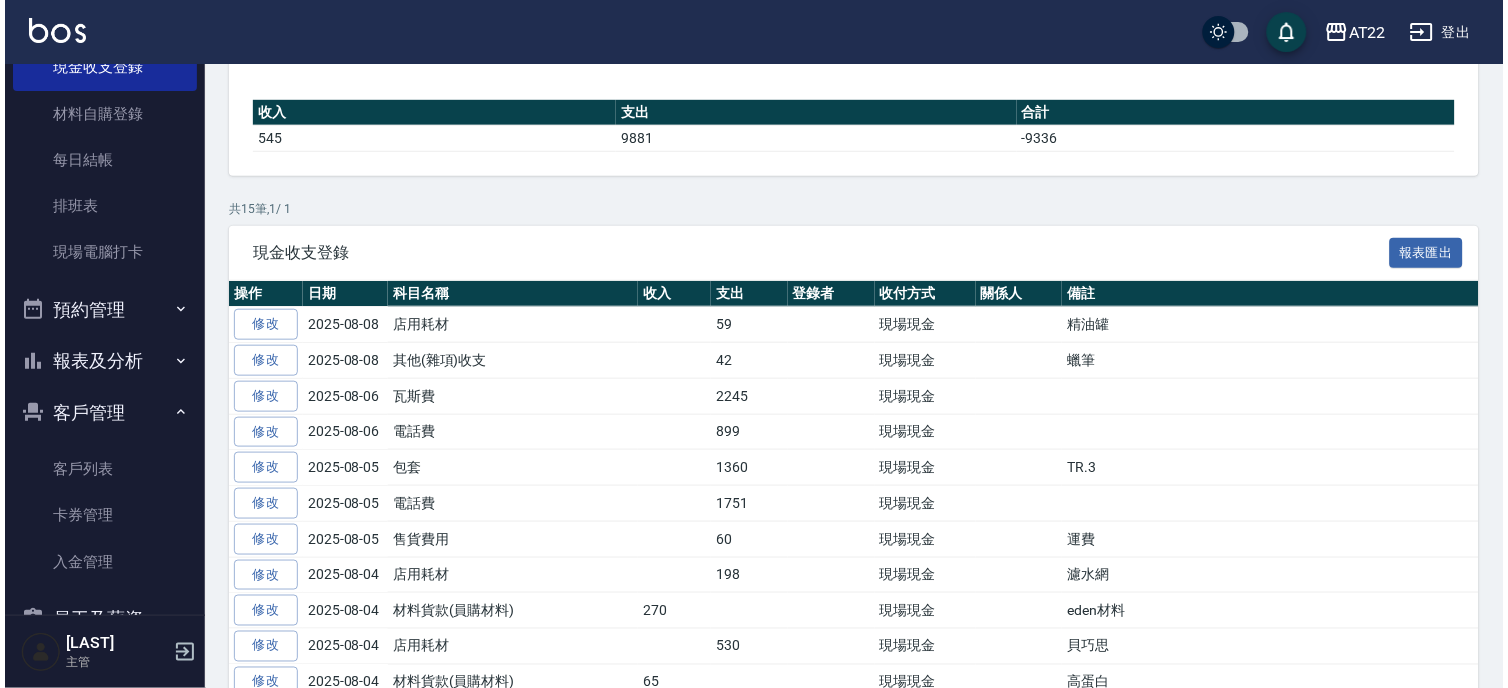 scroll, scrollTop: 0, scrollLeft: 0, axis: both 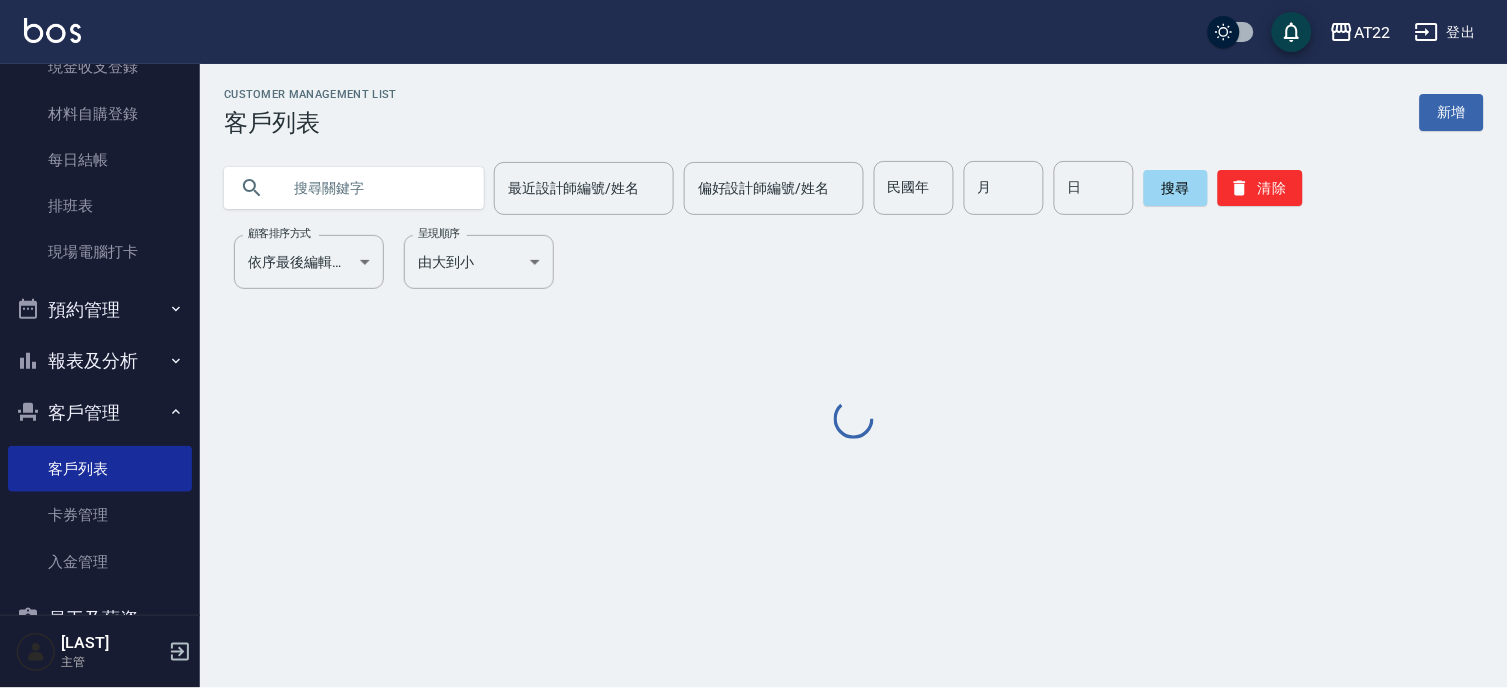 click at bounding box center (374, 188) 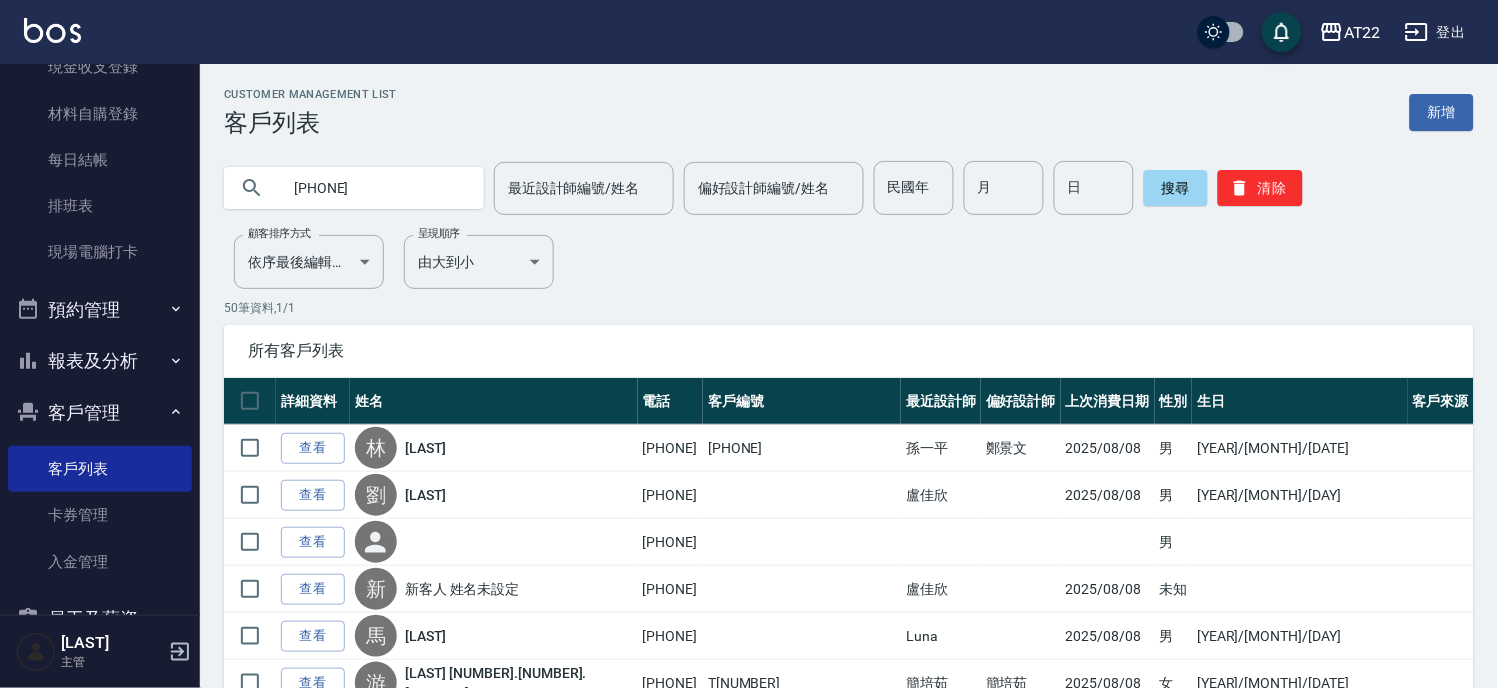 type on "[PHONE]" 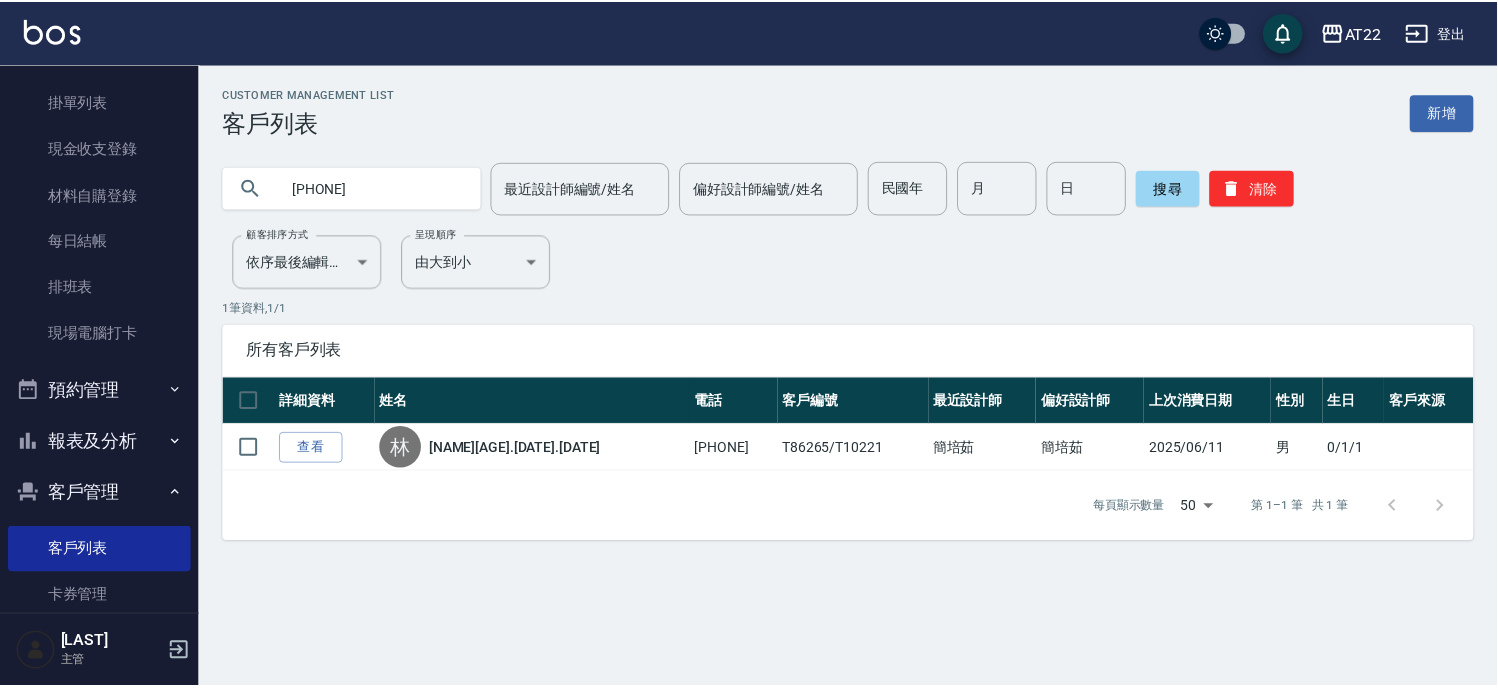 scroll, scrollTop: 0, scrollLeft: 0, axis: both 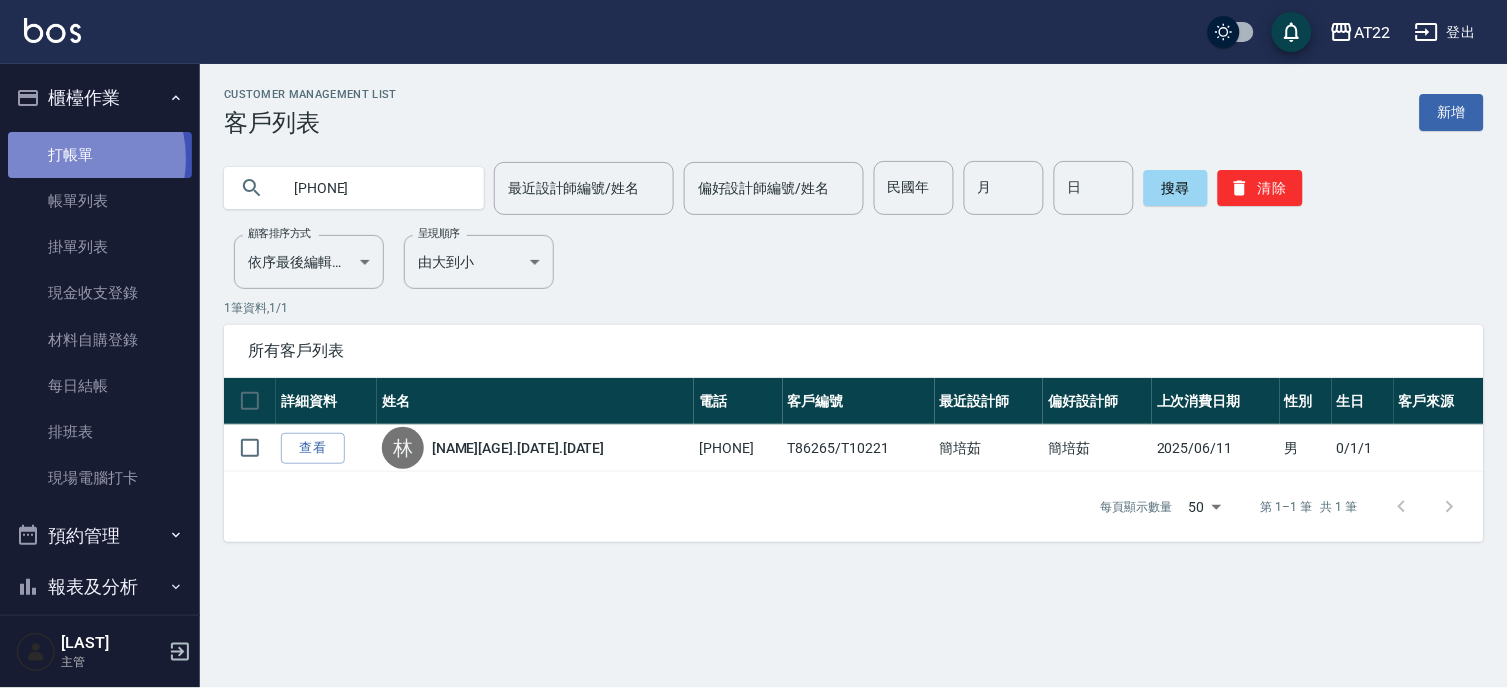 click on "打帳單" at bounding box center [100, 155] 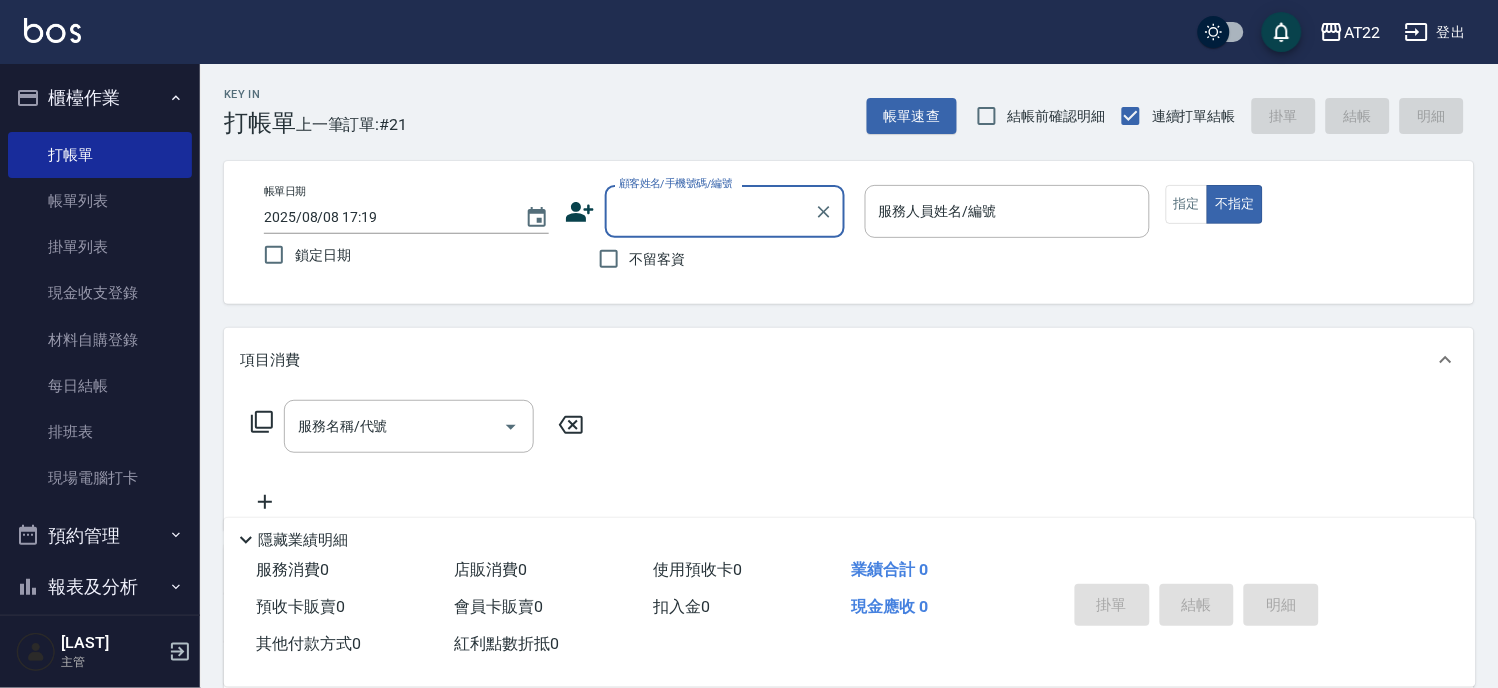 click on "不留客資" at bounding box center (658, 259) 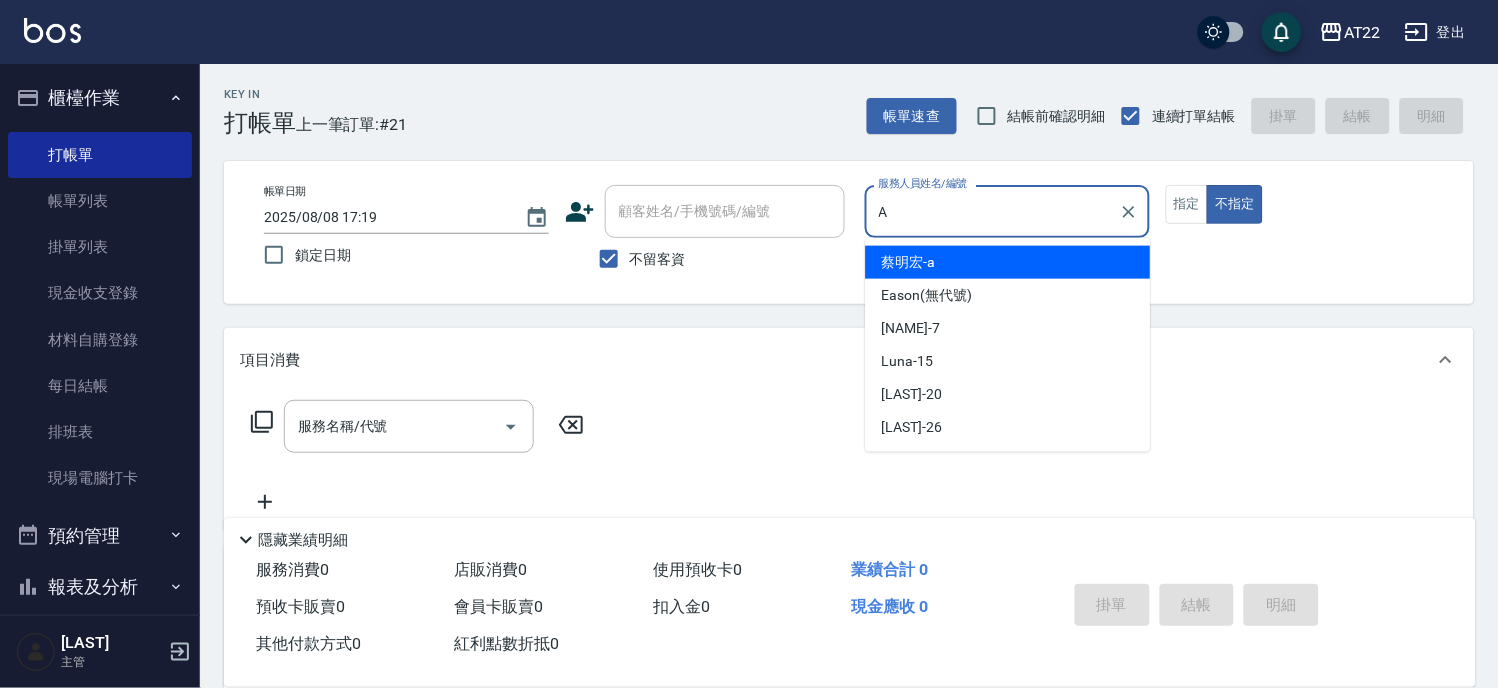 type on "[NAME]-a" 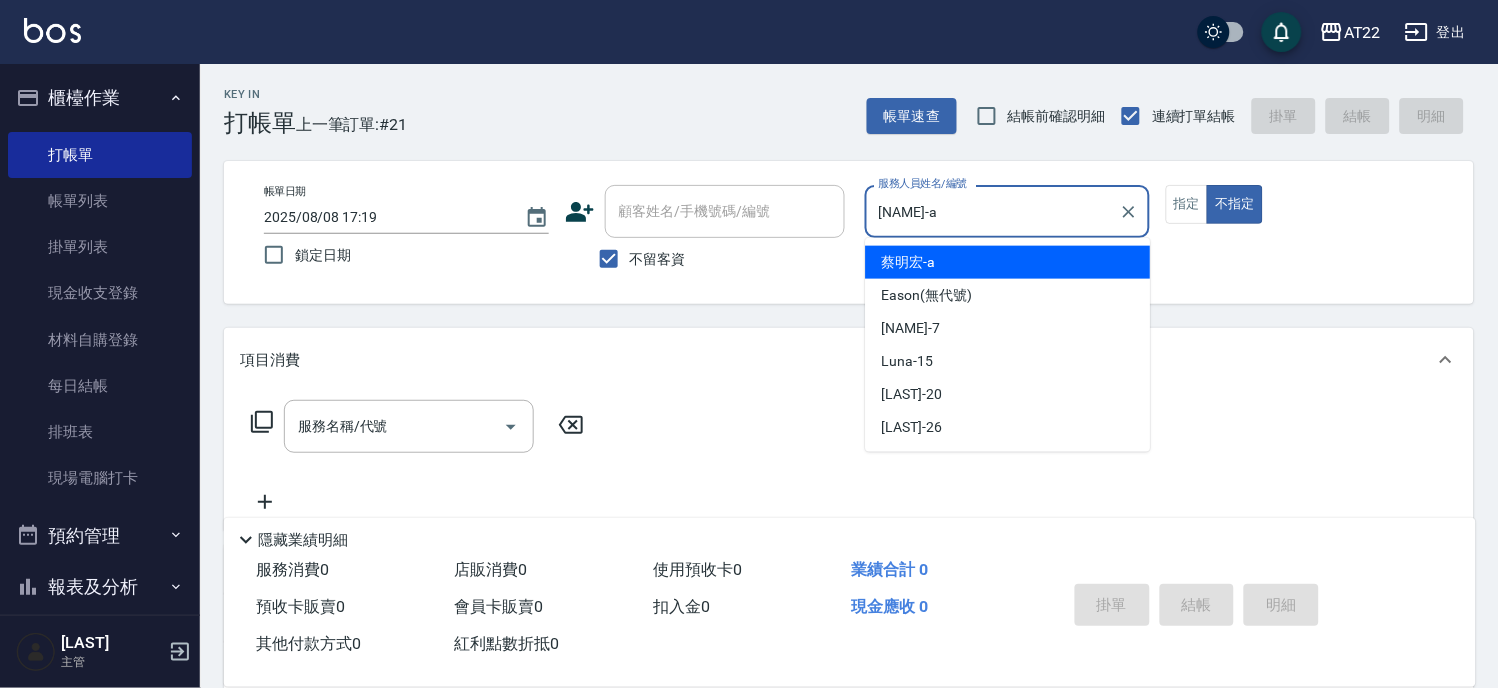 type on "false" 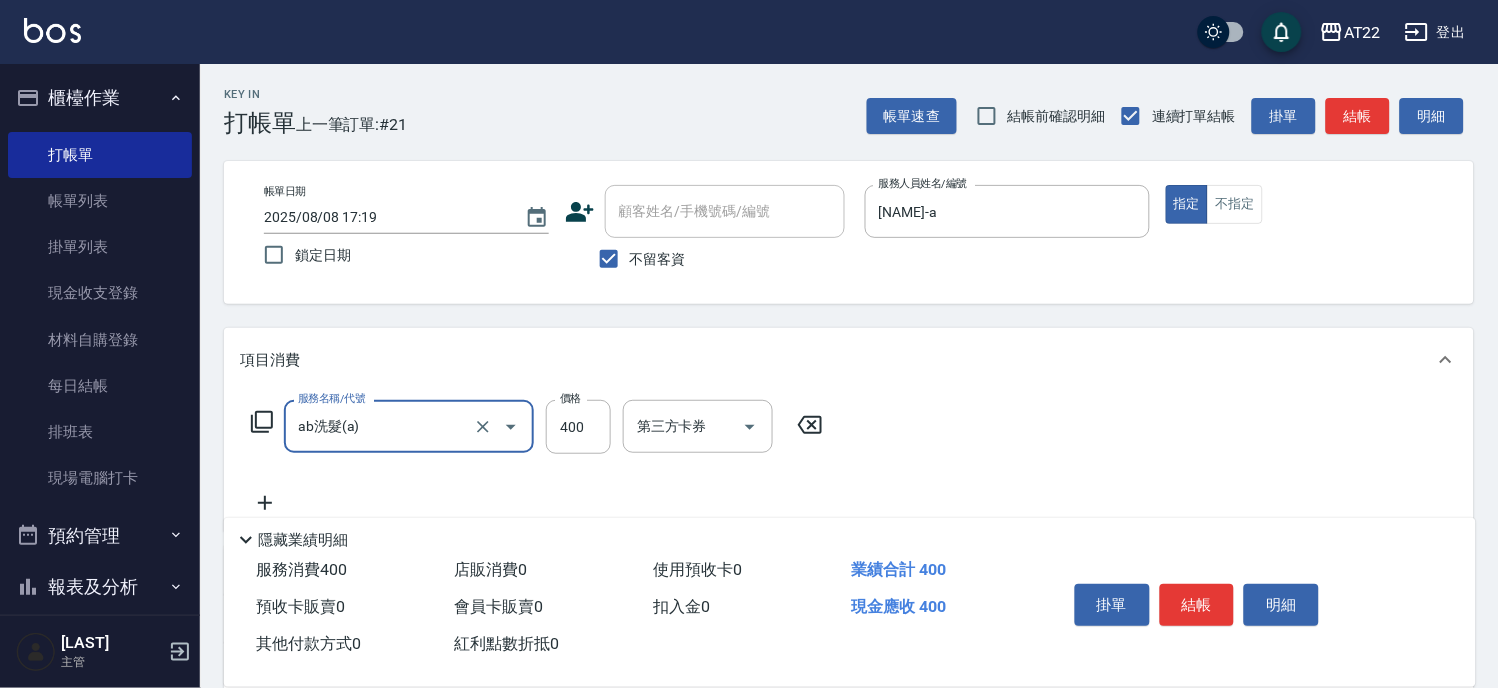 type on "ab洗髮(a)" 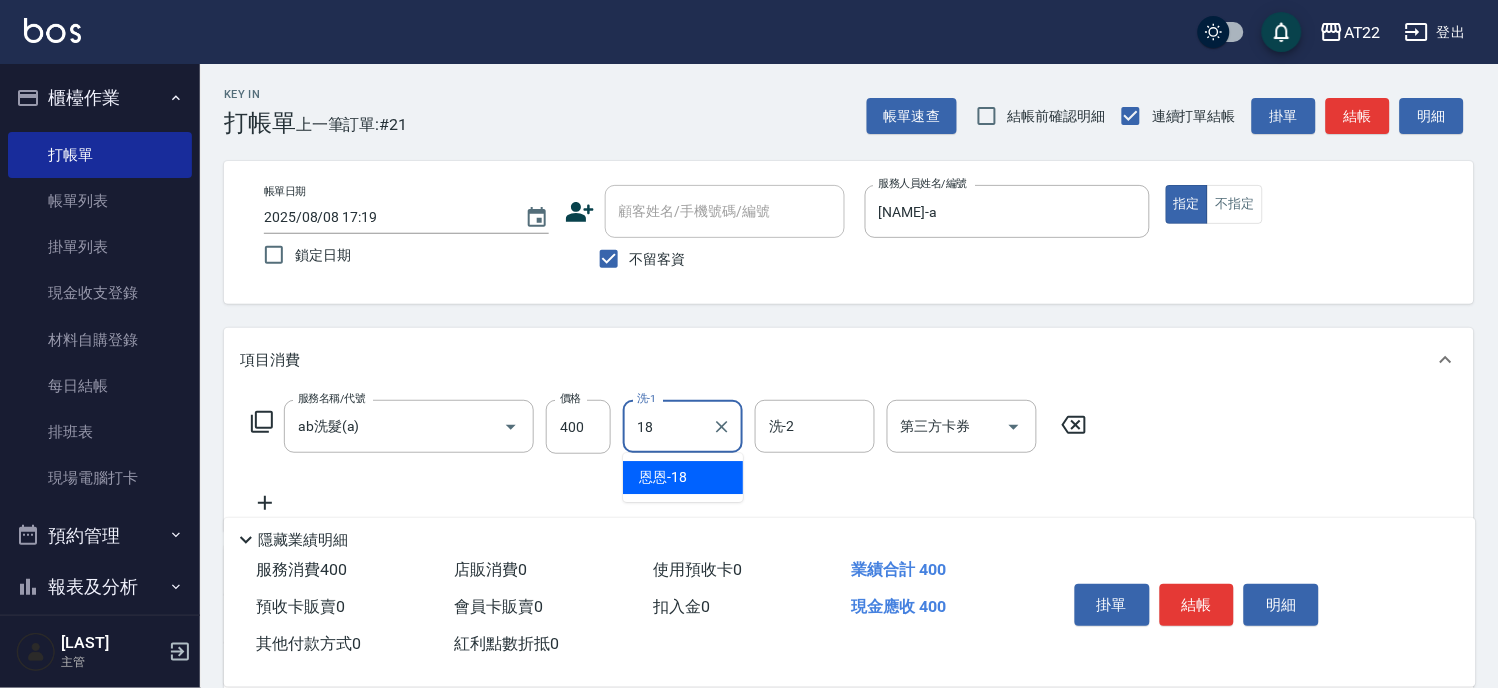 type on "恩恩-18" 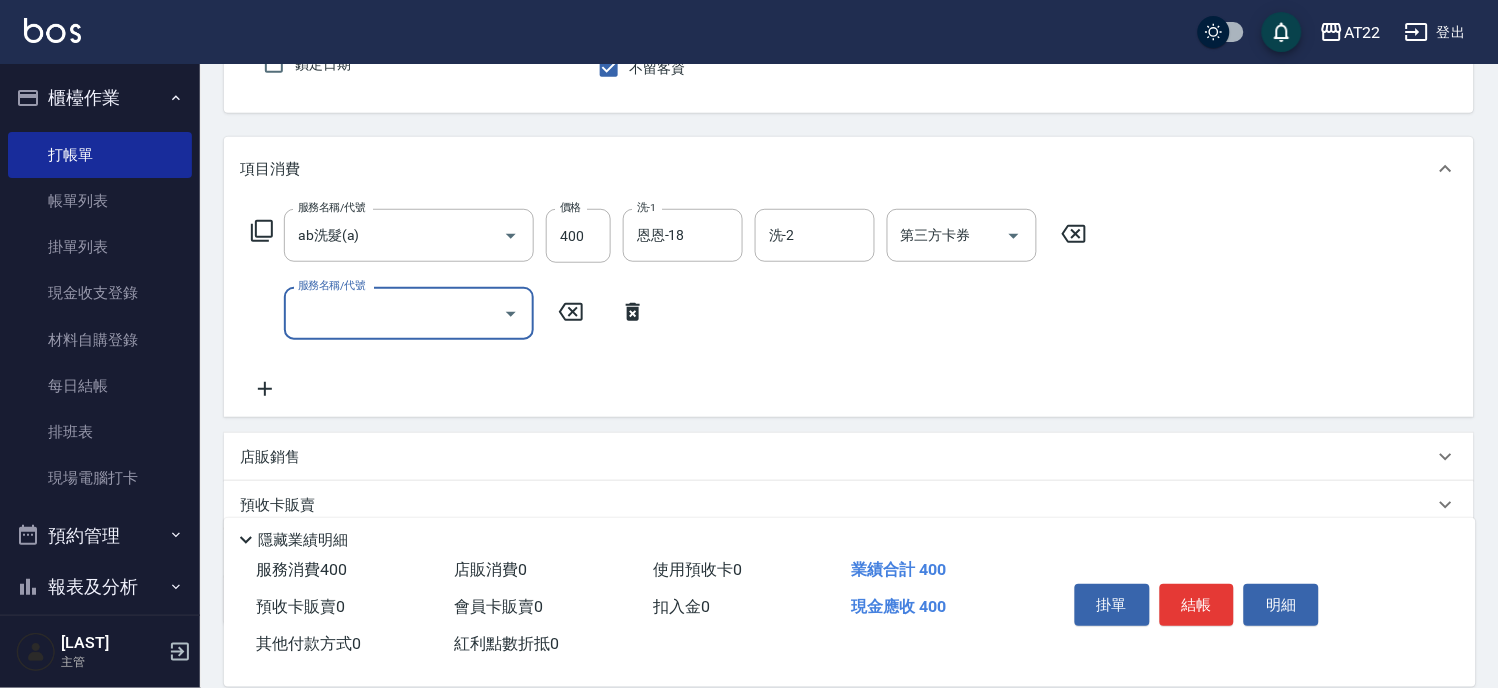 scroll, scrollTop: 317, scrollLeft: 0, axis: vertical 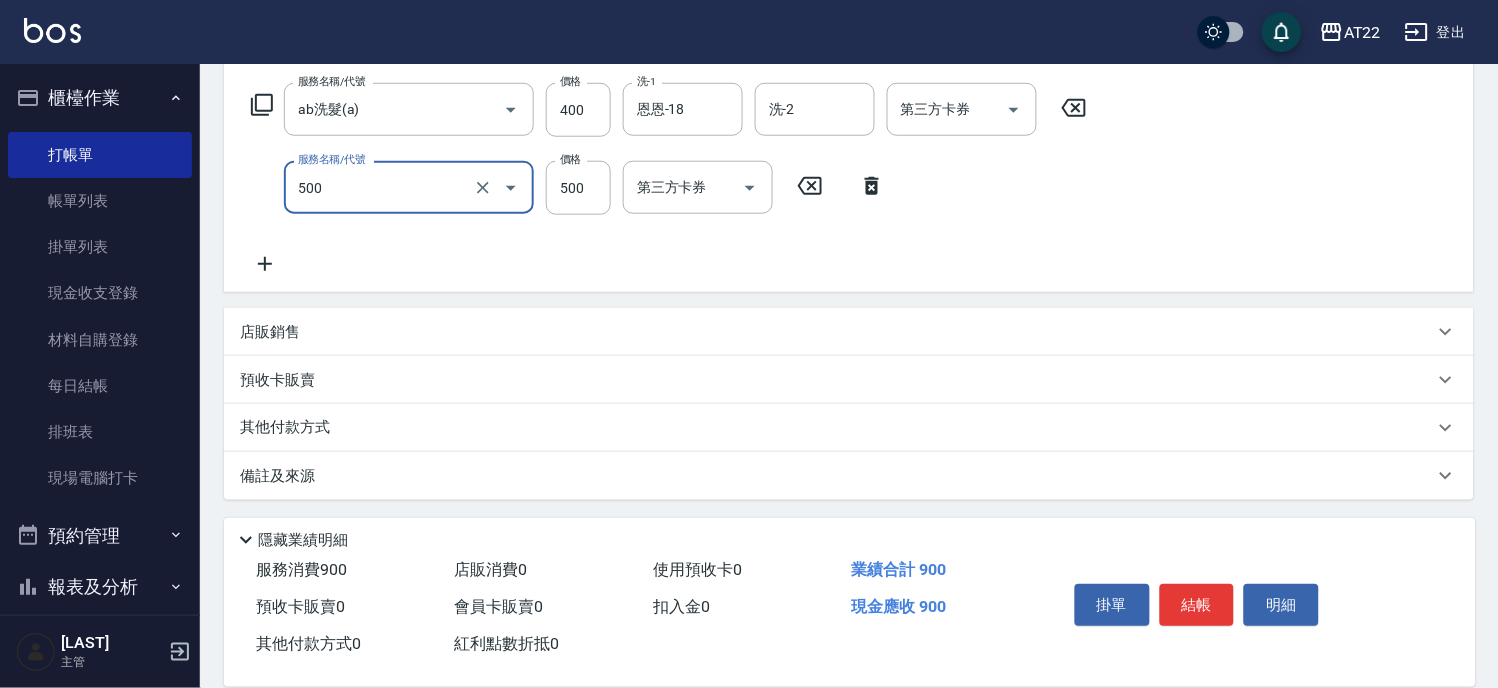 type on "剪髮(500)" 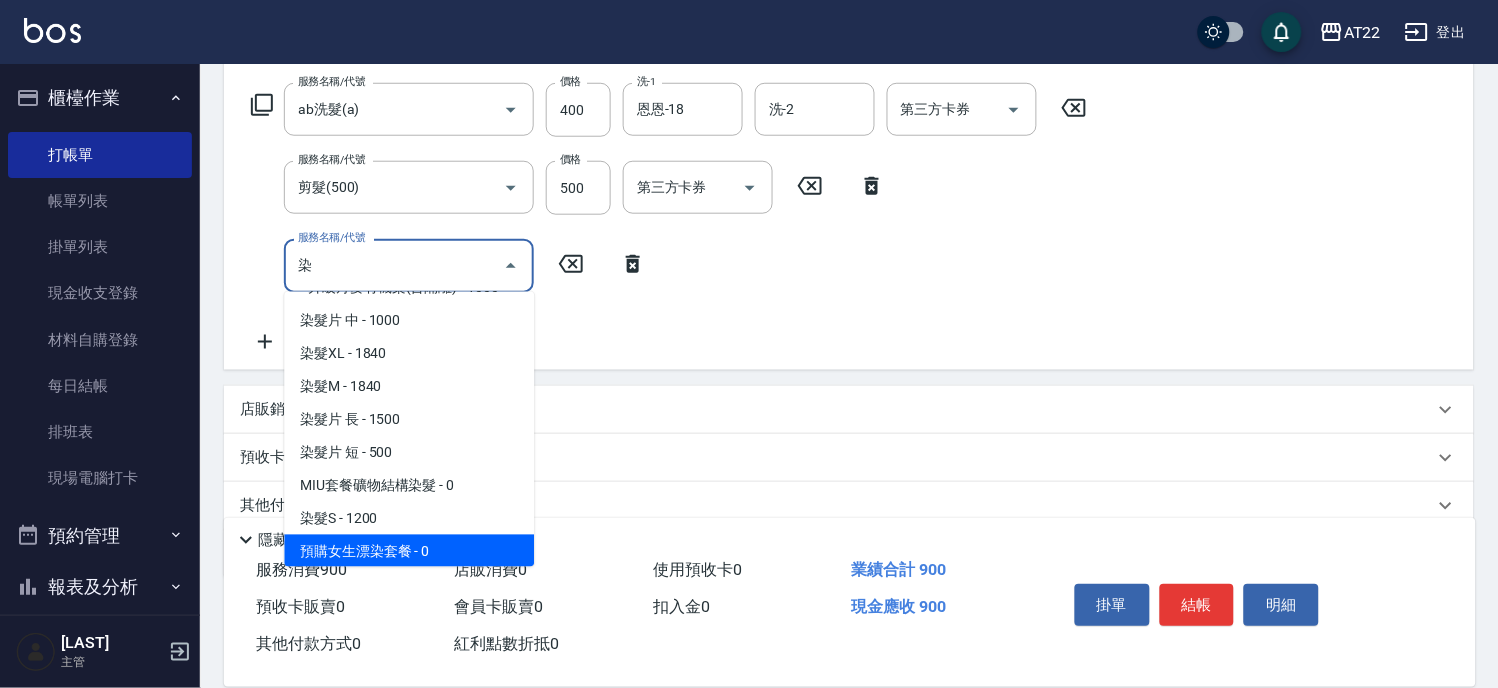 scroll, scrollTop: 127, scrollLeft: 0, axis: vertical 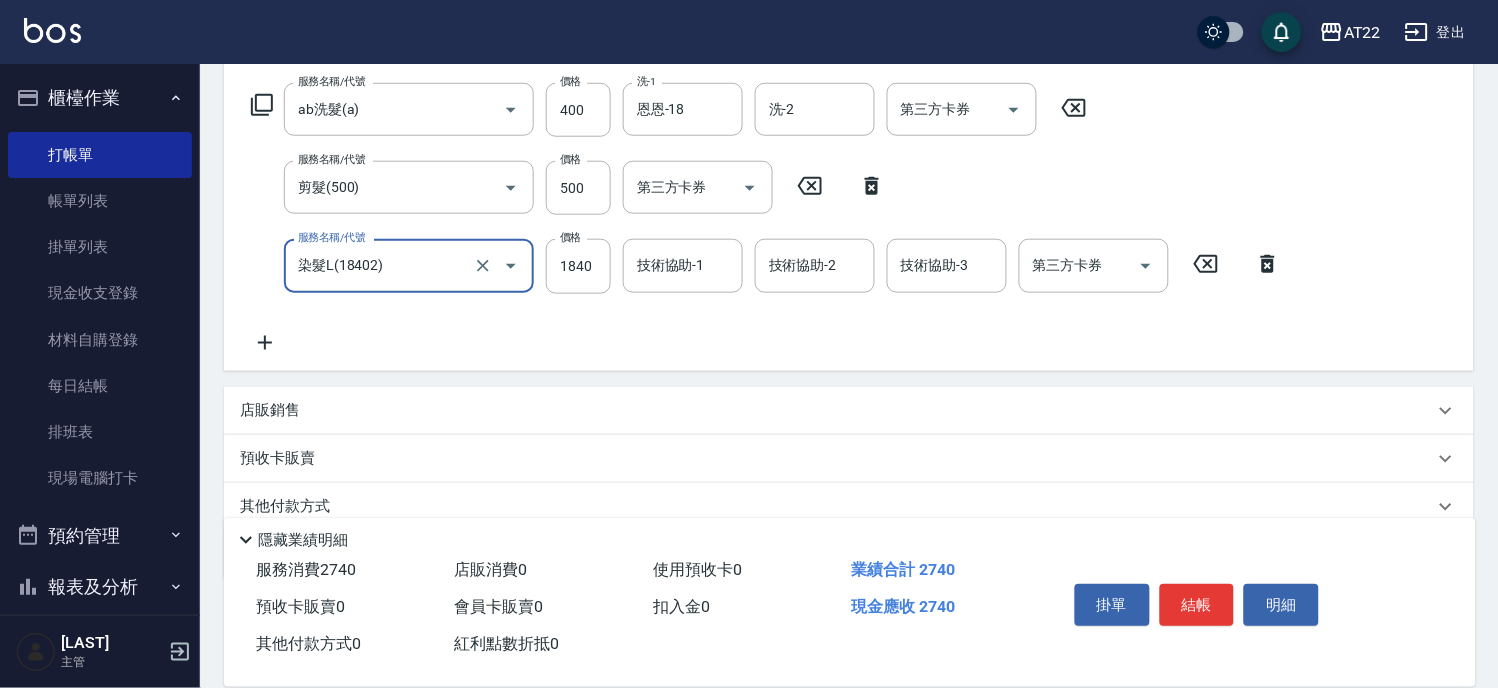 type on "染髮L(18402)" 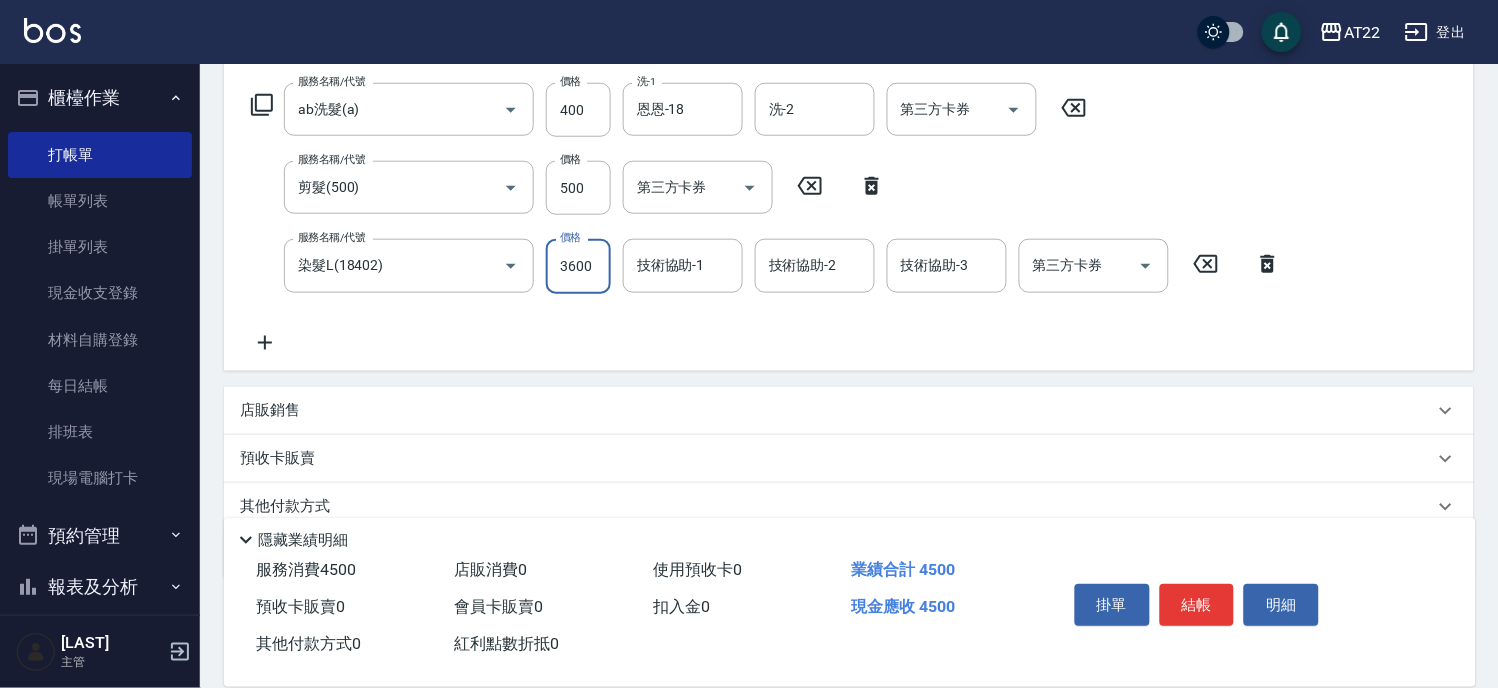 type on "3600" 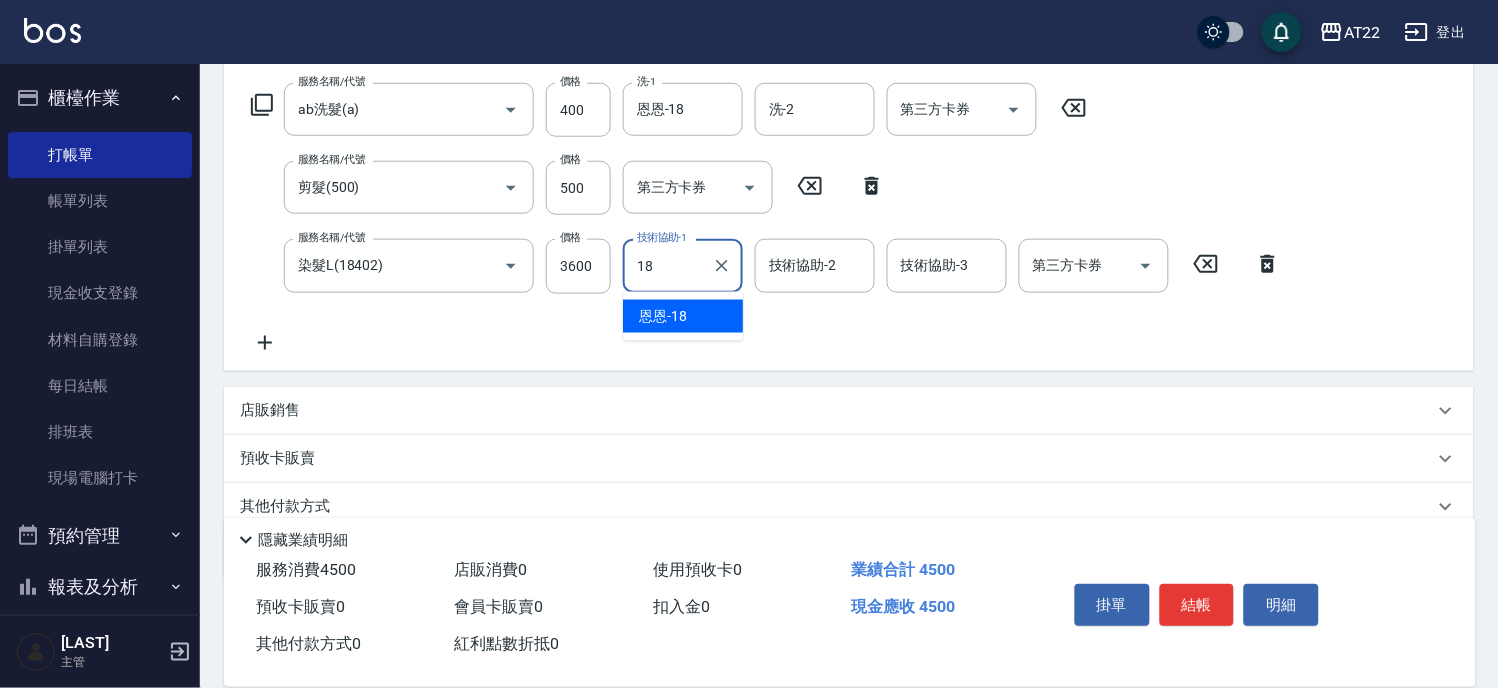 type on "恩恩-18" 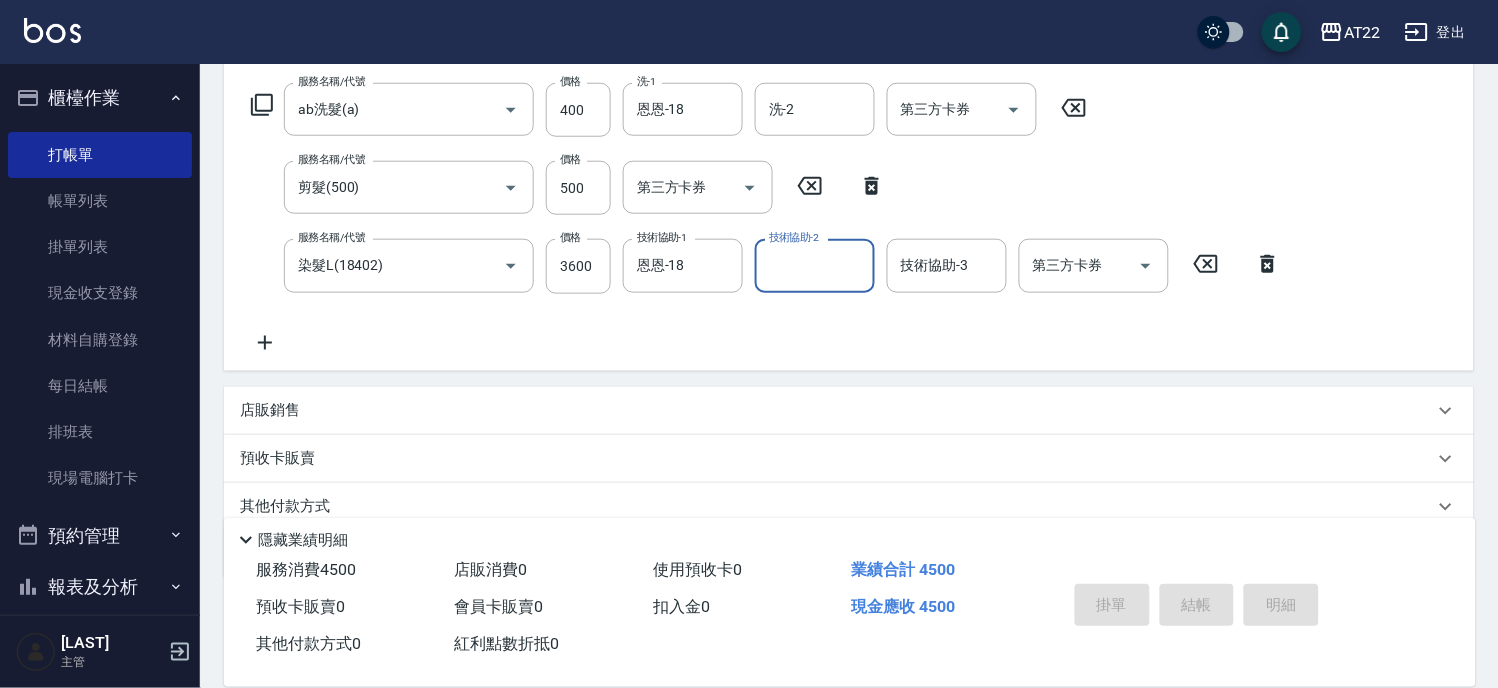 type 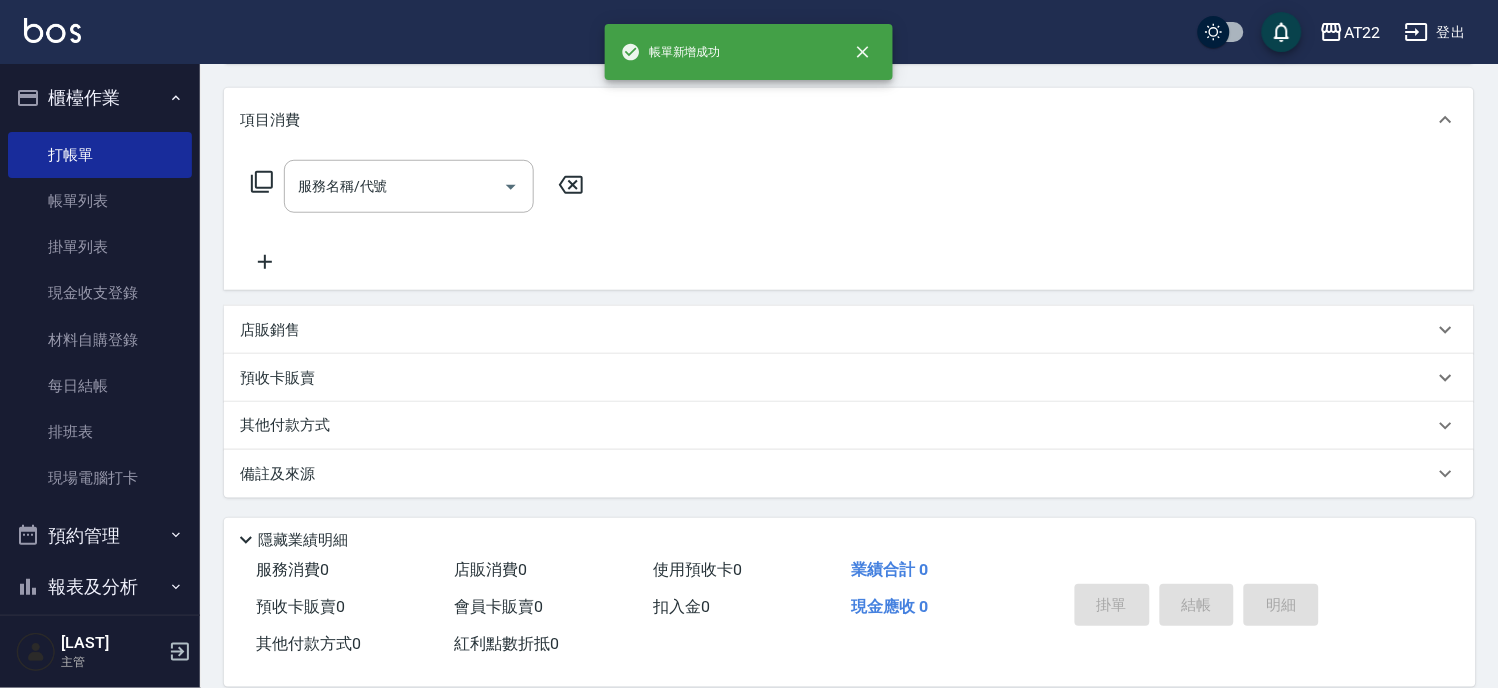scroll, scrollTop: 0, scrollLeft: 0, axis: both 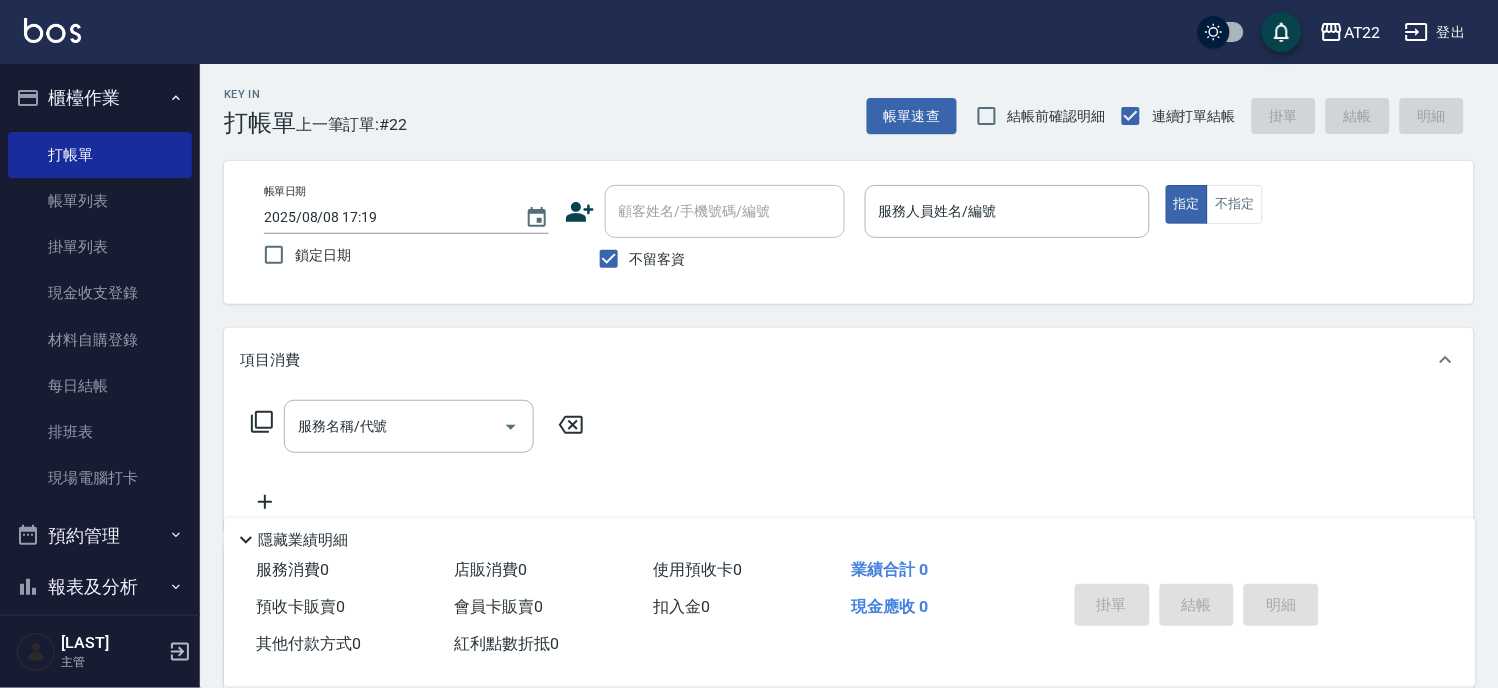 click on "不留客資" at bounding box center [658, 259] 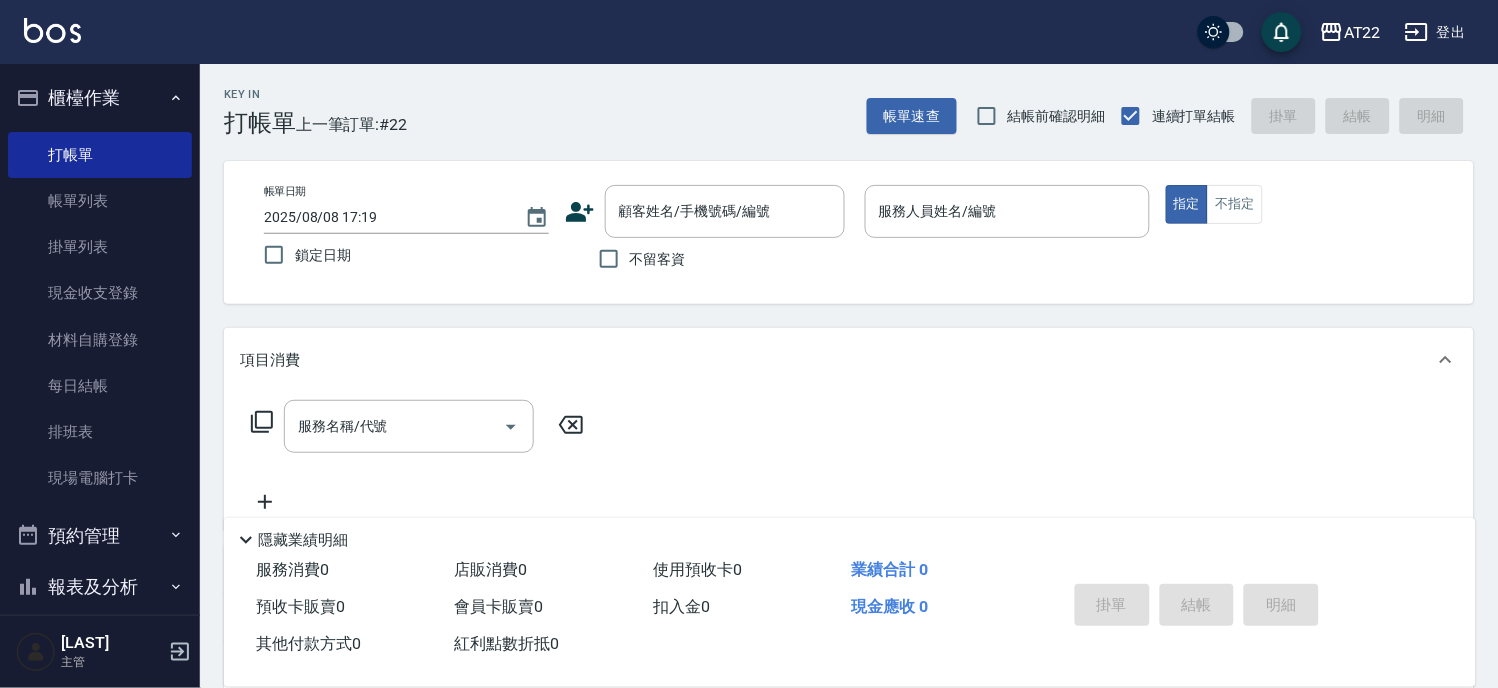 click on "不留客資" at bounding box center [658, 259] 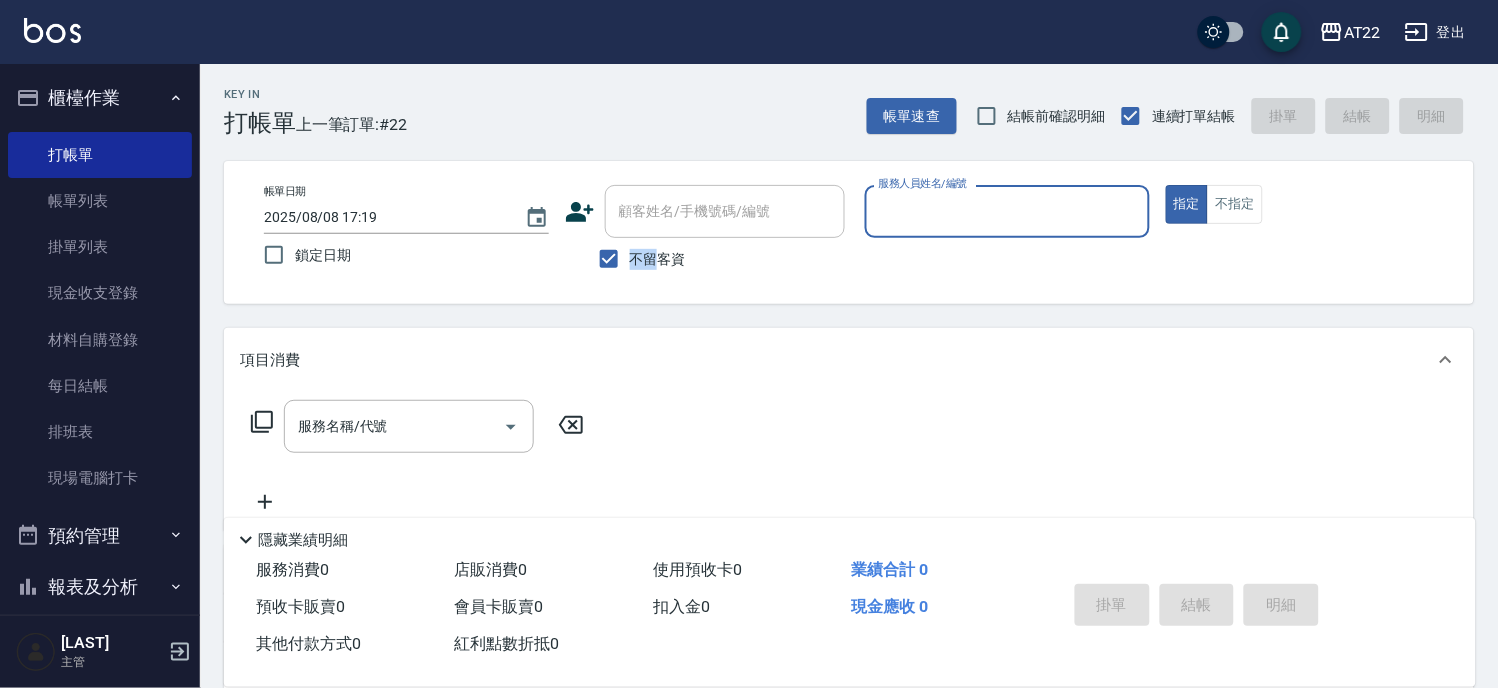 click on "不留客資" at bounding box center [658, 259] 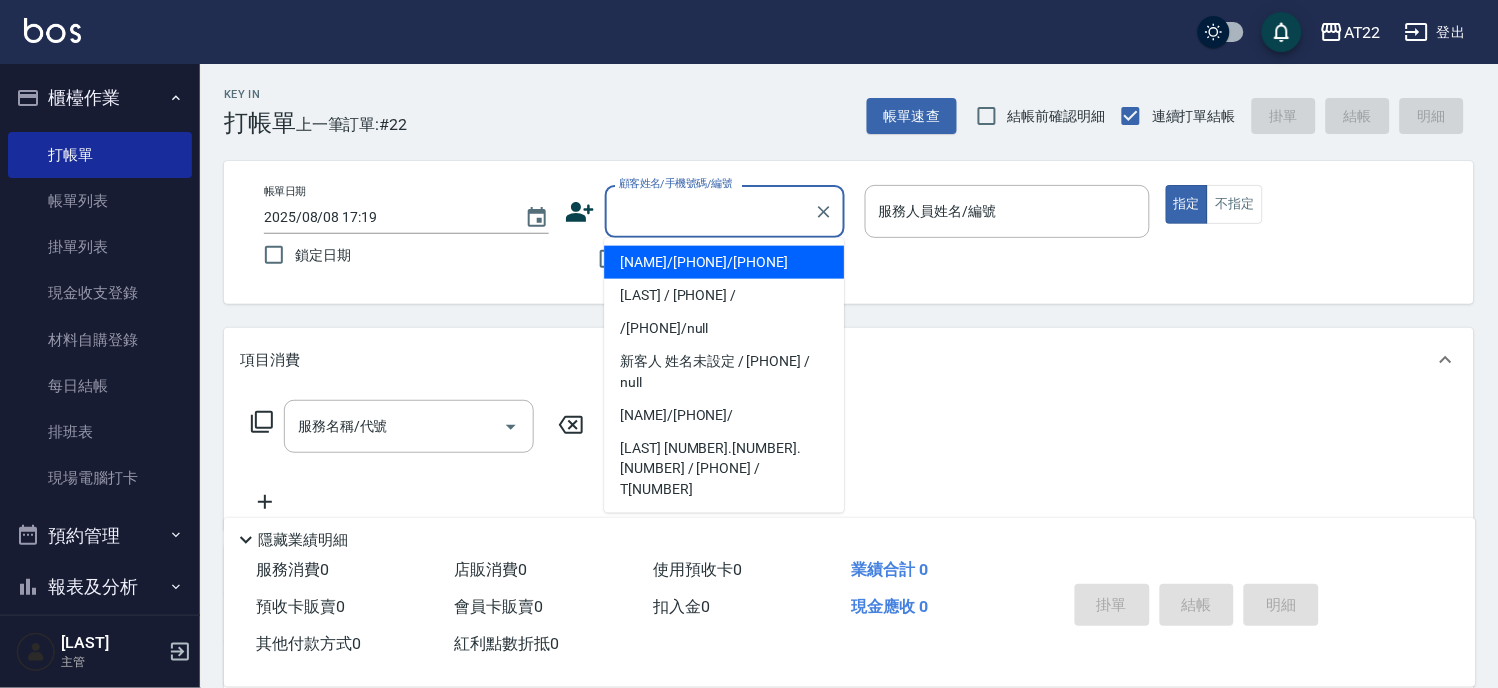 click on "顧客姓名/手機號碼/編號" at bounding box center (710, 211) 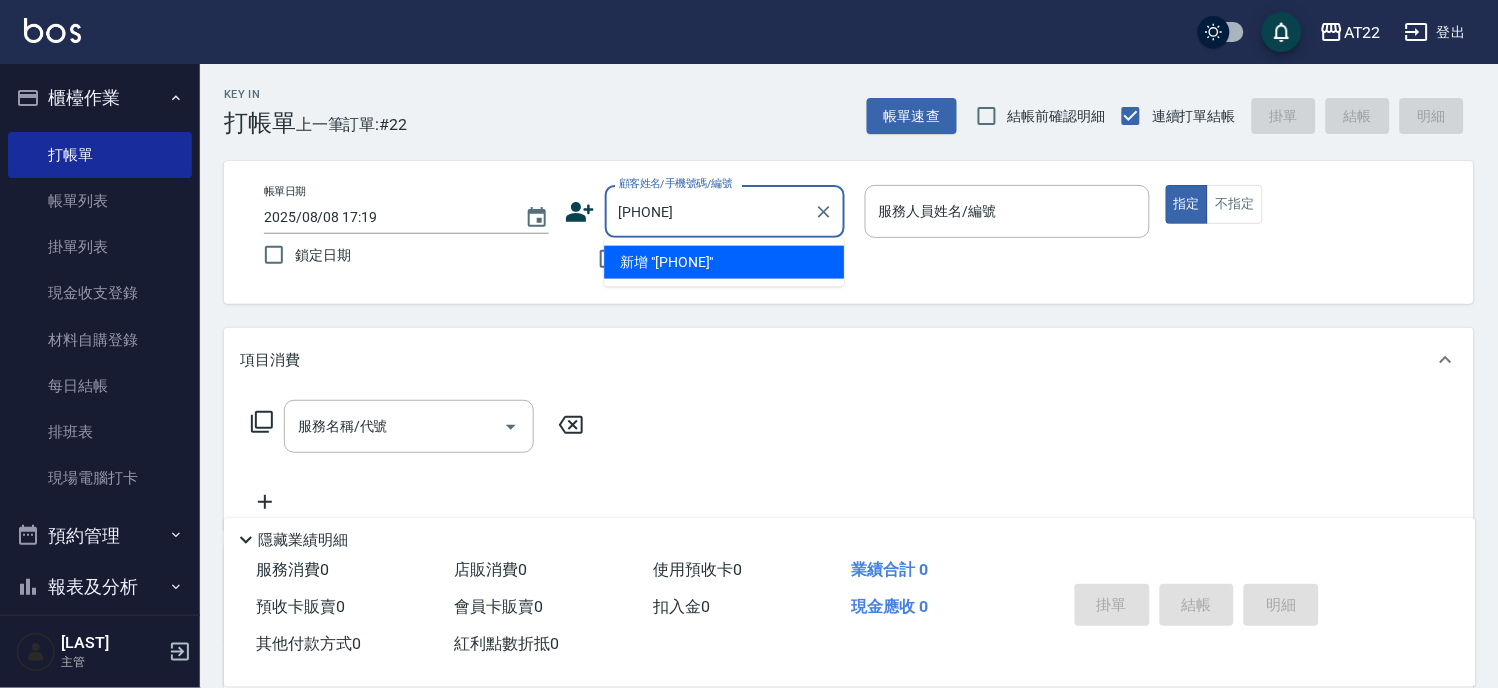 click on "新增 "[PHONE]"" at bounding box center (724, 262) 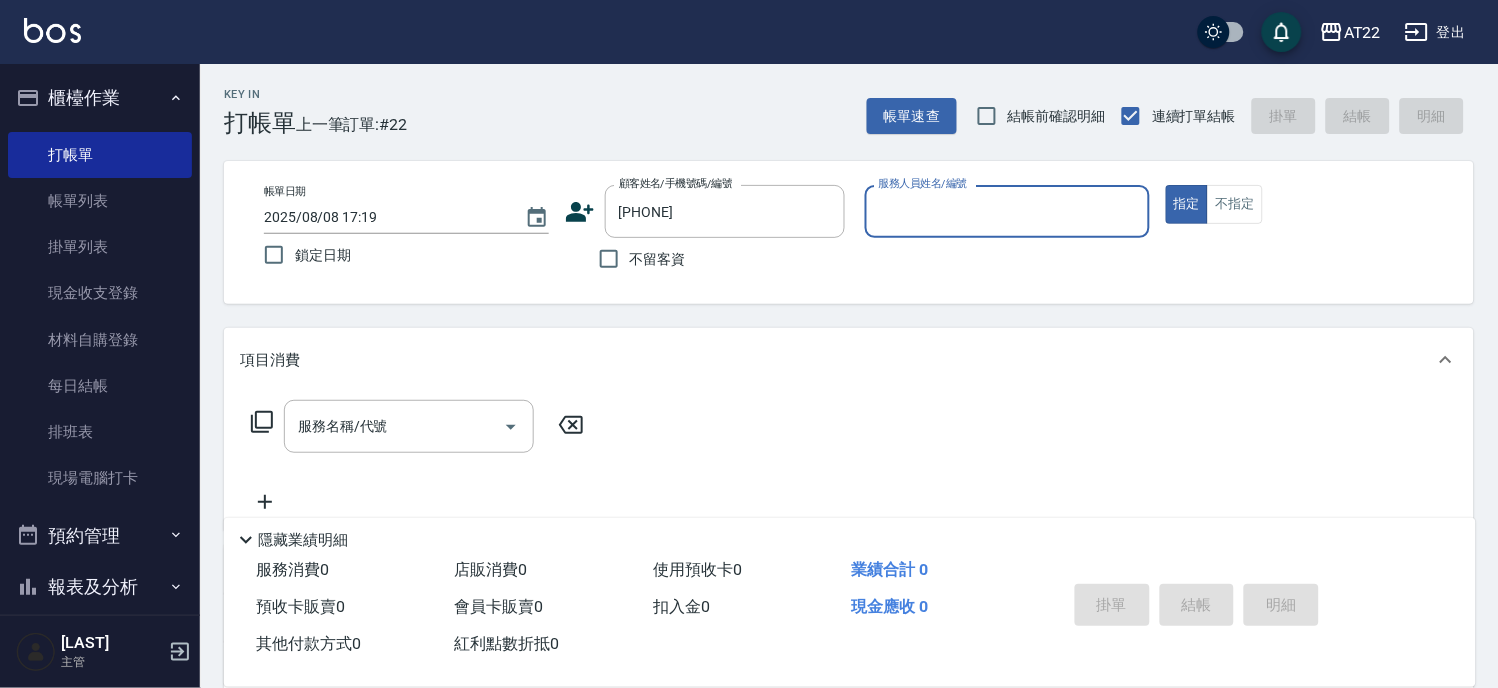 click 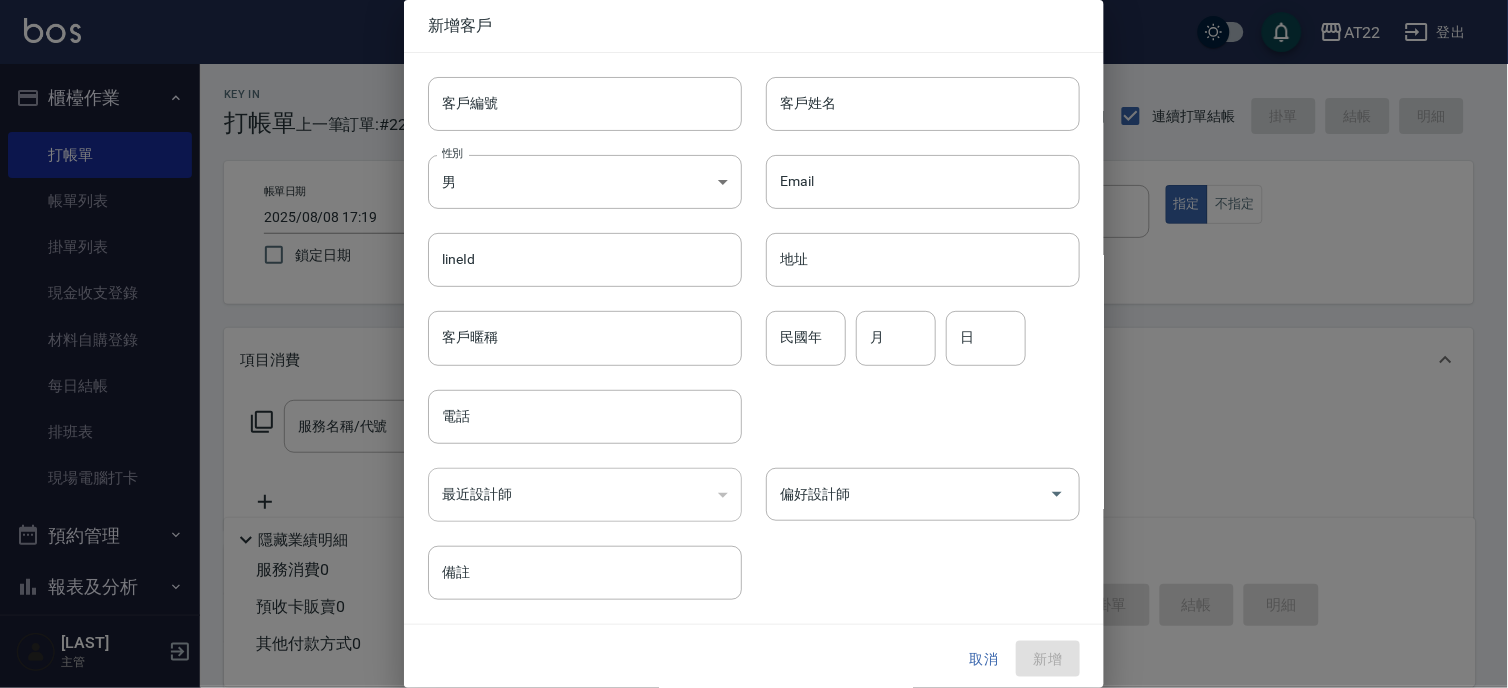type on "[PHONE]" 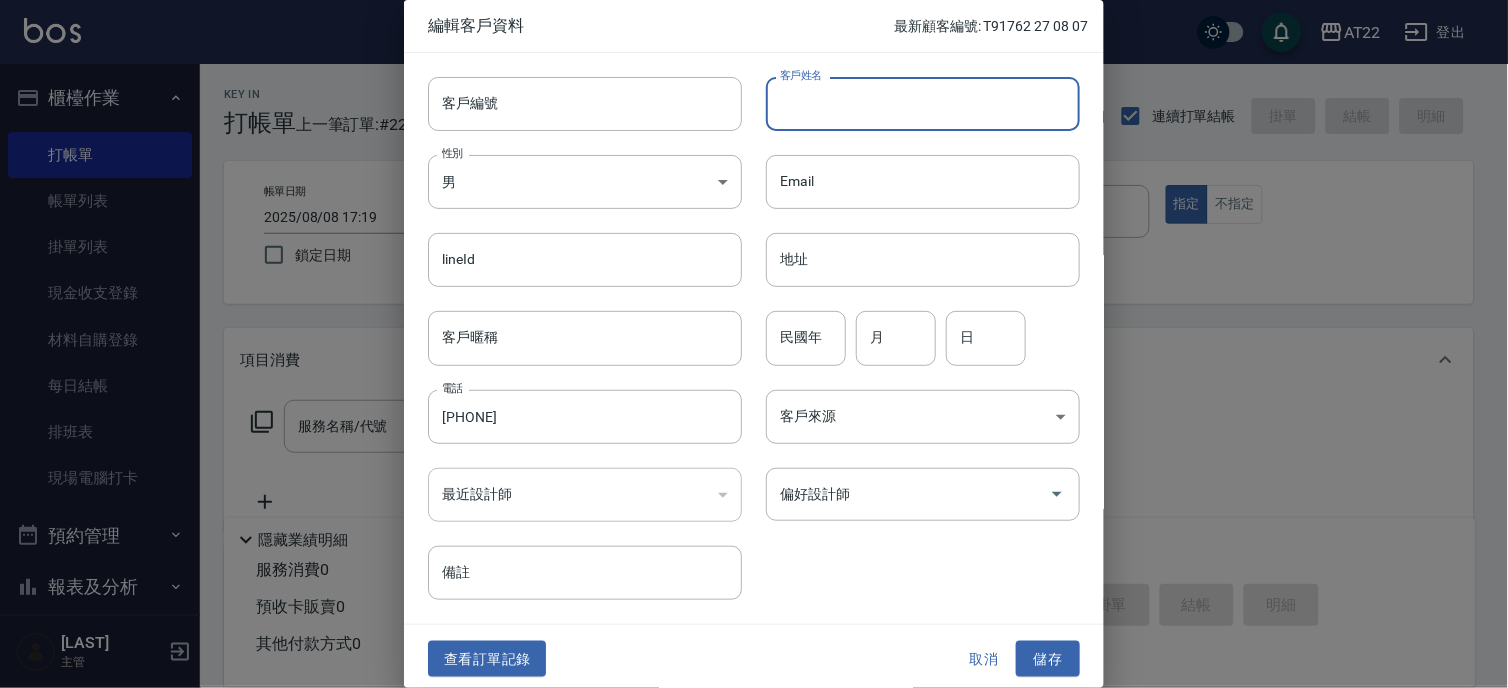 click on "客戶姓名" at bounding box center (923, 104) 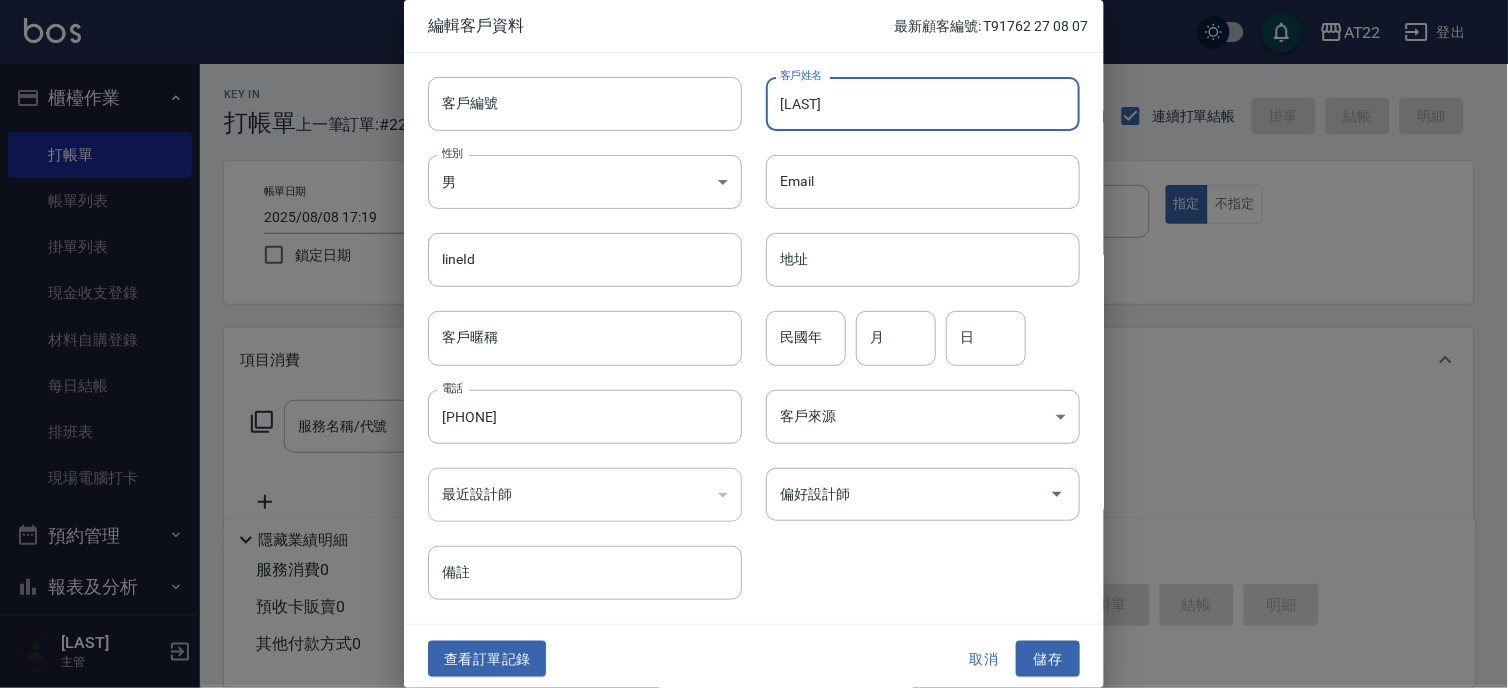 type on "[LAST]" 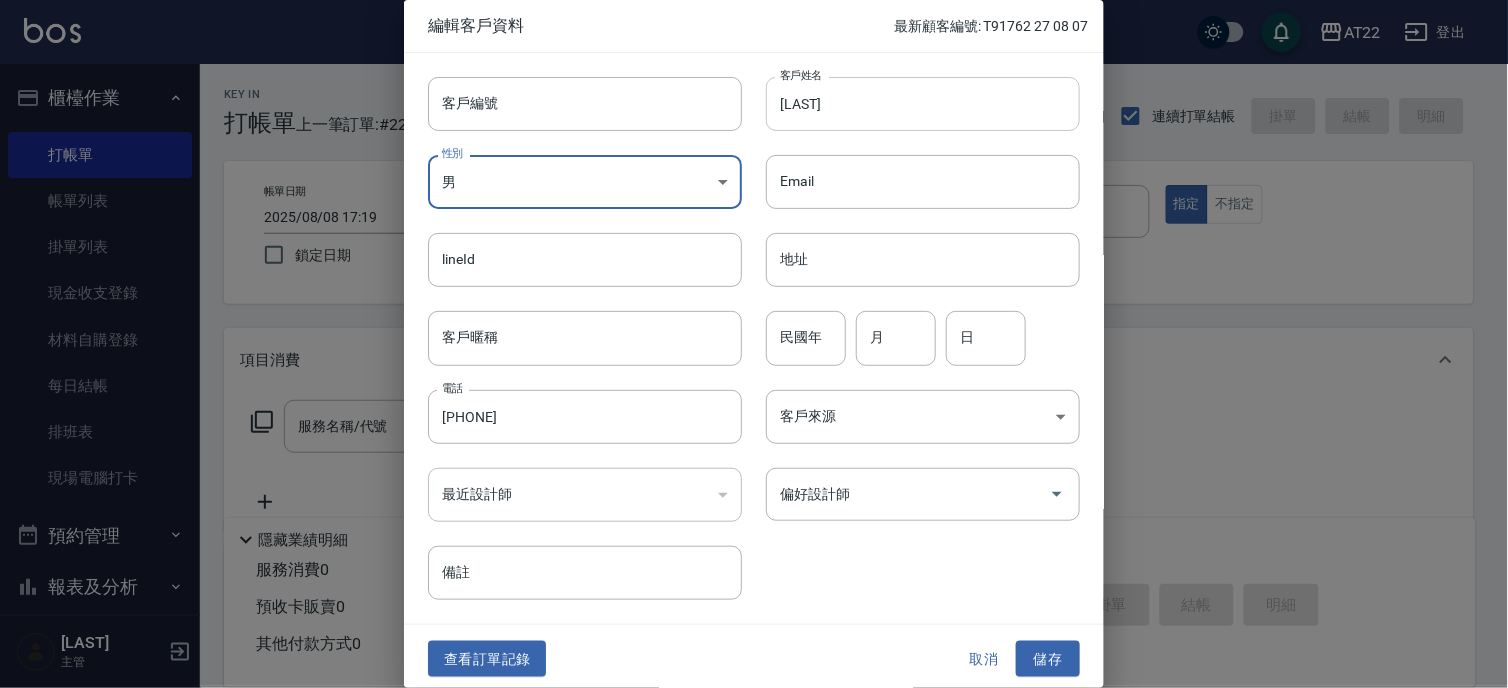 click on "[LAST]" at bounding box center (923, 104) 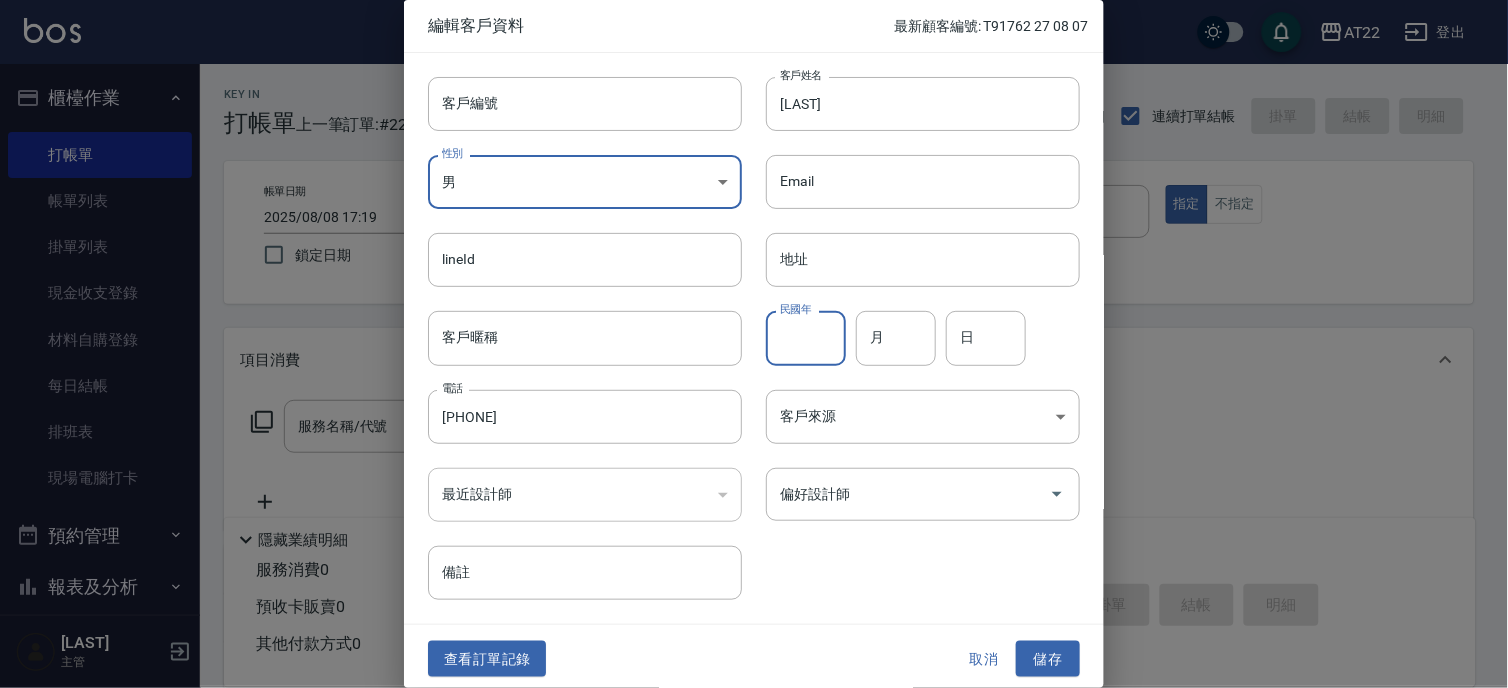 click on "民國年" at bounding box center [806, 338] 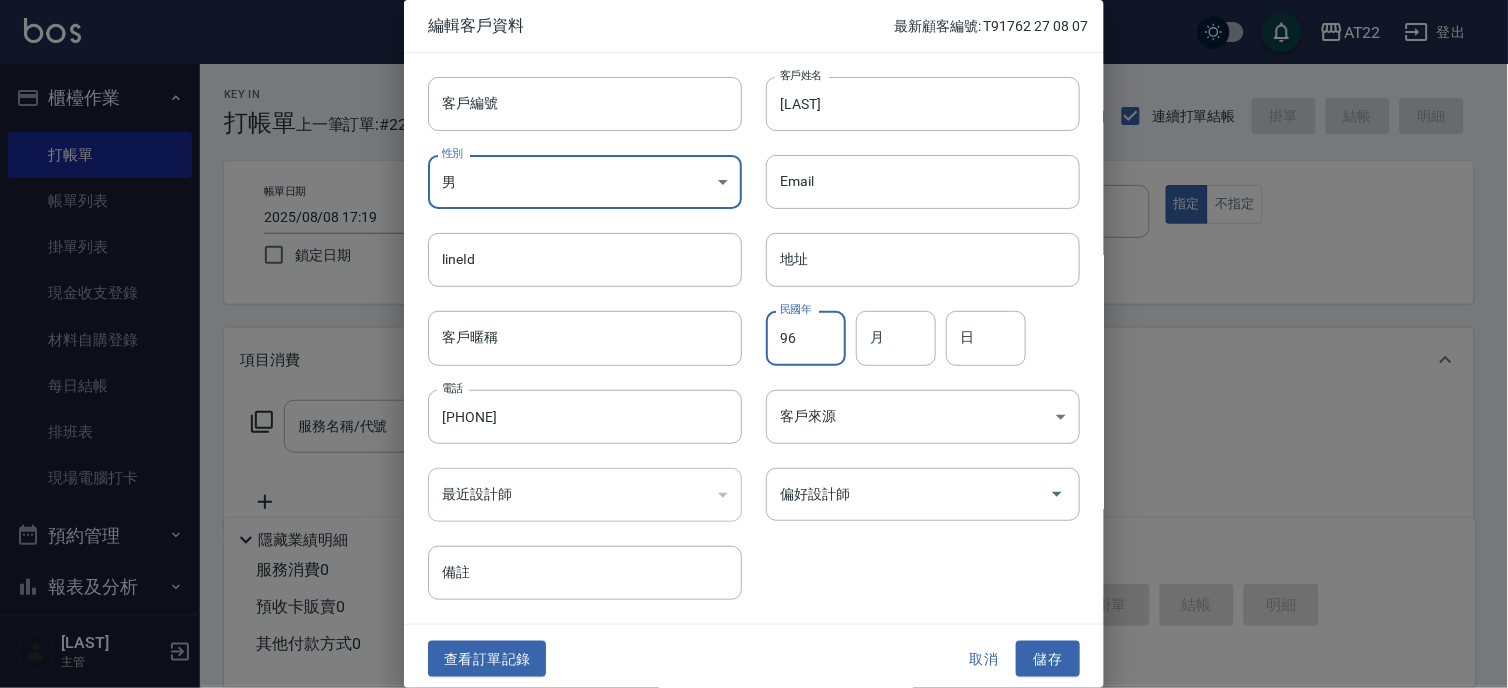 type on "96" 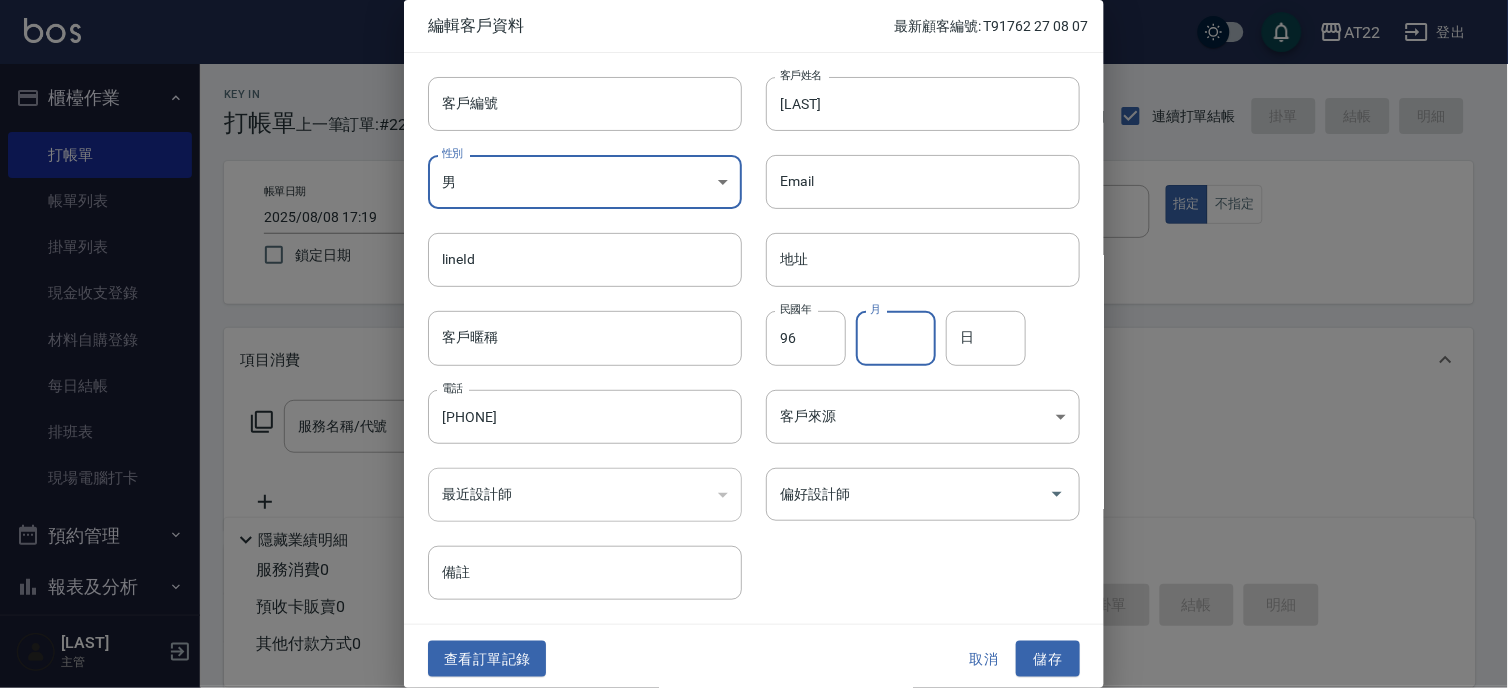 click on "月" at bounding box center [896, 338] 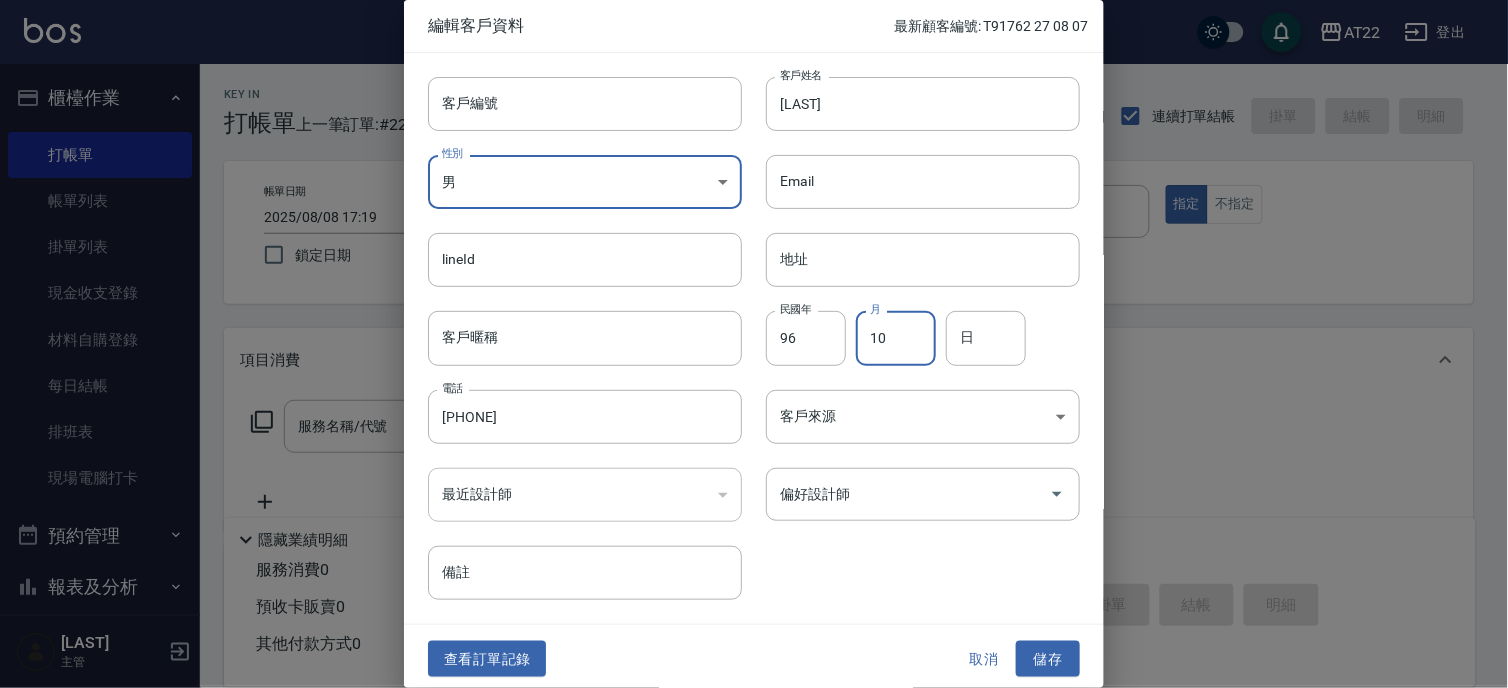 type on "10" 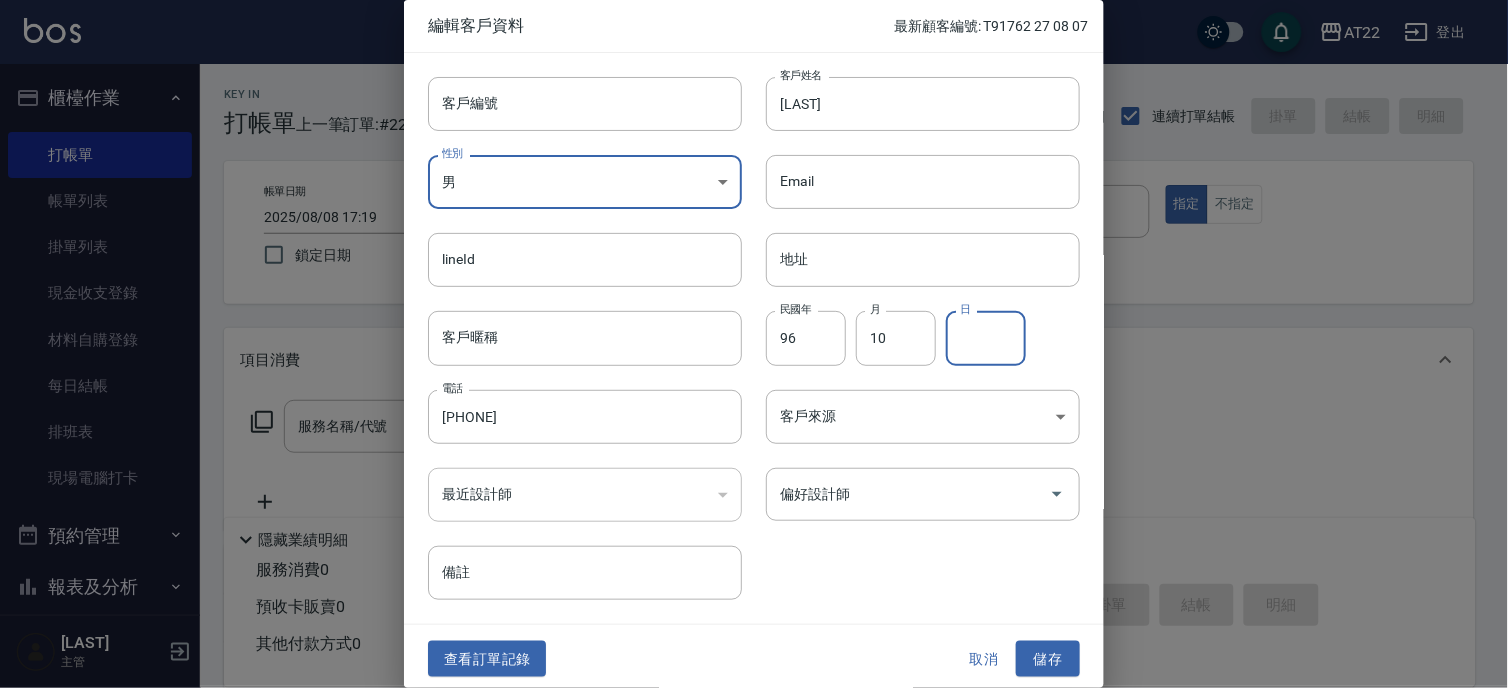 click on "日" at bounding box center (986, 338) 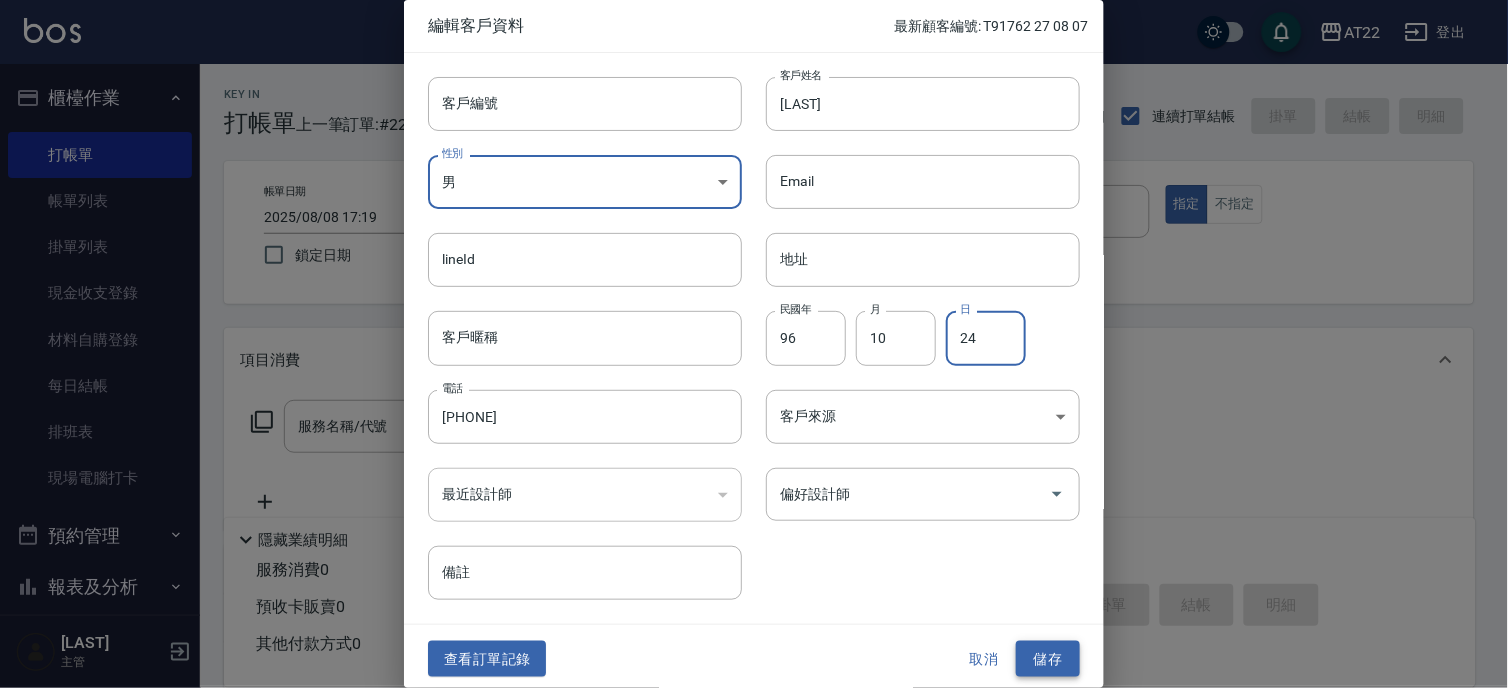 type on "24" 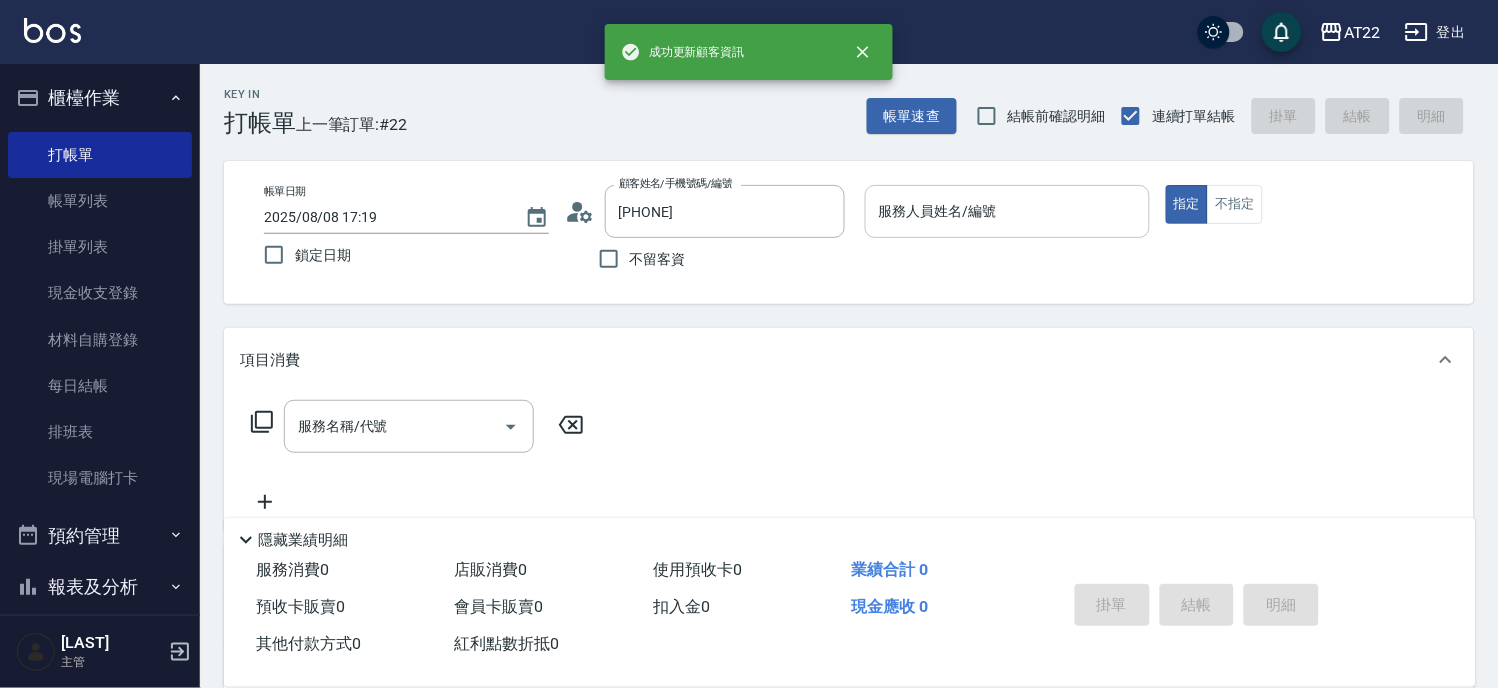 click on "服務人員姓名/編號" at bounding box center [1007, 211] 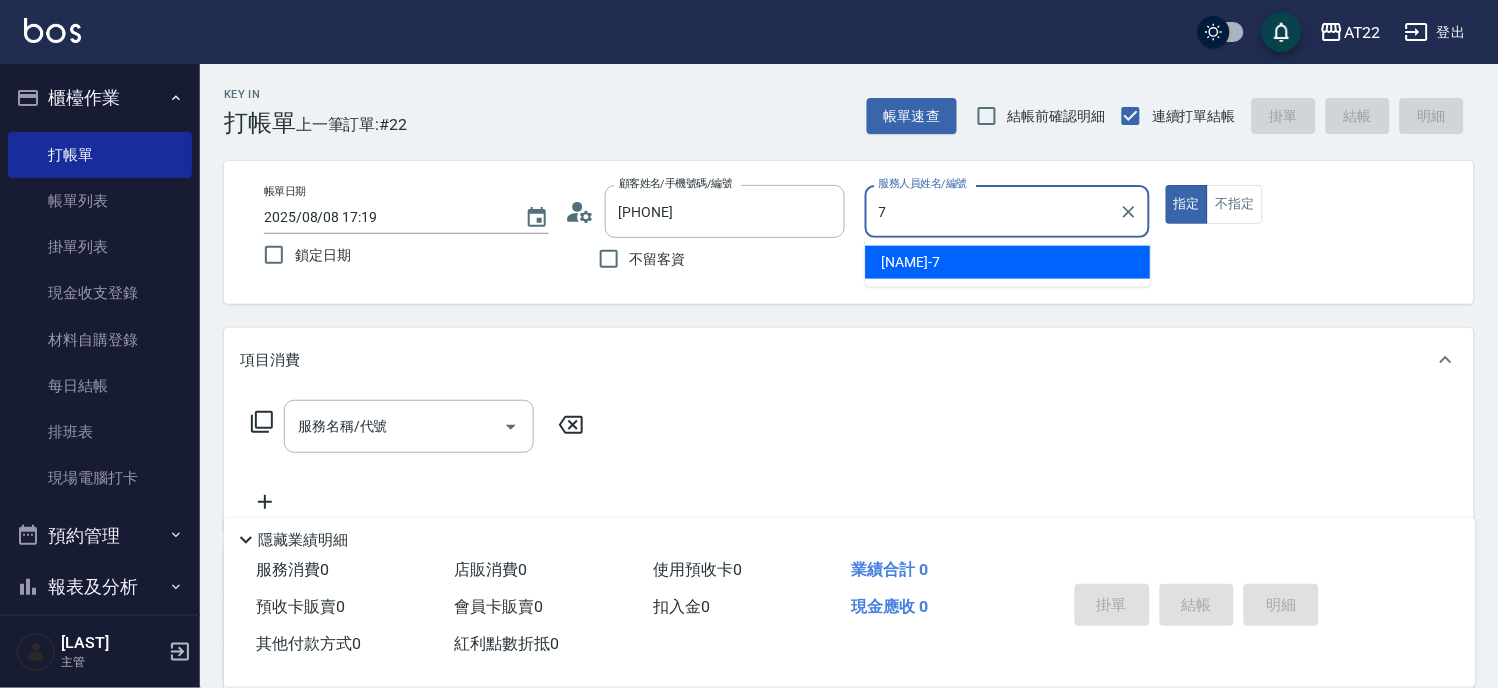 type on "Allen-7" 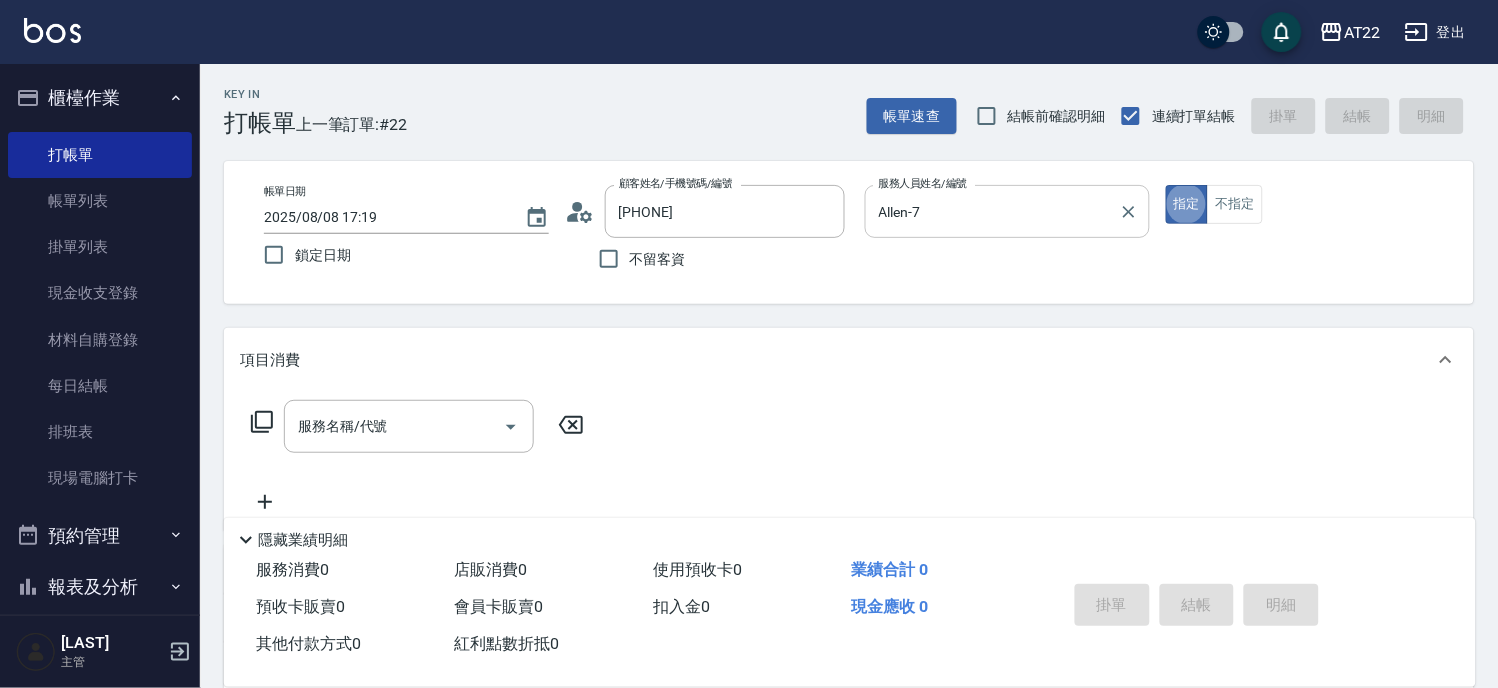 type on "true" 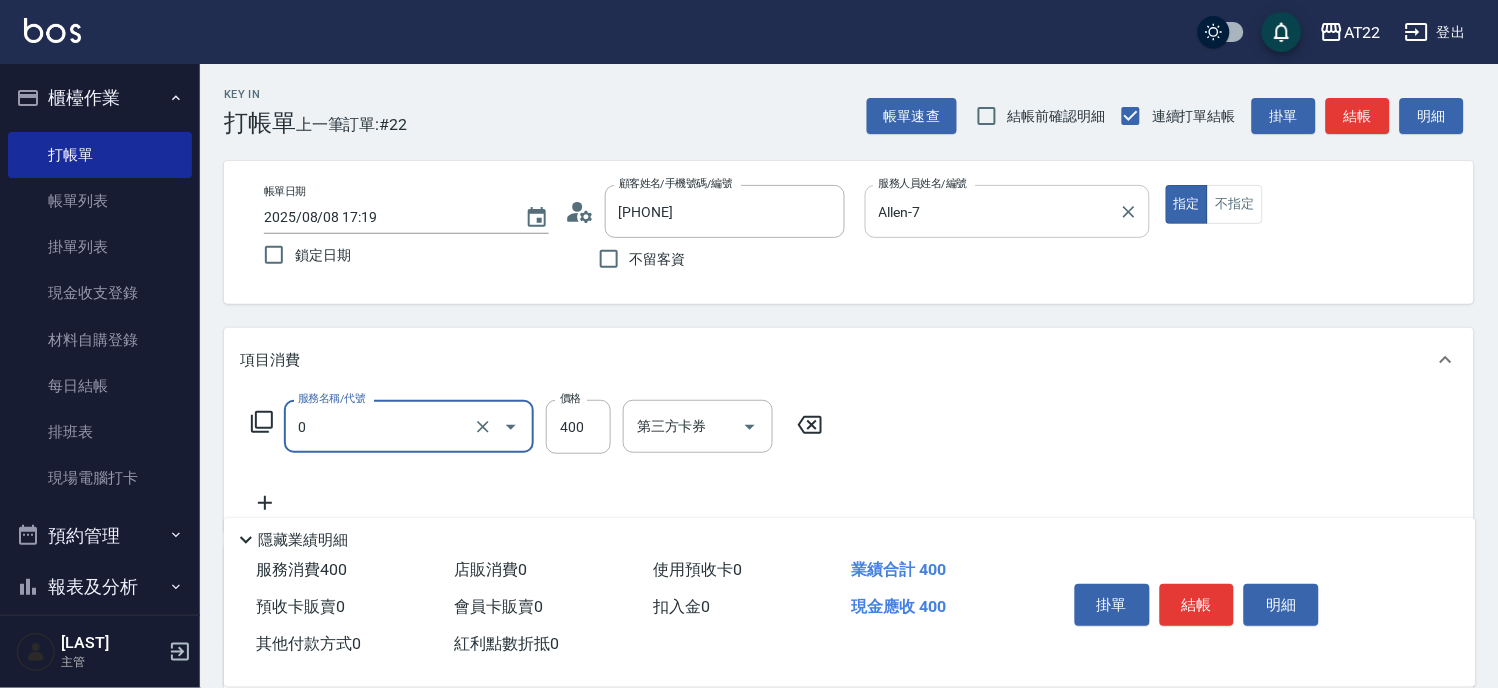 type on "有機洗髮(0)" 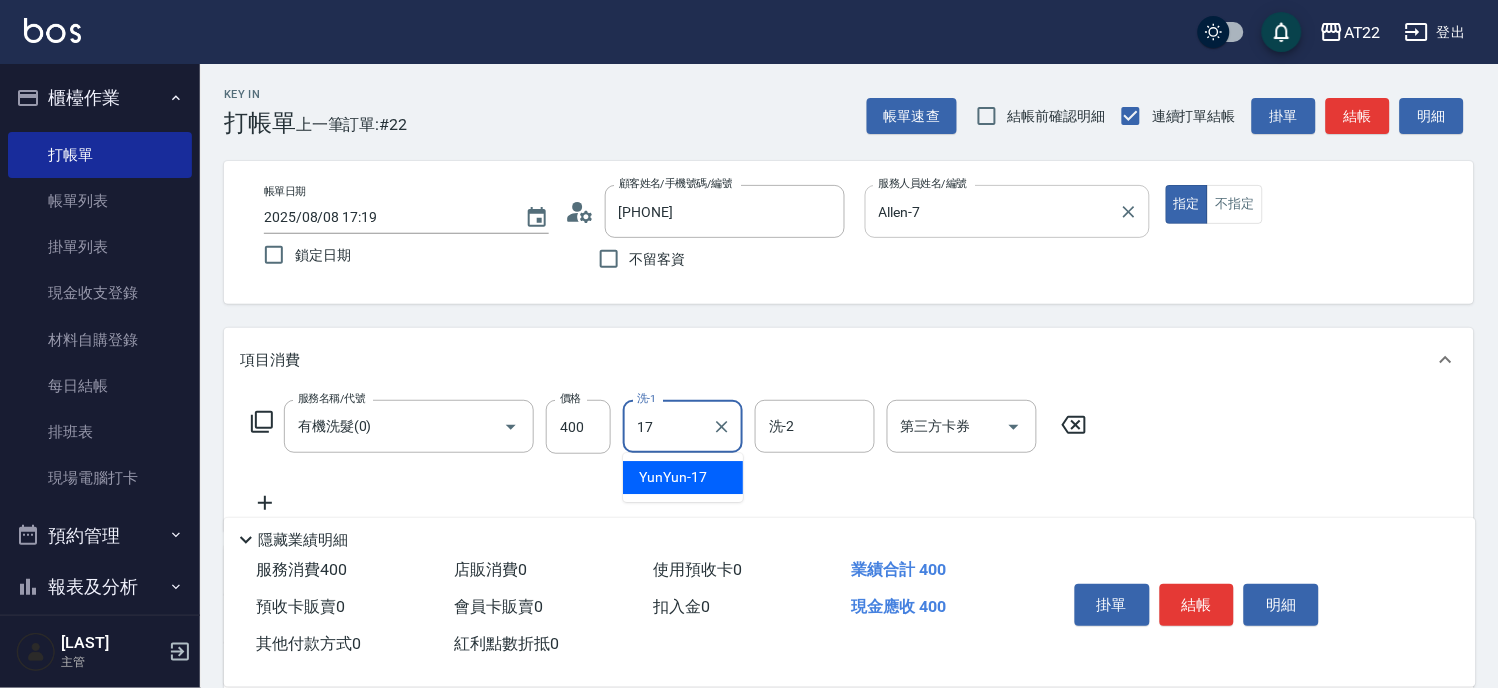type on "YunYun-17" 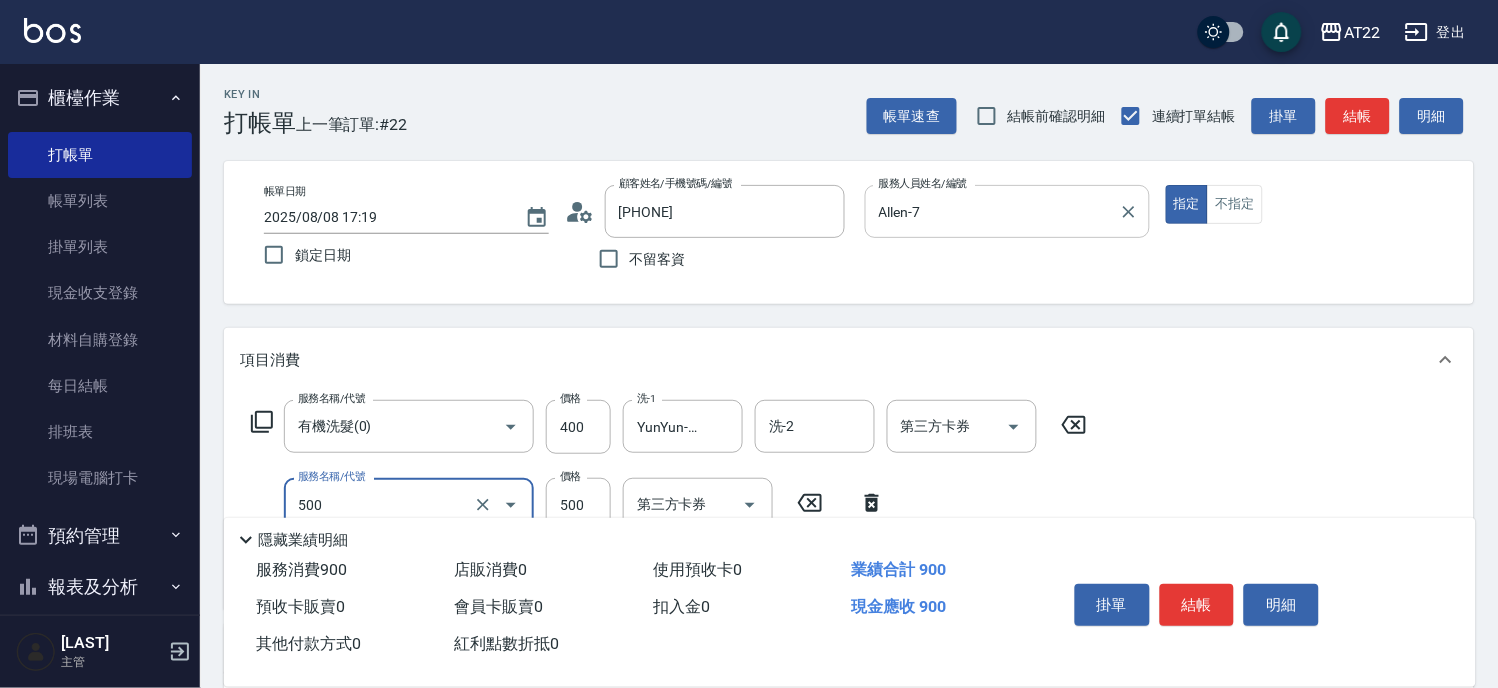 type on "剪髮(500)" 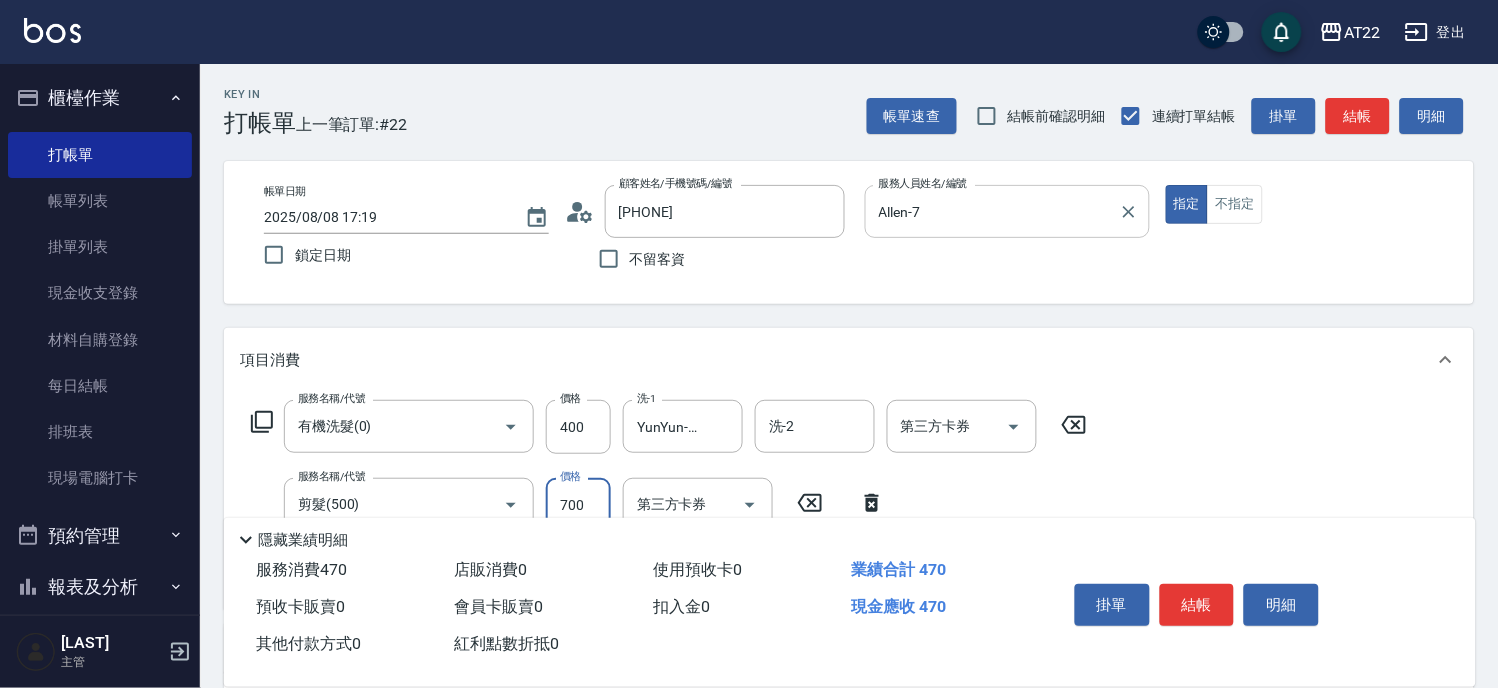 type on "700" 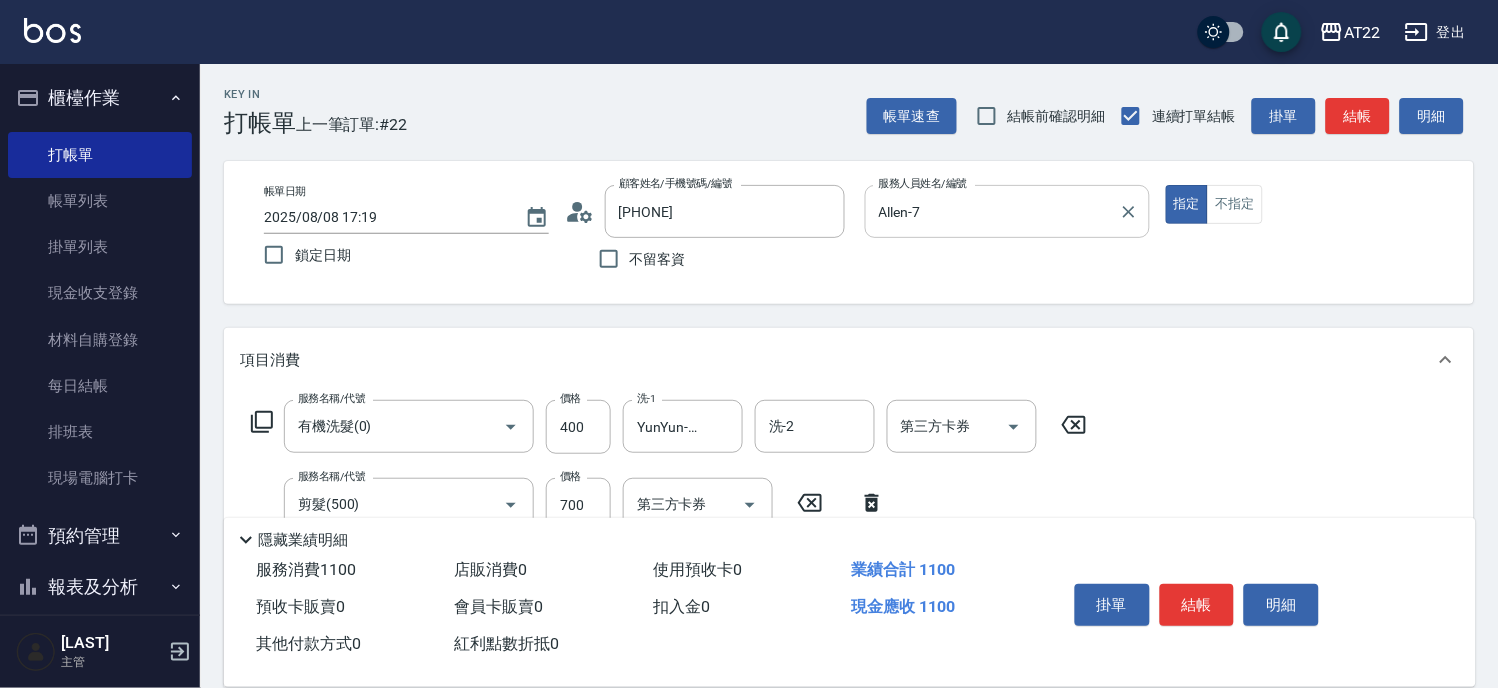 scroll, scrollTop: 443, scrollLeft: 0, axis: vertical 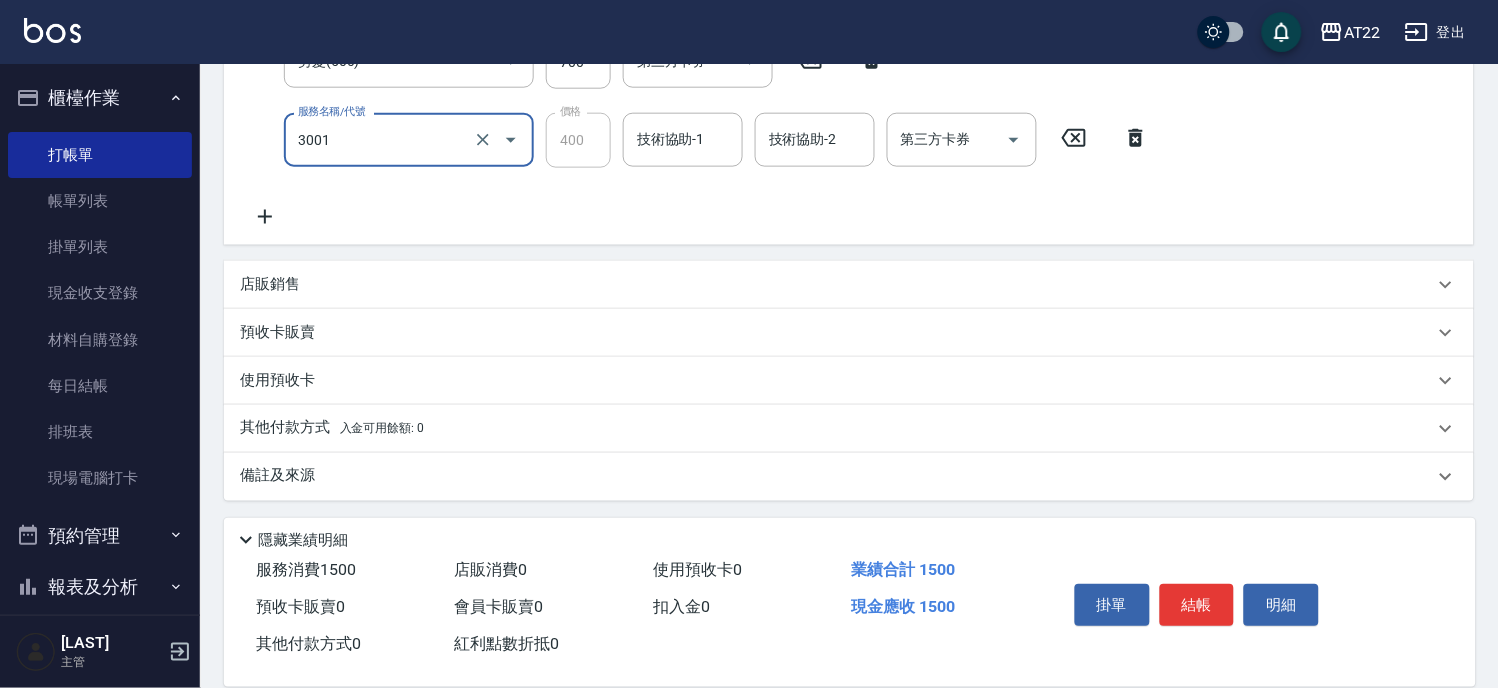 type on "側邊燙貼(3001)" 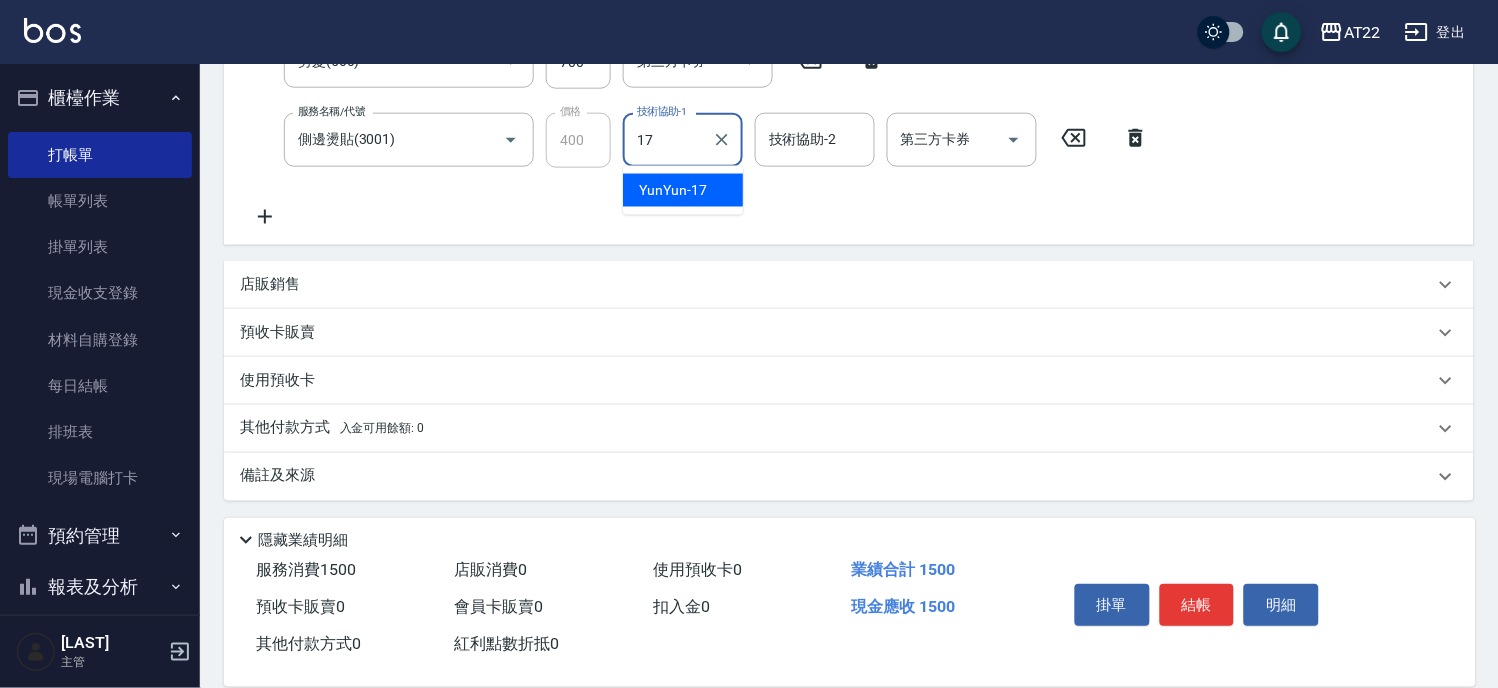 type on "YunYun-17" 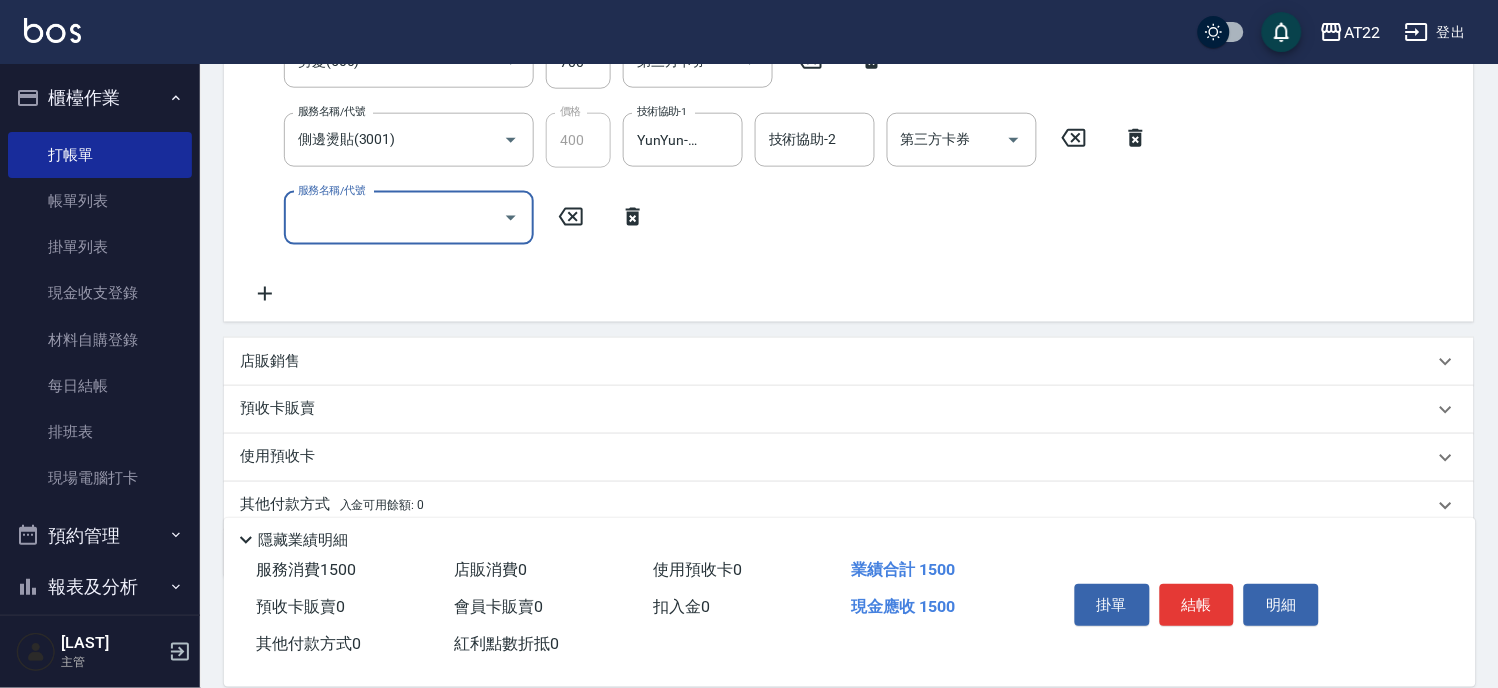 scroll, scrollTop: 408, scrollLeft: 0, axis: vertical 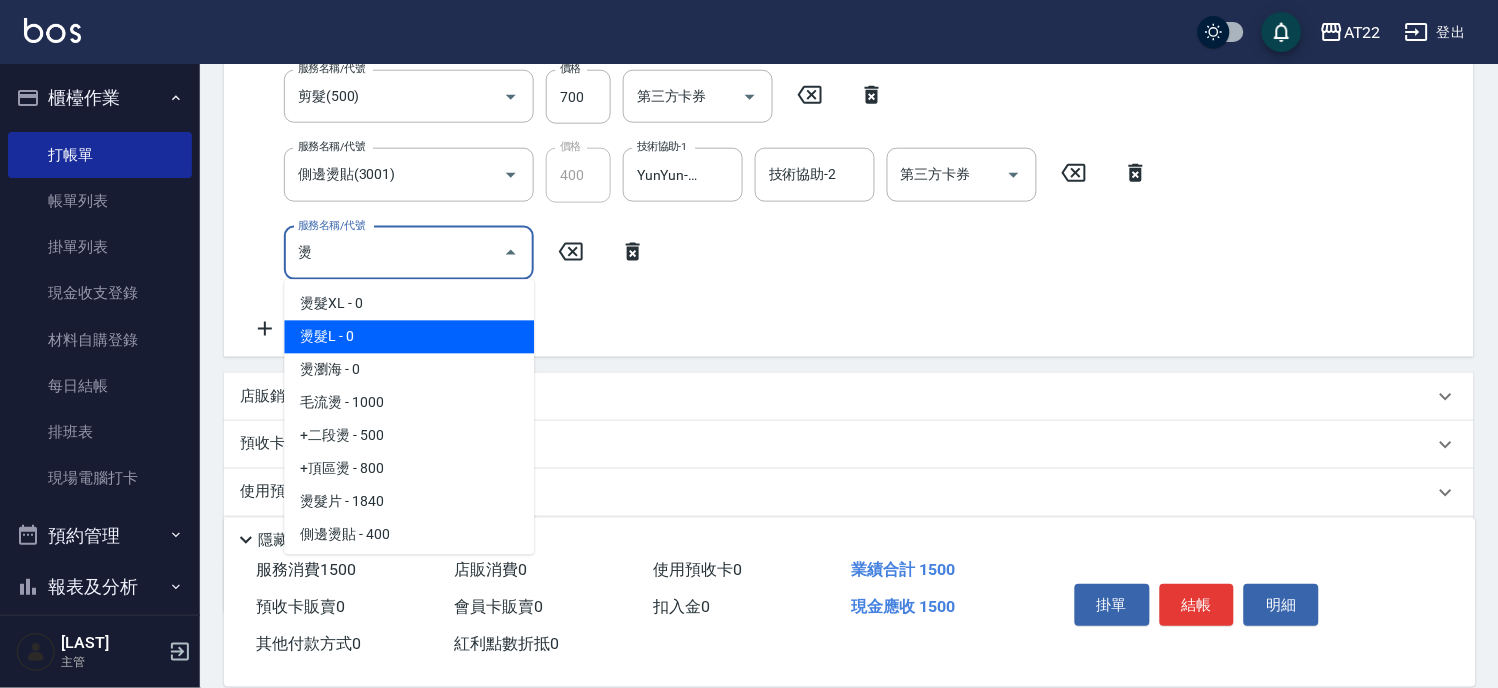 type on "燙髮L" 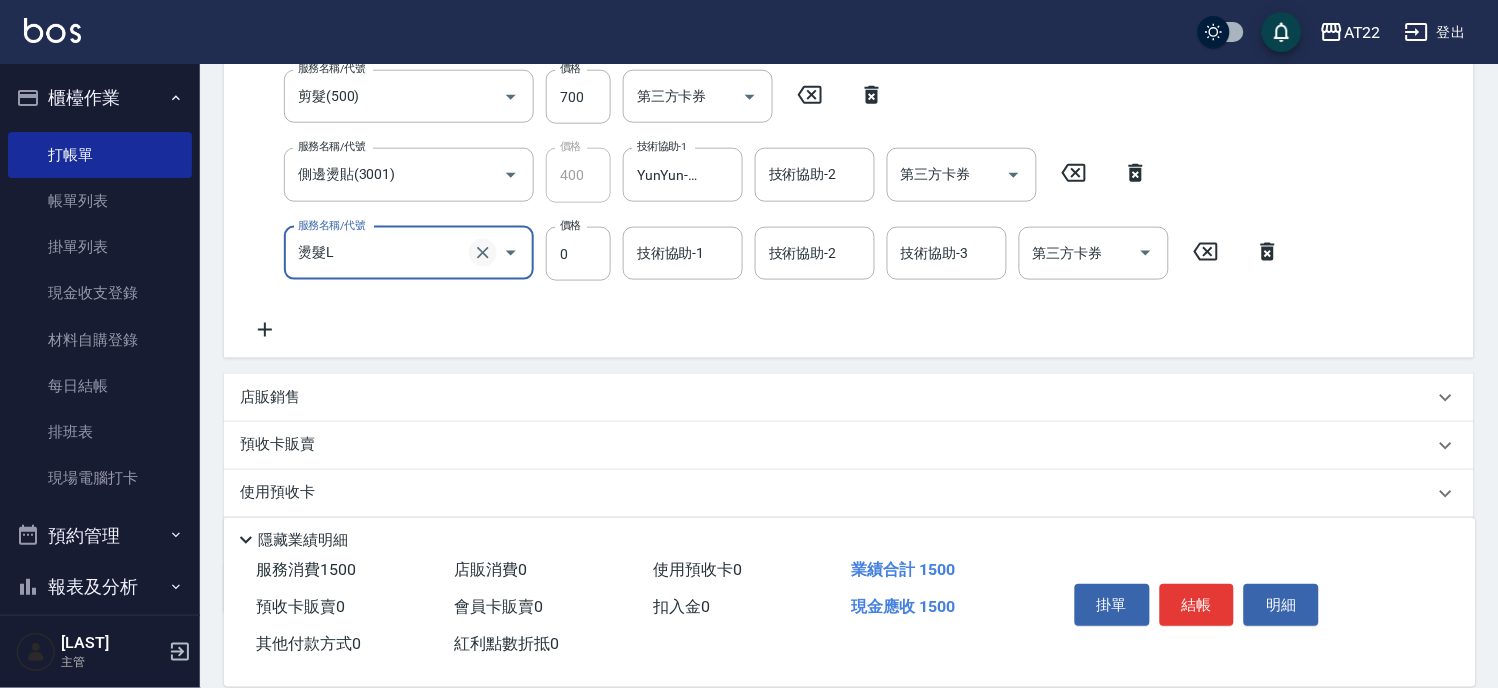 click 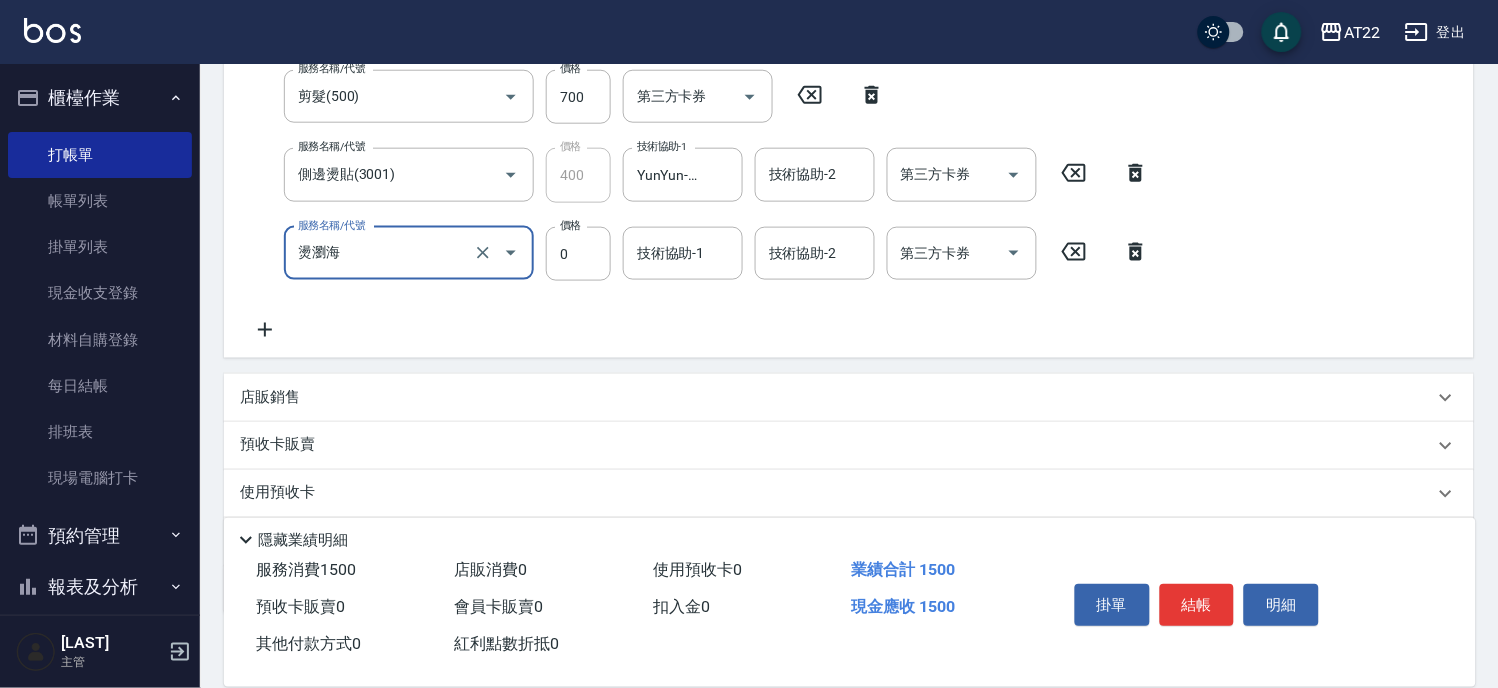 type on "燙瀏海" 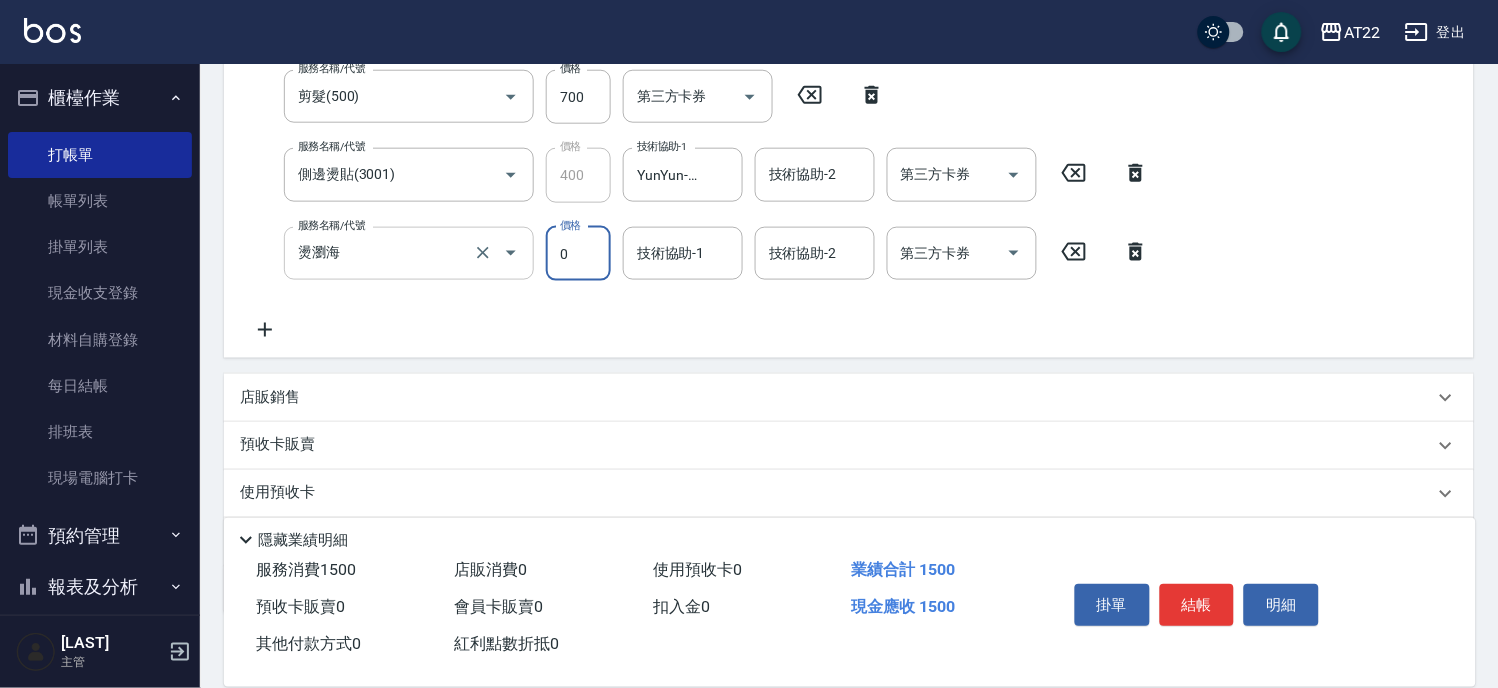 scroll, scrollTop: 400, scrollLeft: 0, axis: vertical 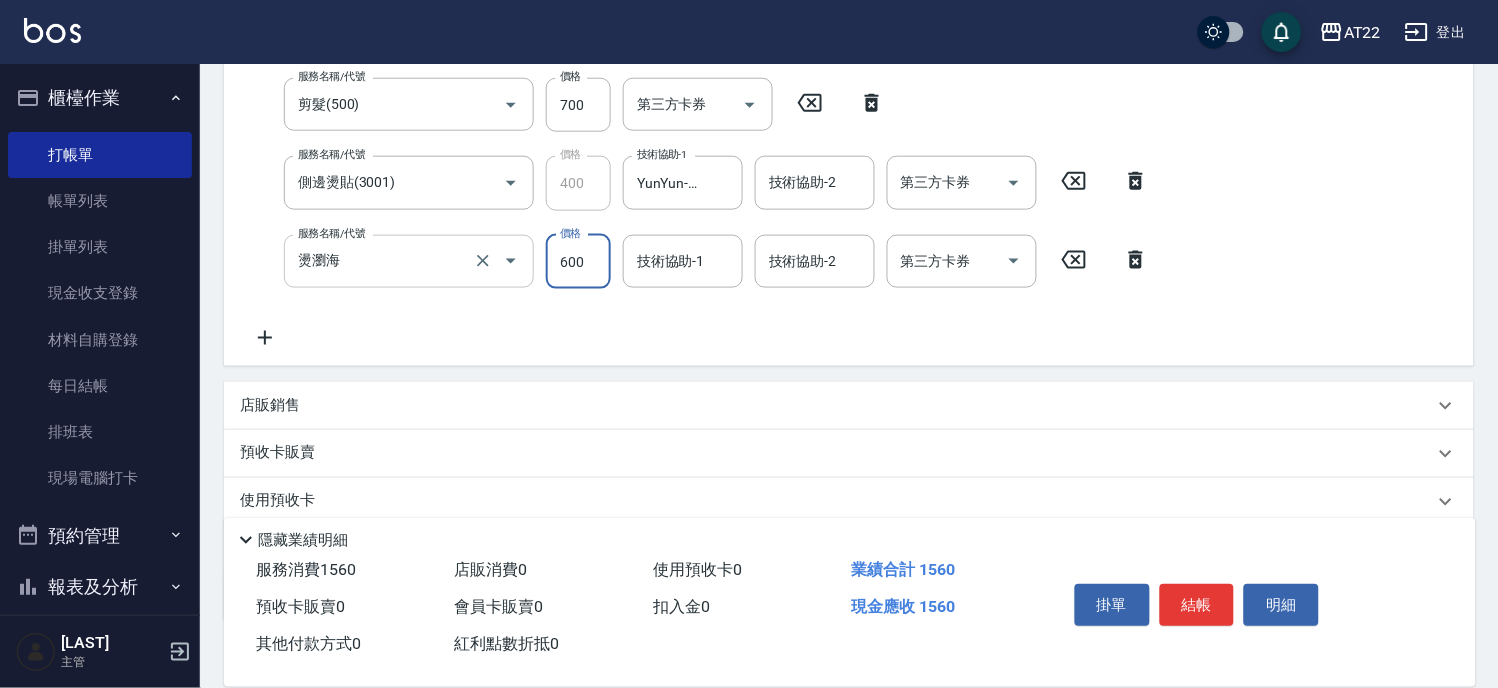 type on "600" 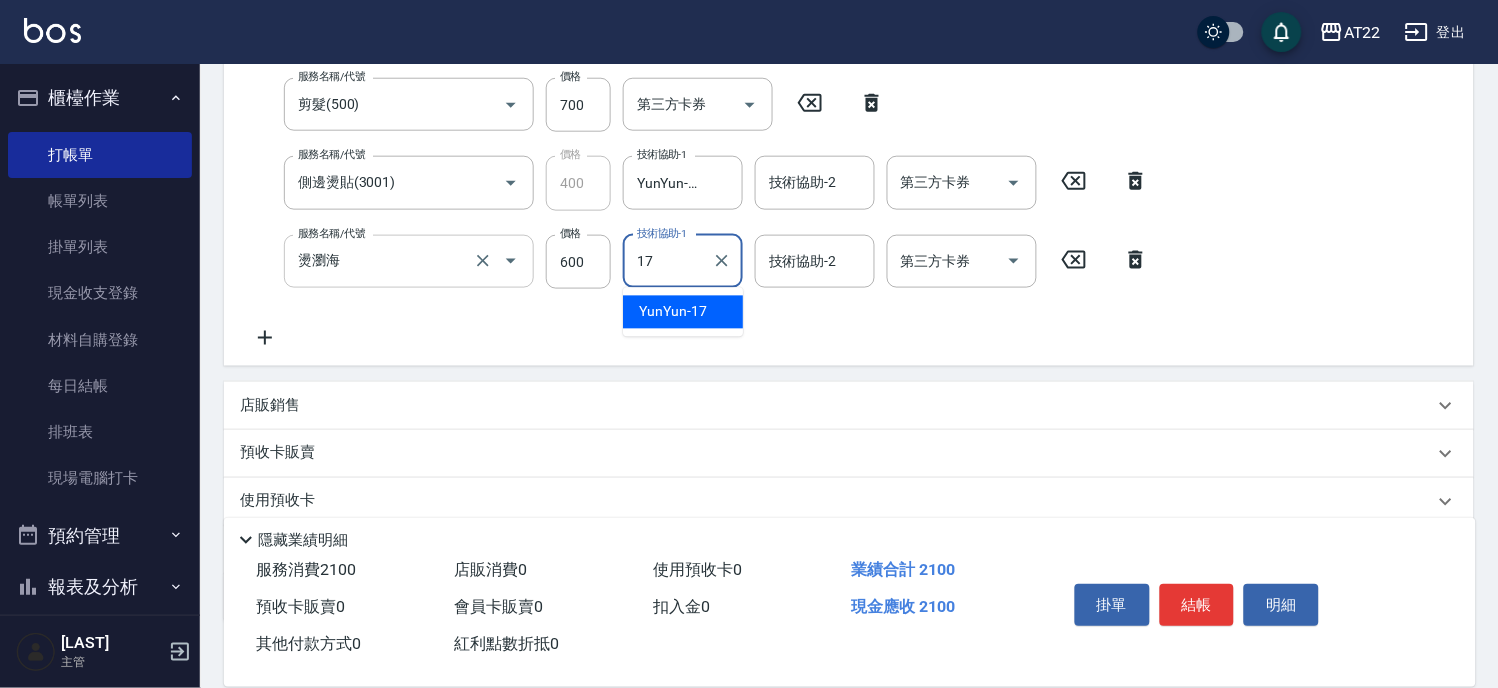 type on "YunYun-17" 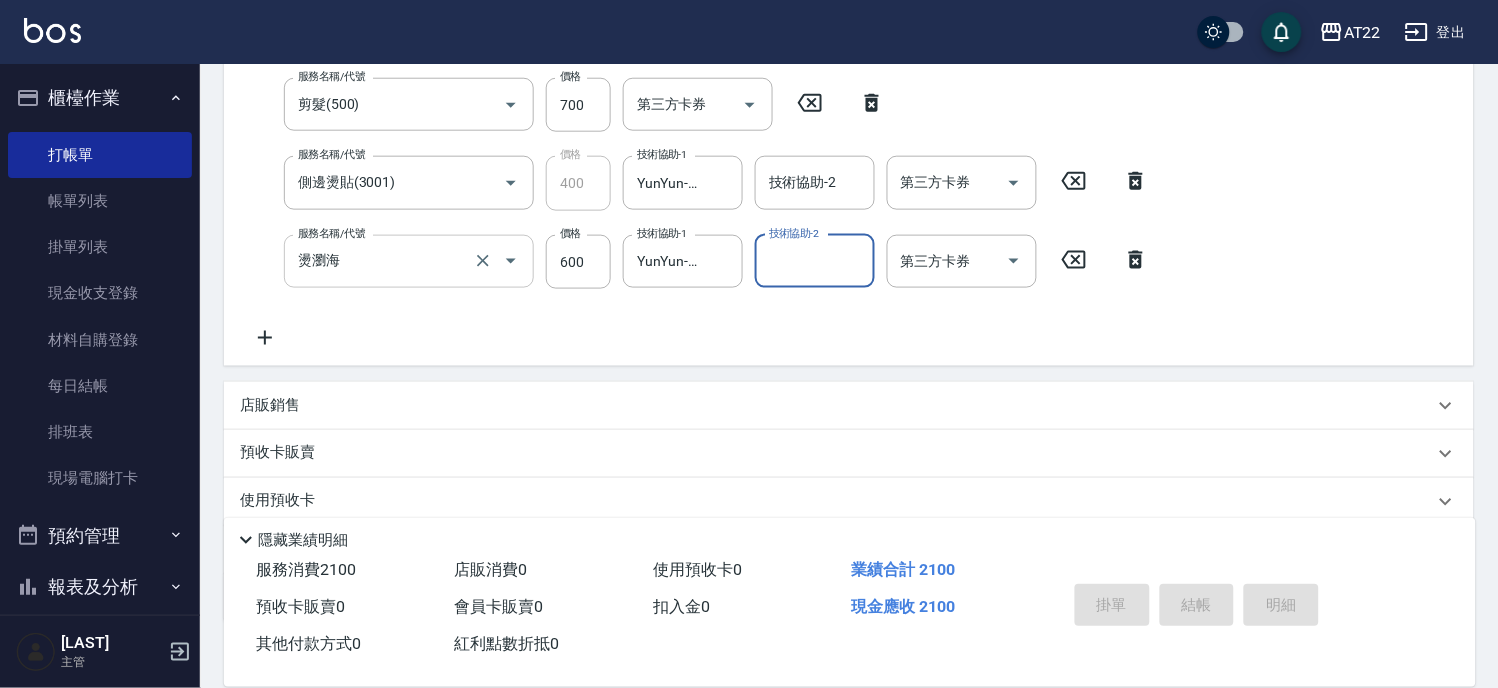 type on "2025/08/08 17:21" 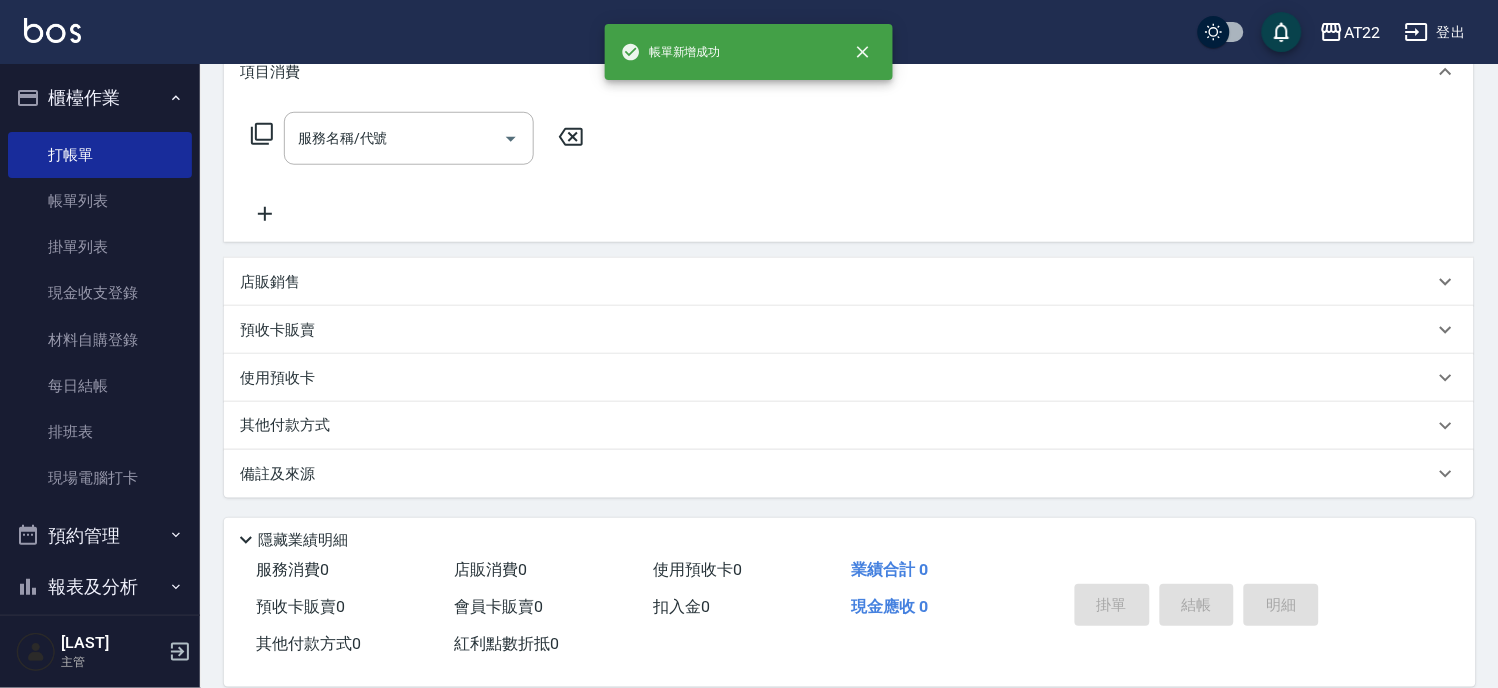 scroll, scrollTop: 0, scrollLeft: 0, axis: both 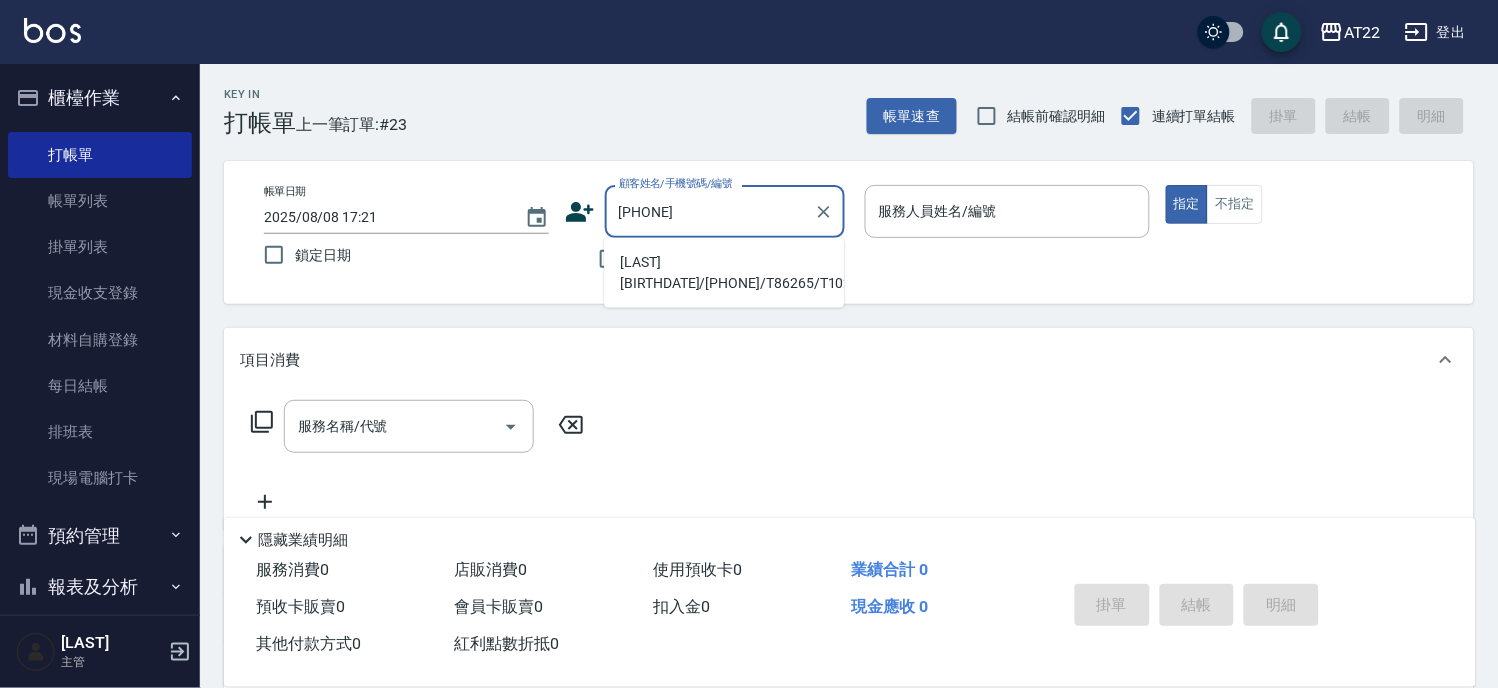 click on "[LAST][BIRTHDATE]/[PHONE]/T86265/T10221" at bounding box center (724, 273) 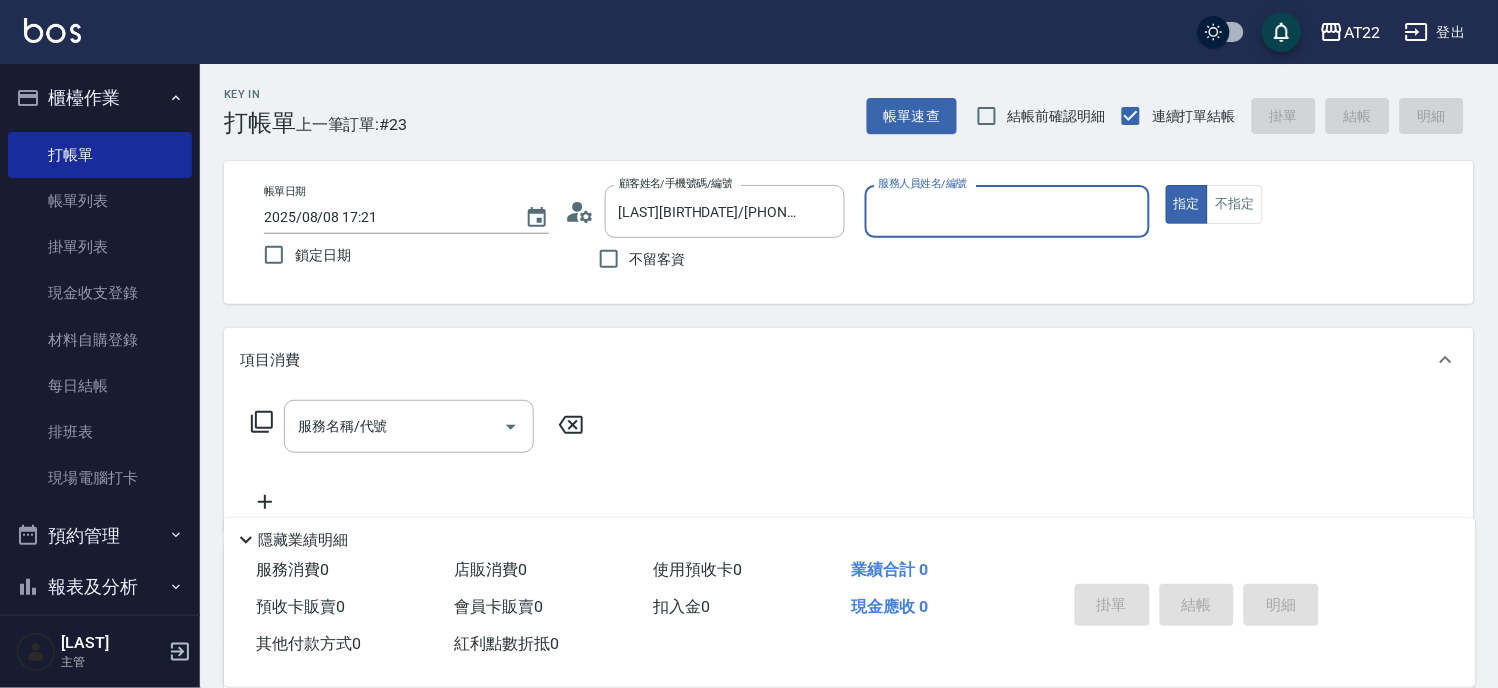 type on "Miu-10" 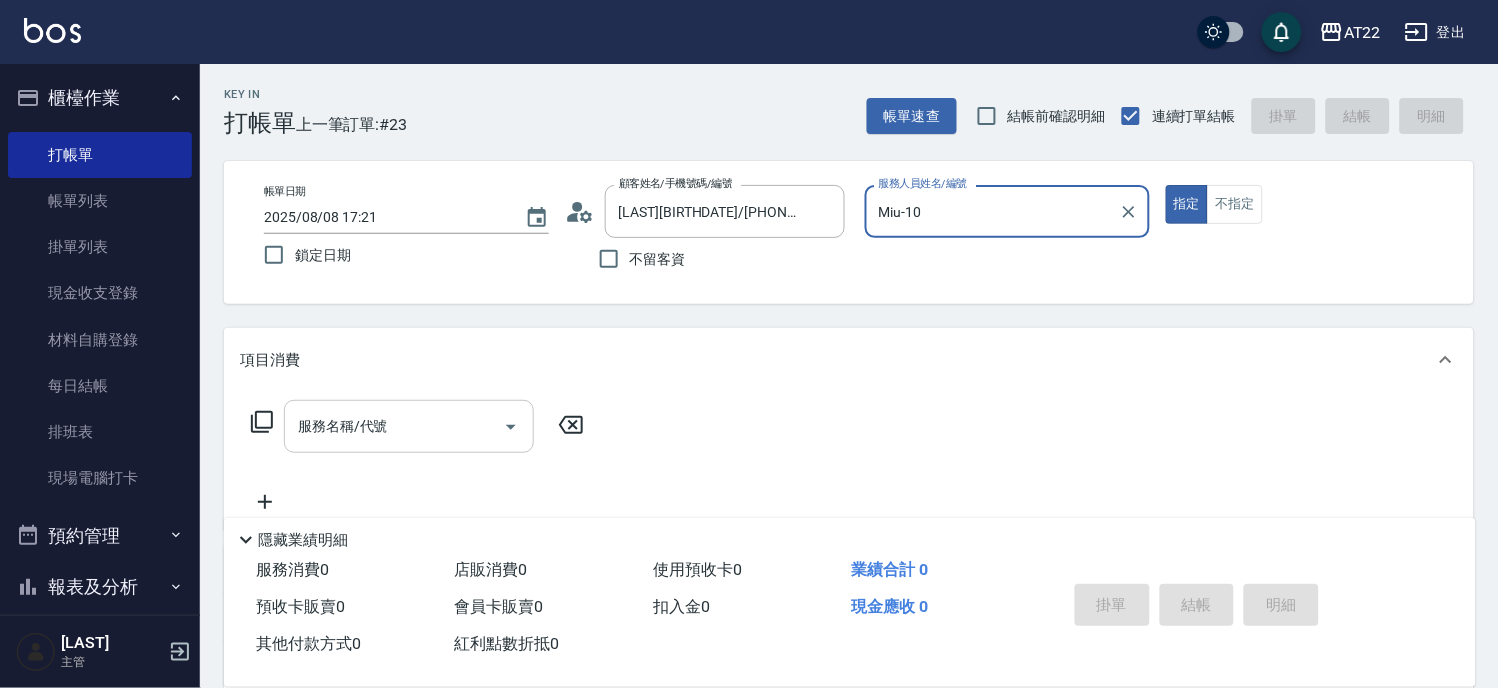 click on "服務名稱/代號" at bounding box center (409, 426) 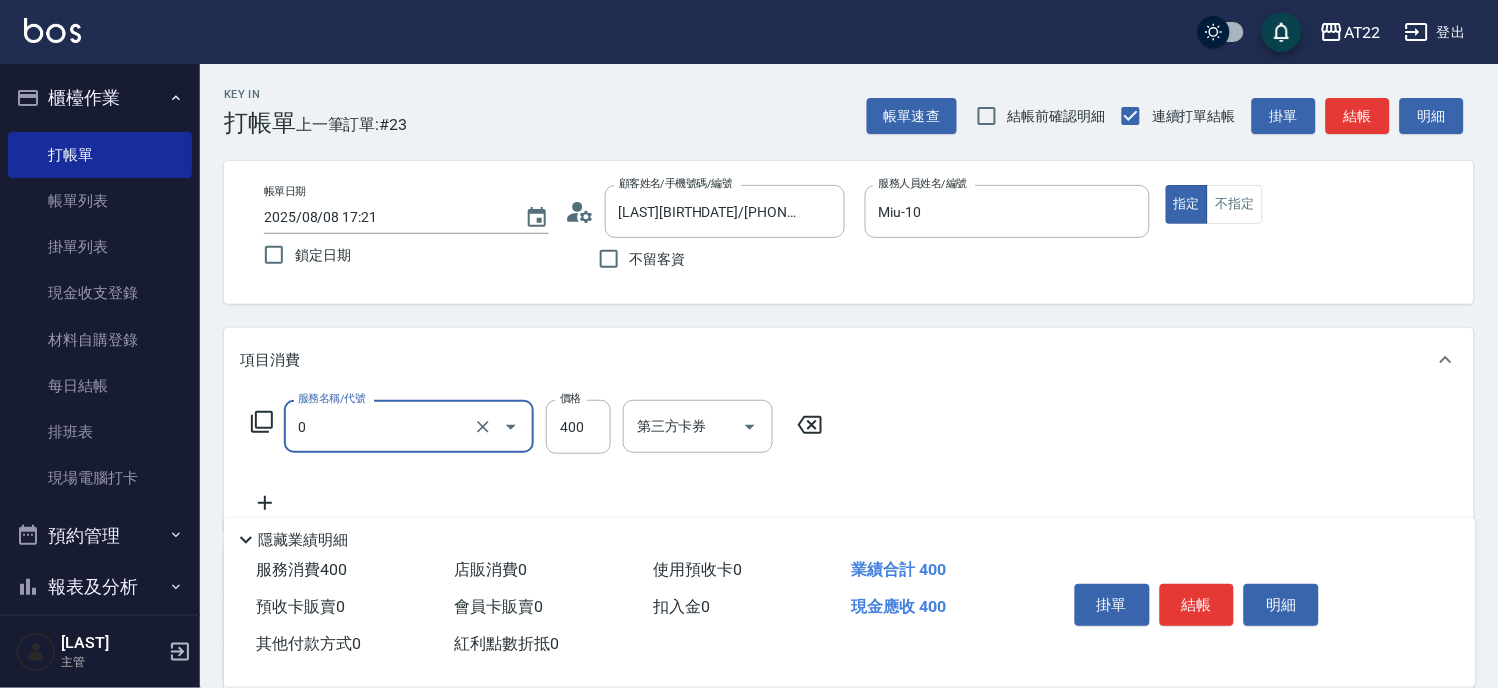 type on "有機洗髮(0)" 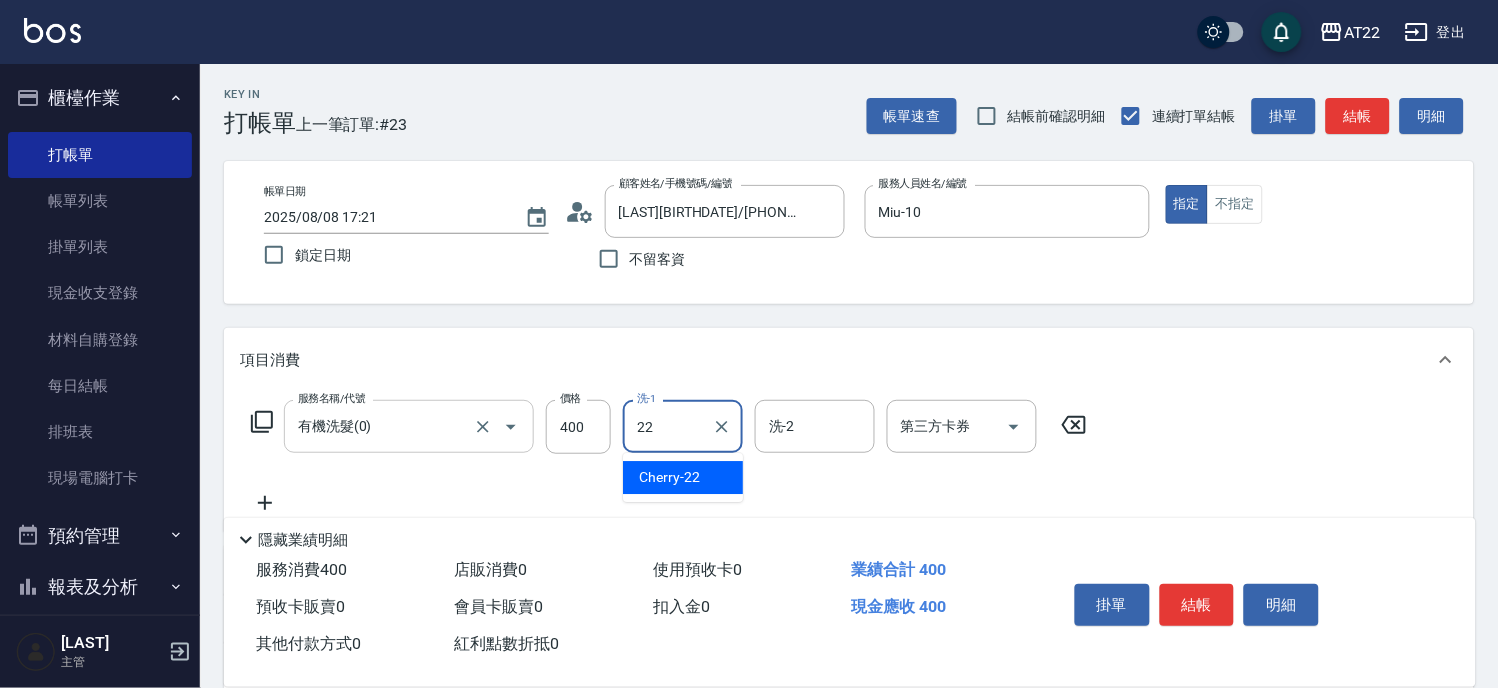 type on "Cherry-22" 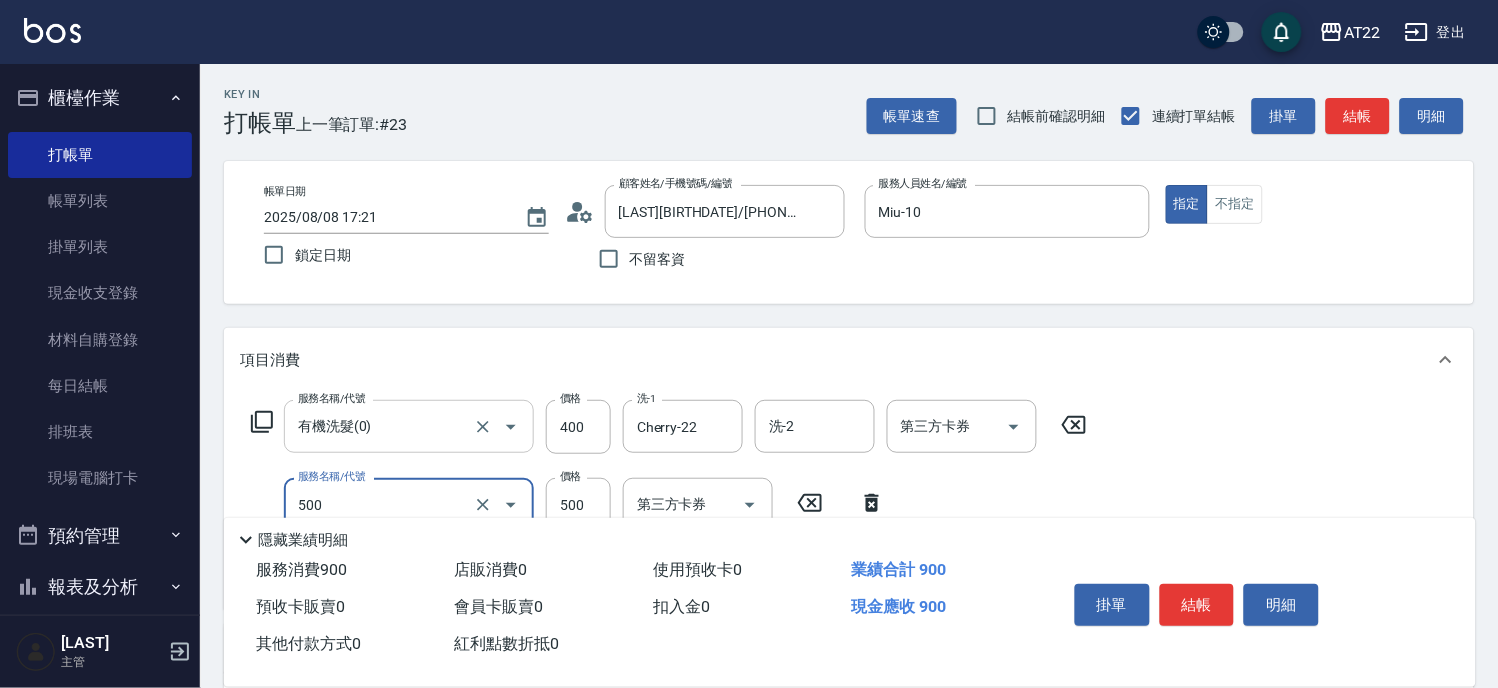 type on "剪髮(500)" 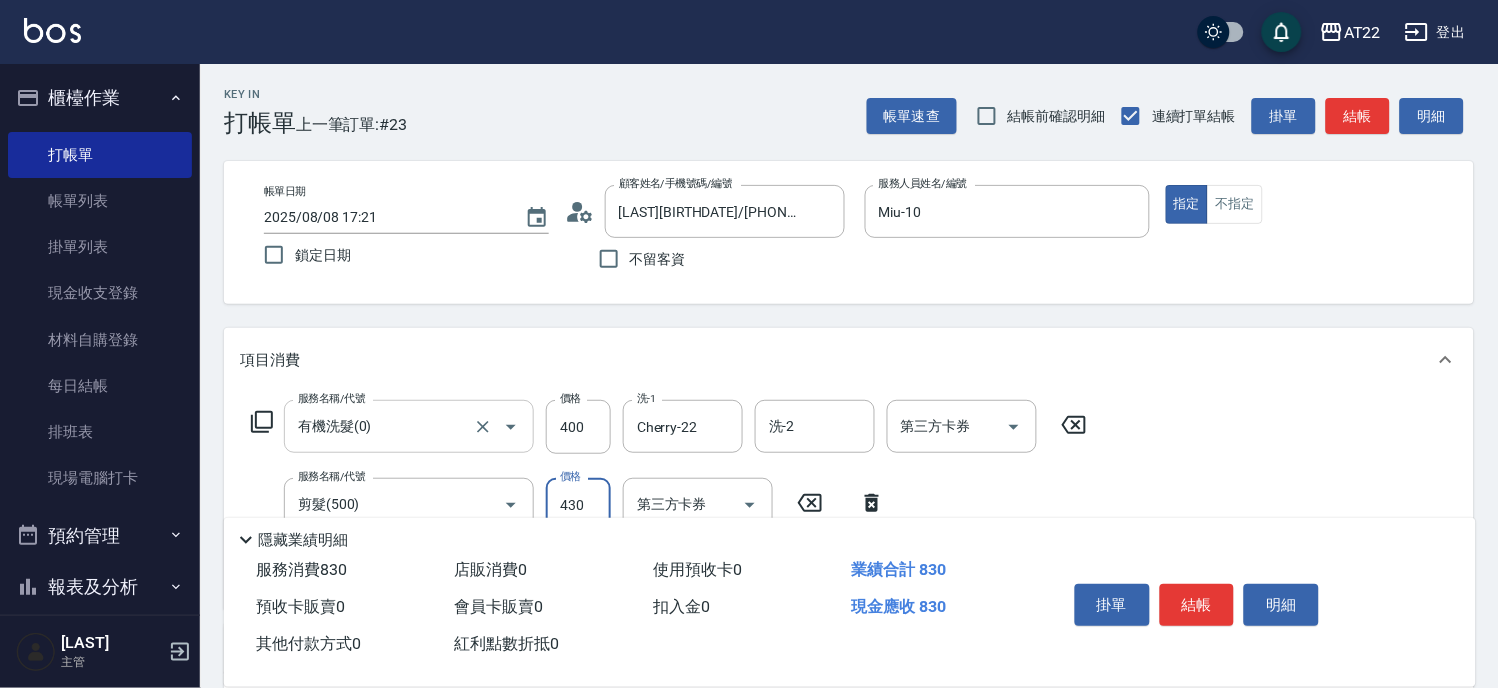 type on "430" 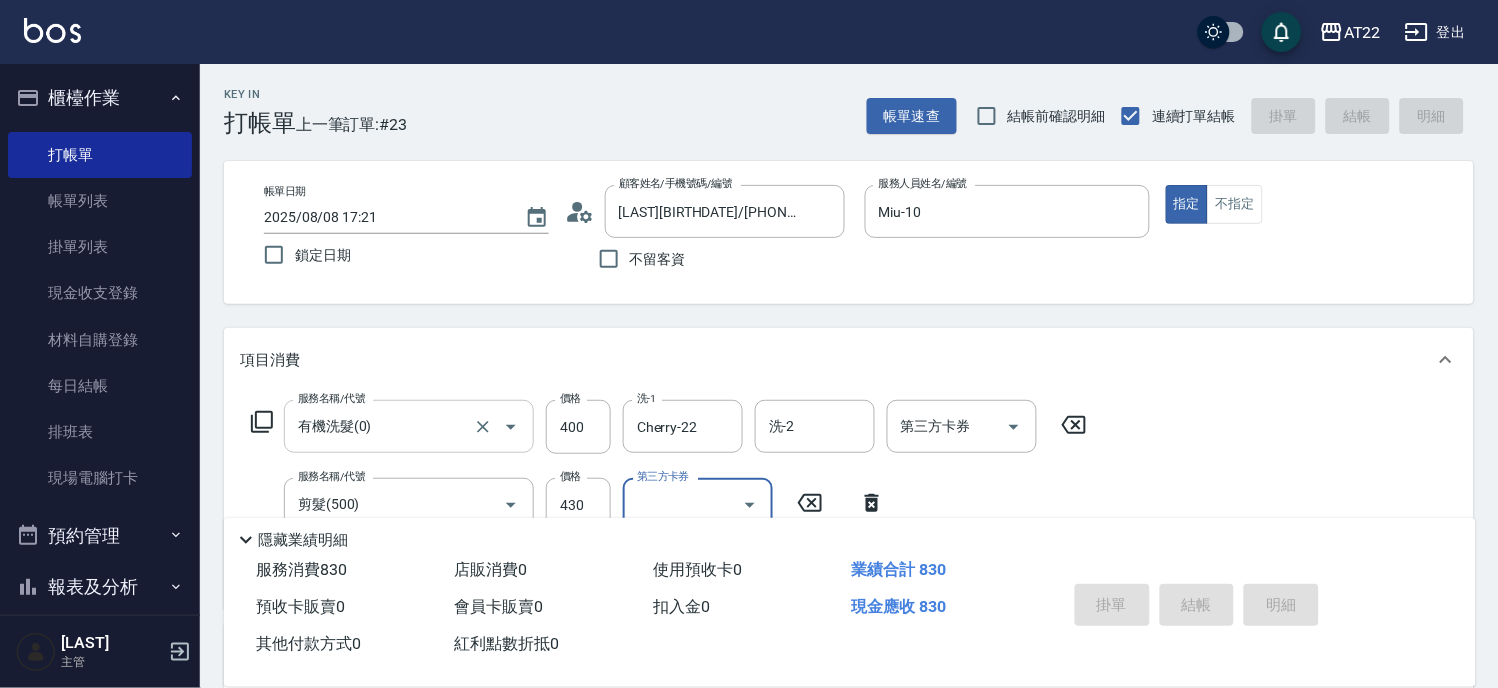 type on "[YEAR]/[MONTH]/[DAY] [TIME]" 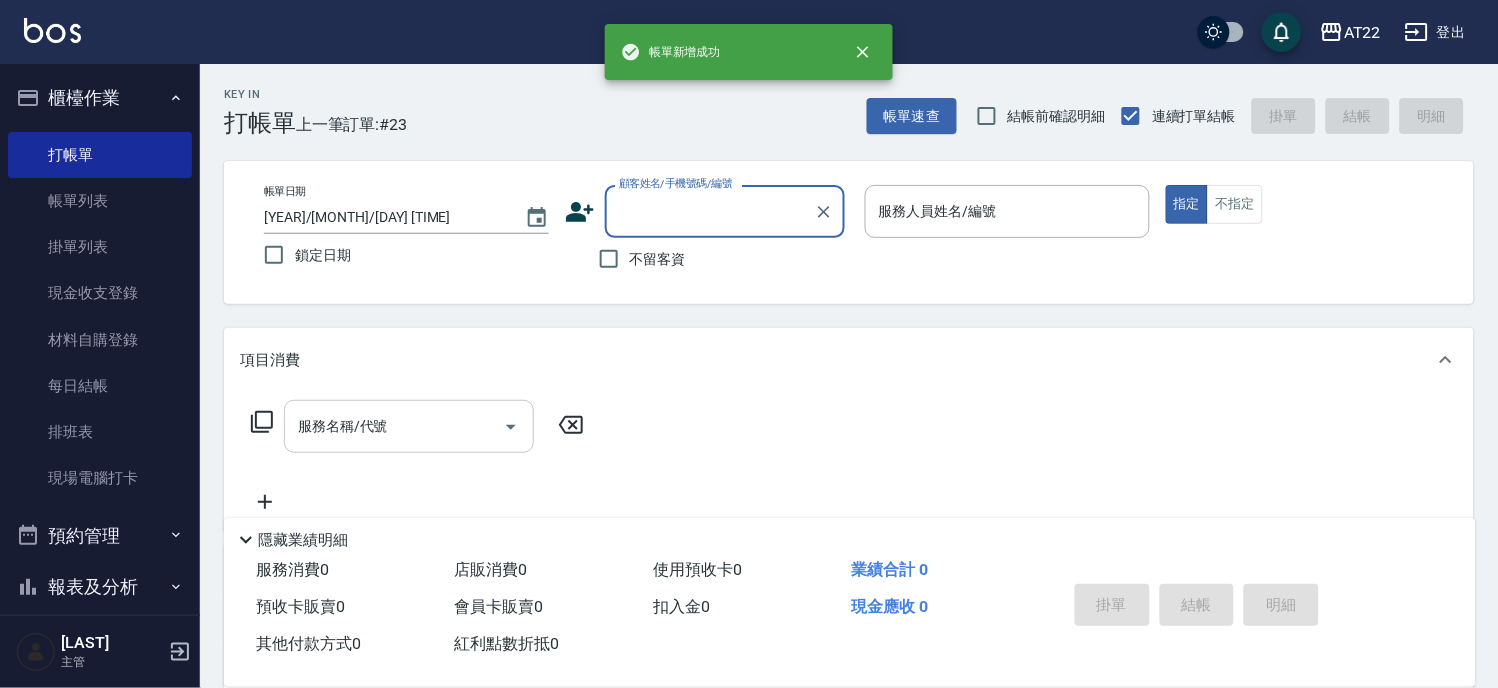 scroll, scrollTop: 0, scrollLeft: 0, axis: both 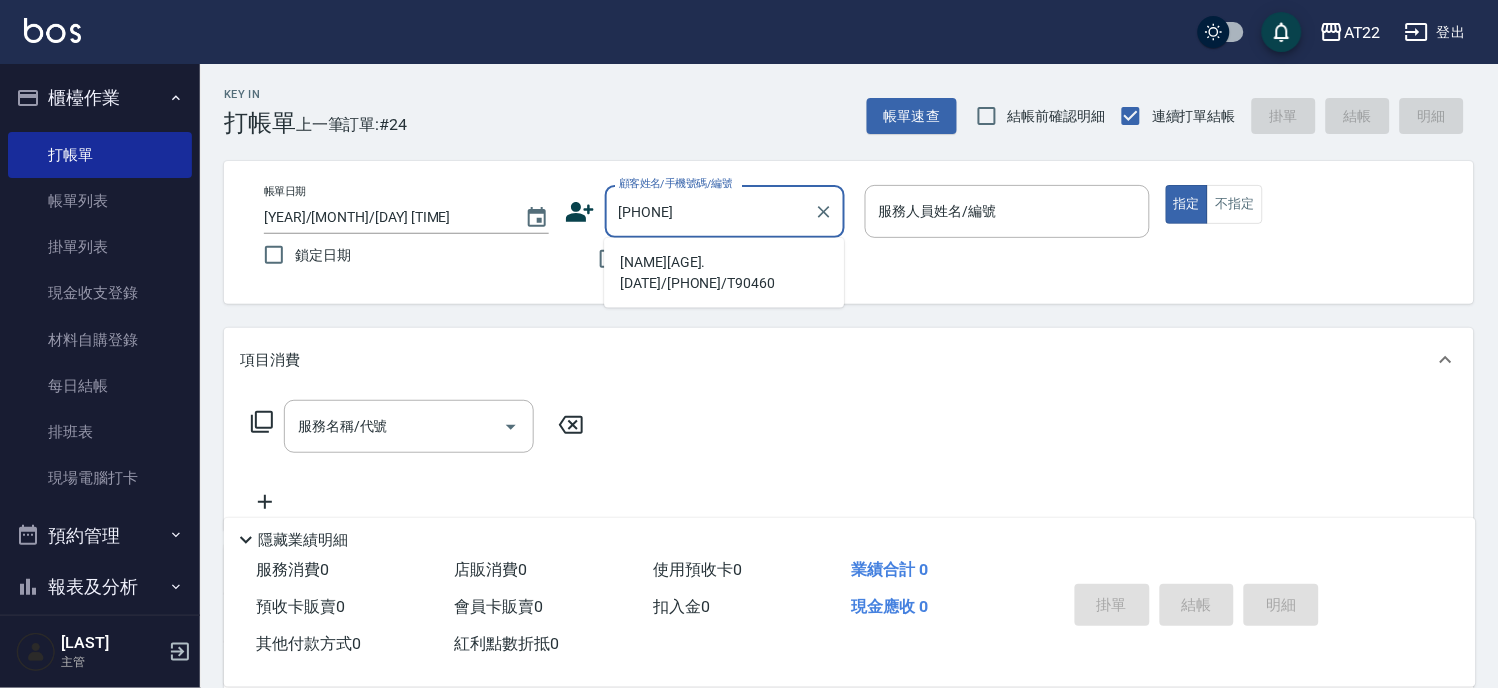 click on "[NAME][AGE].[DATE]/[PHONE]/T90460" at bounding box center (724, 273) 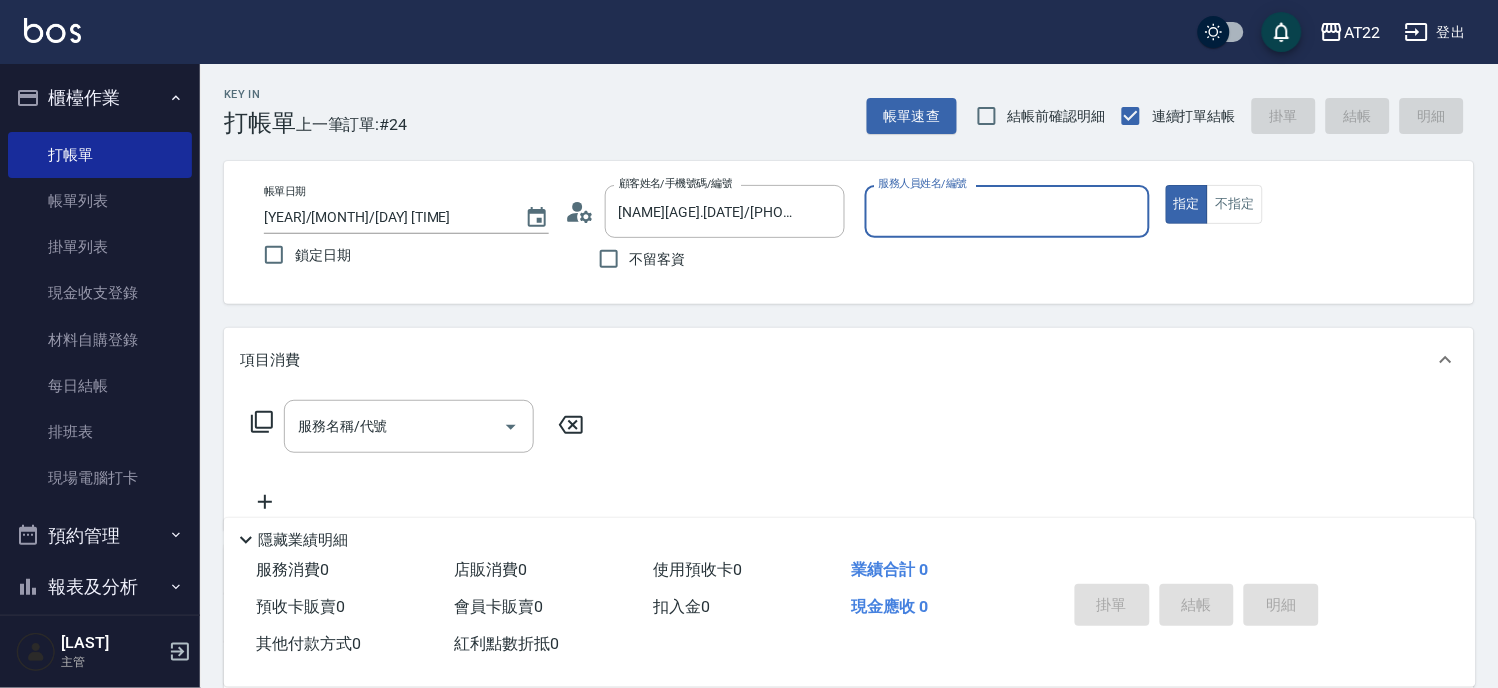 type on "Miko-12" 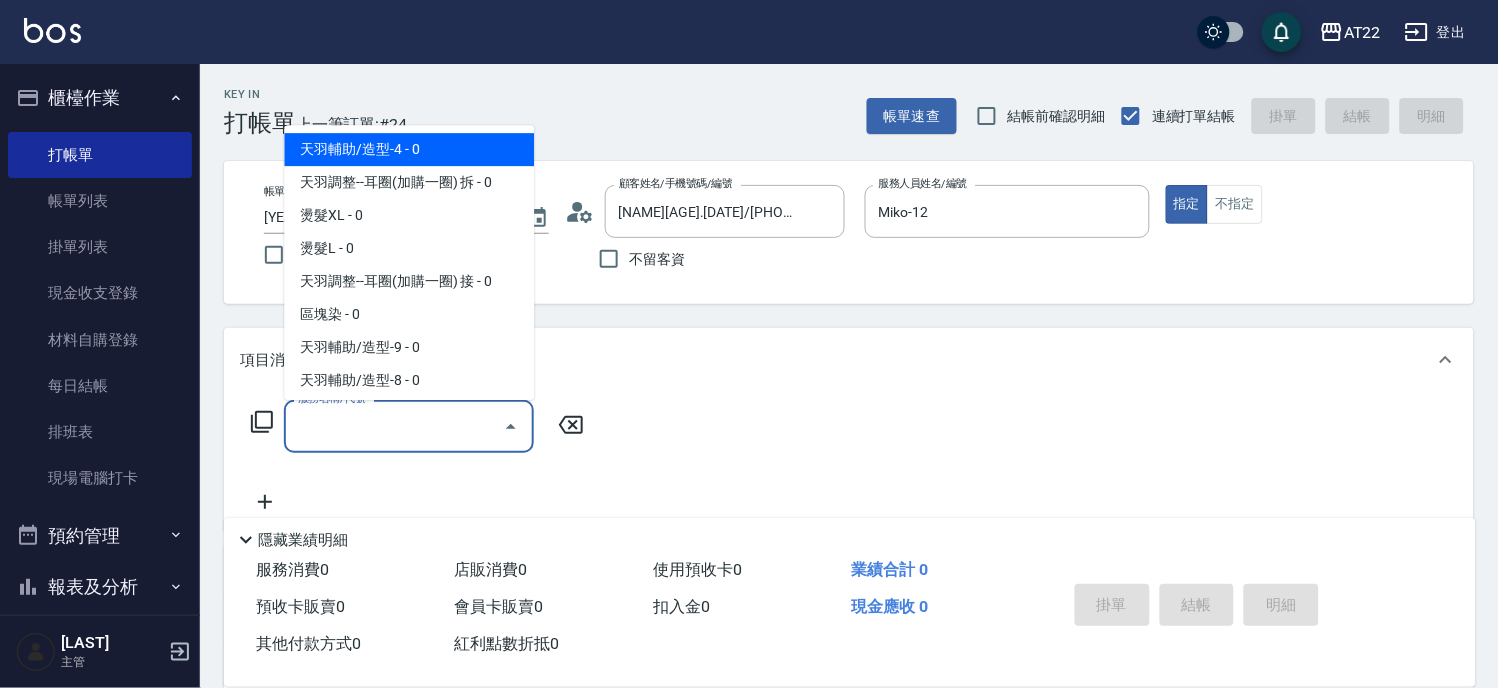 click on "服務名稱/代號" at bounding box center [394, 426] 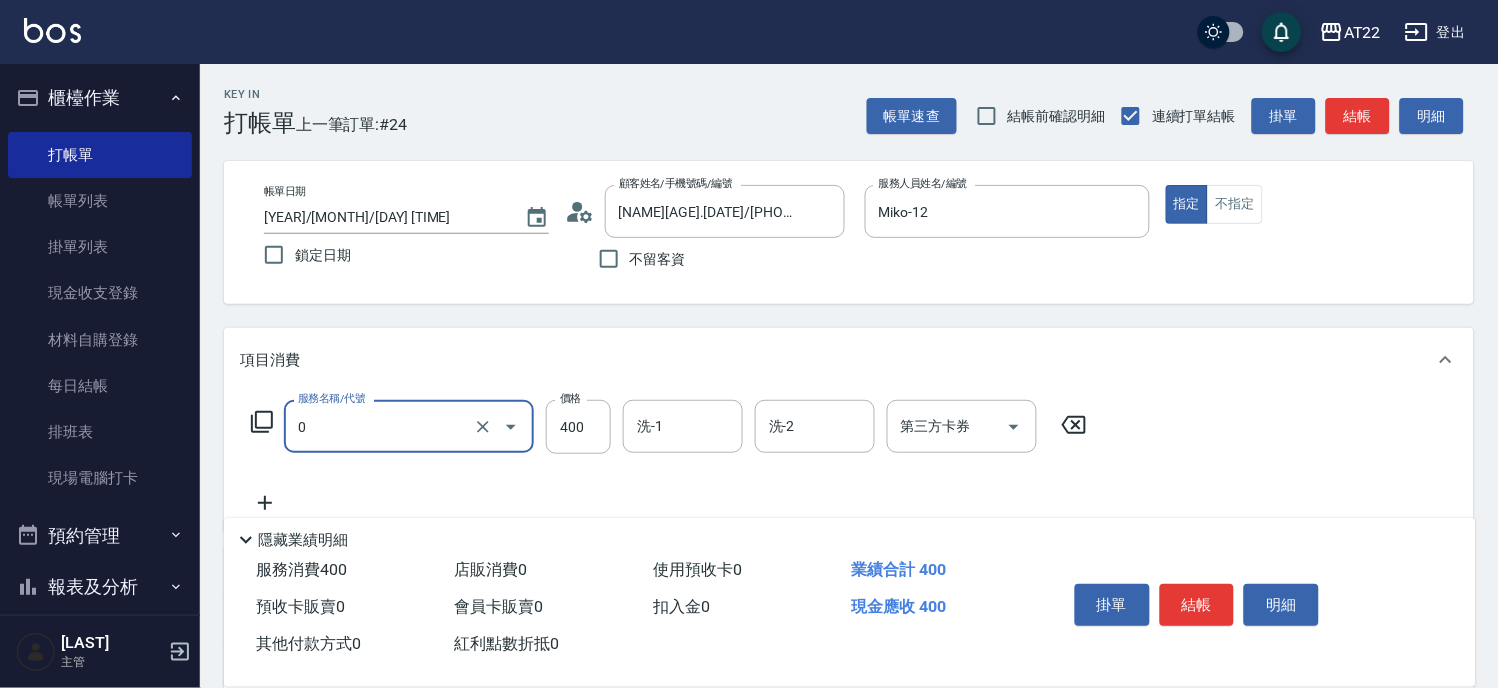 type on "有機洗髮(0)" 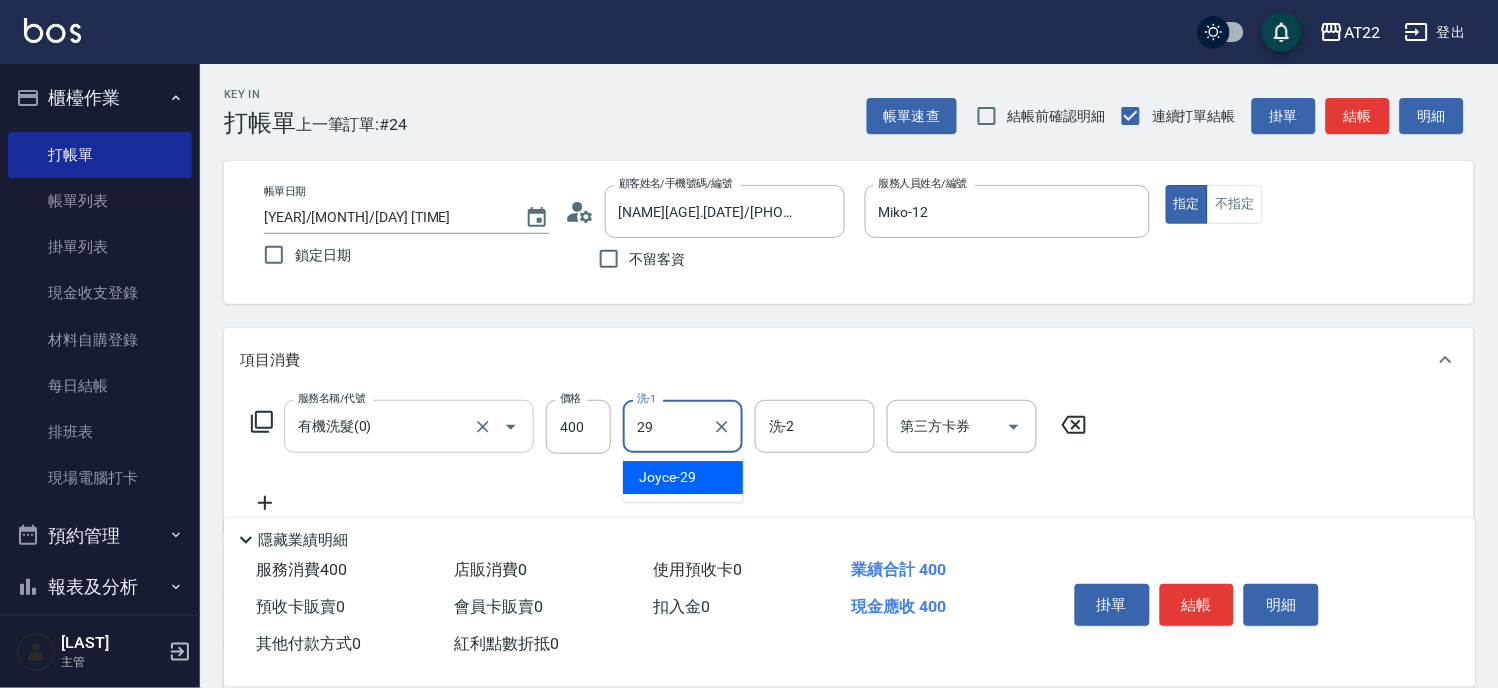 type on "Joyce-29" 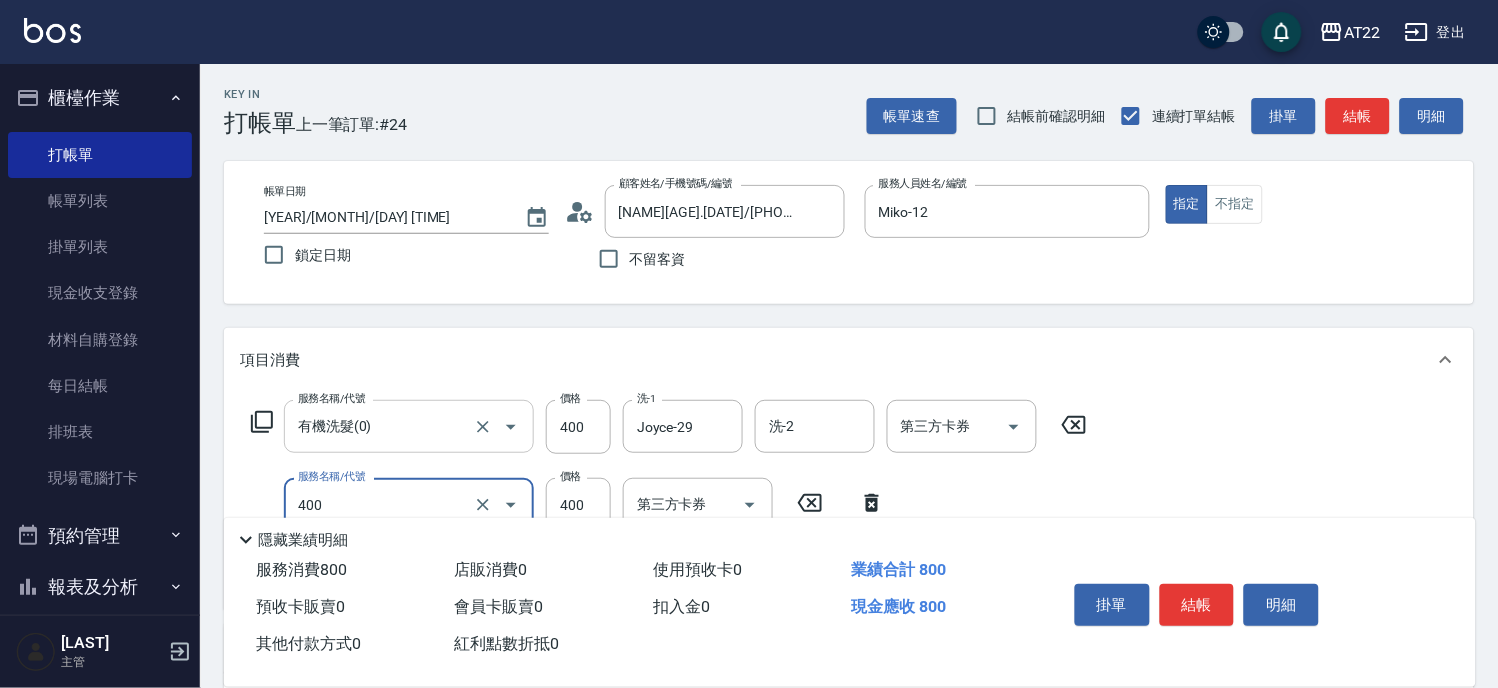 type on "剪髮(400)" 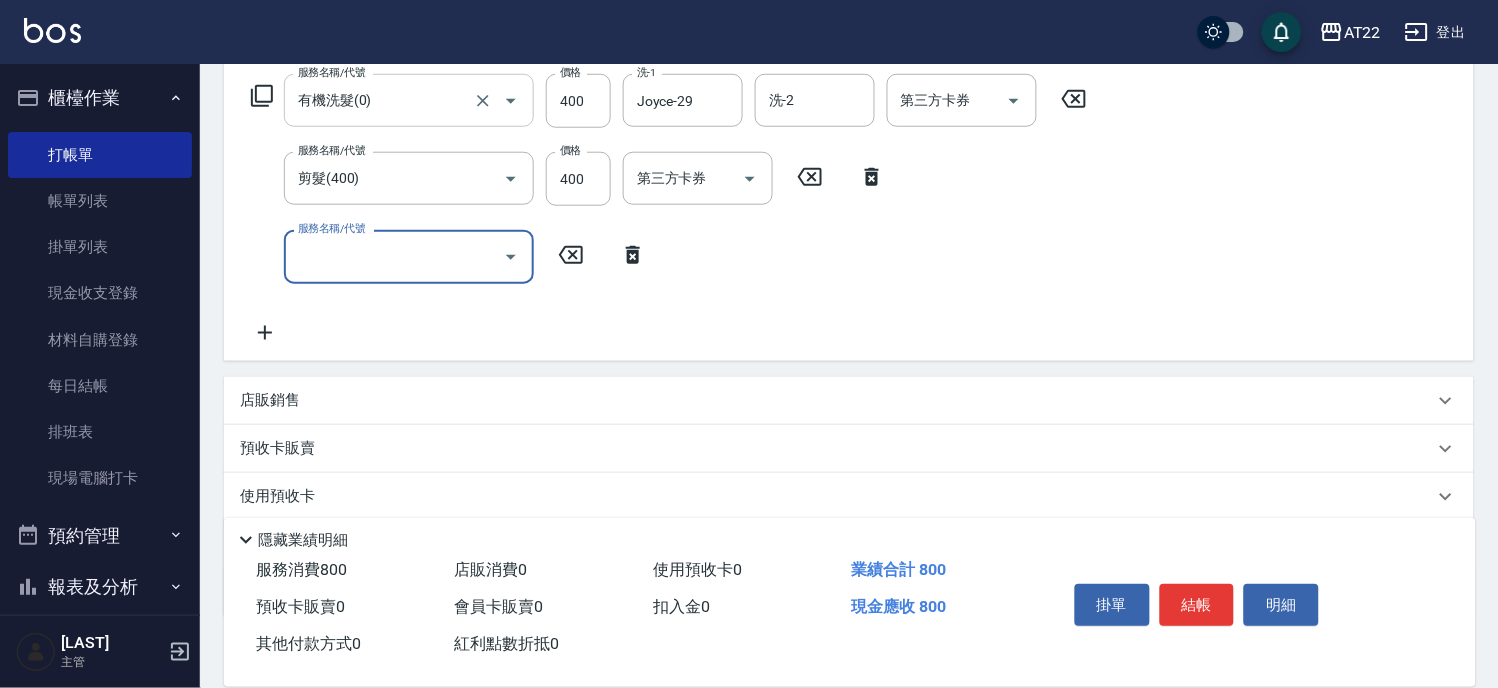 scroll, scrollTop: 333, scrollLeft: 0, axis: vertical 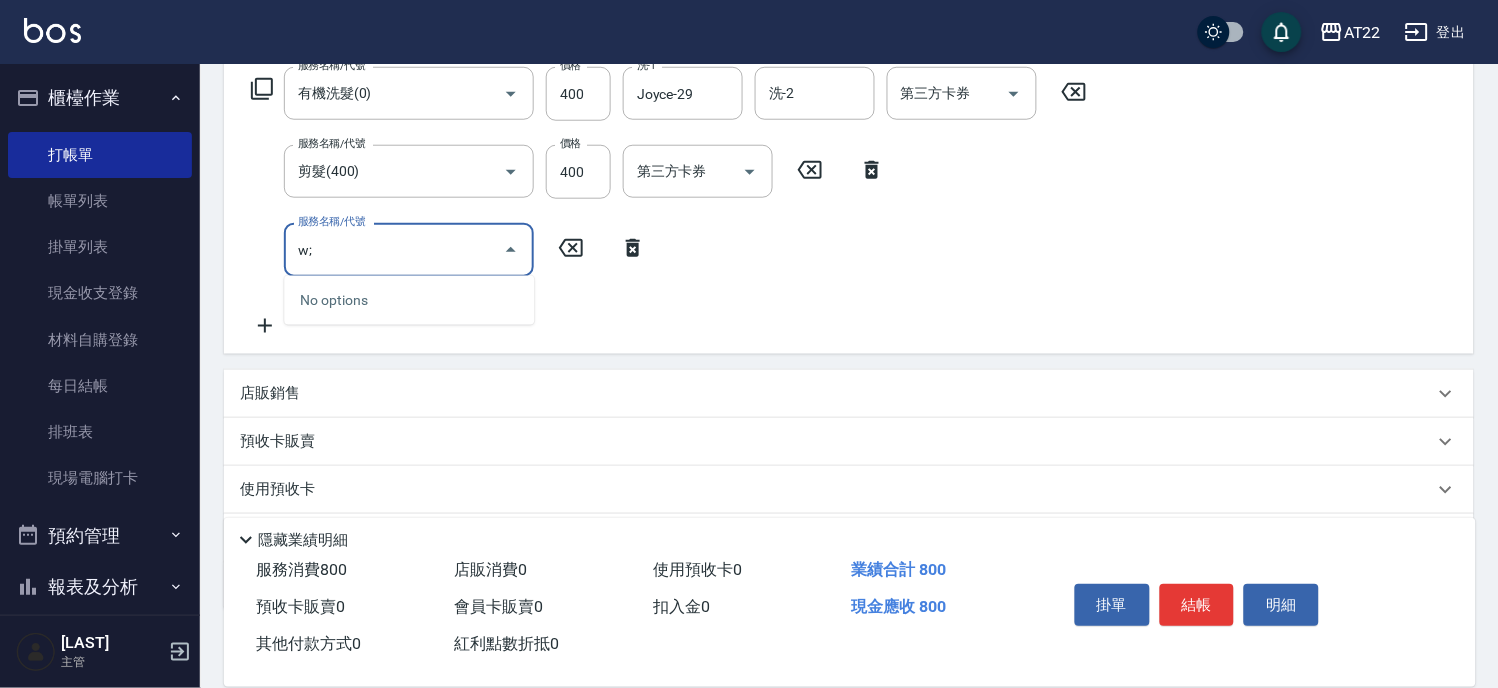 type on "w" 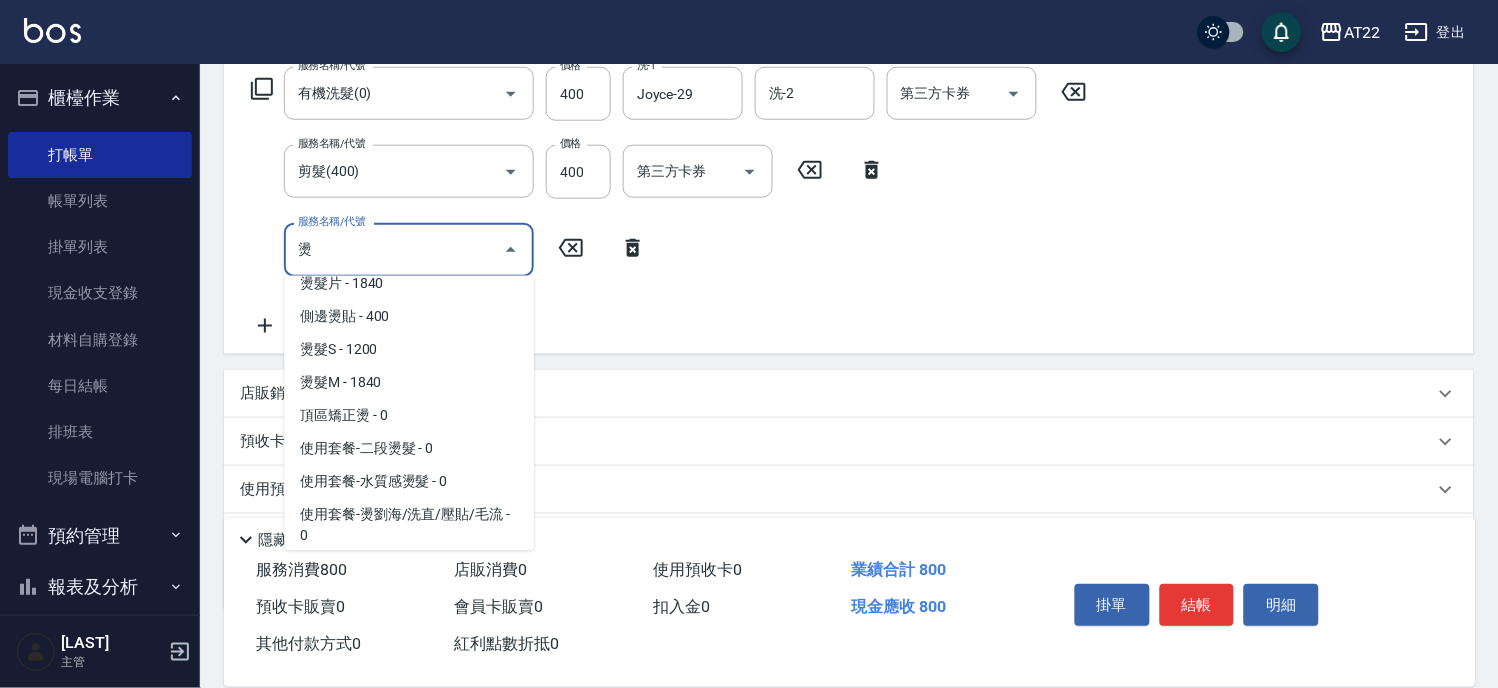 scroll, scrollTop: 222, scrollLeft: 0, axis: vertical 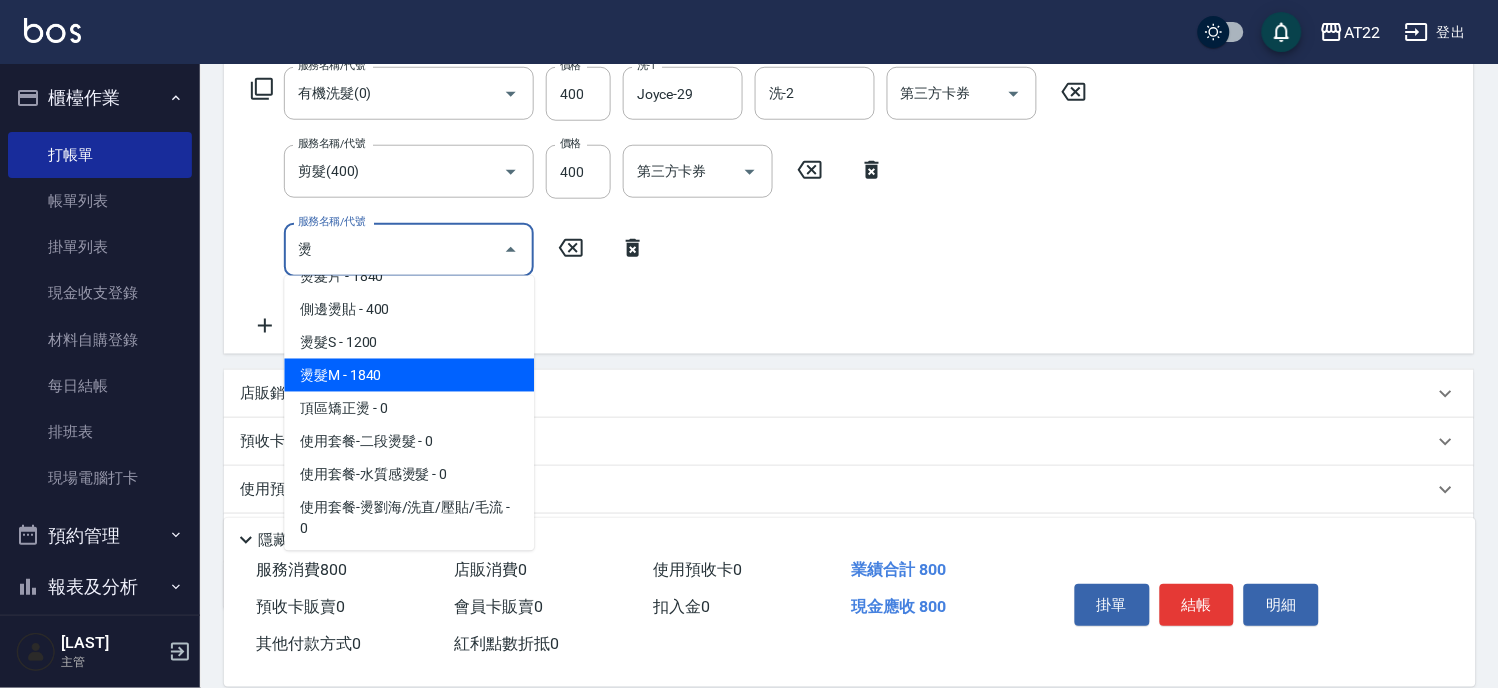 click on "燙髮M - 1840" at bounding box center (409, 375) 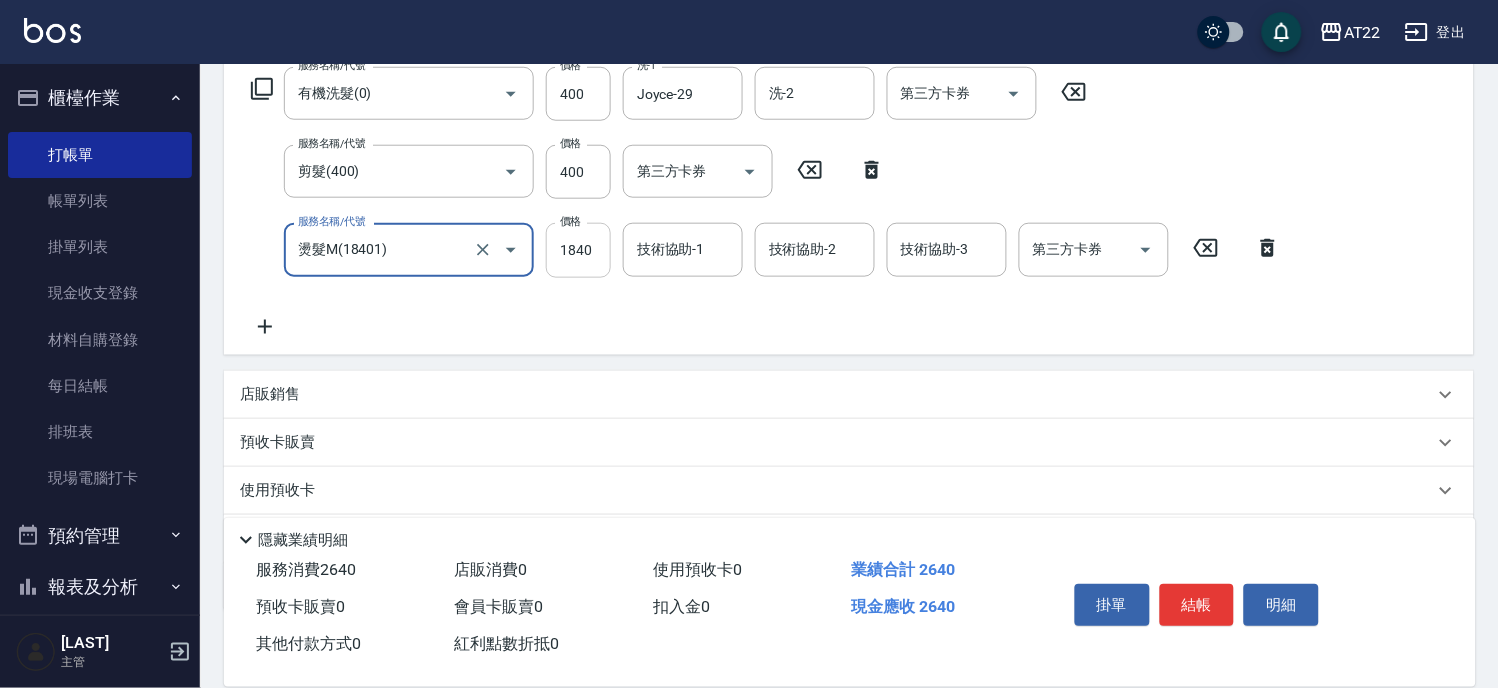 type on "燙髮M(18401)" 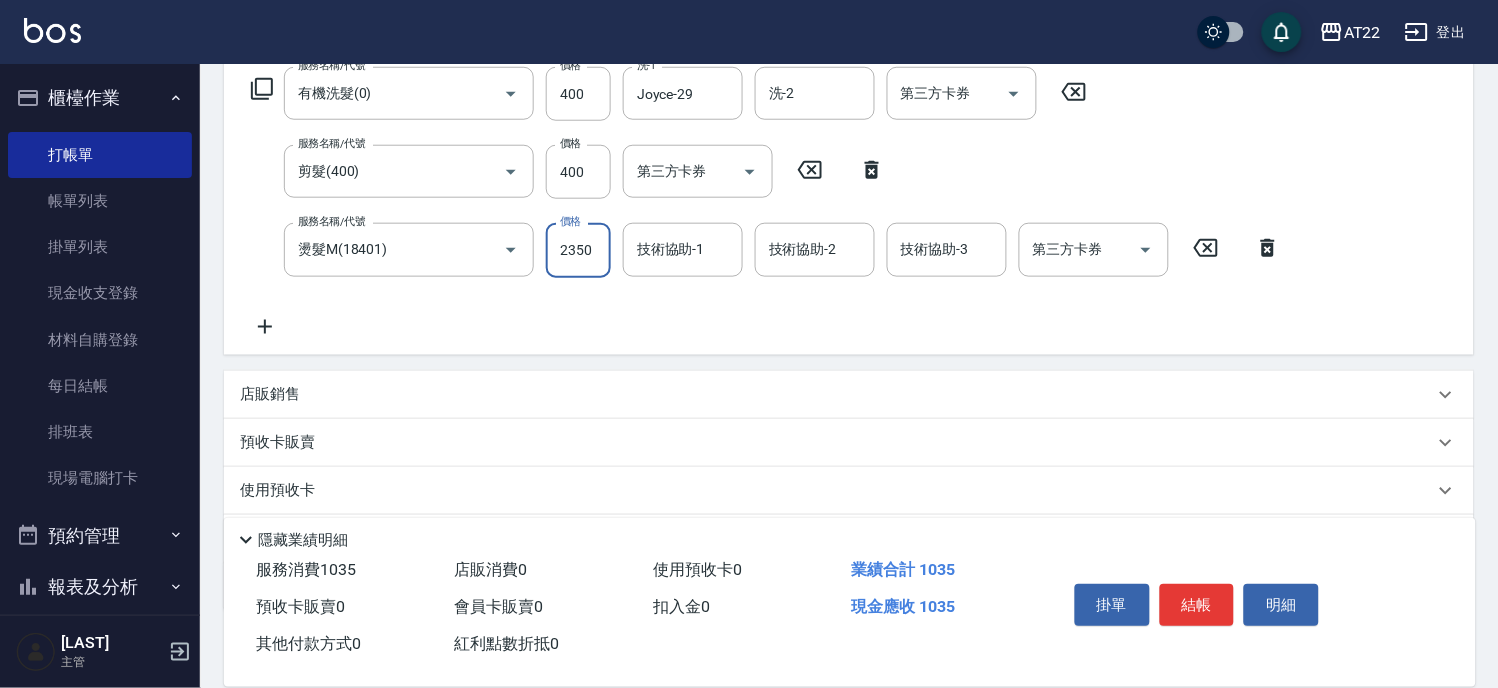 type on "2350" 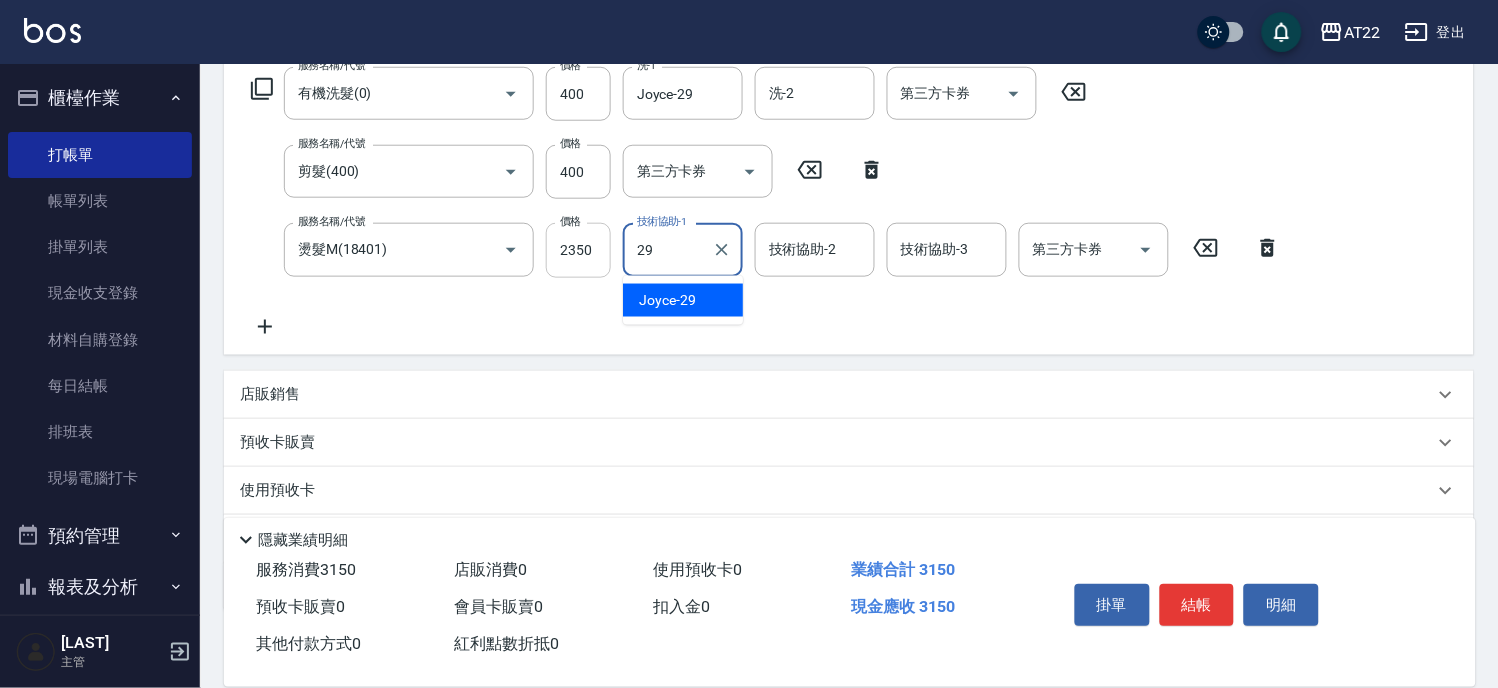type on "Joyce-29" 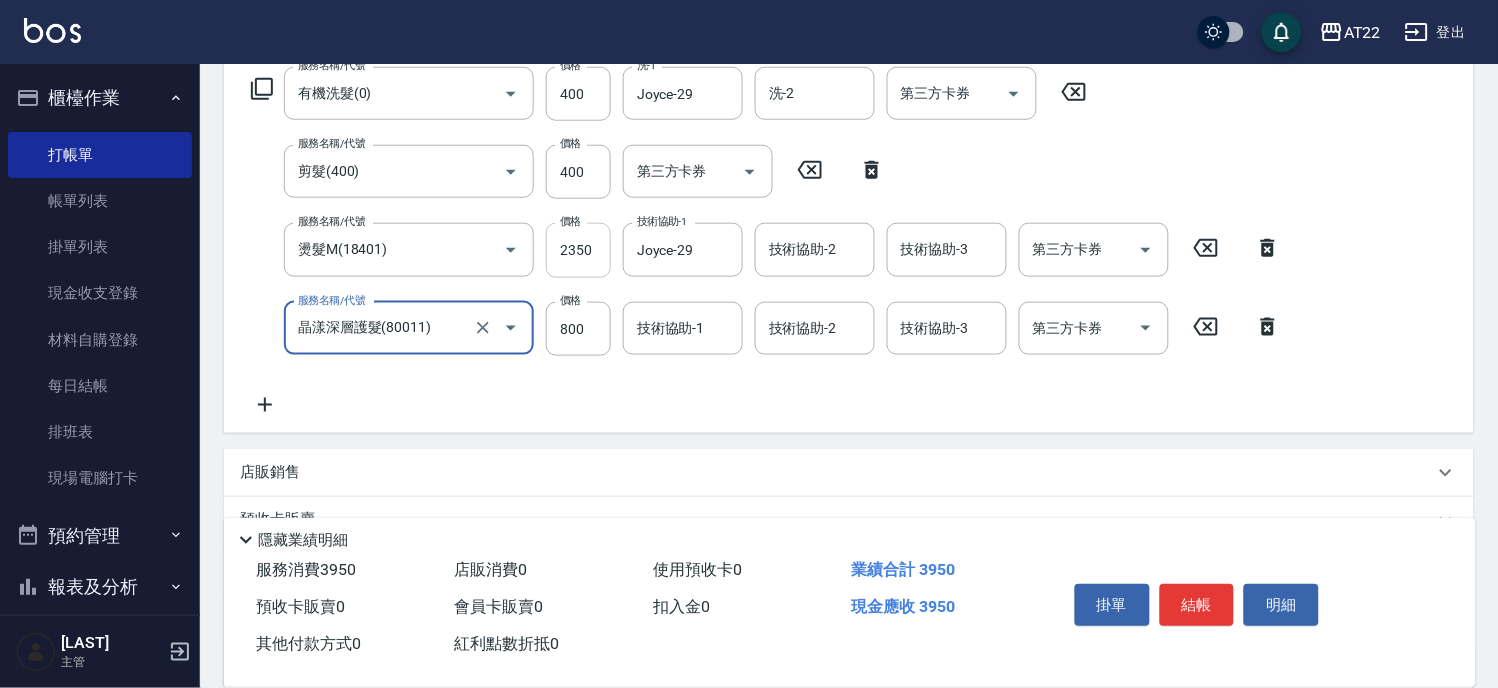 type on "晶漾深層護髮(80011)" 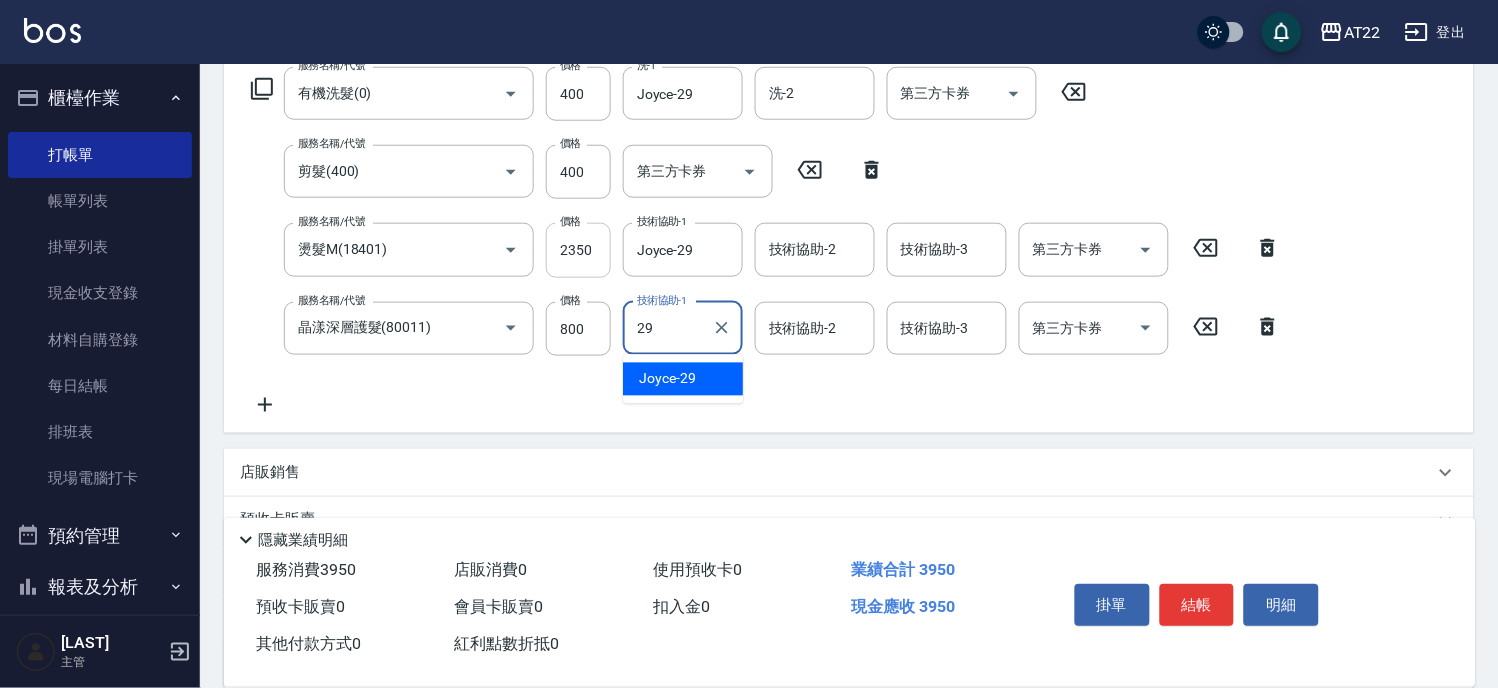 type on "Joyce-29" 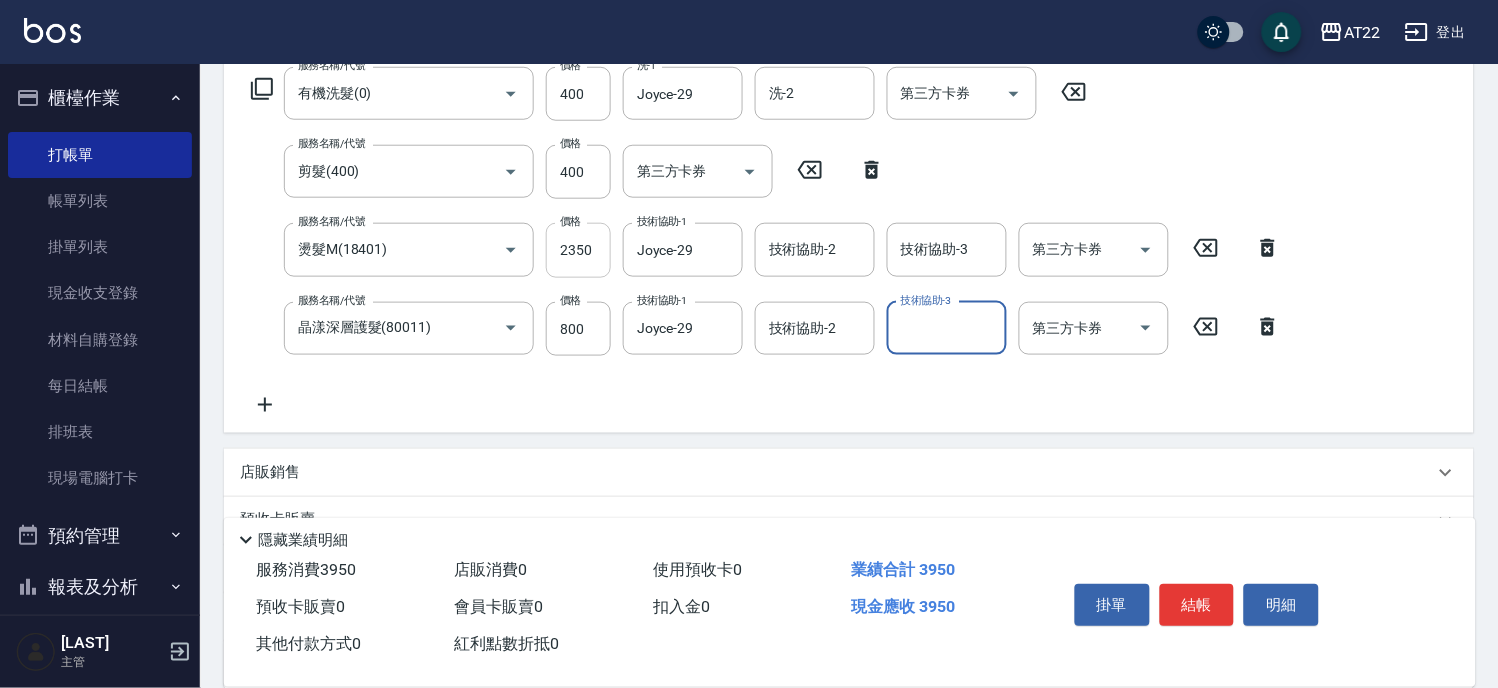 scroll, scrollTop: 0, scrollLeft: 0, axis: both 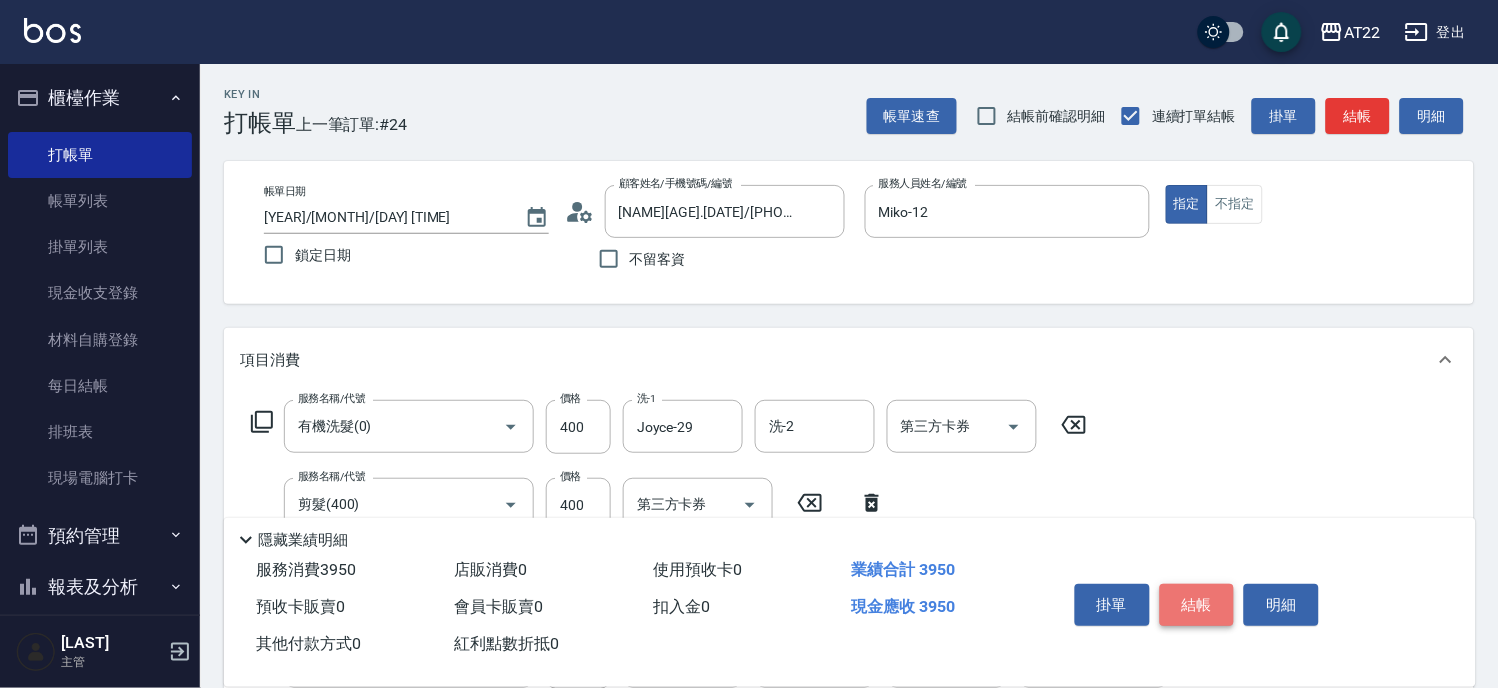 click on "結帳" at bounding box center [1197, 605] 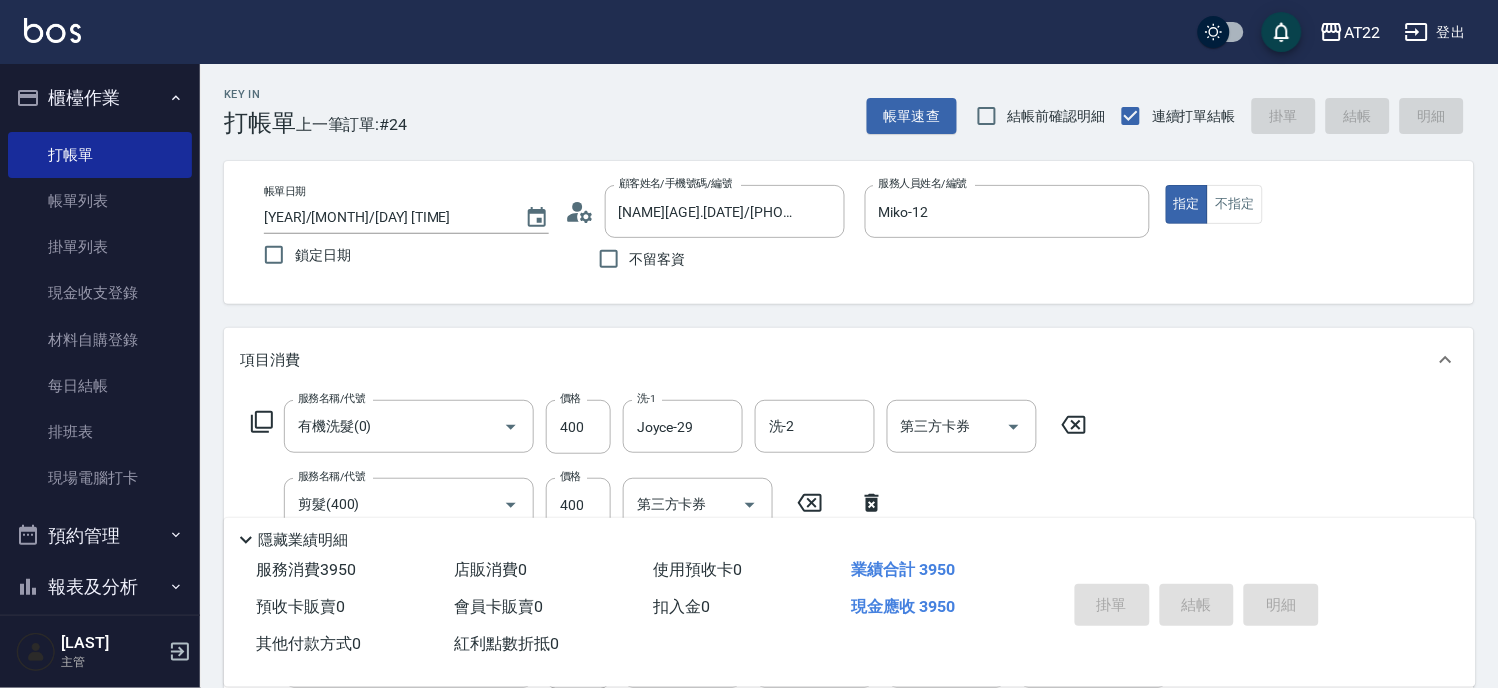 type on "[DATE] [TIME]" 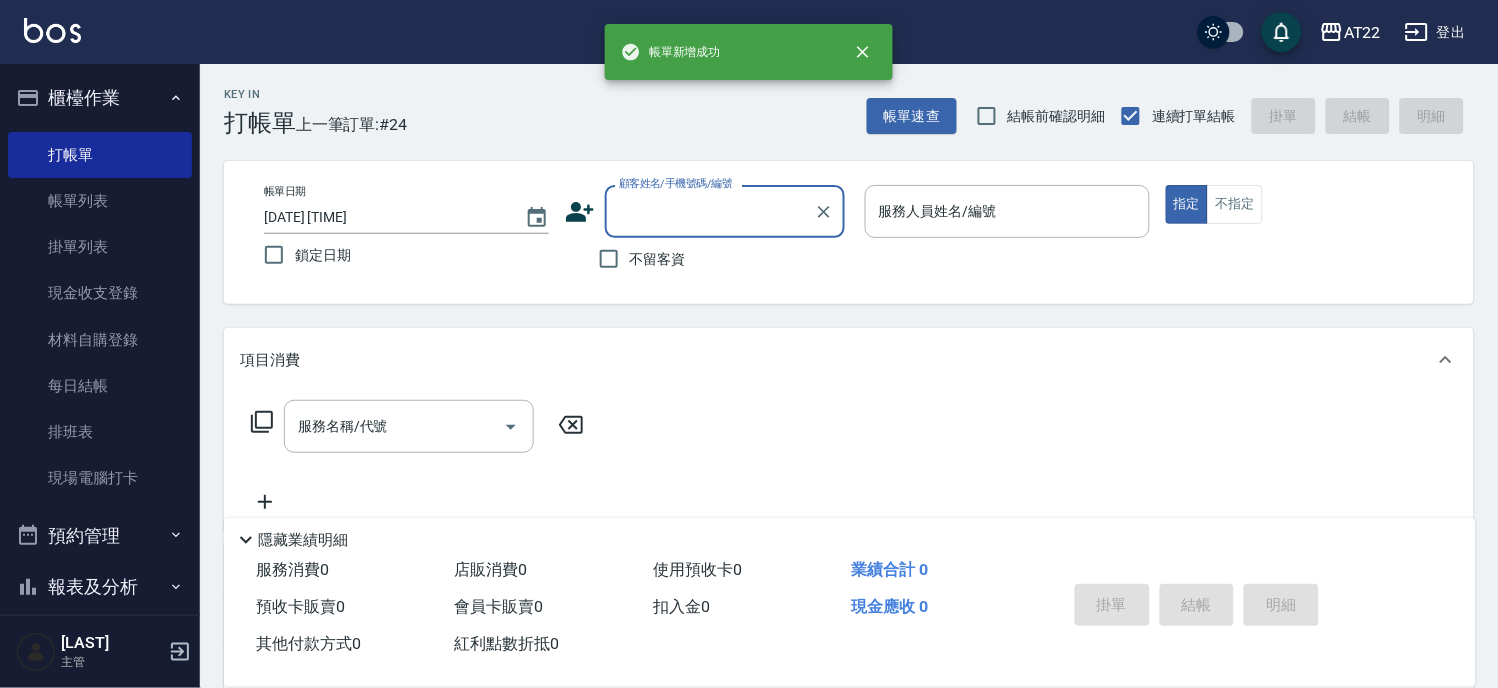 scroll, scrollTop: 0, scrollLeft: 0, axis: both 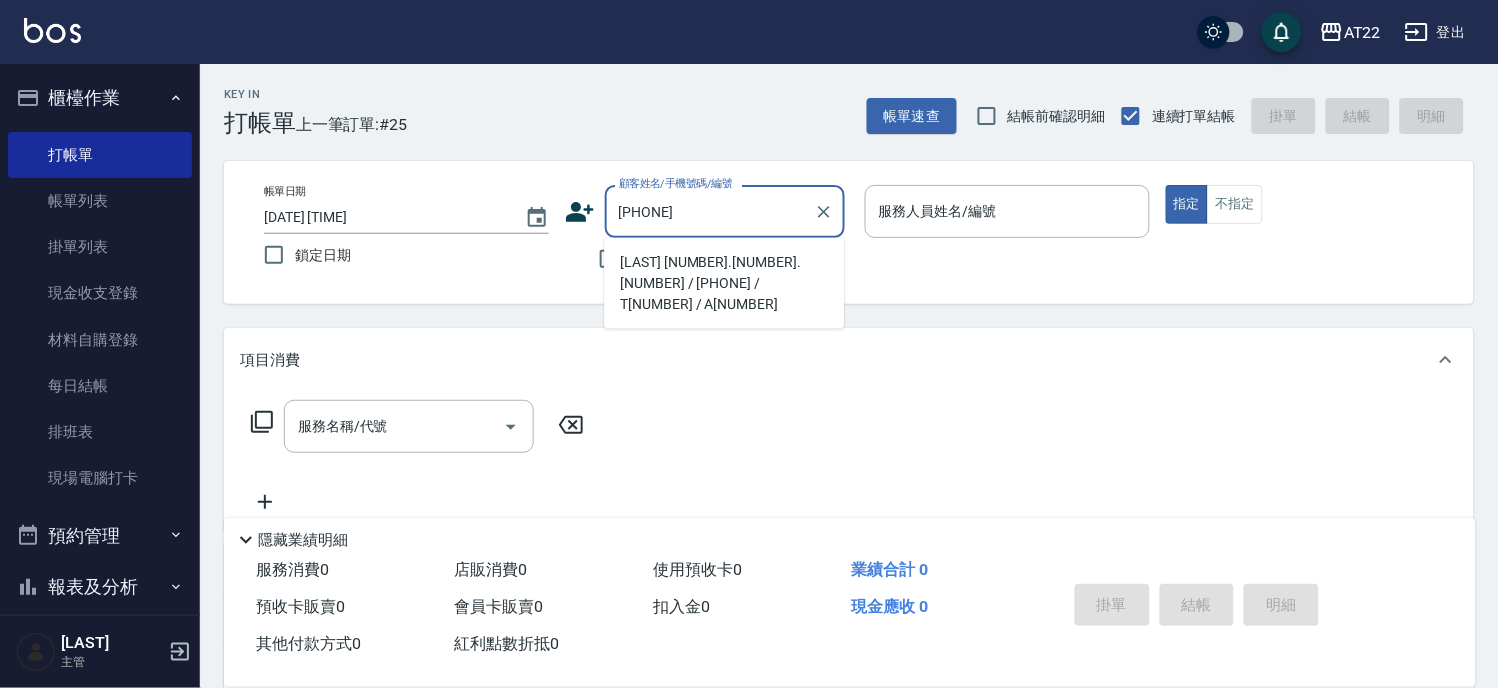 click on "[LAST] [NUMBER].[NUMBER].[NUMBER] / [PHONE] / T[NUMBER] / A[NUMBER]" at bounding box center (724, 283) 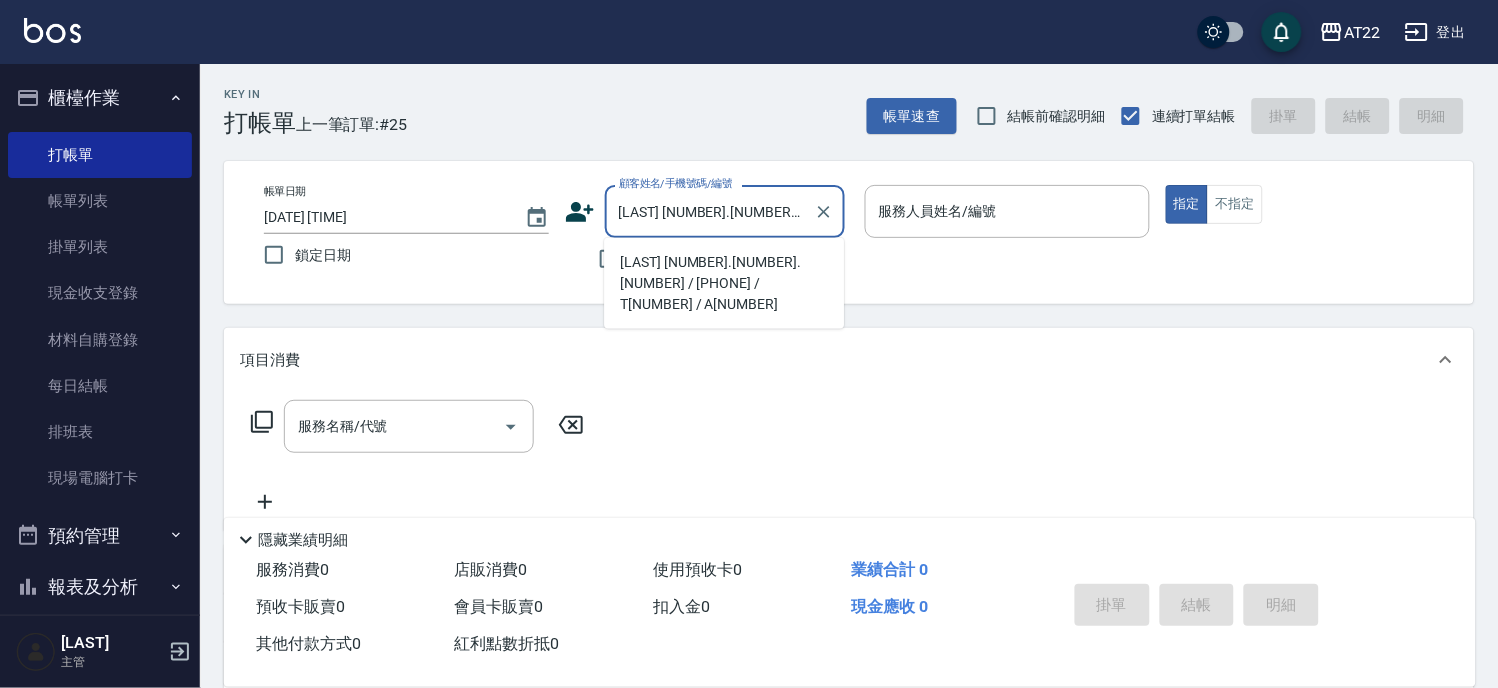 type on "Miko-12" 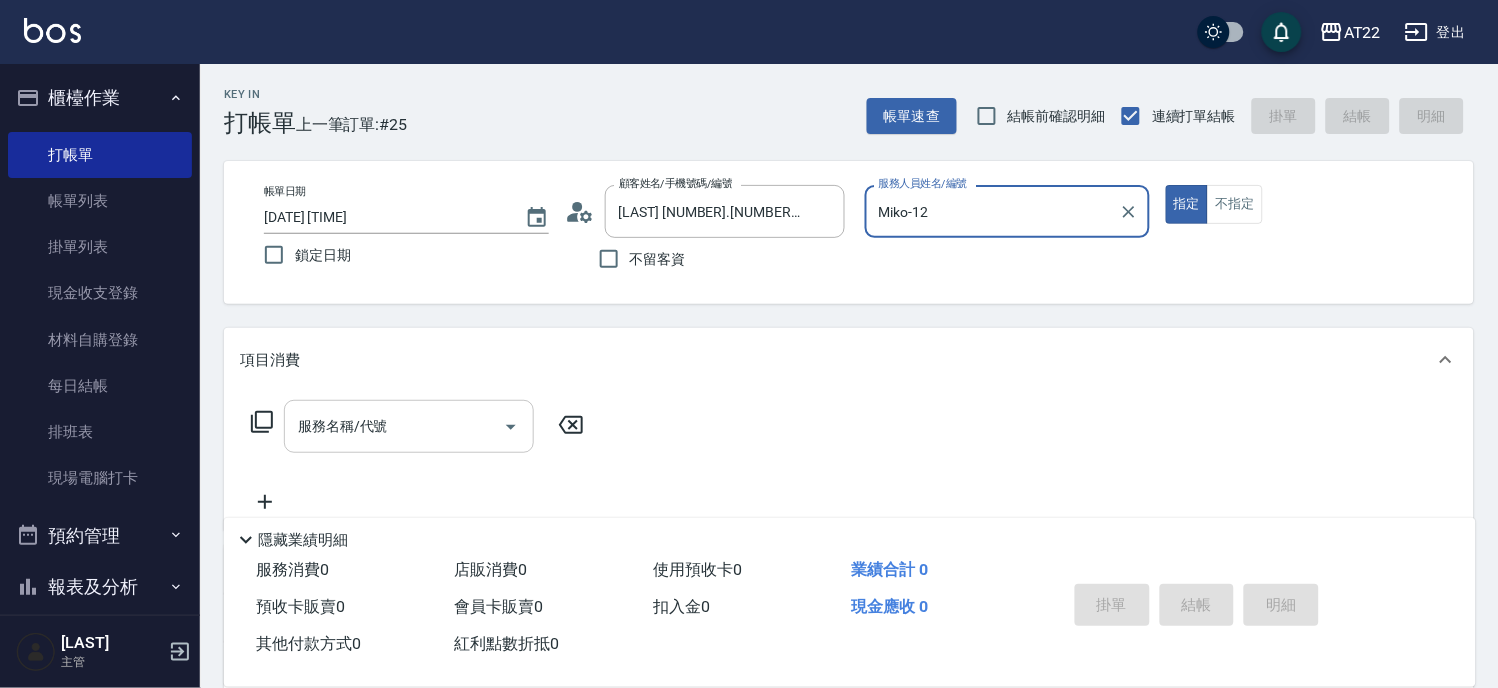click on "服務名稱/代號" at bounding box center [394, 426] 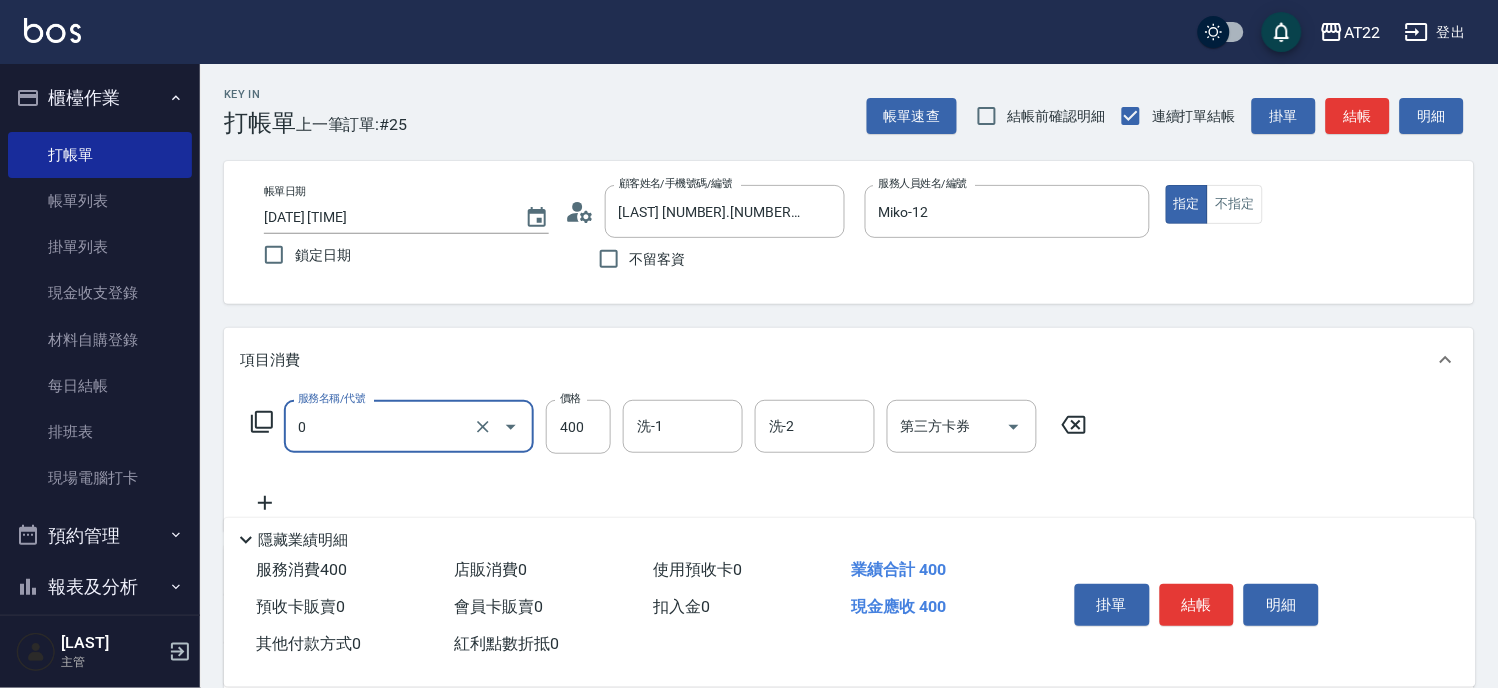 type on "有機洗髮(0)" 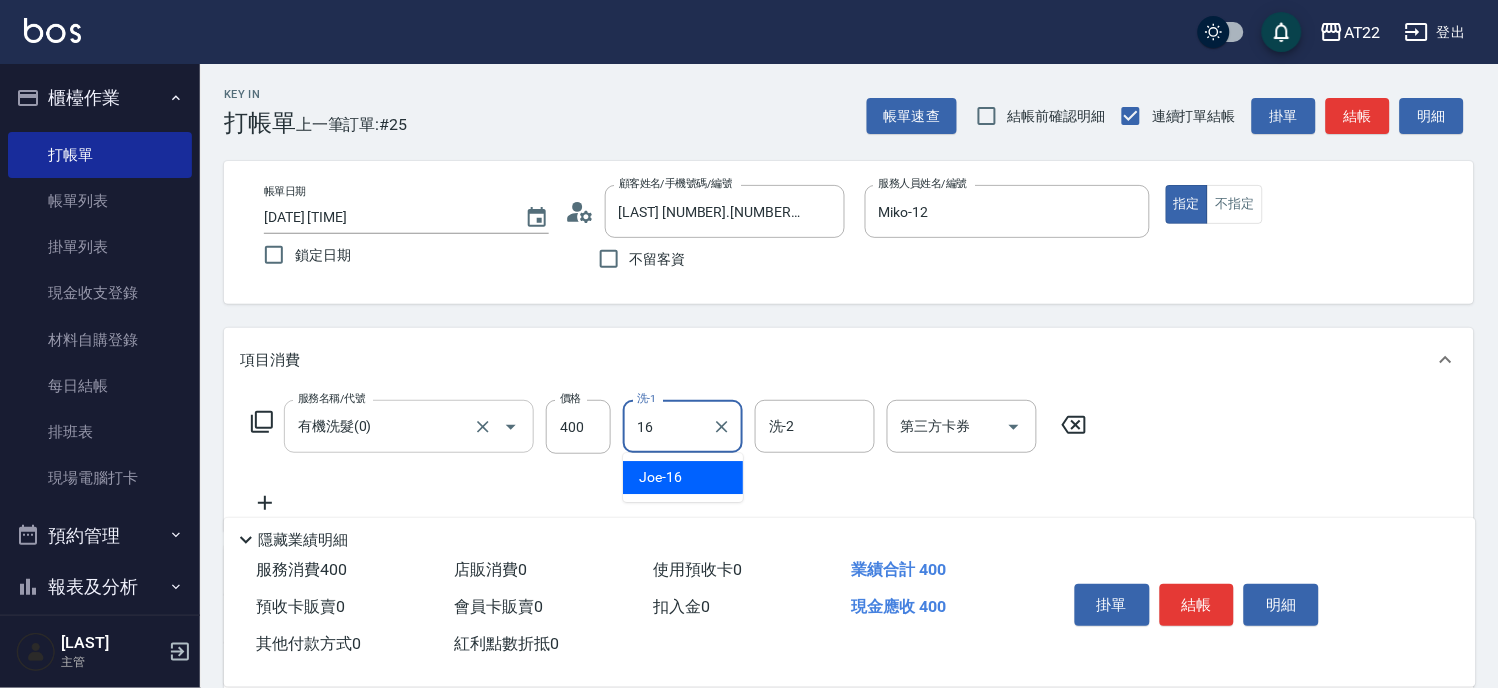 type on "Joe-16" 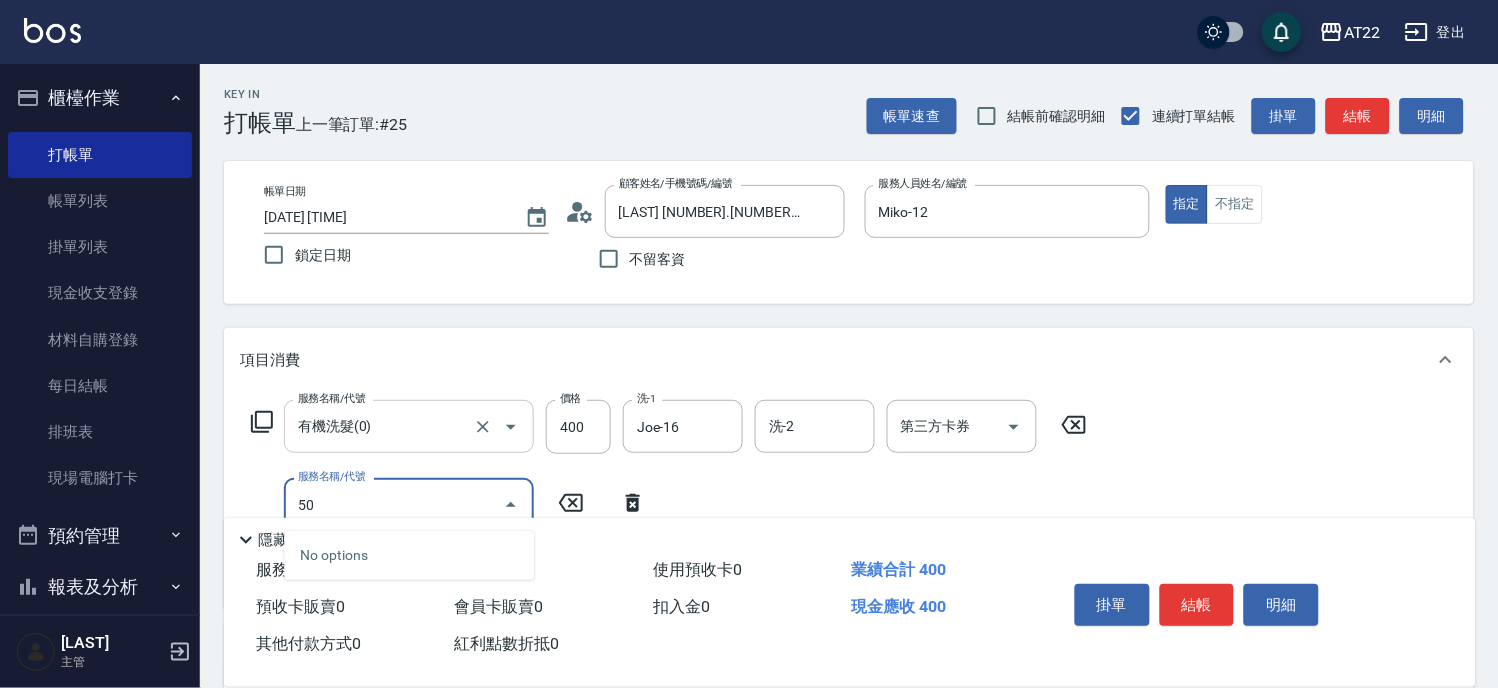 type on "500" 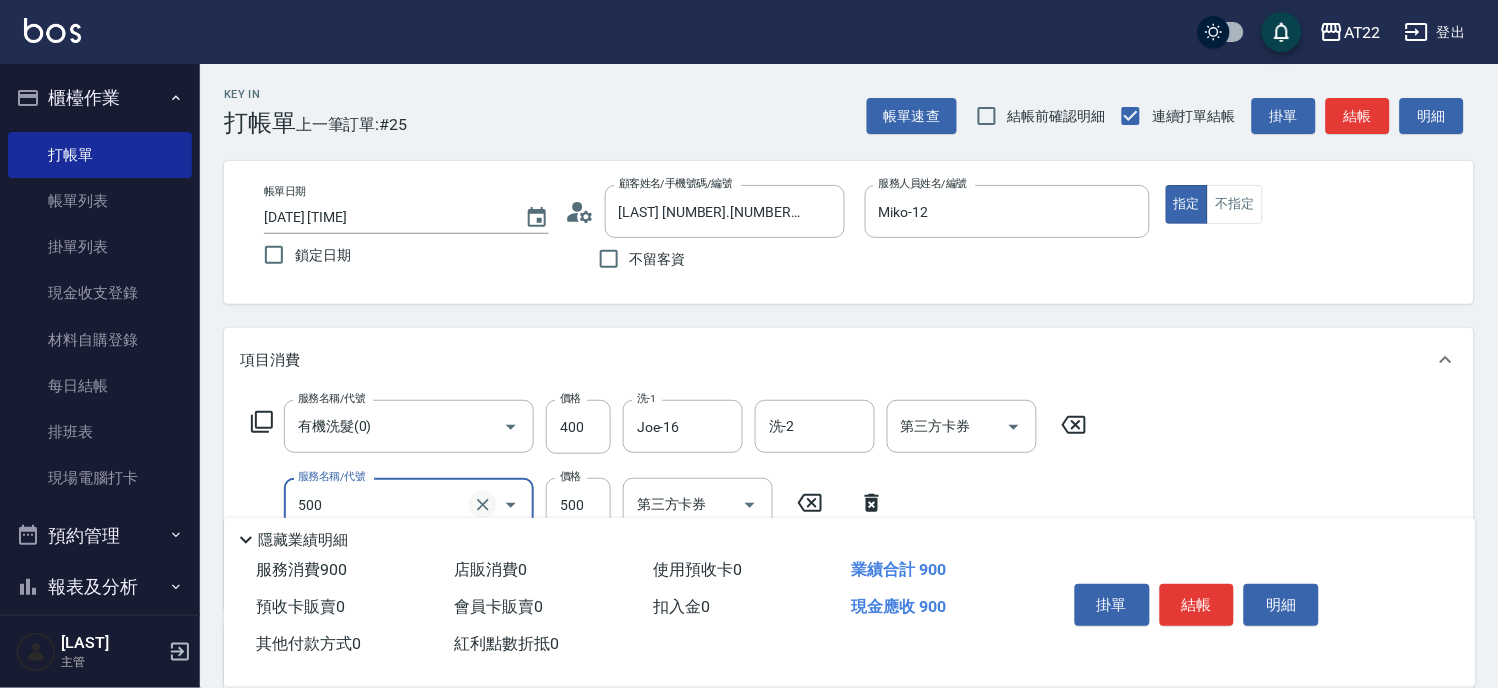 click 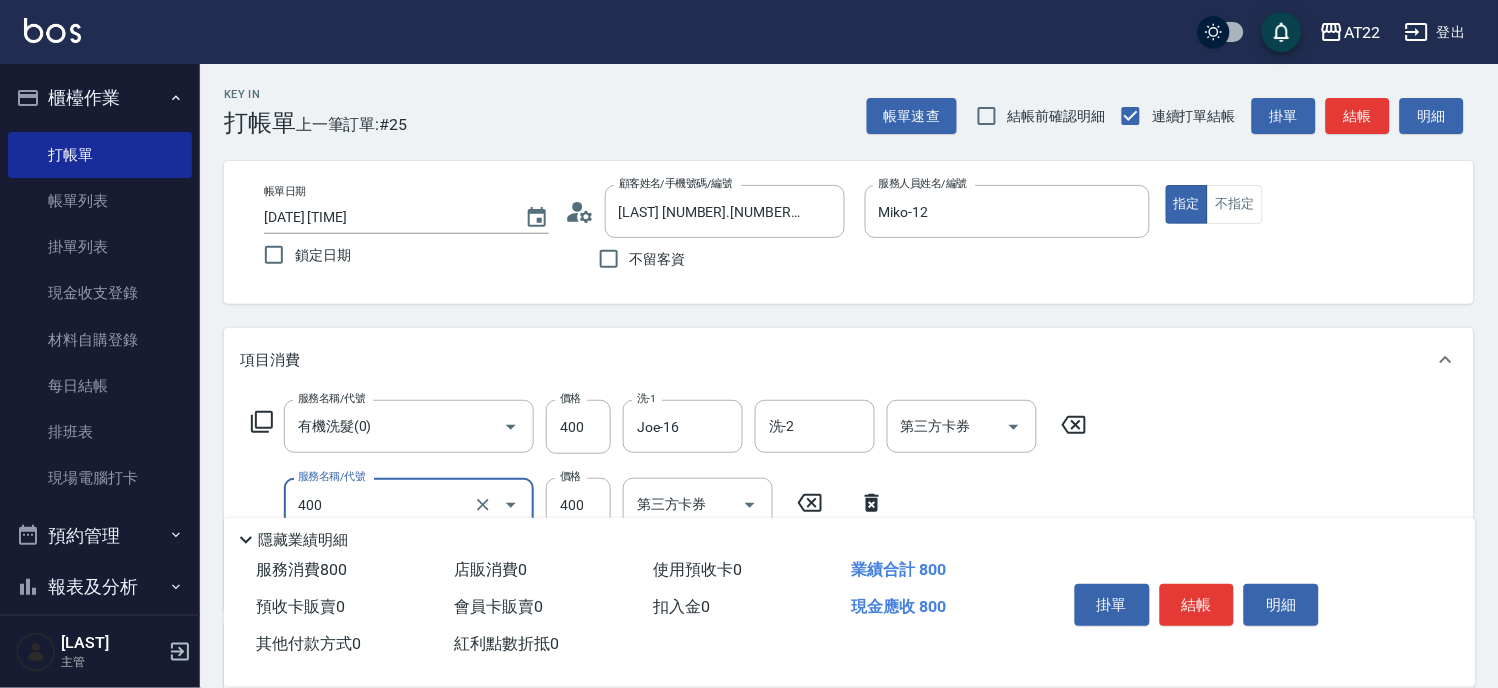 type on "剪髮(400)" 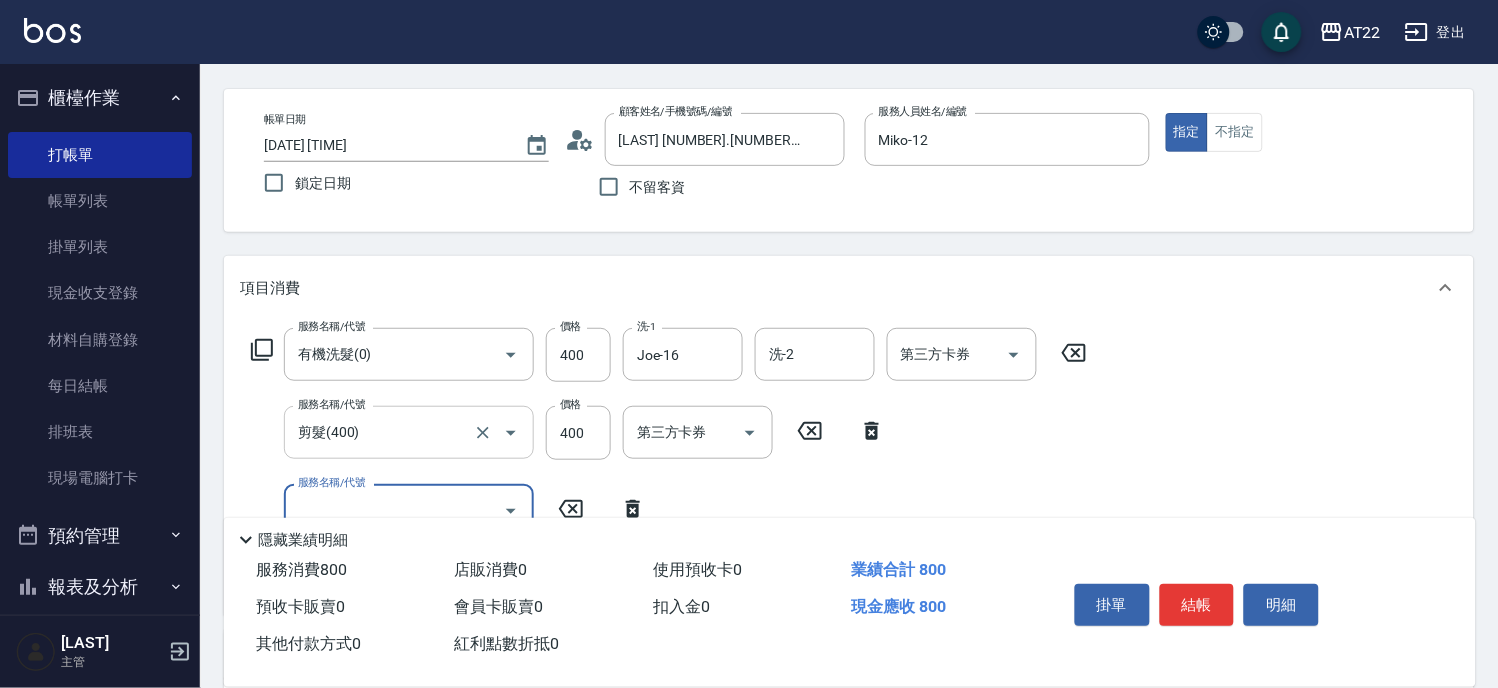 scroll, scrollTop: 111, scrollLeft: 0, axis: vertical 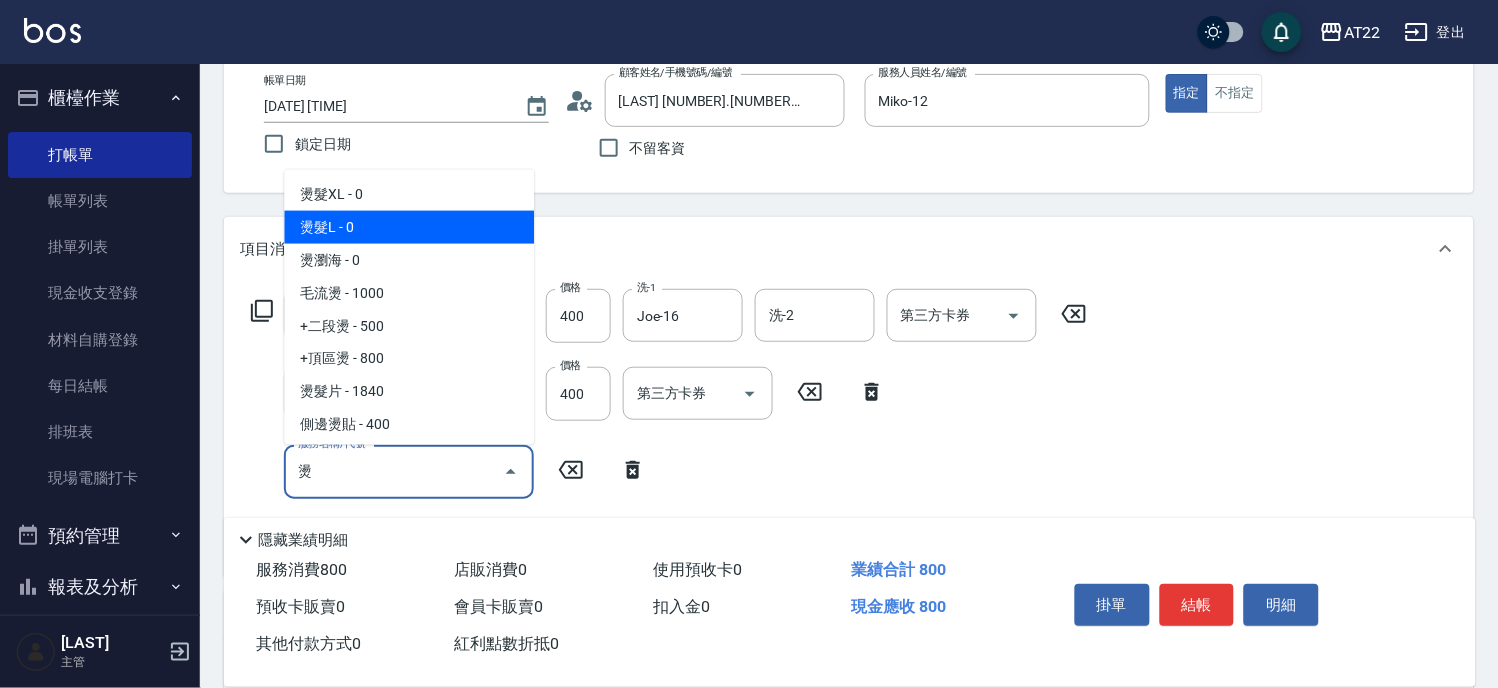 click on "燙髮L - 0" at bounding box center [409, 227] 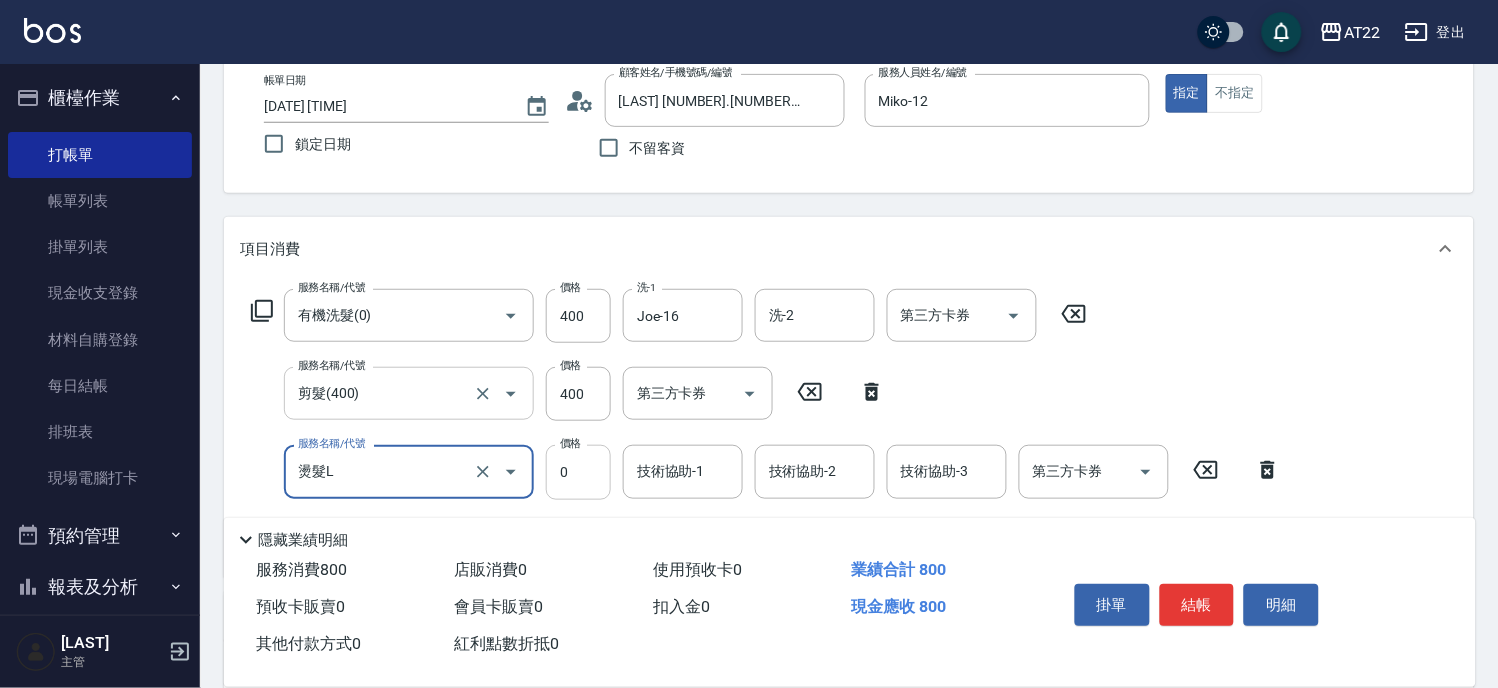 type on "燙髮L" 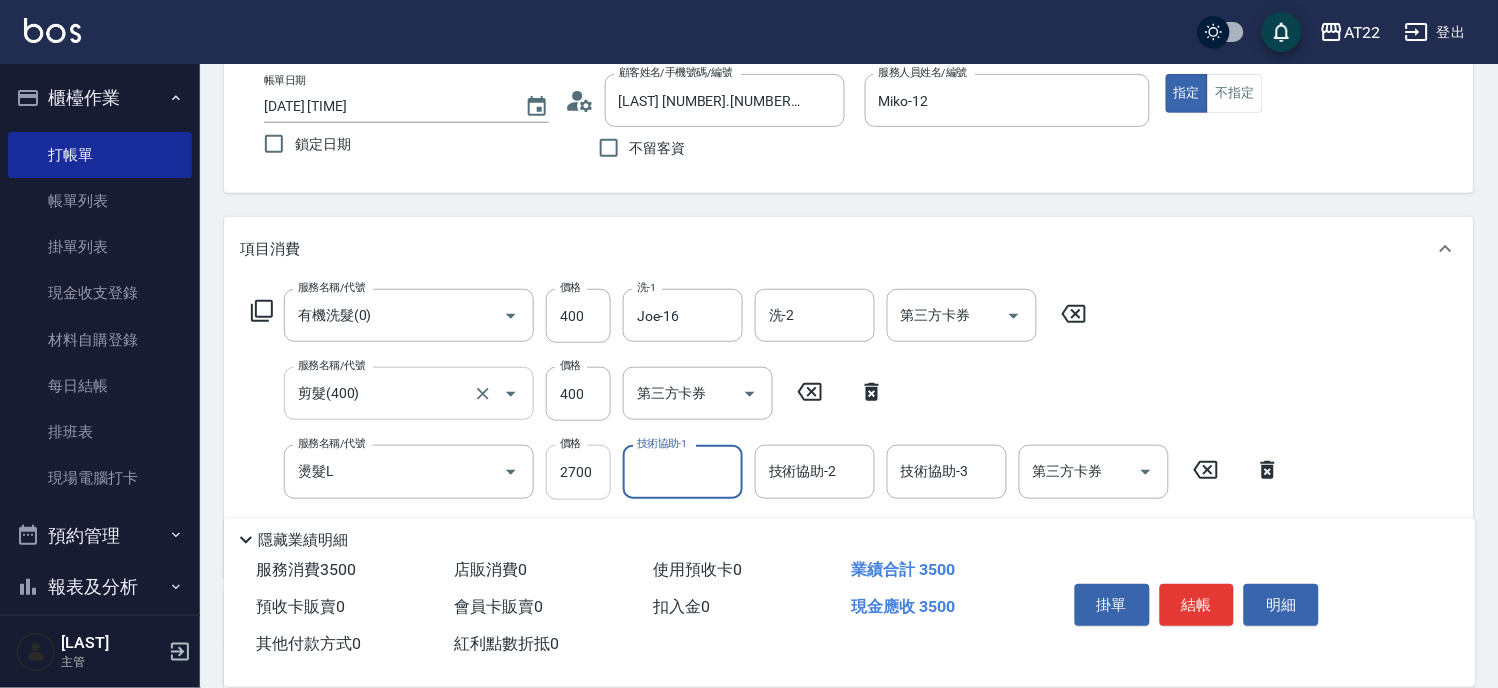 click on "2700" at bounding box center [578, 472] 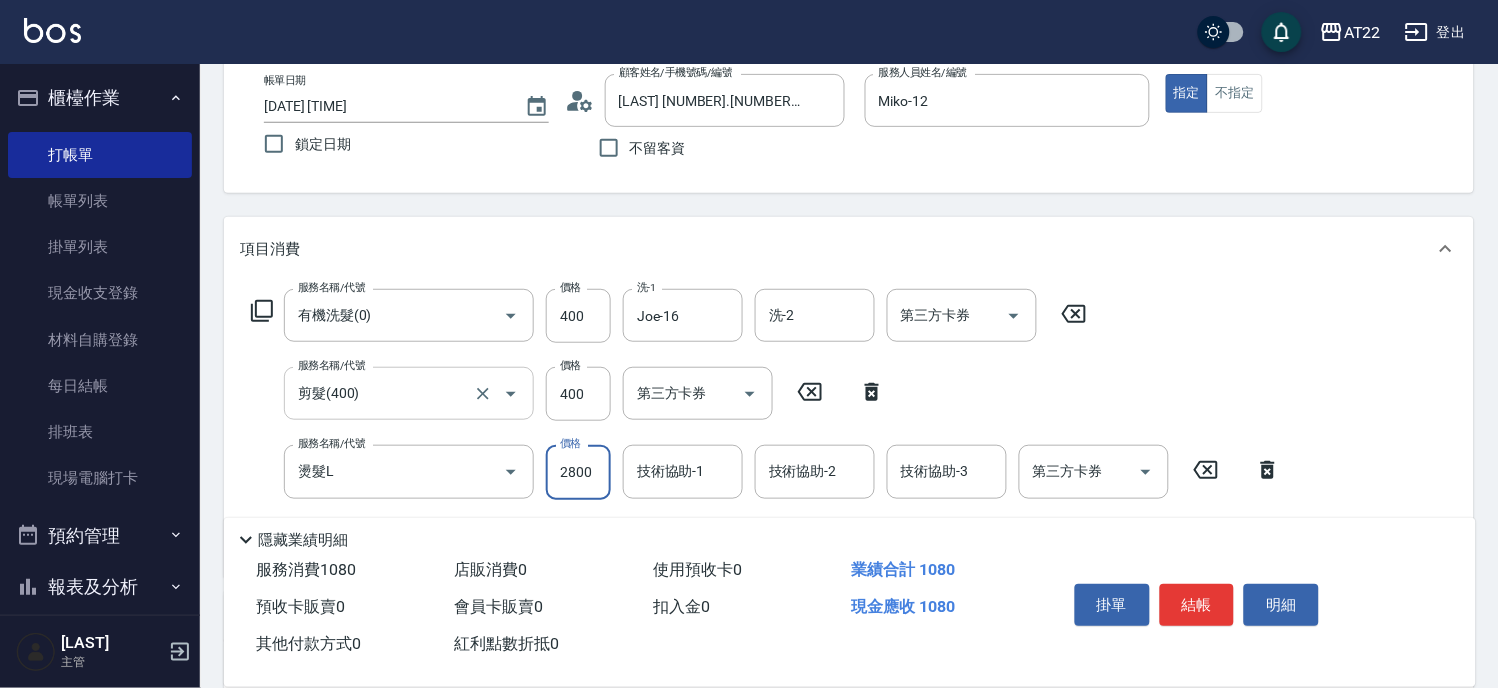 type on "2800" 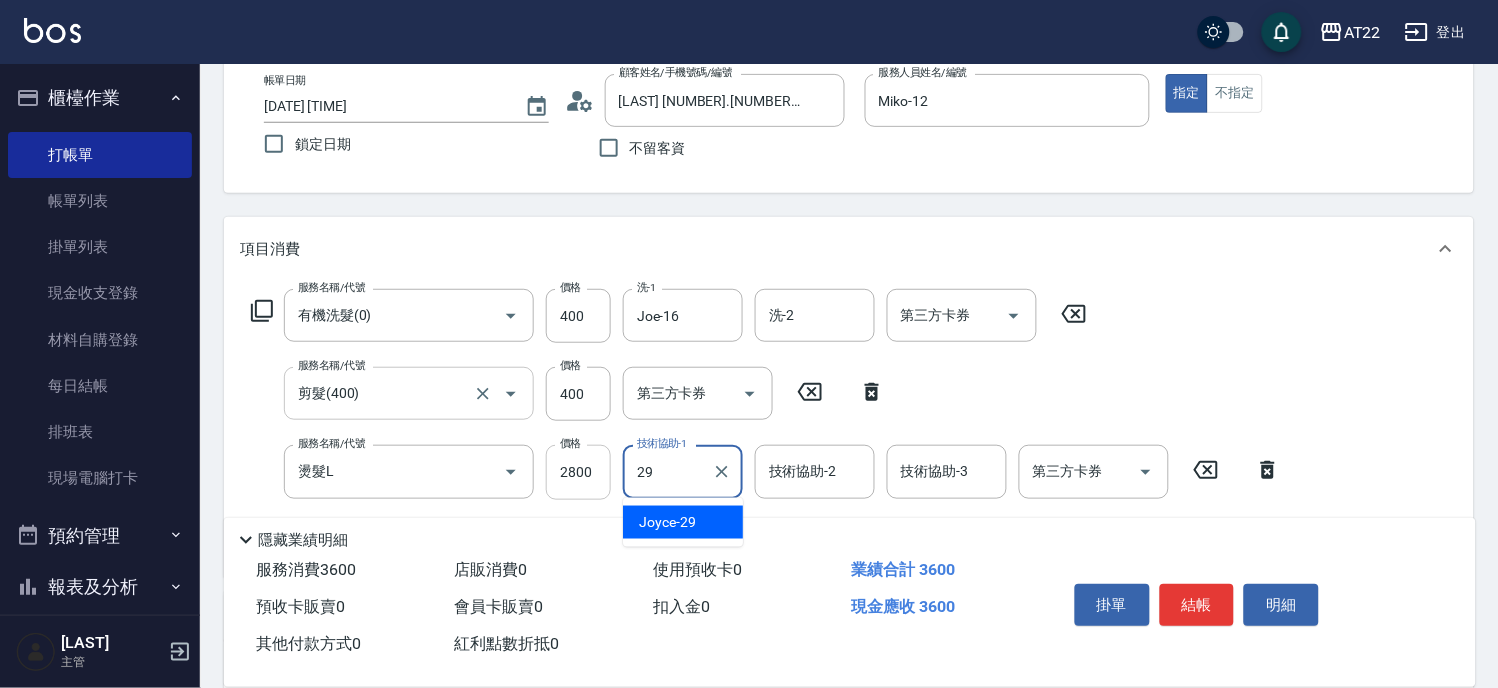 type on "Joyce-29" 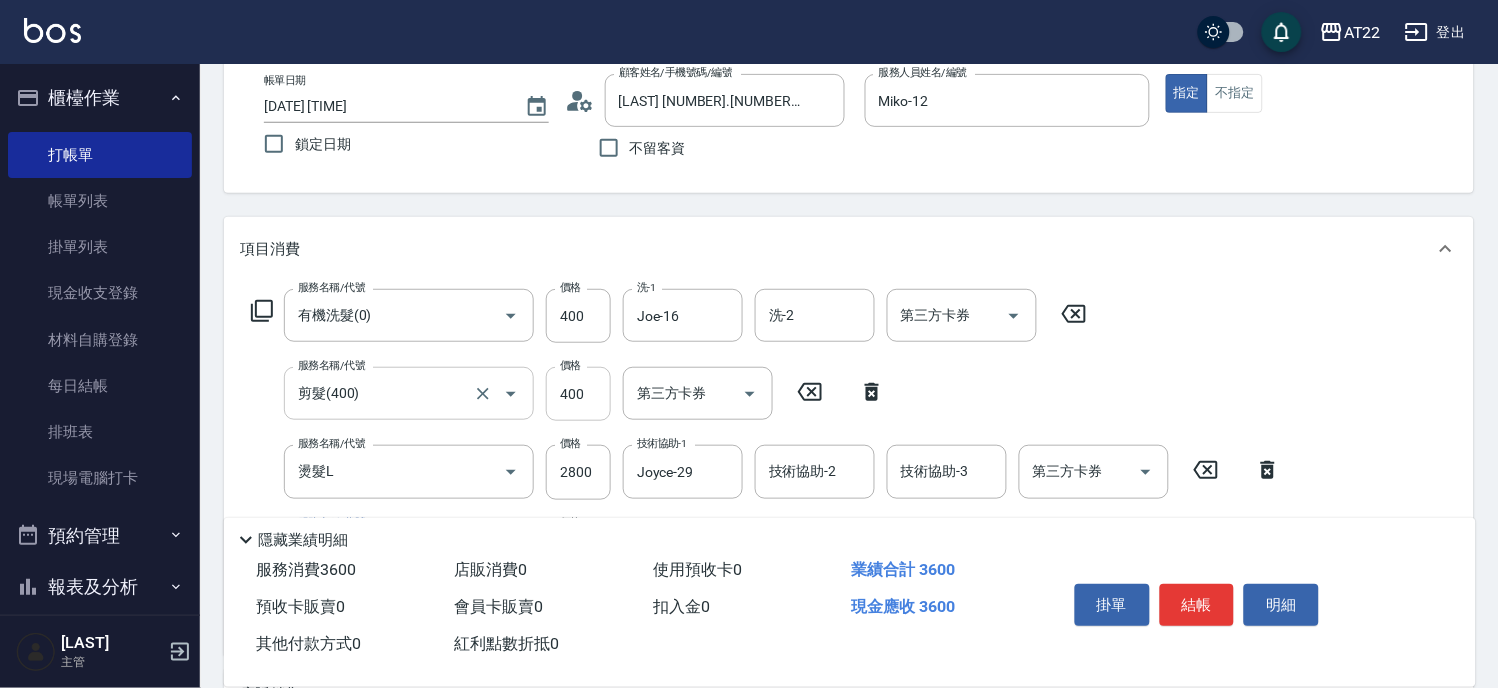 scroll, scrollTop: 333, scrollLeft: 0, axis: vertical 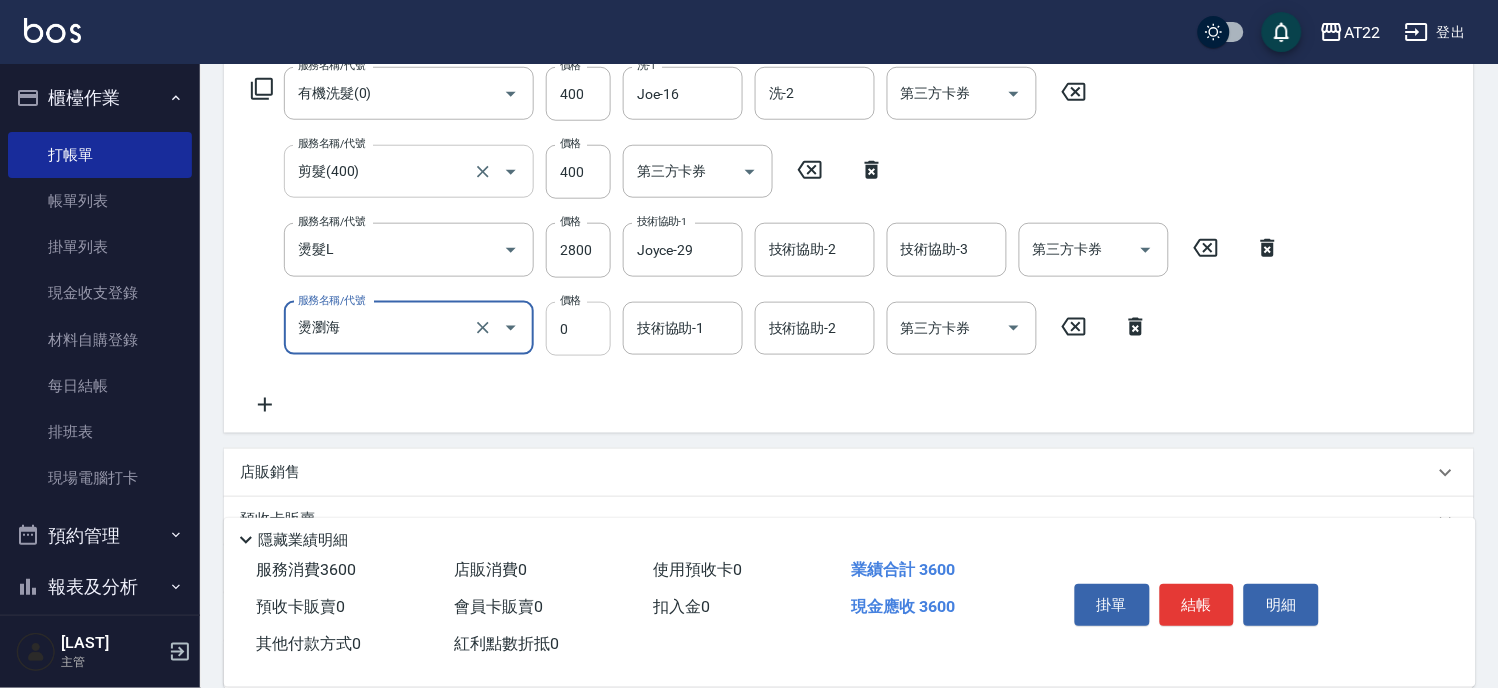 type on "燙瀏海" 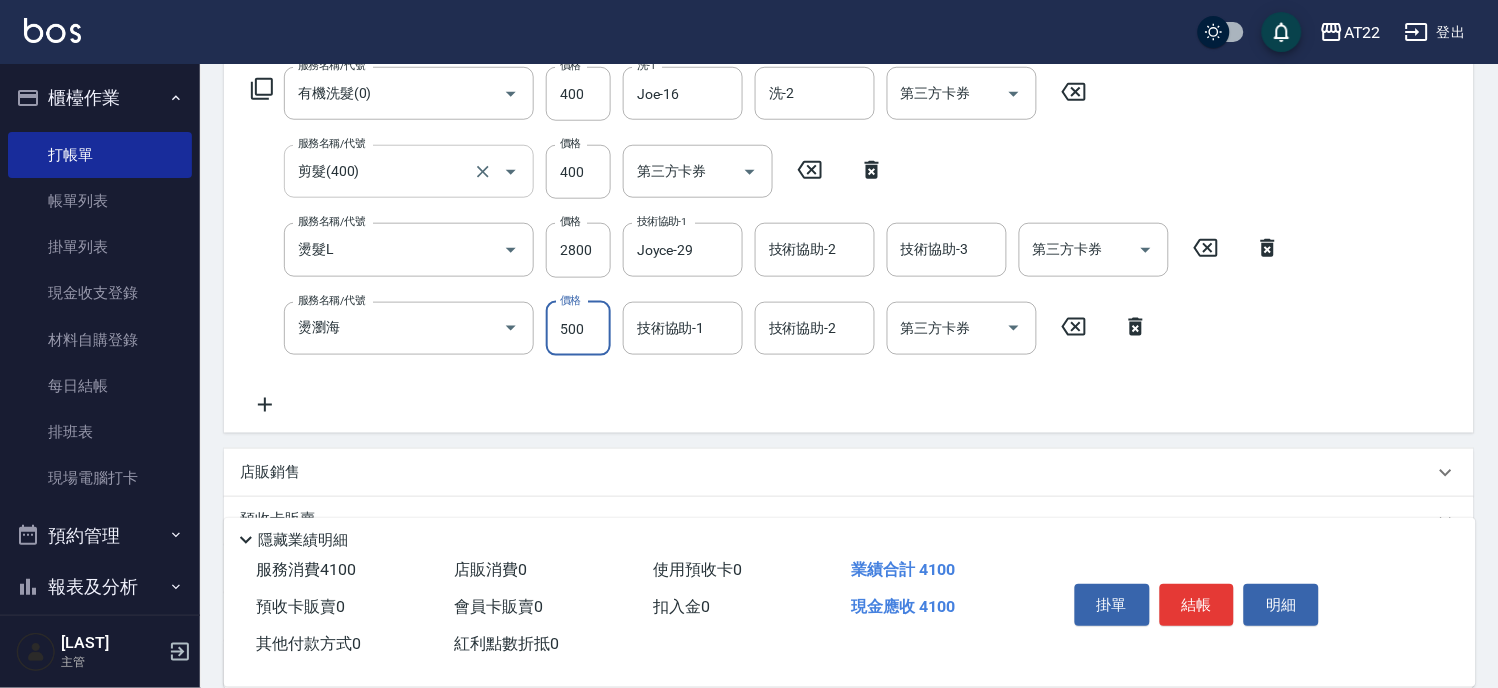 type on "500" 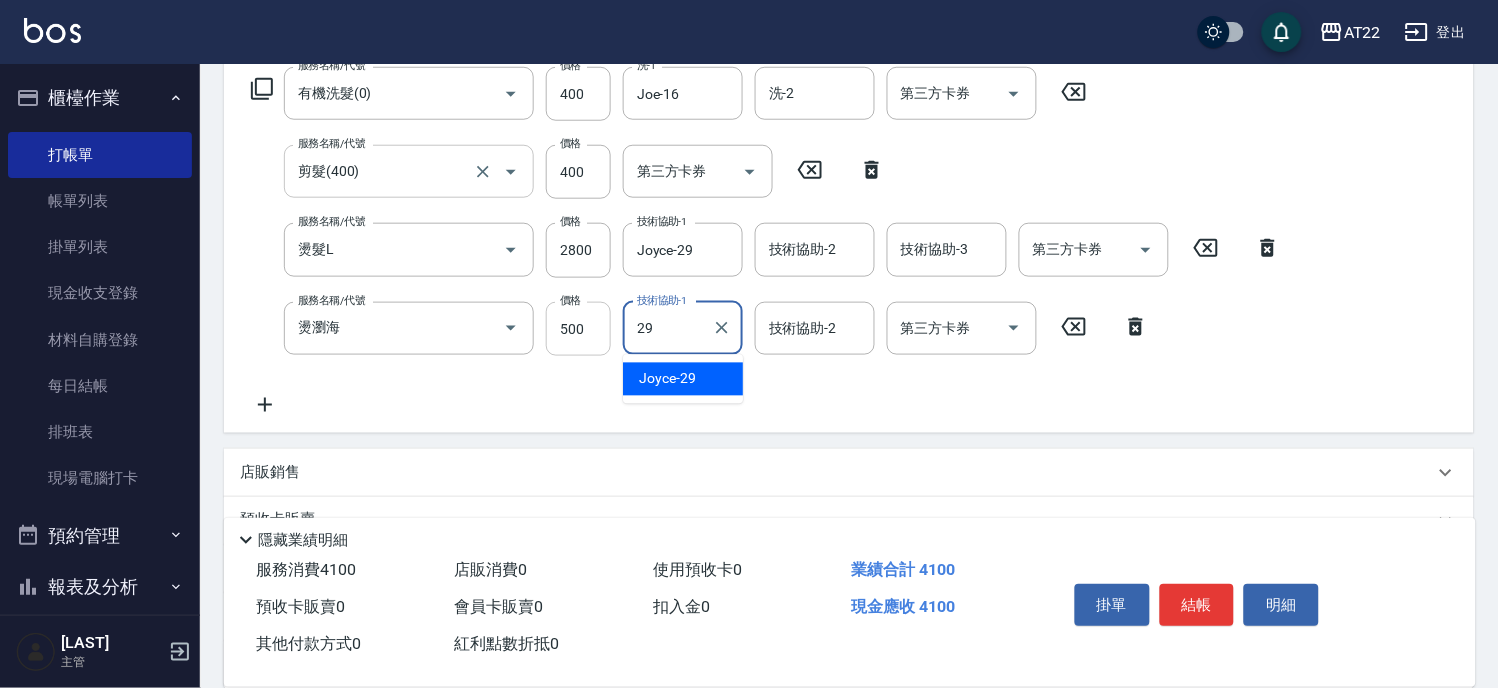 type on "Joyce-29" 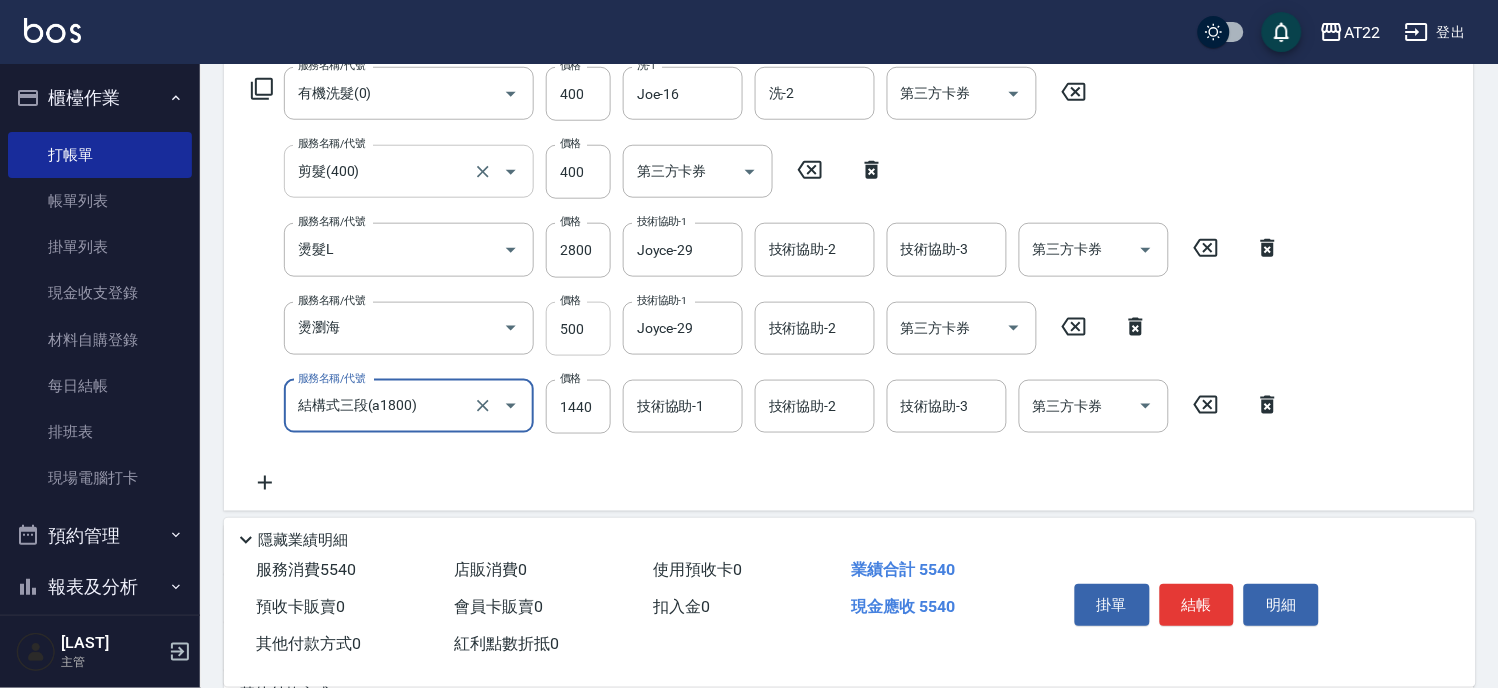 type on "結構式三段(a1800)" 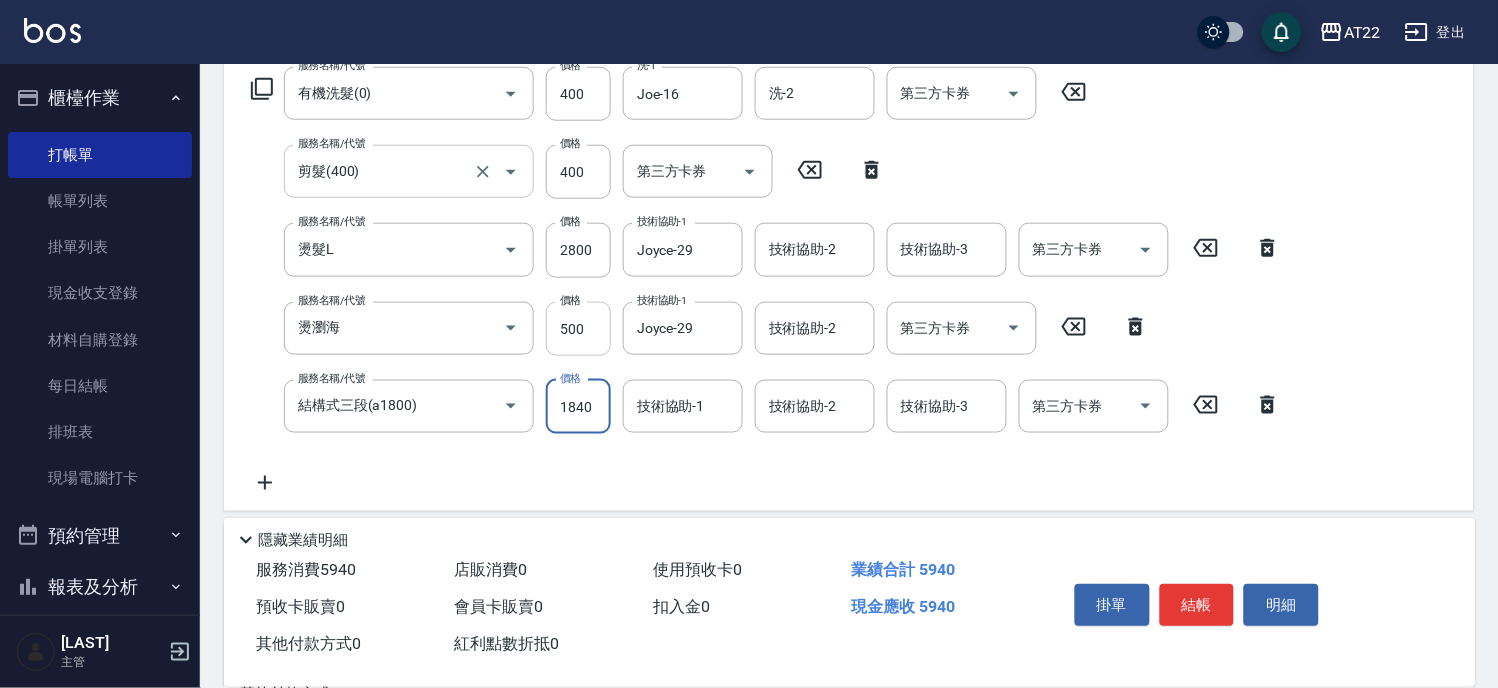 type on "1840" 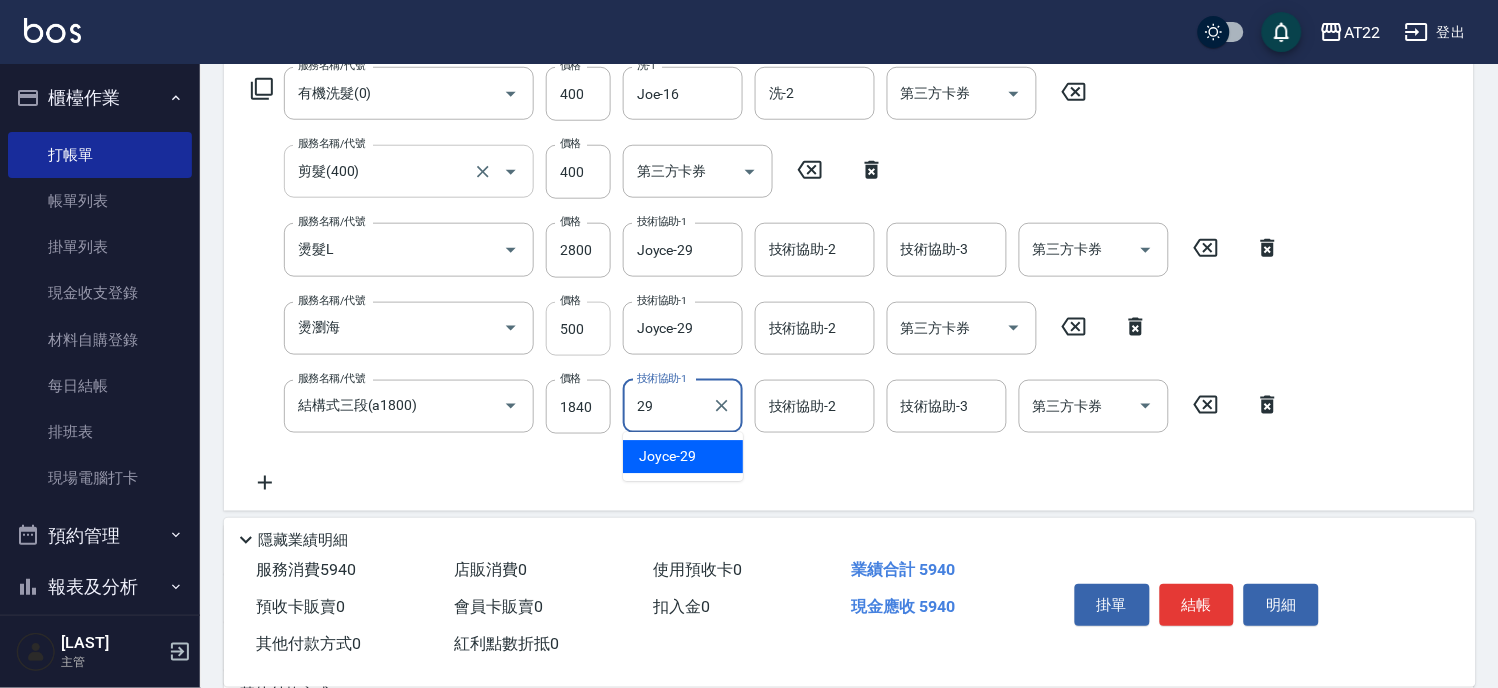 type on "Joyce-29" 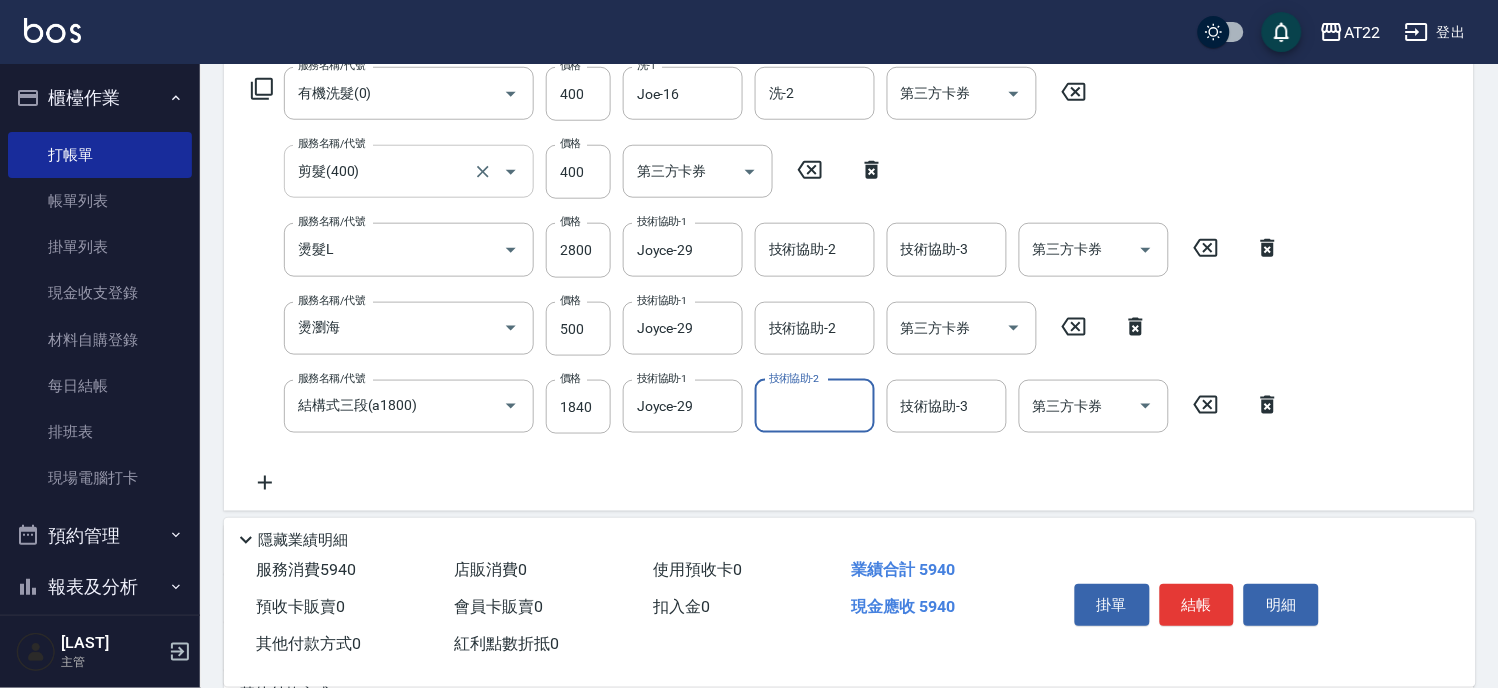 scroll, scrollTop: 600, scrollLeft: 0, axis: vertical 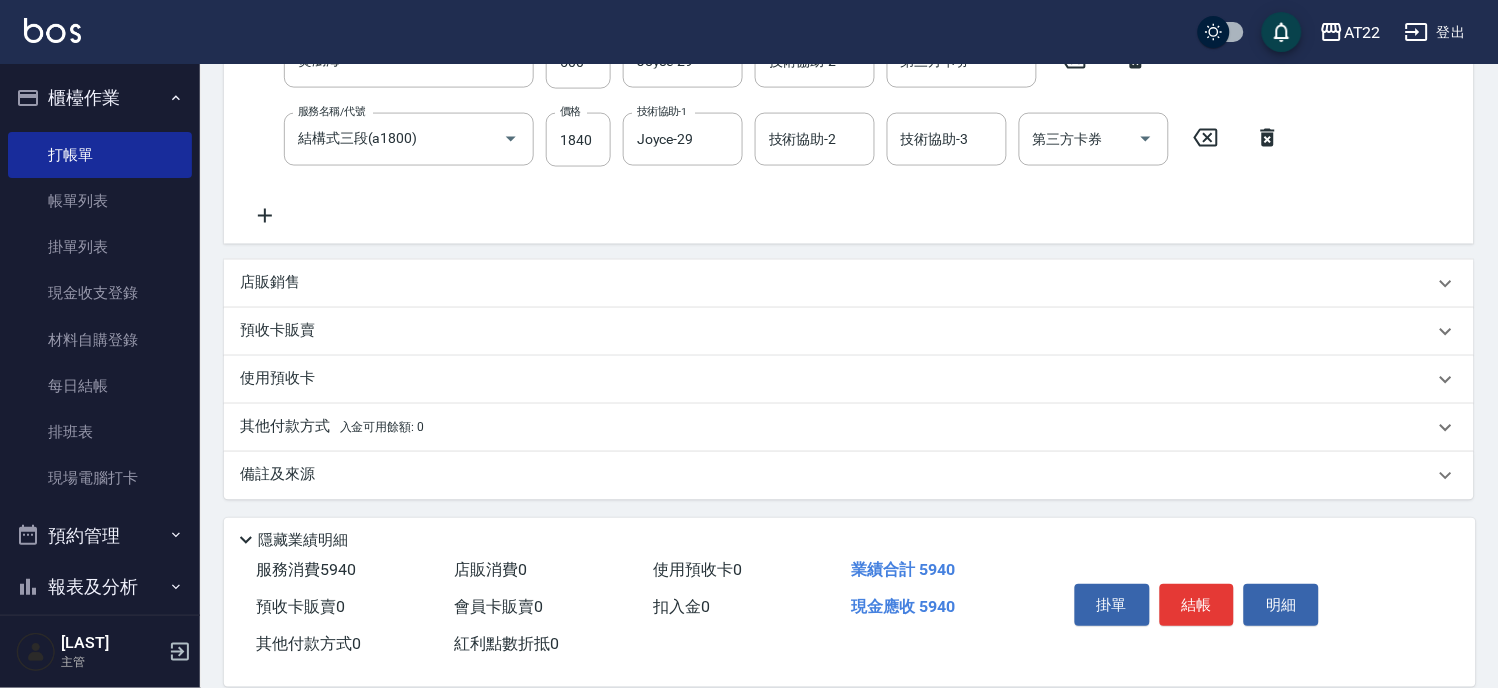 click on "其他付款方式 入金可用餘額: 0" at bounding box center (332, 428) 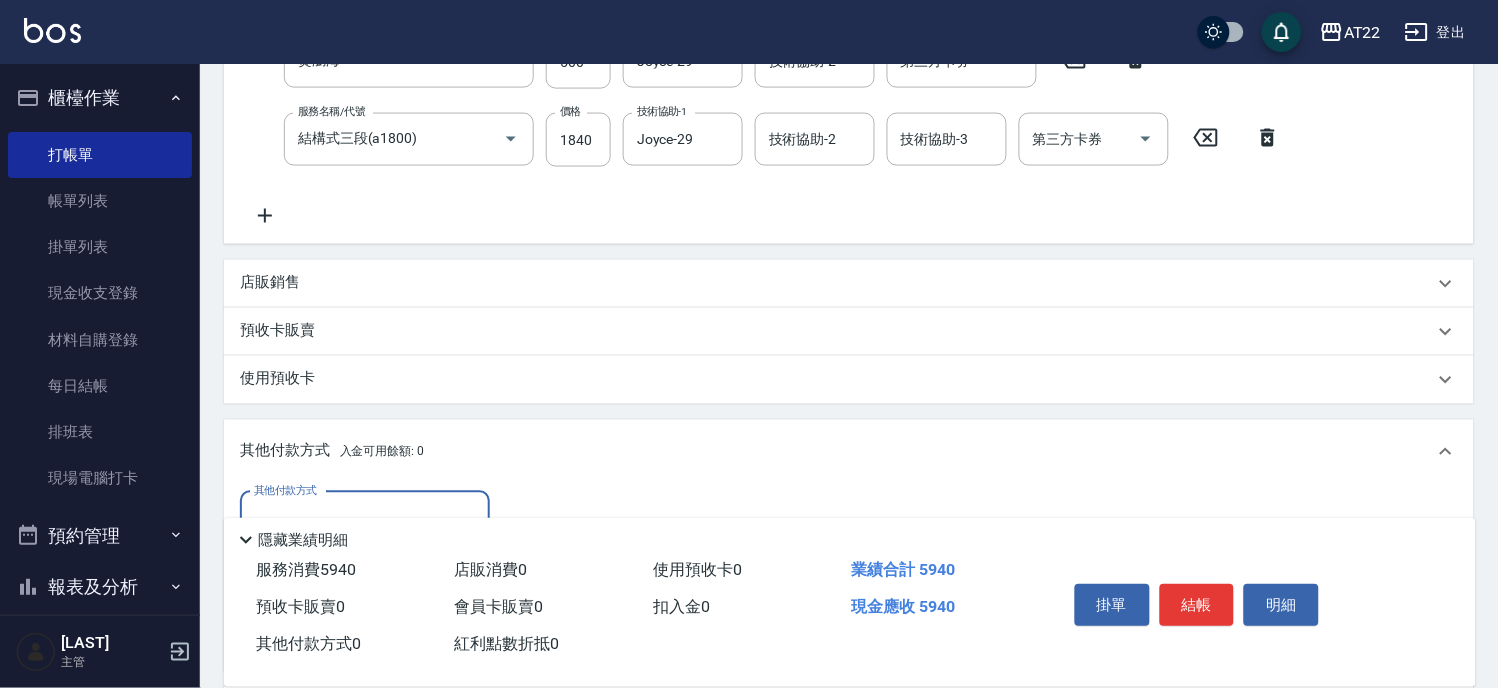 scroll, scrollTop: 0, scrollLeft: 0, axis: both 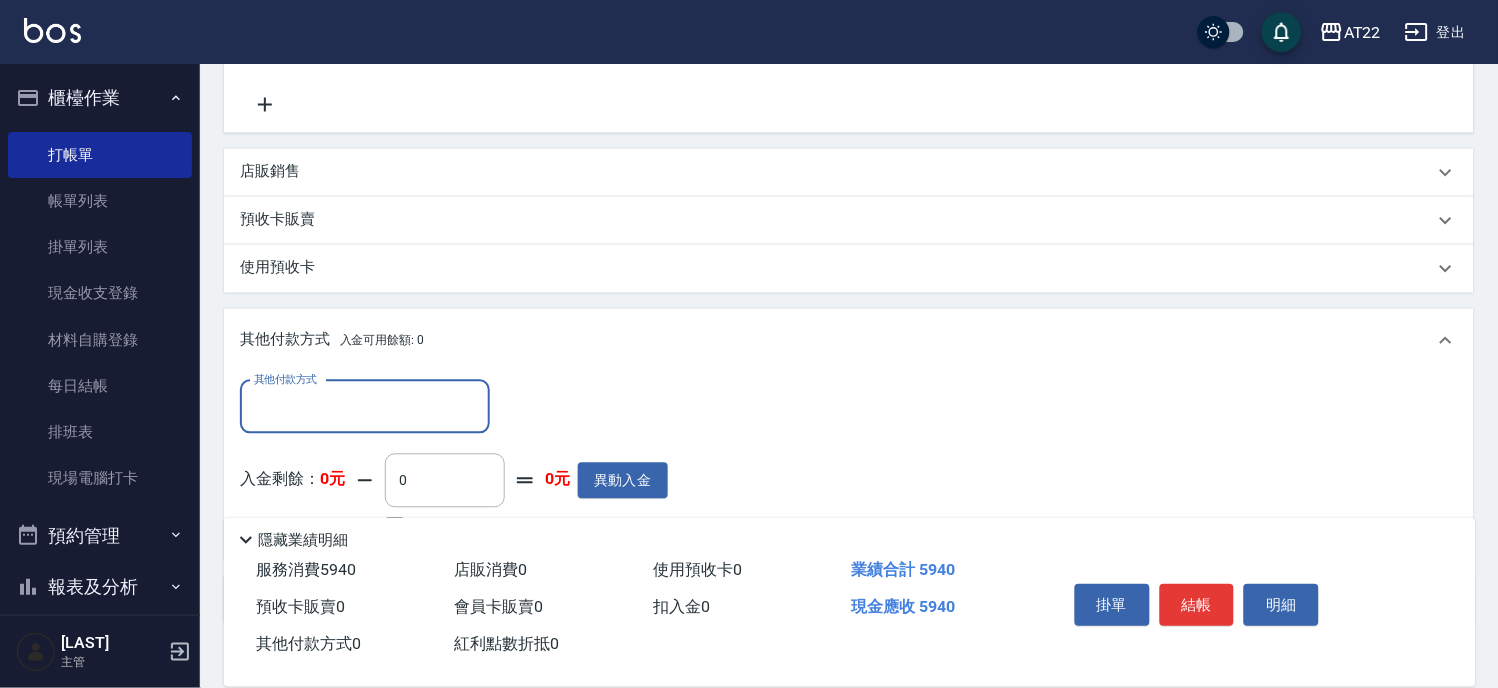 click on "其他付款方式" at bounding box center [365, 407] 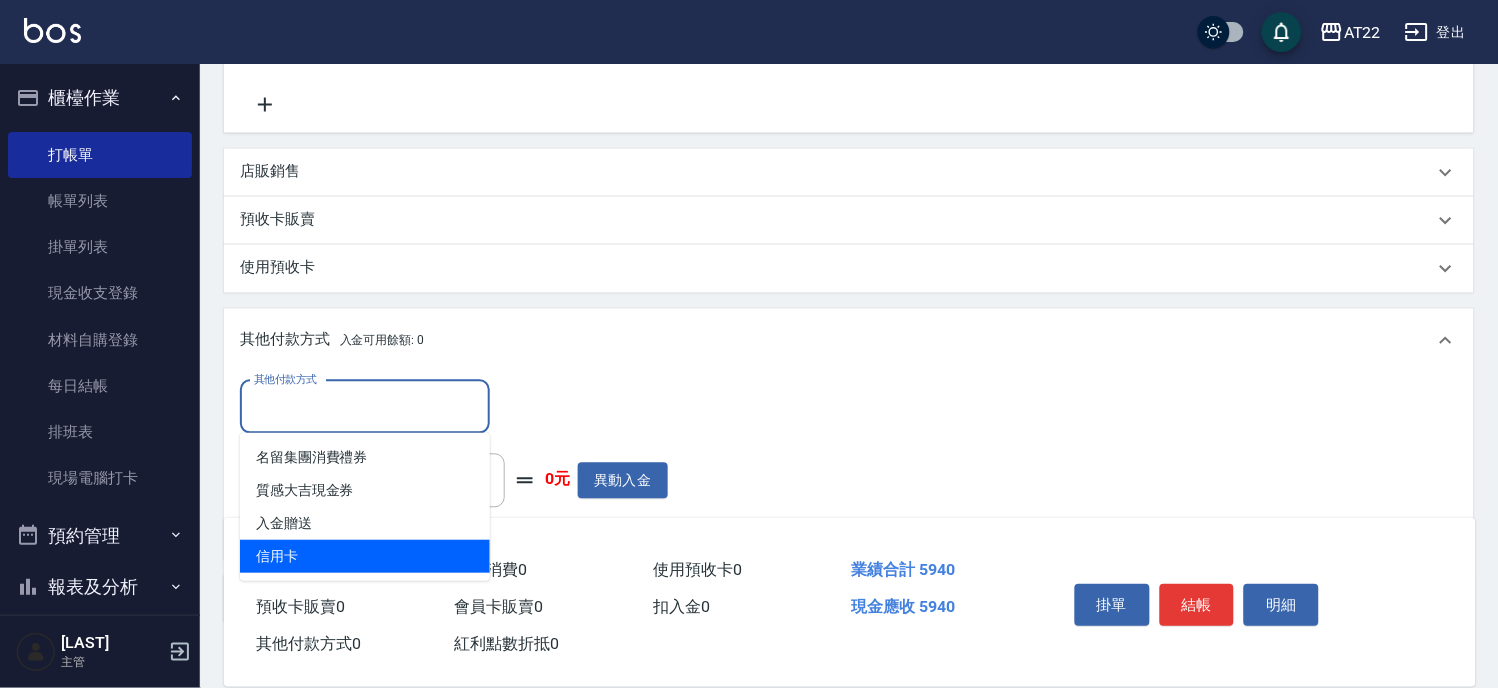 click on "信用卡" at bounding box center [365, 556] 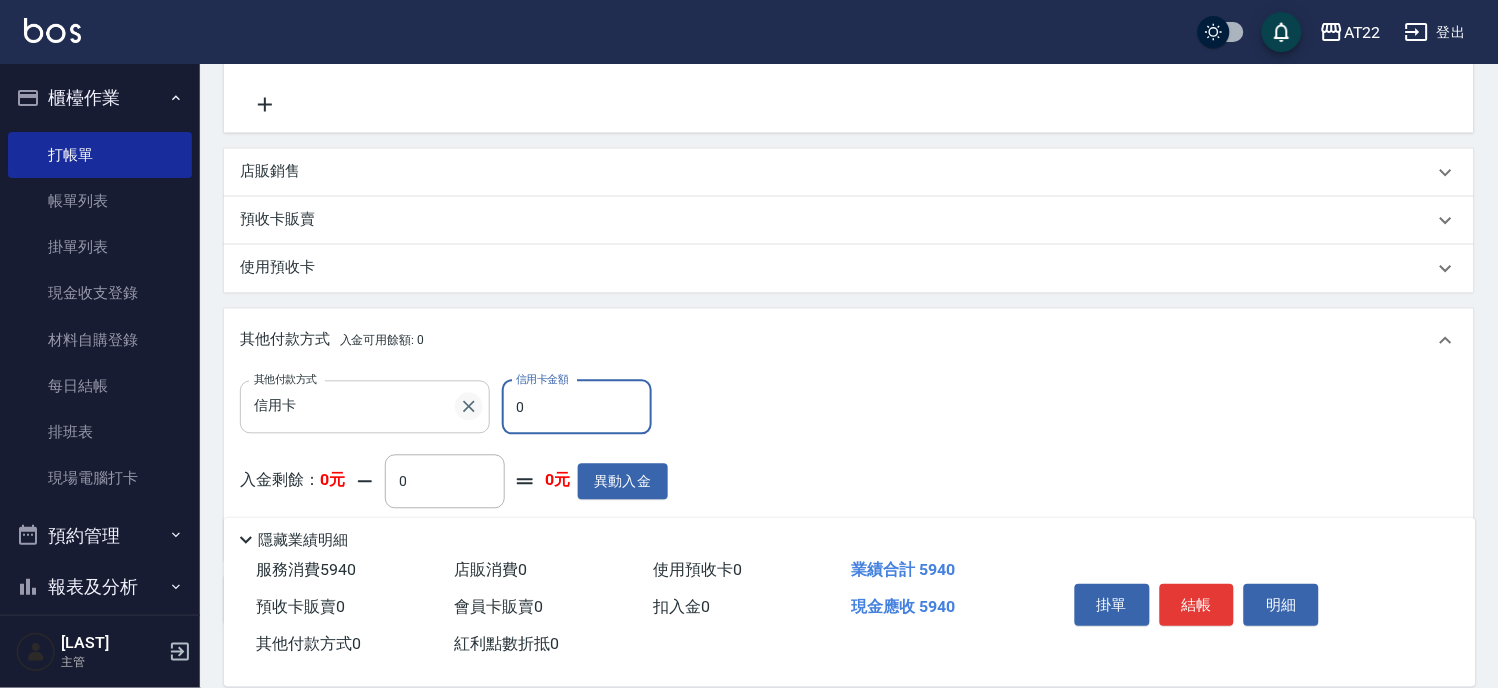 drag, startPoint x: 531, startPoint y: 418, endPoint x: 468, endPoint y: 418, distance: 63 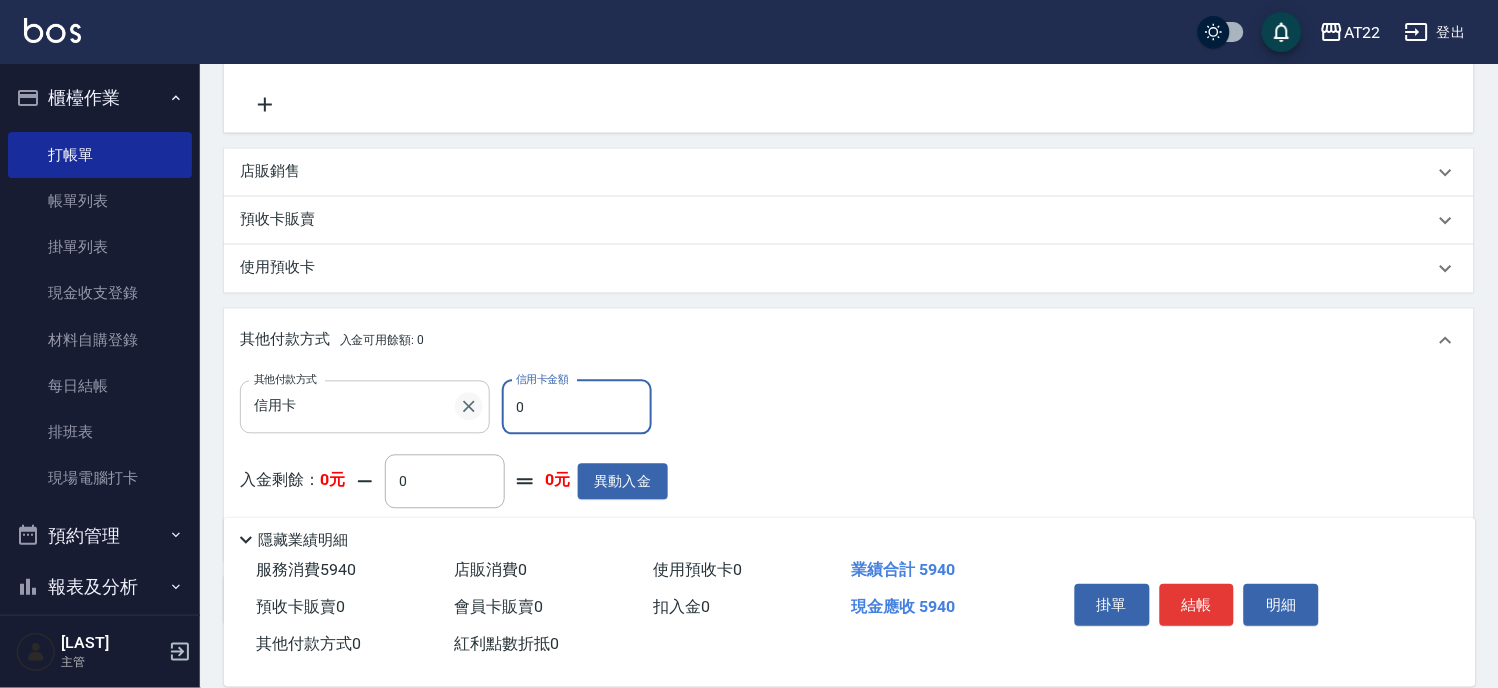 click on "其他付款方式 信用卡 其他付款方式 信用卡金額 0 信用卡金額" at bounding box center (454, 408) 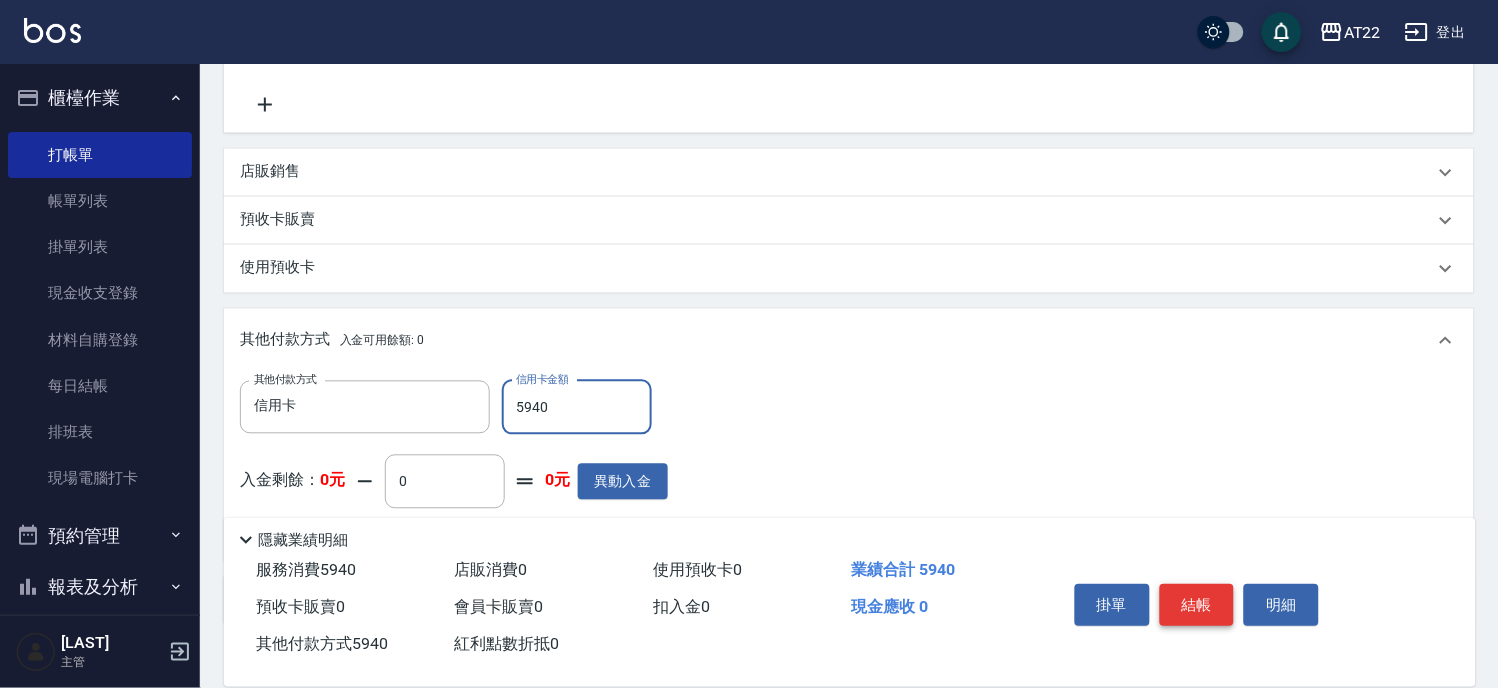 type on "5940" 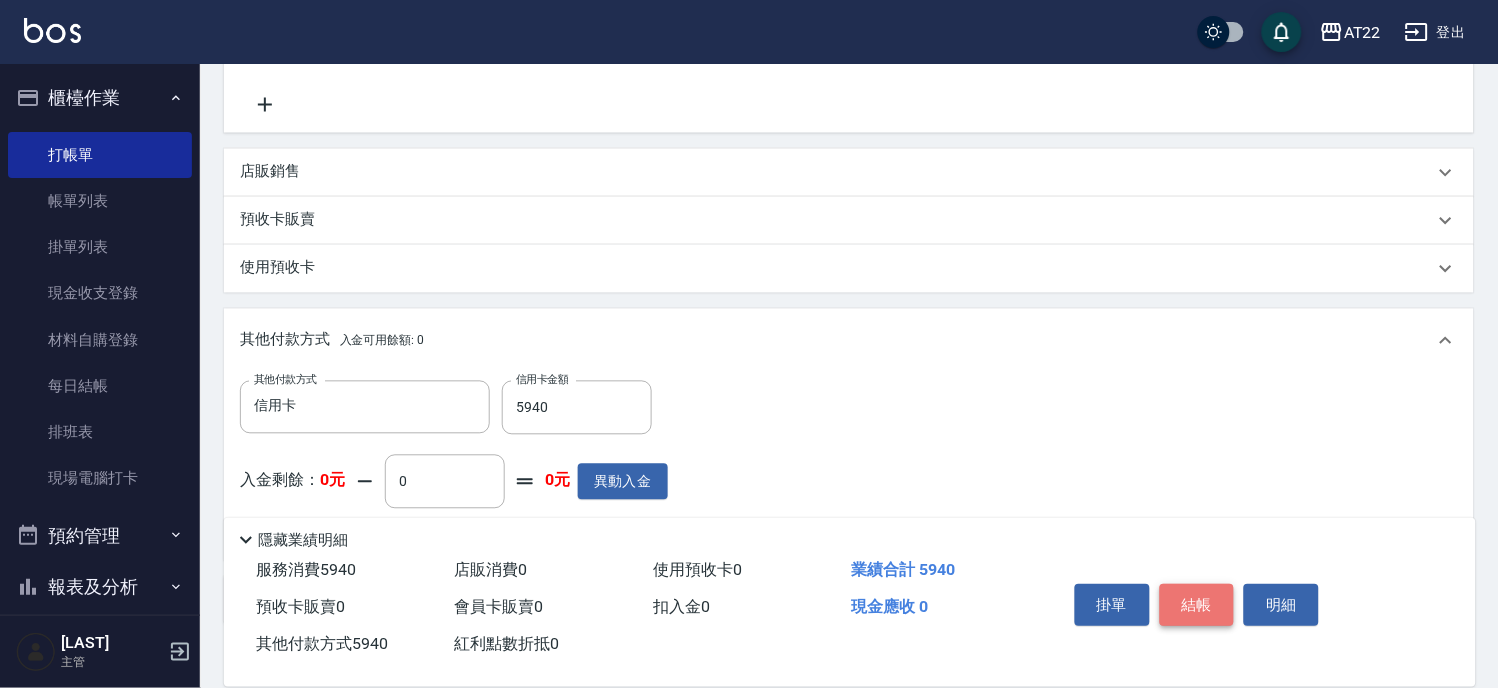 click on "結帳" at bounding box center (1197, 605) 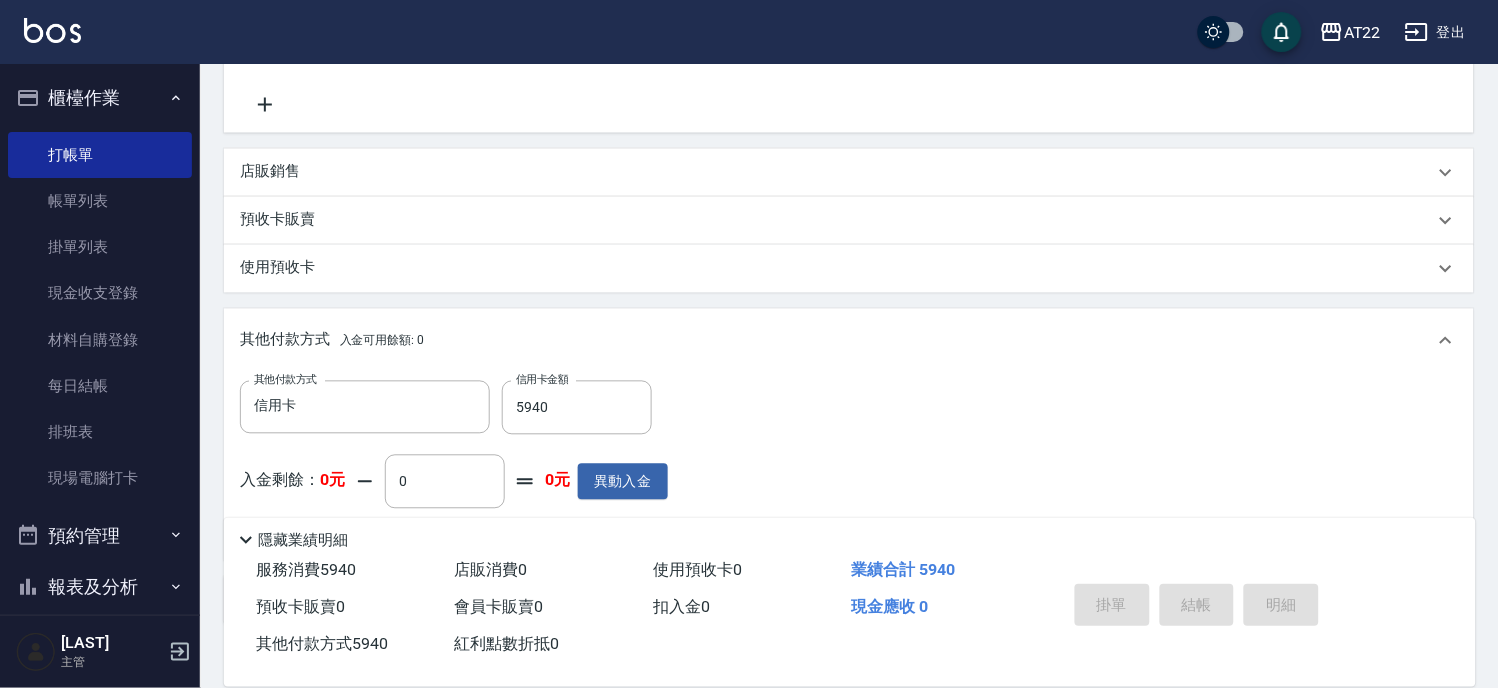 type on "[DATE] [TIME]" 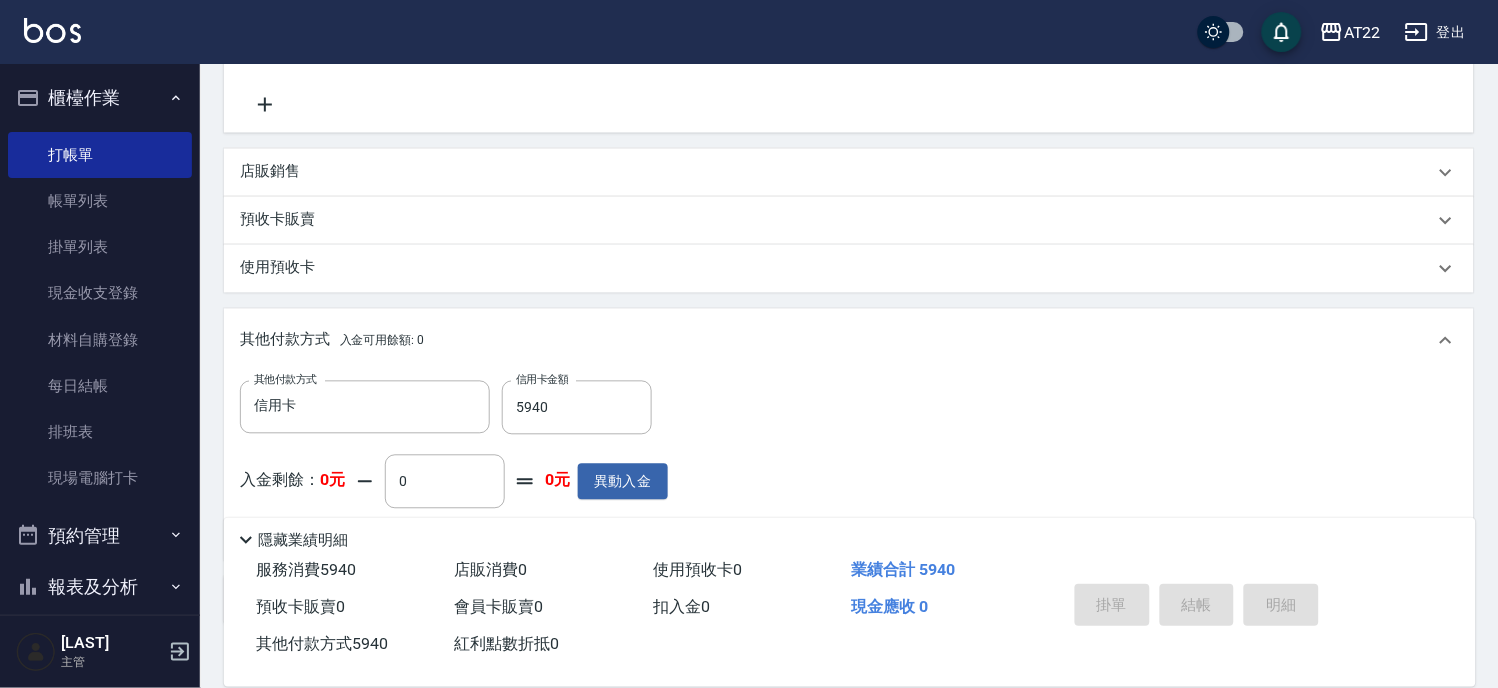type 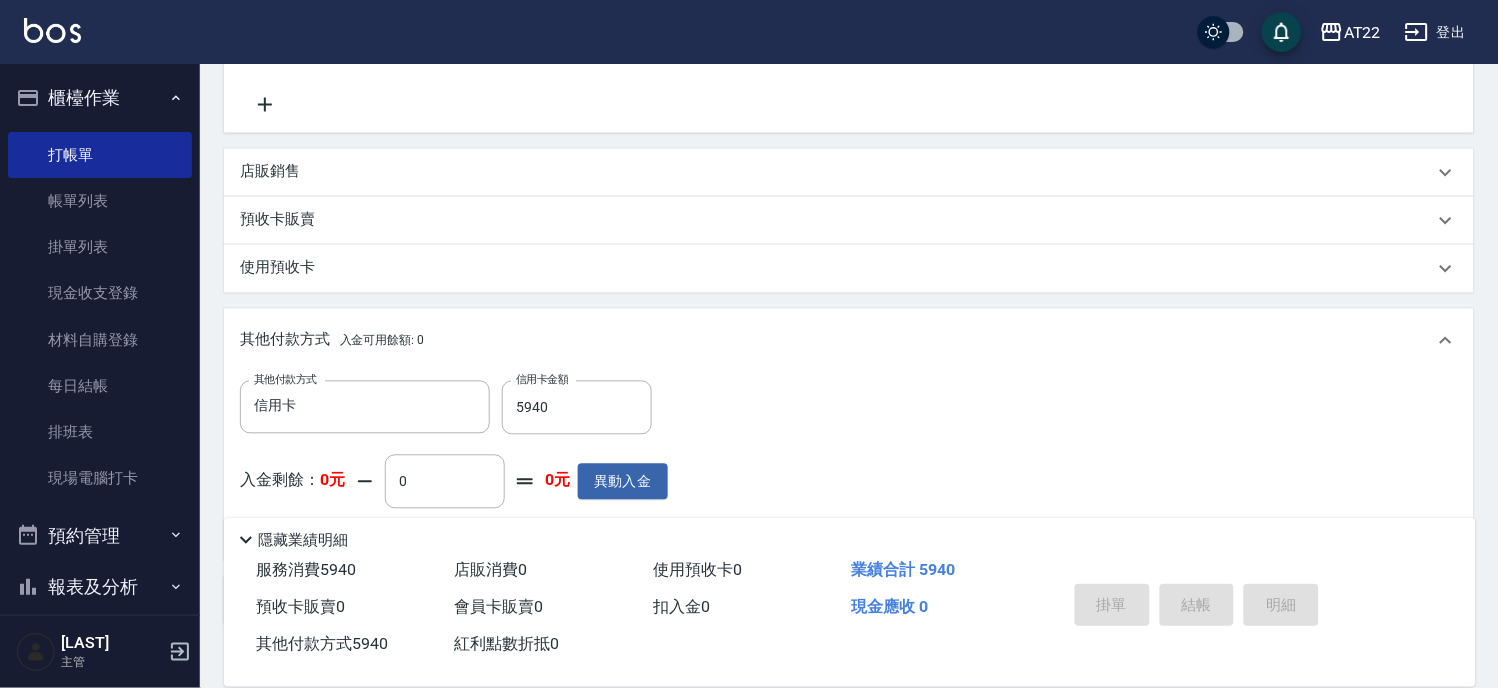 type 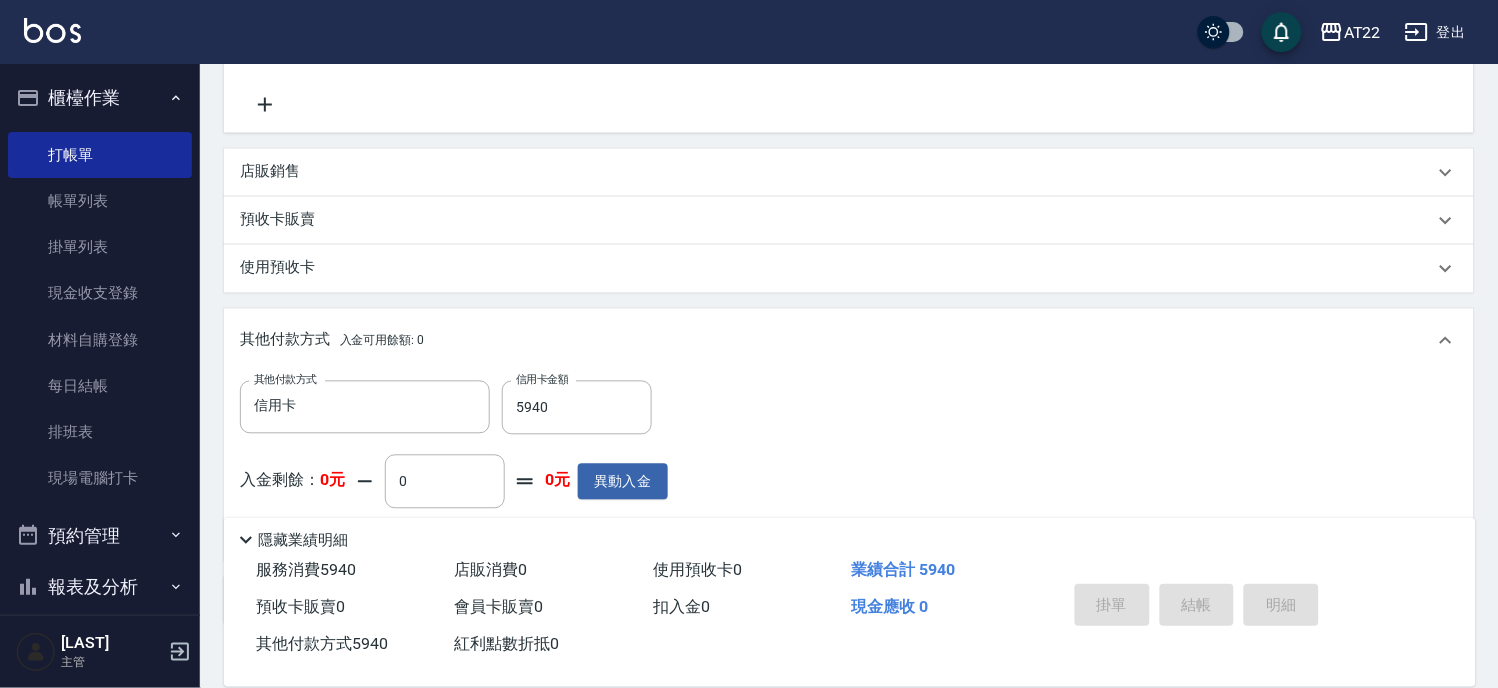 type 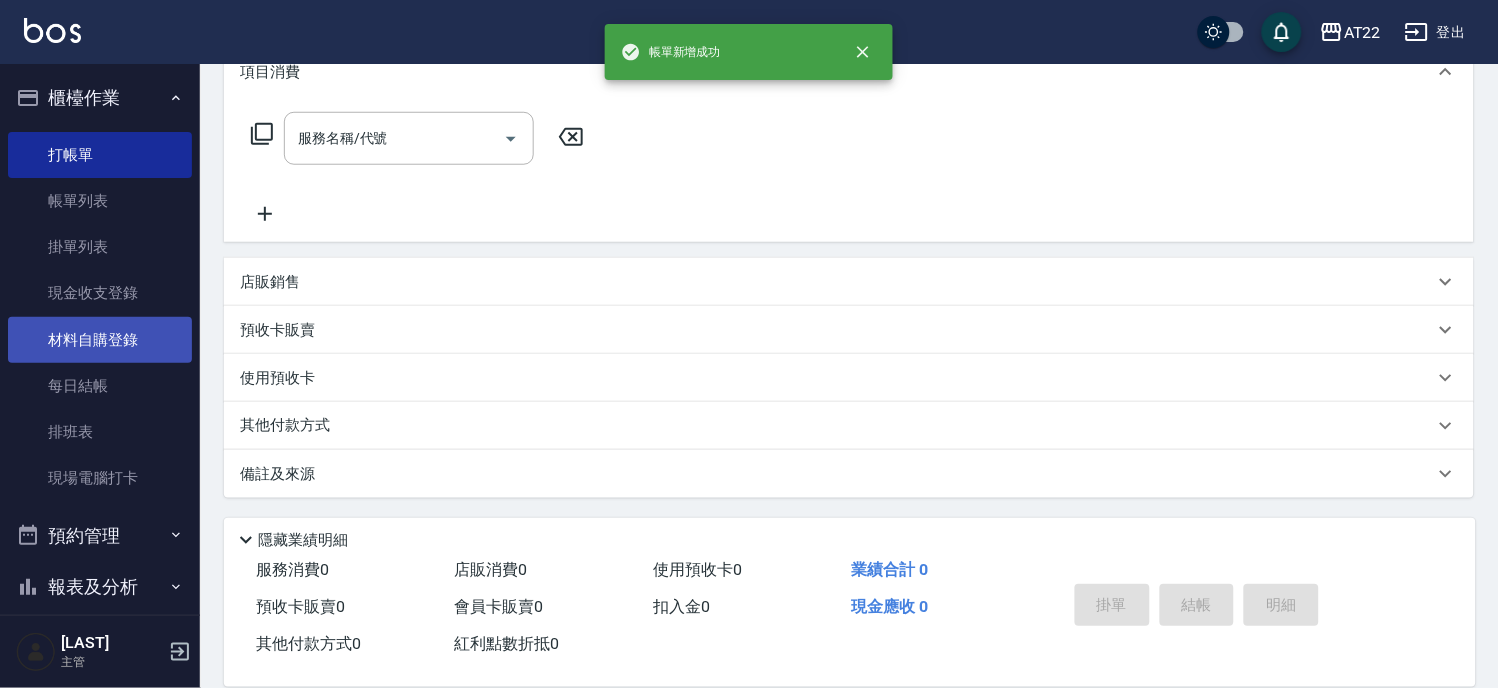 scroll, scrollTop: 0, scrollLeft: 0, axis: both 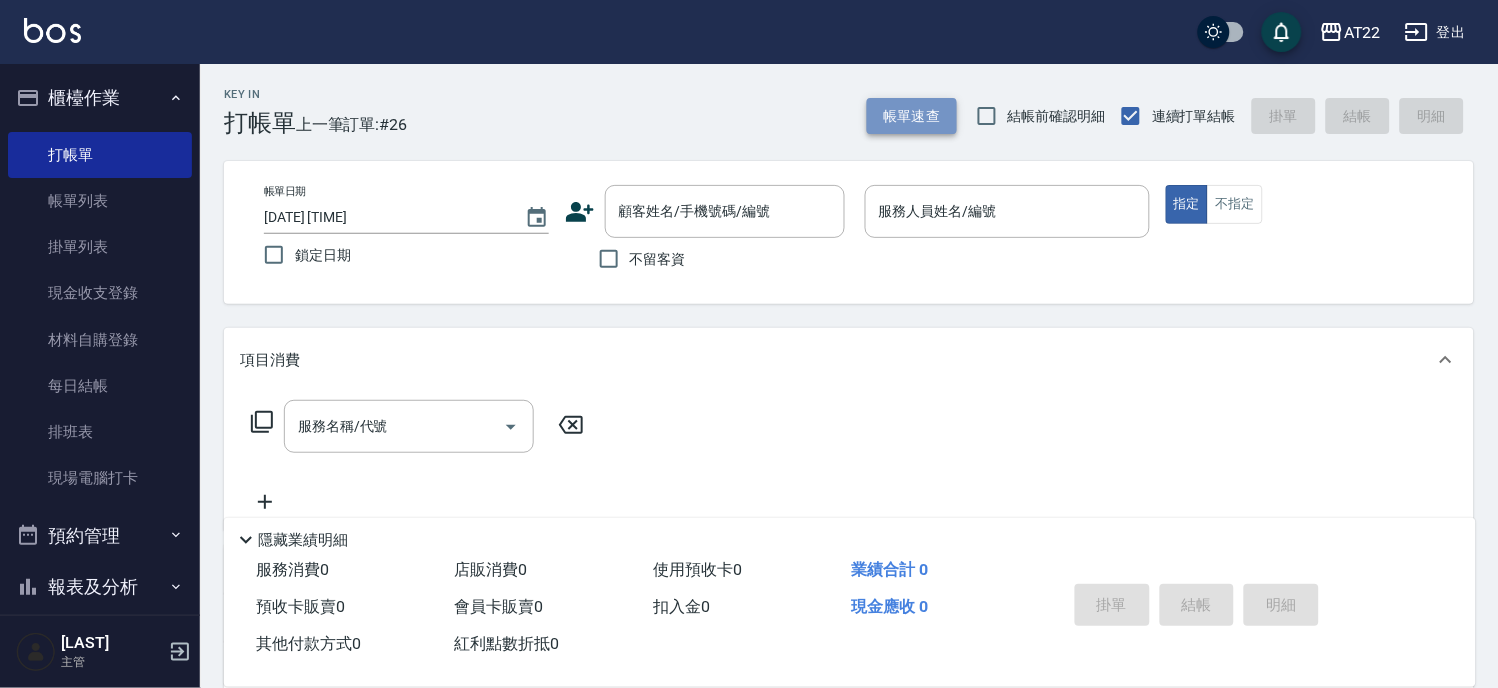 click on "帳單速查" at bounding box center (912, 116) 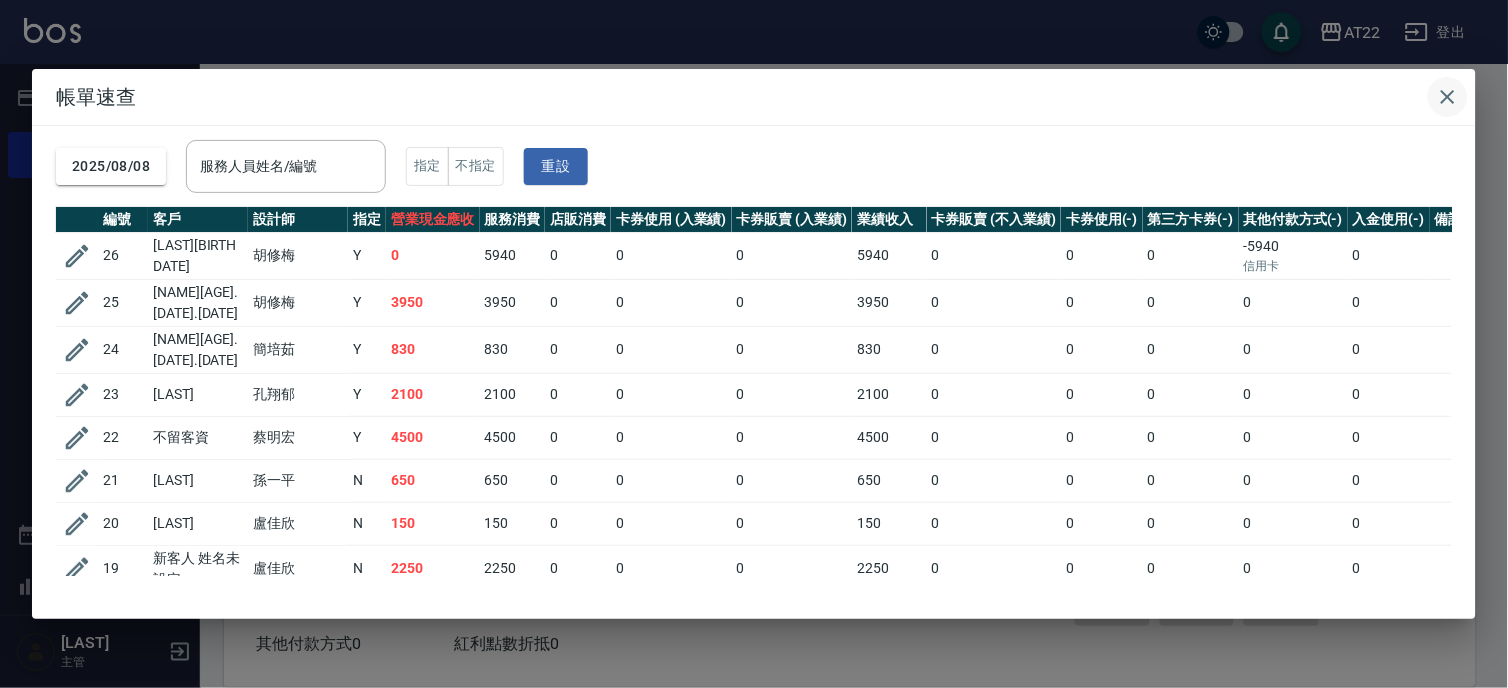click 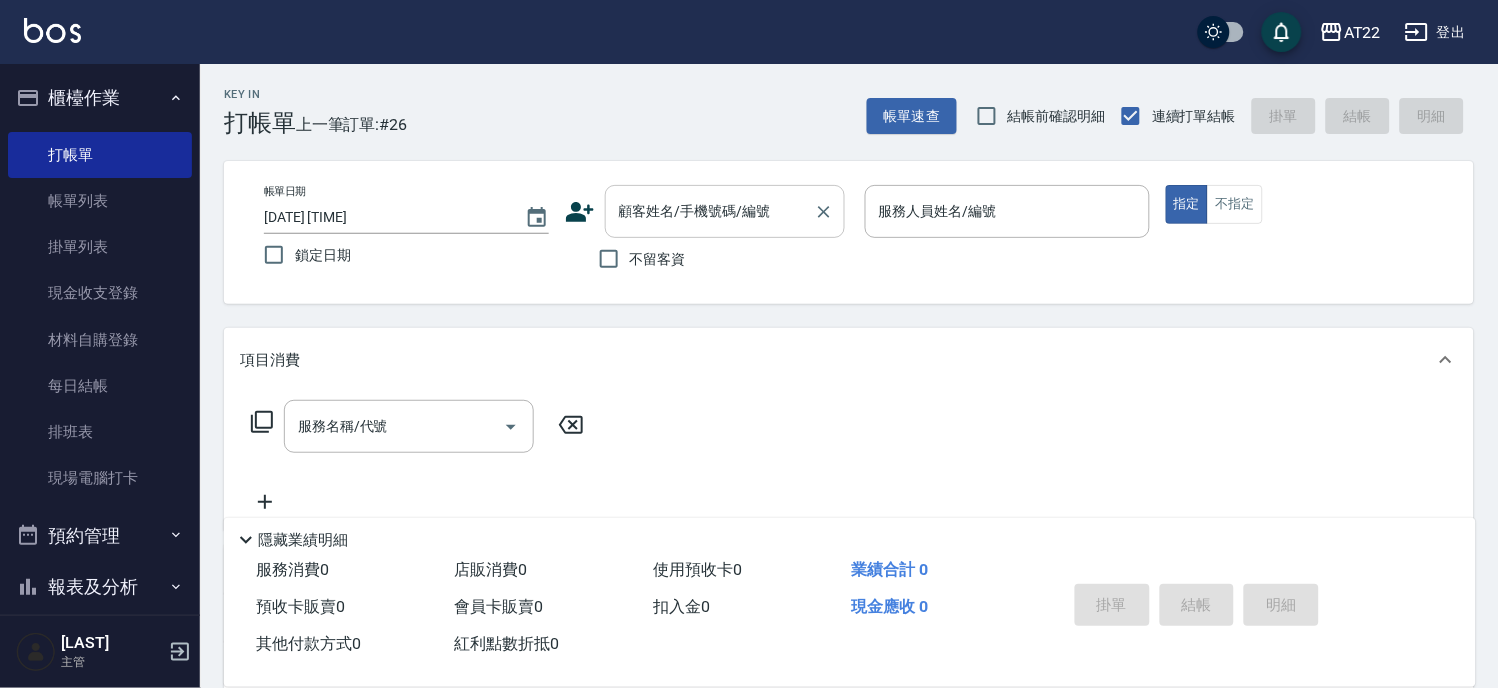 click on "顧客姓名/手機號碼/編號" at bounding box center [725, 211] 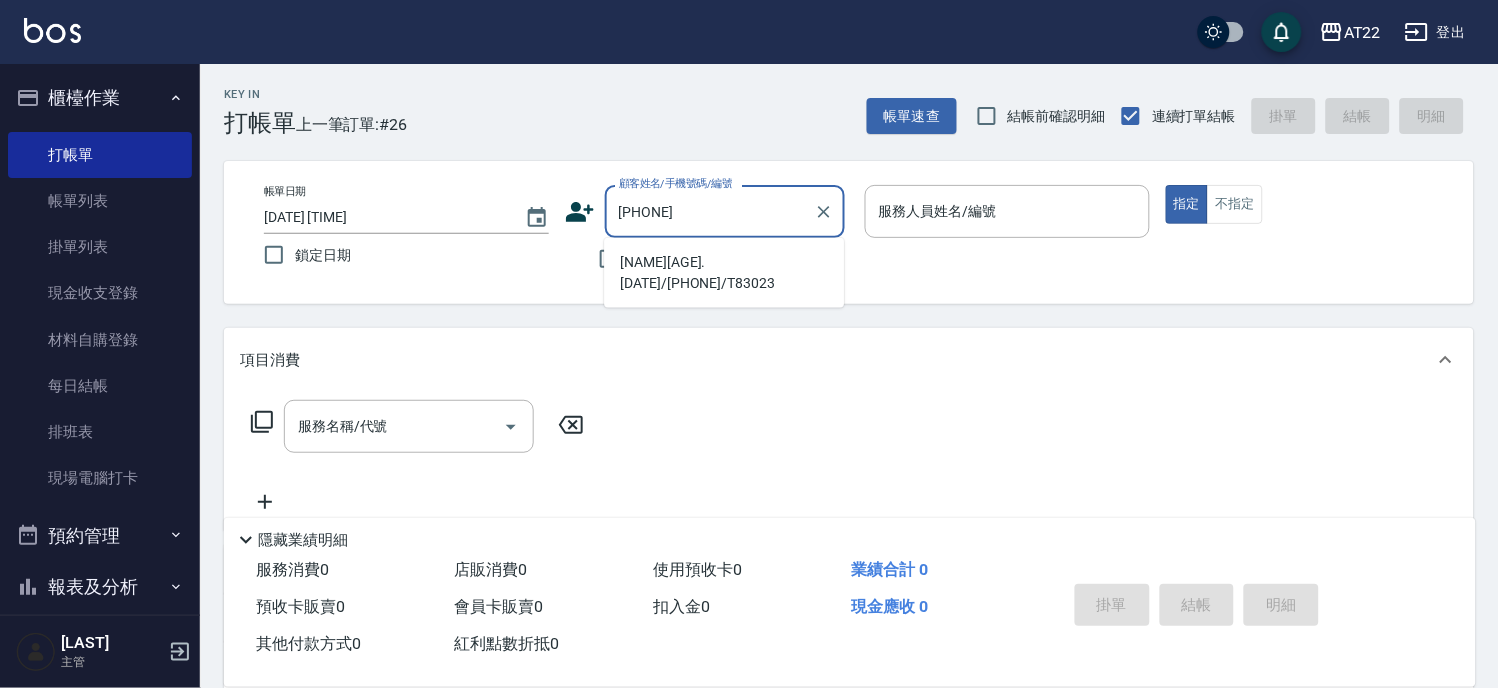 click on "[NAME][AGE].[DATE]/[PHONE]/T83023" at bounding box center (724, 273) 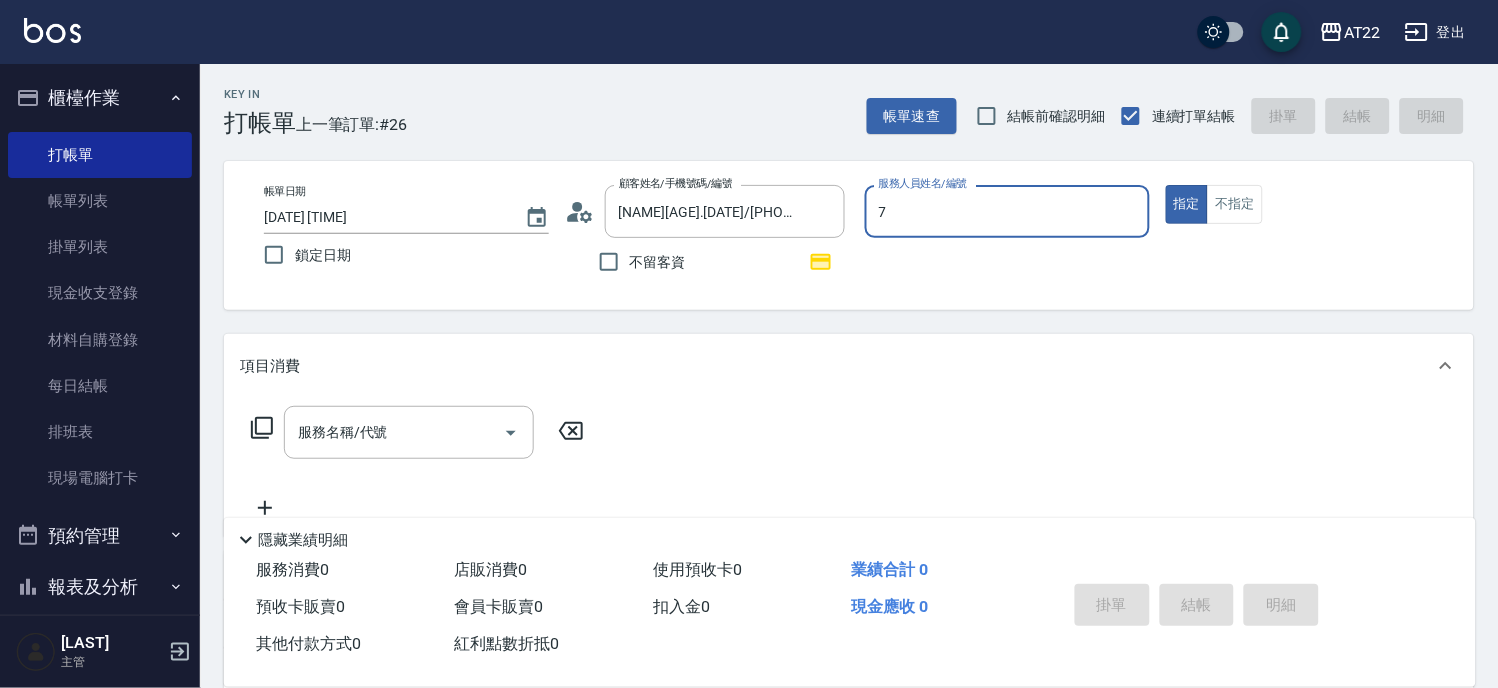 type on "Allen-7" 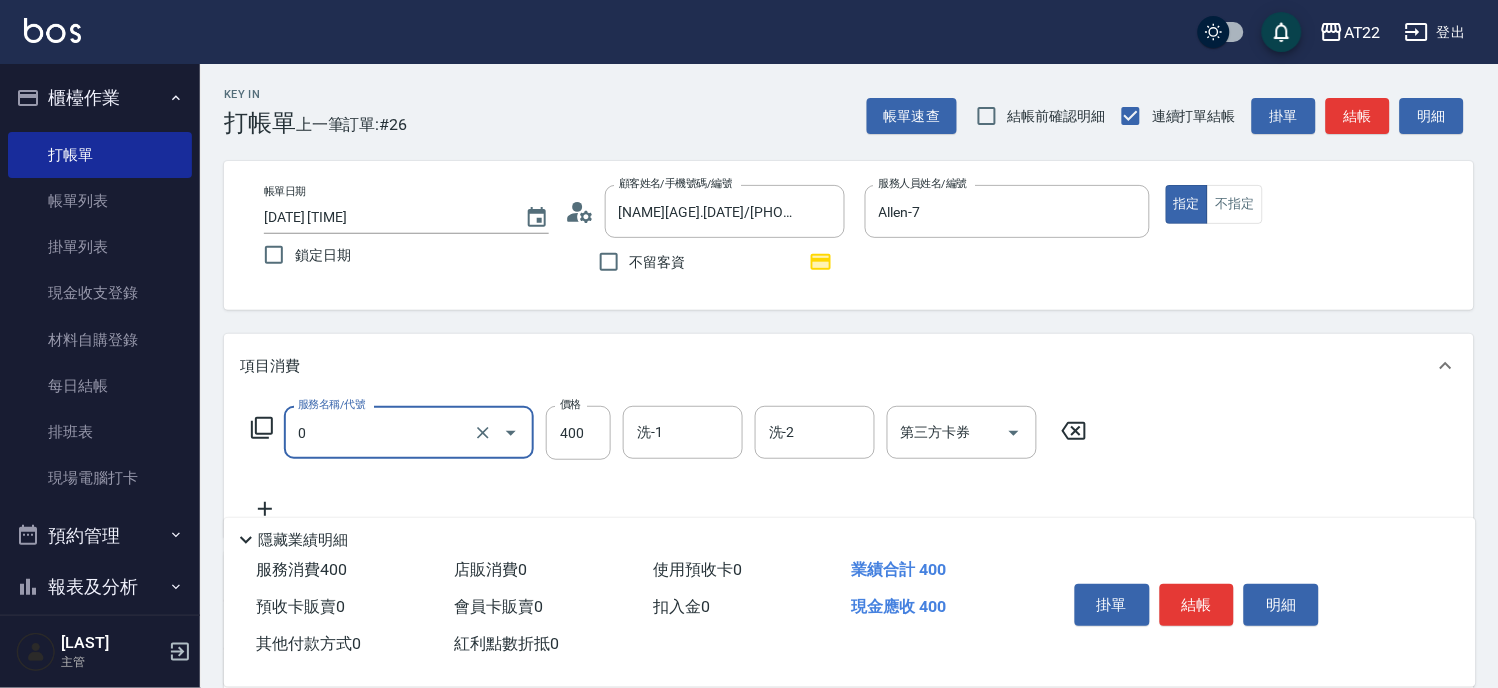 type on "有機洗髮(0)" 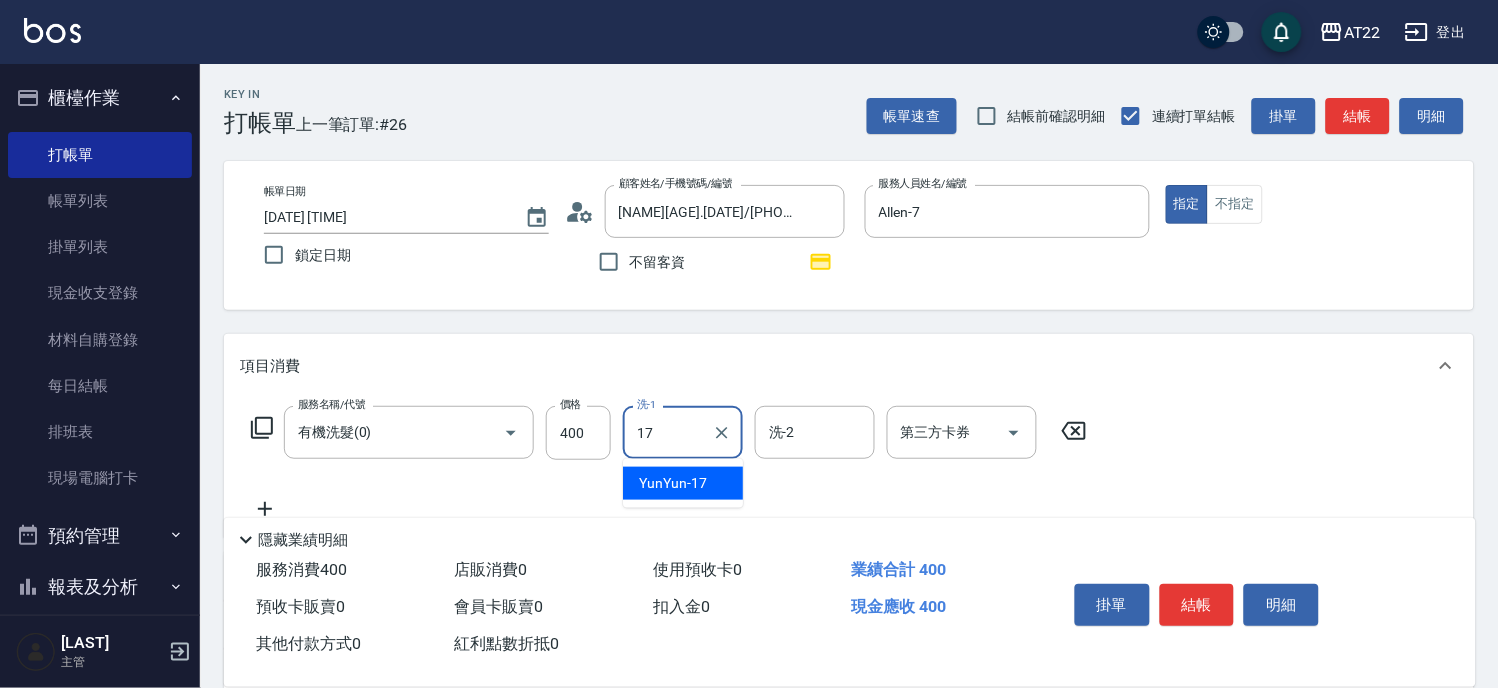 type on "YunYun-17" 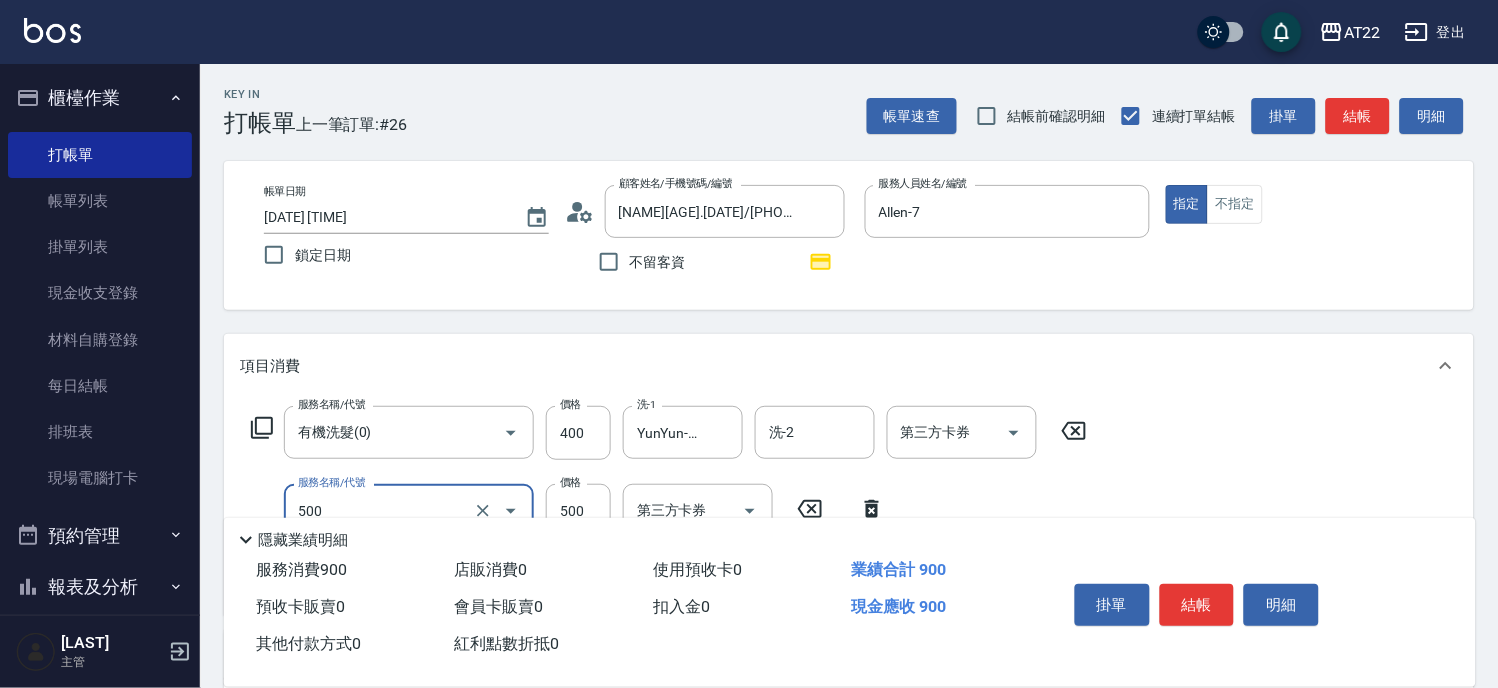 type on "剪髮(500)" 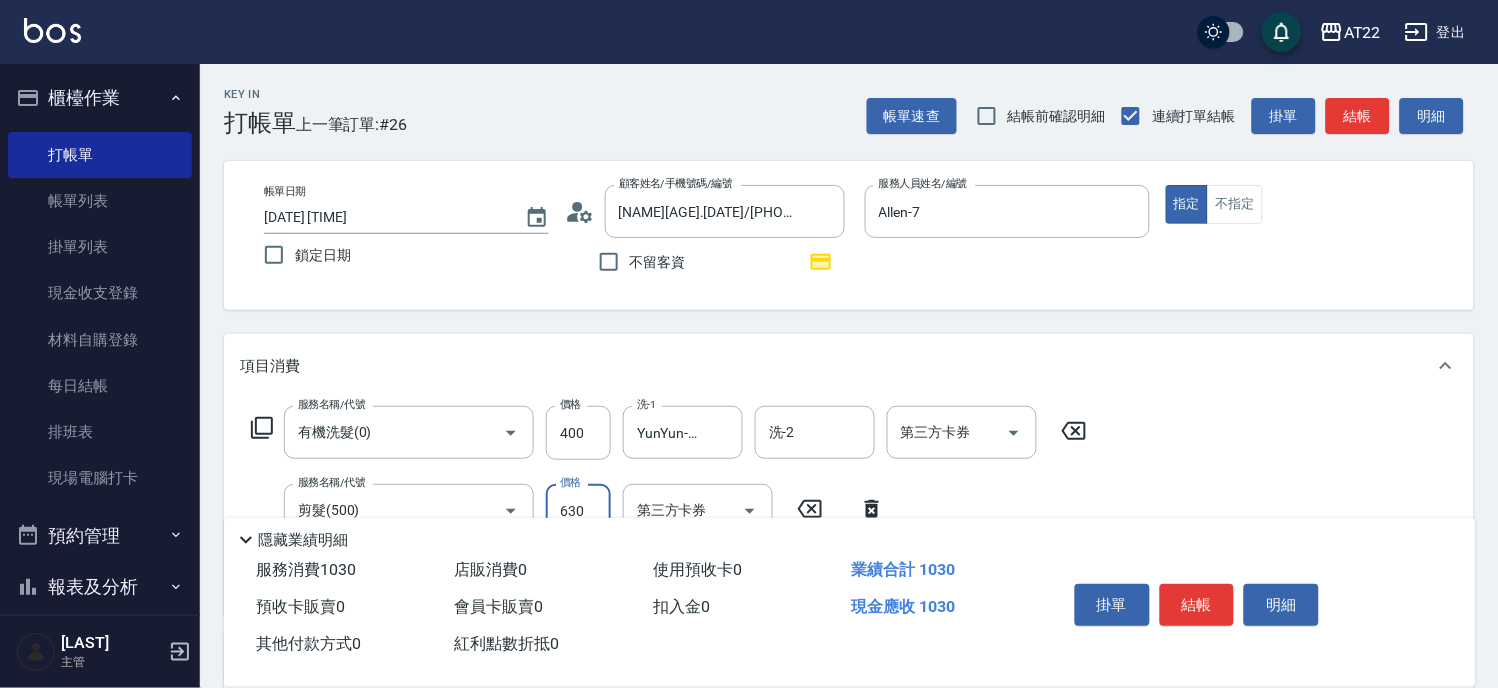type on "630" 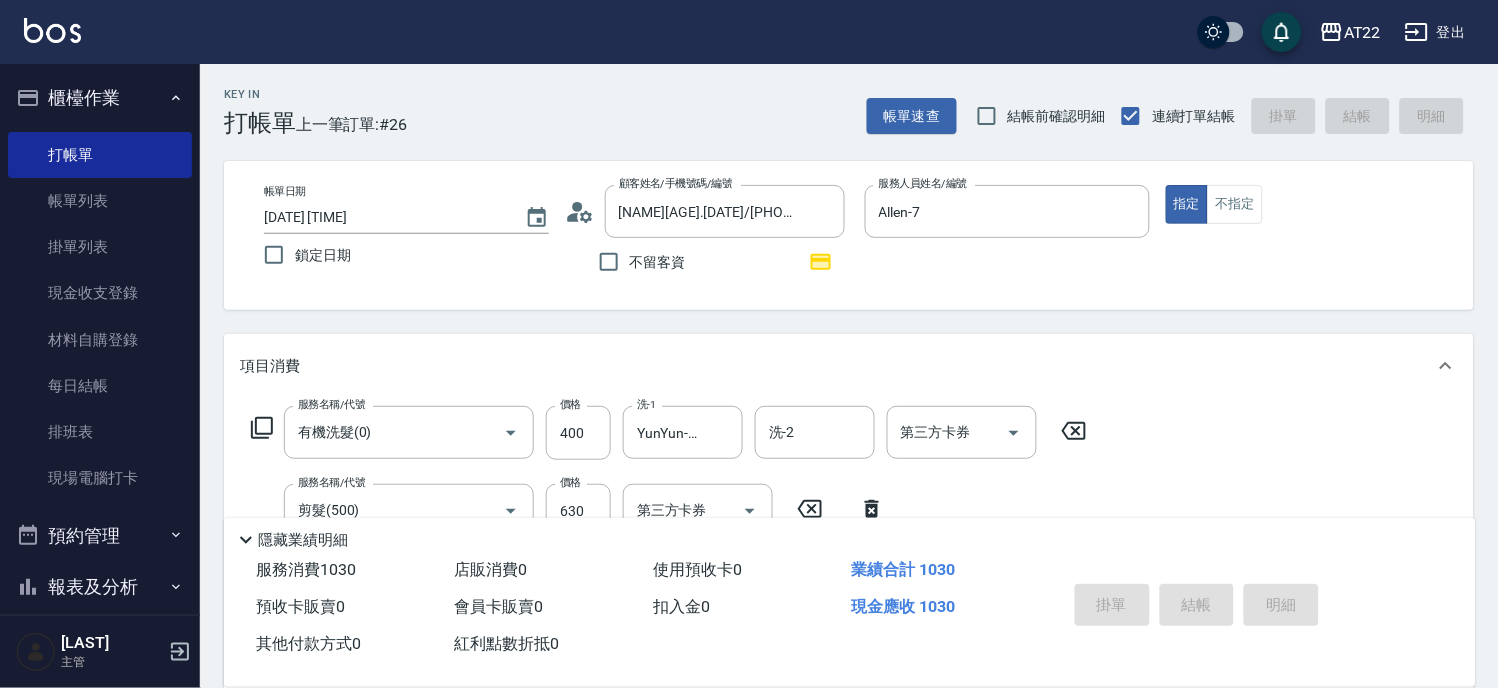 type on "[DATE]/[DATE]/[DATE] [TIME]" 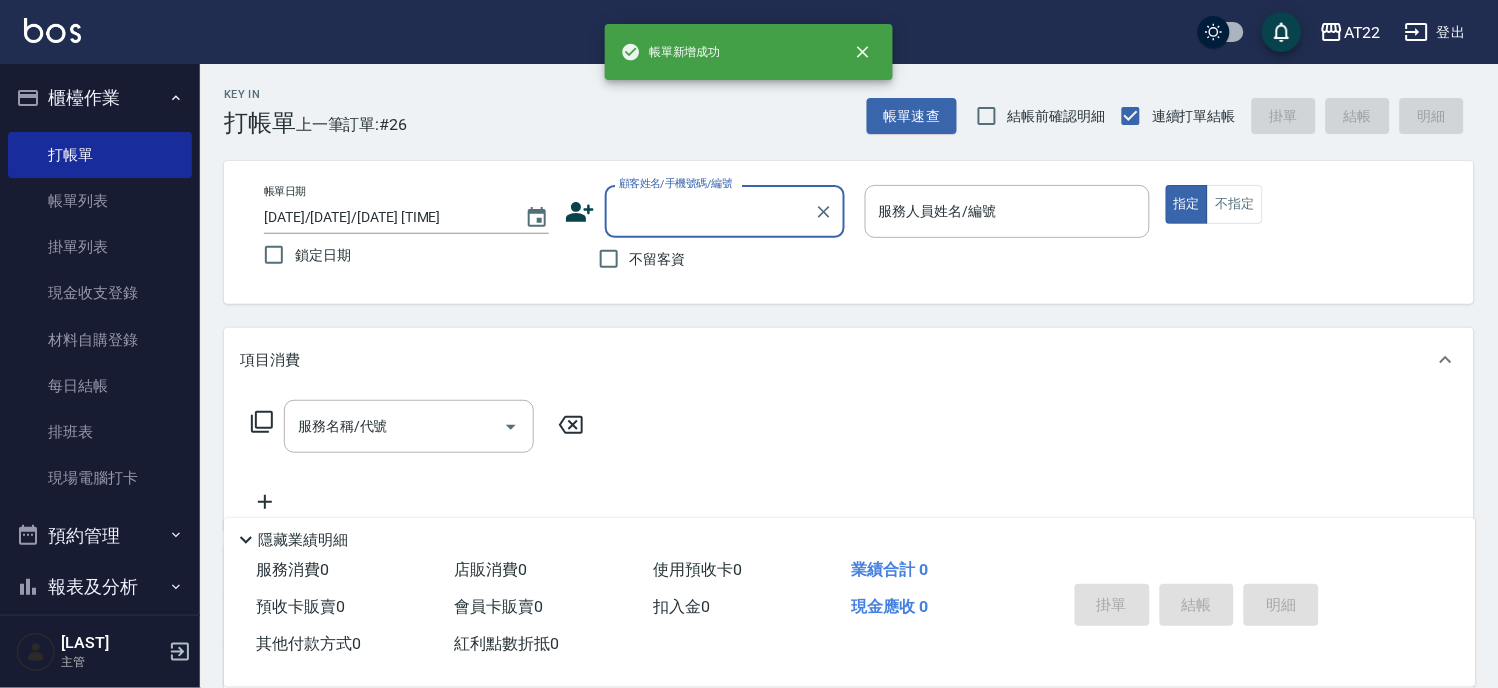 scroll, scrollTop: 0, scrollLeft: 0, axis: both 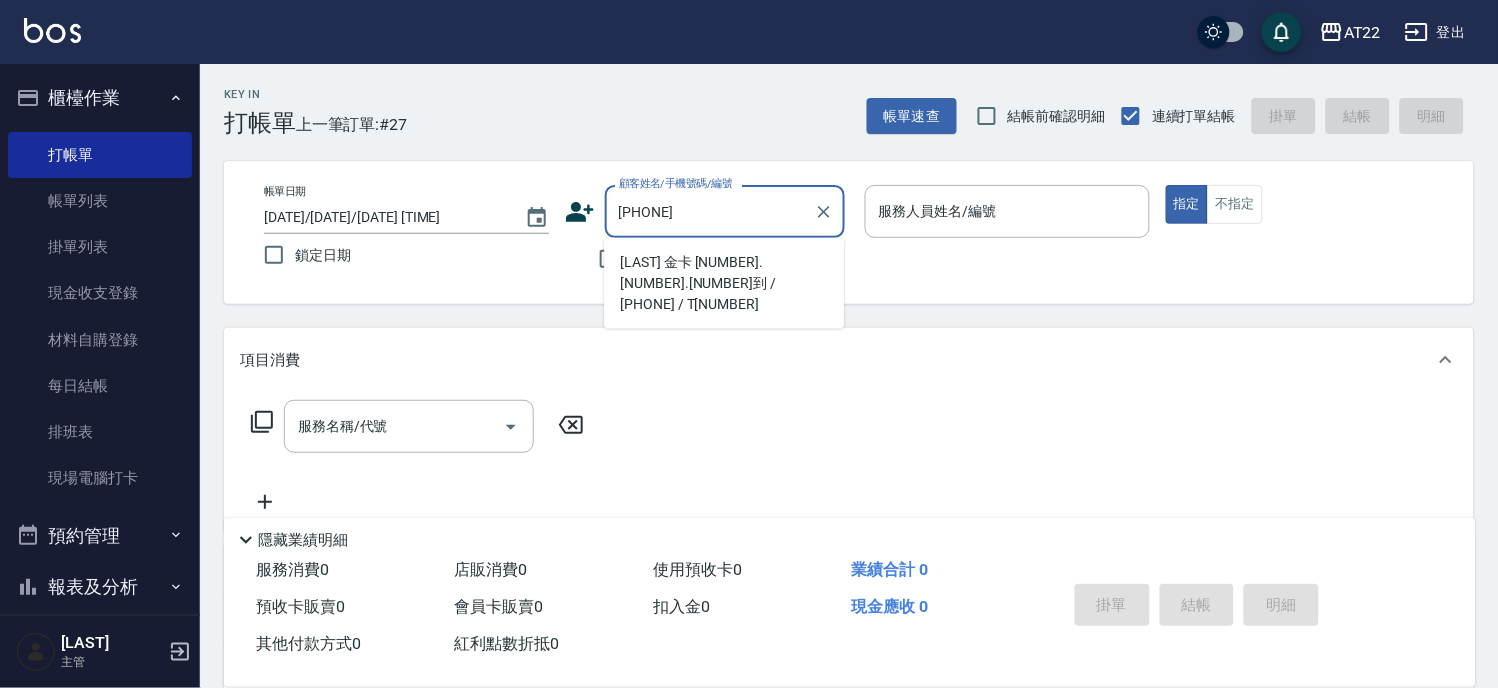 click on "[LAST] 金卡 [NUMBER].[NUMBER].[NUMBER]到 / [PHONE] / T[NUMBER]" at bounding box center (724, 283) 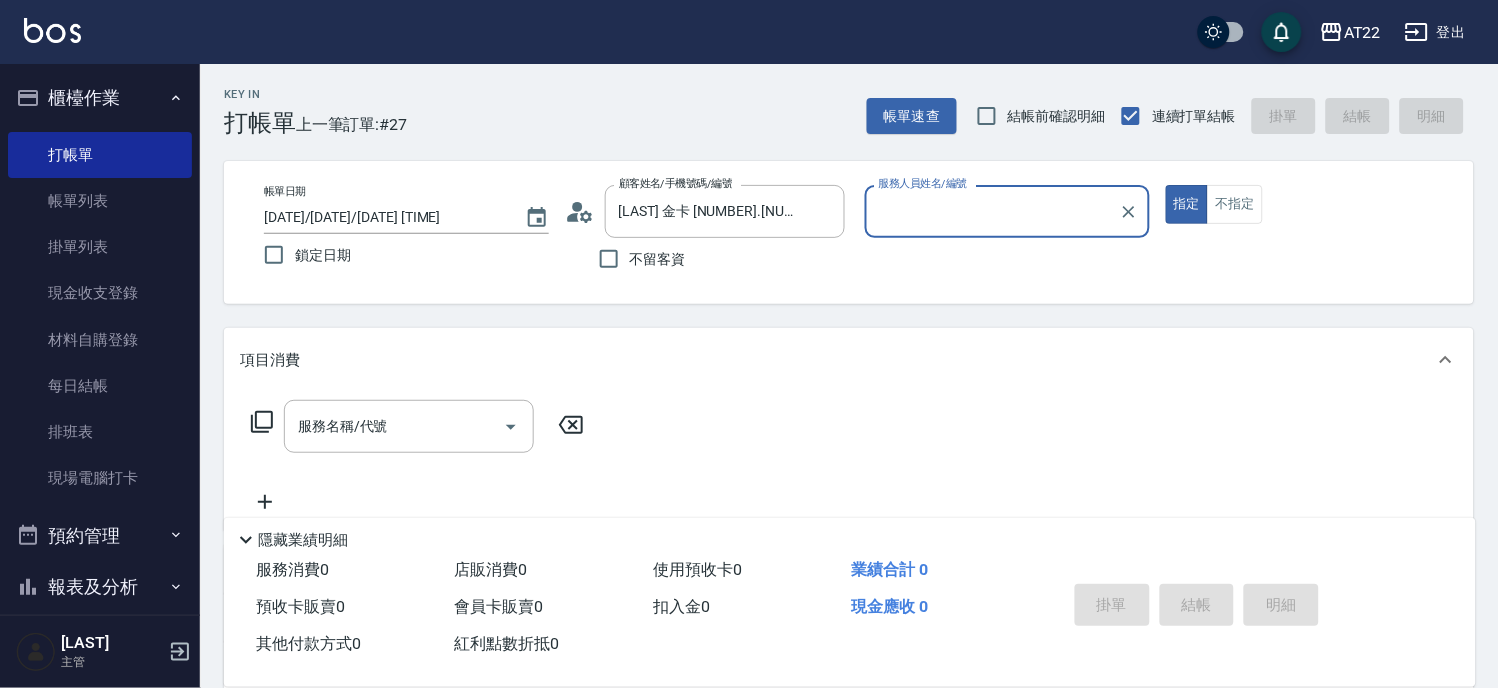 type on "Zoe-8" 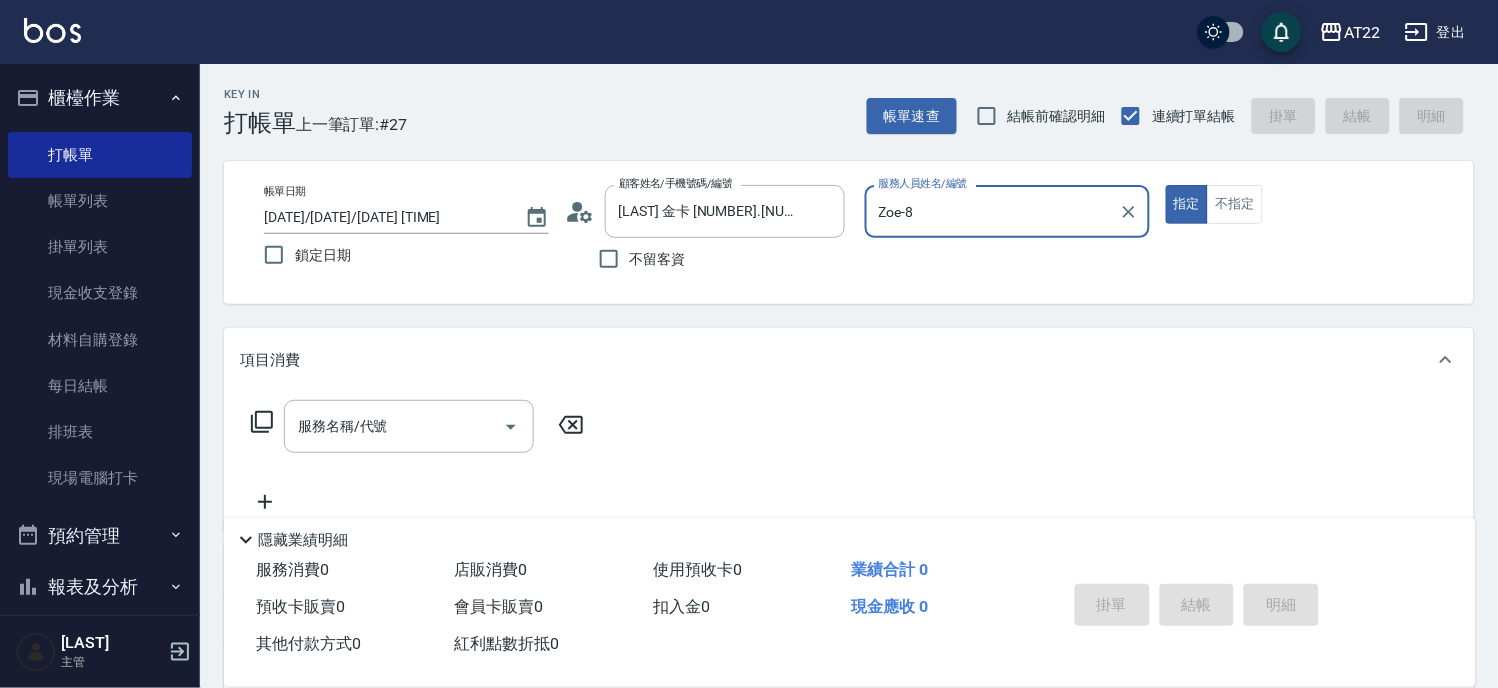click 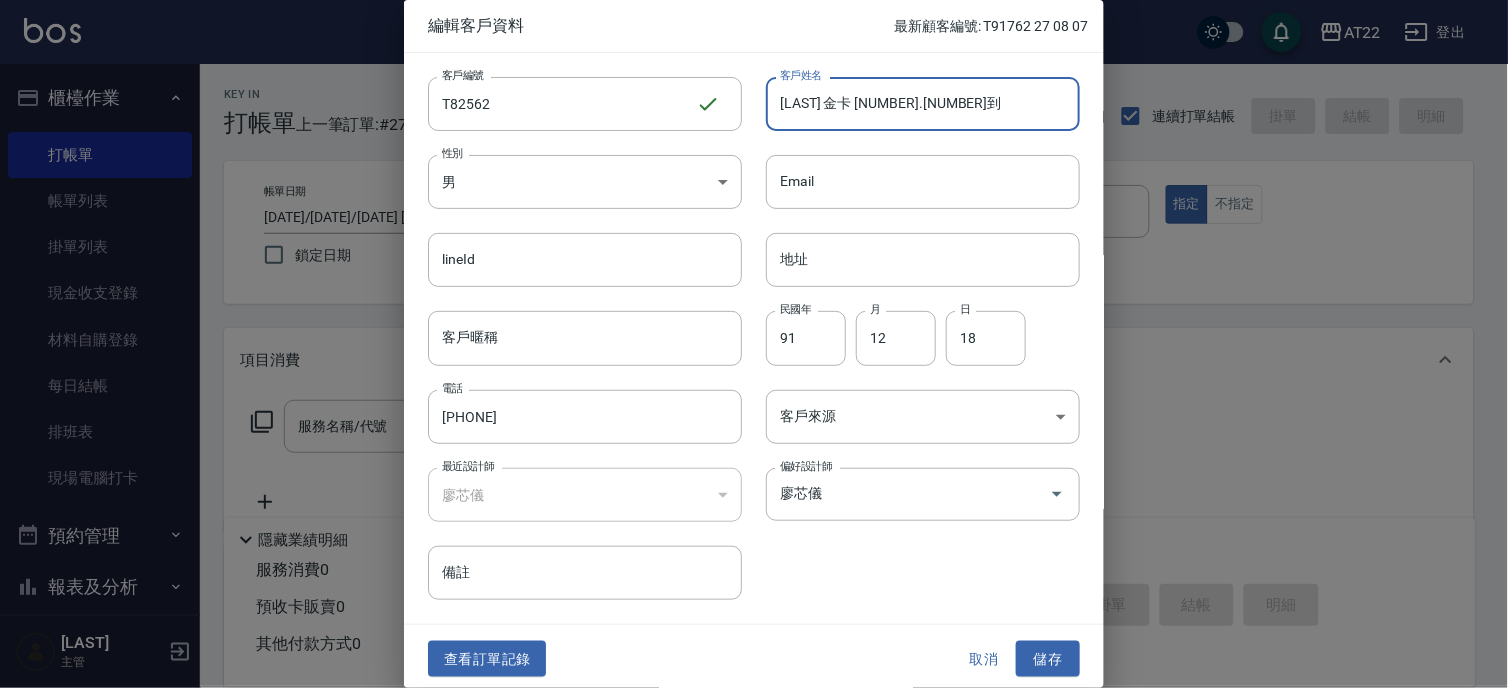 drag, startPoint x: 856, startPoint y: 103, endPoint x: 1001, endPoint y: 105, distance: 145.0138 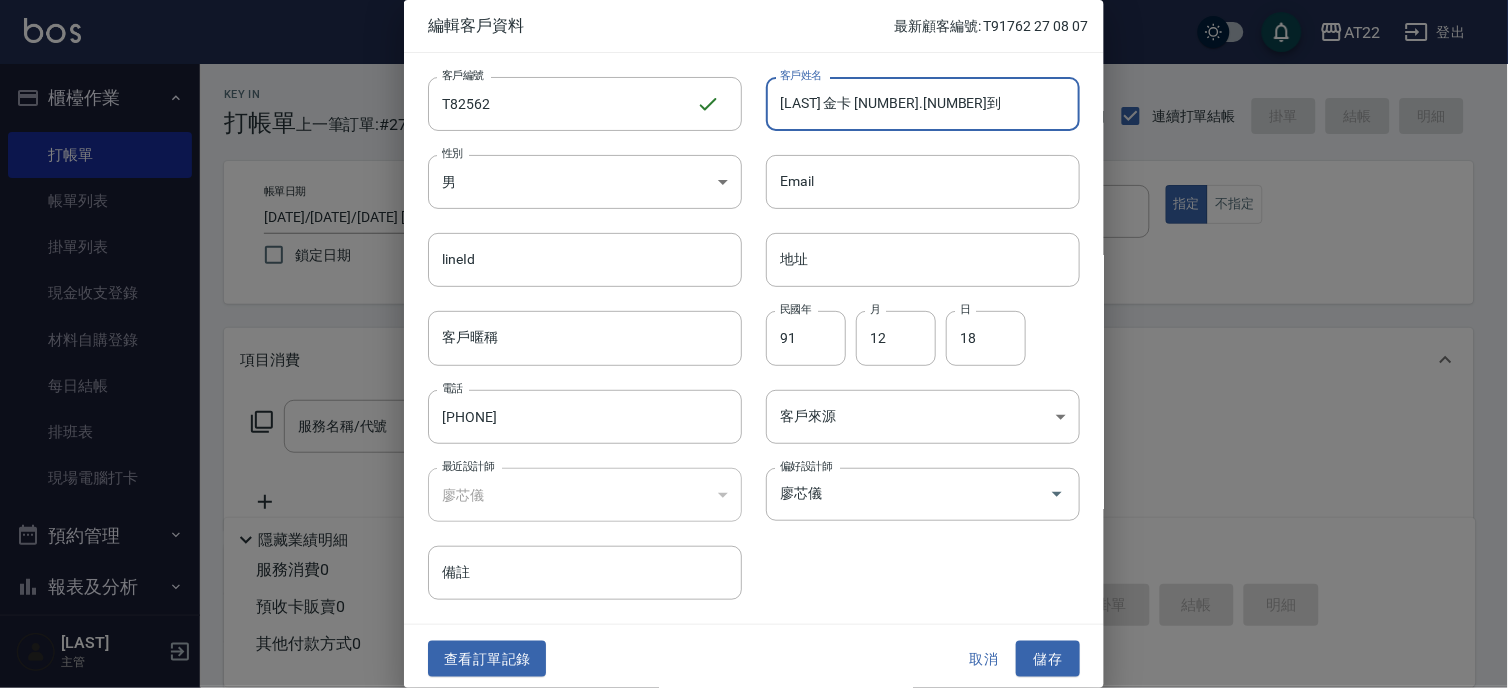 click on "[LAST] 金卡 [NUMBER].[NUMBER]到" at bounding box center (923, 104) 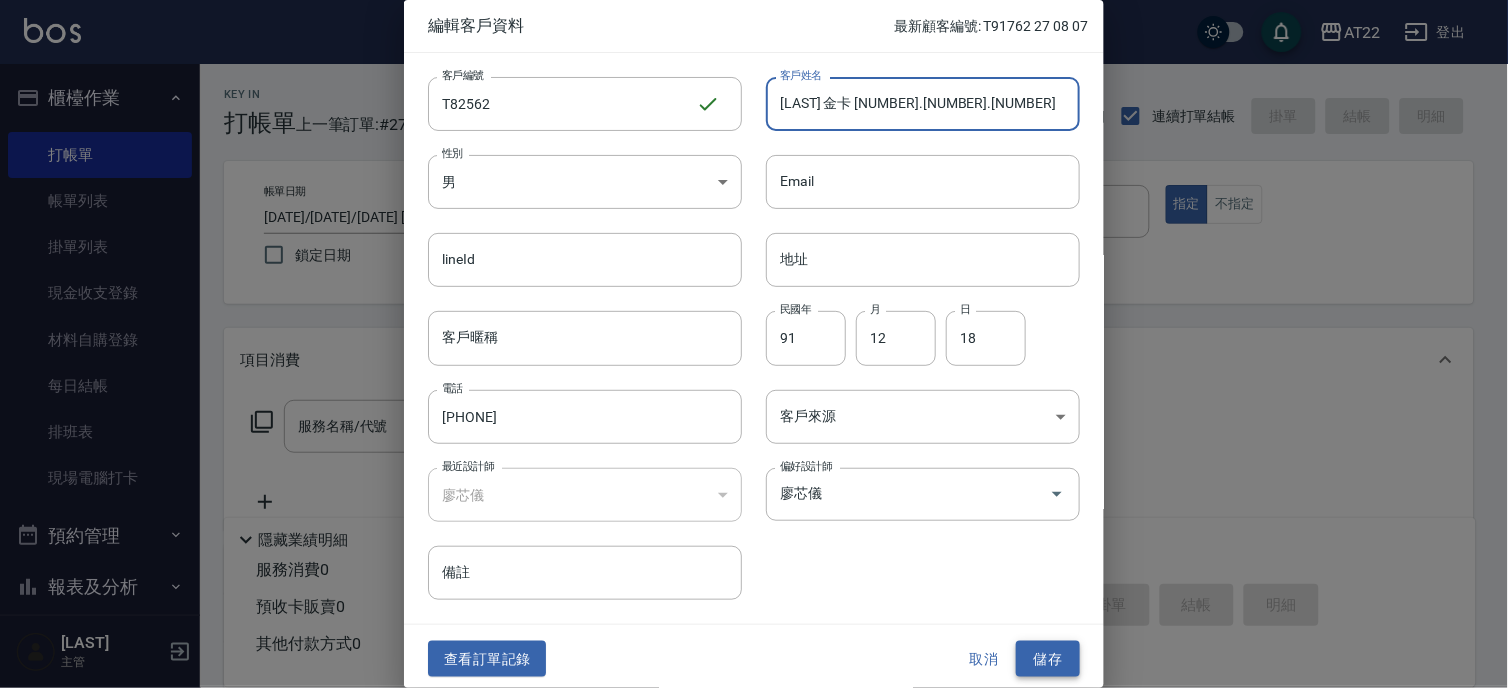 type on "[LAST] 金卡 [NUMBER].[NUMBER].[NUMBER]" 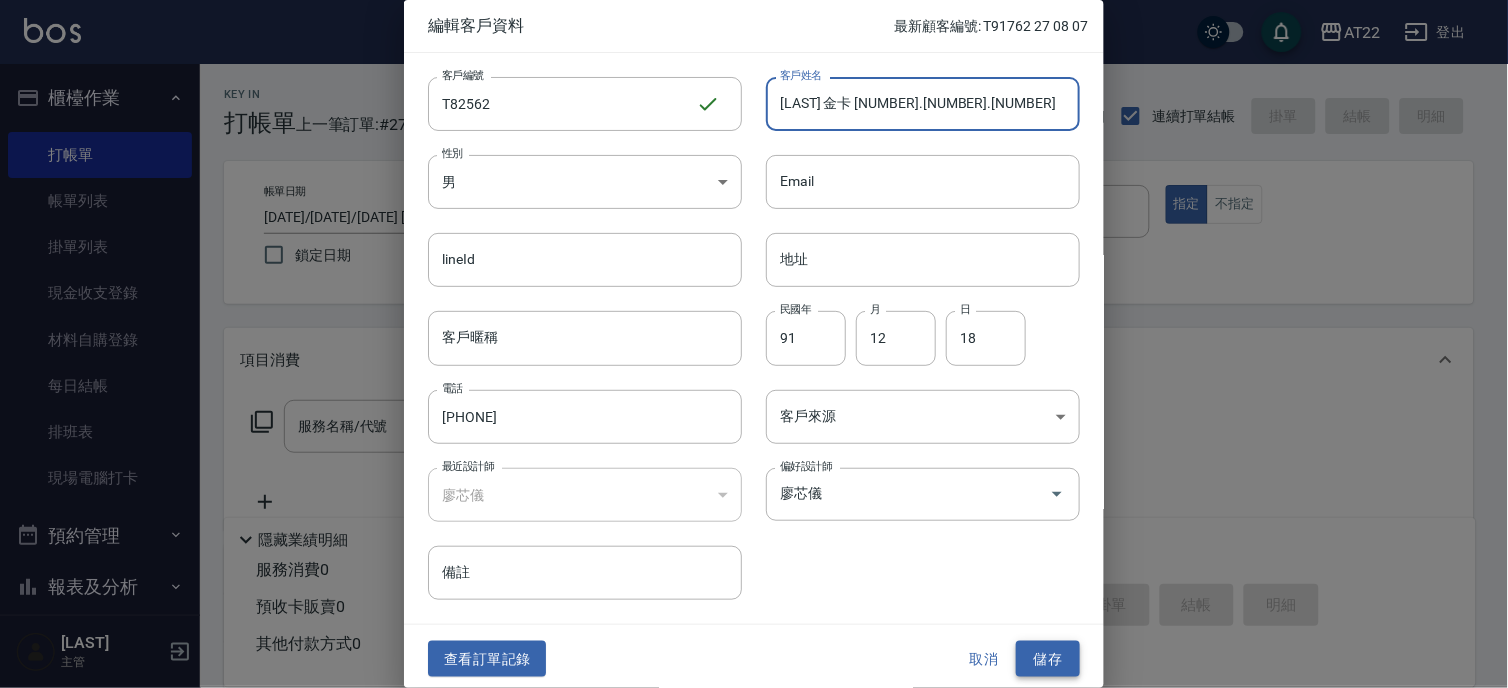 click on "儲存" at bounding box center [1048, 659] 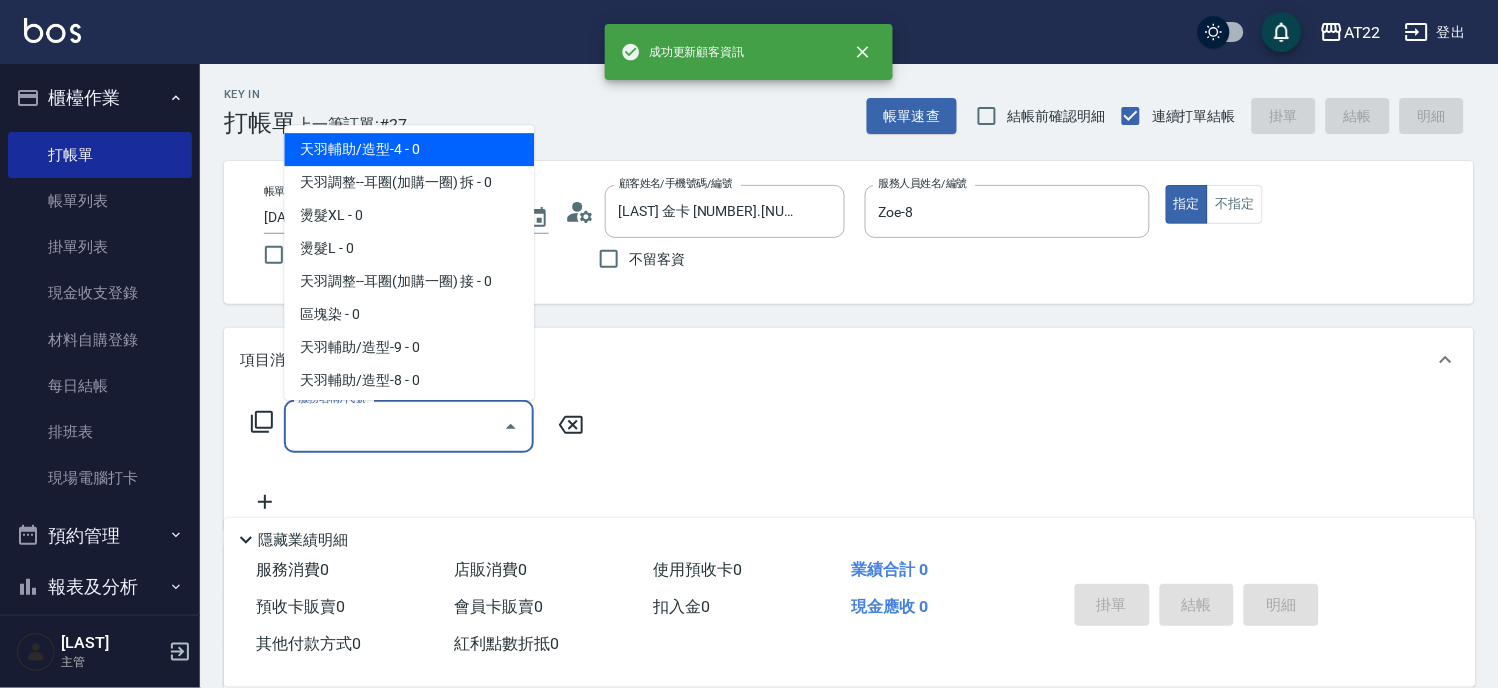 click on "服務名稱/代號" at bounding box center (394, 426) 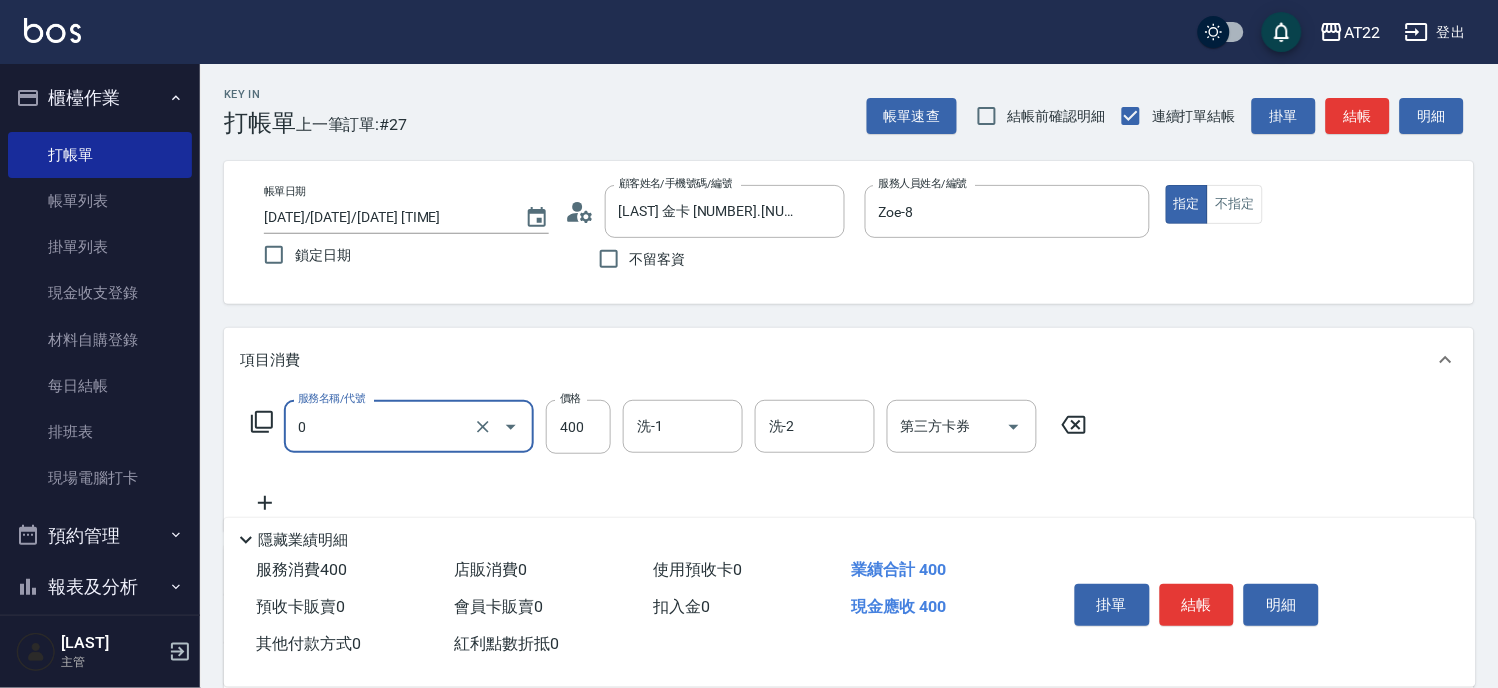 type on "有機洗髮(0)" 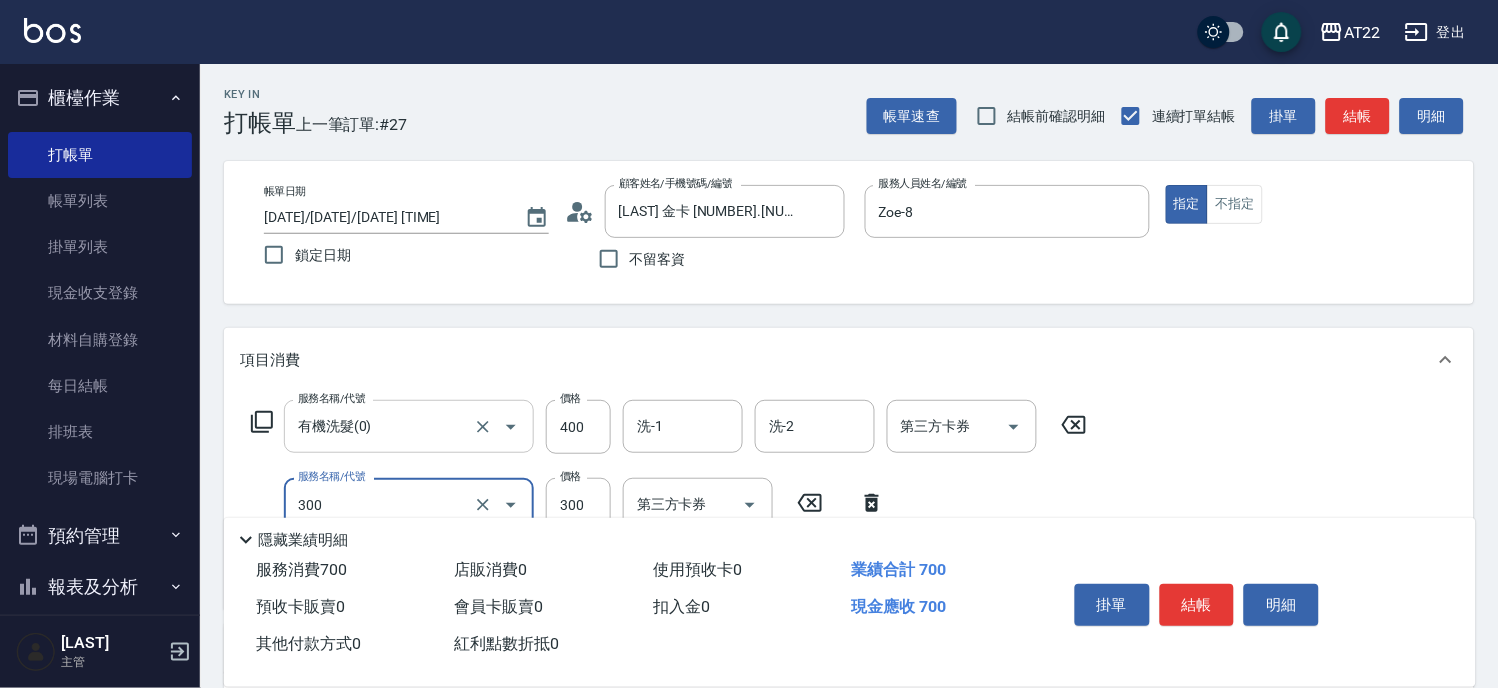 type on "剪髮(300)" 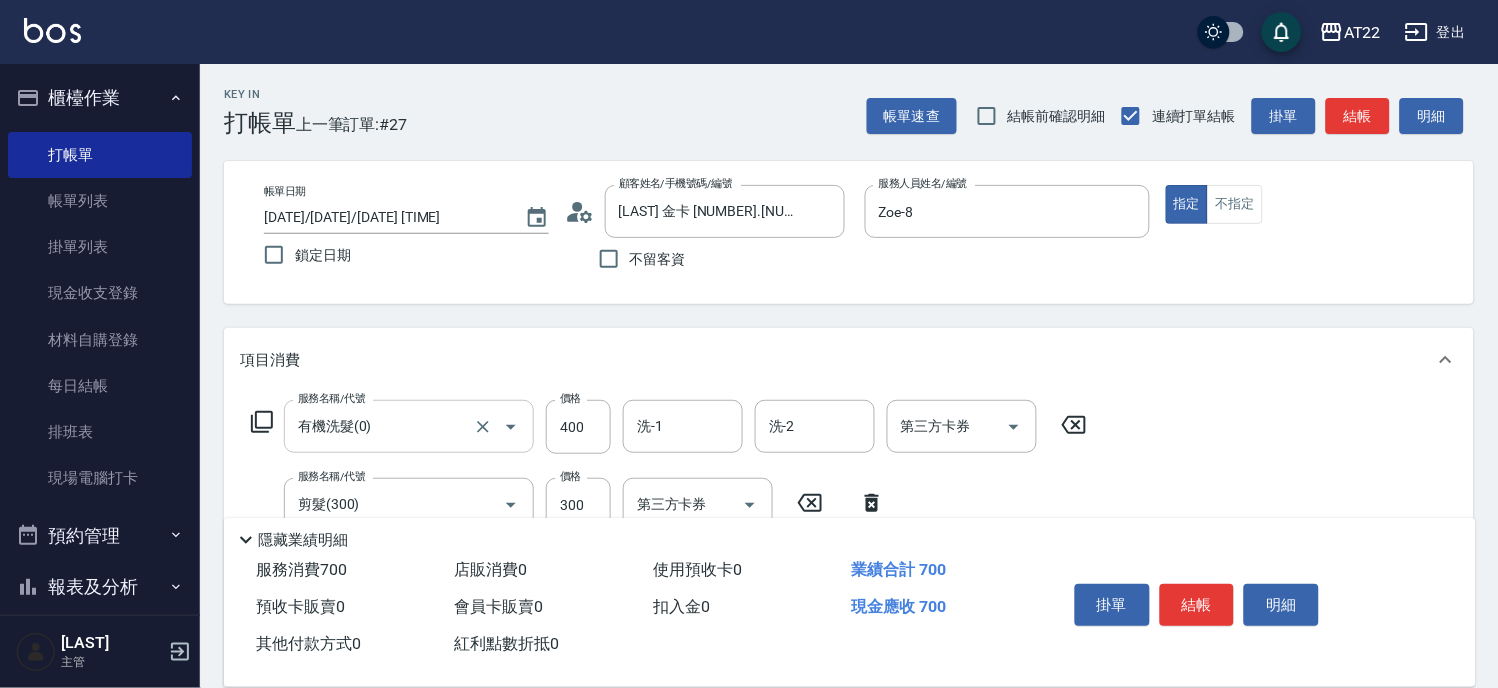 scroll, scrollTop: 333, scrollLeft: 0, axis: vertical 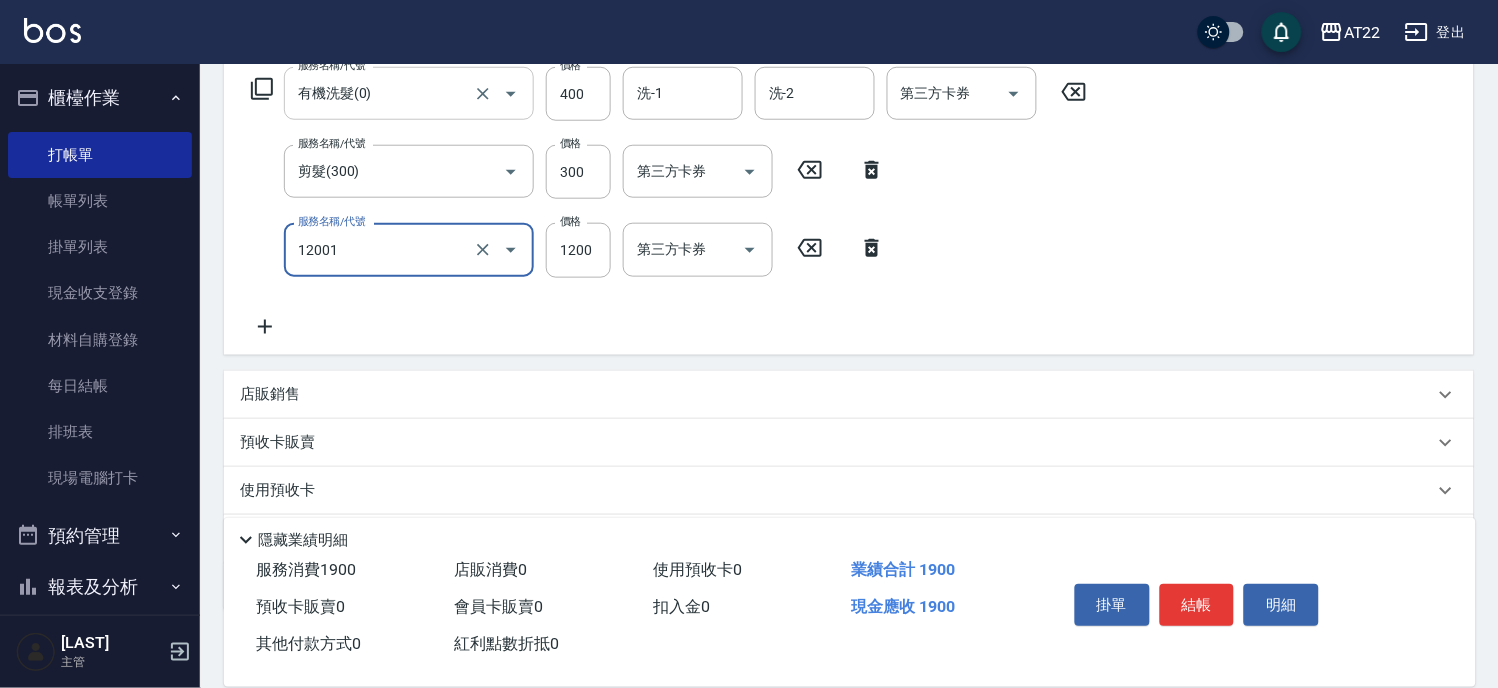 type on "燙髮S(12001)" 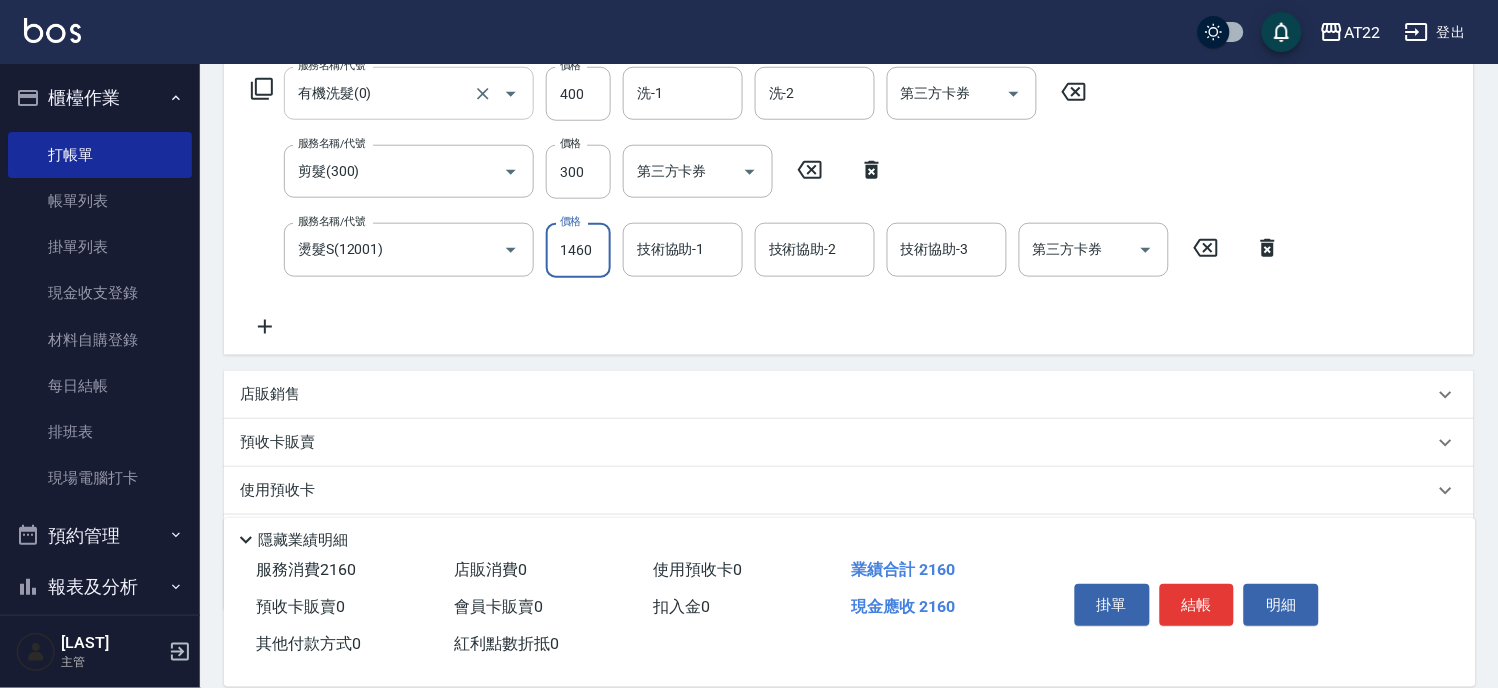 type on "1460" 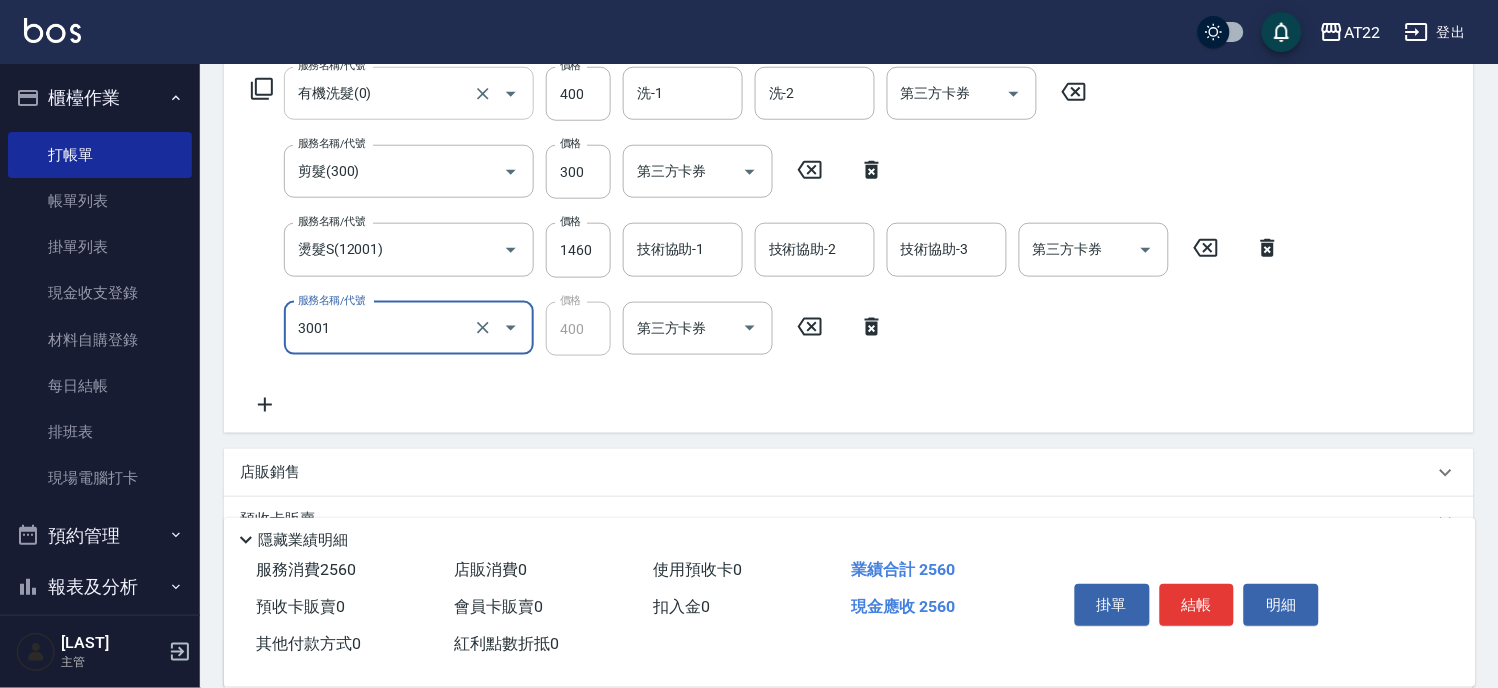 type on "側邊燙貼(3001)" 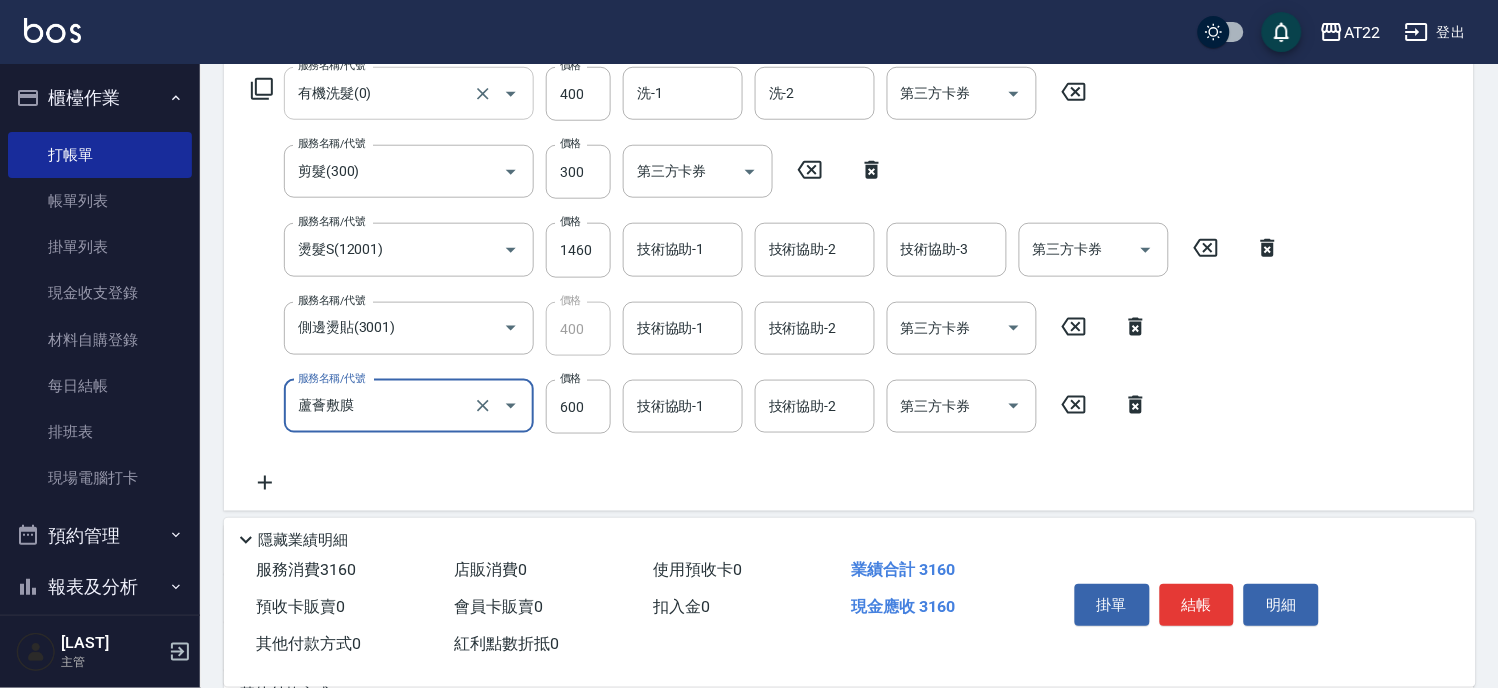 type on "蘆薈敷膜" 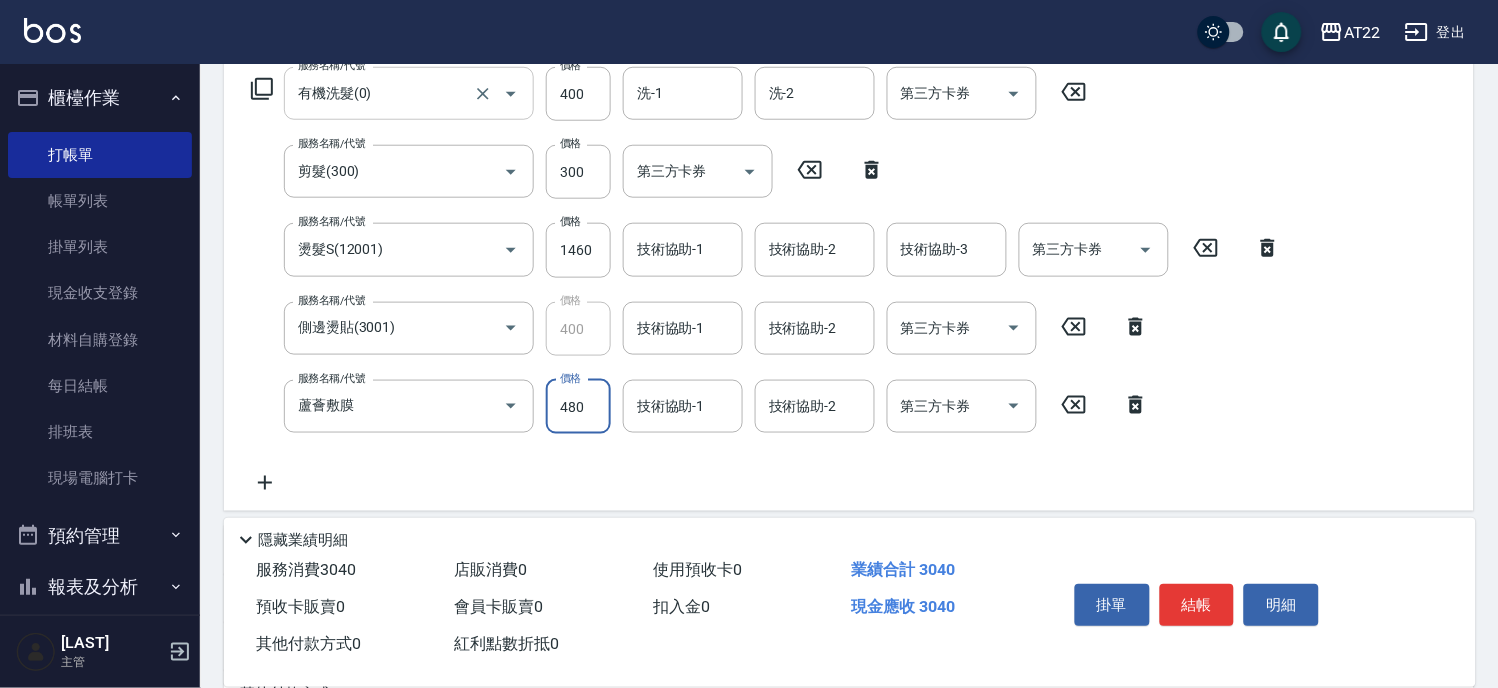 type on "480" 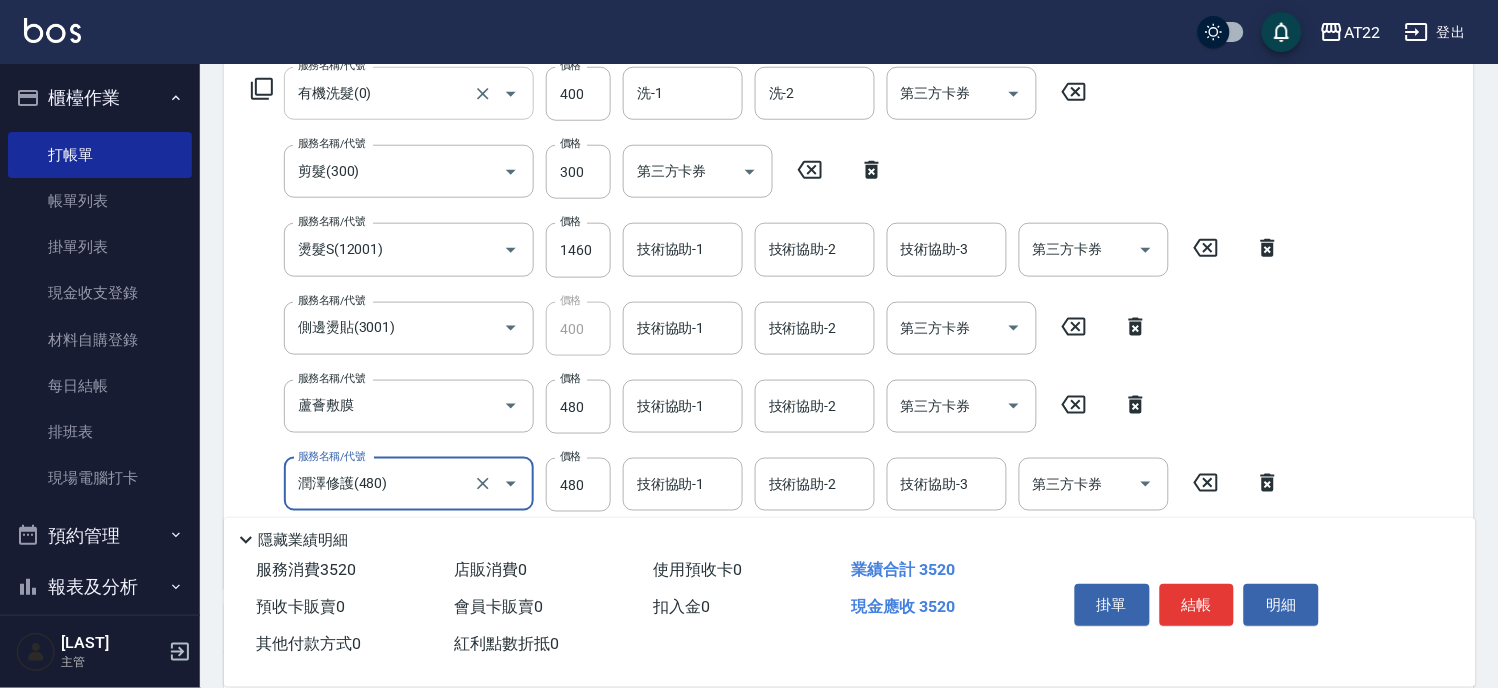type on "潤澤修護(480)" 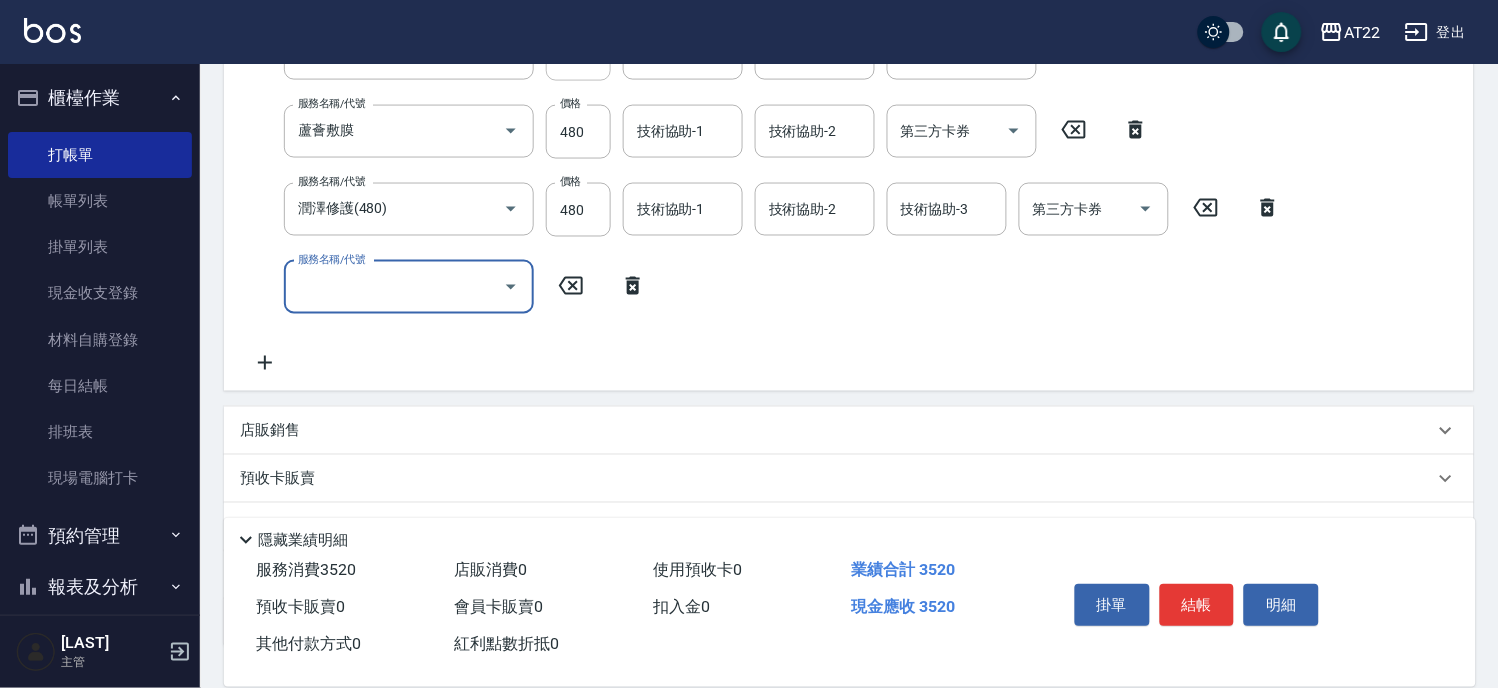 scroll, scrollTop: 755, scrollLeft: 0, axis: vertical 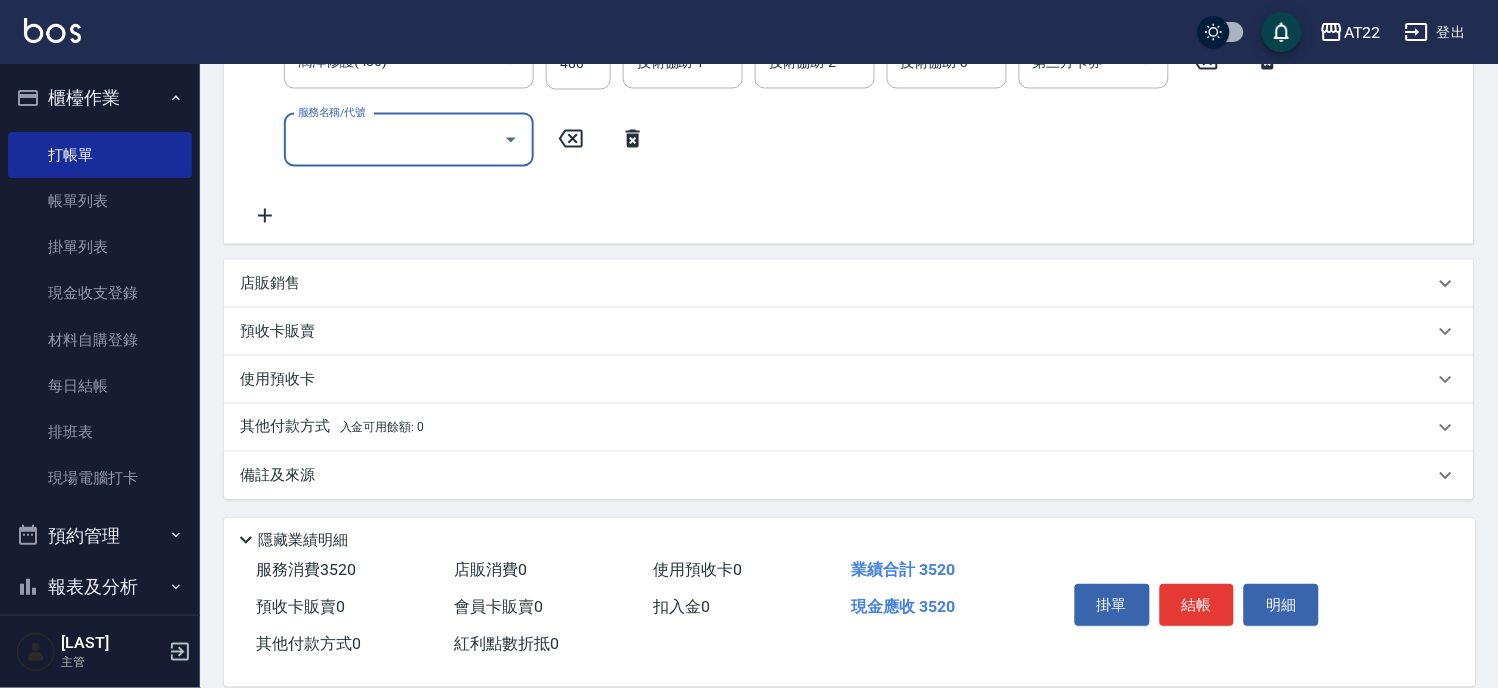 click on "店販銷售" at bounding box center (849, 284) 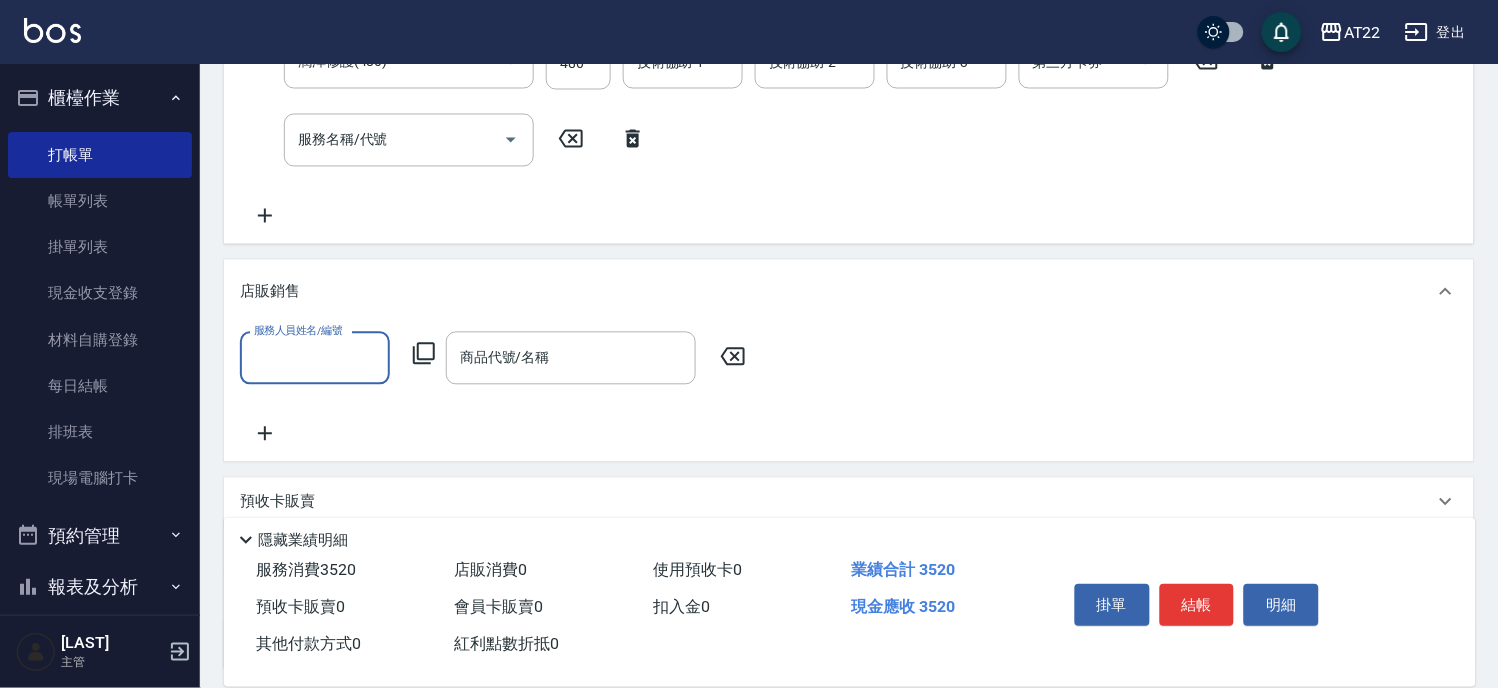 scroll, scrollTop: 0, scrollLeft: 0, axis: both 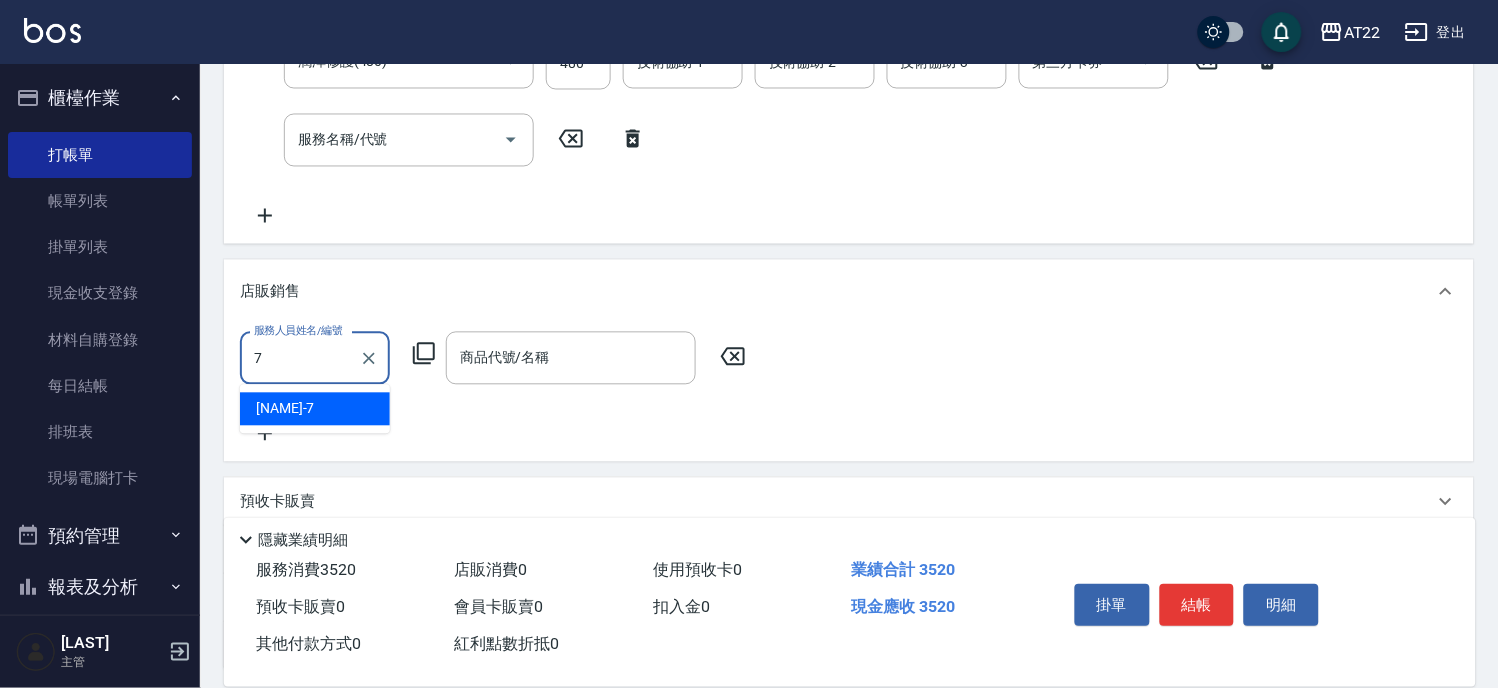 type on "Allen-7" 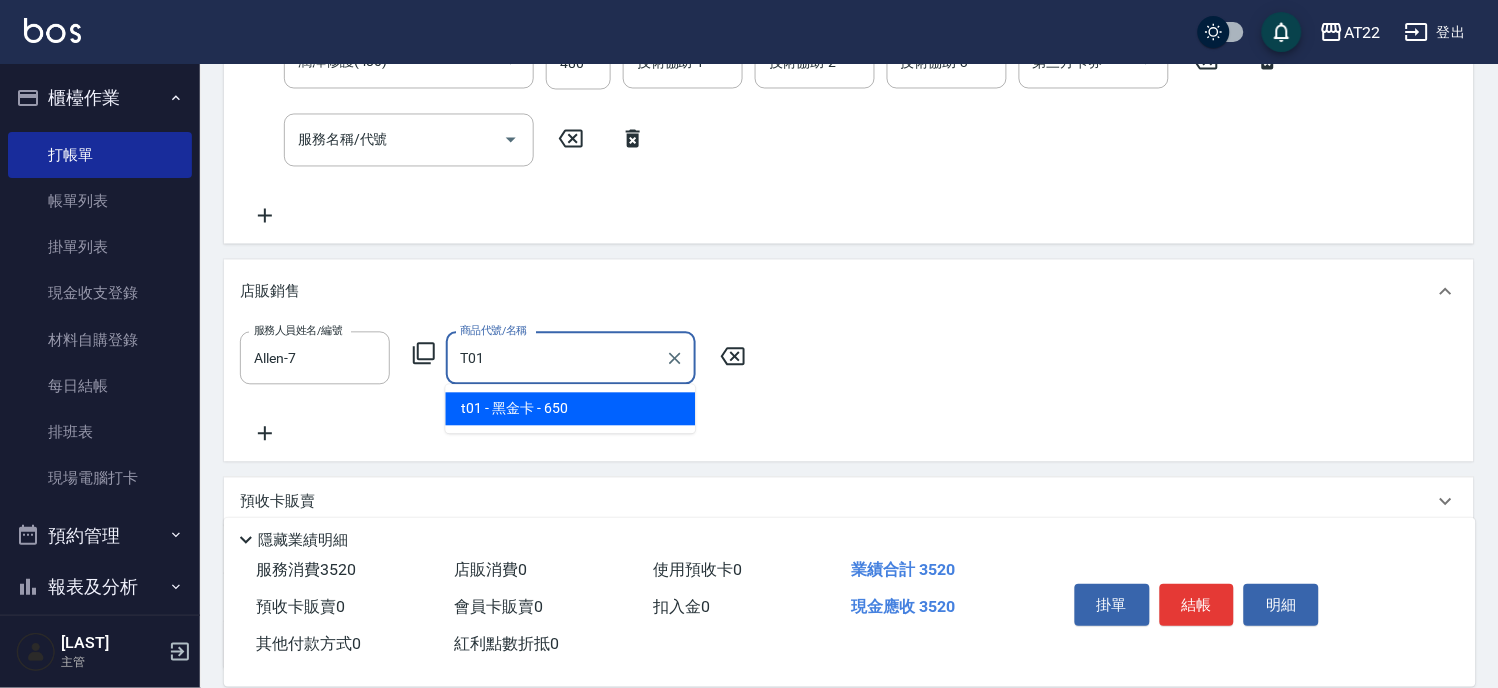 type on "黑金卡" 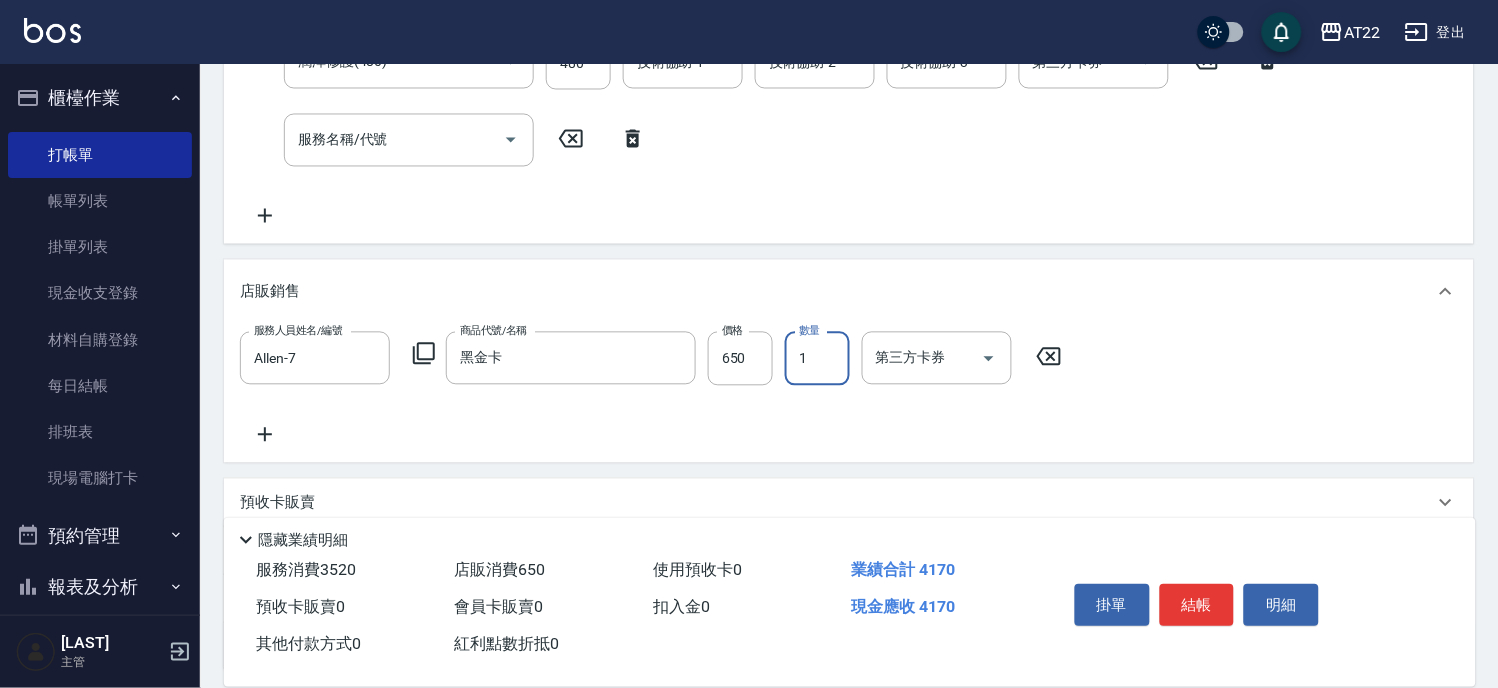 scroll, scrollTop: 88, scrollLeft: 0, axis: vertical 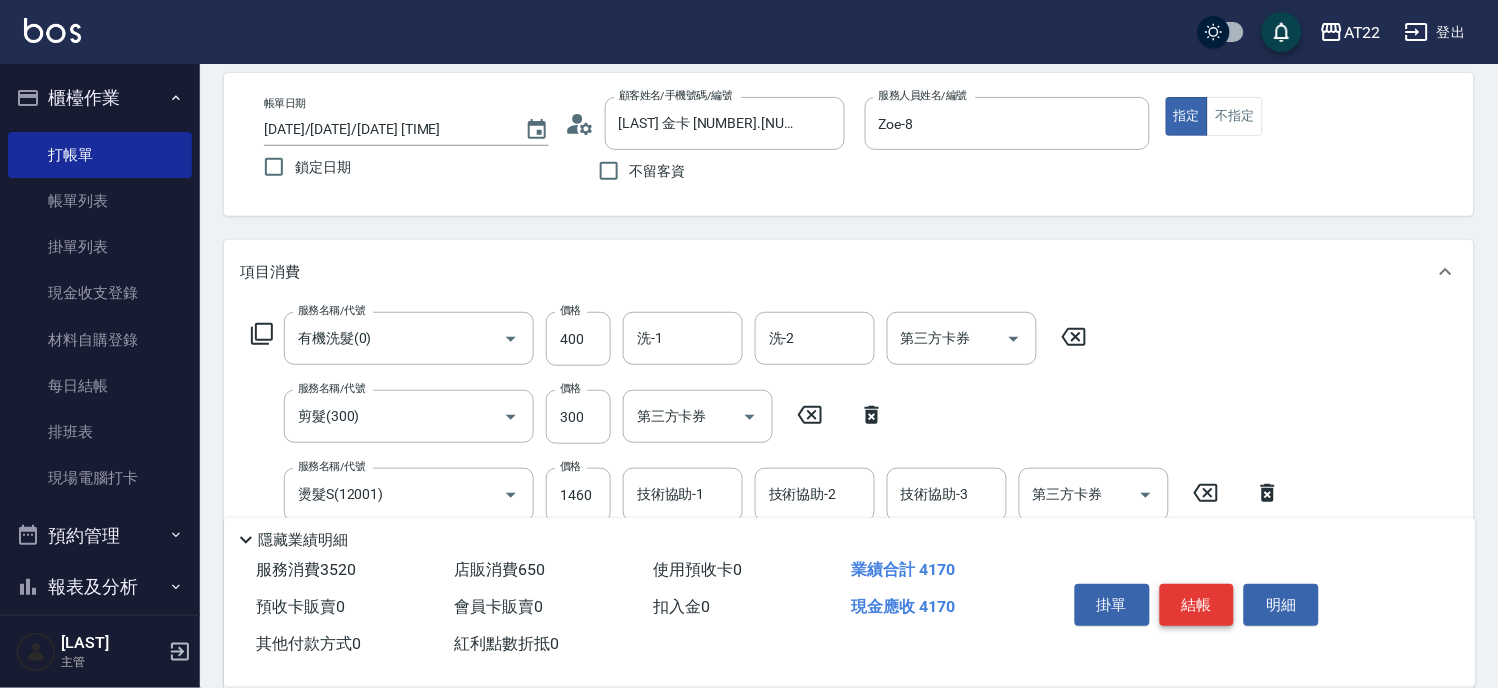 click on "結帳" at bounding box center (1197, 605) 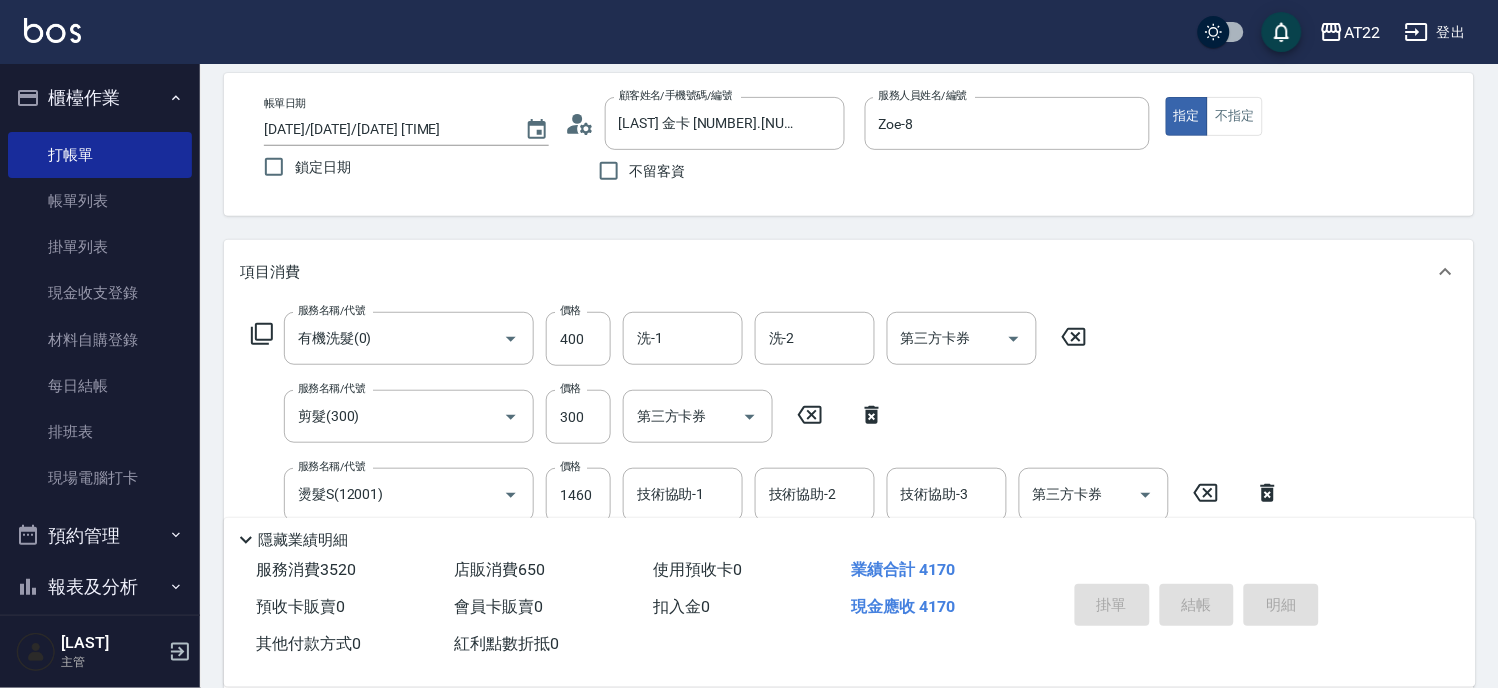 type on "2025/08/08 17:27" 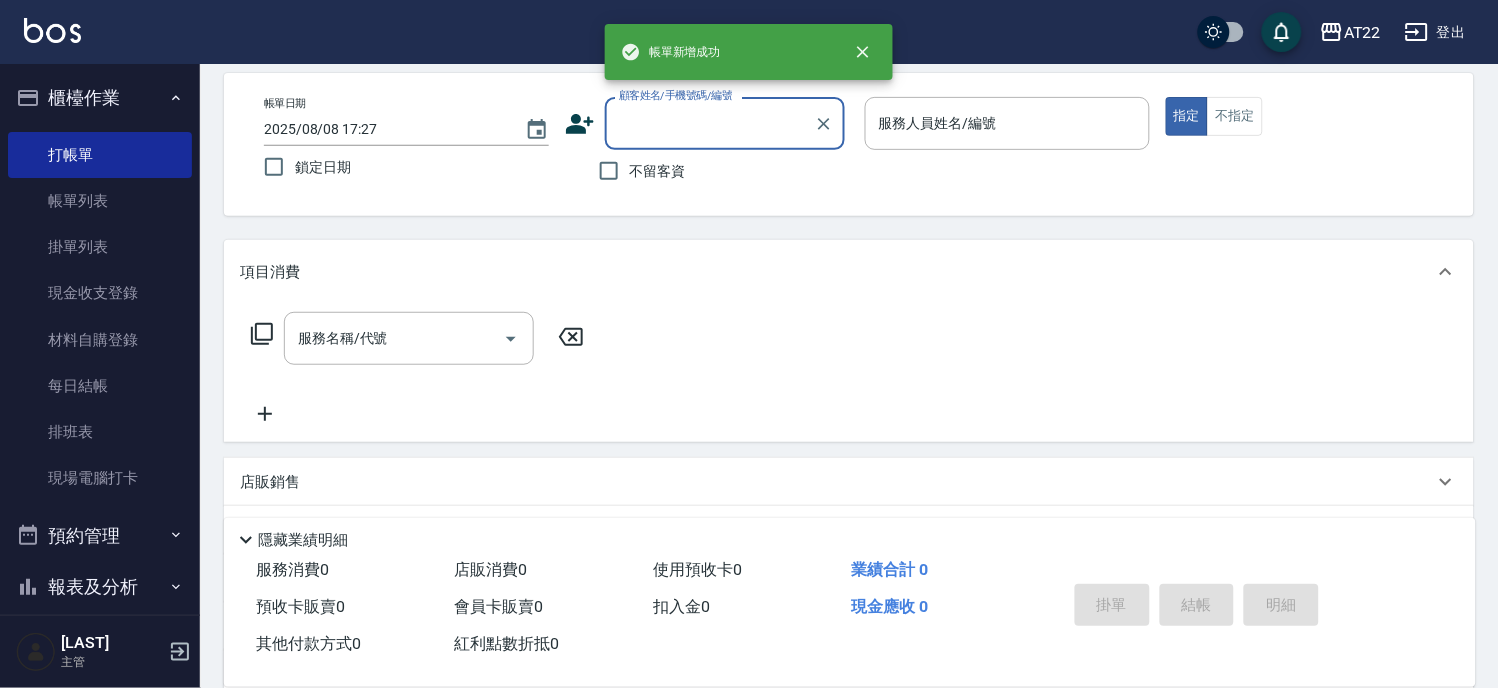 scroll, scrollTop: 0, scrollLeft: 0, axis: both 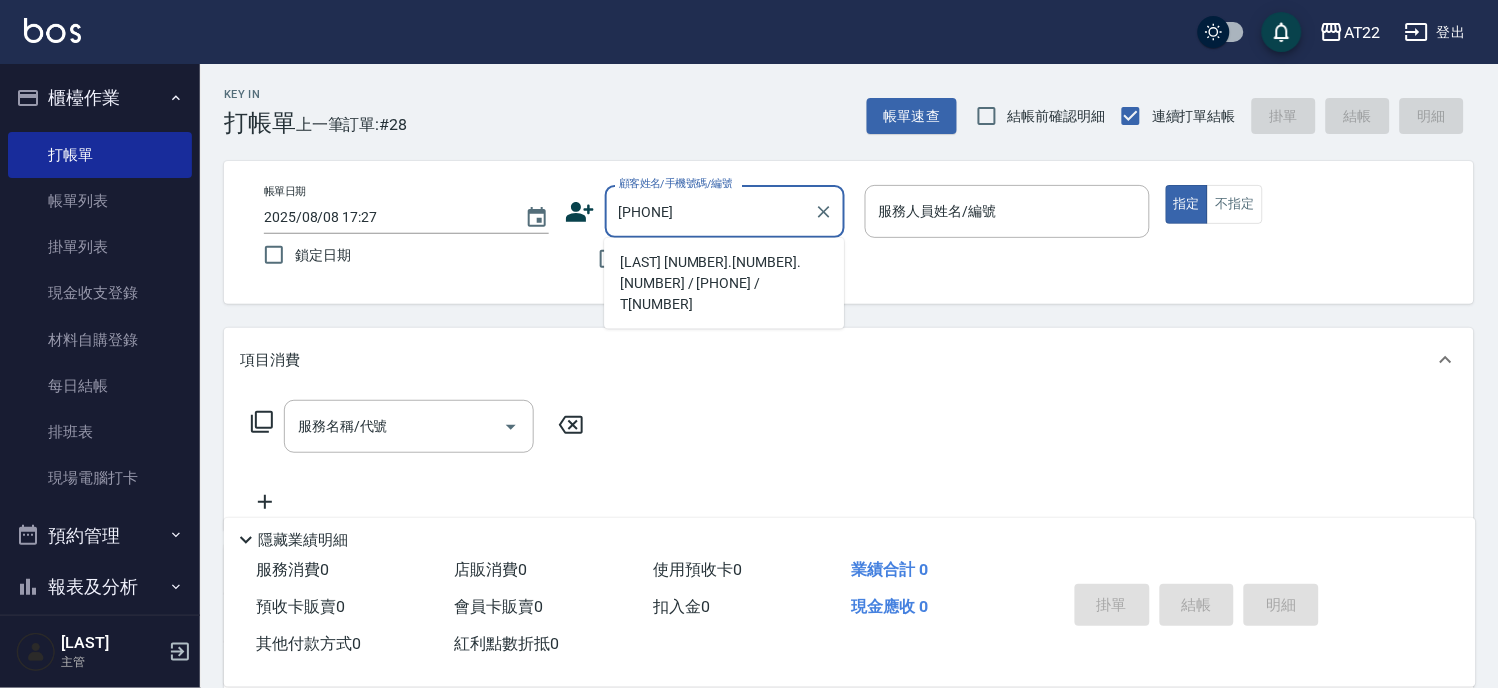 click on "[LAST] [NUMBER].[NUMBER].[NUMBER] / [PHONE] / T[NUMBER]" at bounding box center (724, 283) 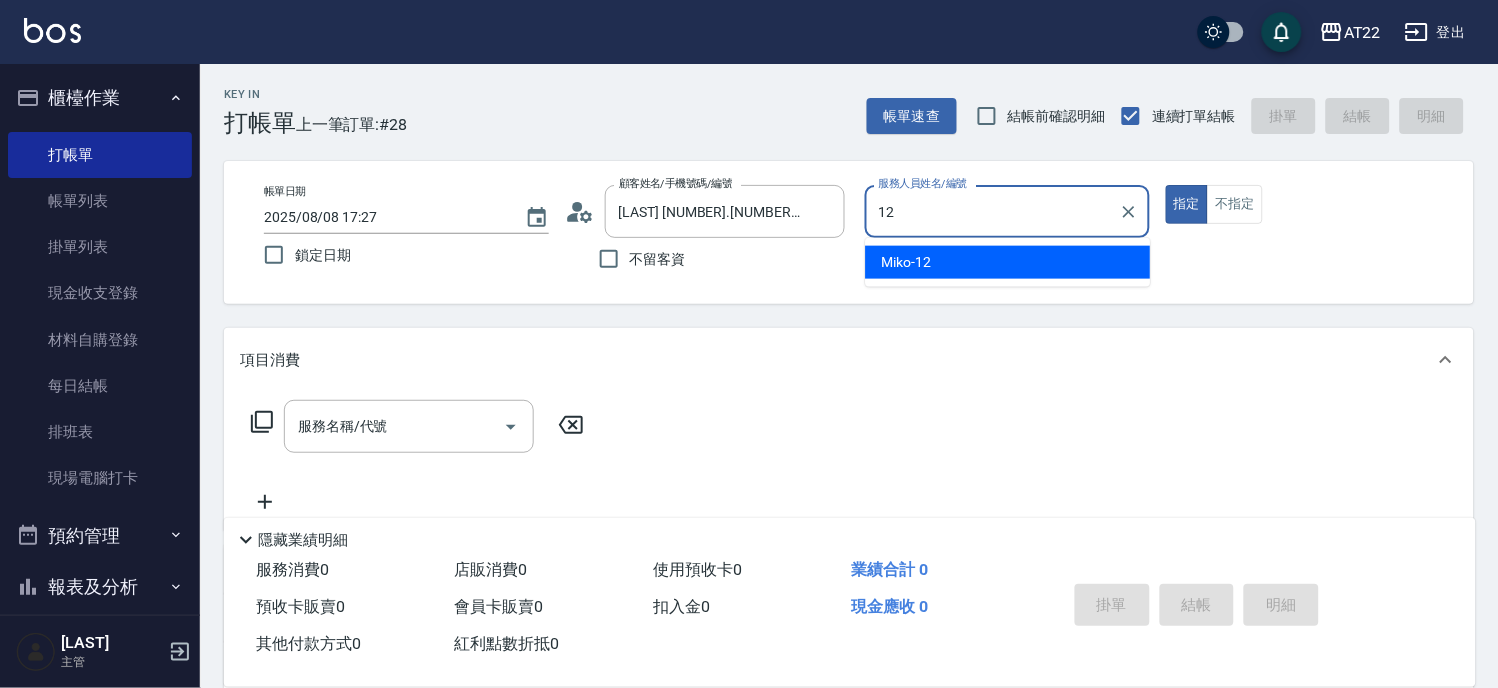 type on "Miko-12" 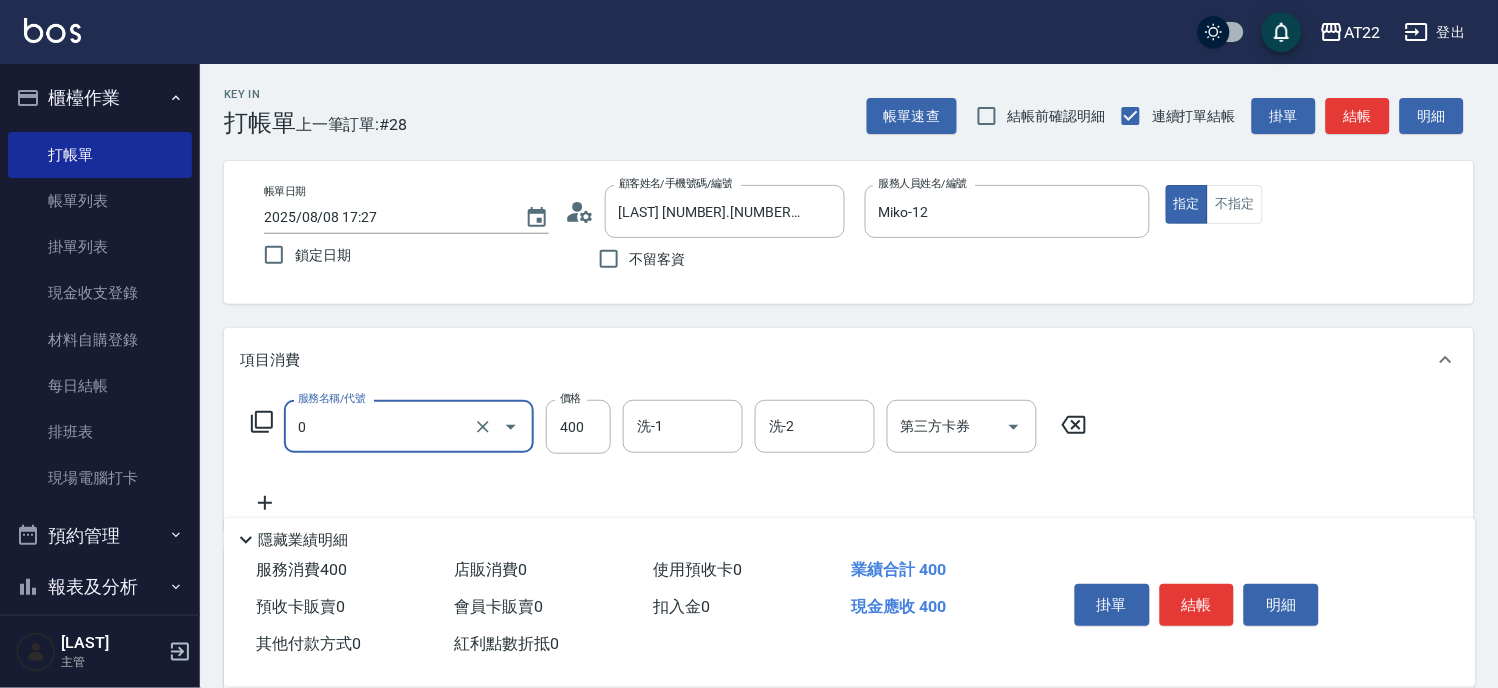 type on "有機洗髮(0)" 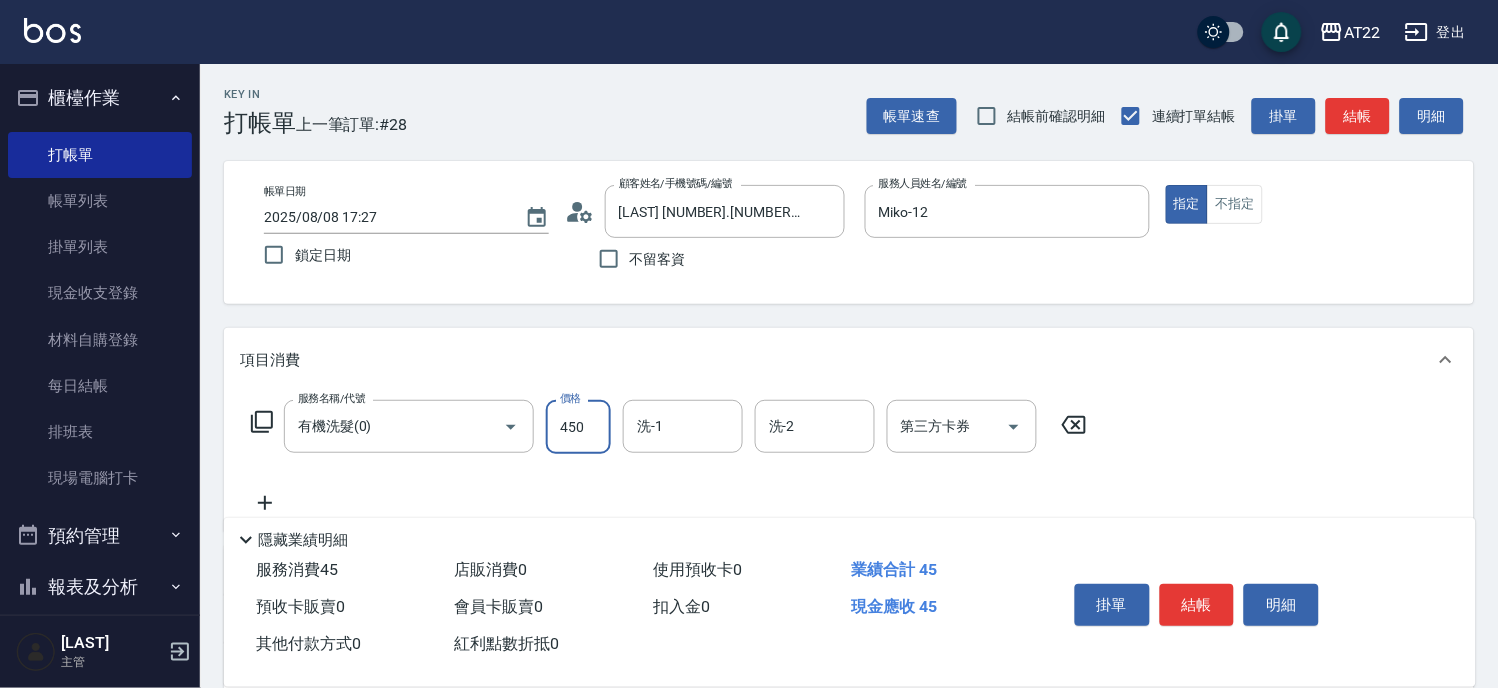 type on "450" 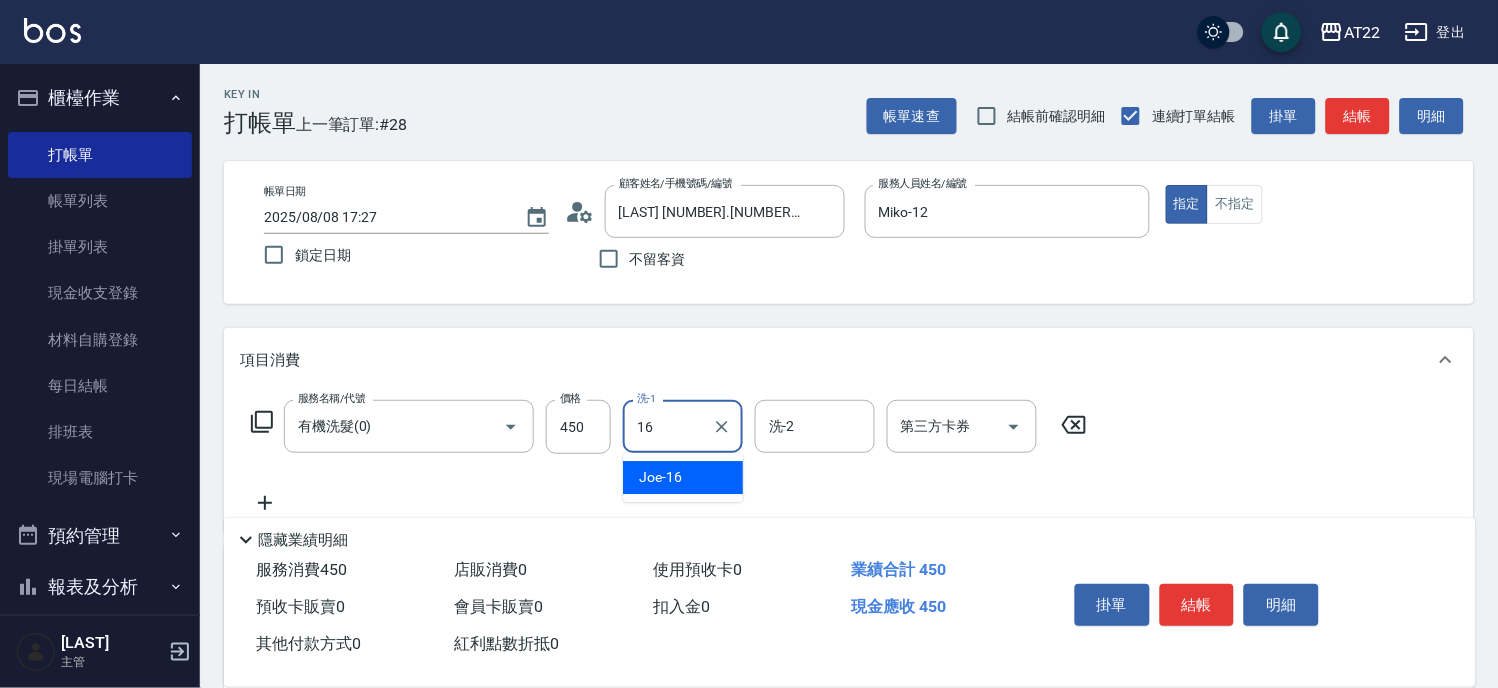 type on "Joe-16" 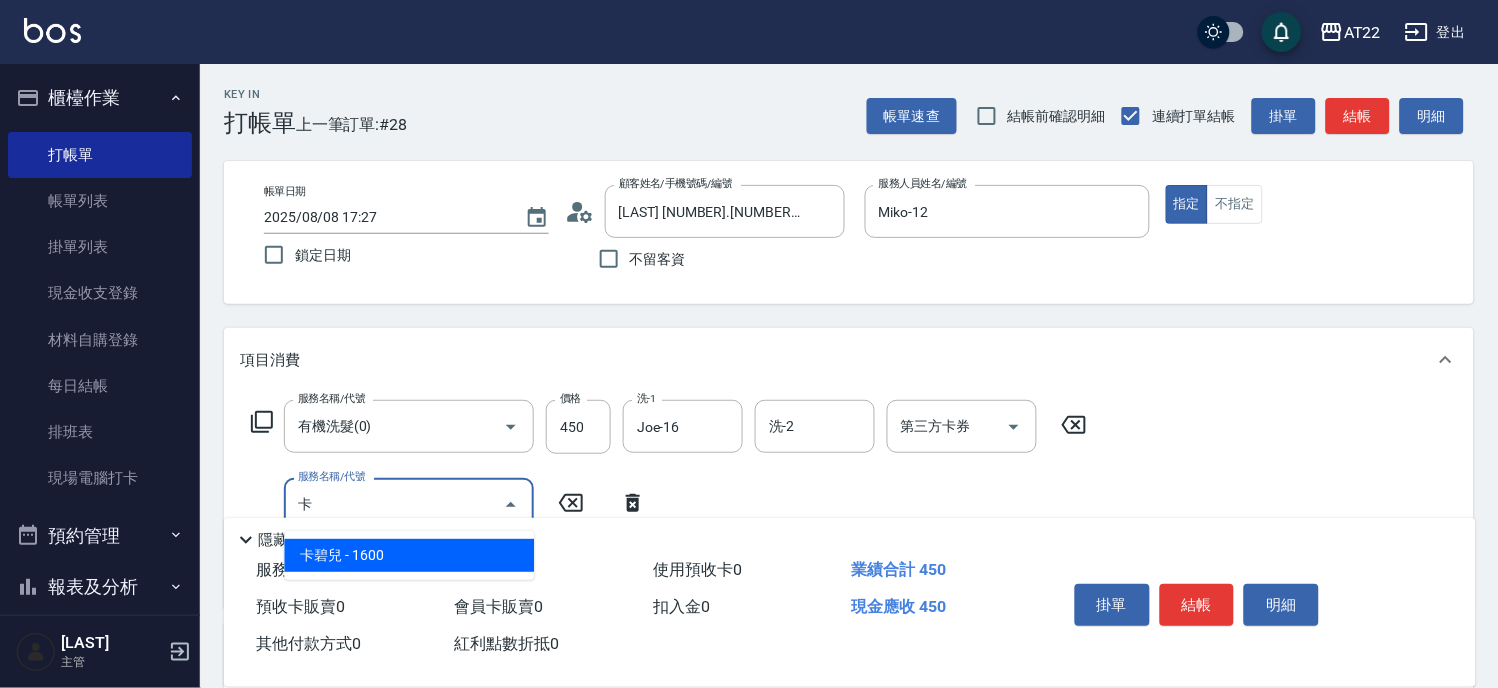 click on "卡碧兒 - 1600" at bounding box center [409, 555] 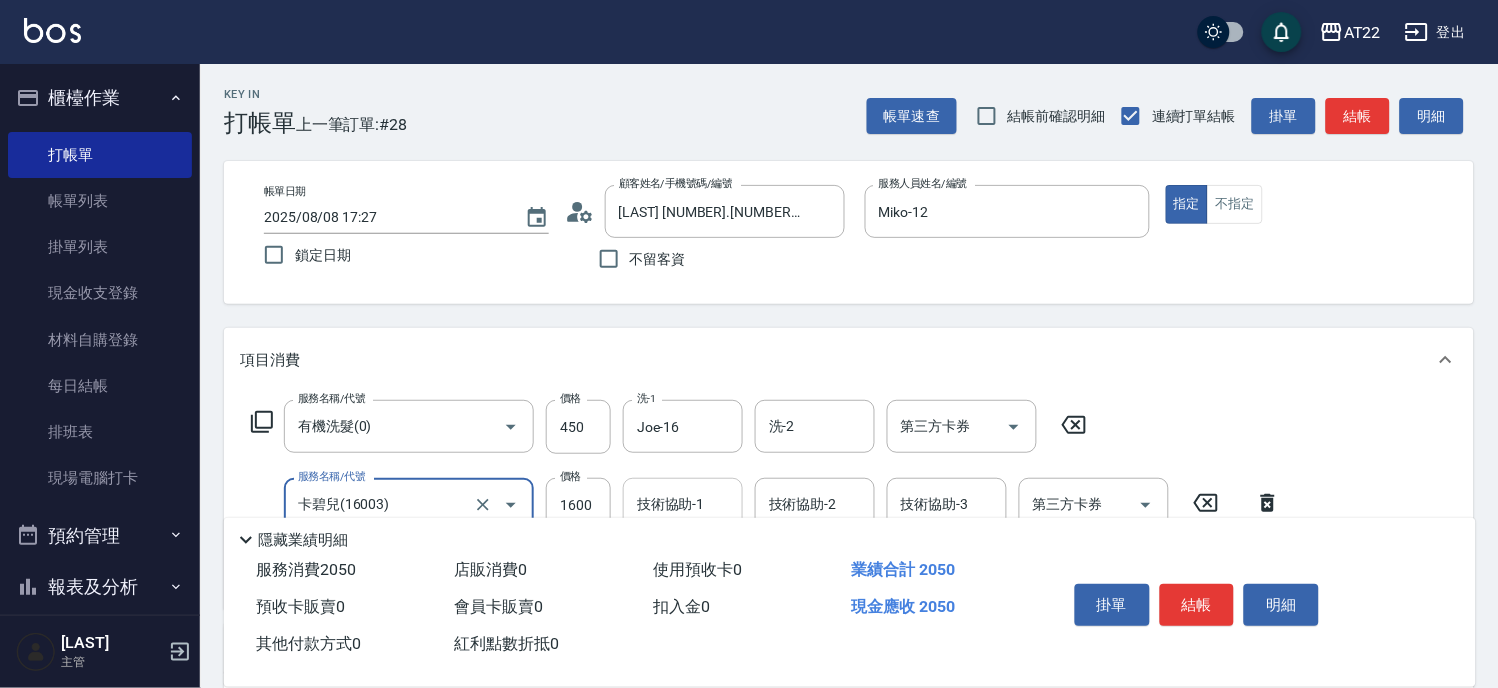 type on "卡碧兒(16003)" 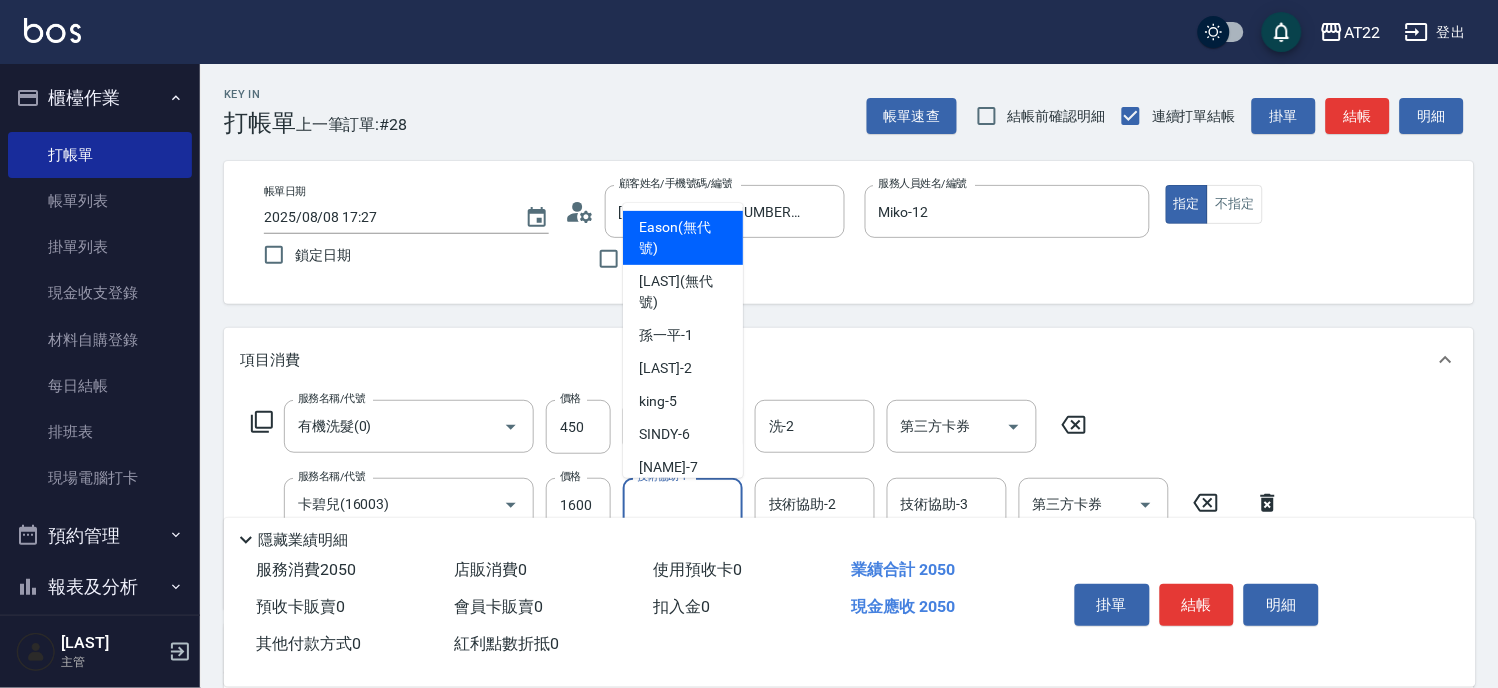 click on "技術協助-1" at bounding box center (683, 504) 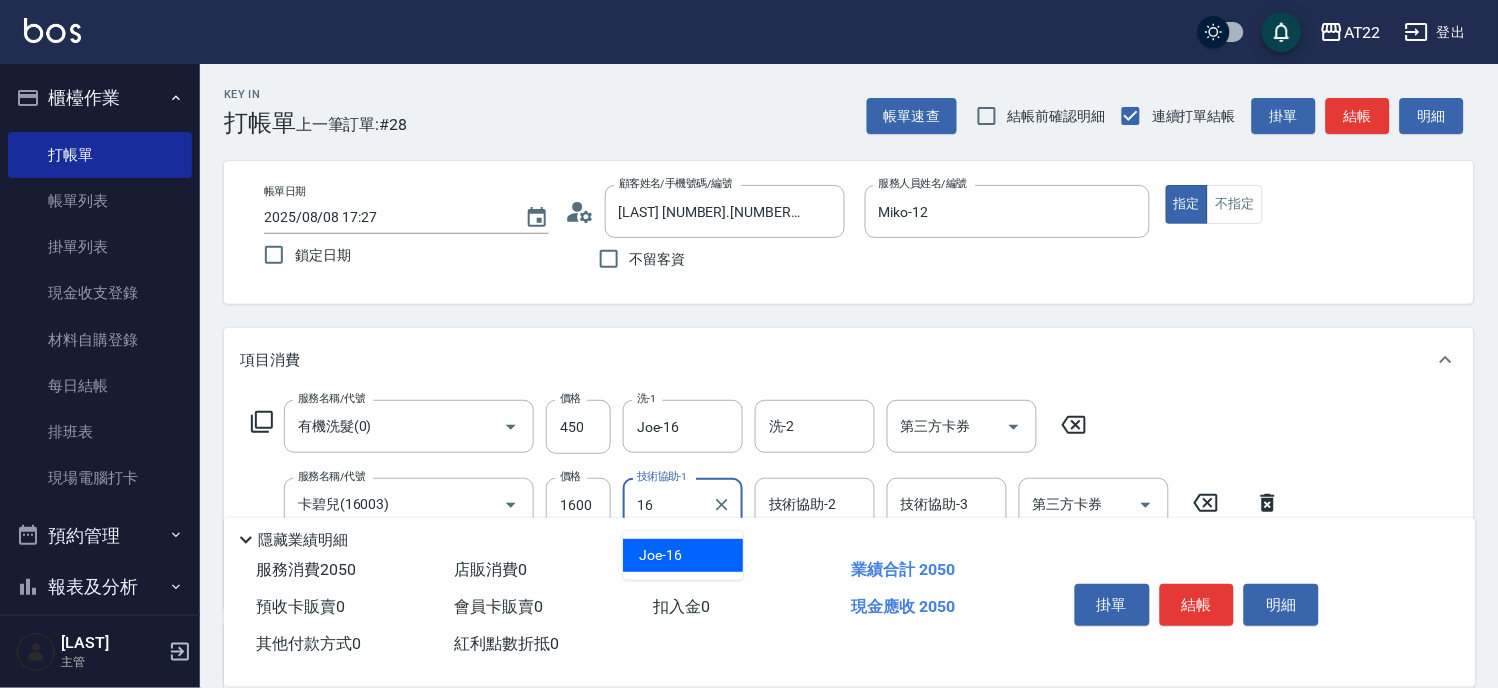 type on "Joe-16" 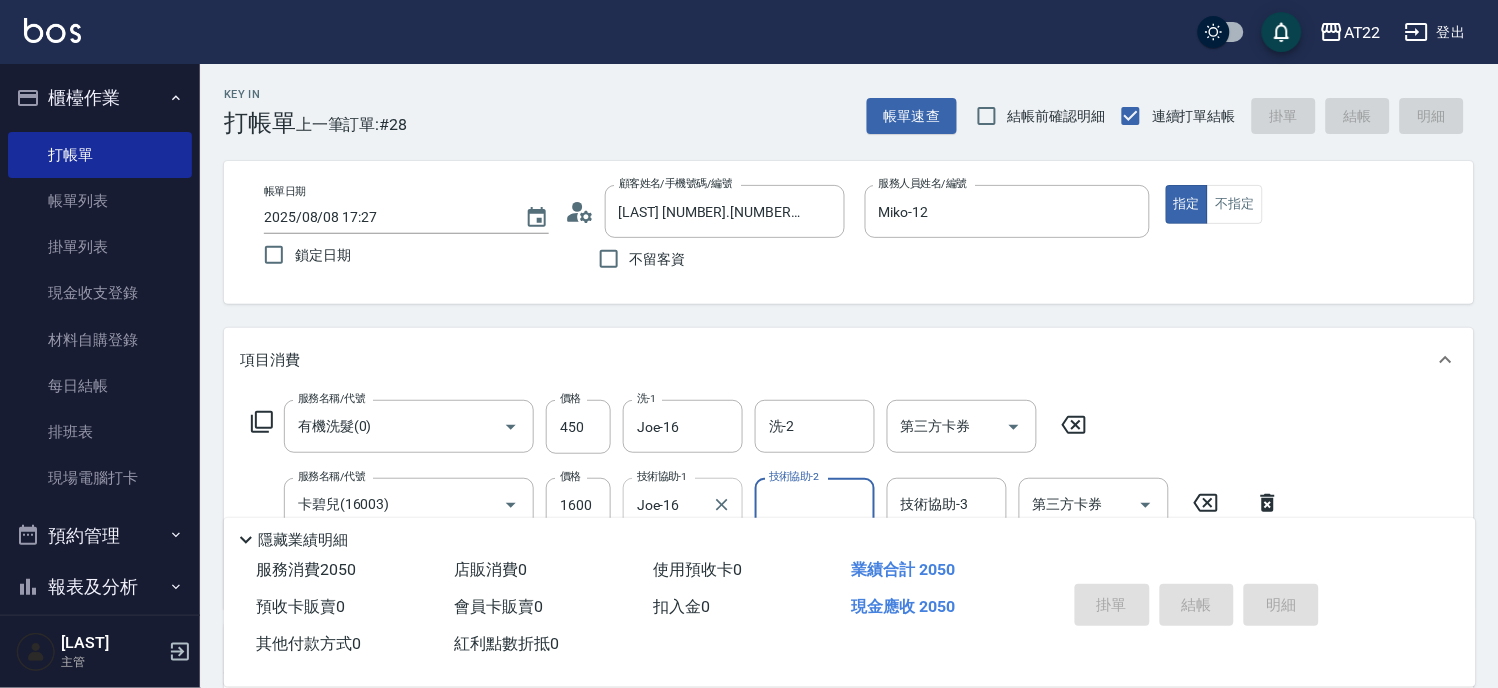 type 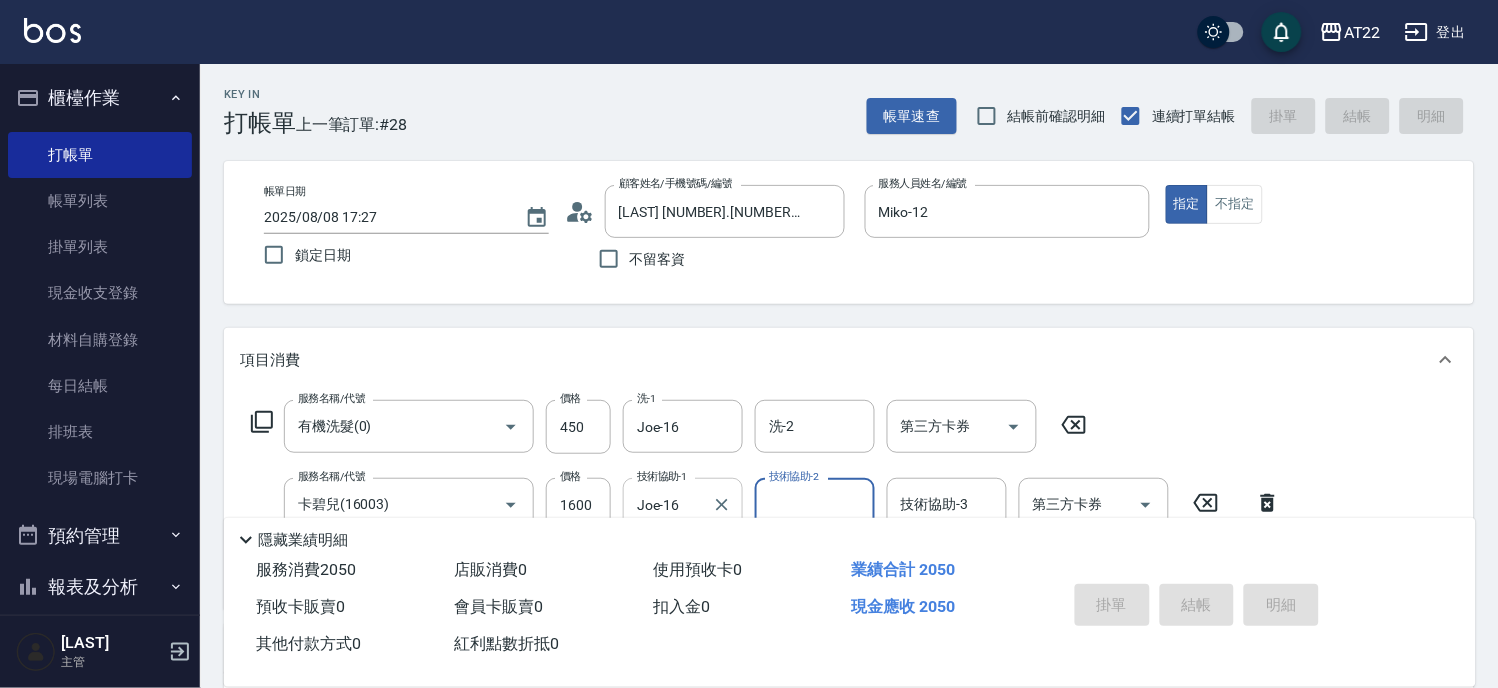 type 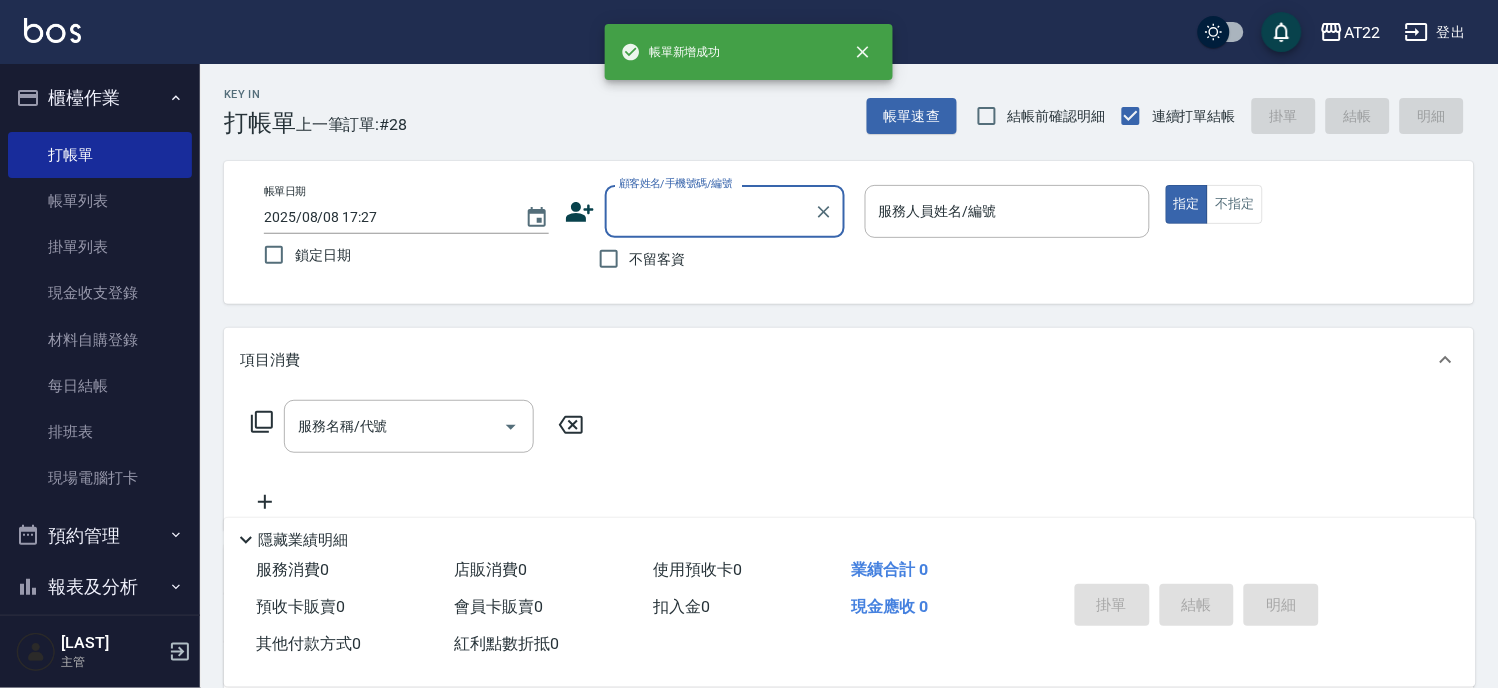 scroll, scrollTop: 0, scrollLeft: 0, axis: both 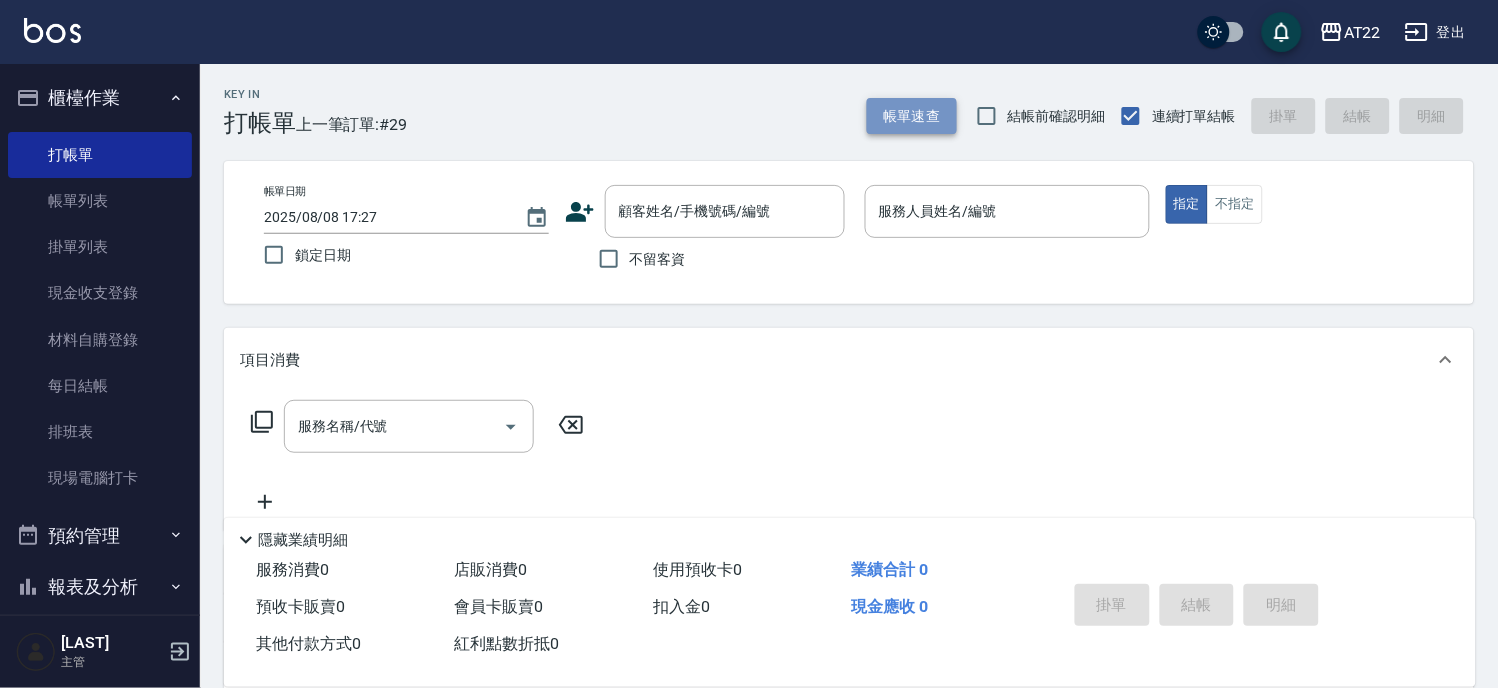 click on "帳單速查" at bounding box center (912, 116) 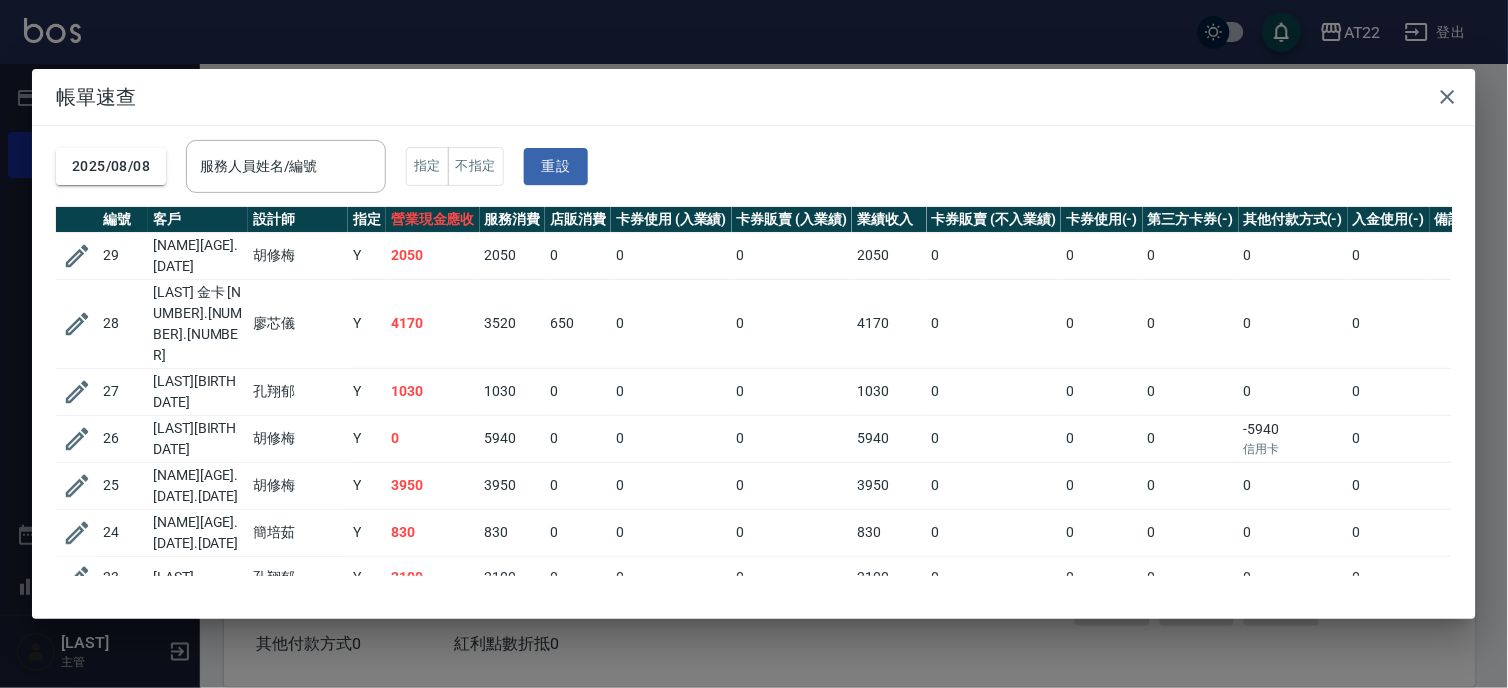 click on "帳單速查 [DATE] [TIME] 服務人員姓名/編號 服務人員姓名/編號 指定 不指定 重設 編號 客戶 設計師 指定 營業現金應收 服務消費 店販消費 卡券使用 (入業績) 卡券販賣 (入業績) 業績收入 卡券販賣 (不入業績) 卡券使用(-) 第三方卡券(-) 其他付款方式(-) 入金使用(-) 備註 訂單來源 29 [NAME][AGE].[DATE] [NAME] Y 2050 2050 0 0 0 2050 0 0 0 0 0 28 [NAME] [CARD_TYPE][AGE].[DATE] [NAME] Y 4170 3520 650 0 0 4170 0 0 0 0 0 27 [NAME][AGE].[DATE] [NAME] Y 1030 1030 0 0 0 1030 0 0 0 0 0 26 [NAME][AGE].[DATE] [NAME] Y 0 5940 0 0 0 5940 0 0 0 -5940 信用卡 0 25 [NAME][AGE].[DATE] [NAME] Y 3950 3950 0 0 0 3950 0 0 0 0 0 24 [NAME][AGE].[DATE] [NAME] Y 830 830 0 0 0 830 0 0 0 0 0 23 [NAME] [NAME] Y 2100 2100 0 0 0 2100 0 0 0 0 0 22 不留客資 [NAME] Y 4500 4500 0 0 0 4500 0 0 0 0 0 21 [NAME] [NAME] N 650 650 0 0 0 650 0 0 0 0 0 20 [NAME] [NAME] N 150 150 0 0 0 150 0 0 0 0 0 19 新客人 姓名未設定 [NAME] N 2250 2250 0" at bounding box center (754, 344) 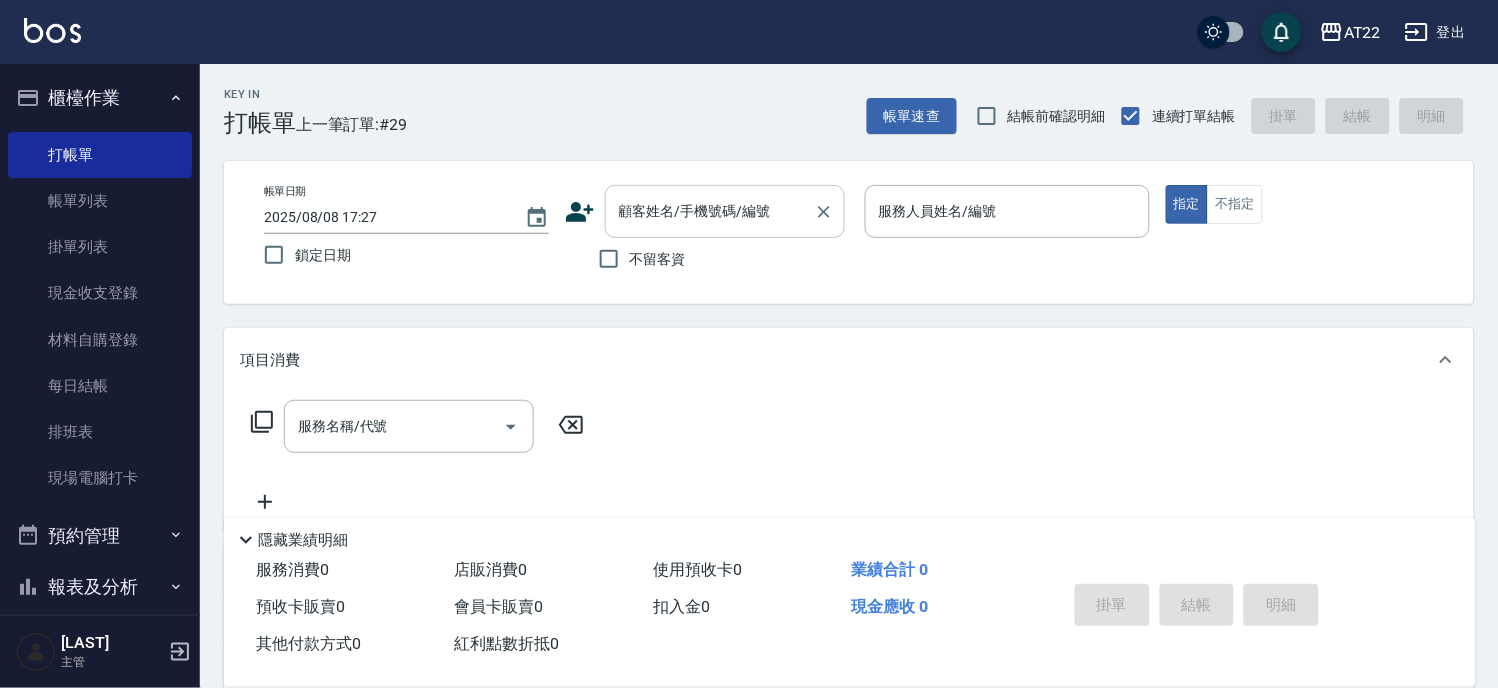 click on "顧客姓名/手機號碼/編號" at bounding box center [710, 211] 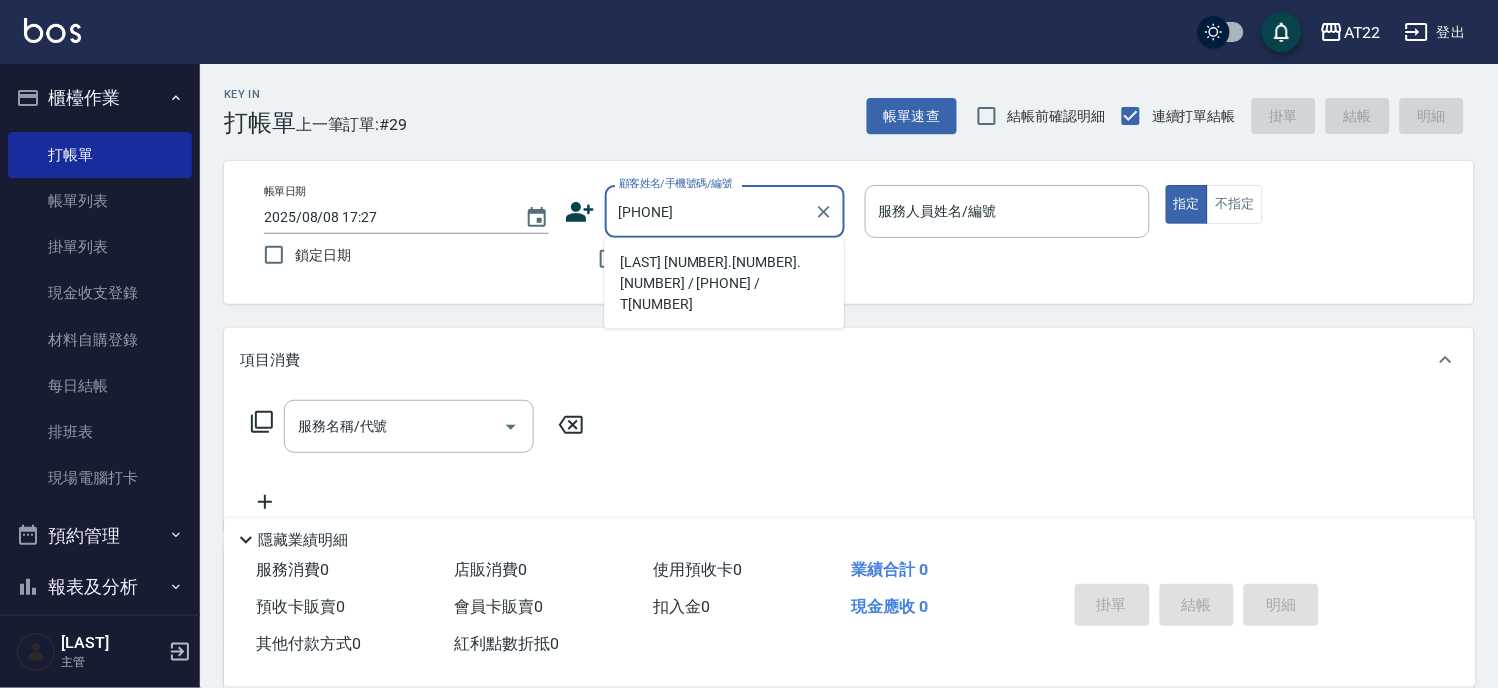 click on "[LAST] [NUMBER].[NUMBER].[NUMBER] / [PHONE] / T[NUMBER]" at bounding box center (724, 283) 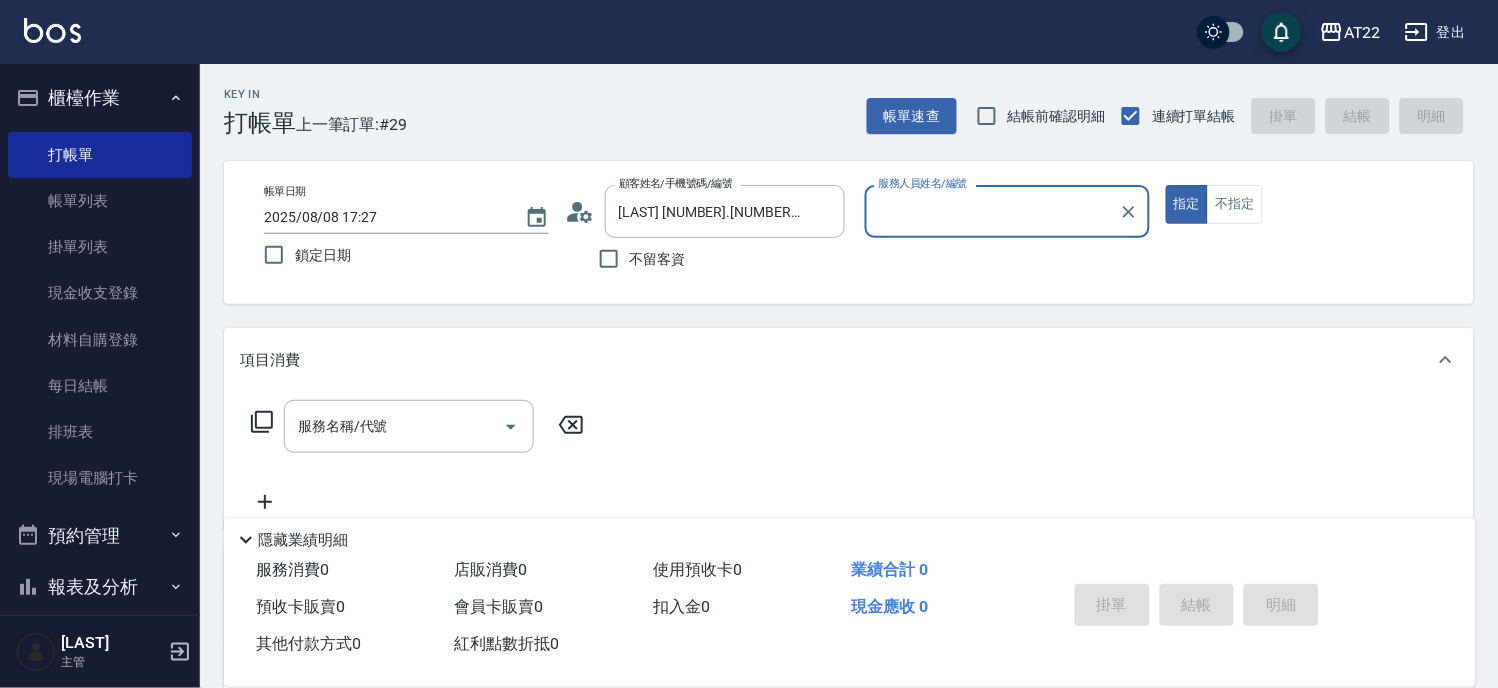 type on "Miu-10" 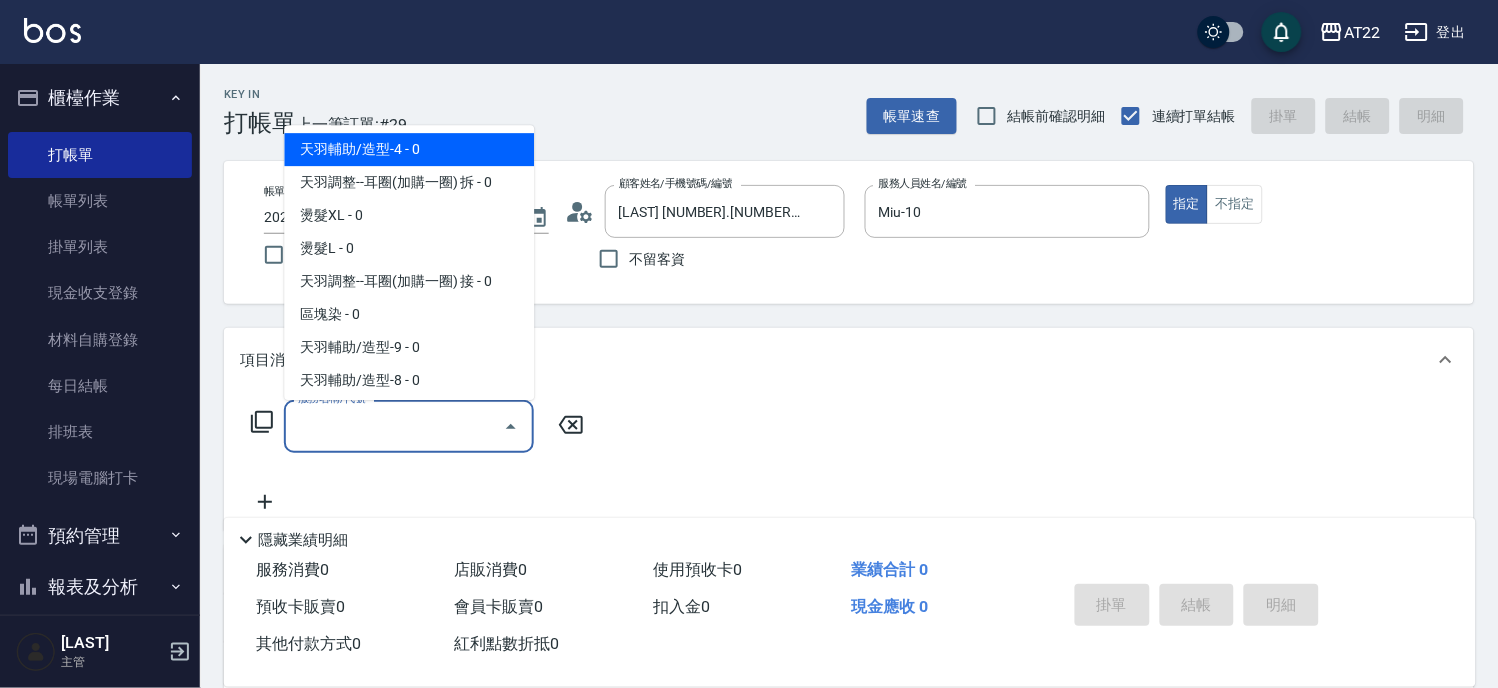 click on "服務名稱/代號" at bounding box center (394, 426) 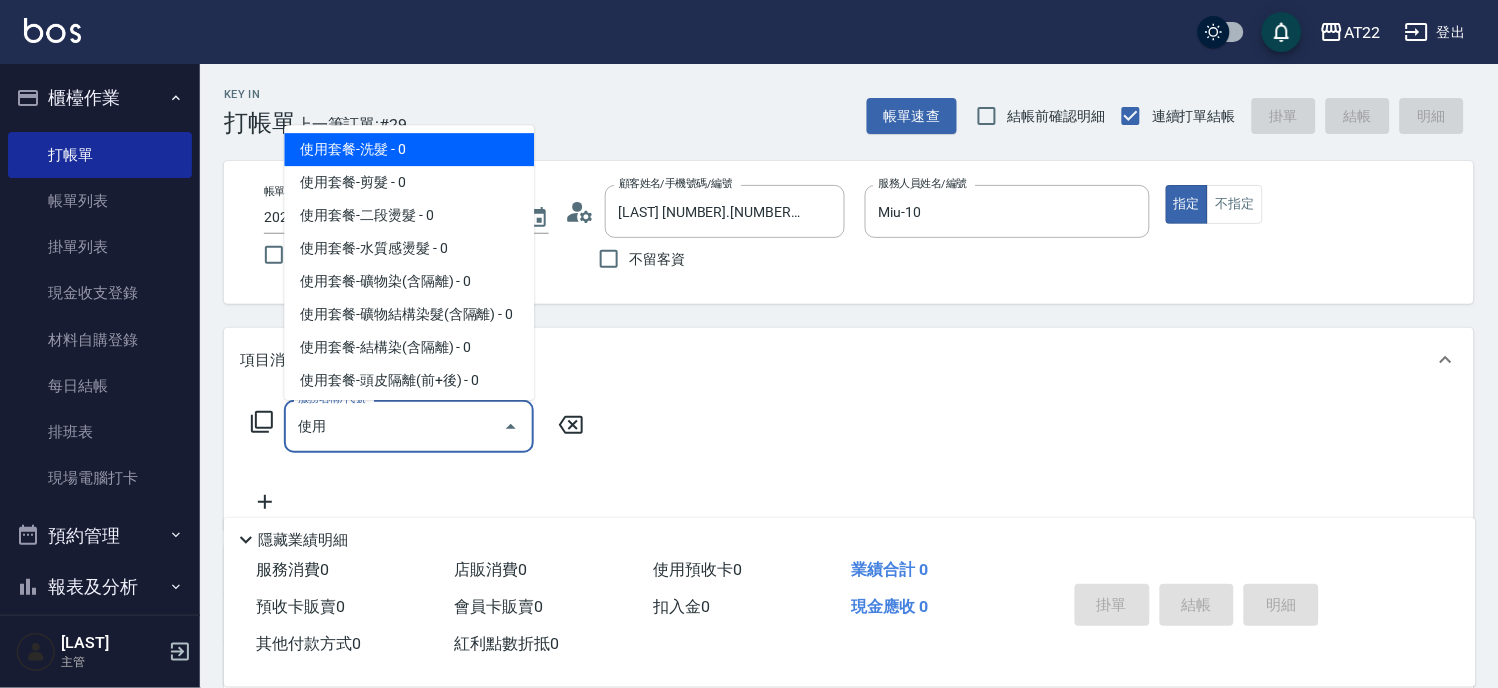 click on "使用" at bounding box center (394, 426) 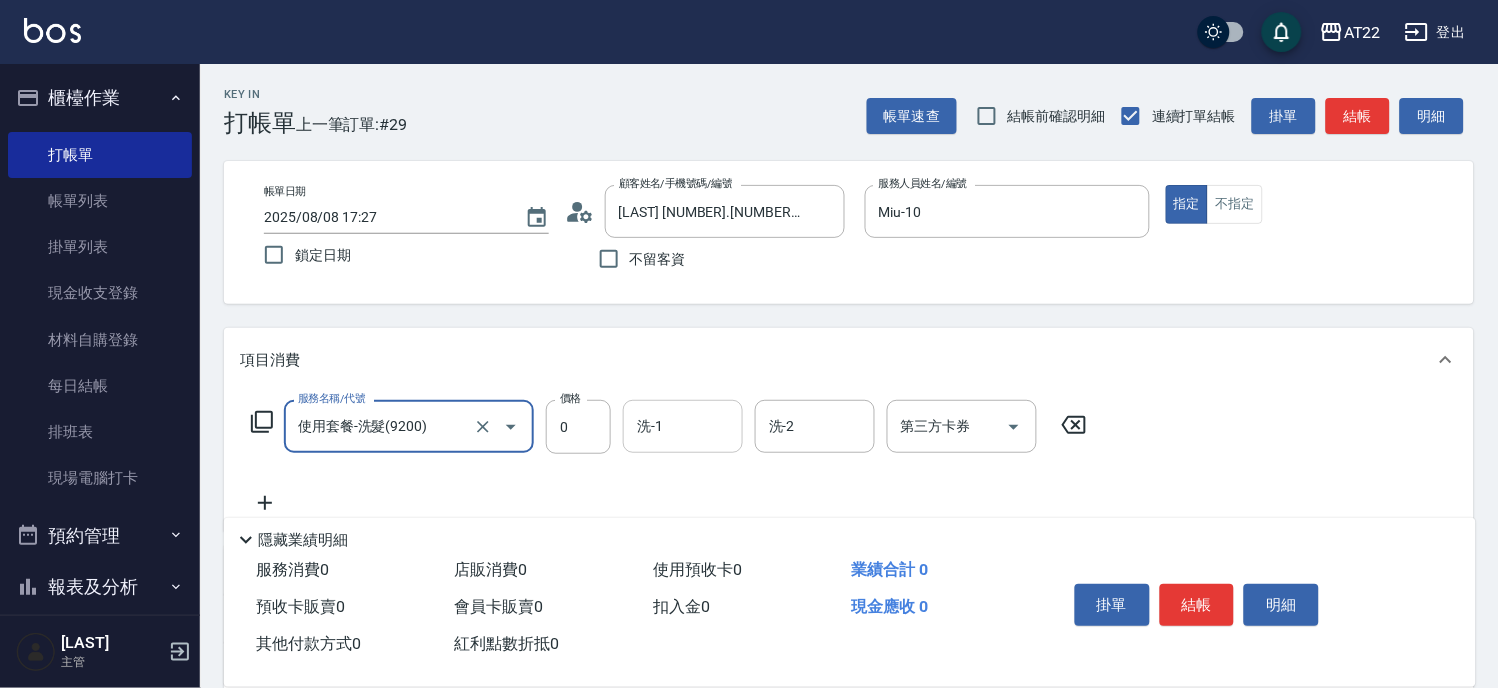 type on "使用套餐-洗髮(9200)" 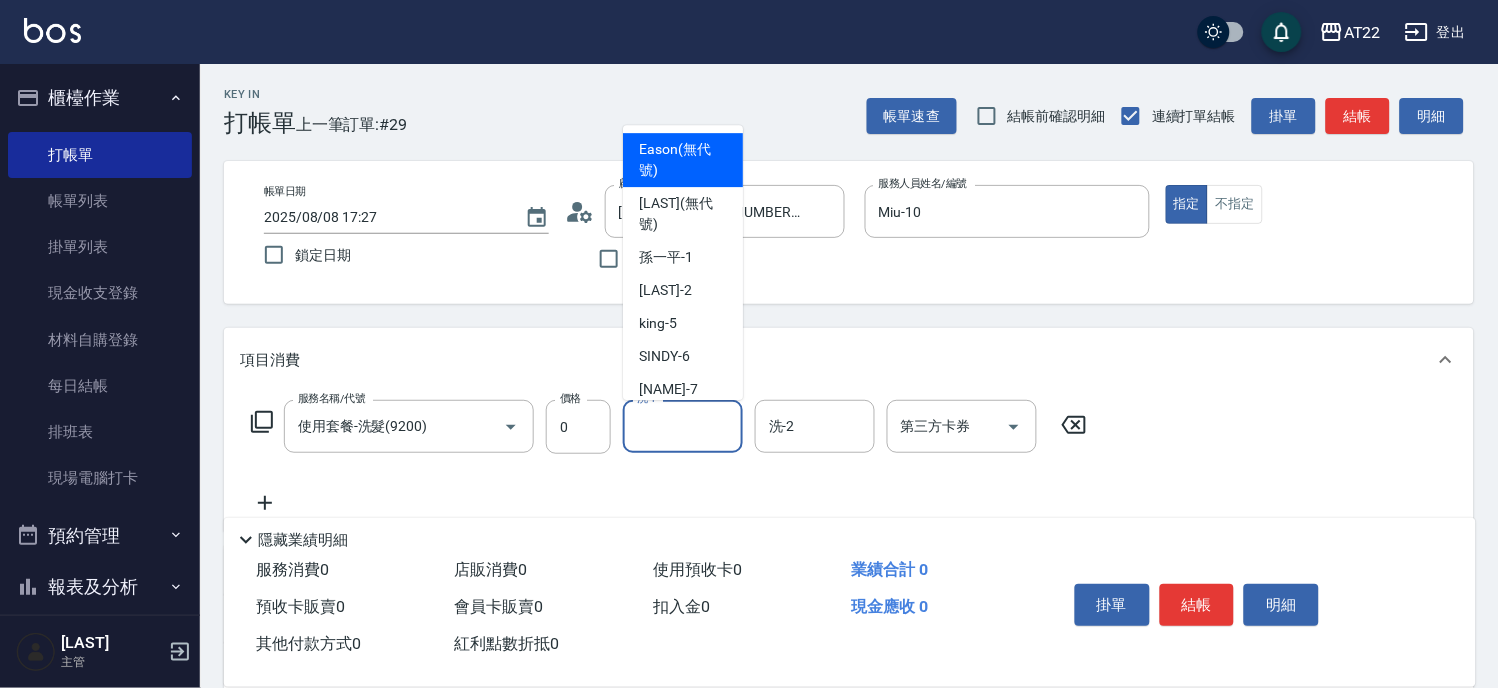 click on "洗-1" at bounding box center [683, 426] 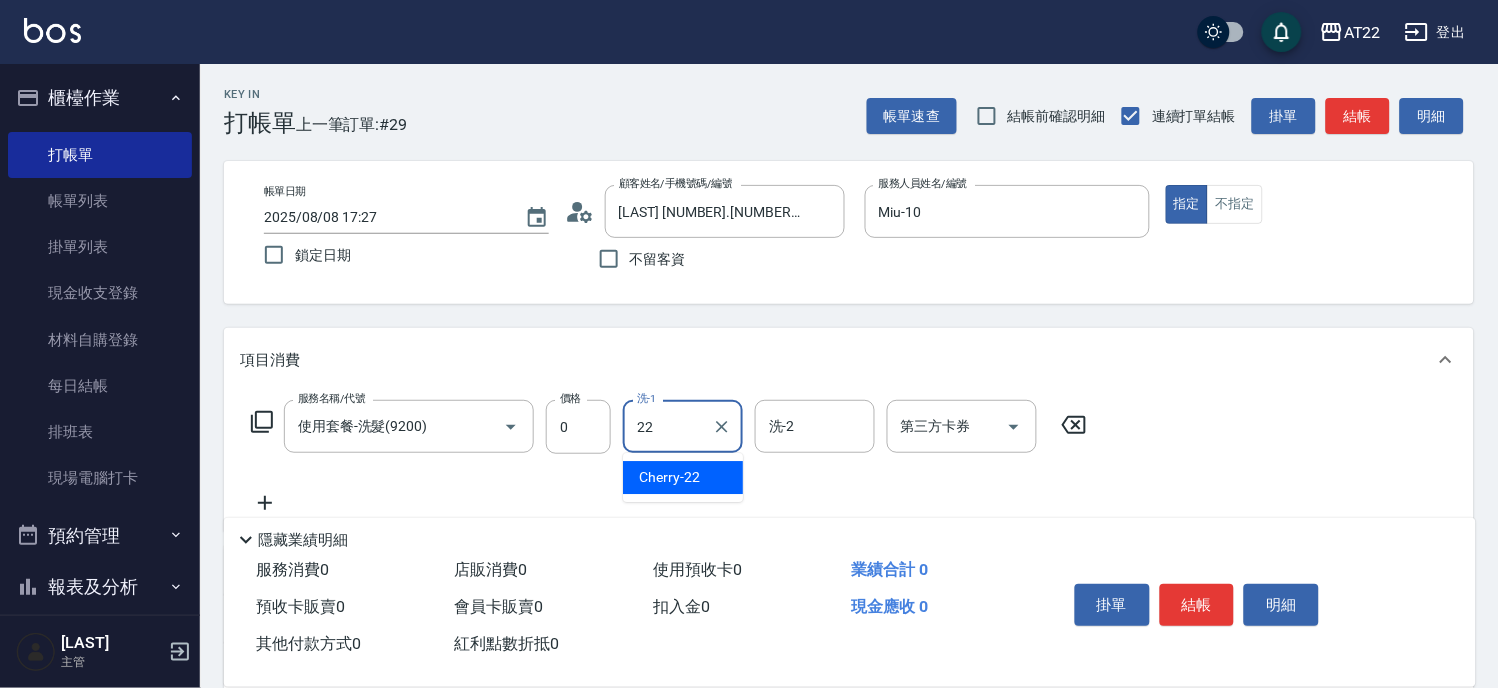 type on "Cherry-22" 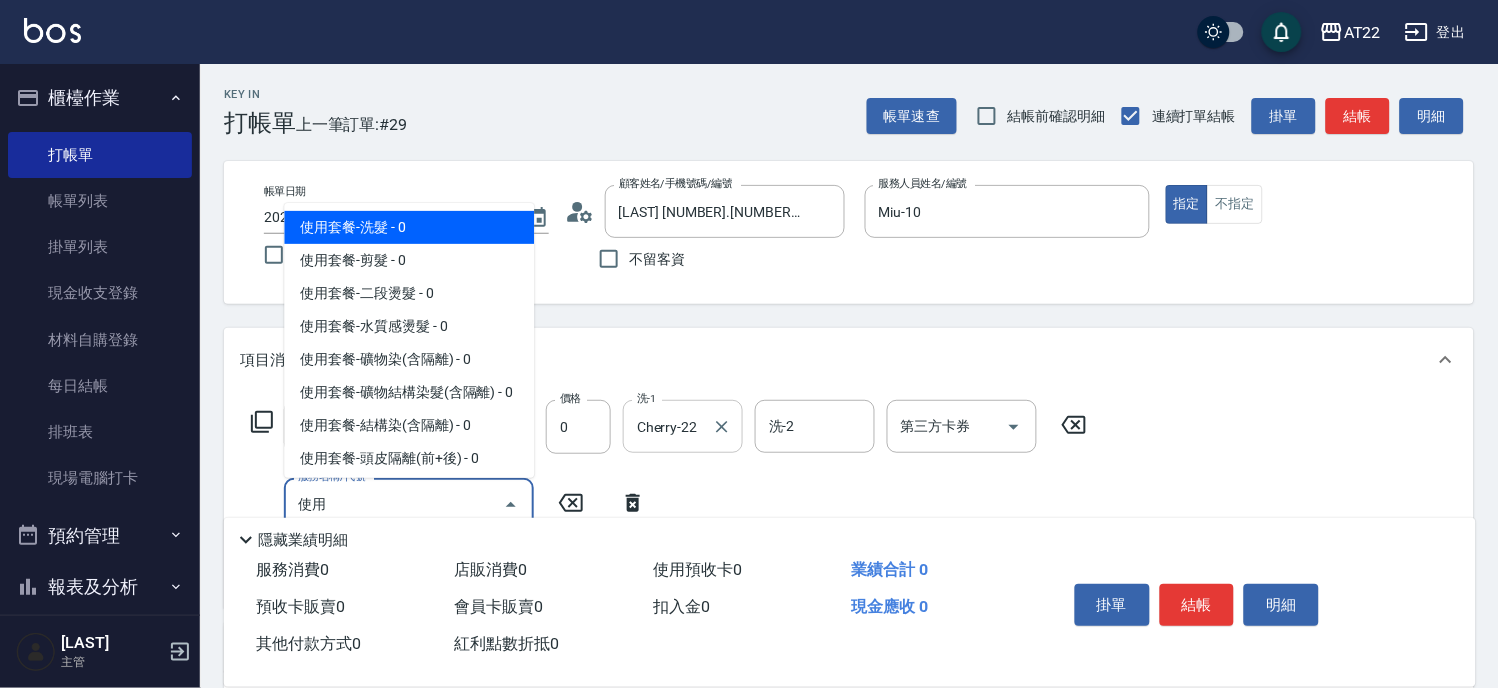 type on "使用套餐-洗髮(9200)" 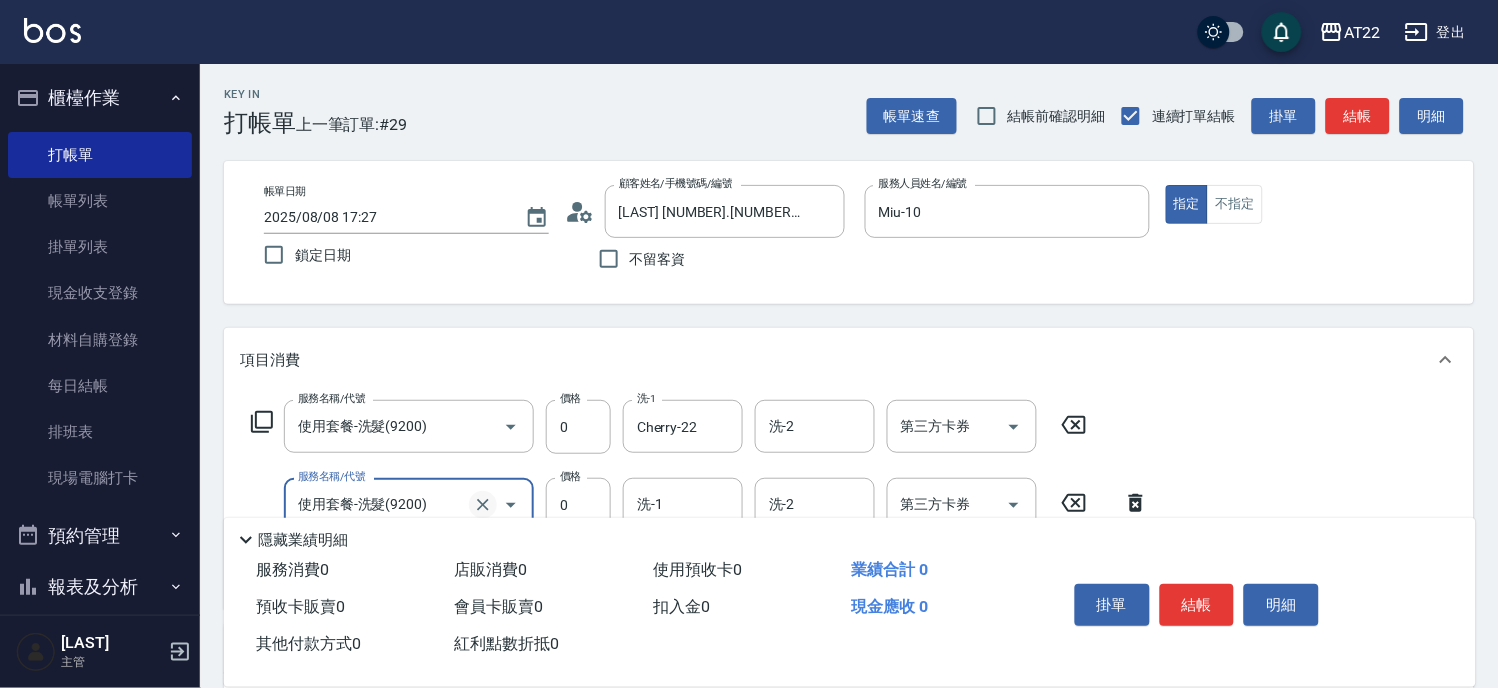 click 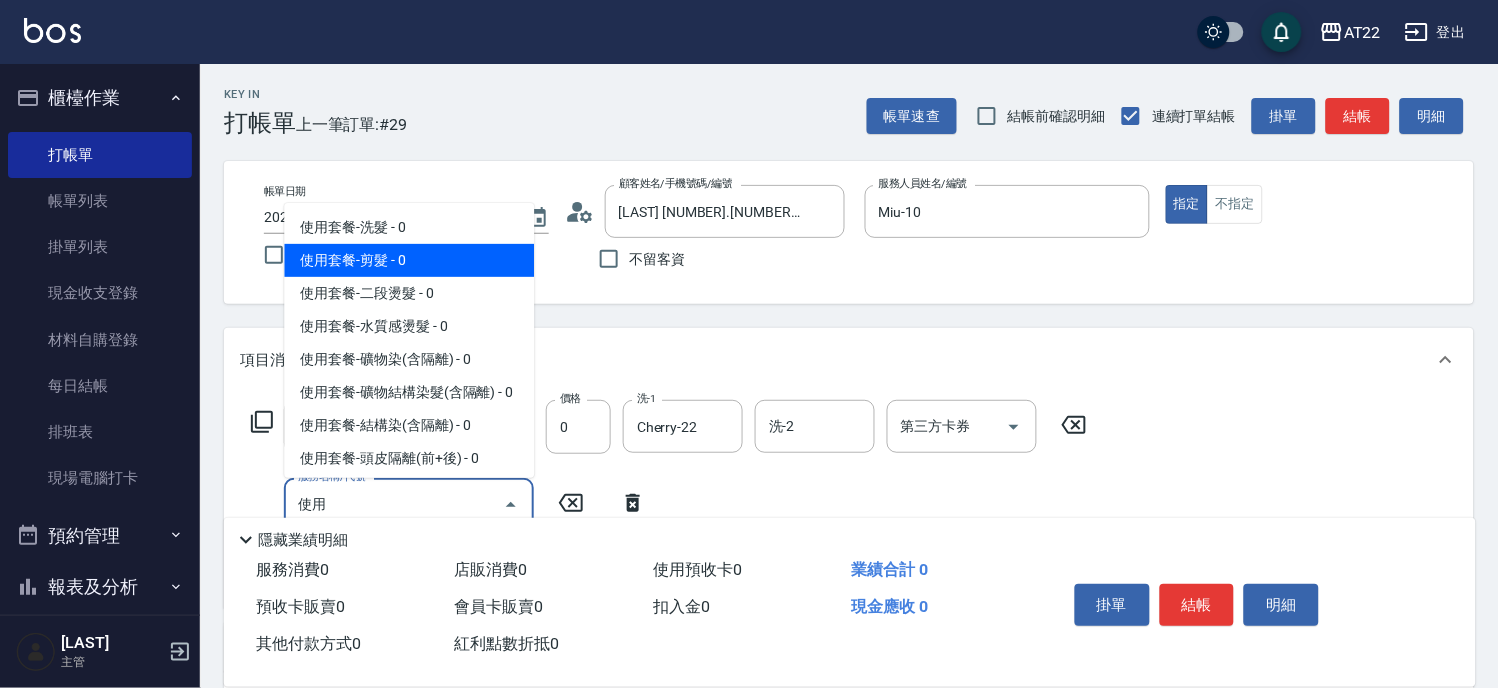 click on "使用套餐-剪髮 - 0" at bounding box center [409, 260] 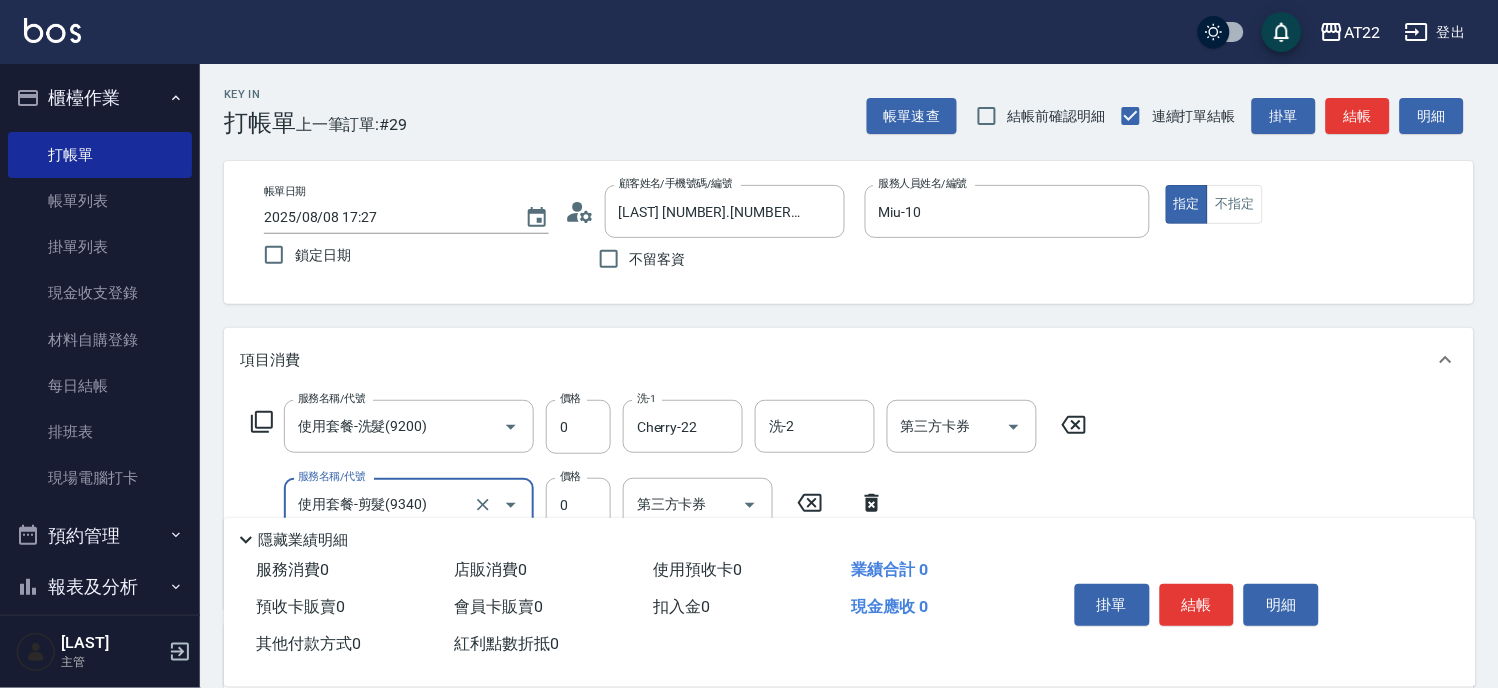 scroll, scrollTop: 222, scrollLeft: 0, axis: vertical 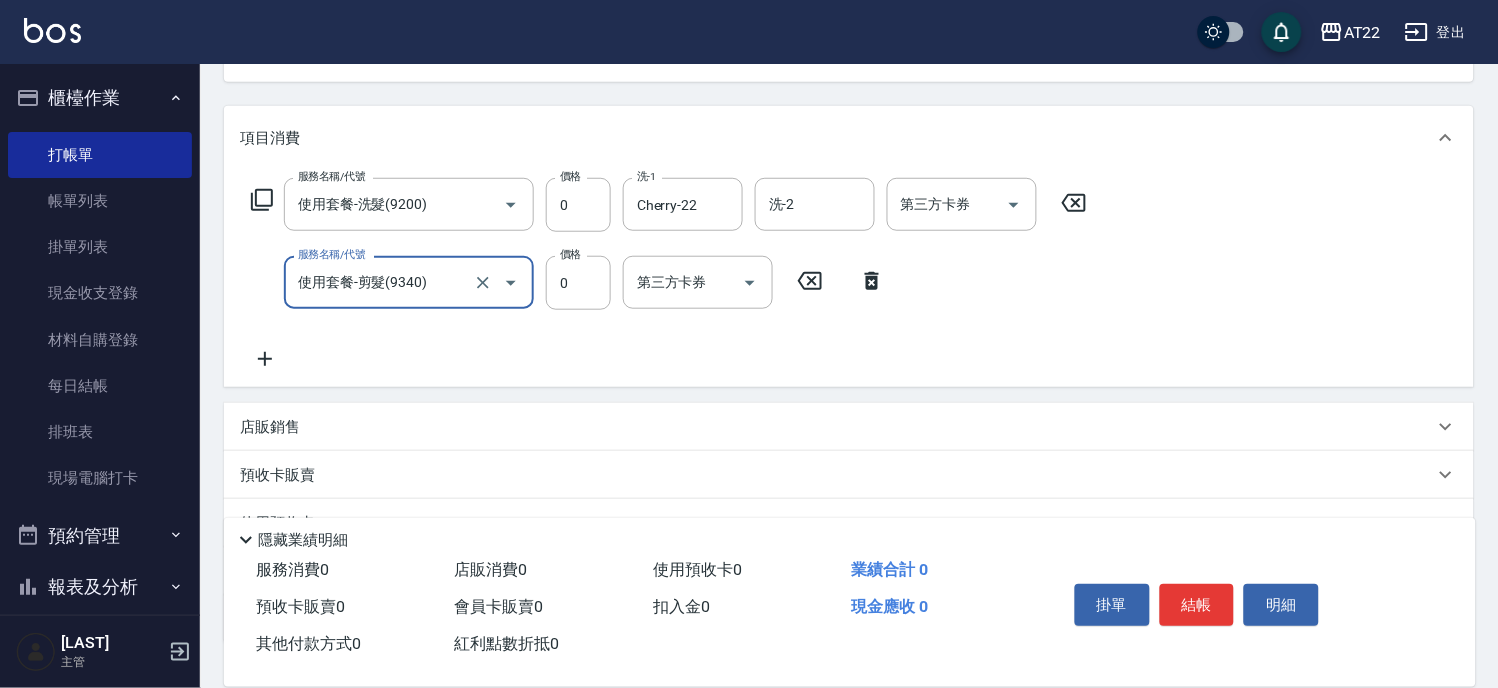 type on "使用套餐-剪髮(9340)" 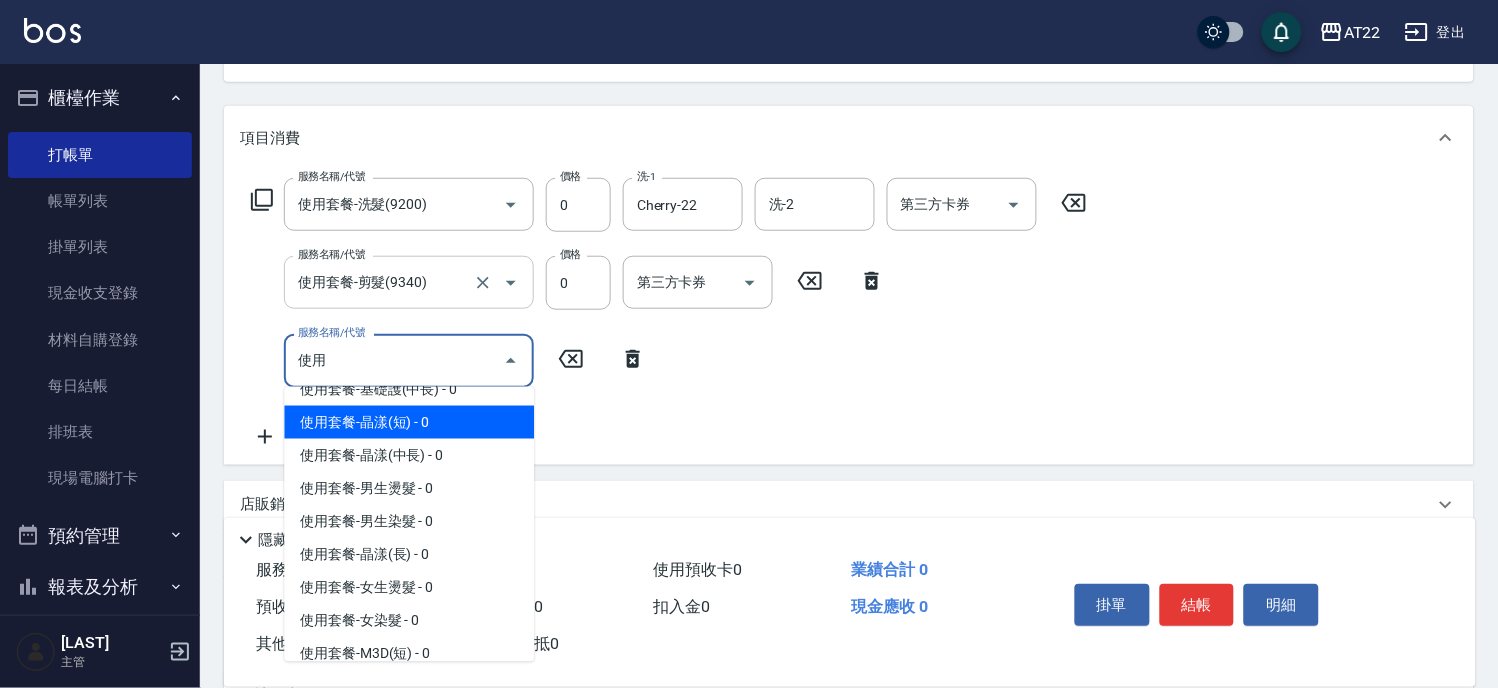 scroll, scrollTop: 666, scrollLeft: 0, axis: vertical 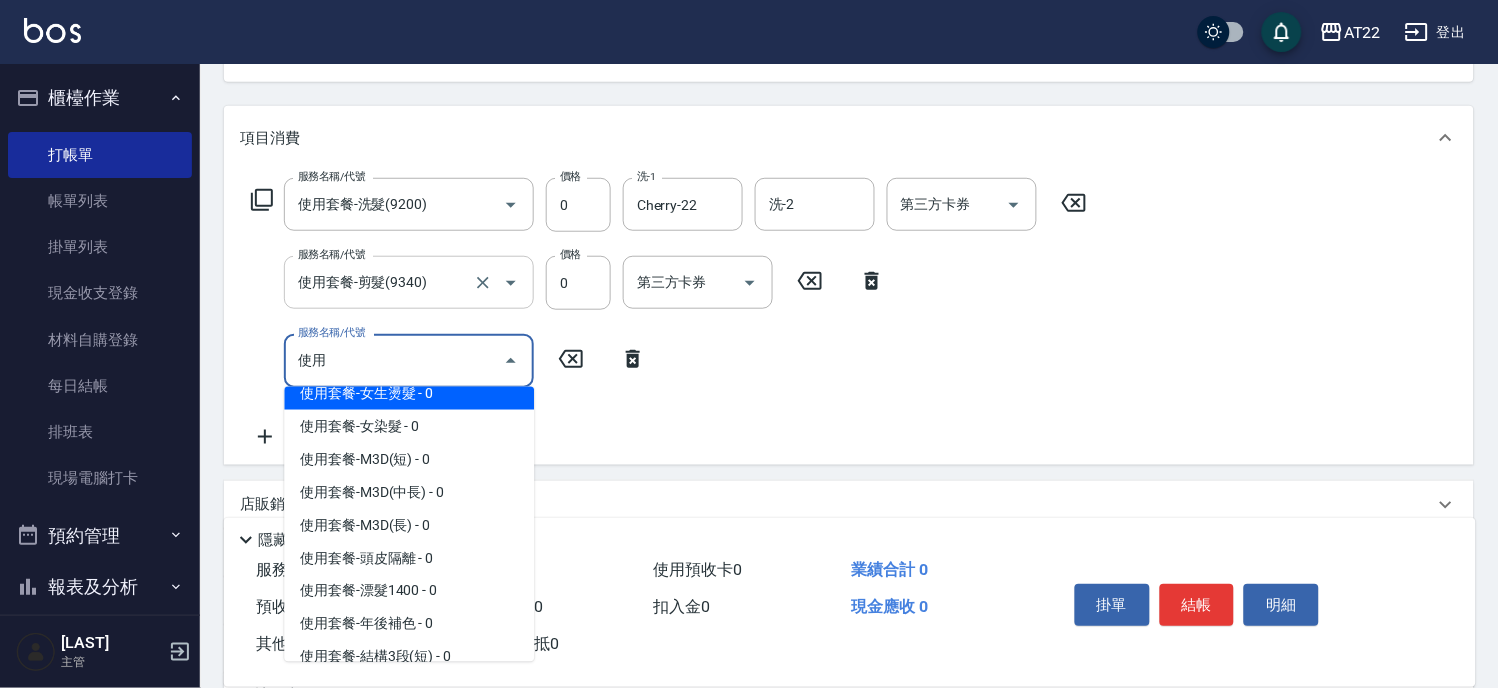 click on "使用套餐-女生燙髮 - 0" at bounding box center (409, 393) 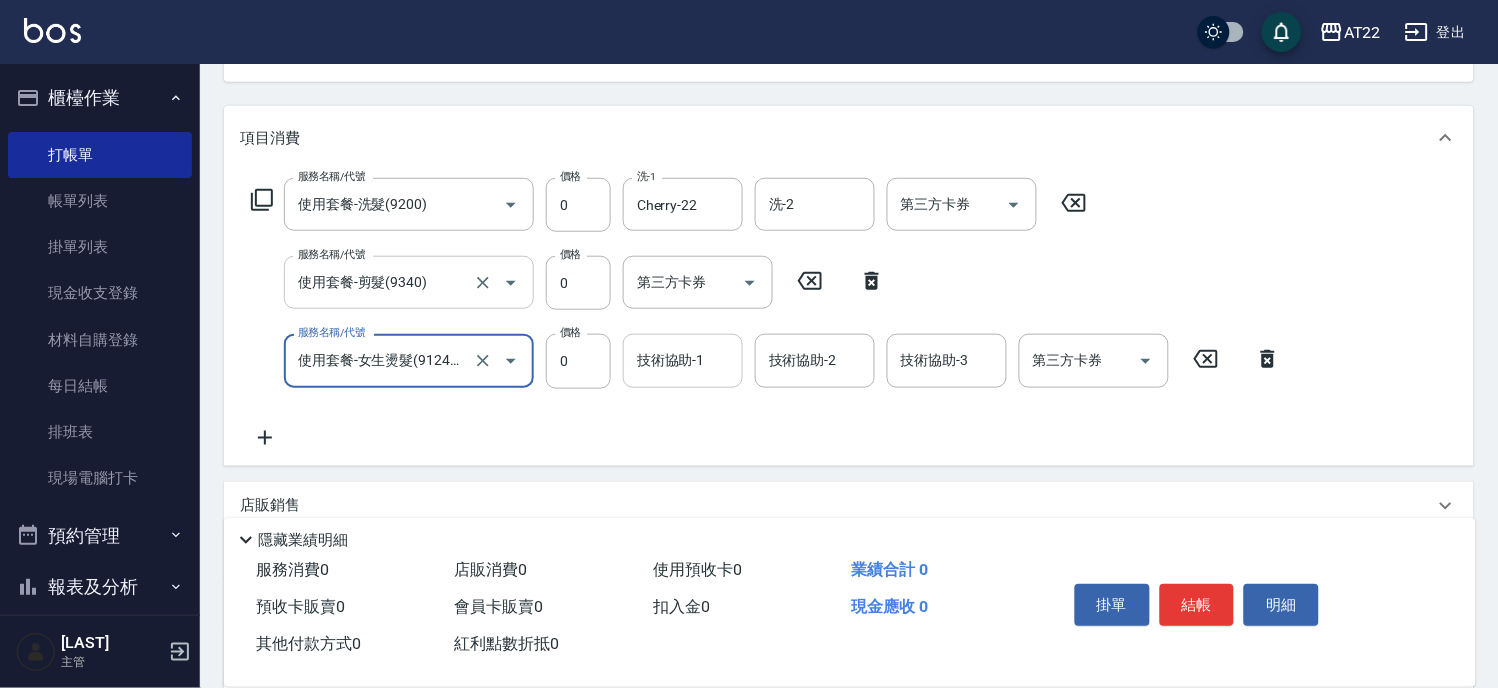 type on "使用套餐-女生燙髮(912401)" 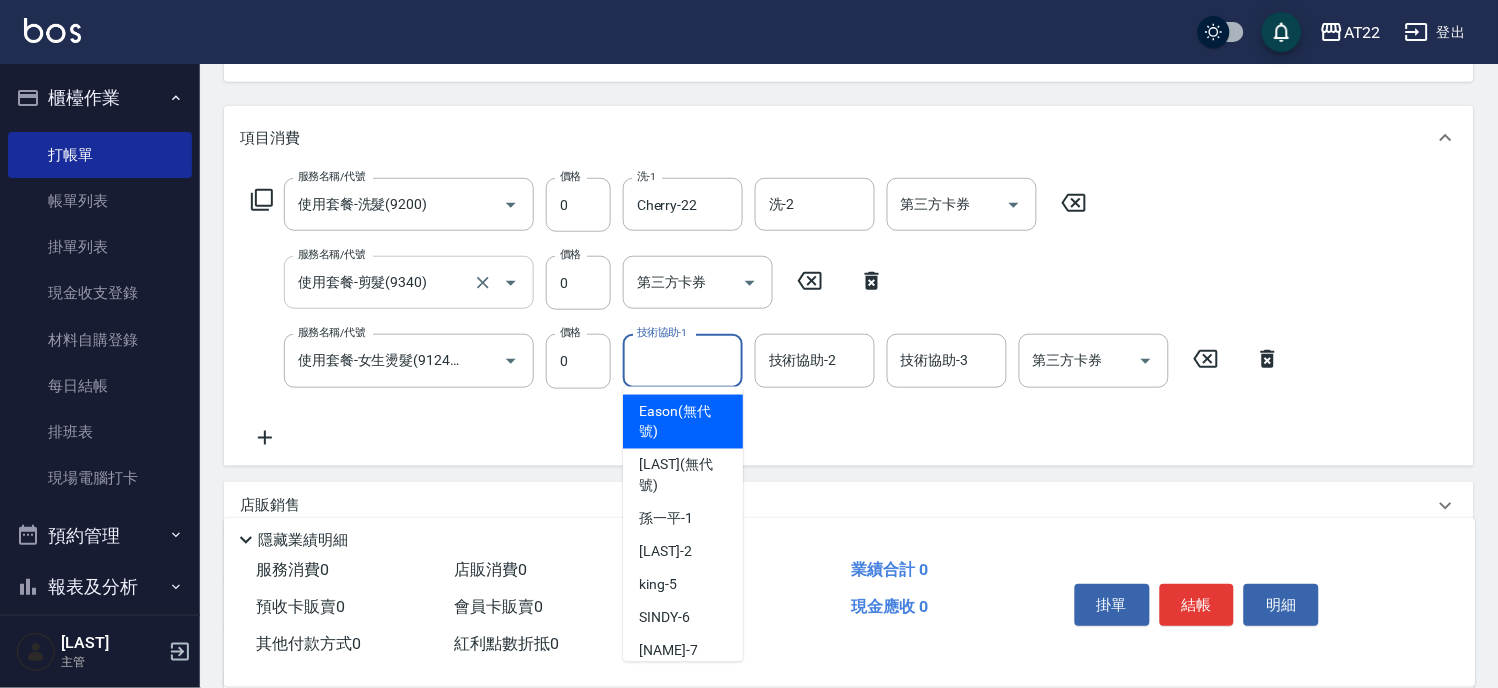 click on "技術協助-1" at bounding box center (683, 360) 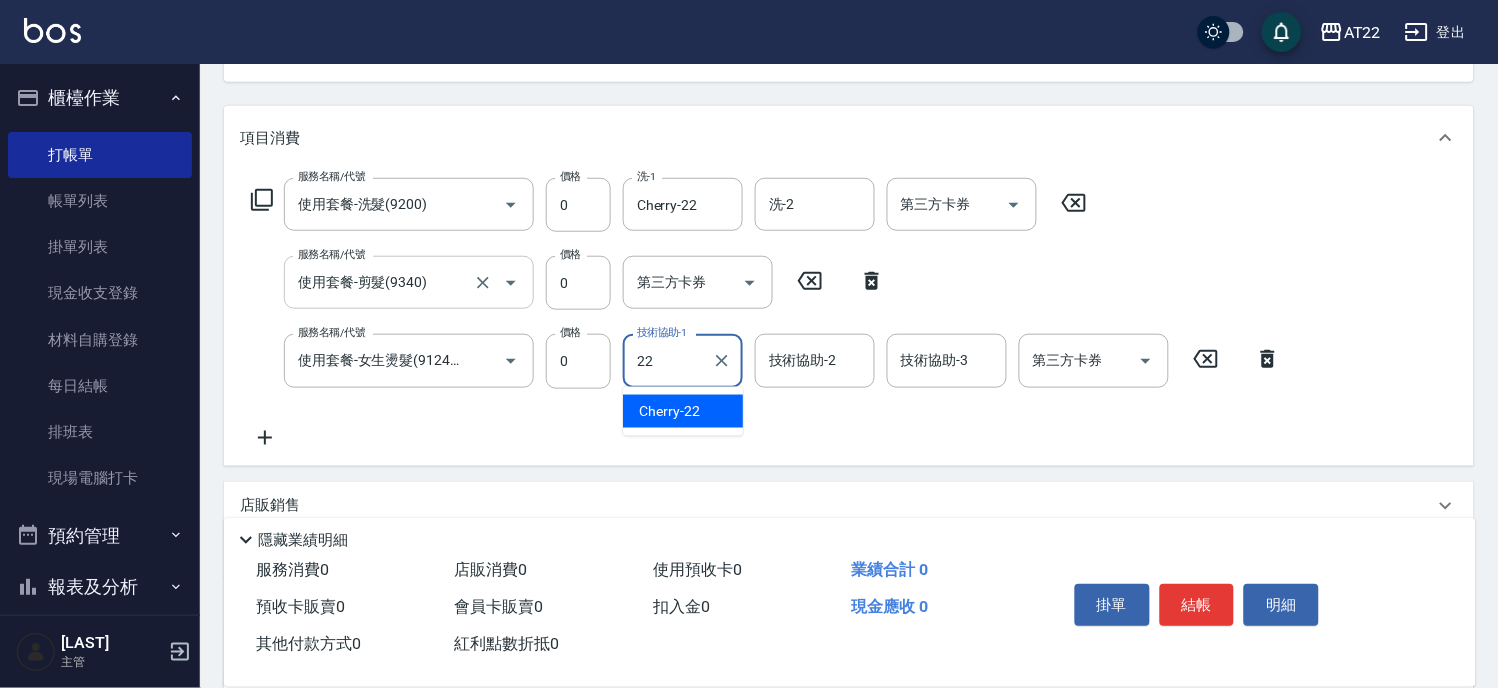 type on "Cherry-22" 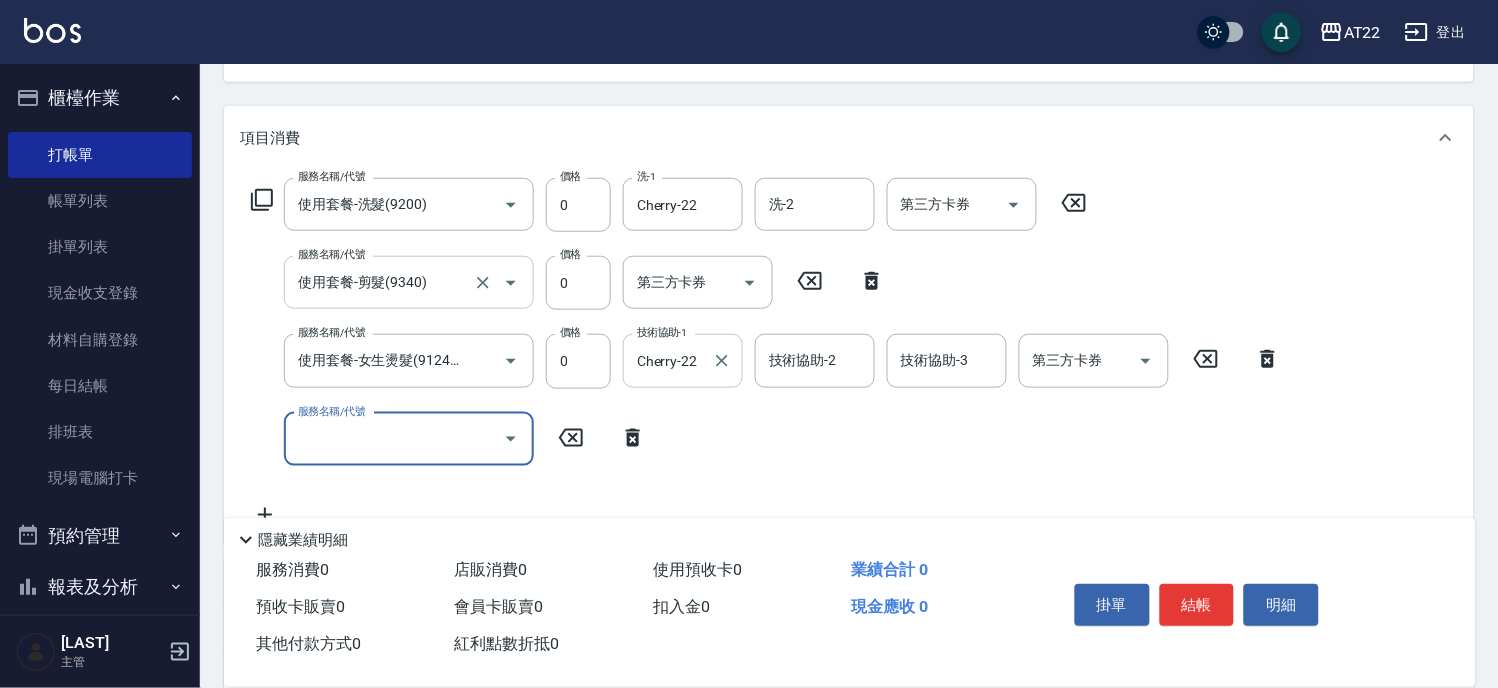 scroll, scrollTop: 0, scrollLeft: 0, axis: both 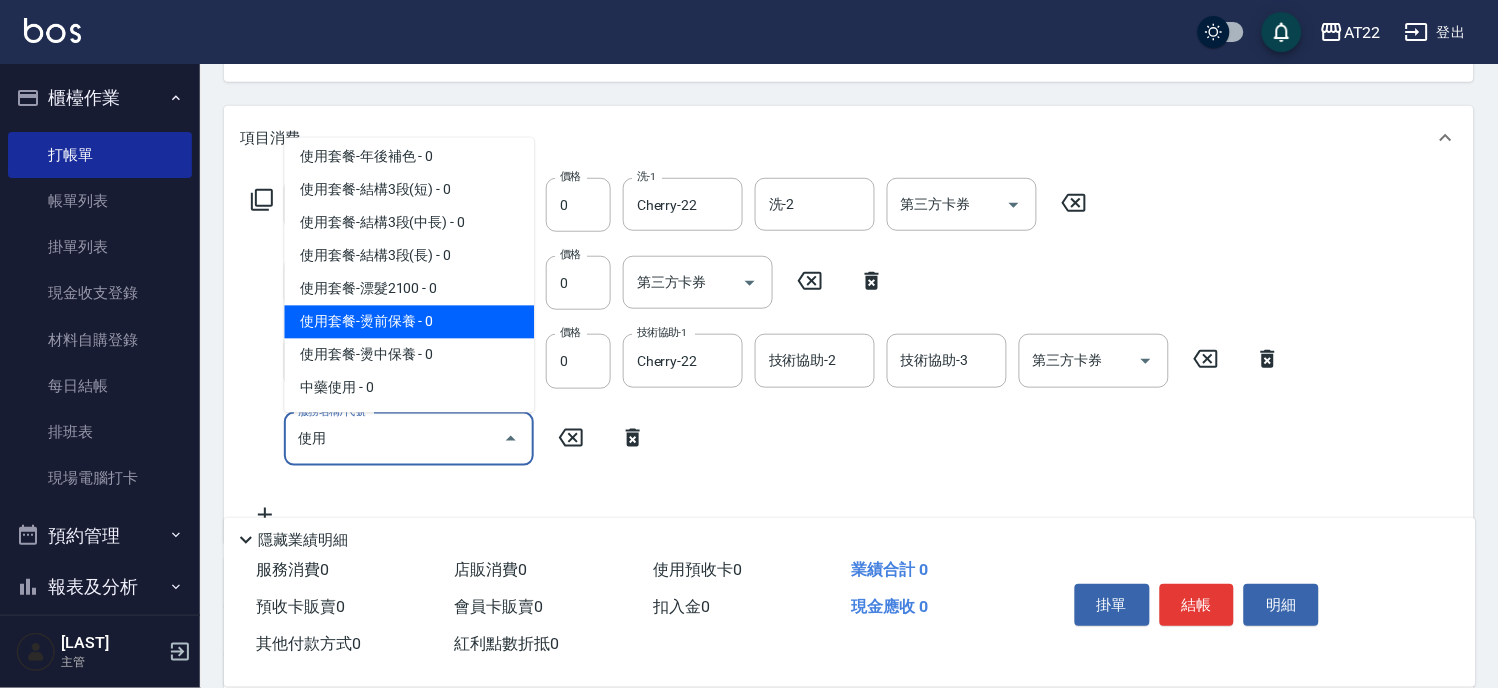 click on "使用套餐-燙前保養 - 0" at bounding box center [409, 321] 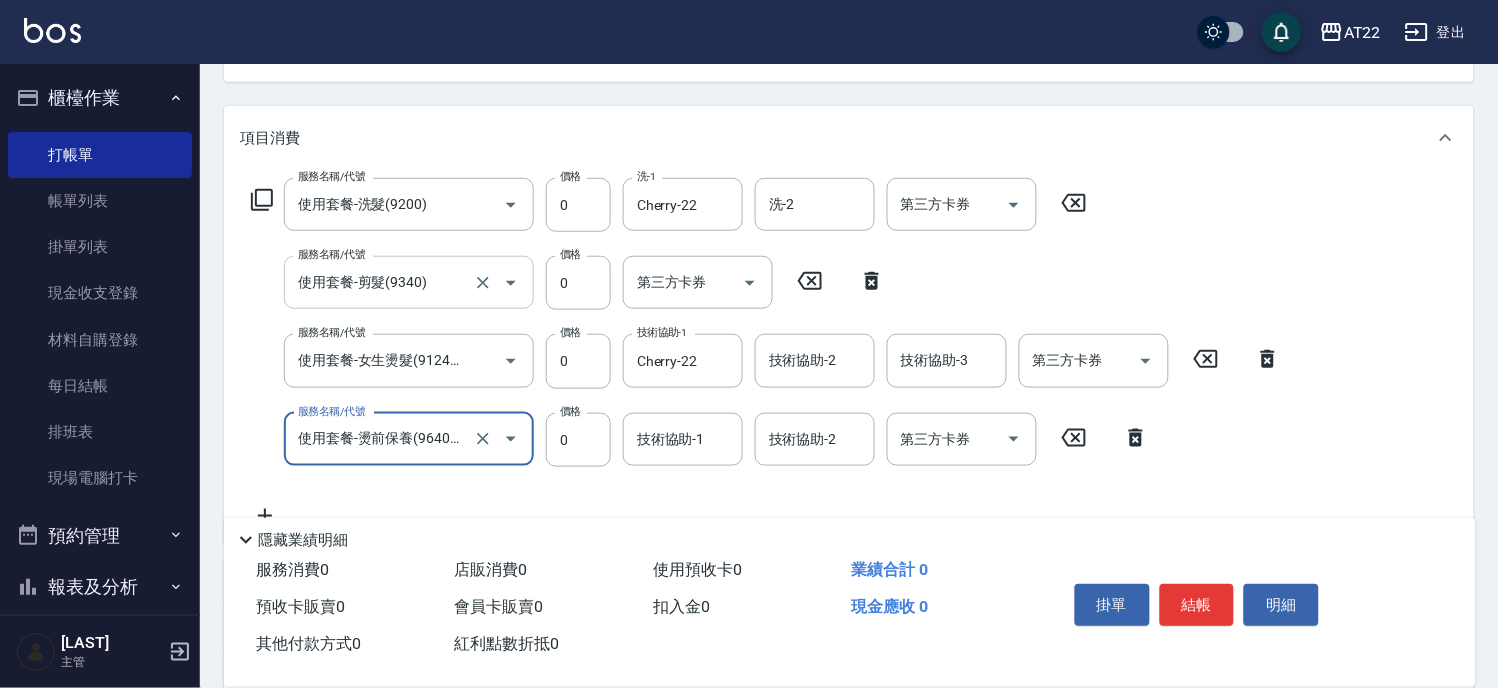 type on "使用套餐-燙前保養(9640001)" 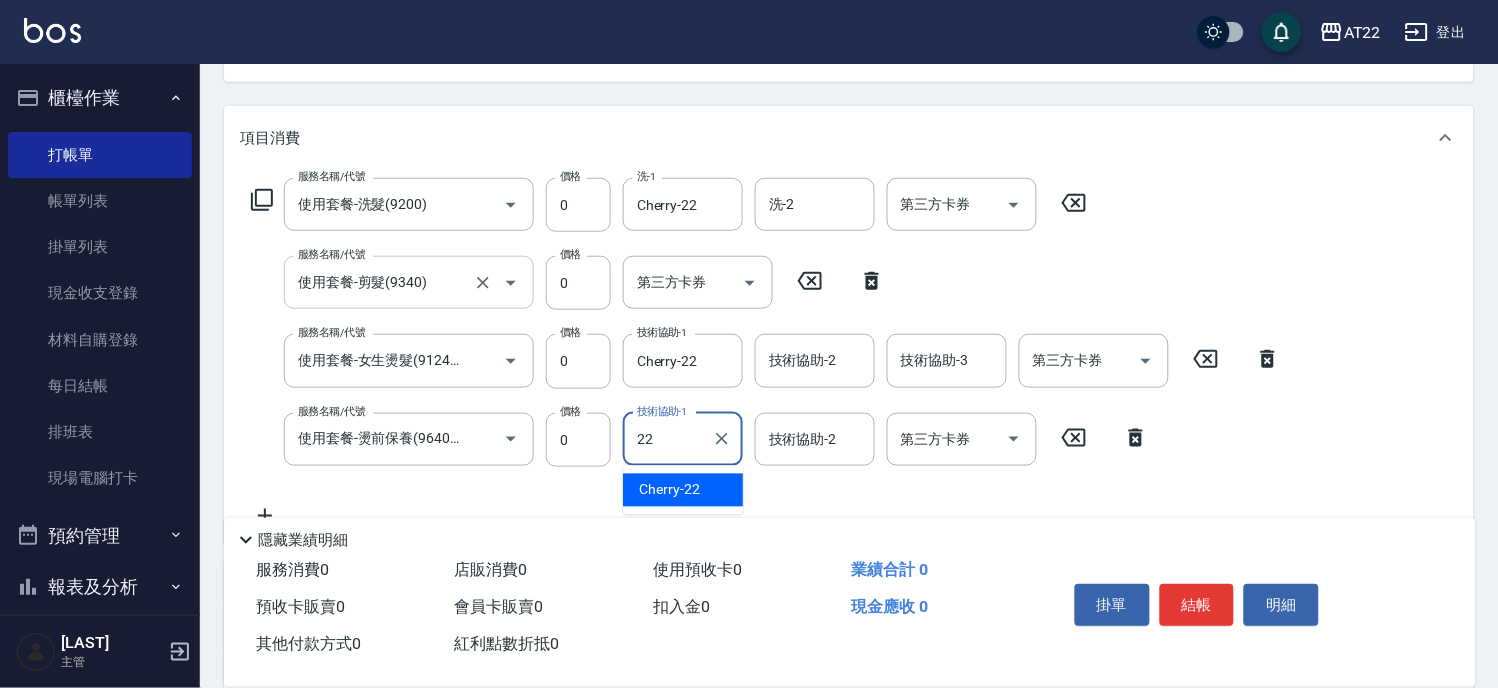 type on "Cherry-22" 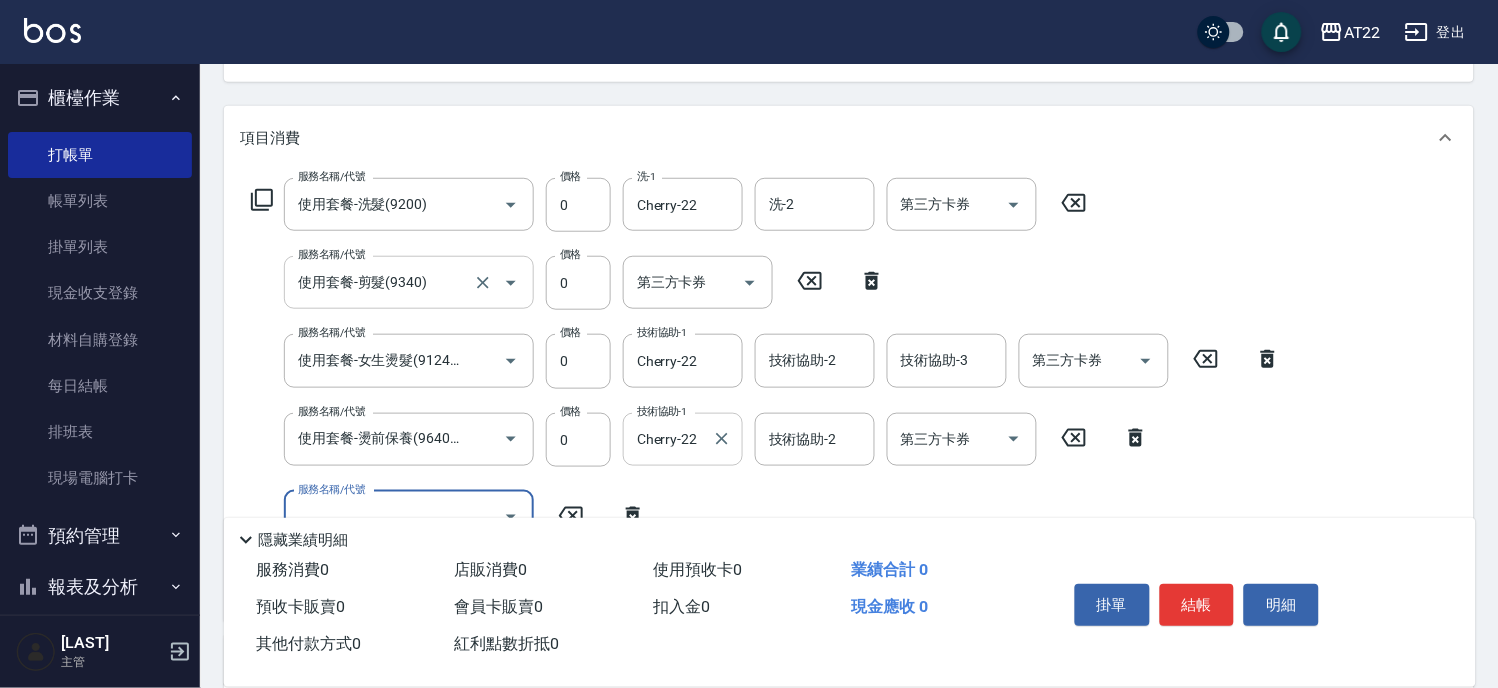 scroll, scrollTop: 0, scrollLeft: 0, axis: both 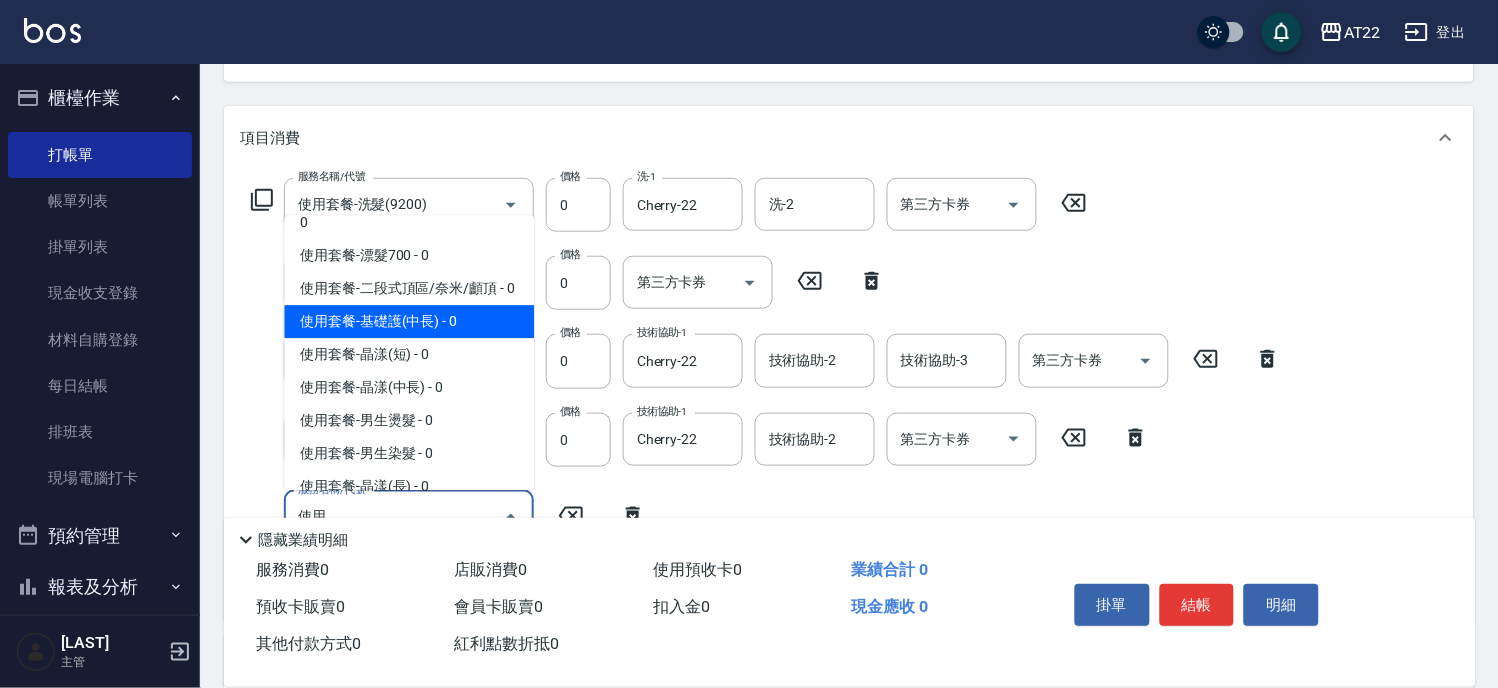 click on "使用套餐-基礎護(中長) - 0" at bounding box center (409, 321) 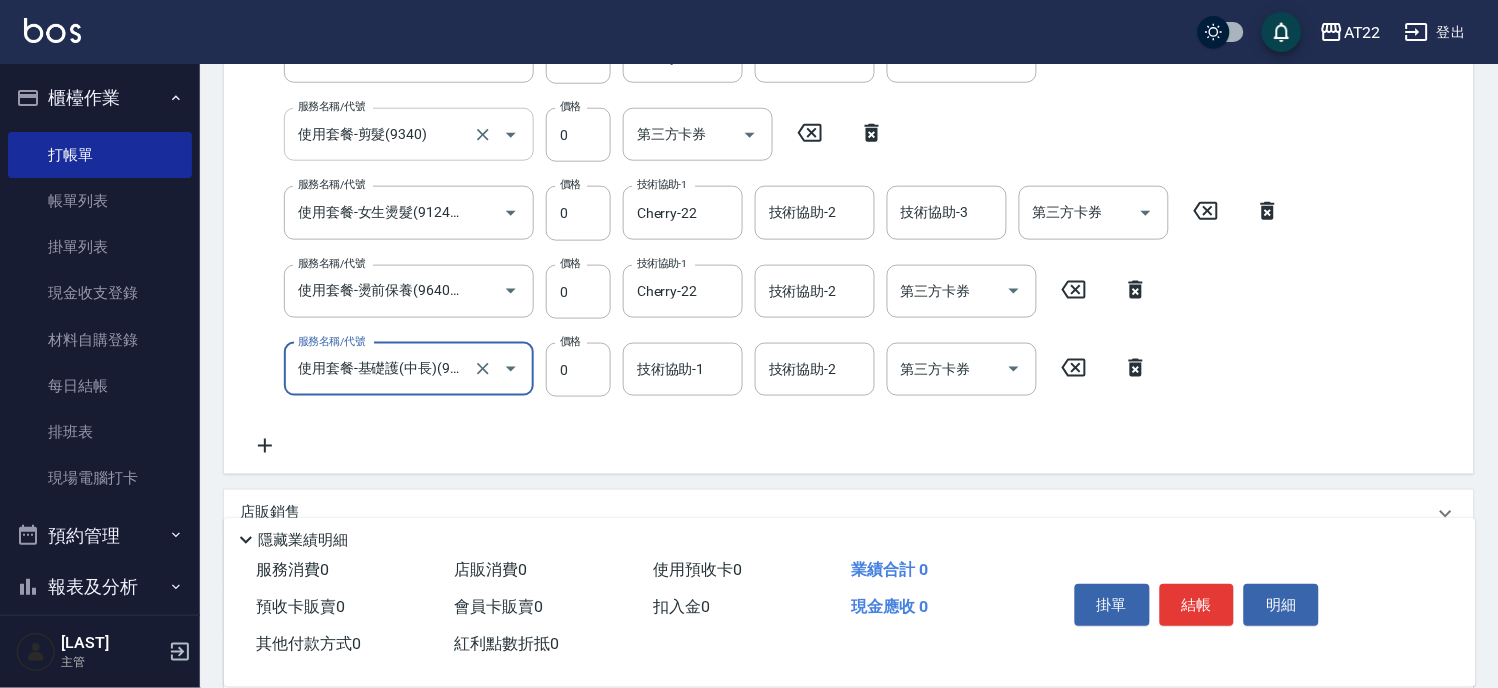 scroll, scrollTop: 444, scrollLeft: 0, axis: vertical 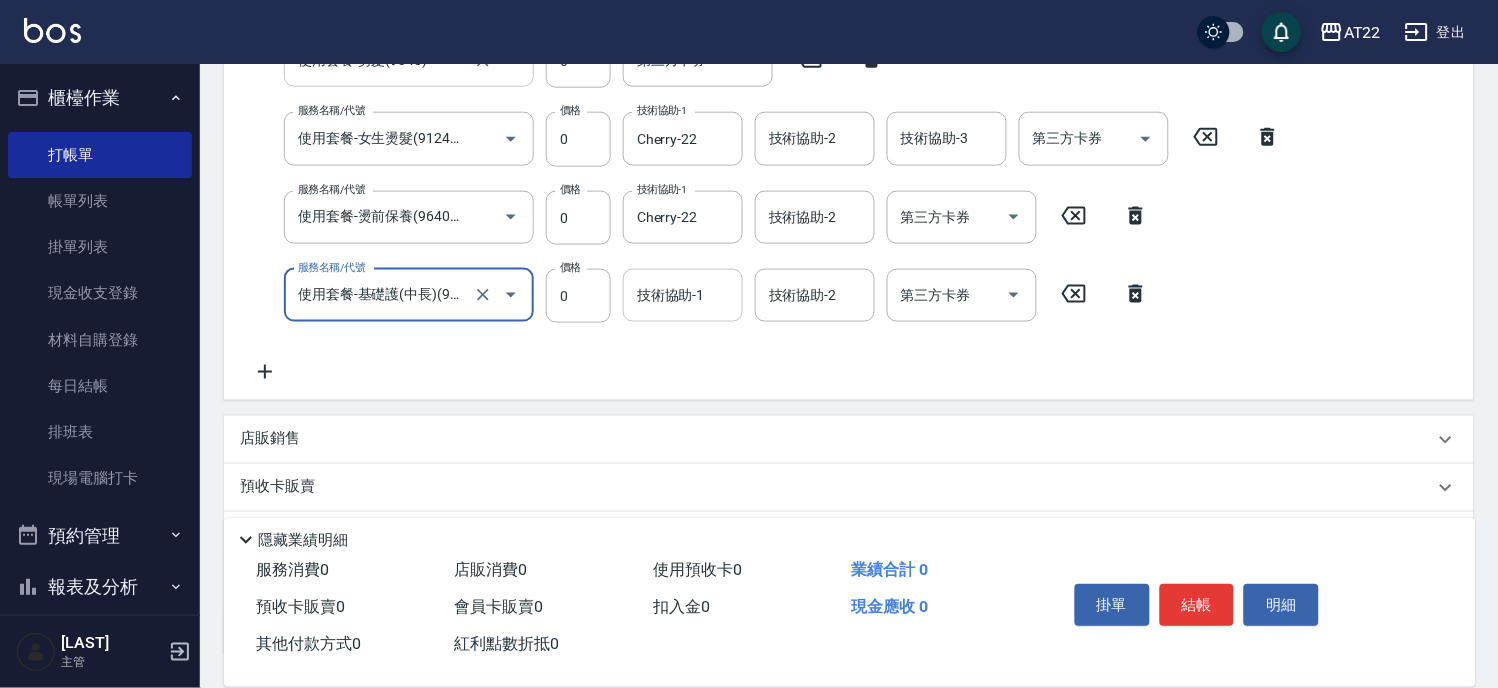 type on "使用套餐-基礎護(中長)(96403)" 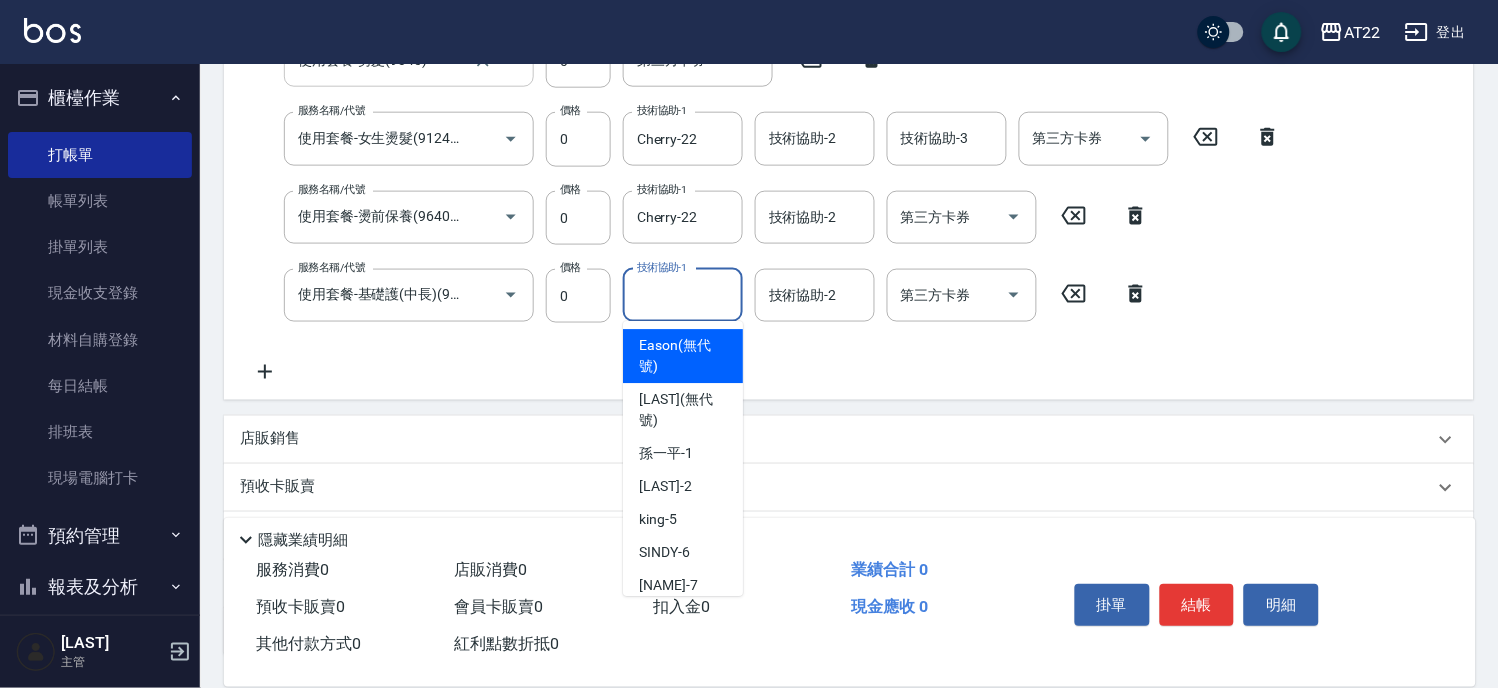 click on "技術協助-1" at bounding box center [683, 295] 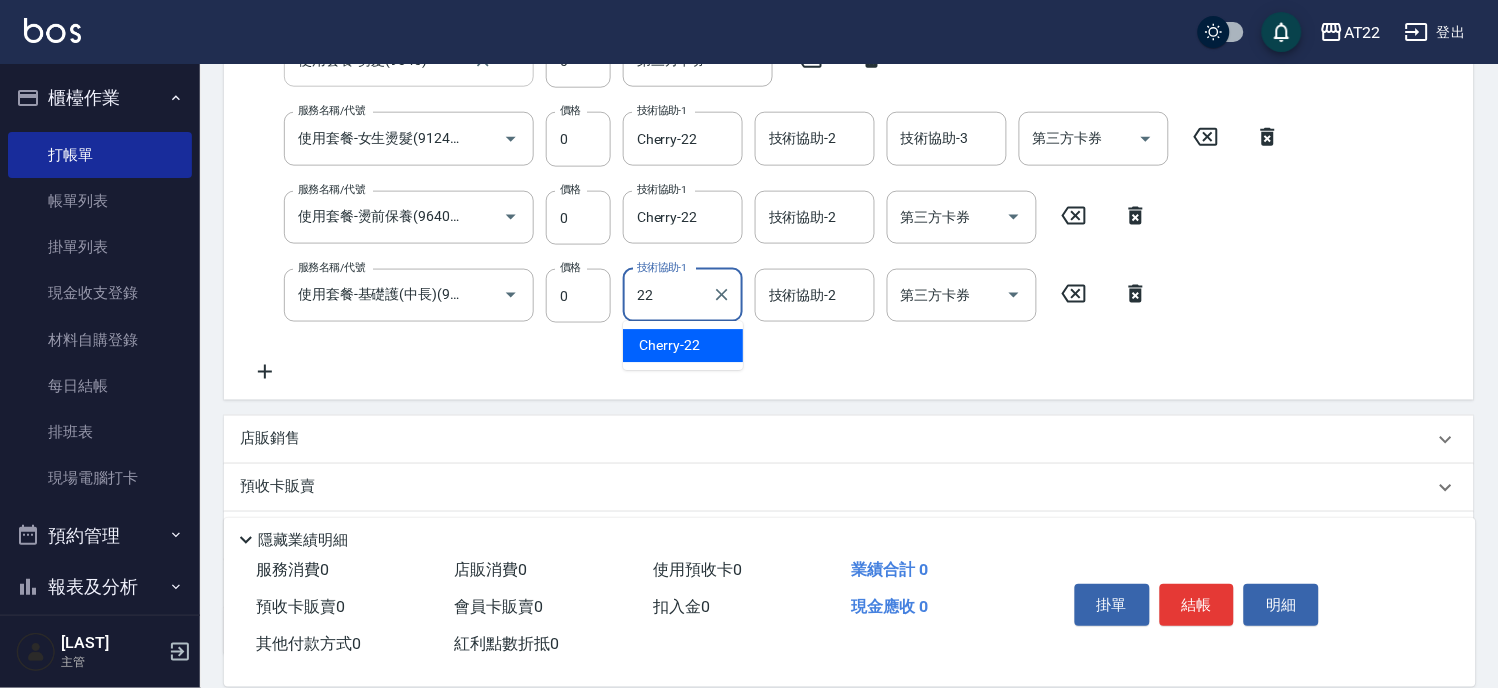 type on "Cherry-22" 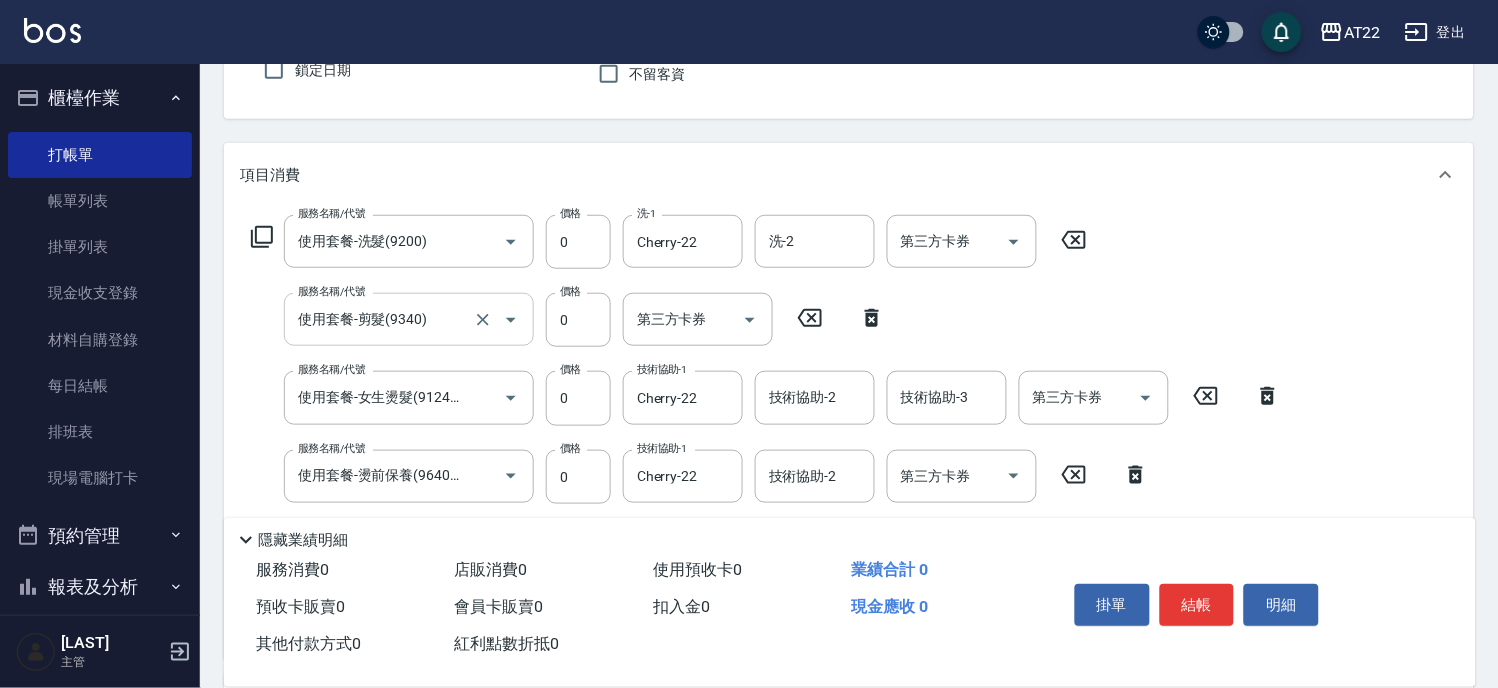 scroll, scrollTop: 0, scrollLeft: 0, axis: both 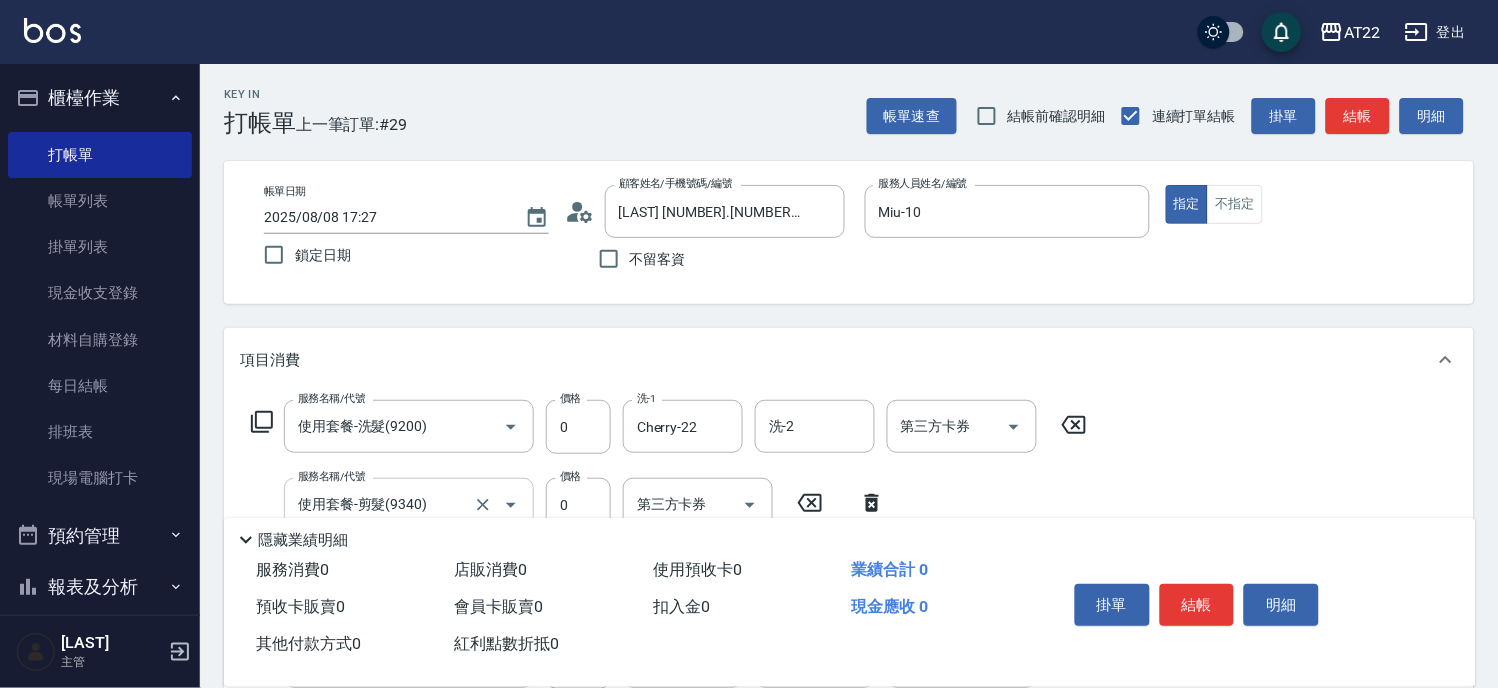 click on "掛單 結帳 明細" at bounding box center (1247, 607) 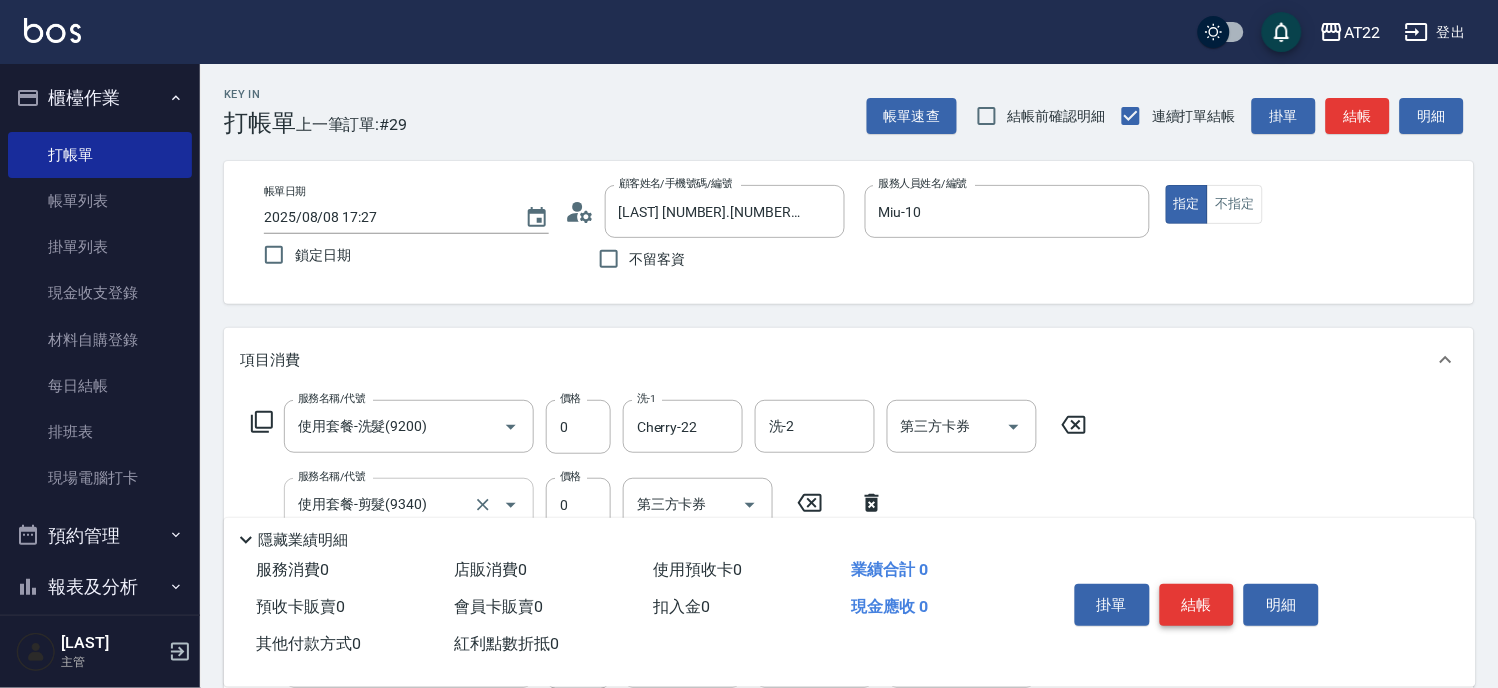 click on "結帳" at bounding box center (1197, 605) 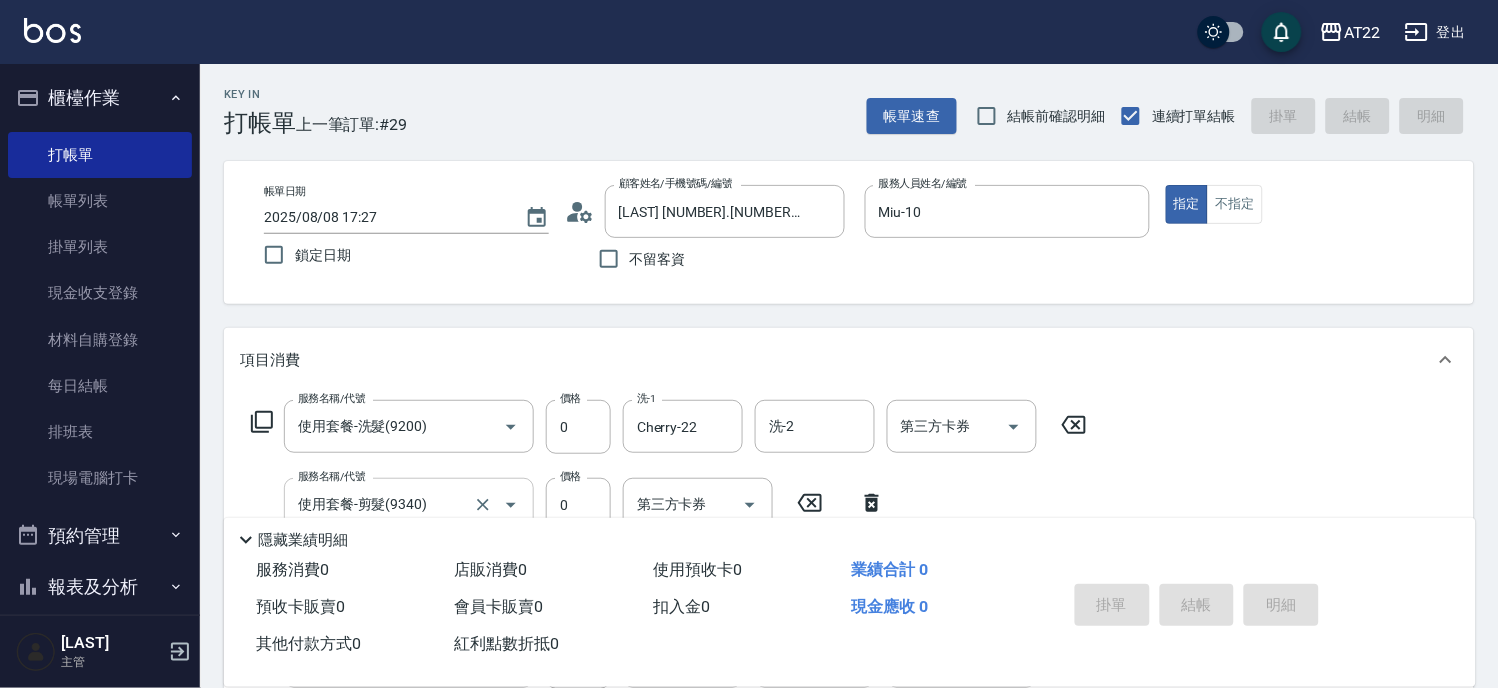 type on "[YEAR]/[MONTH]/[DAY] [TIME]" 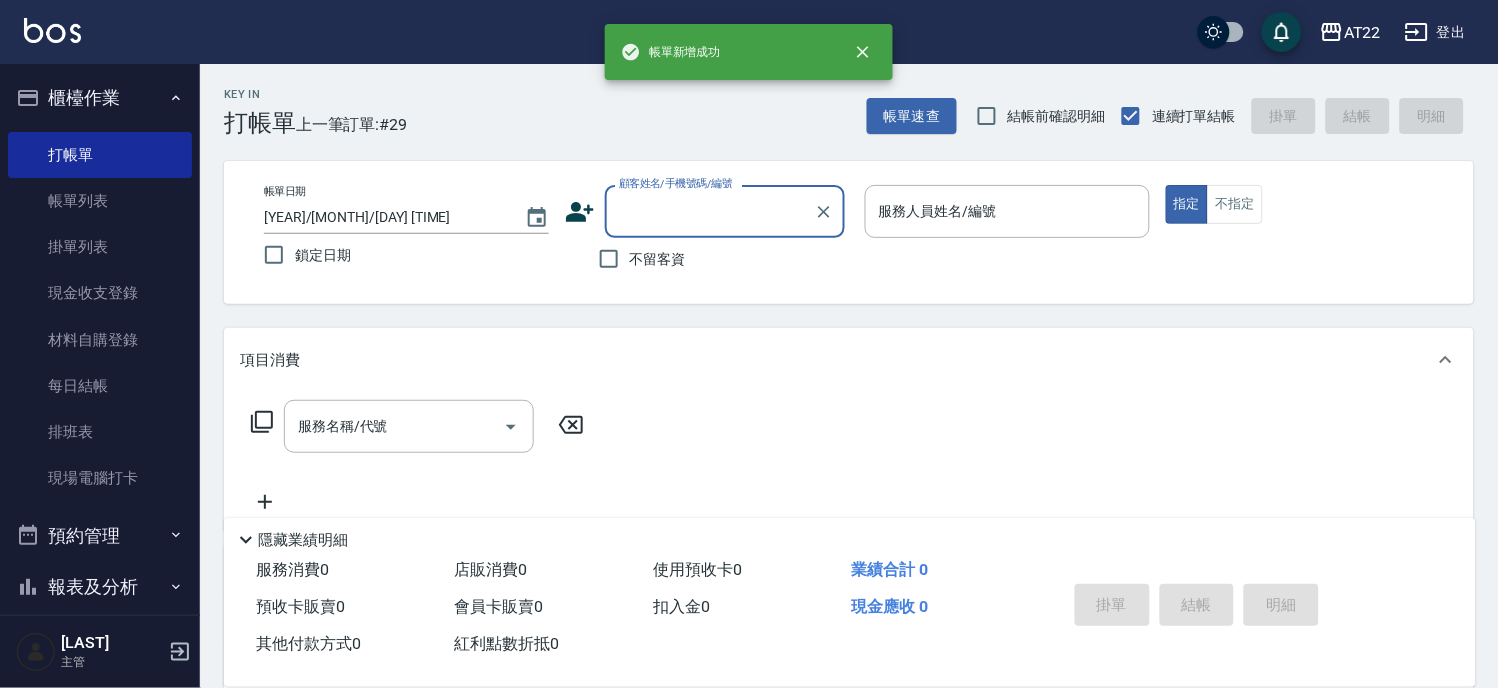 scroll, scrollTop: 0, scrollLeft: 0, axis: both 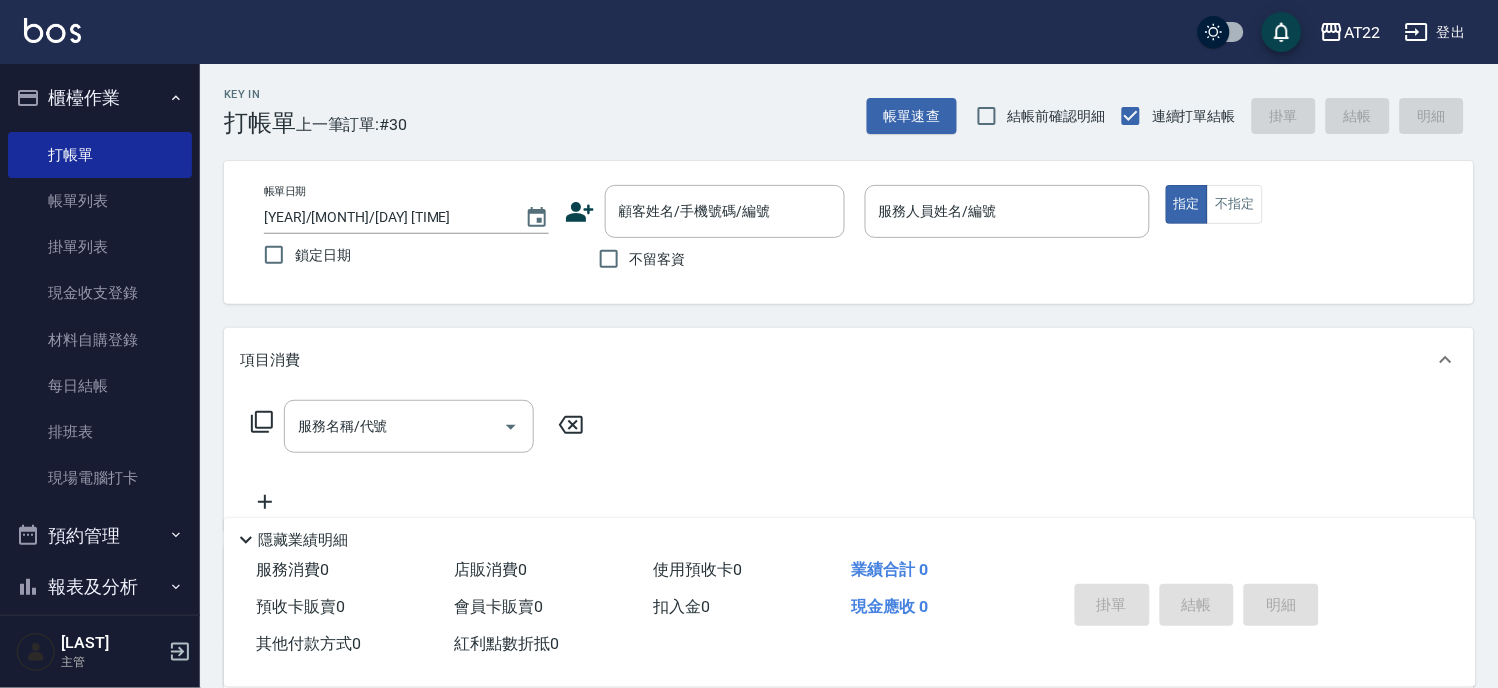 click on "Key In 打帳單 上一筆訂單:#30 帳單速查 結帳前確認明細 連續打單結帳 掛單 結帳 明細 帳單日期 2025/08/08 17:28 鎖定日期 顧客姓名/手機號碼/編號 顧客姓名/手機號碼/編號 不留客資 服務人員姓名/編號 服務人員姓名/編號 指定 不指定 項目消費 服務名稱/代號 服務名稱/代號 店販銷售 服務人員姓名/編號 服務人員姓名/編號 商品代號/名稱 商品代號/名稱 預收卡販賣 卡券名稱/代號 卡券名稱/代號 使用預收卡 其他付款方式 其他付款方式 其他付款方式 備註及來源 備註 備註 訂單來源 ​ 訂單來源 隱藏業績明細 服務消費  0 店販消費  0 使用預收卡  0 業績合計   0 預收卡販賣  0 會員卡販賣  0 扣入金  0 現金應收   0 其他付款方式  0 紅利點數折抵  0 掛單 結帳 明細" at bounding box center [849, 520] 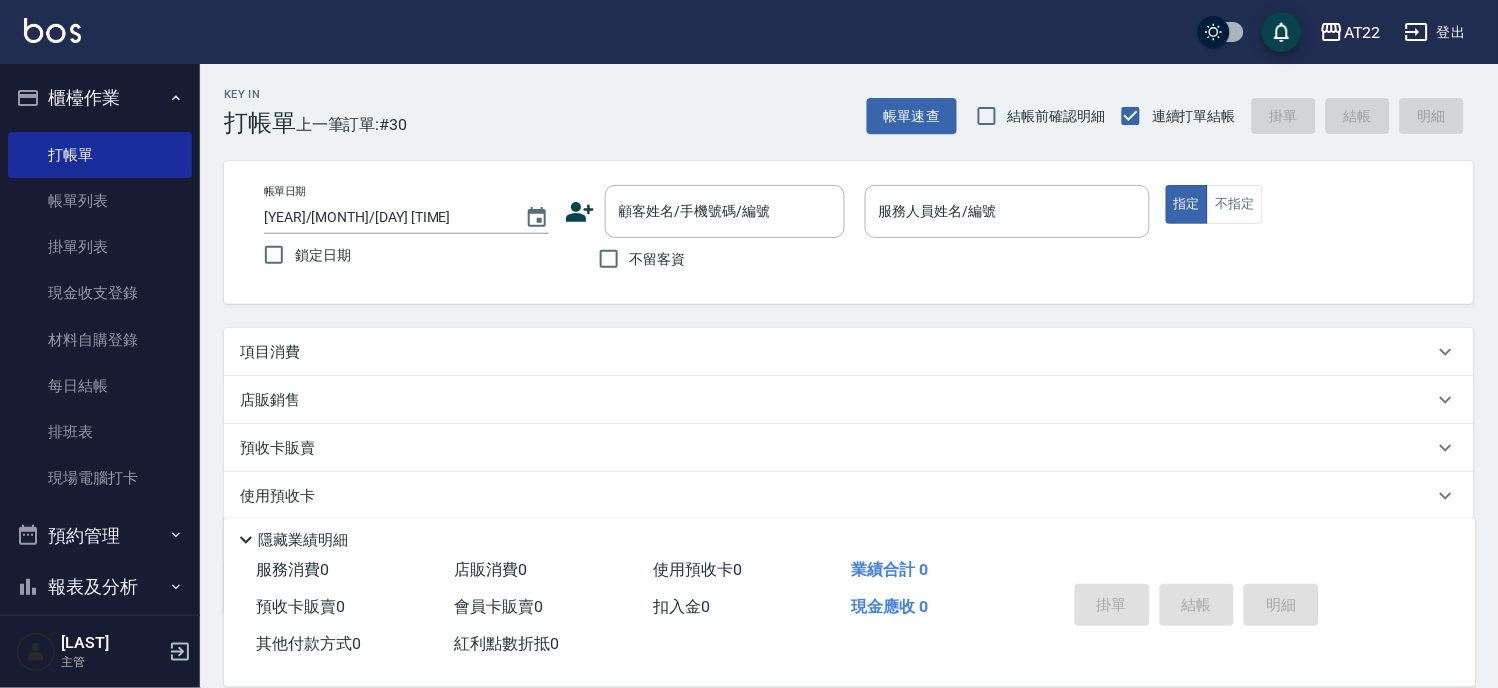scroll, scrollTop: 222, scrollLeft: 0, axis: vertical 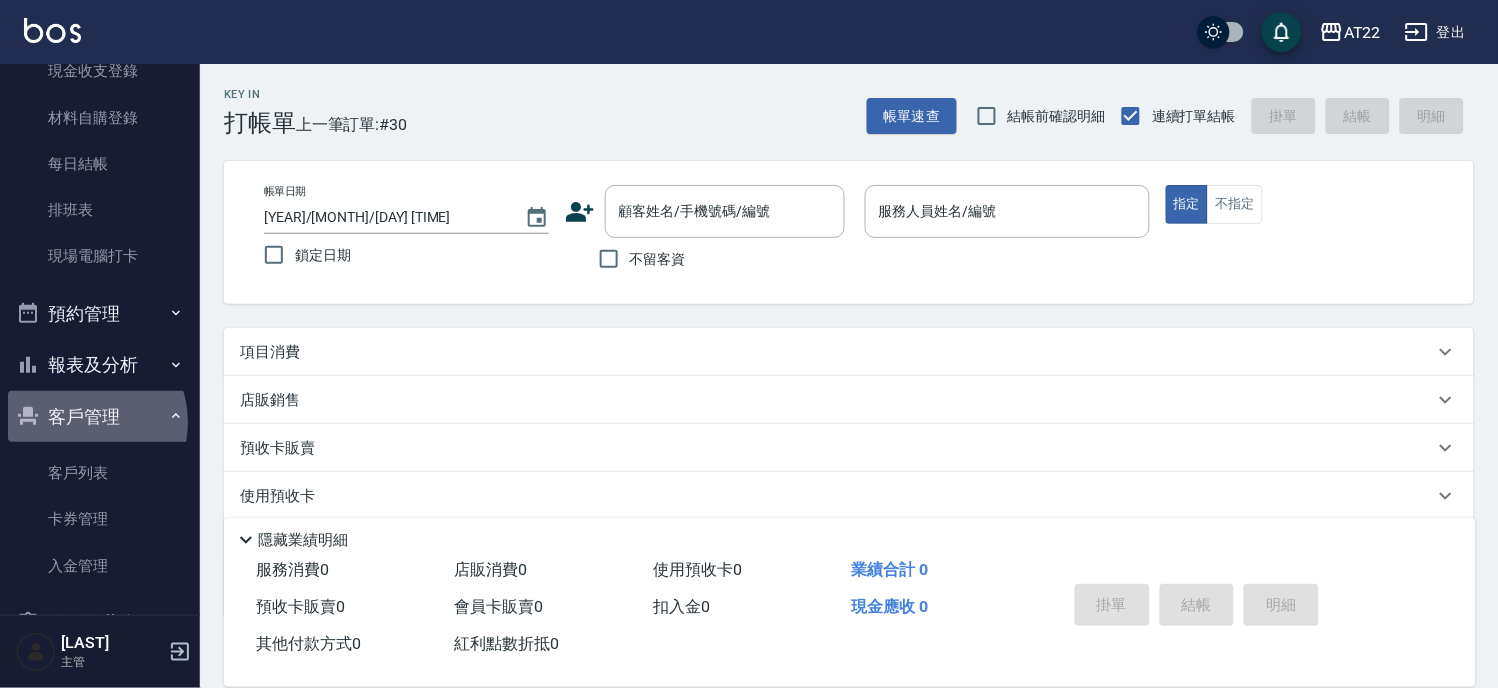 click on "客戶管理" at bounding box center [100, 417] 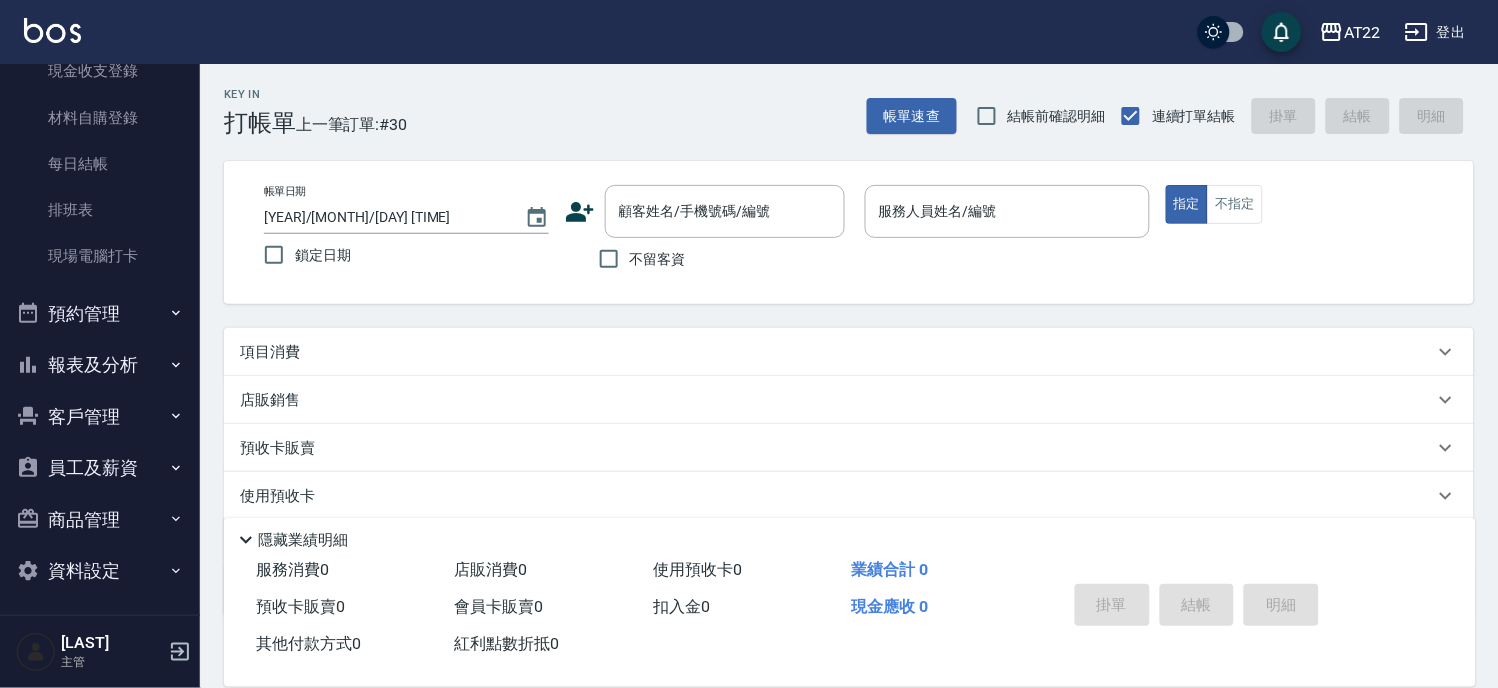 click on "客戶管理" at bounding box center (100, 417) 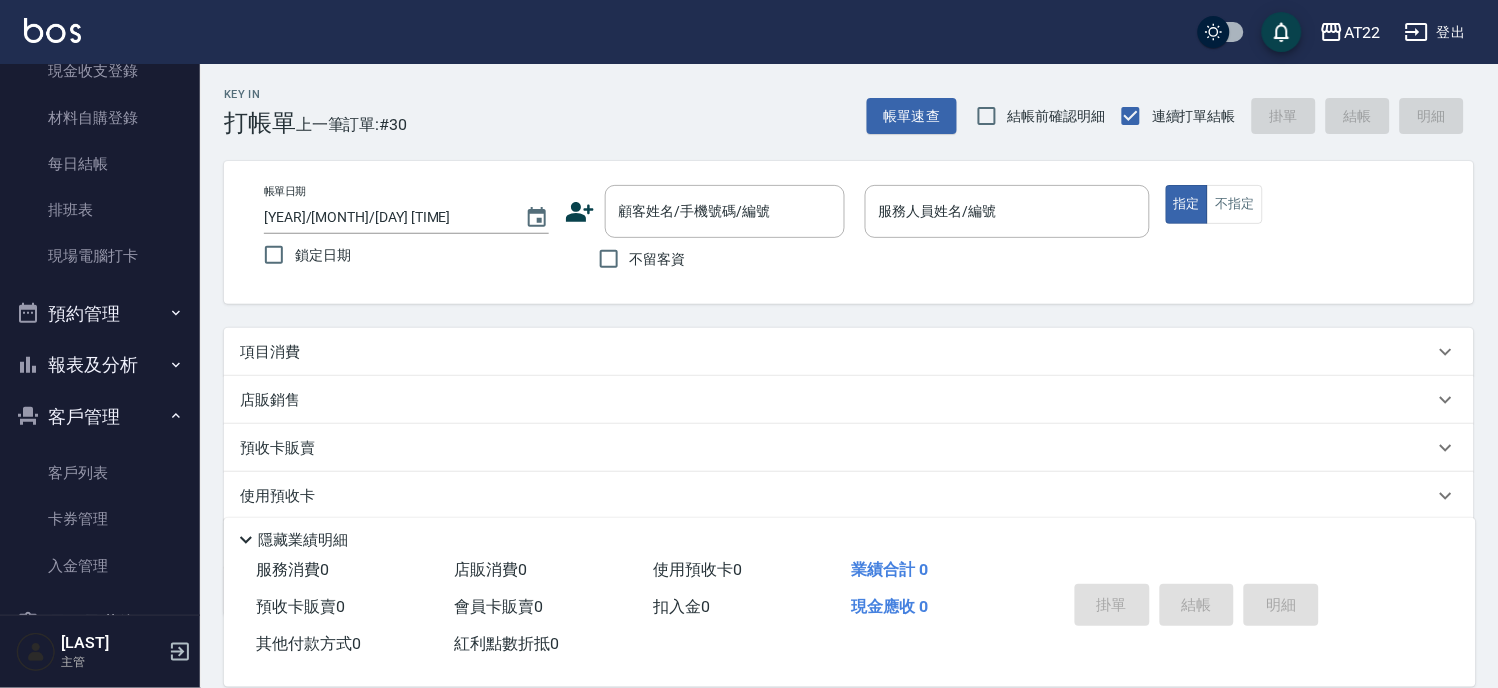 click on "報表及分析" at bounding box center (100, 365) 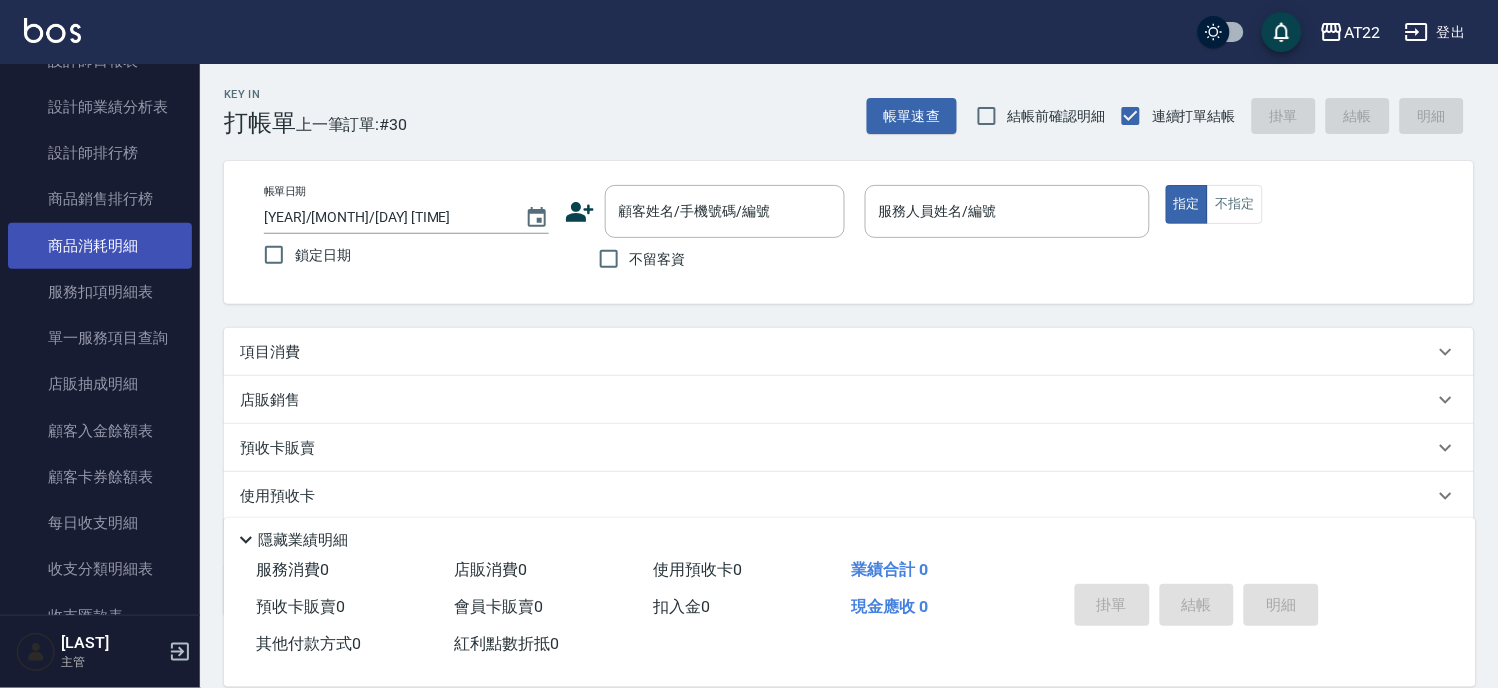 scroll, scrollTop: 777, scrollLeft: 0, axis: vertical 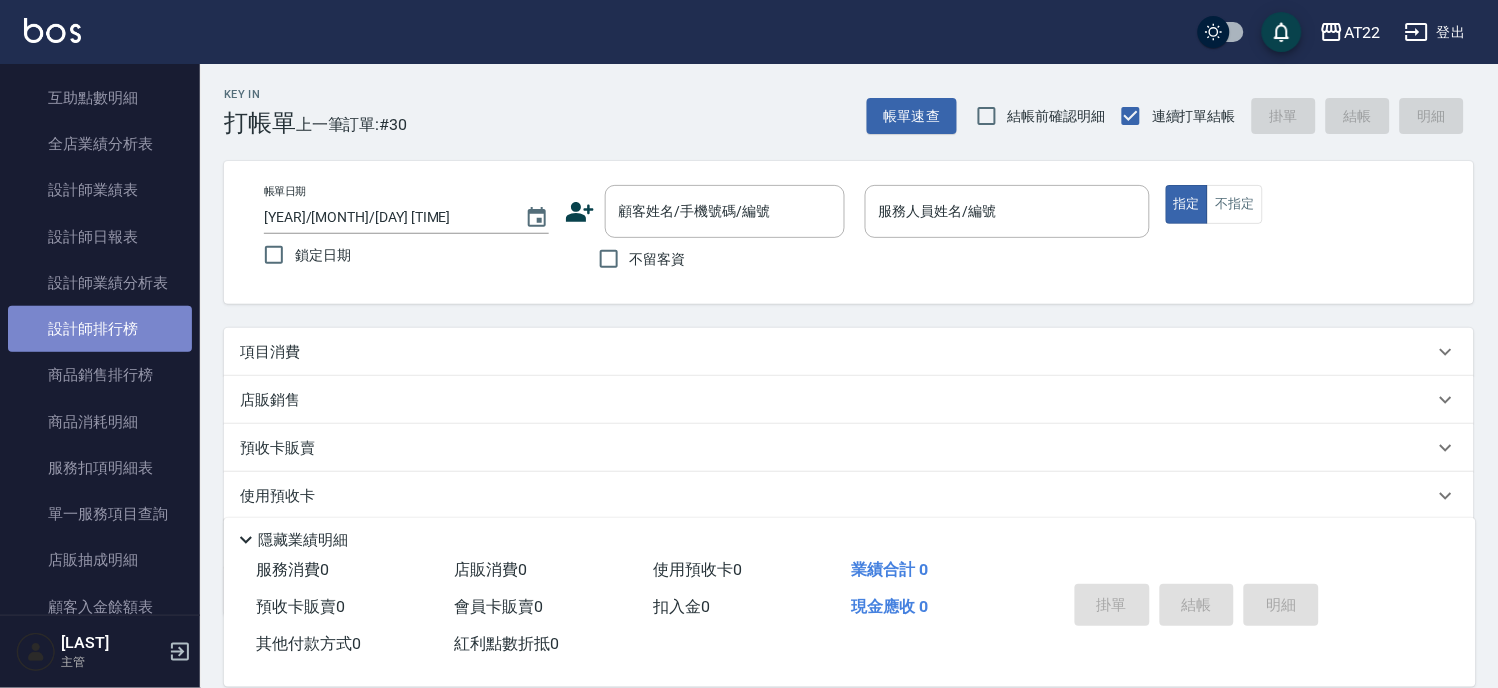 click on "設計師排行榜" at bounding box center [100, 329] 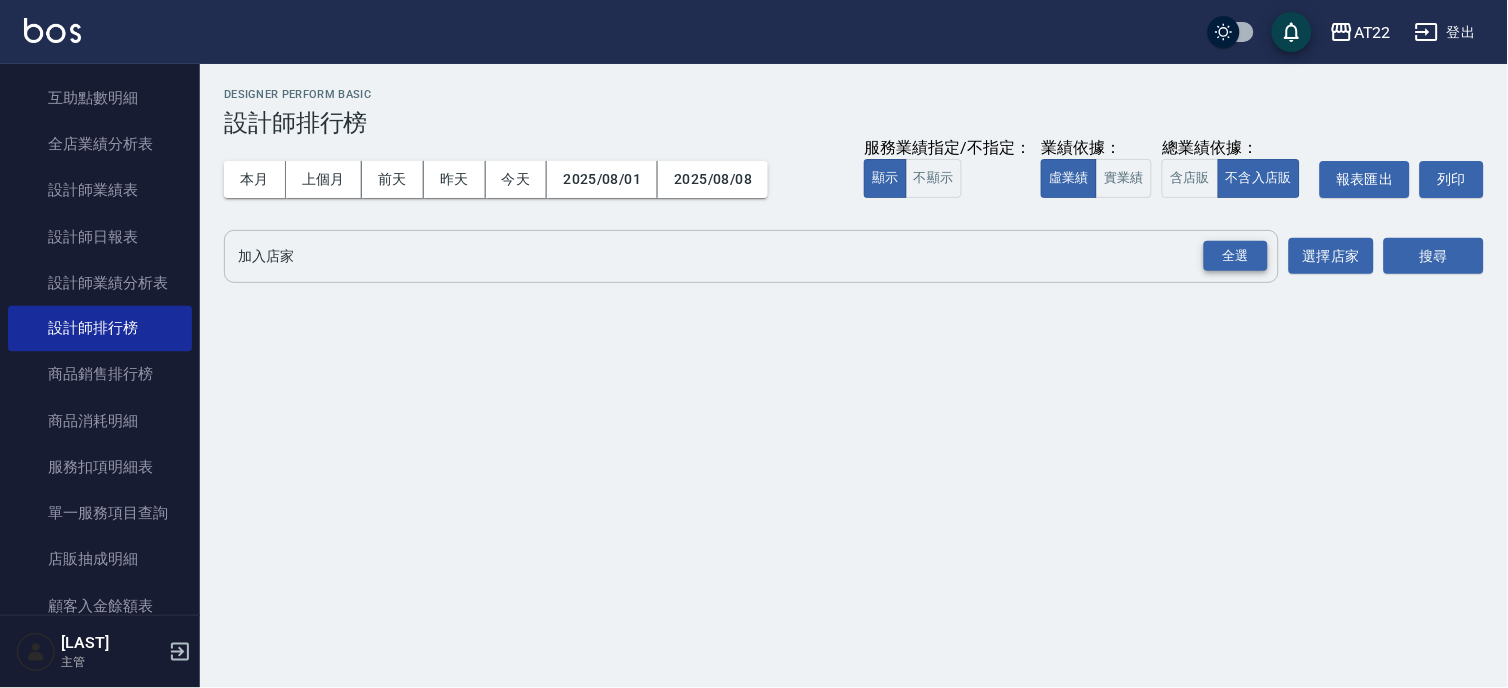 click on "全選" at bounding box center [1236, 256] 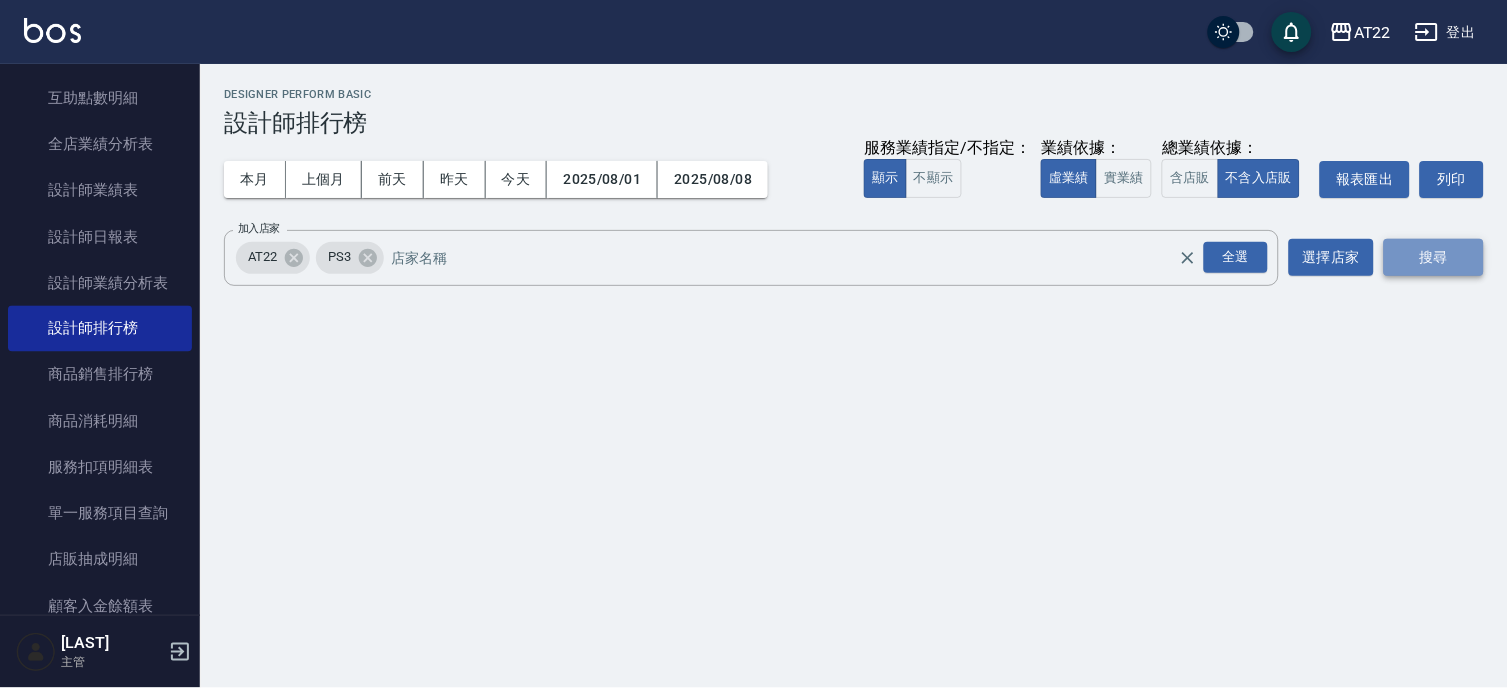 click on "搜尋" at bounding box center (1434, 257) 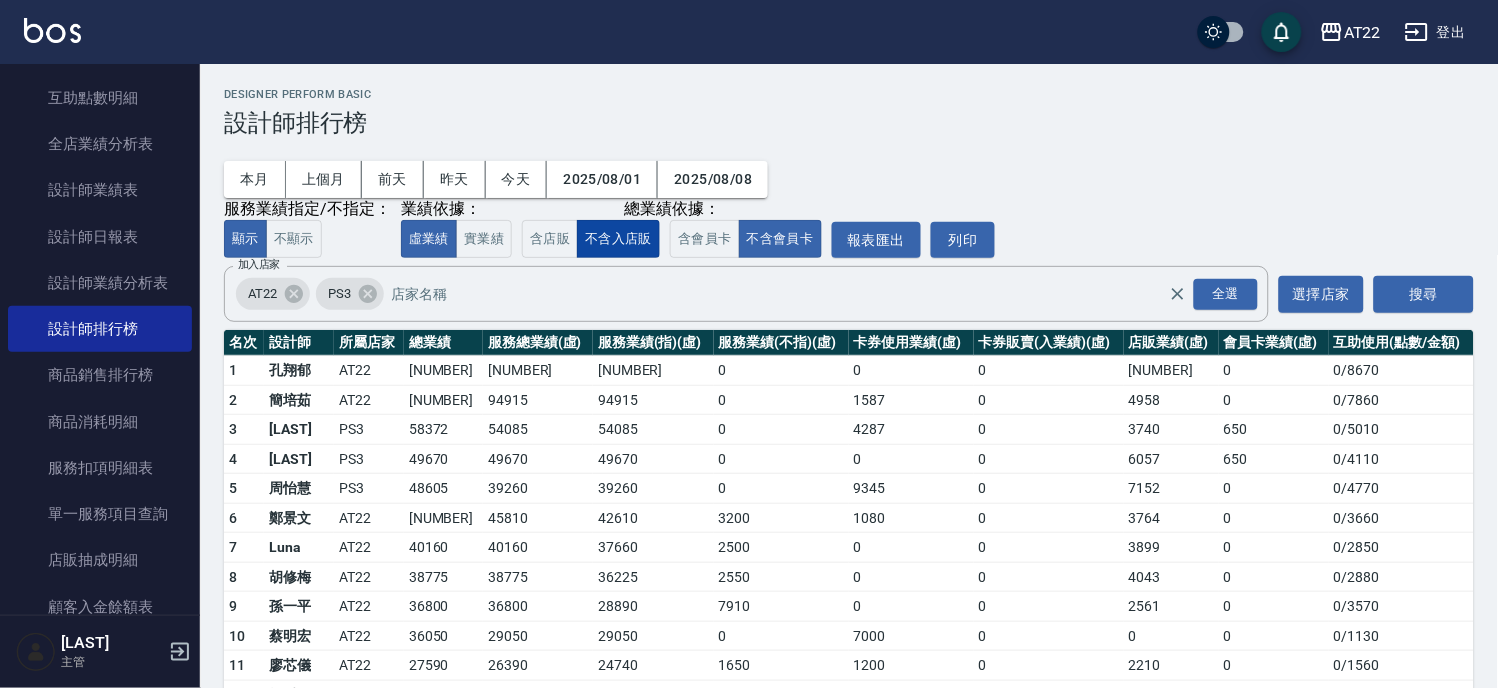 click on "不含入店販" at bounding box center (618, 239) 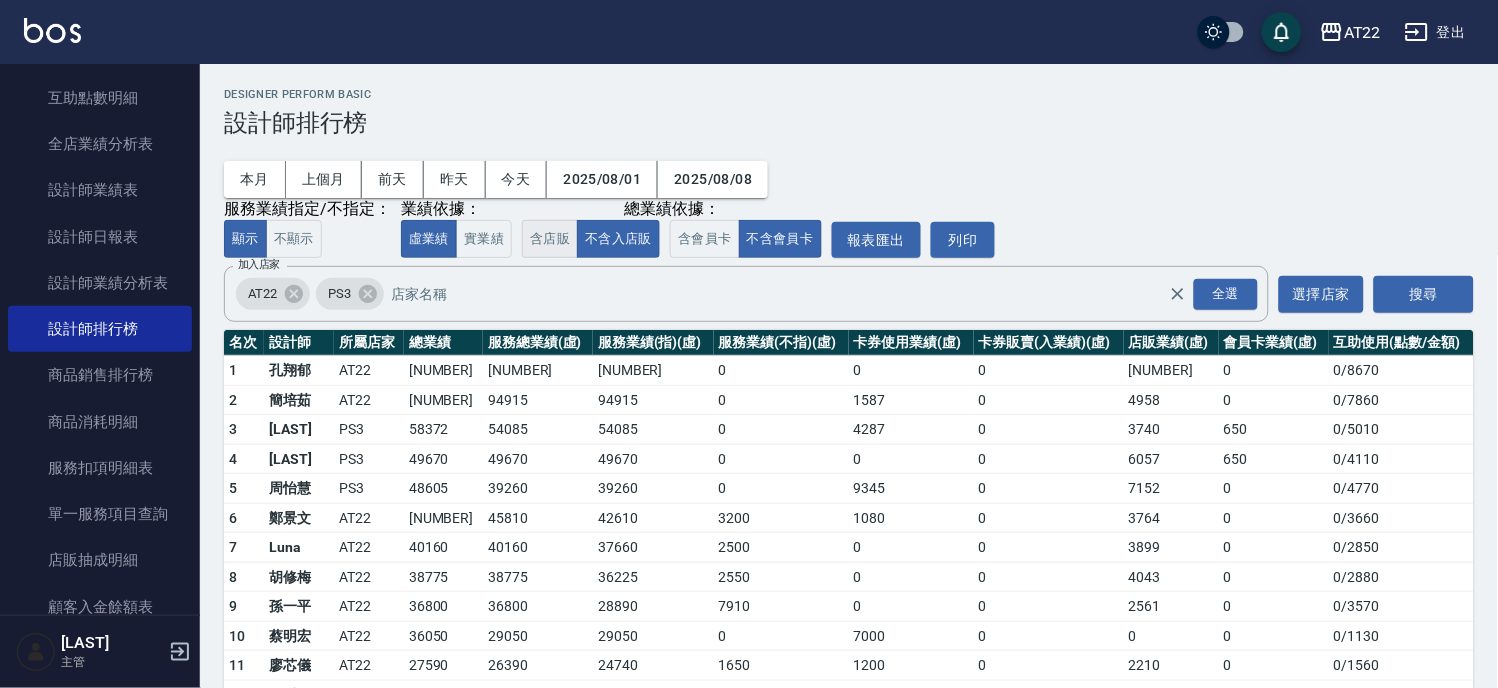 click on "含店販" at bounding box center [550, 239] 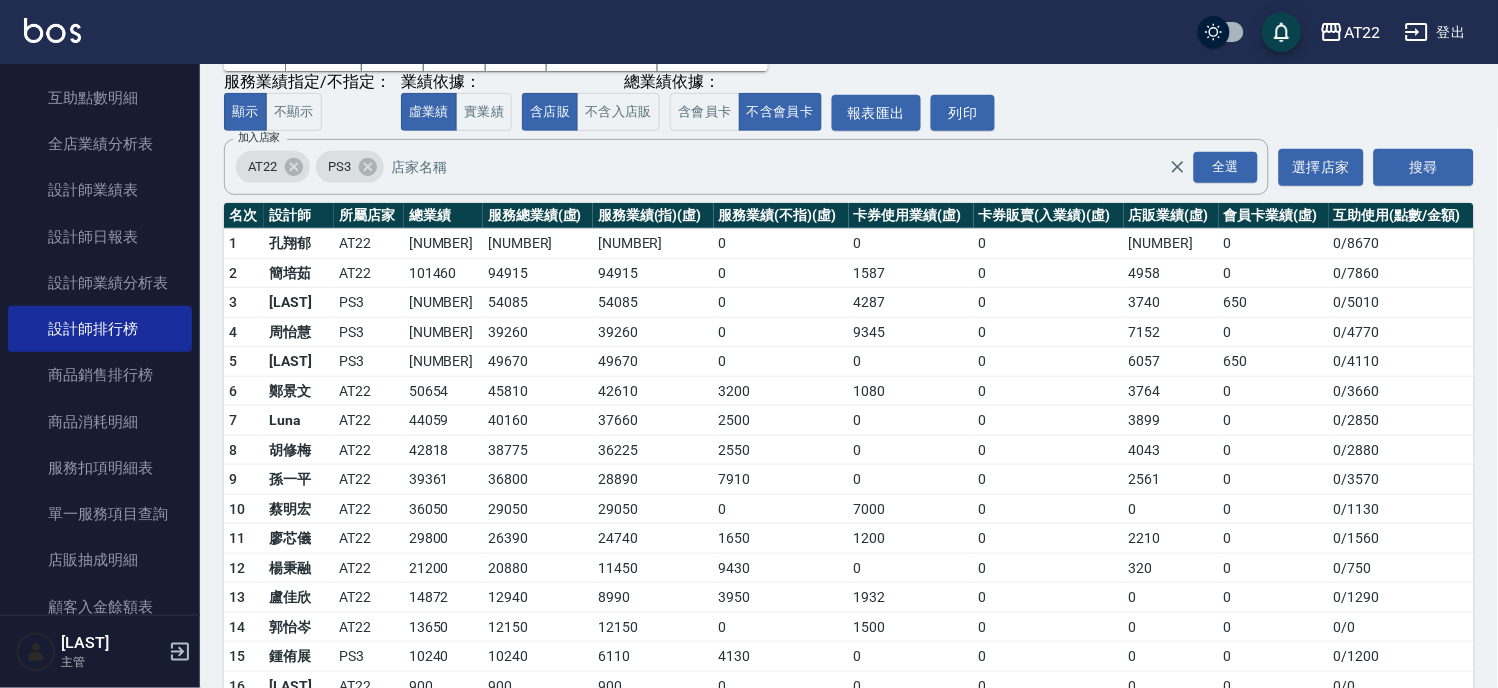 scroll, scrollTop: 0, scrollLeft: 0, axis: both 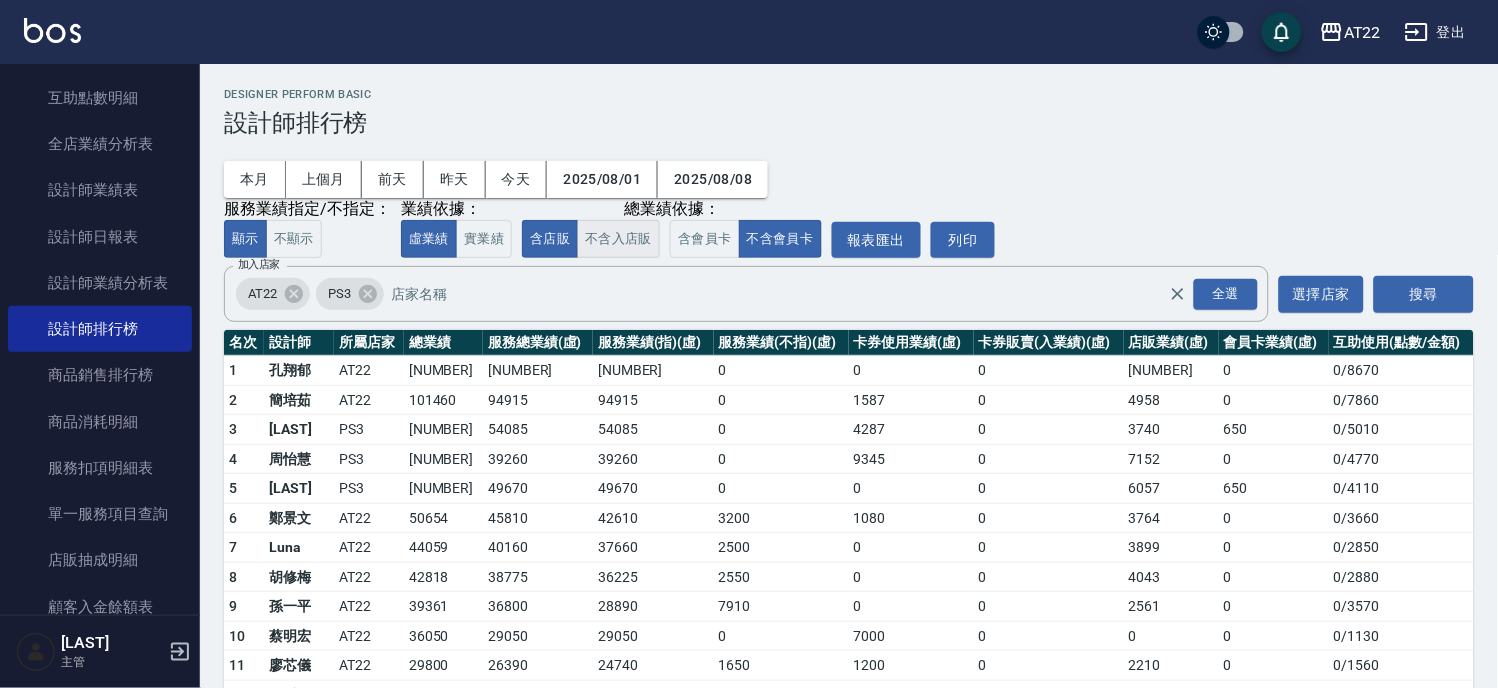 click on "不含入店販" at bounding box center (618, 239) 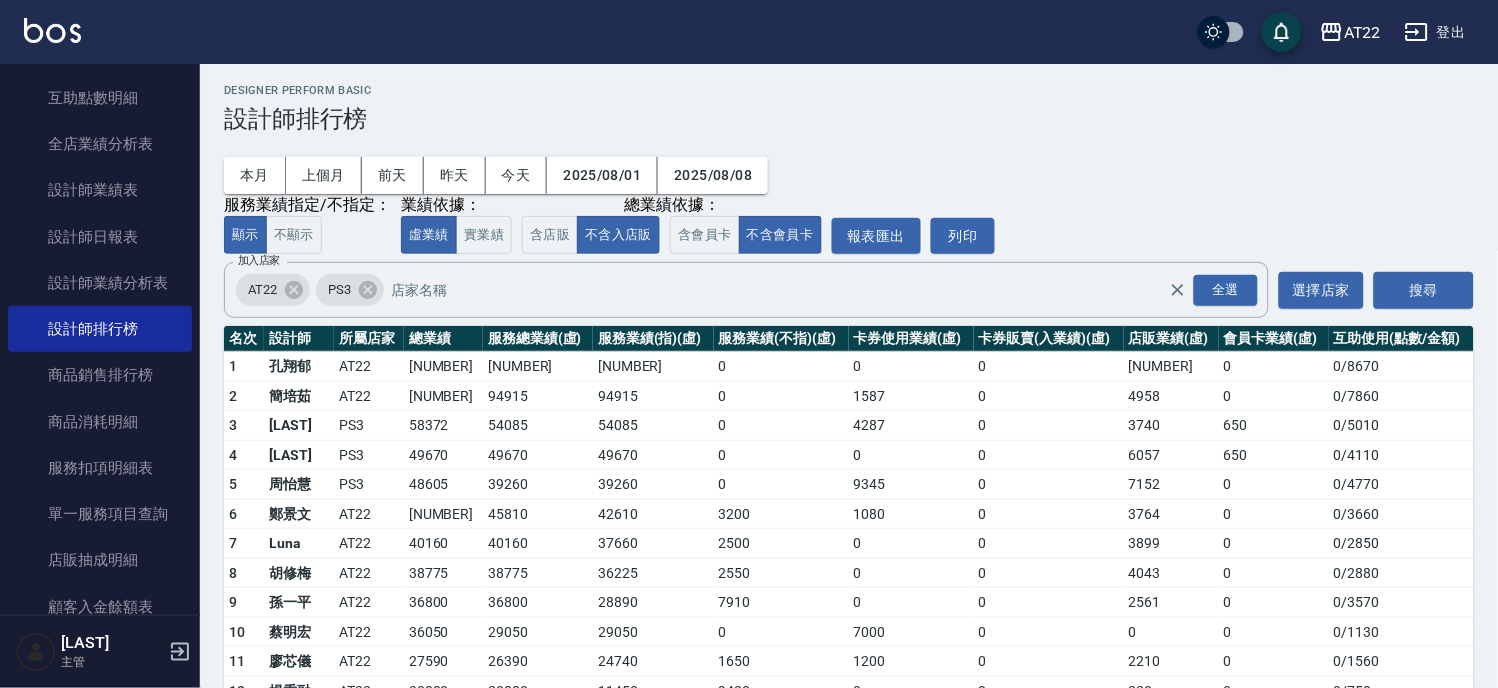 scroll, scrollTop: 223, scrollLeft: 0, axis: vertical 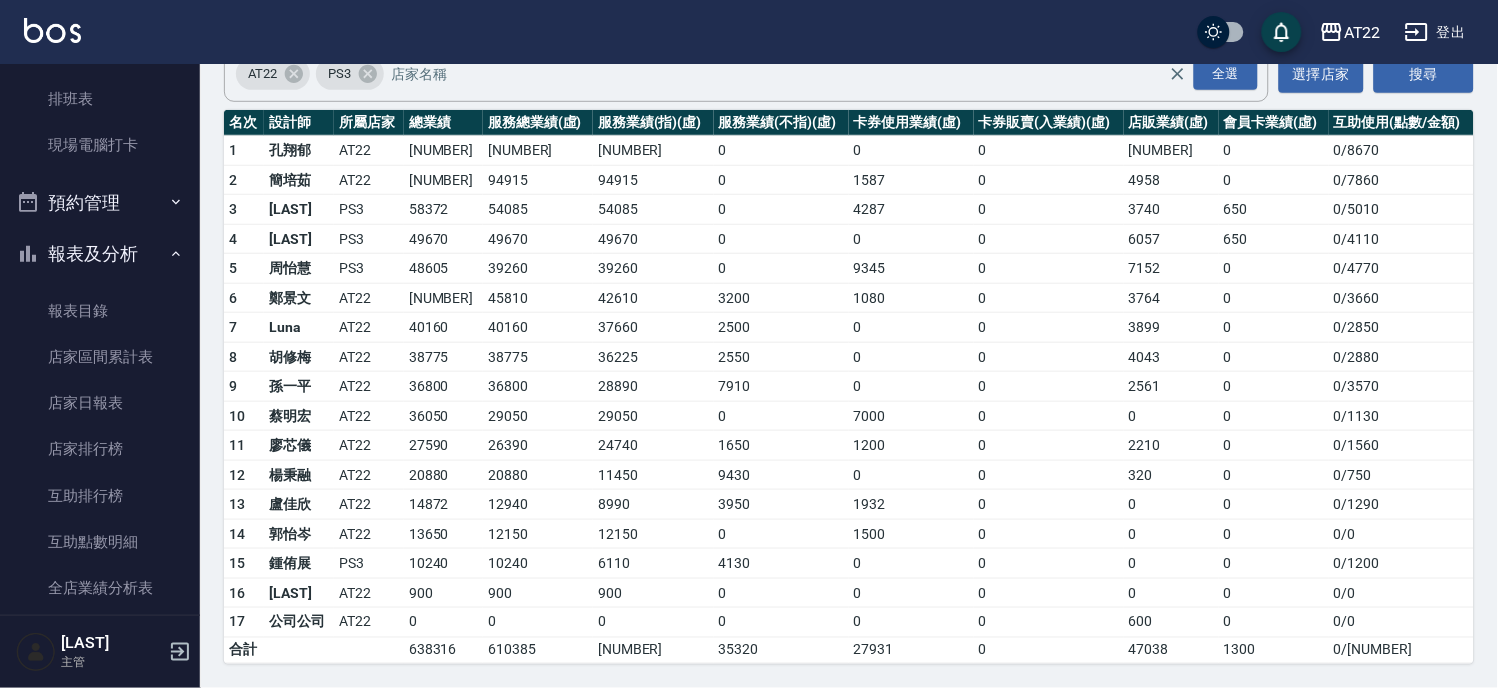 click on "報表及分析" at bounding box center [100, 254] 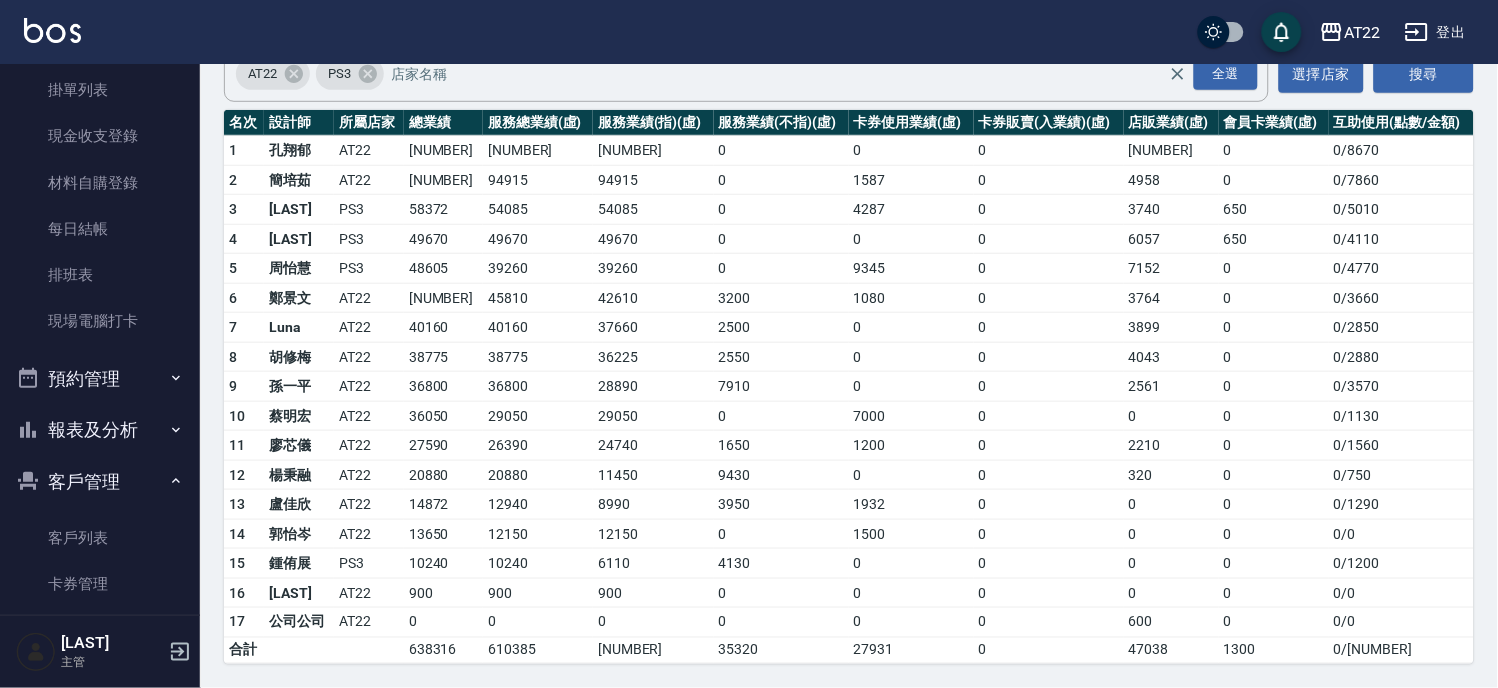 scroll, scrollTop: 0, scrollLeft: 0, axis: both 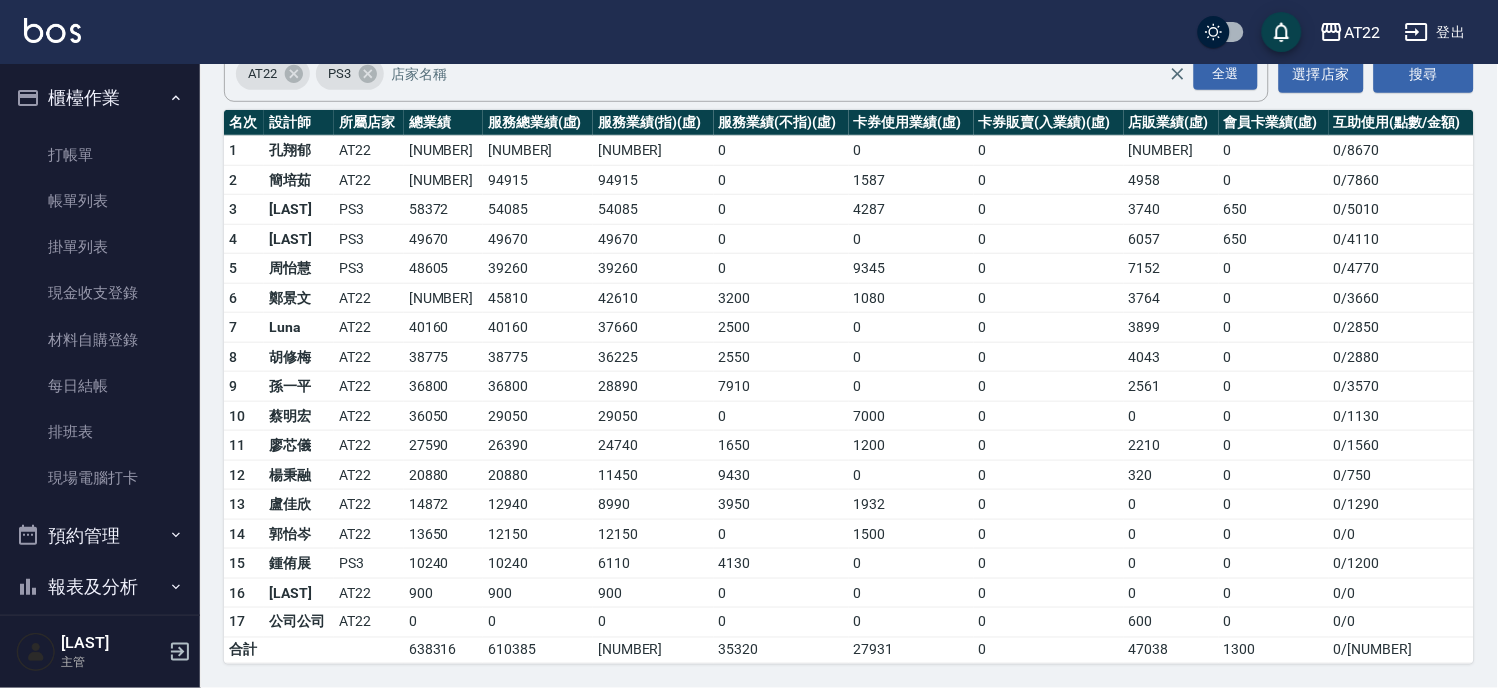click on "櫃檯作業" at bounding box center (100, 98) 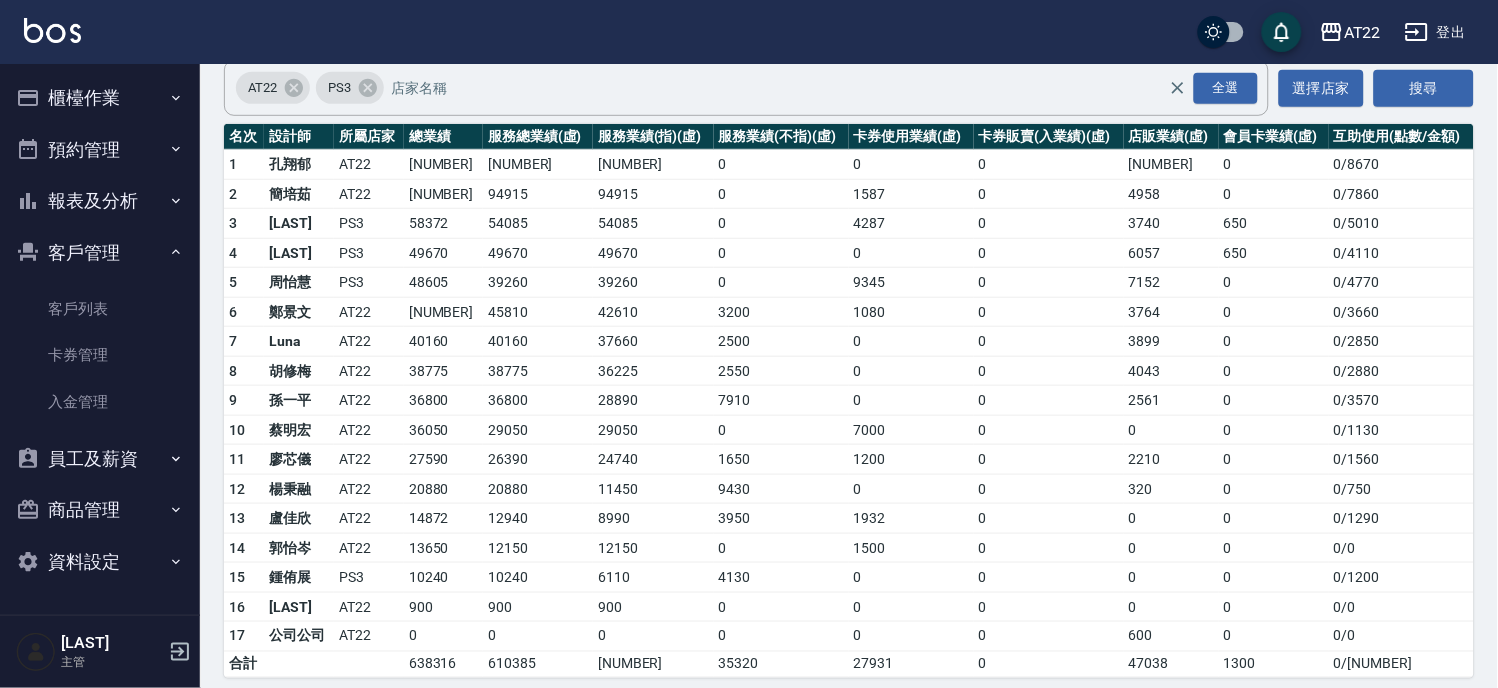 scroll, scrollTop: 0, scrollLeft: 0, axis: both 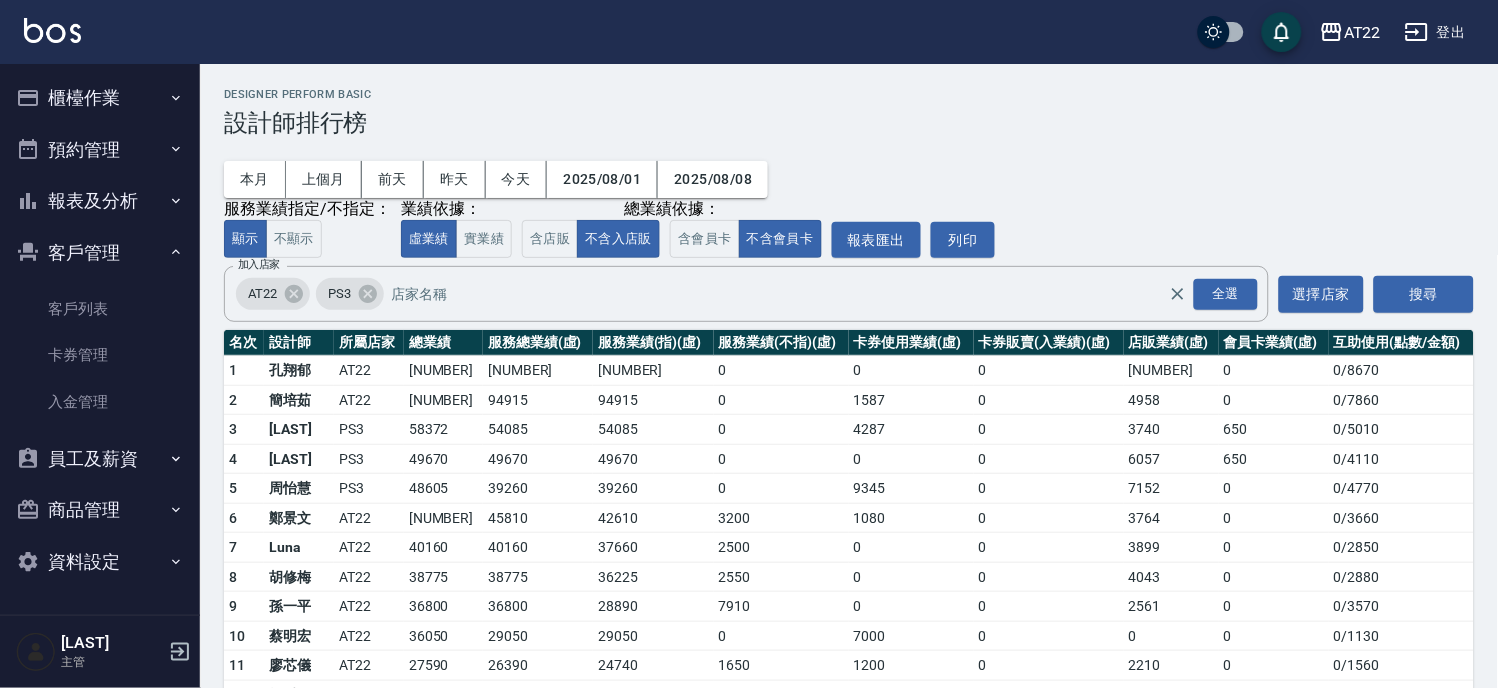 click on "客戶管理" at bounding box center [100, 253] 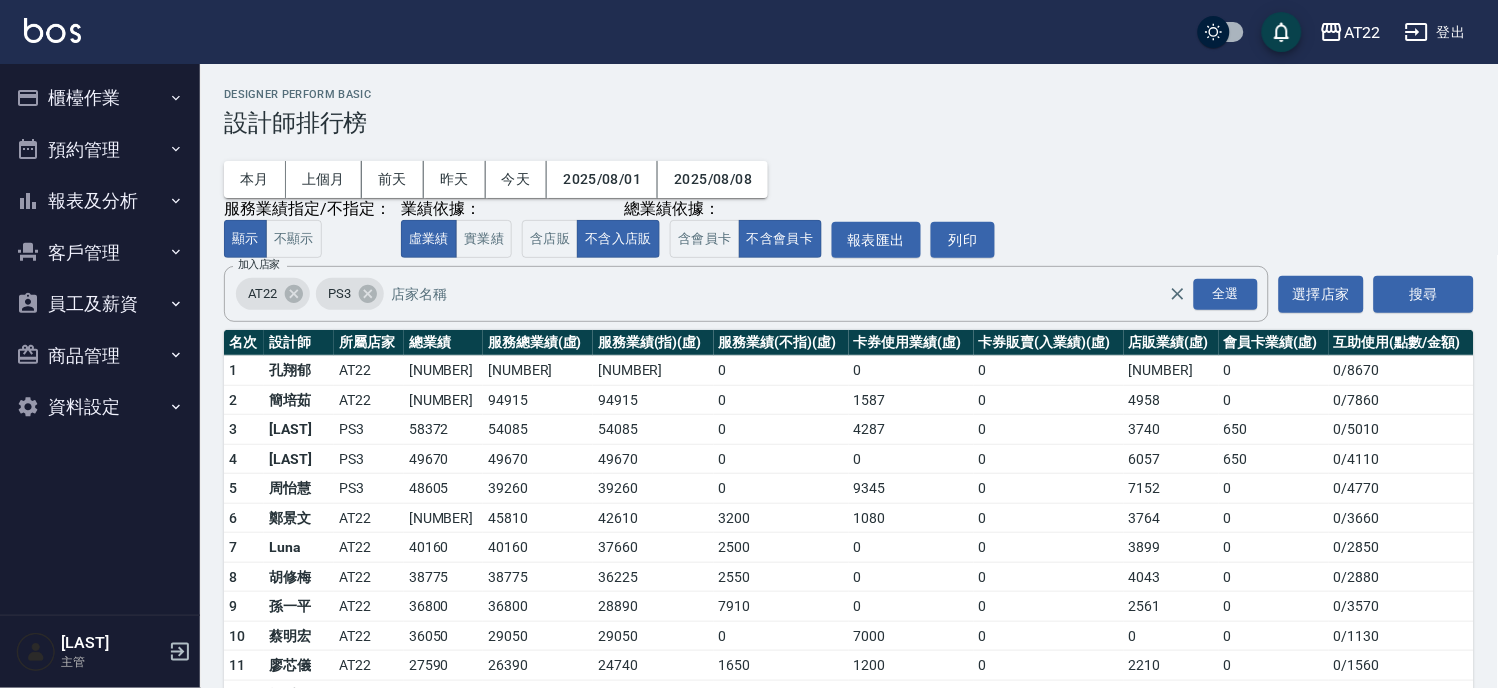 click on "員工及薪資" at bounding box center (100, 304) 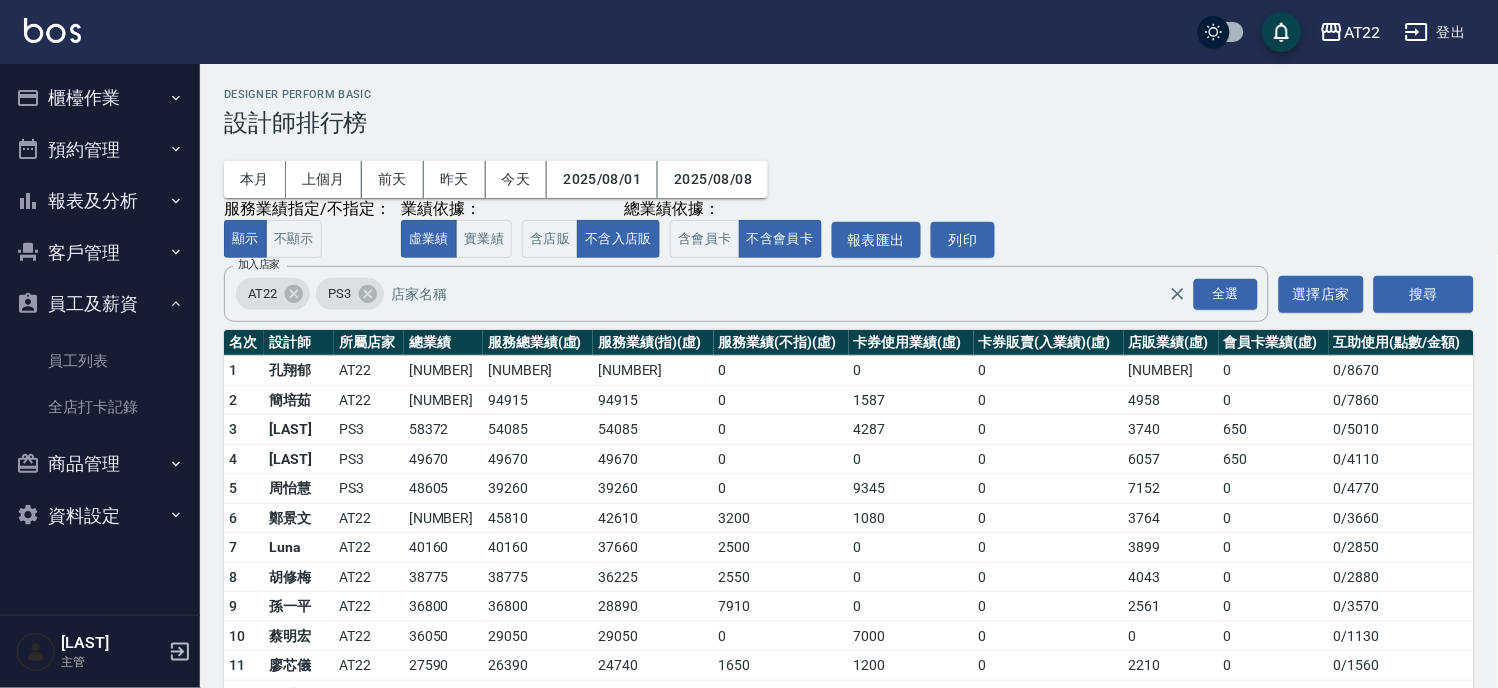 click on "員工及薪資" at bounding box center (100, 304) 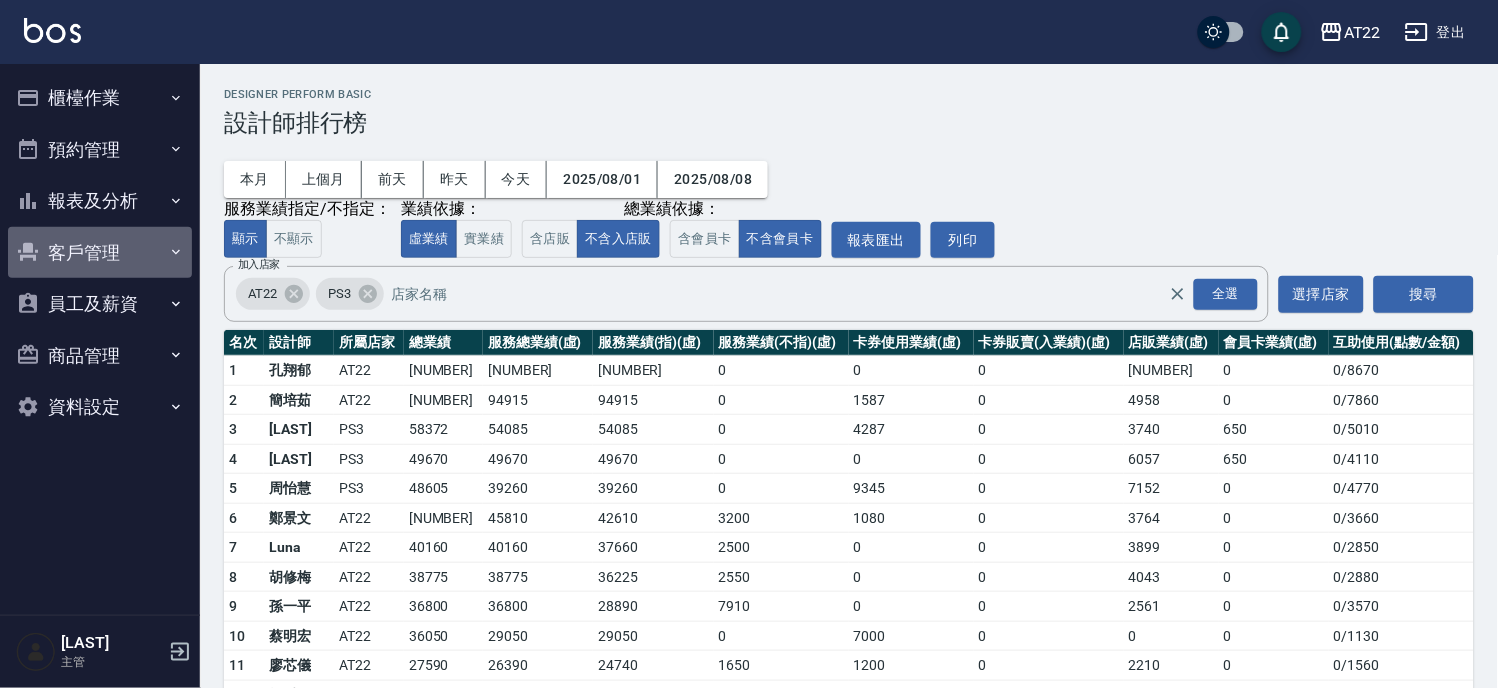 click on "客戶管理" at bounding box center (100, 253) 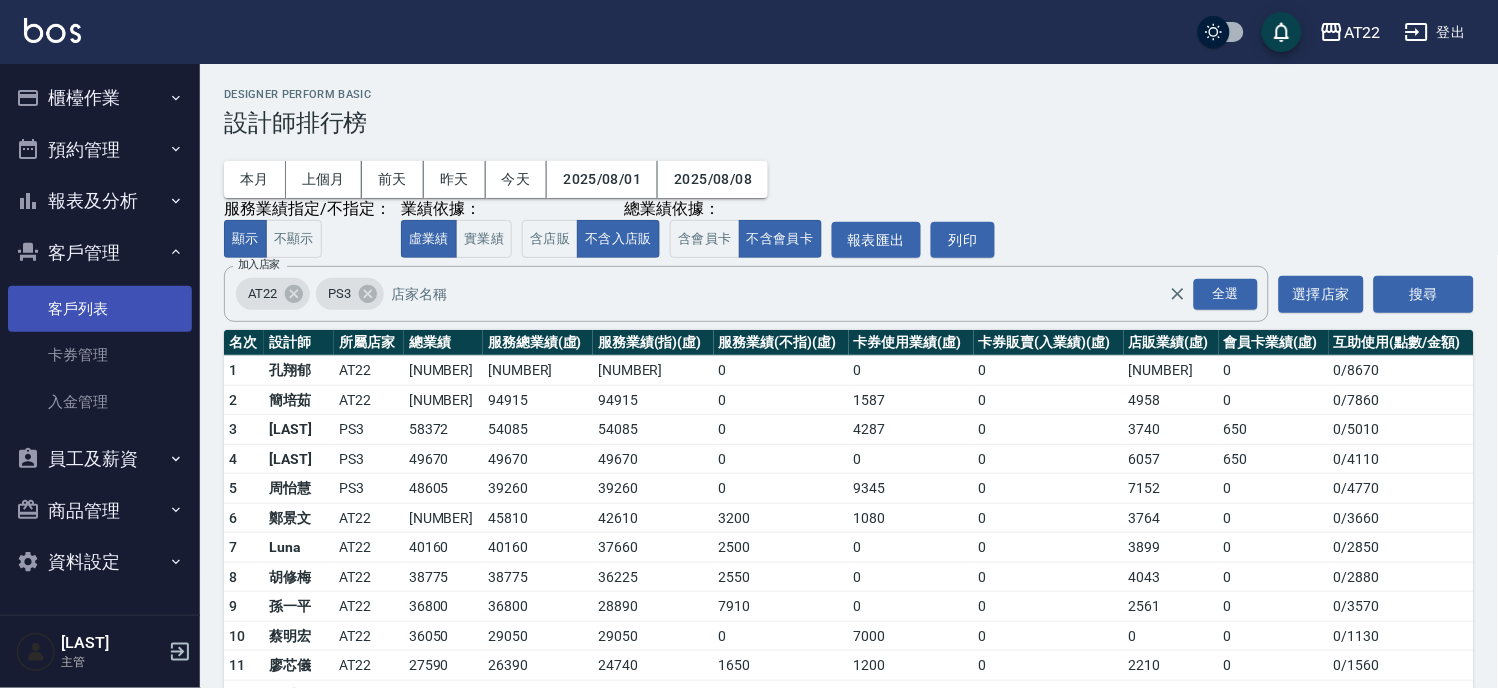 click on "客戶列表" at bounding box center (100, 309) 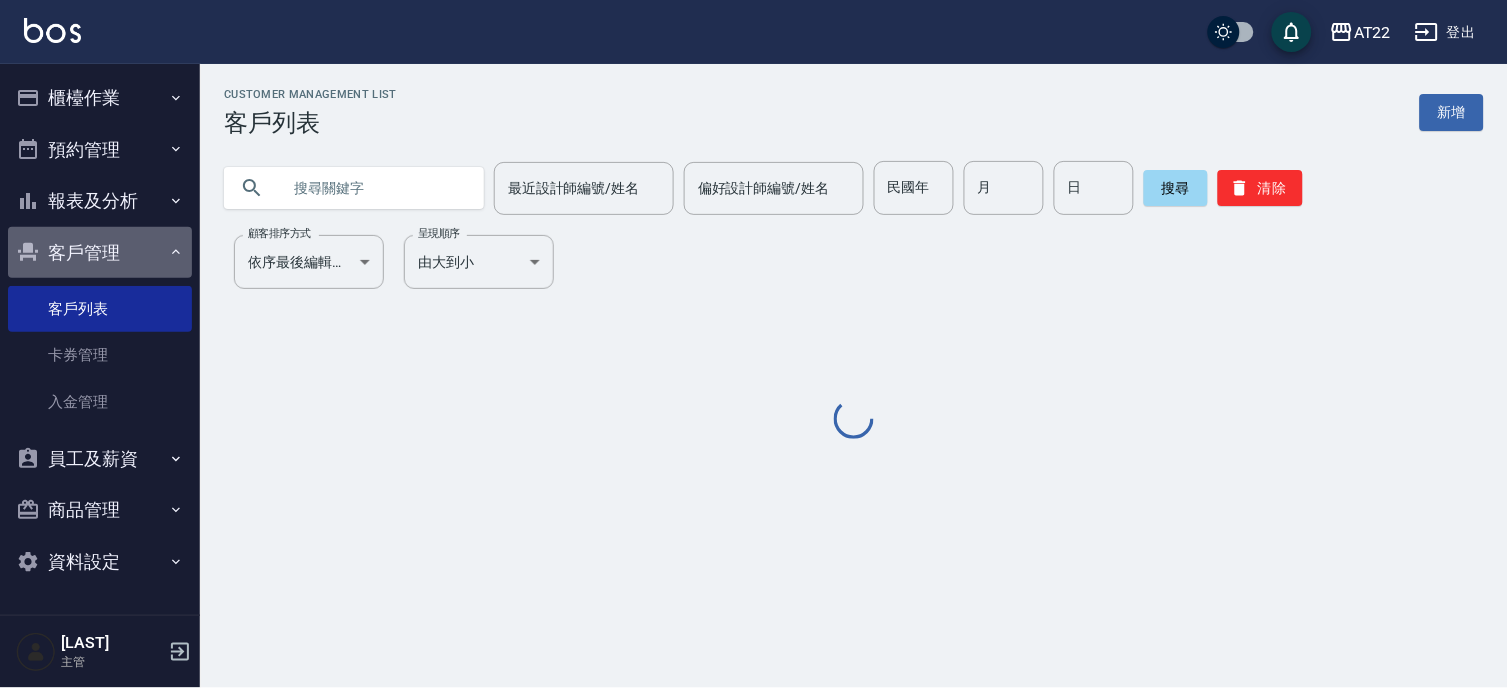 click on "客戶管理" at bounding box center (100, 253) 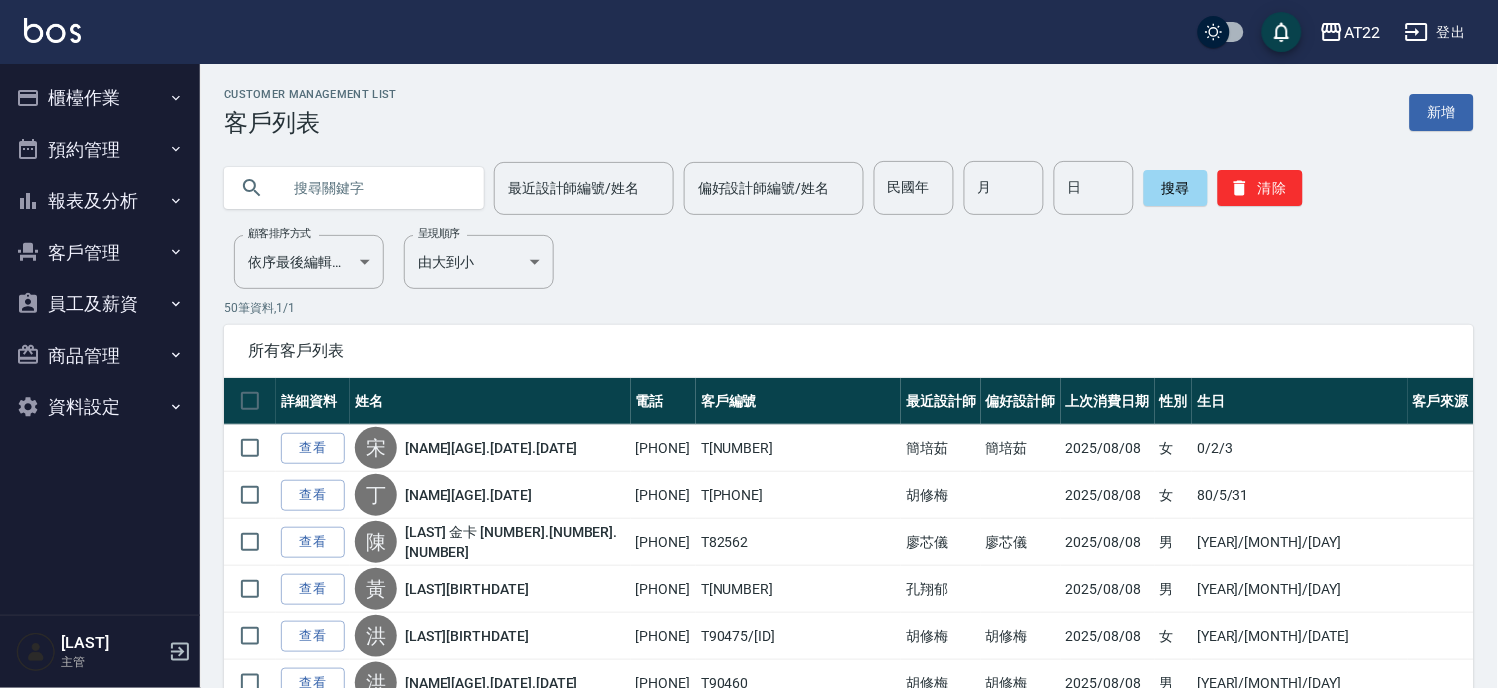 click at bounding box center [374, 188] 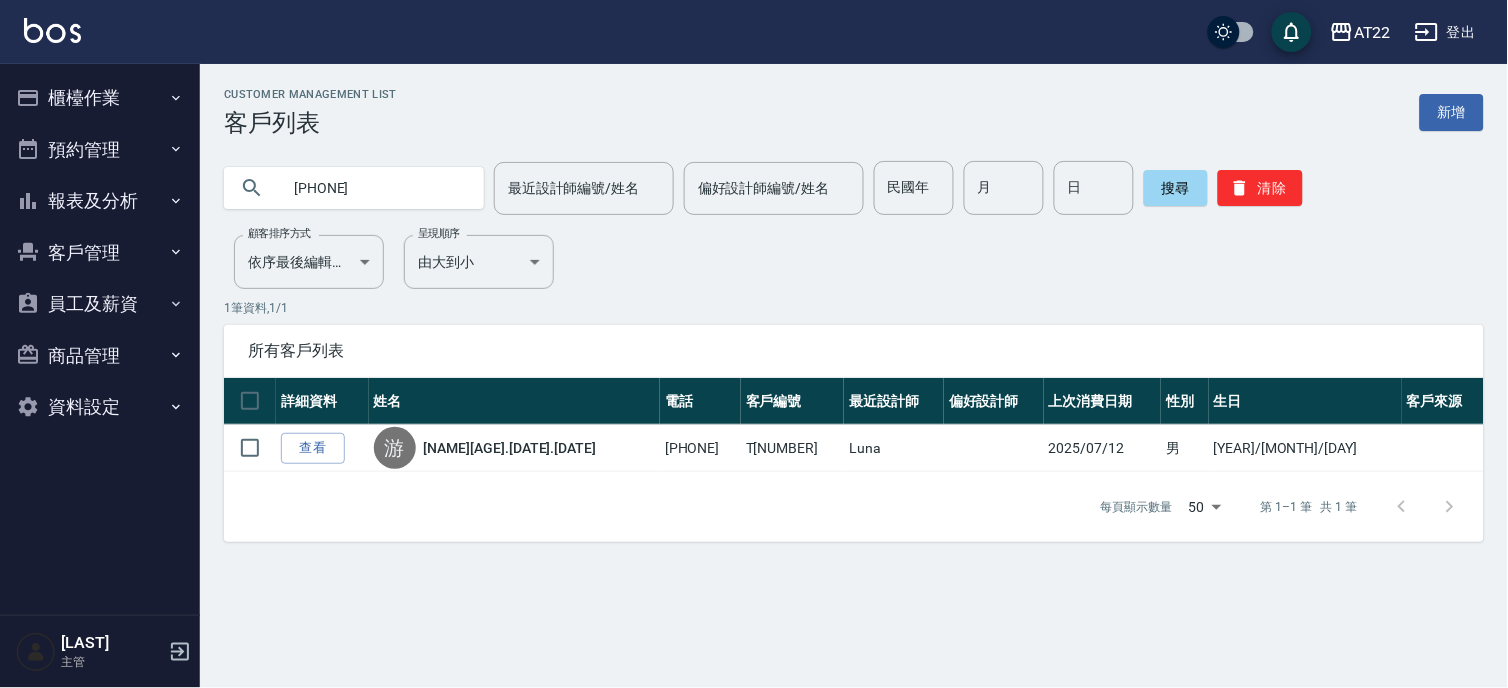 click on "[PHONE] 最近設計師編號/姓名 最近設計師編號/姓名 偏好設計師編號/姓名 偏好設計師編號/姓名 民國年 民國年 月 月 日 日 搜尋 清除" 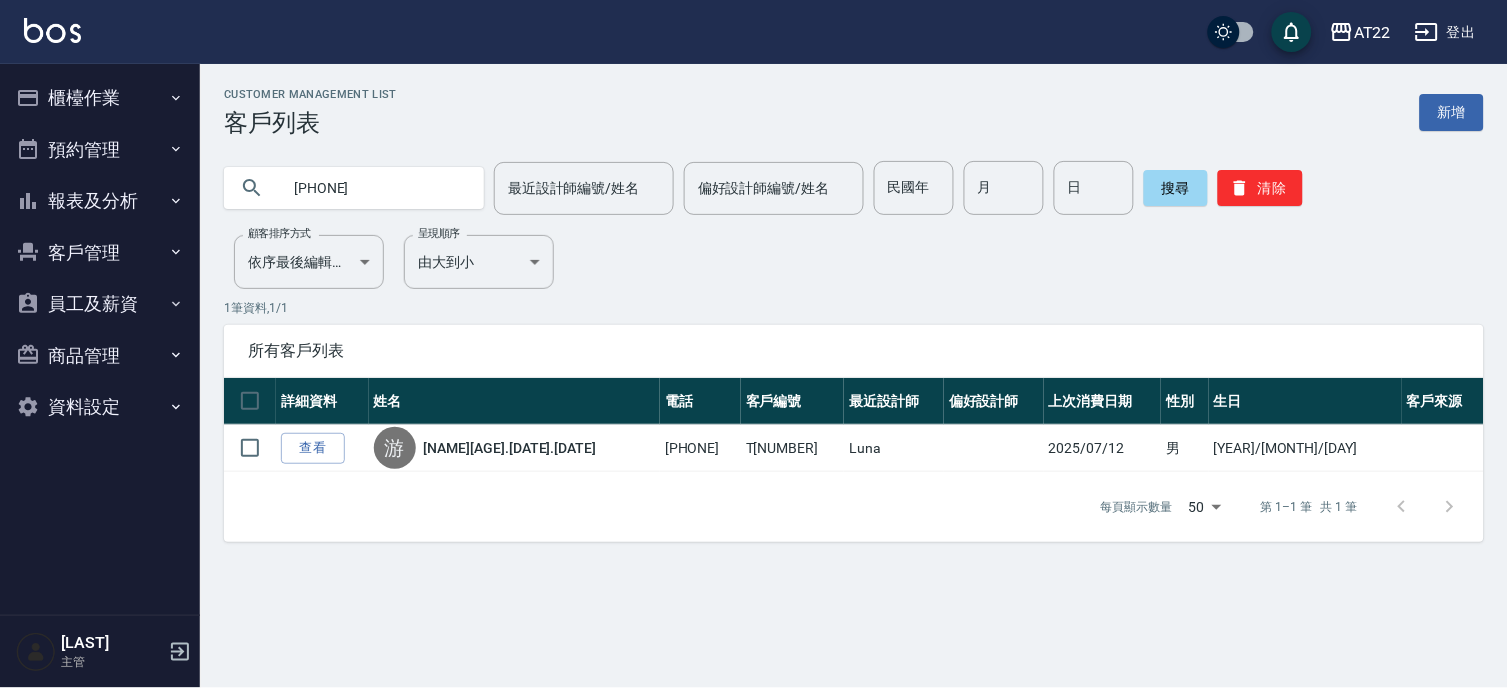 type on "[PHONE]" 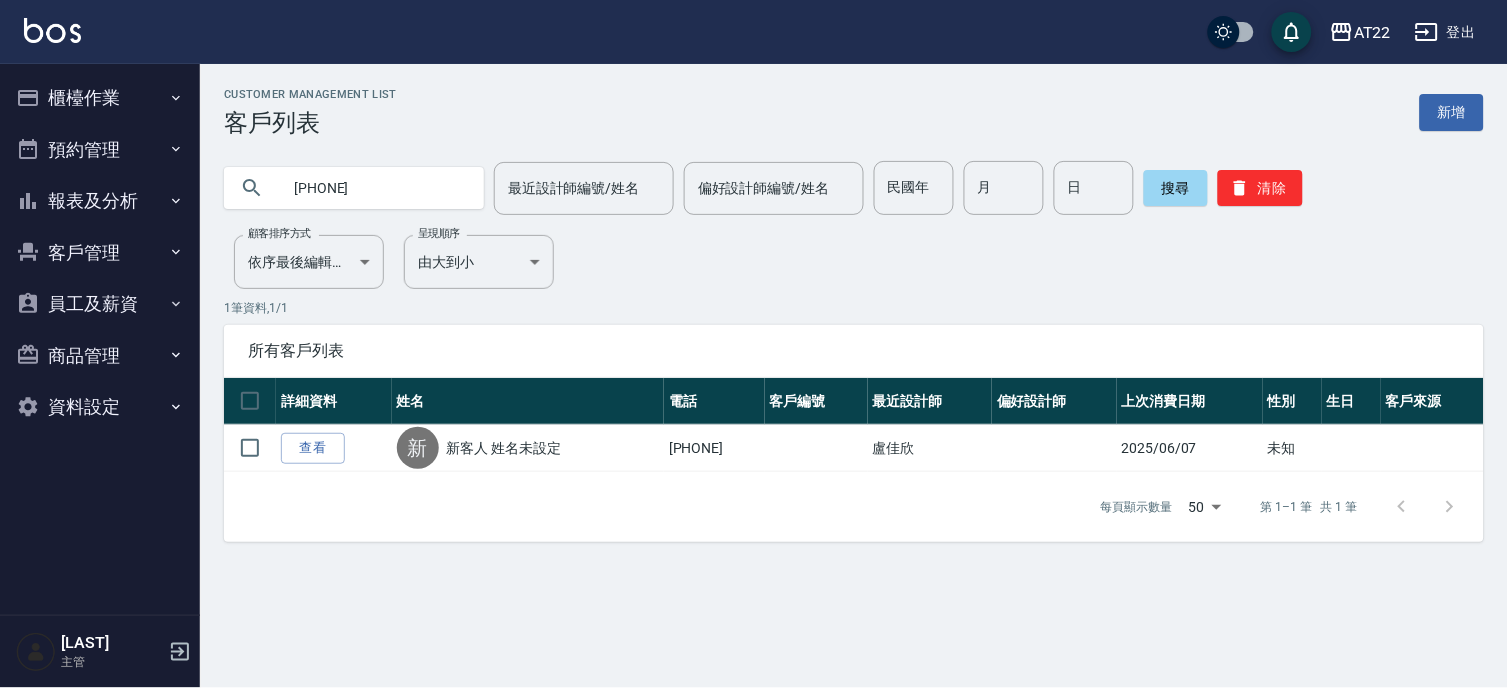 click on "查看" at bounding box center (313, 448) 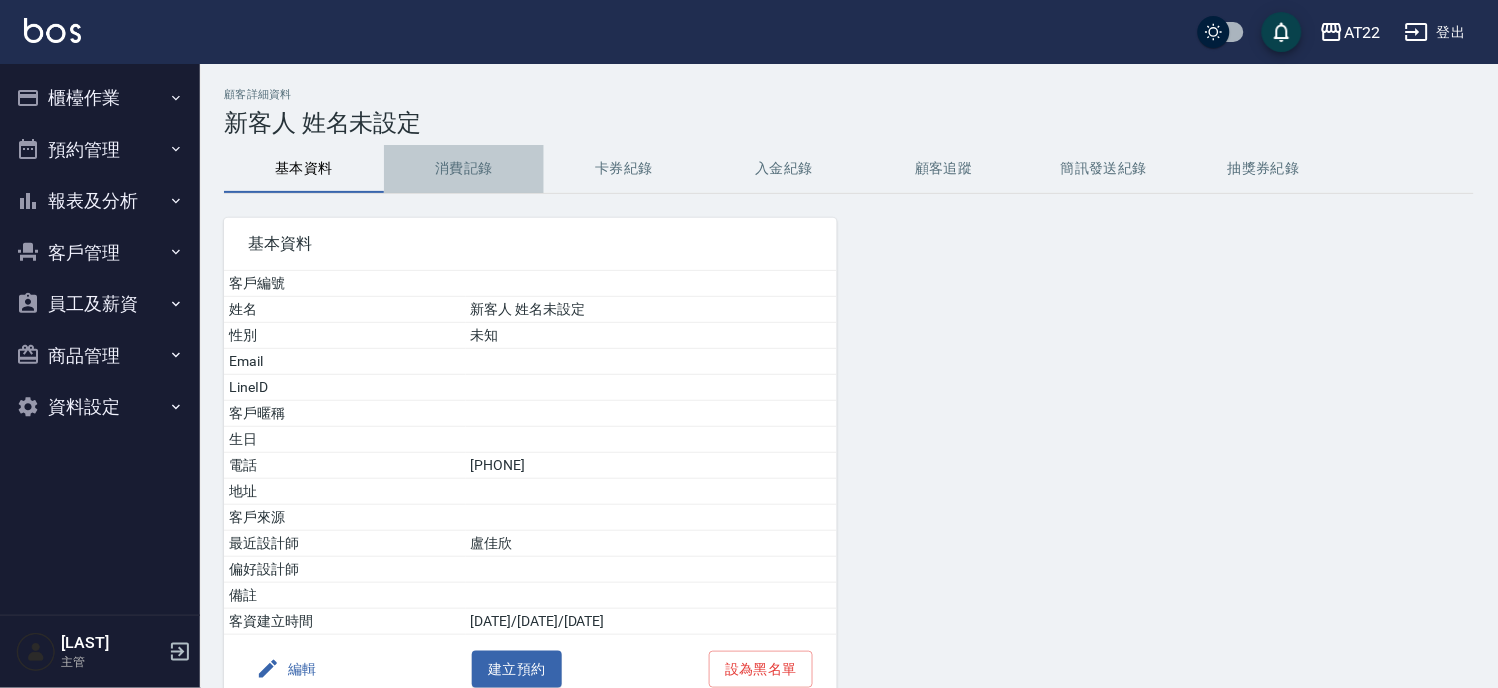 click on "消費記錄" at bounding box center [464, 169] 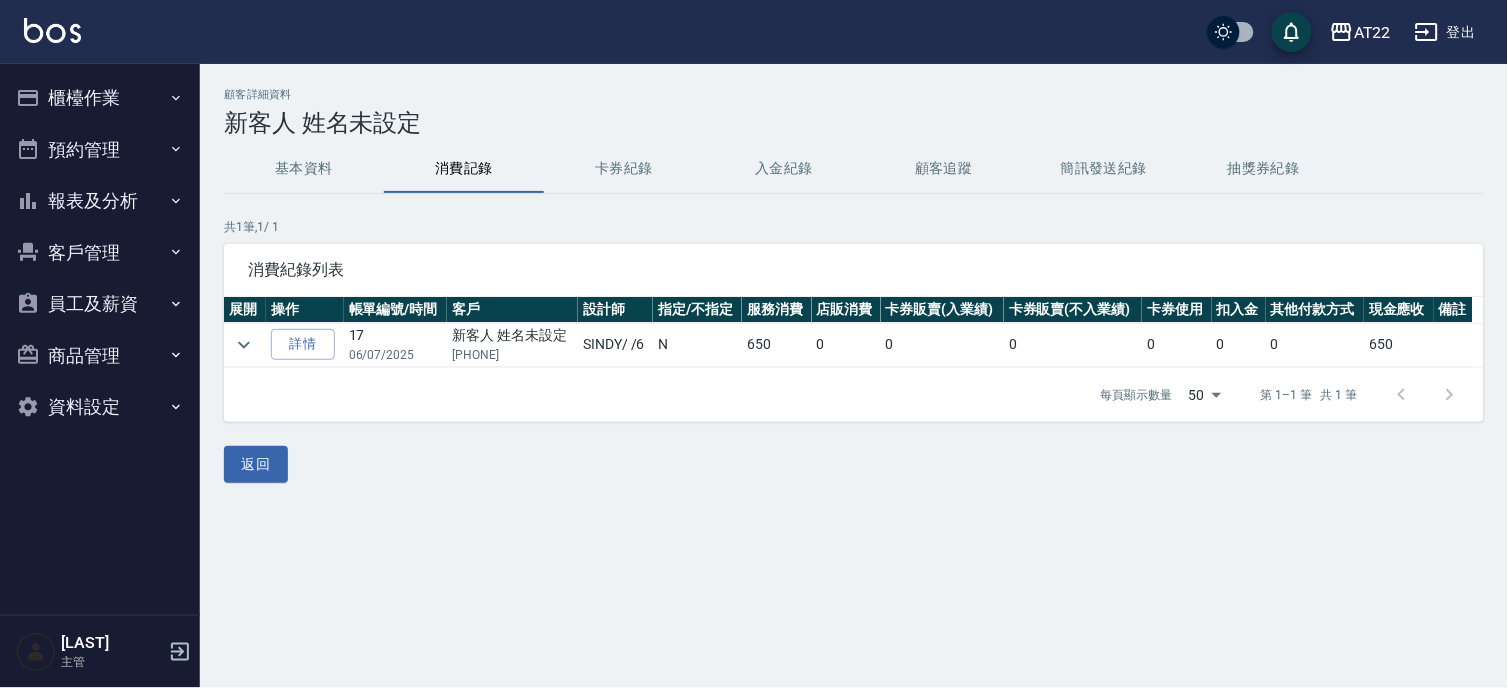 click on "客戶管理" at bounding box center [100, 253] 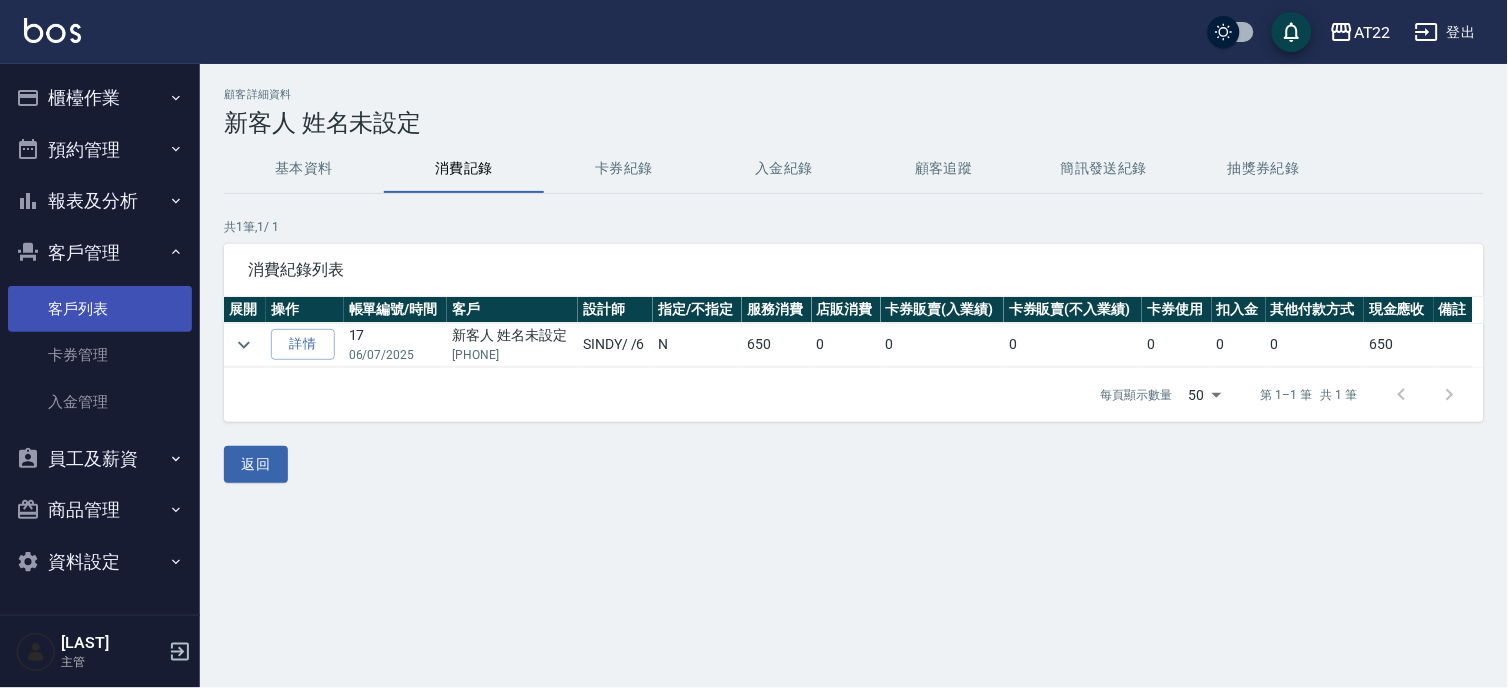 click on "客戶列表" at bounding box center (100, 309) 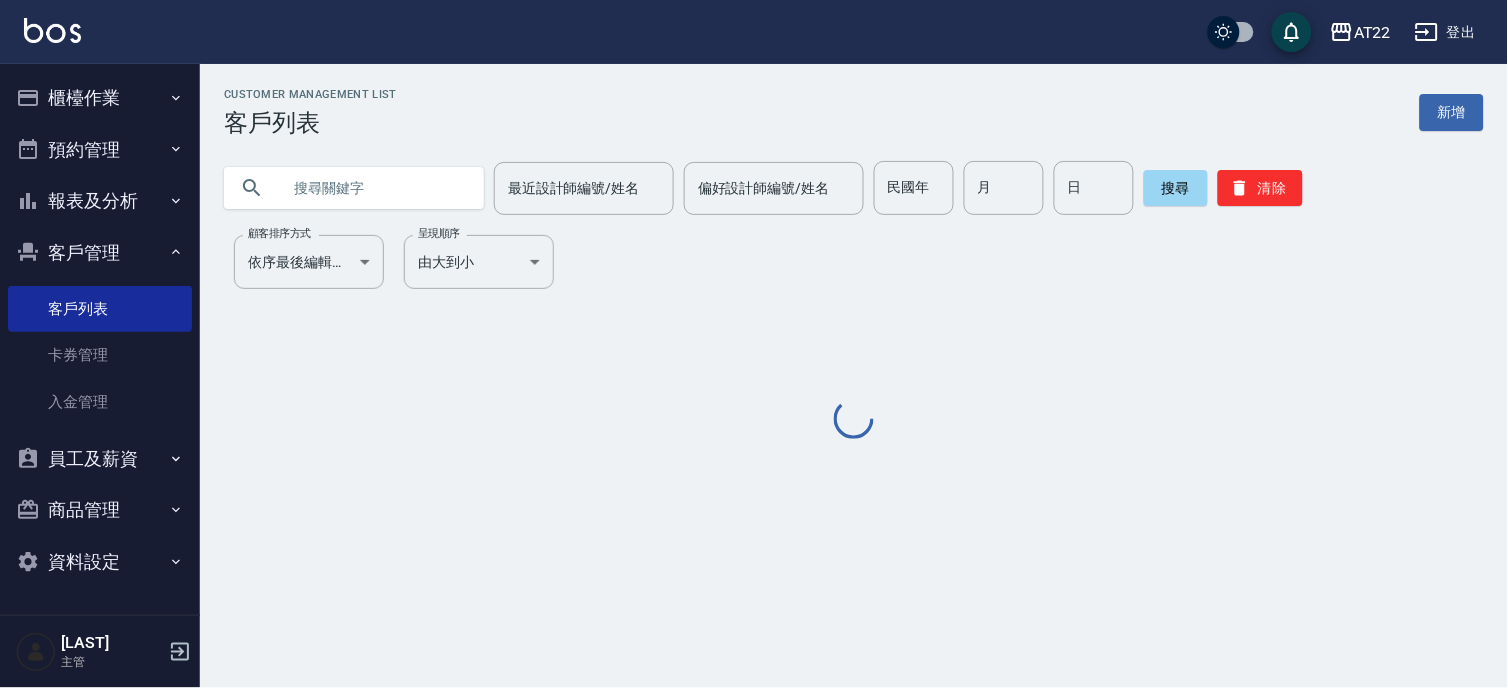 click at bounding box center [374, 188] 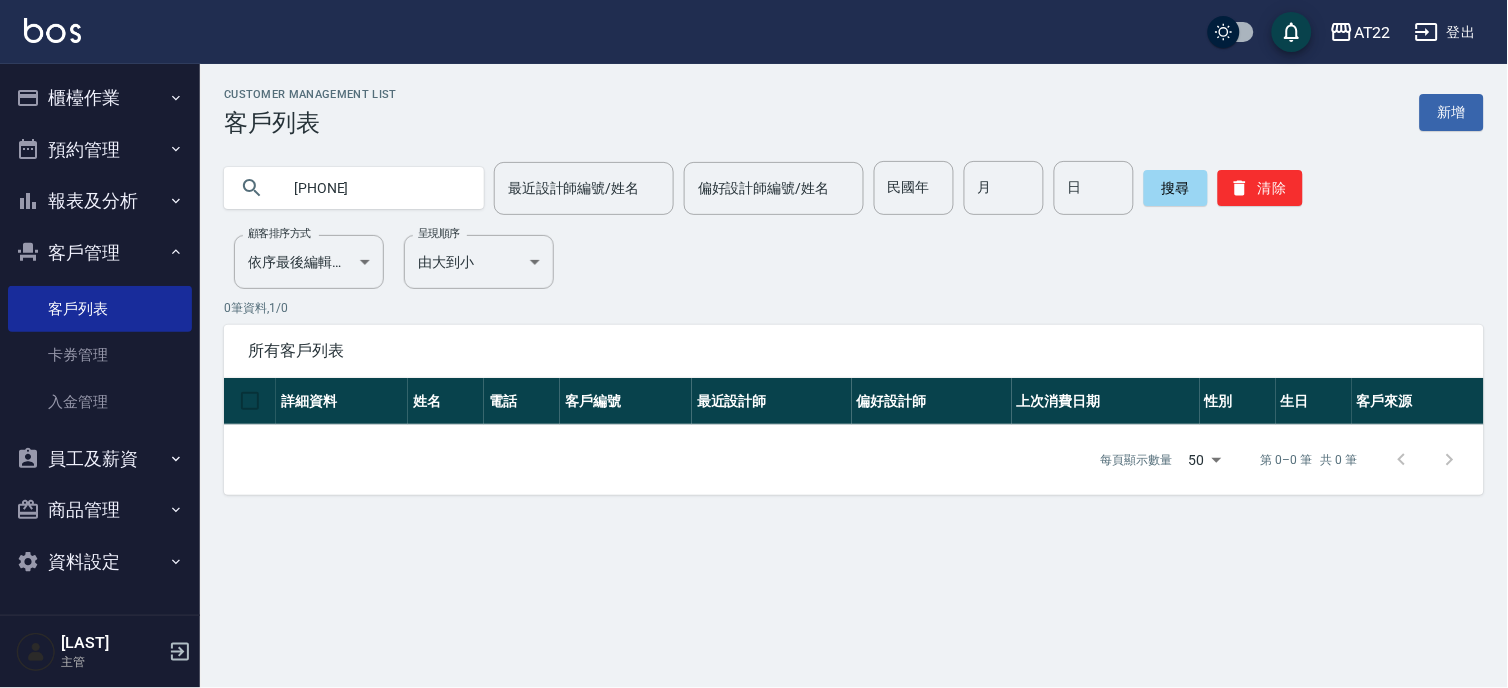 click on "[PHONE]" at bounding box center [374, 188] 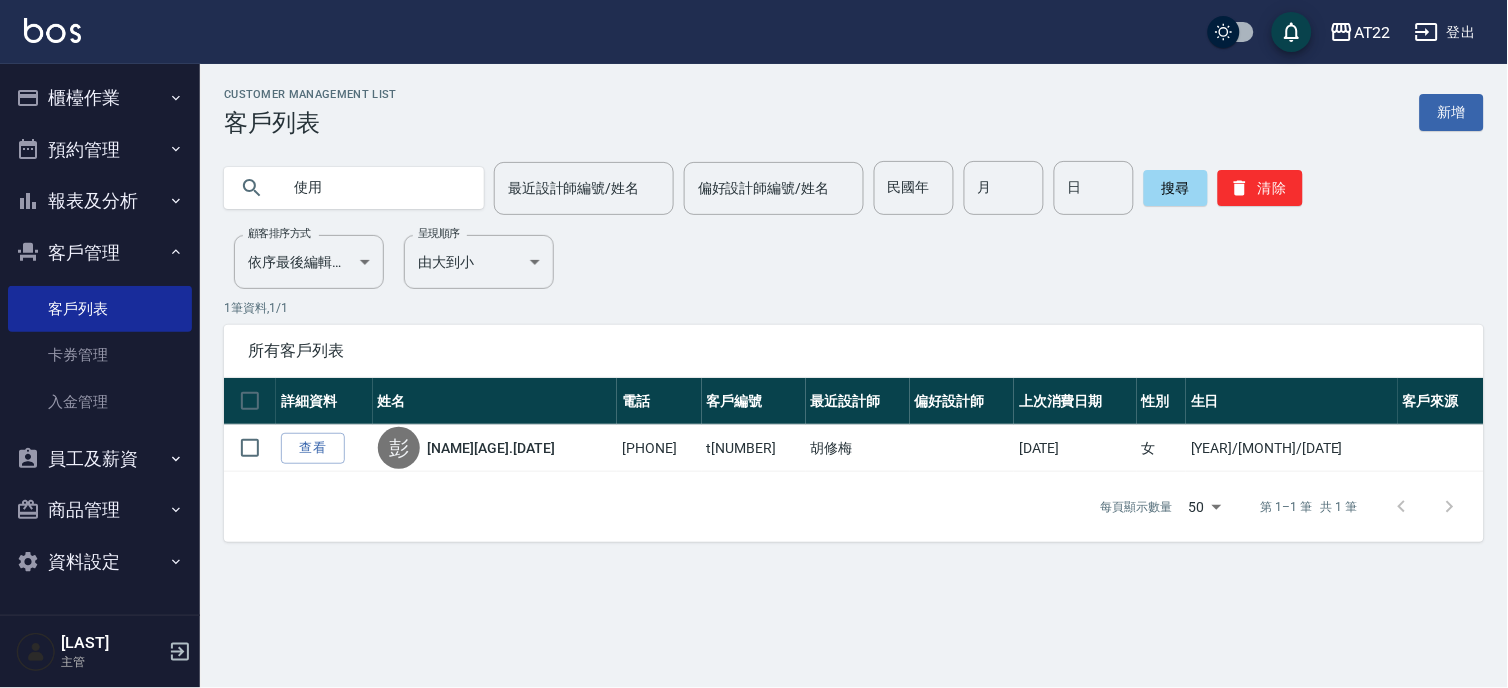 click on "使用" at bounding box center (374, 188) 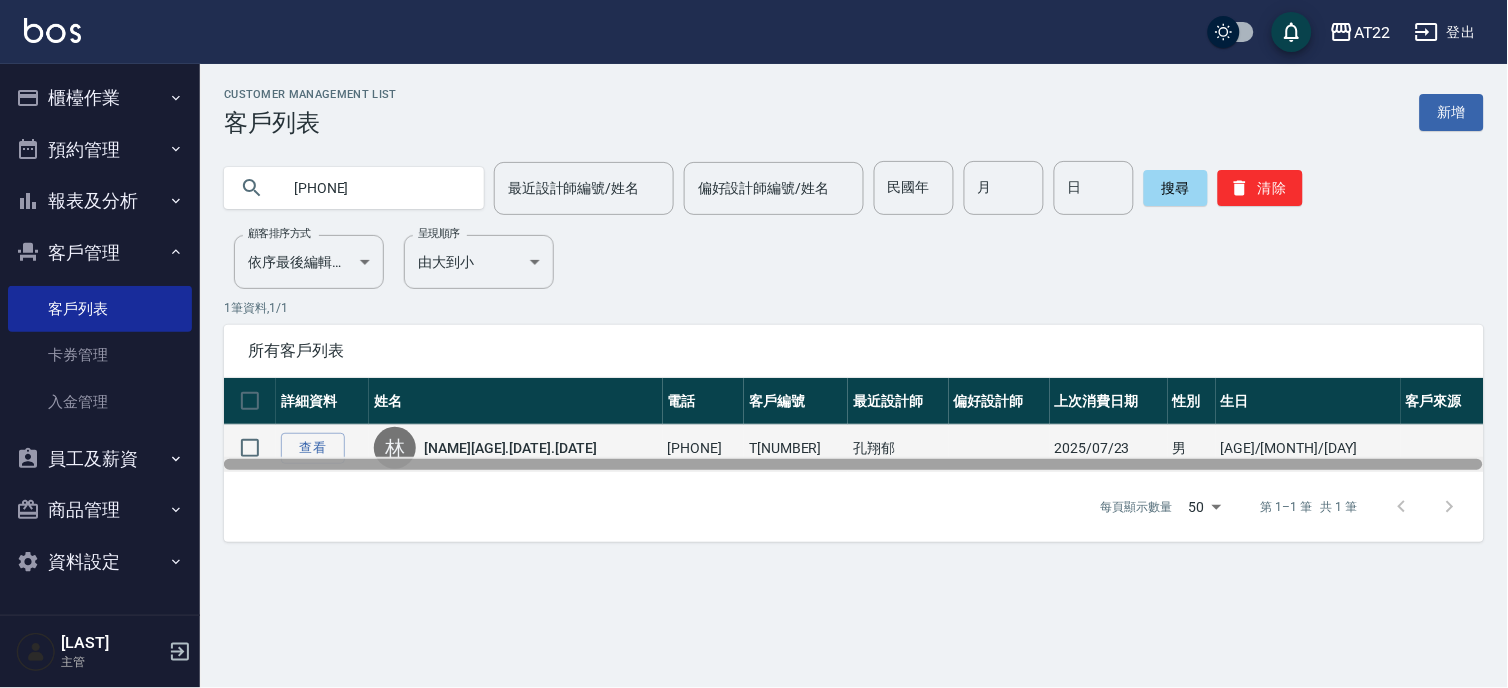 drag, startPoint x: 533, startPoint y: 458, endPoint x: 501, endPoint y: 443, distance: 35.341194 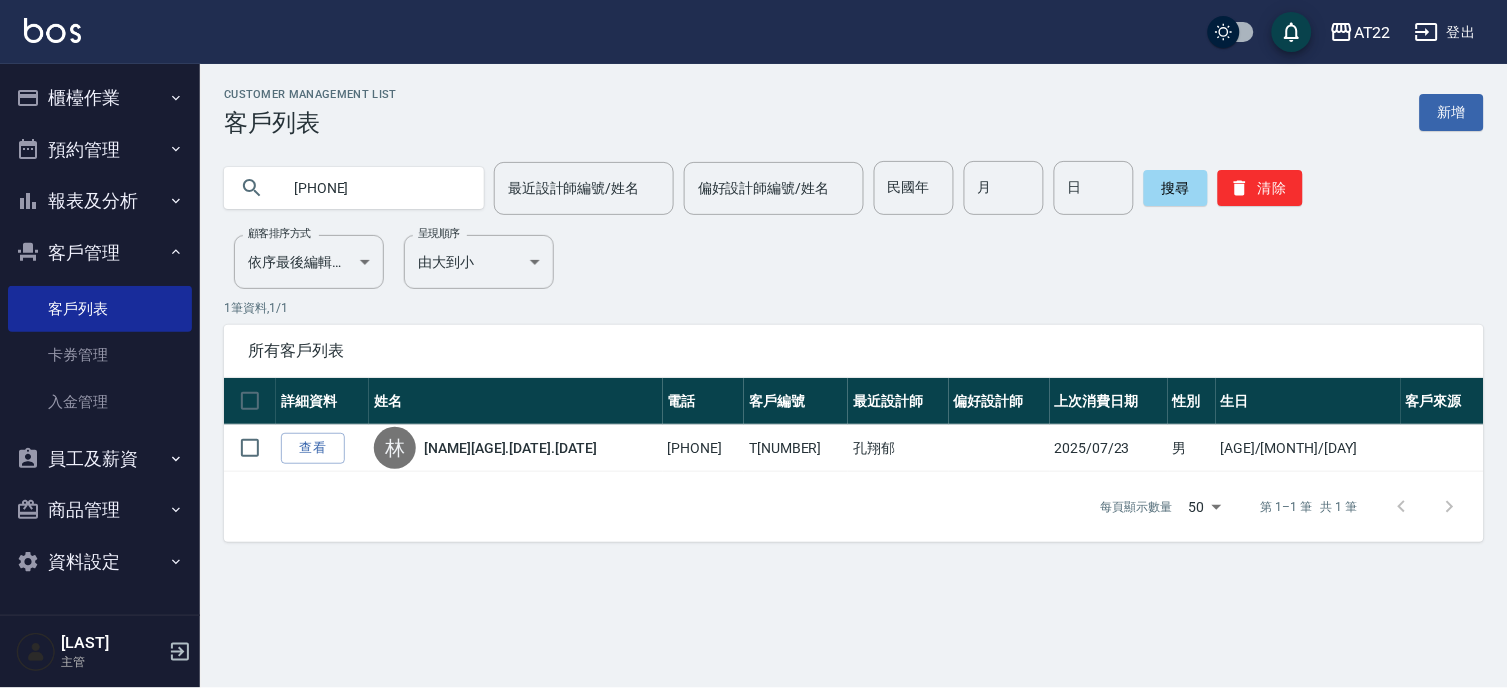 click on "[PHONE]" at bounding box center (374, 188) 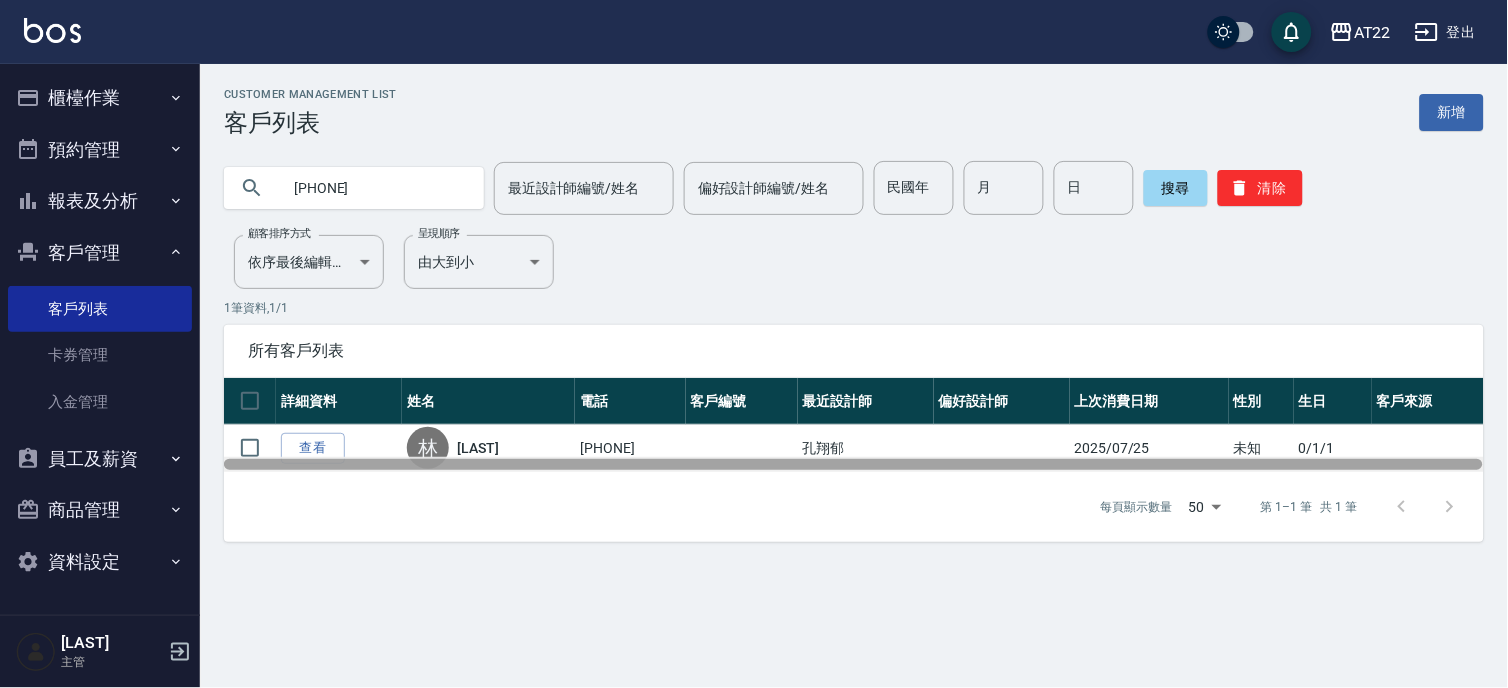 click at bounding box center [854, 464] 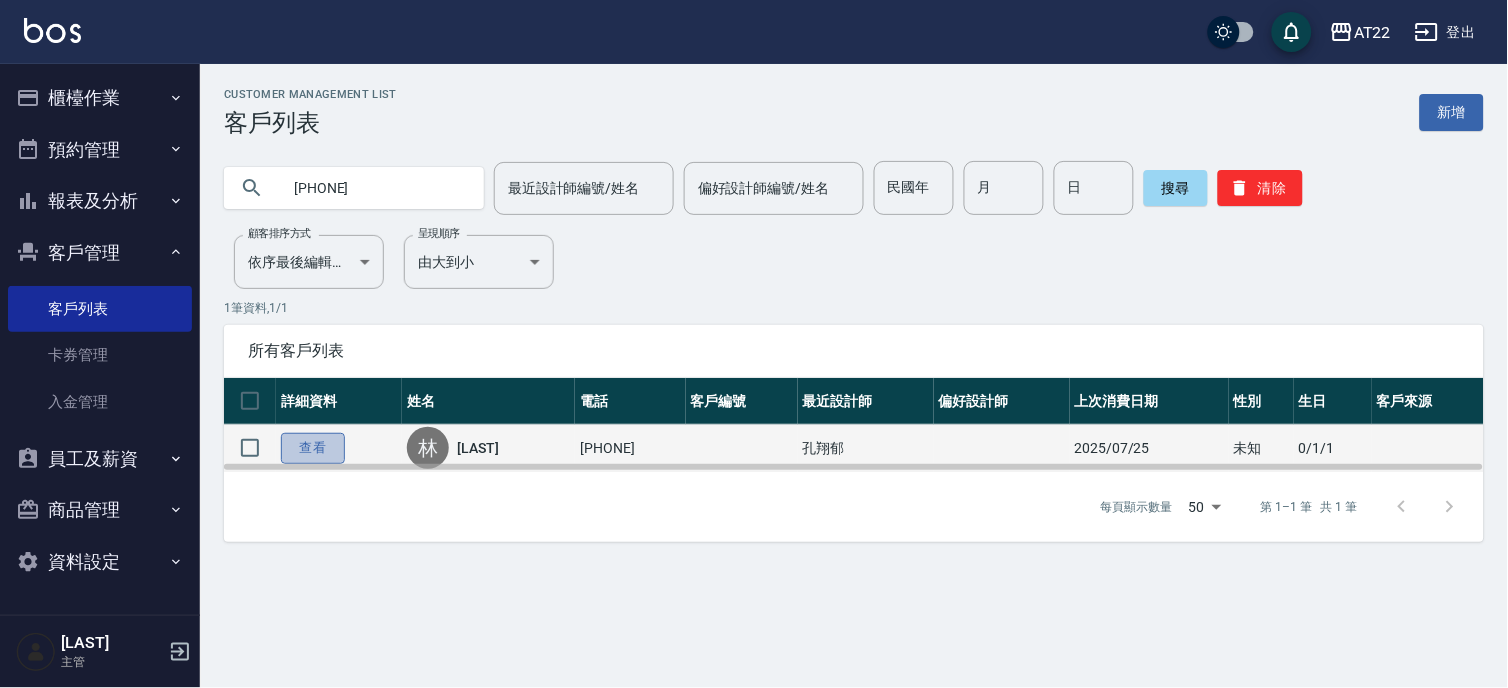 click on "查看" at bounding box center [313, 448] 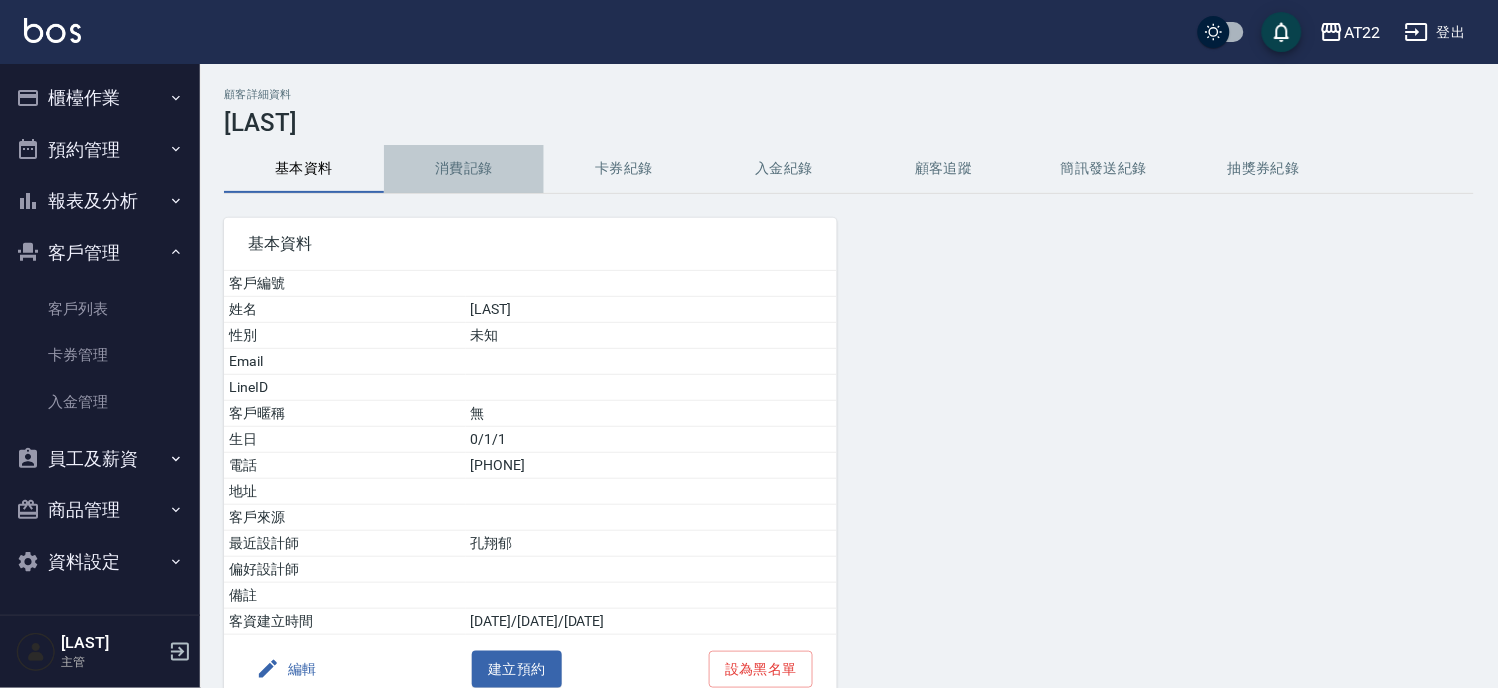 click on "消費記錄" at bounding box center (464, 169) 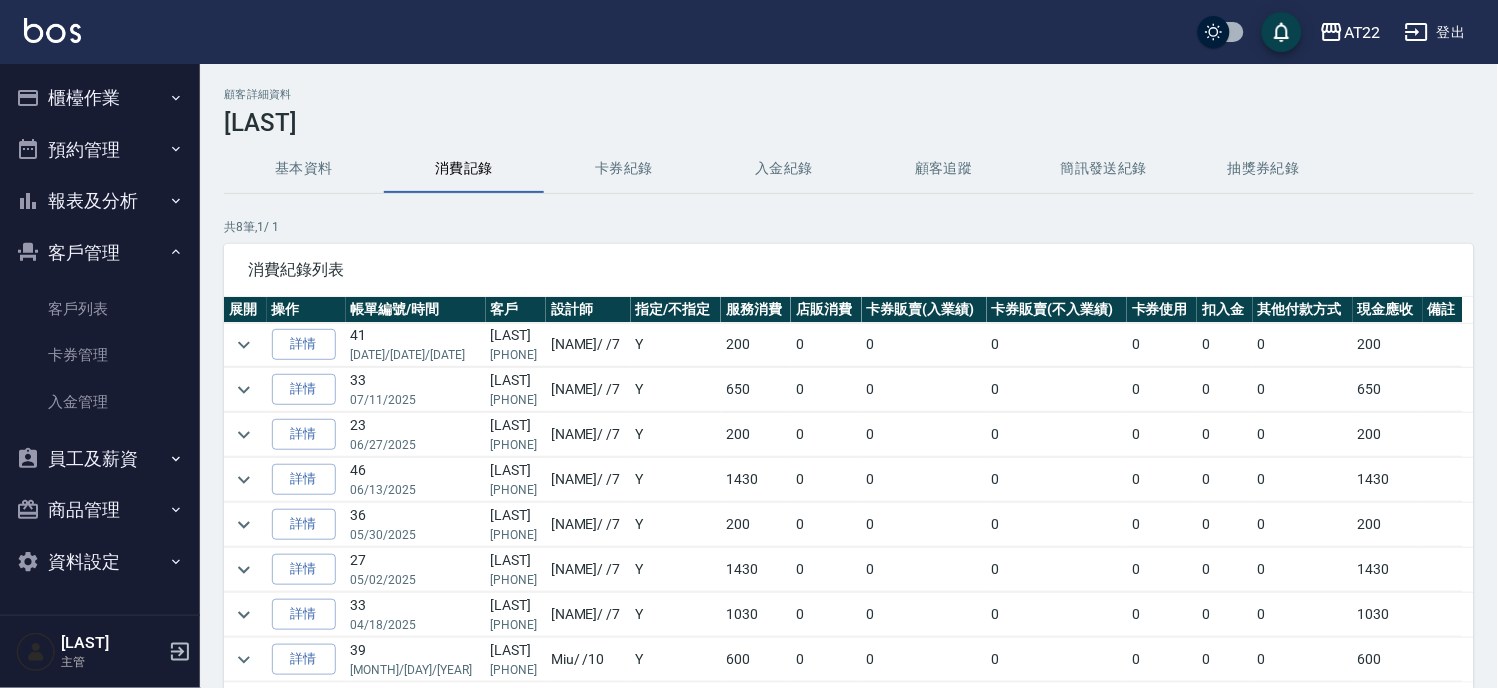 click on "櫃檯作業" at bounding box center [100, 98] 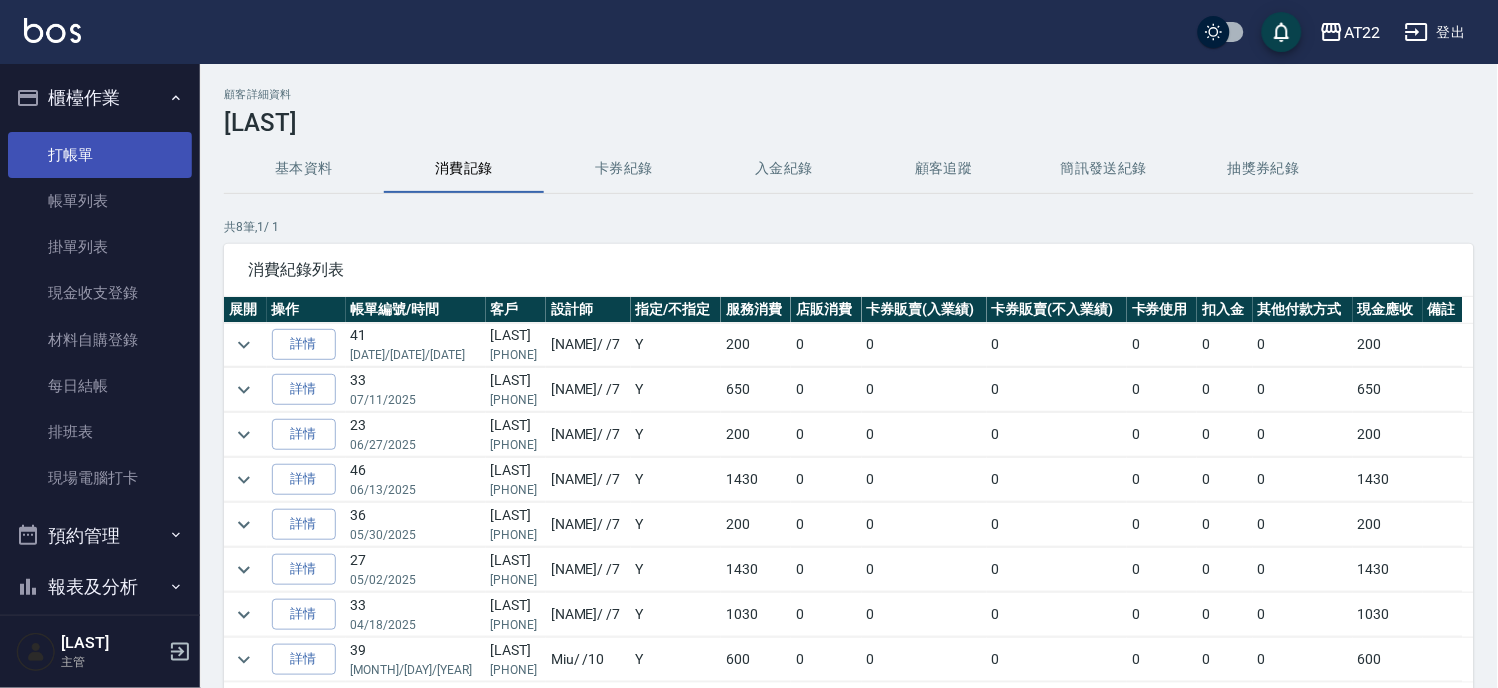drag, startPoint x: 112, startPoint y: 148, endPoint x: 162, endPoint y: 156, distance: 50.635956 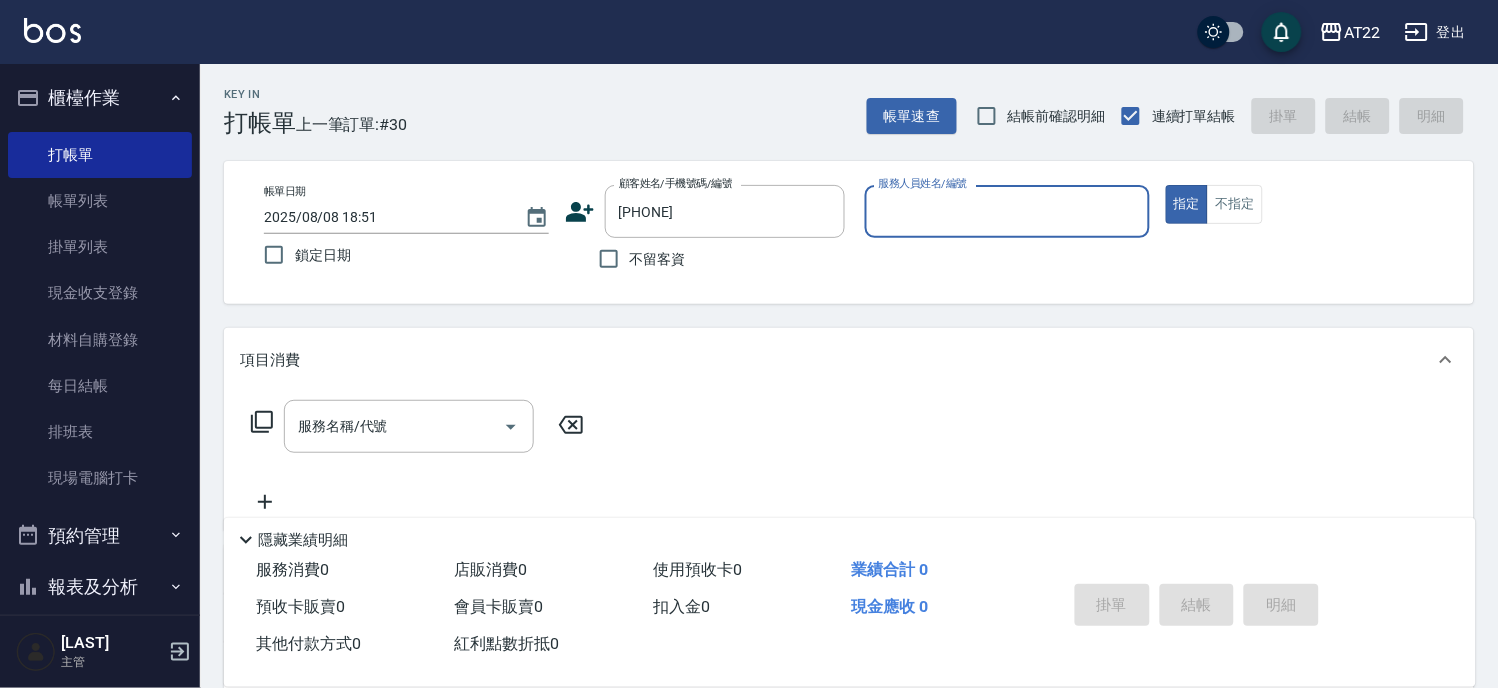 type on "[NAME][AGE].[DATE]/[PHONE]/T86422" 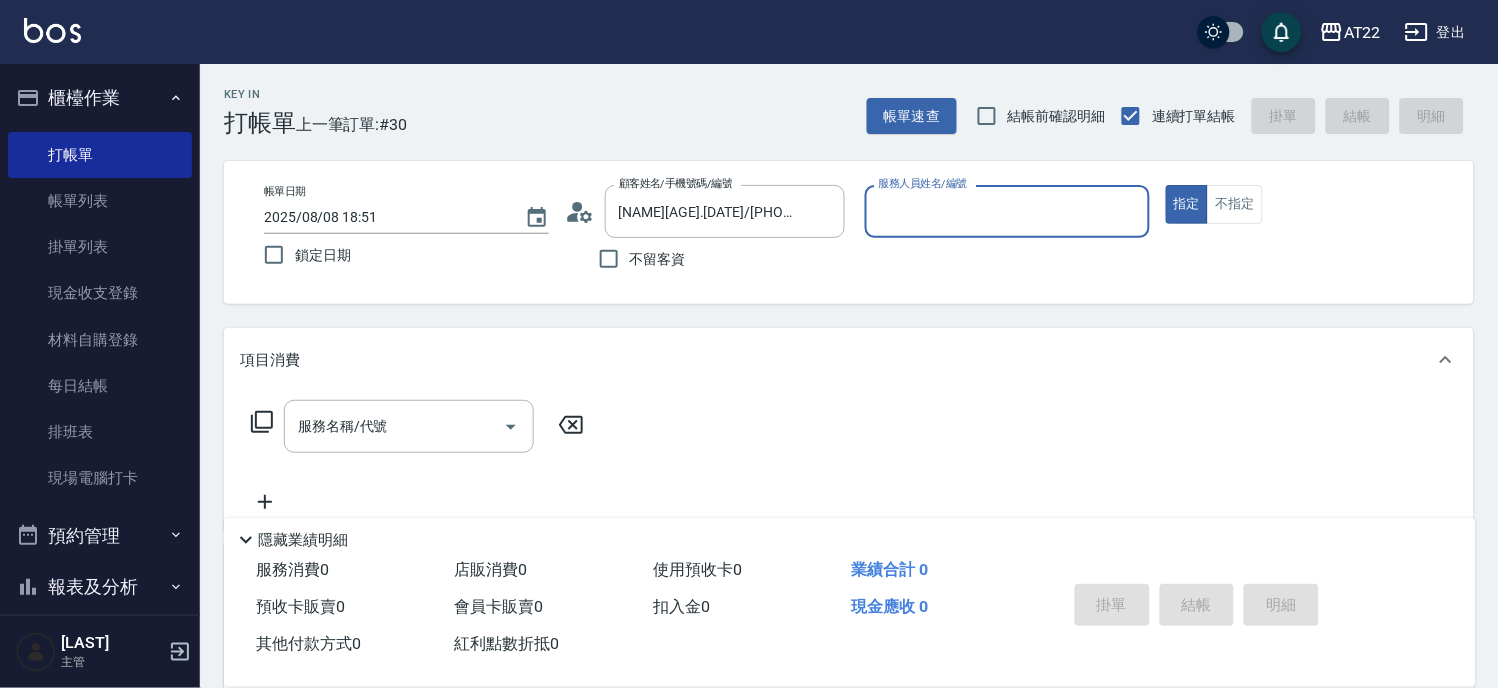 type on "Miko-12" 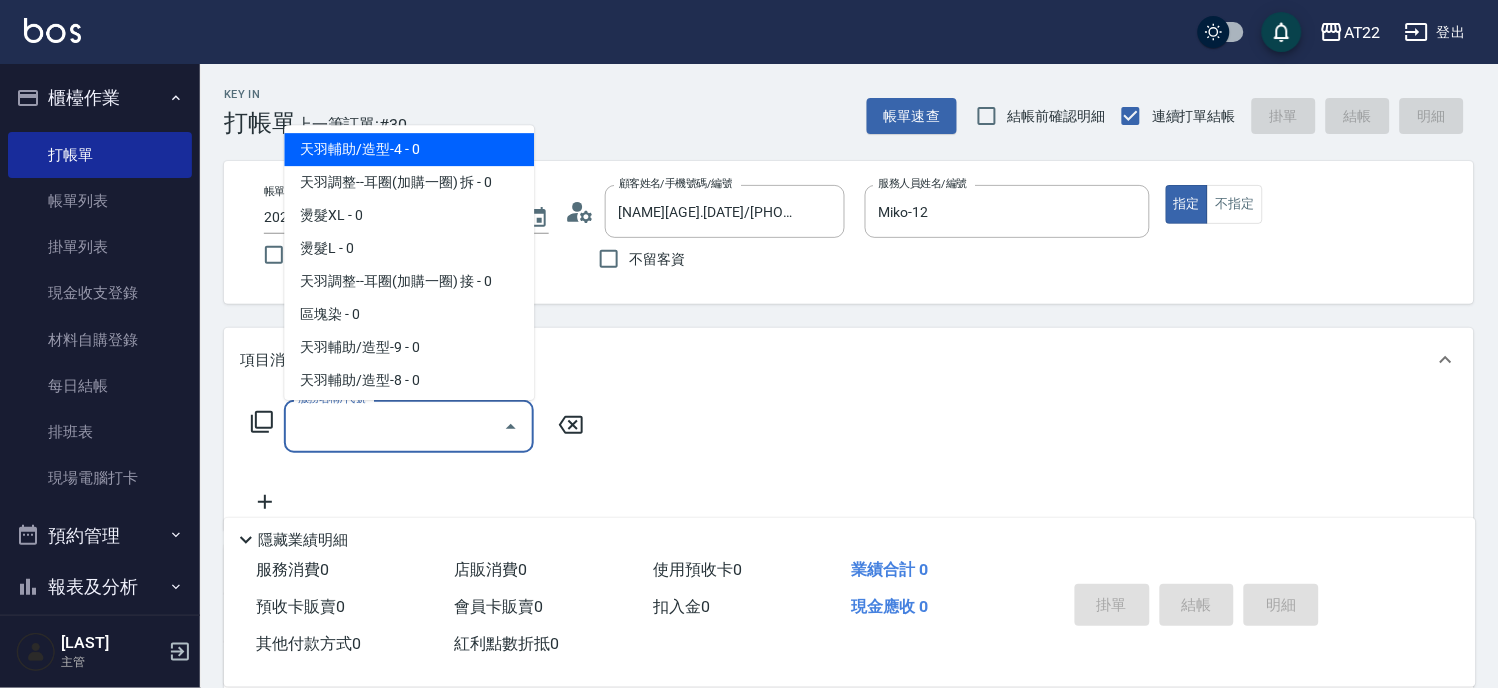 click on "服務名稱/代號" at bounding box center [394, 426] 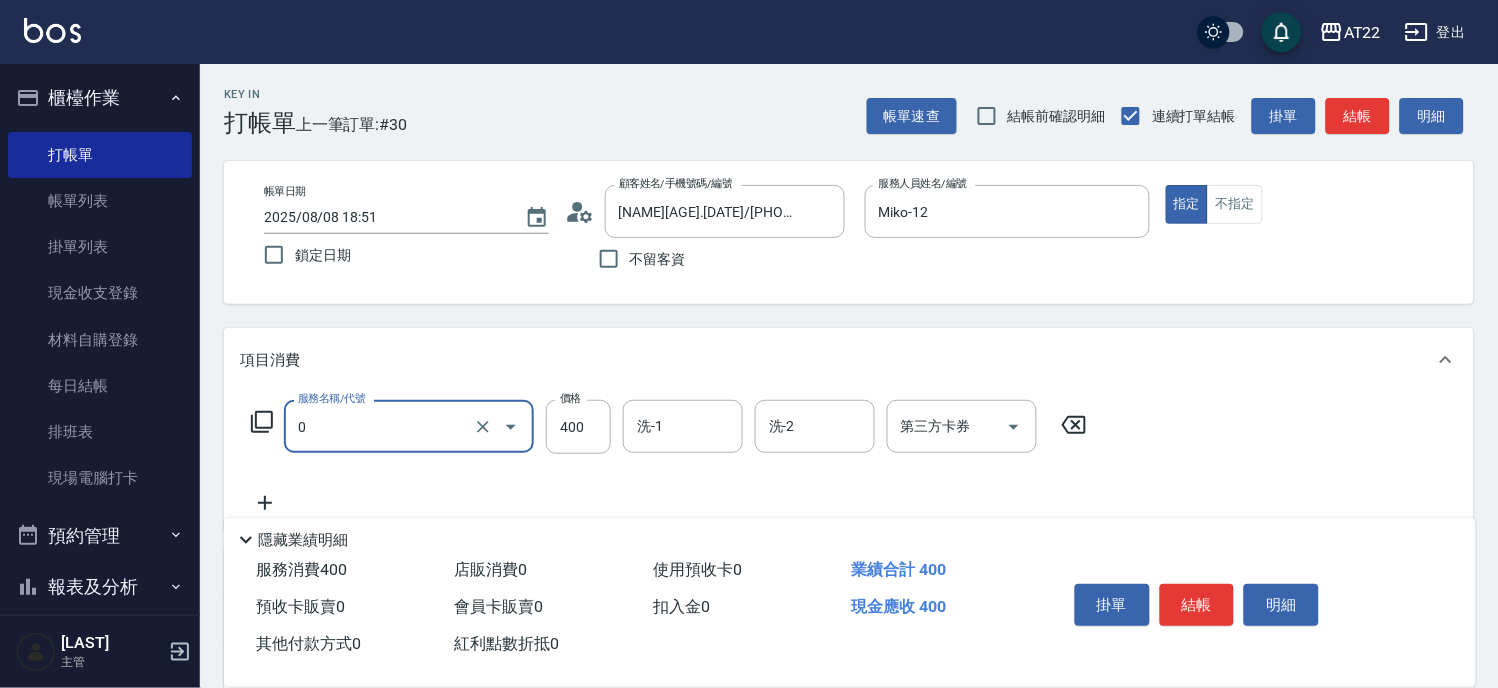 type on "有機洗髮(0)" 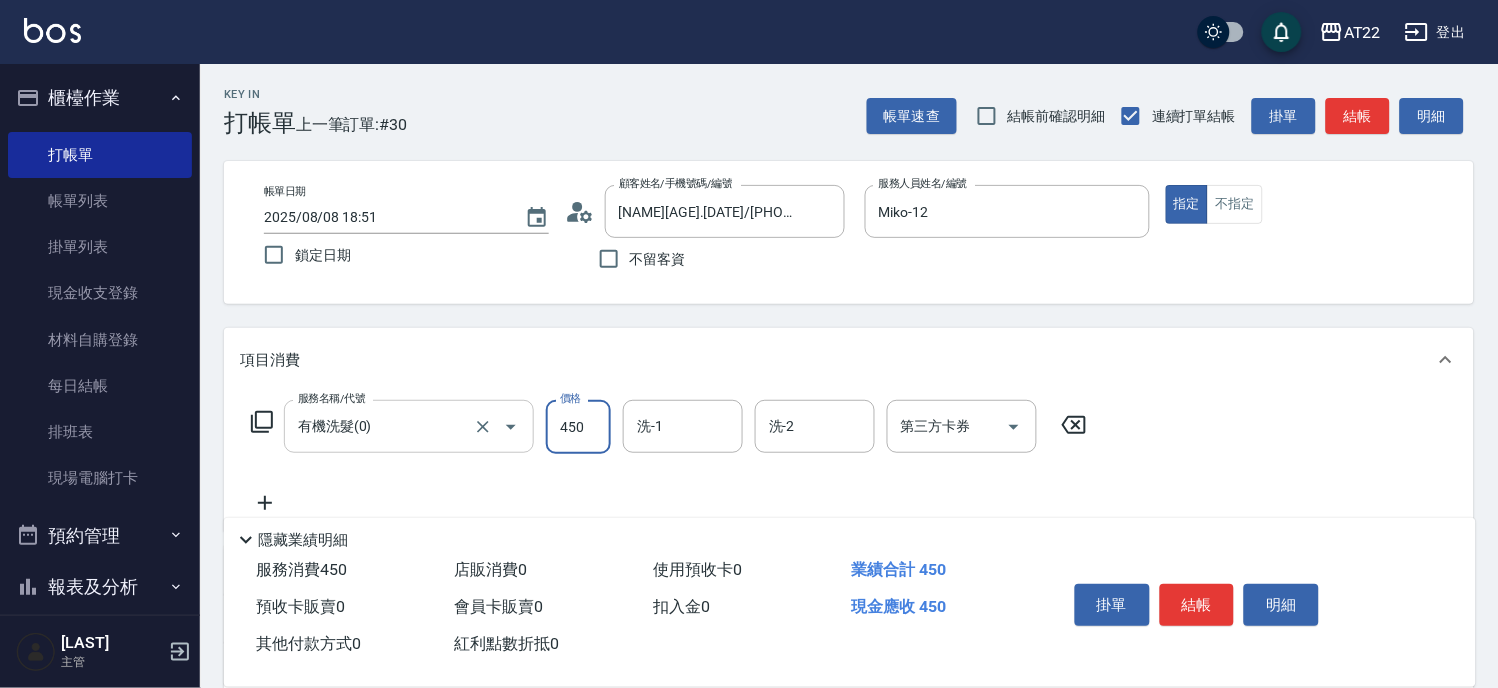 type on "450" 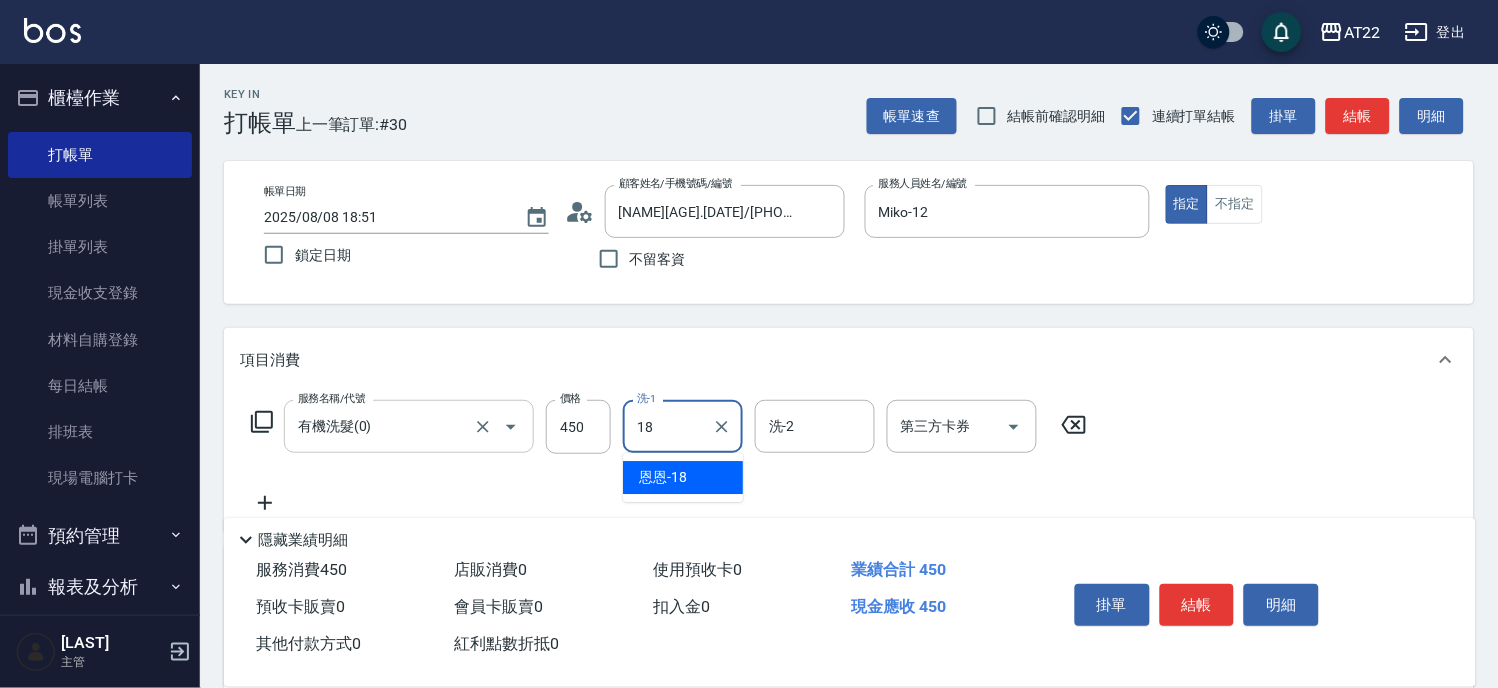 type on "恩恩-18" 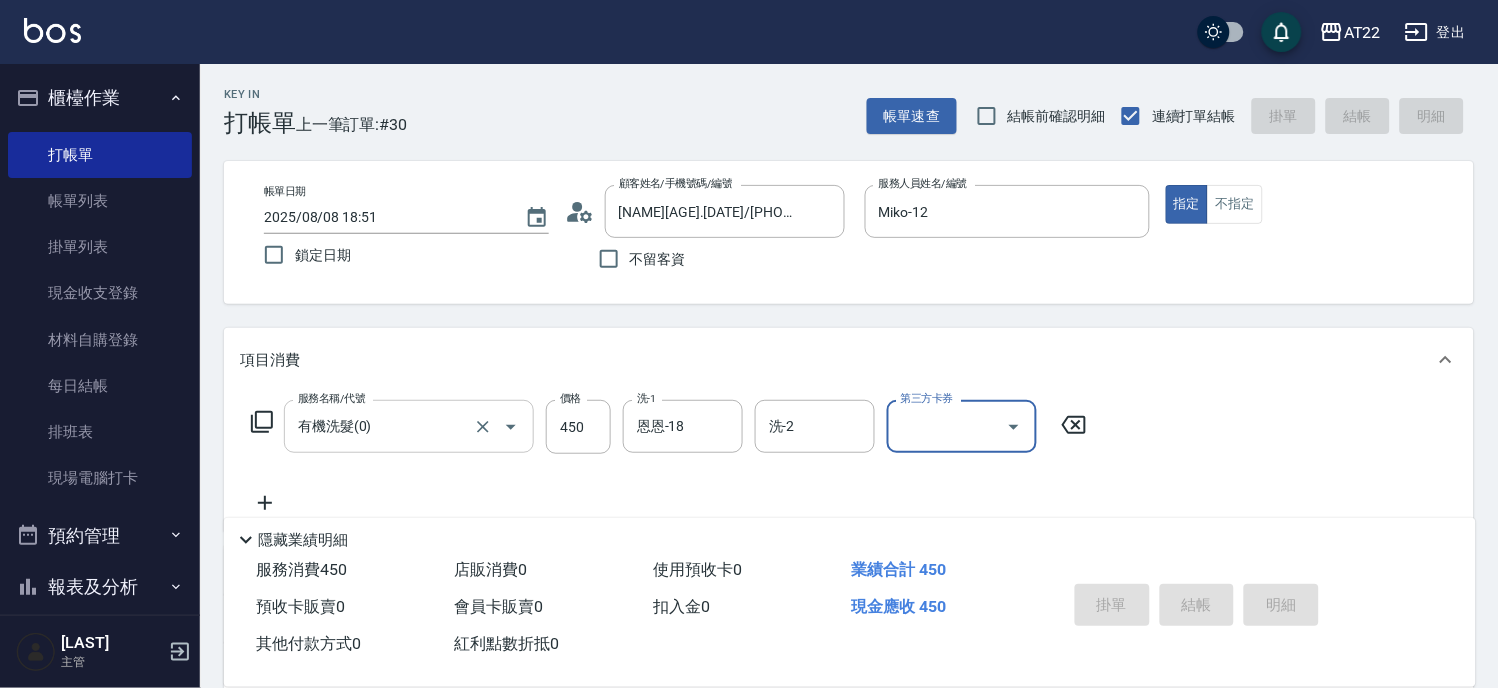 type 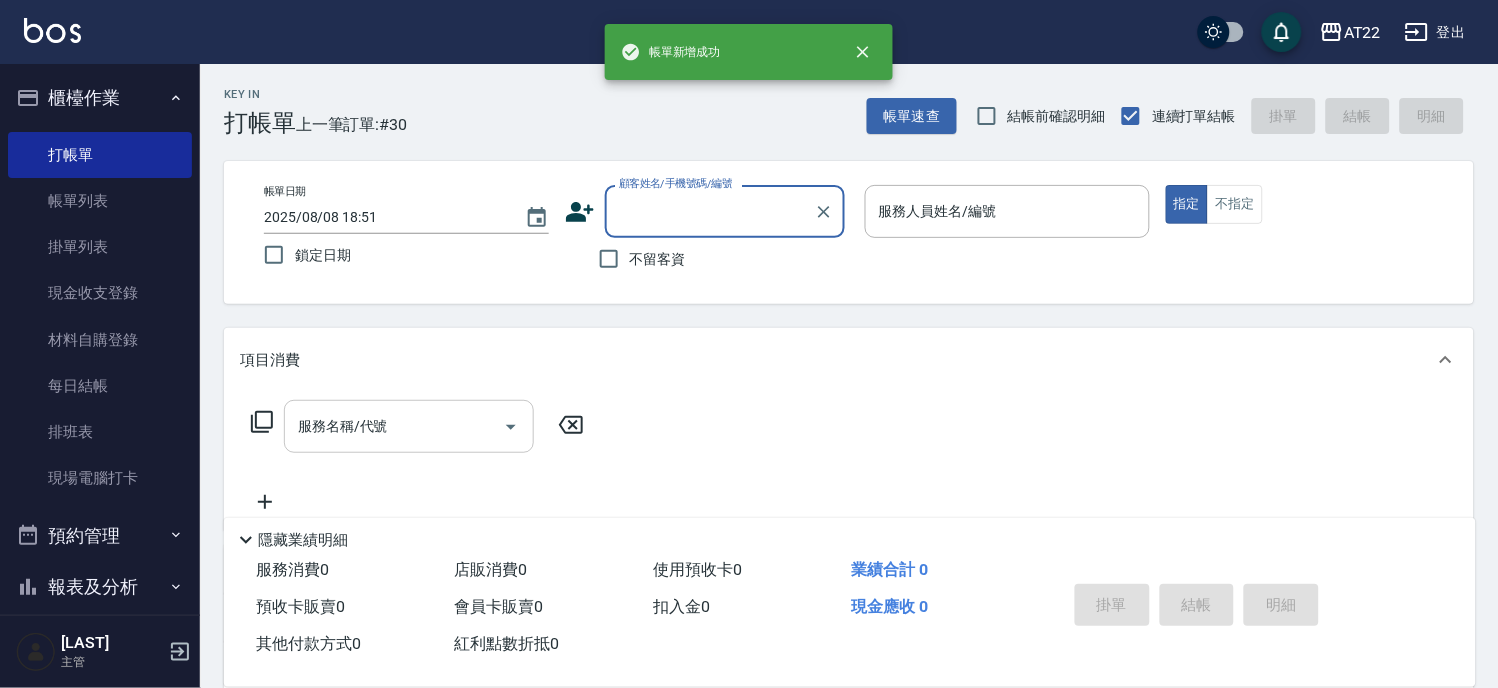 scroll, scrollTop: 0, scrollLeft: 0, axis: both 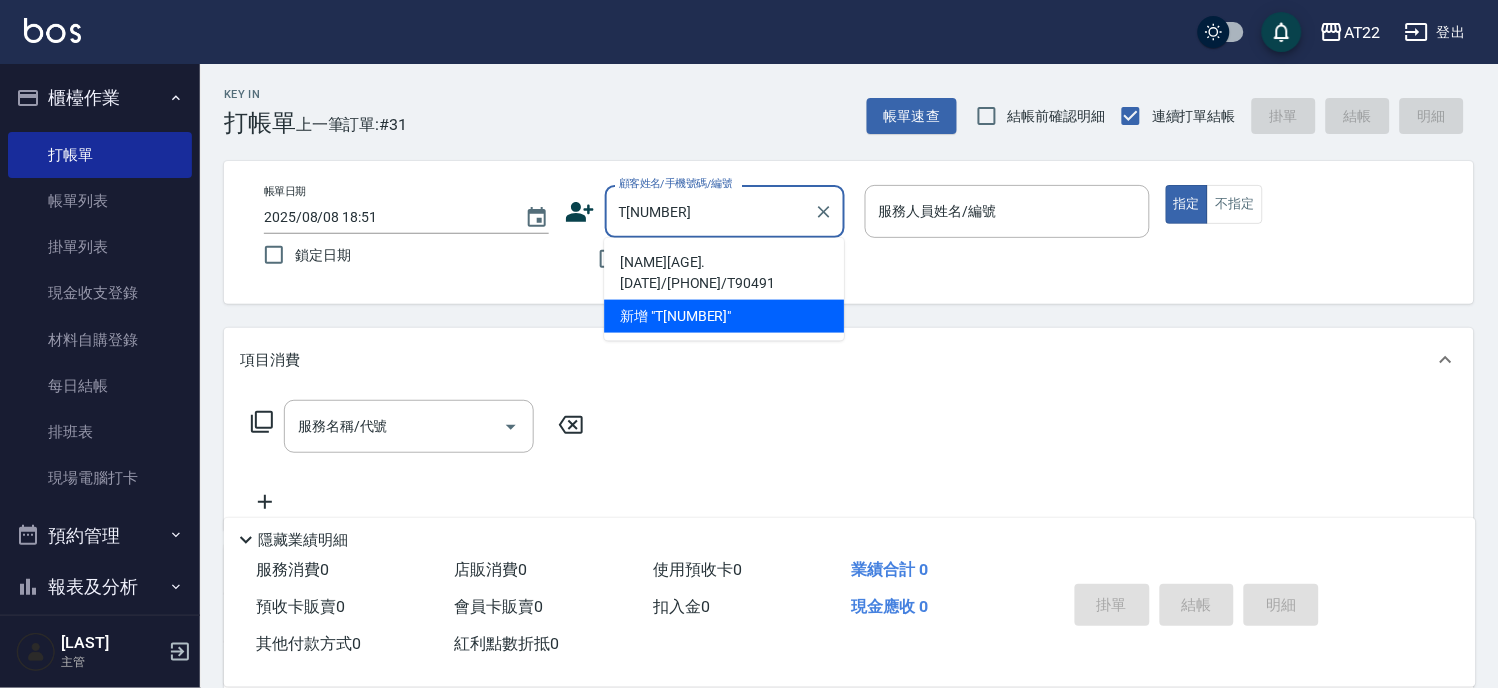 click on "[NAME][AGE].[DATE]/[PHONE]/T90491" at bounding box center (724, 273) 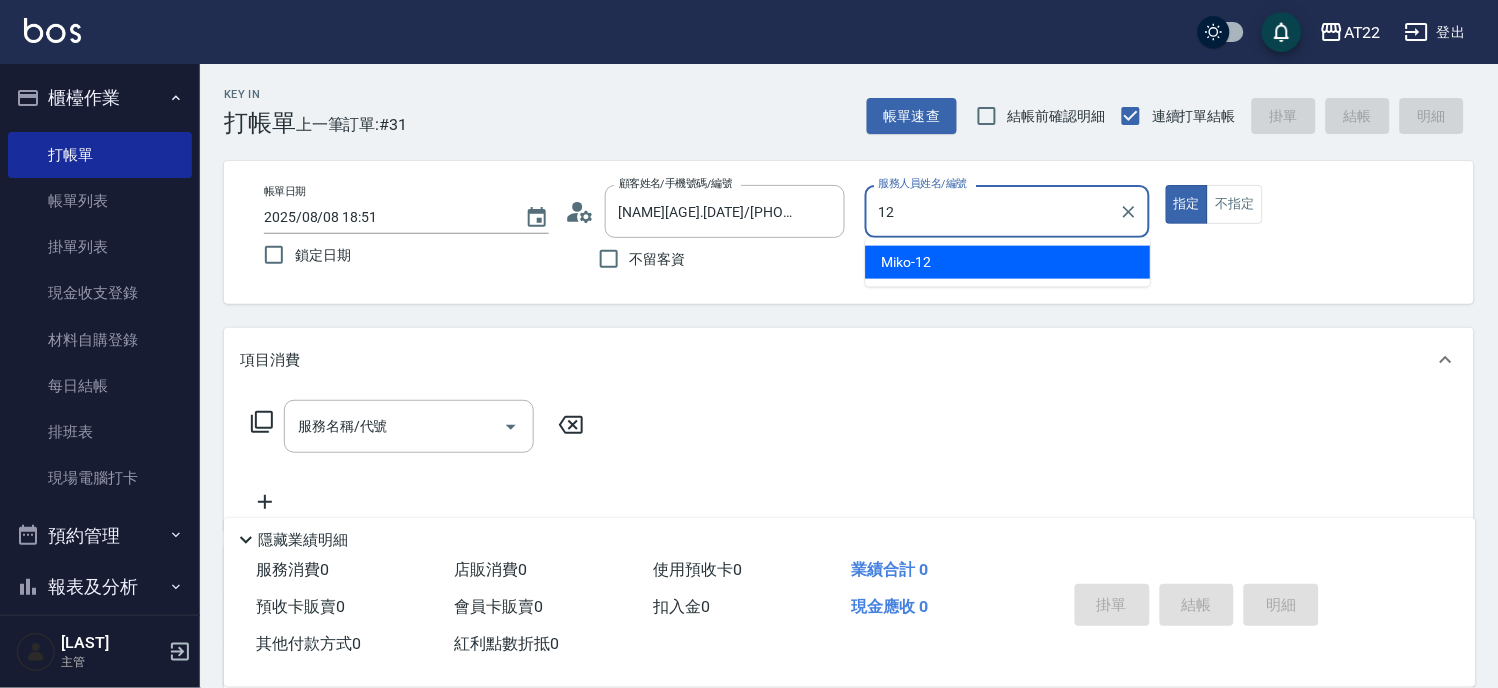 type on "Miko-12" 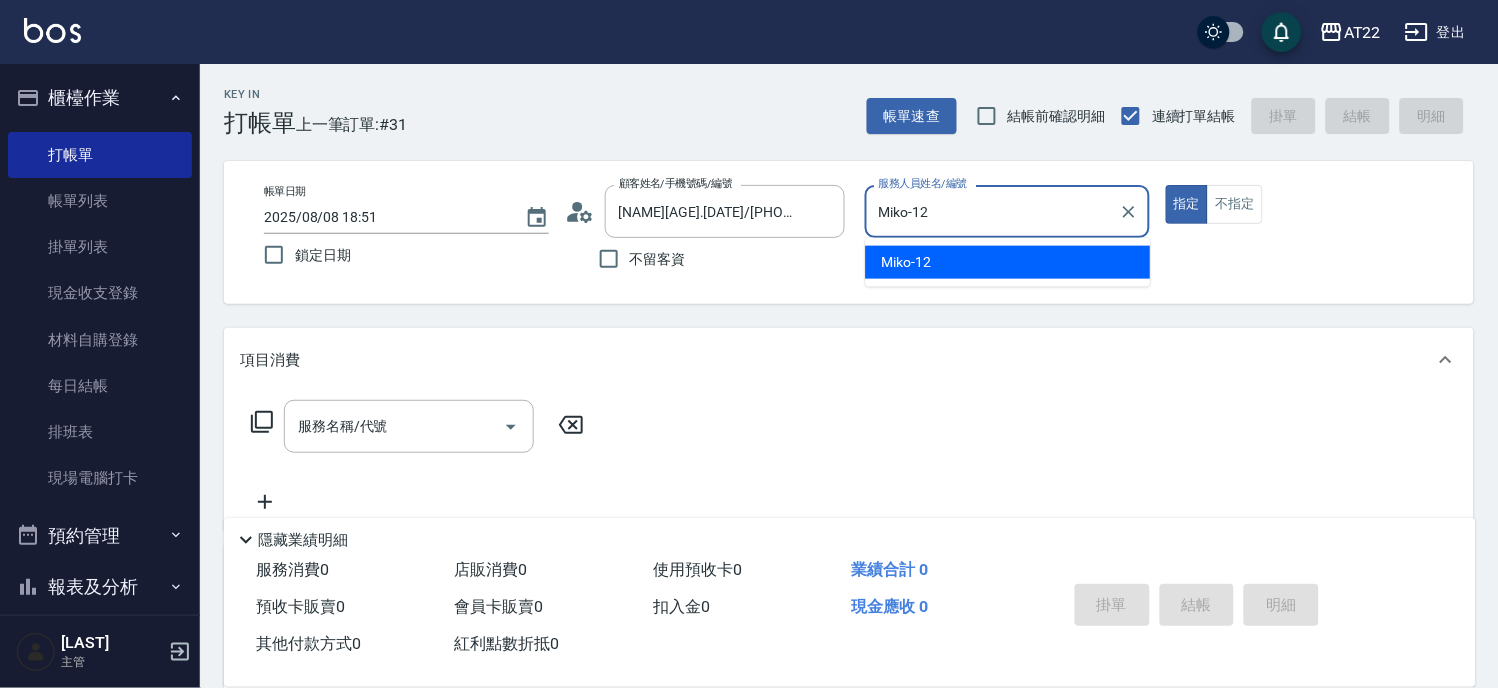 type on "true" 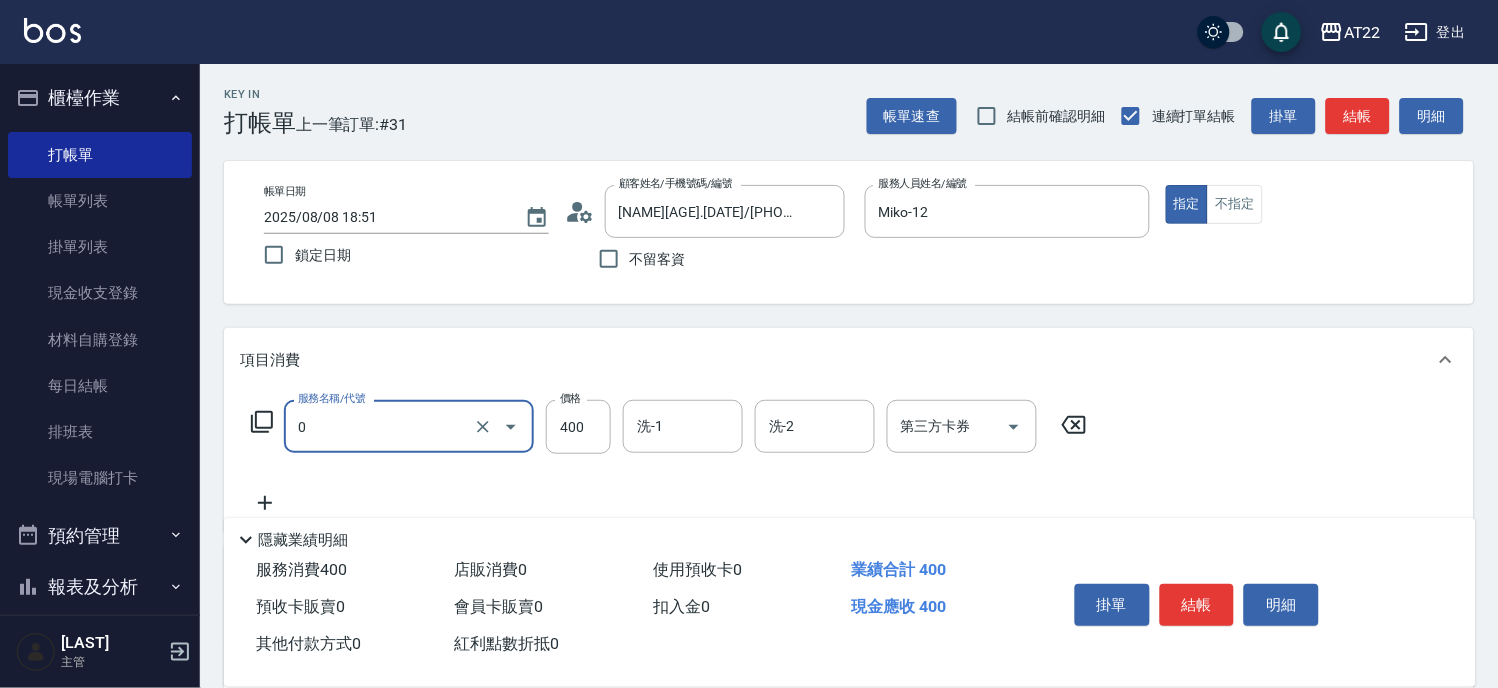 type on "有機洗髮(0)" 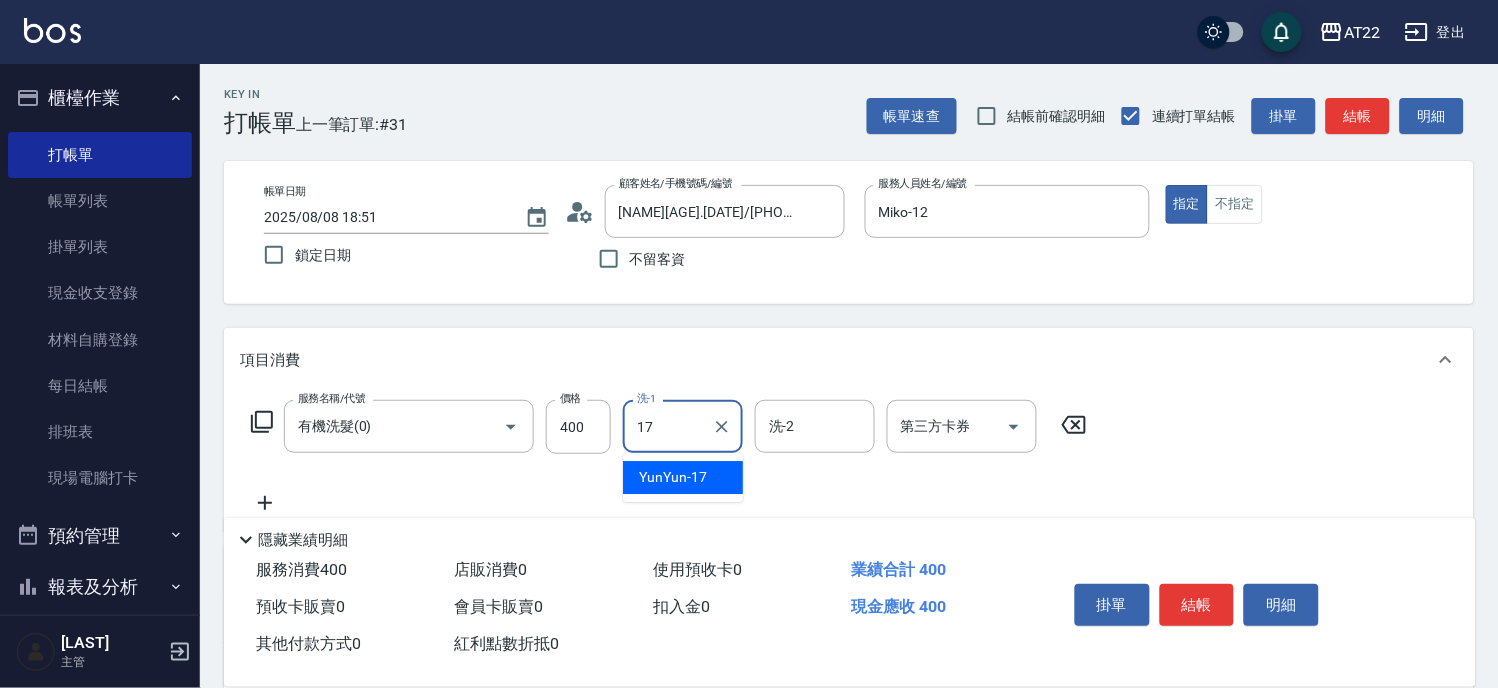 type on "YunYun-17" 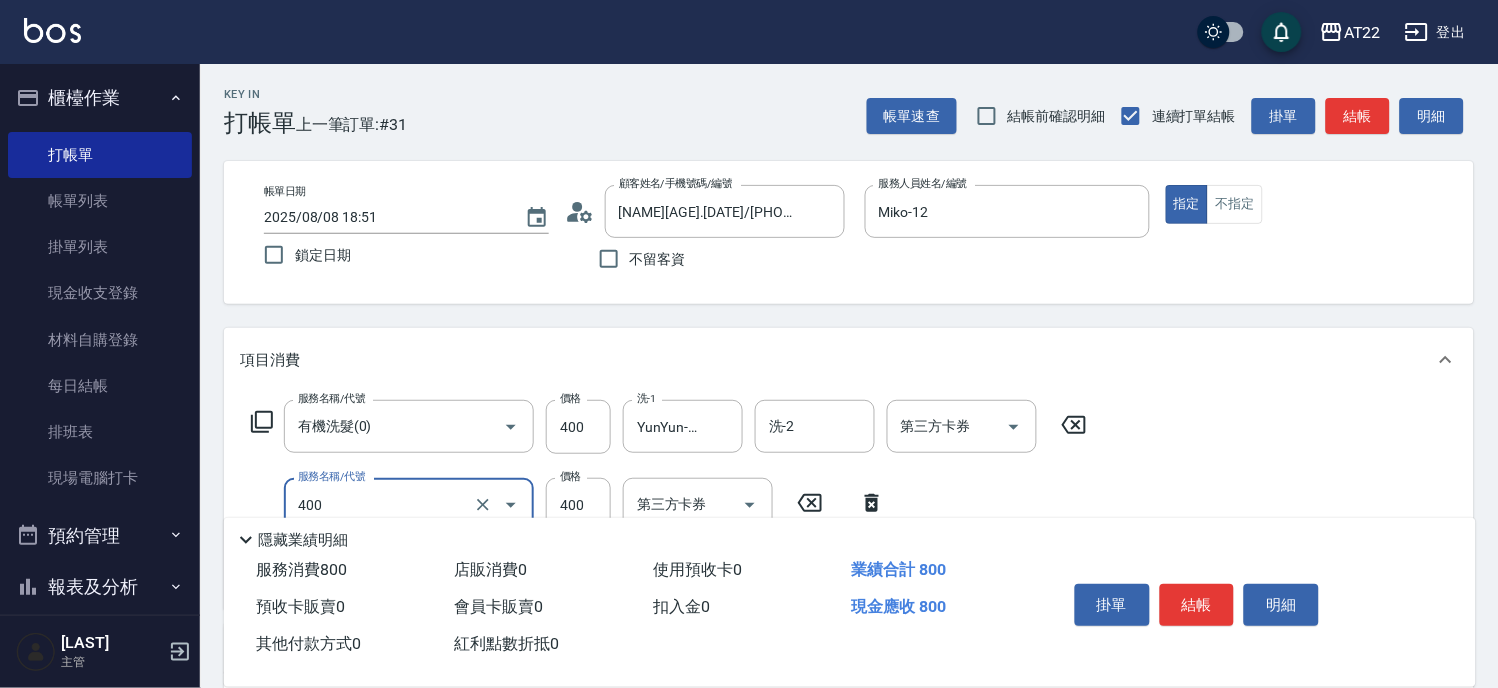 type on "剪髮(400)" 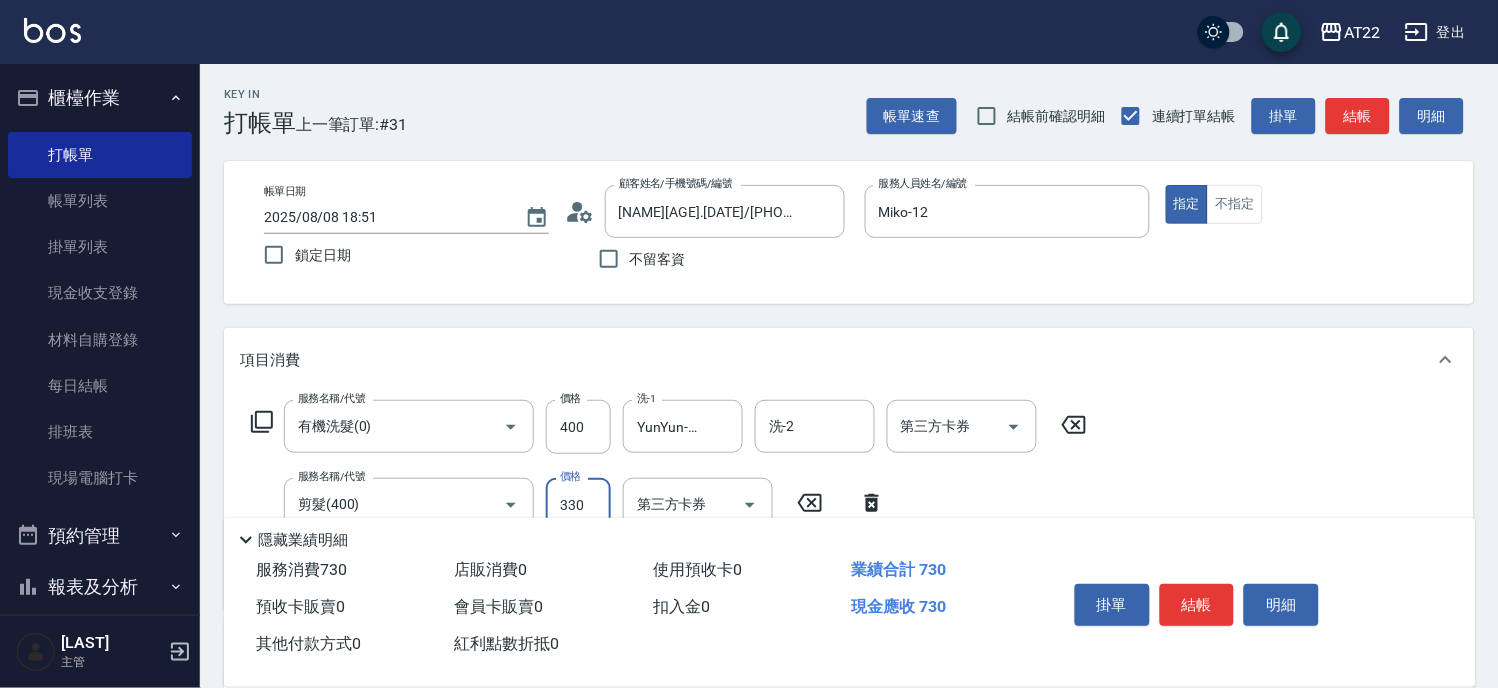 type on "330" 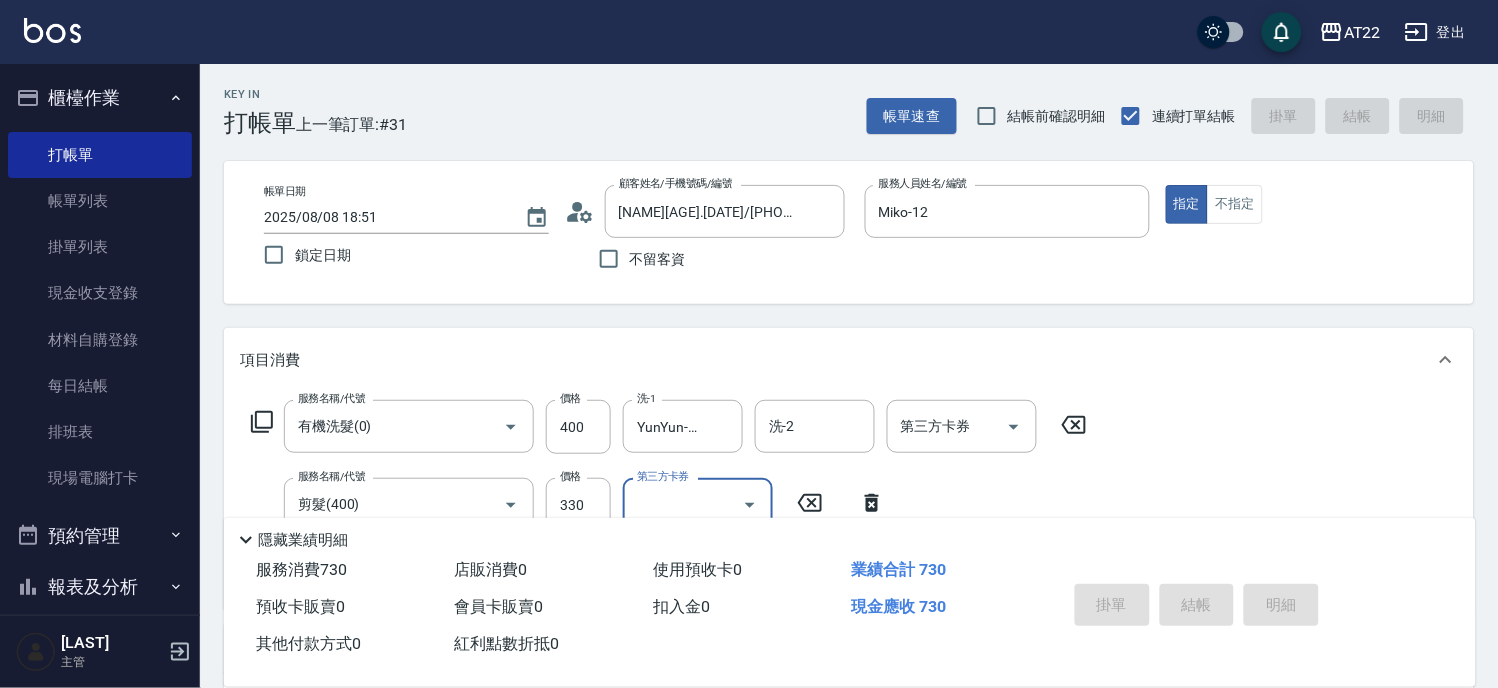 type on "[DATE]/[DATE]/[DATE] [TIME]" 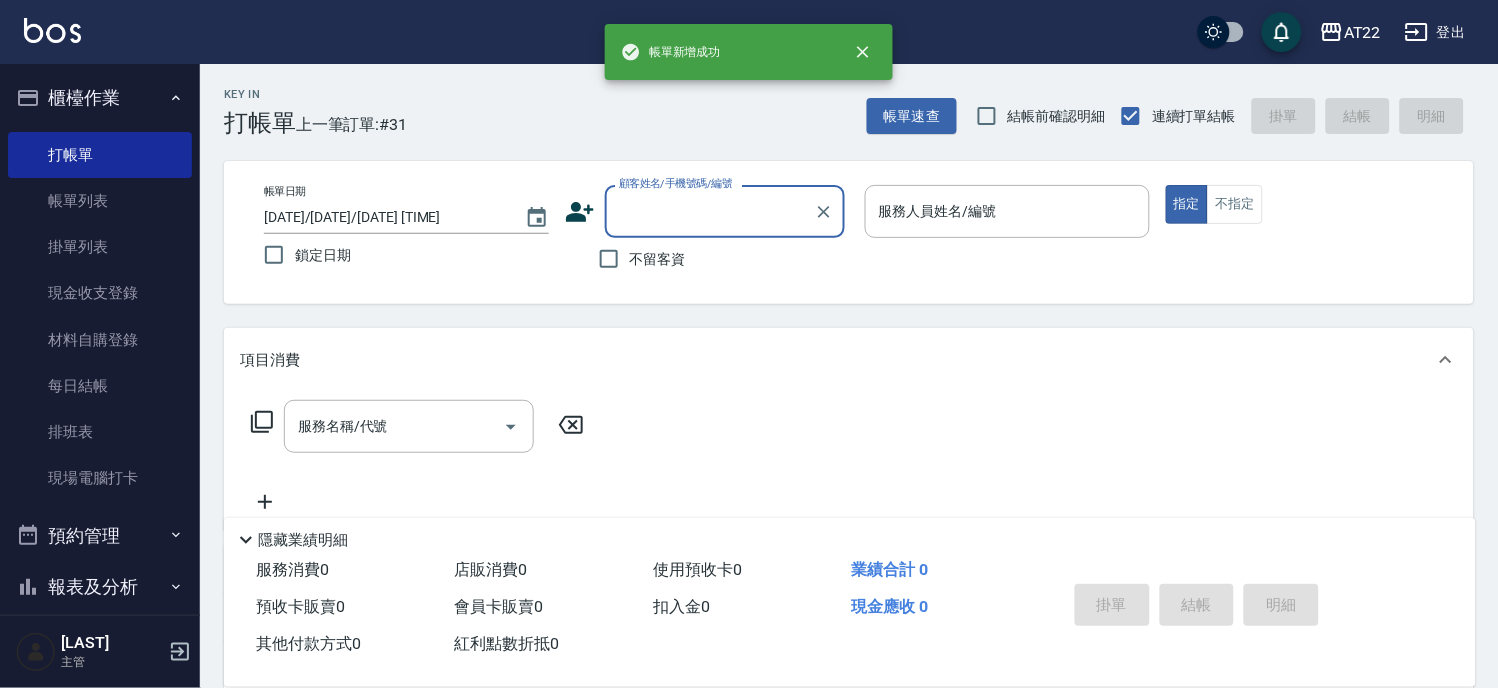 scroll, scrollTop: 0, scrollLeft: 0, axis: both 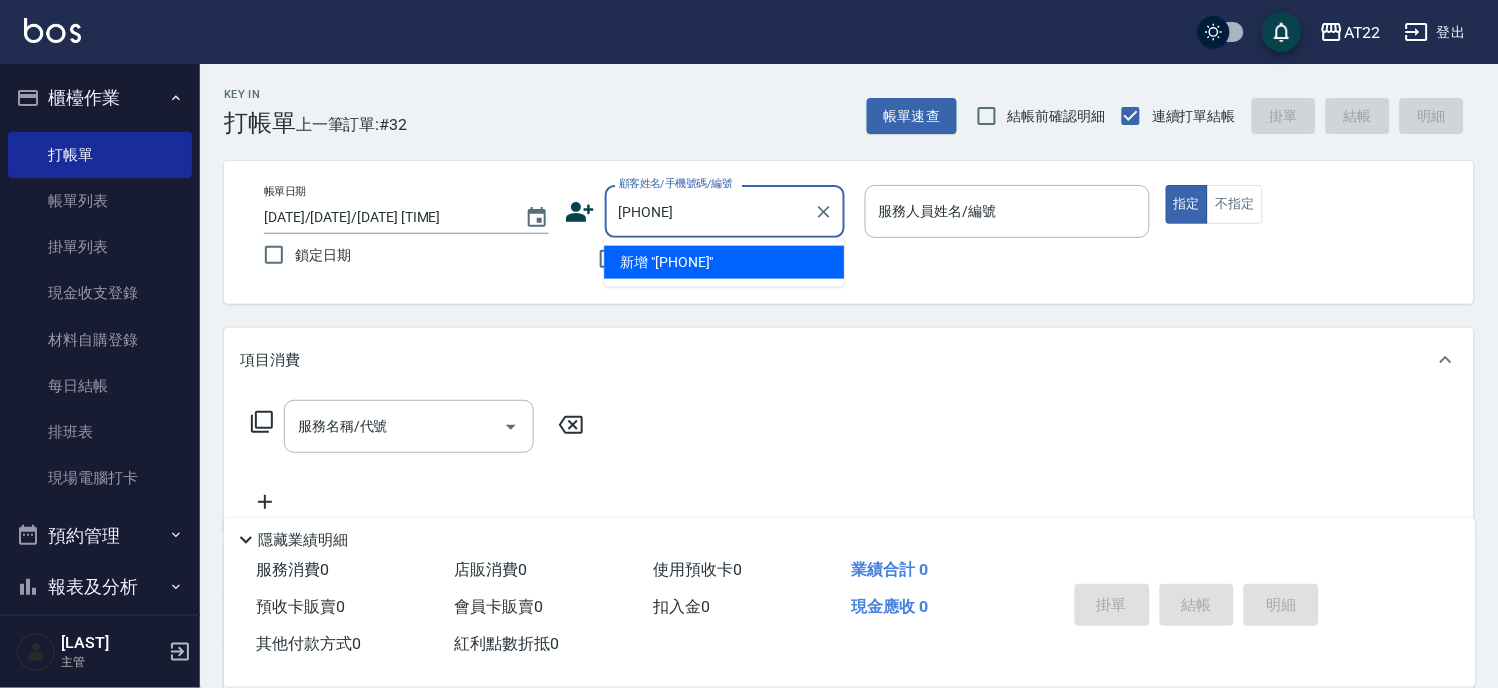 click on "新增 "[PHONE]"" at bounding box center (724, 262) 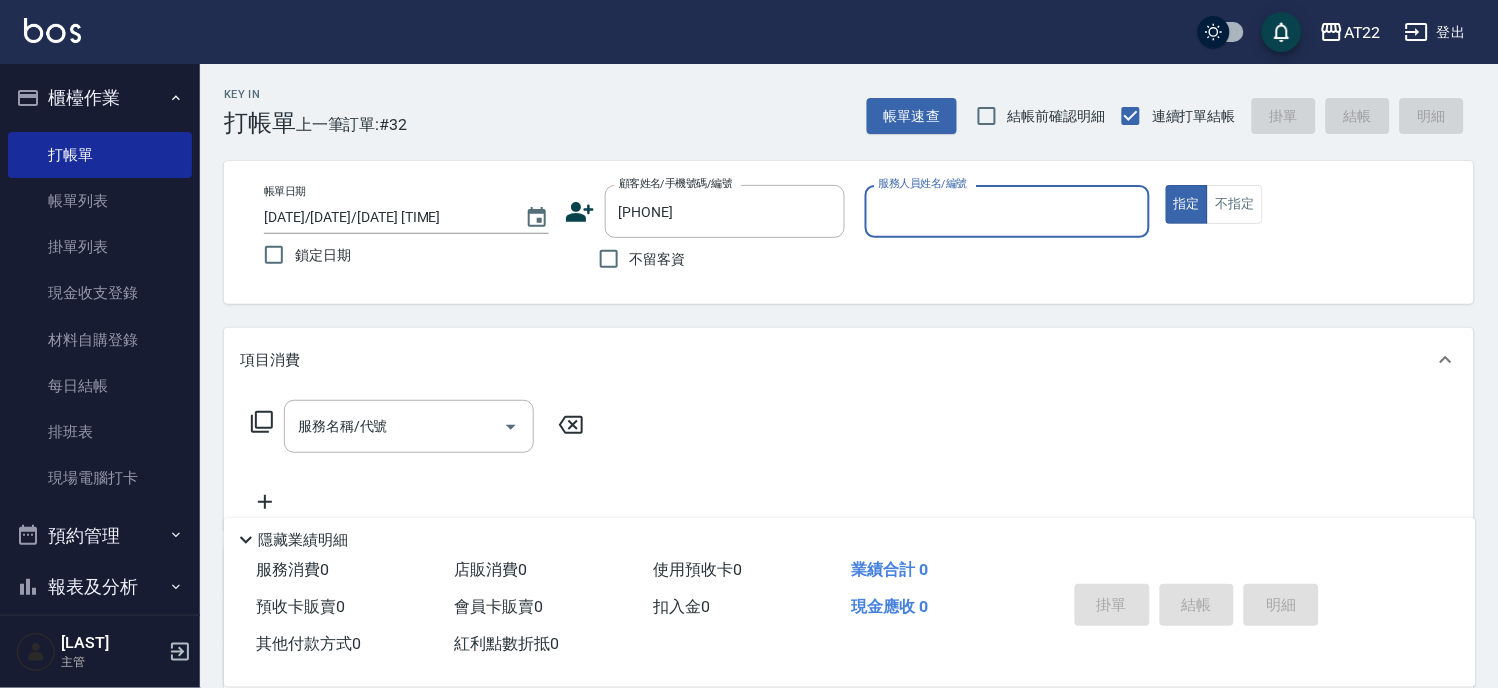 click 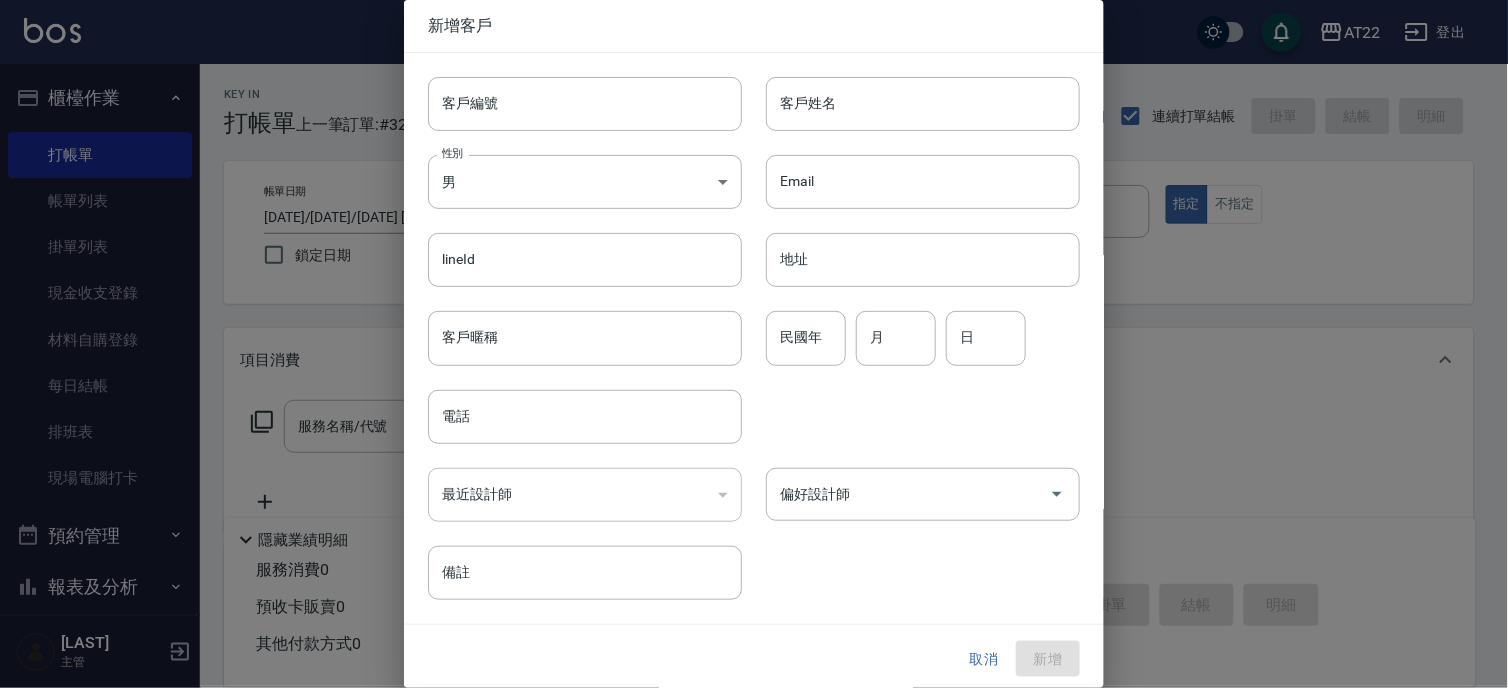 type on "[PHONE]" 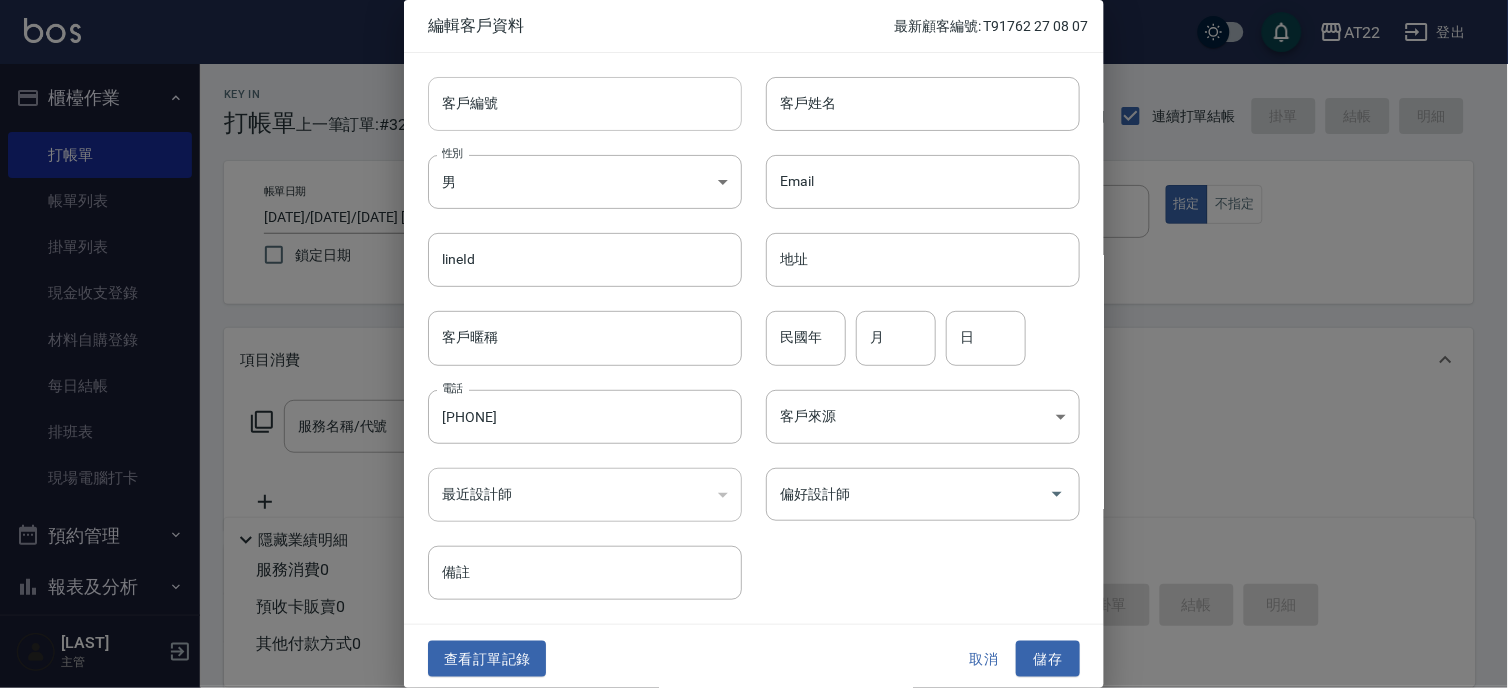 click on "客戶編號" at bounding box center (585, 104) 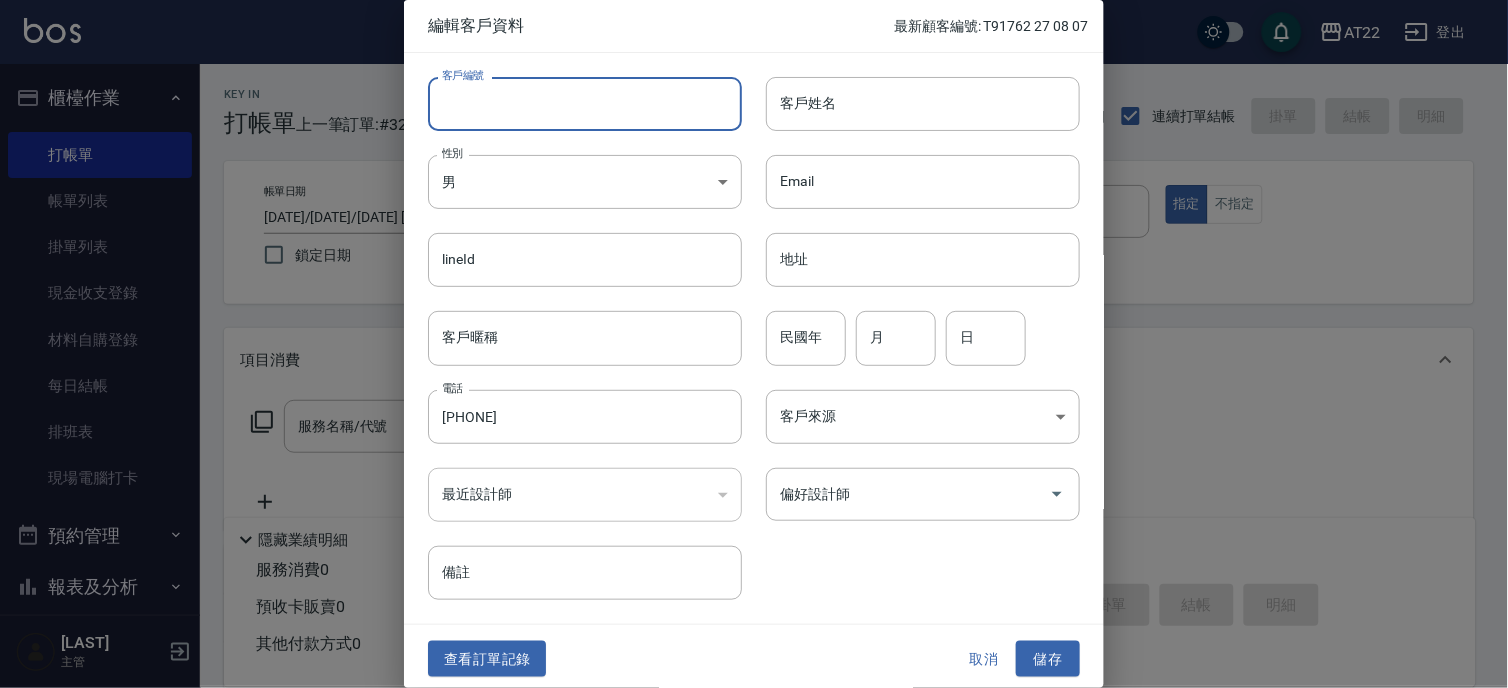 type on "ㄨ" 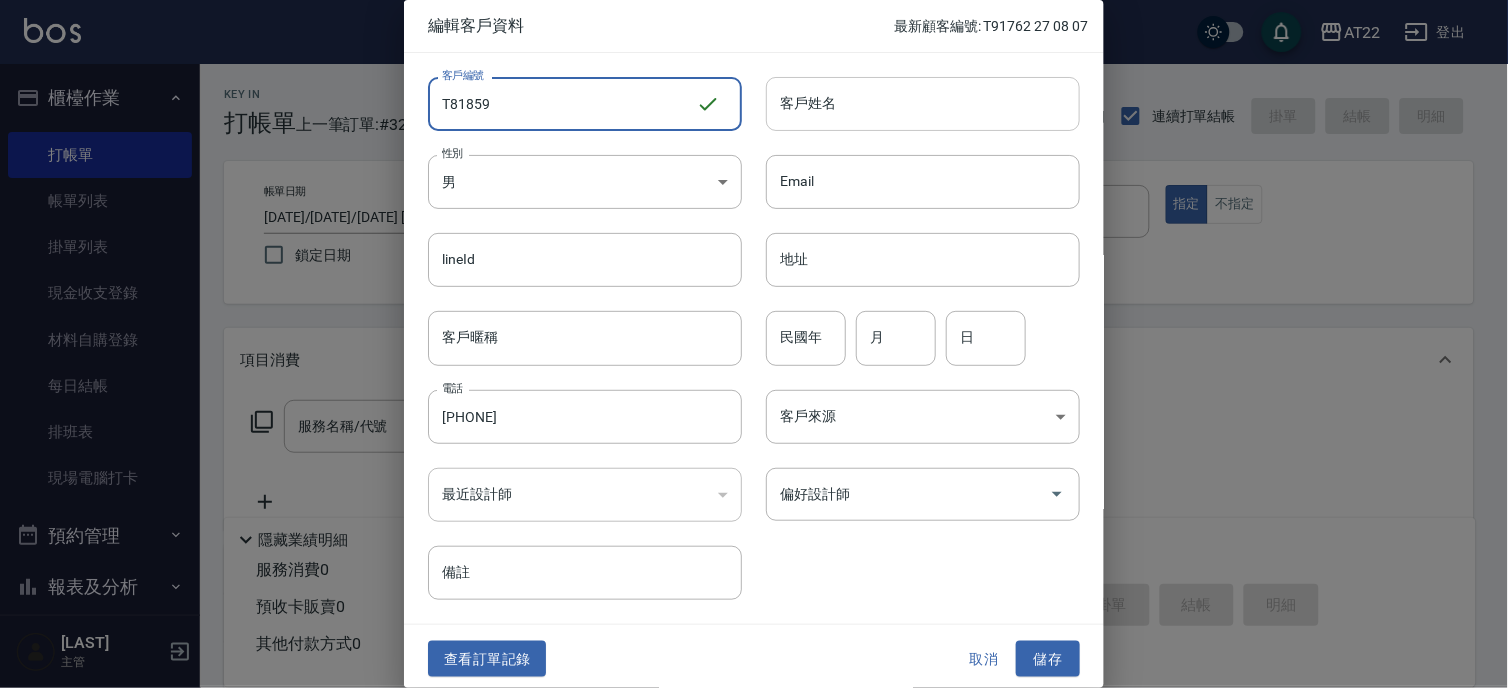 type on "T81859" 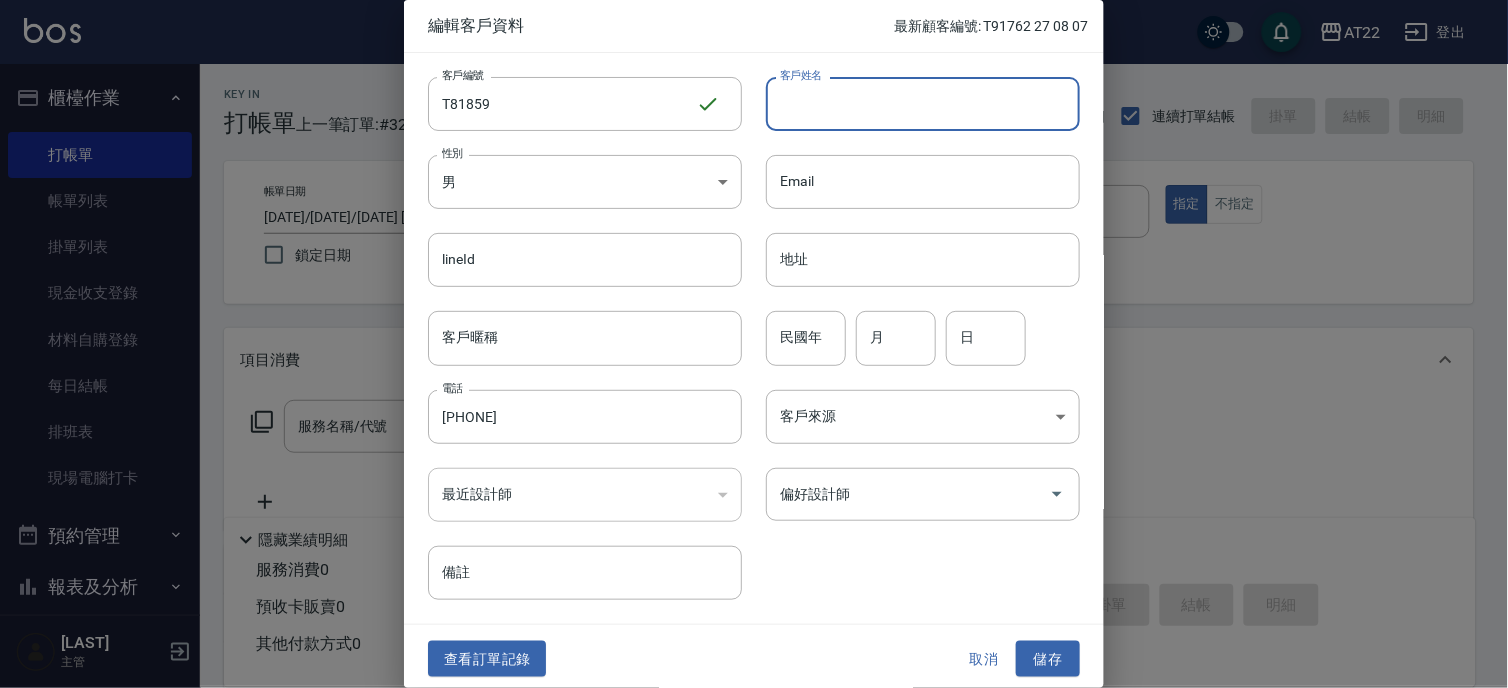 click on "客戶姓名" at bounding box center (923, 104) 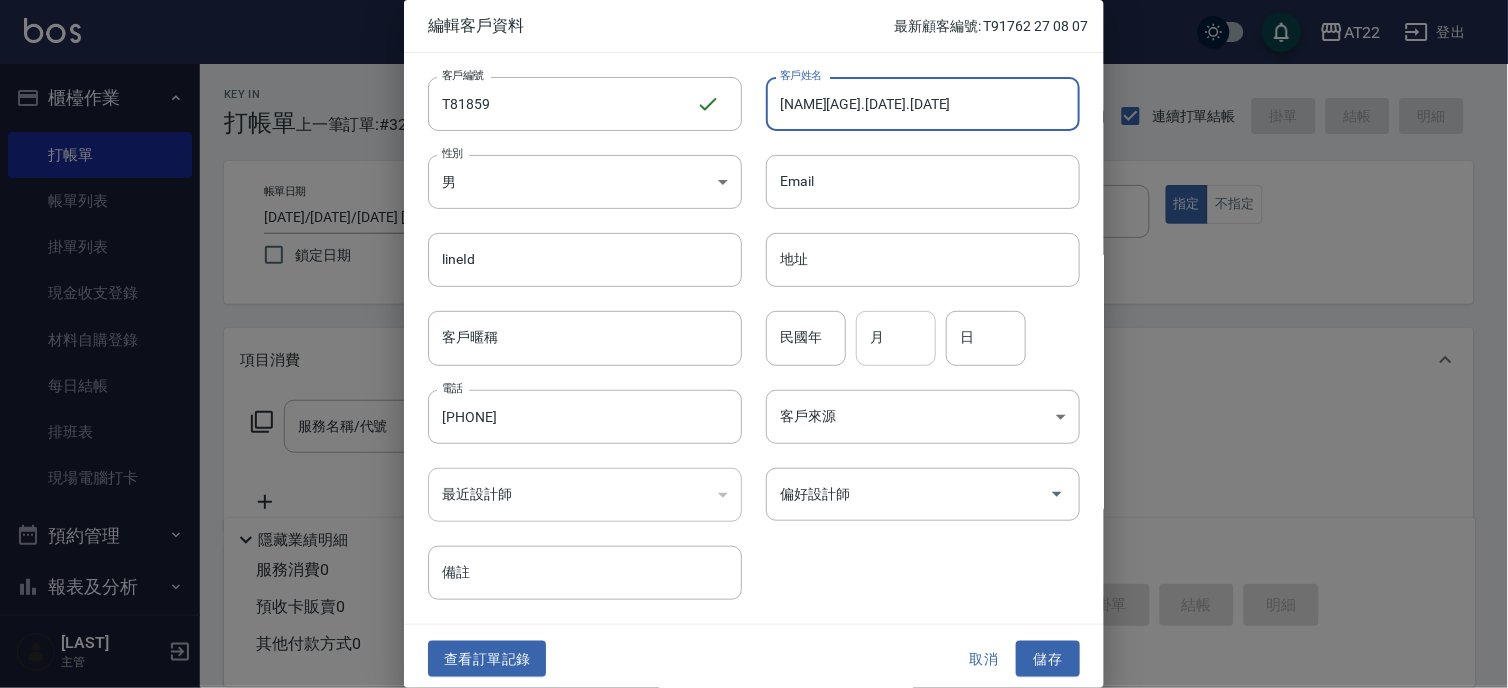type on "[NAME][AGE].[DATE].[DATE]" 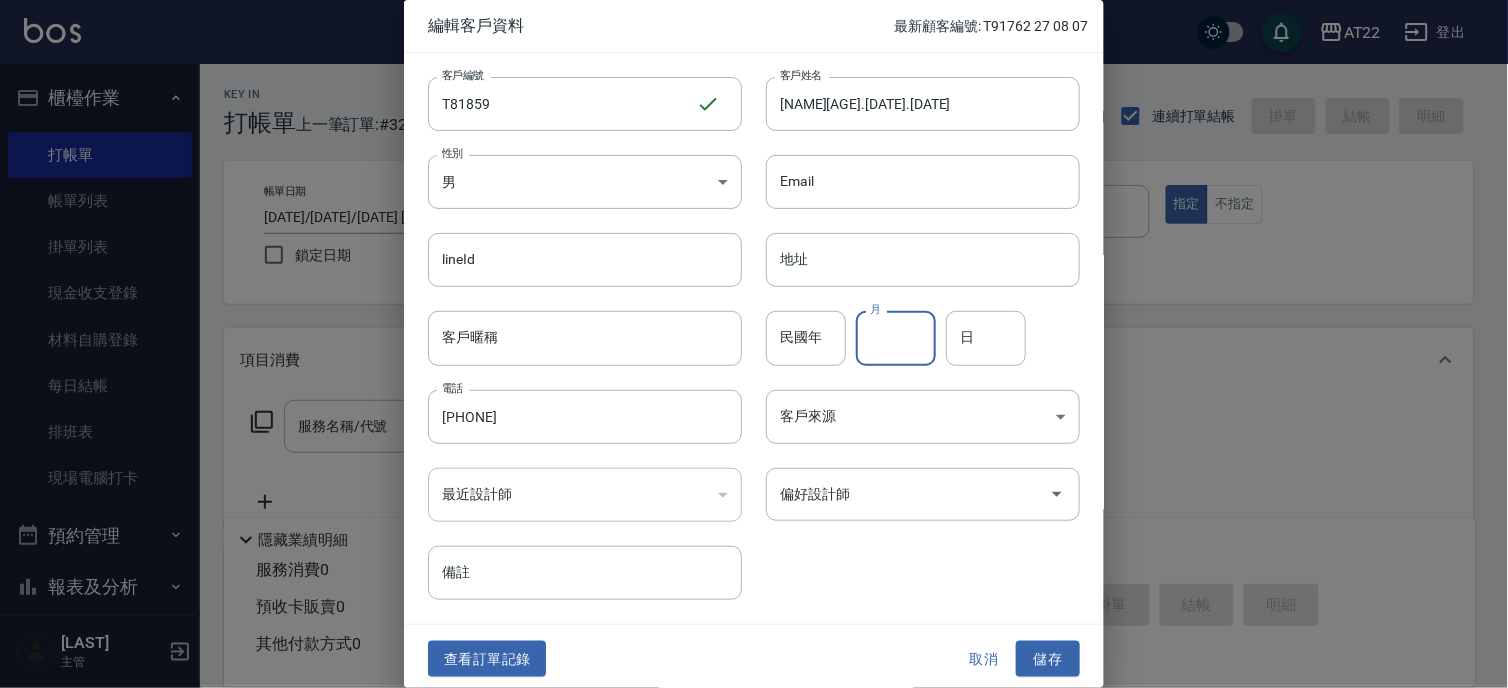 click on "月" at bounding box center (896, 338) 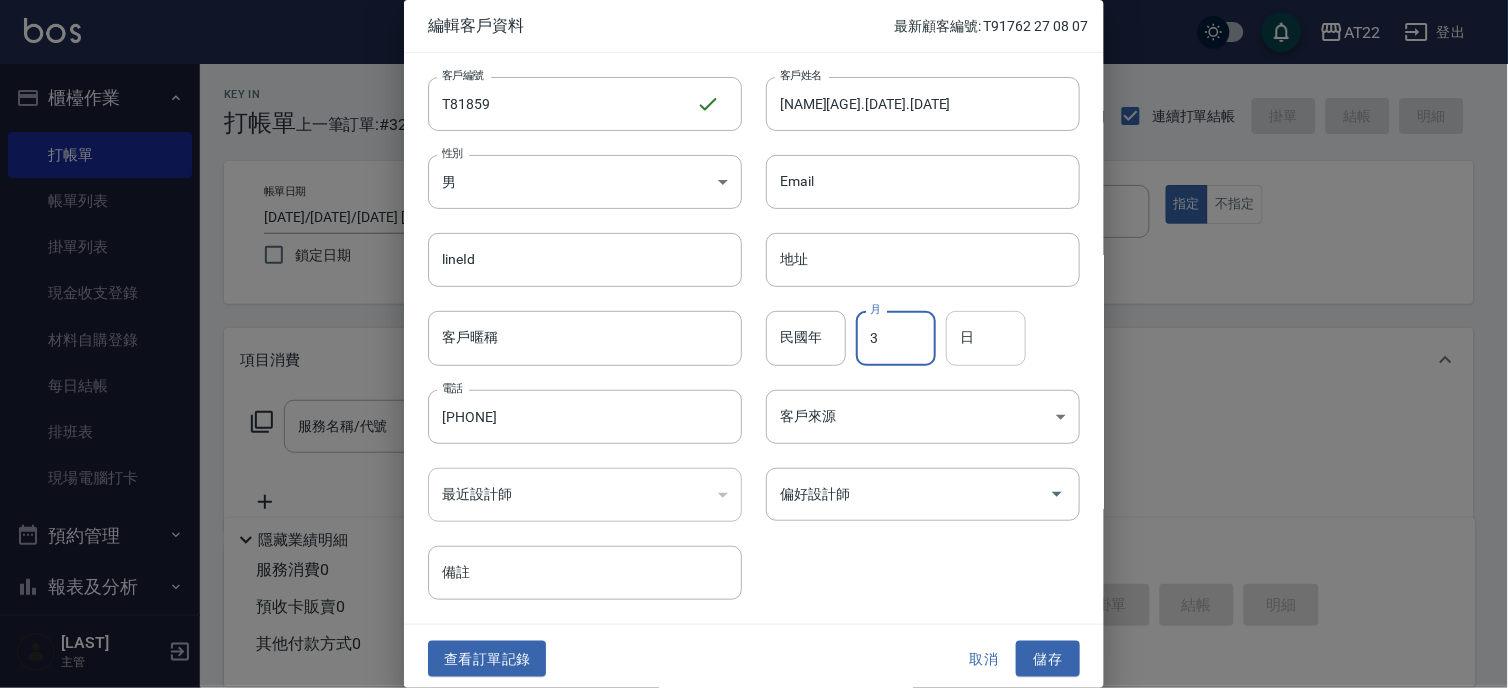 type on "3" 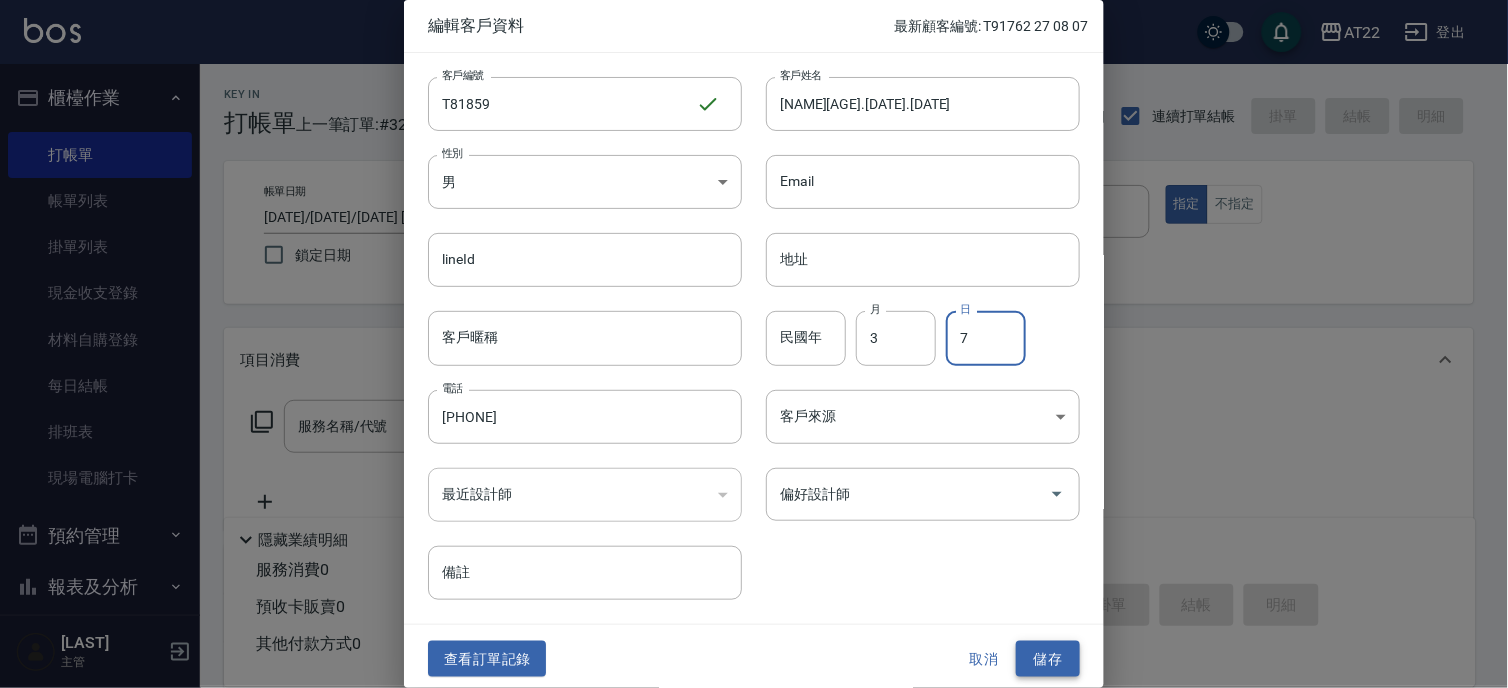 type on "7" 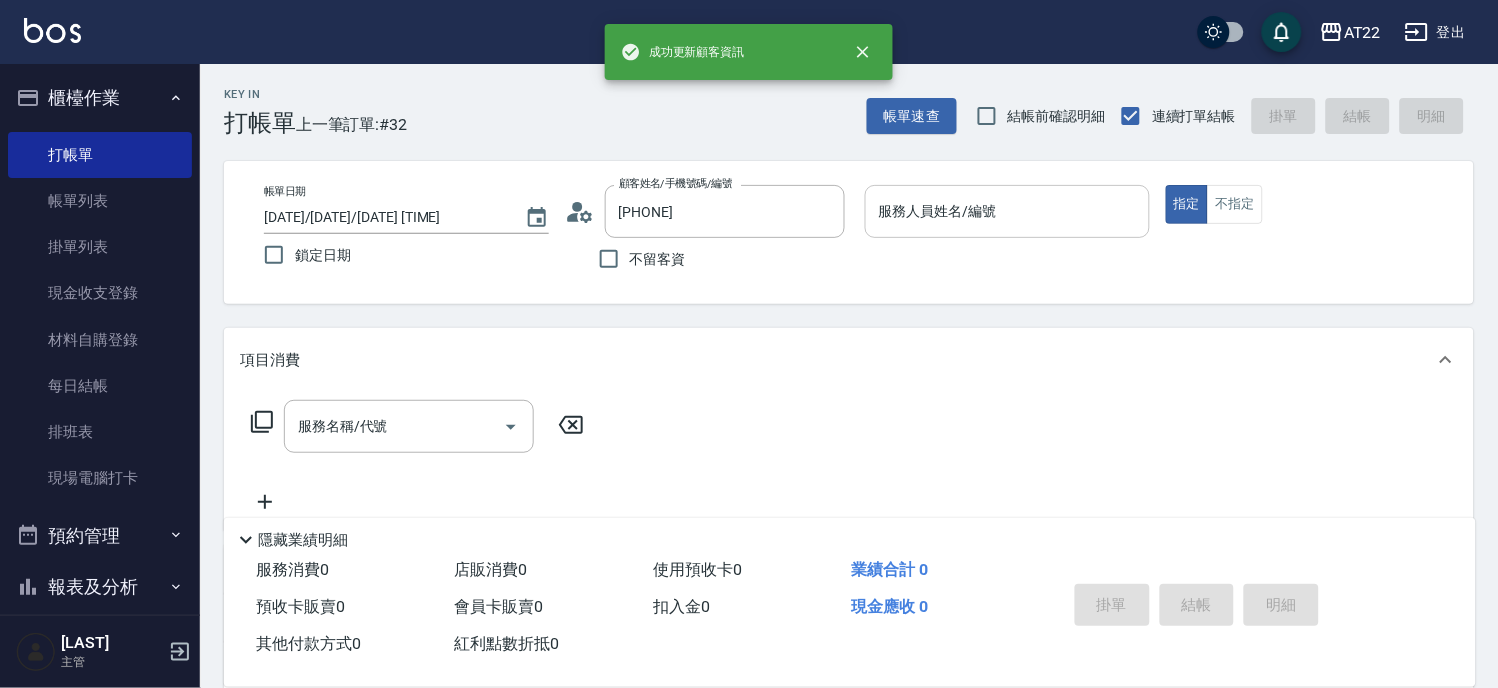 click on "服務人員姓名/編號" at bounding box center (1007, 211) 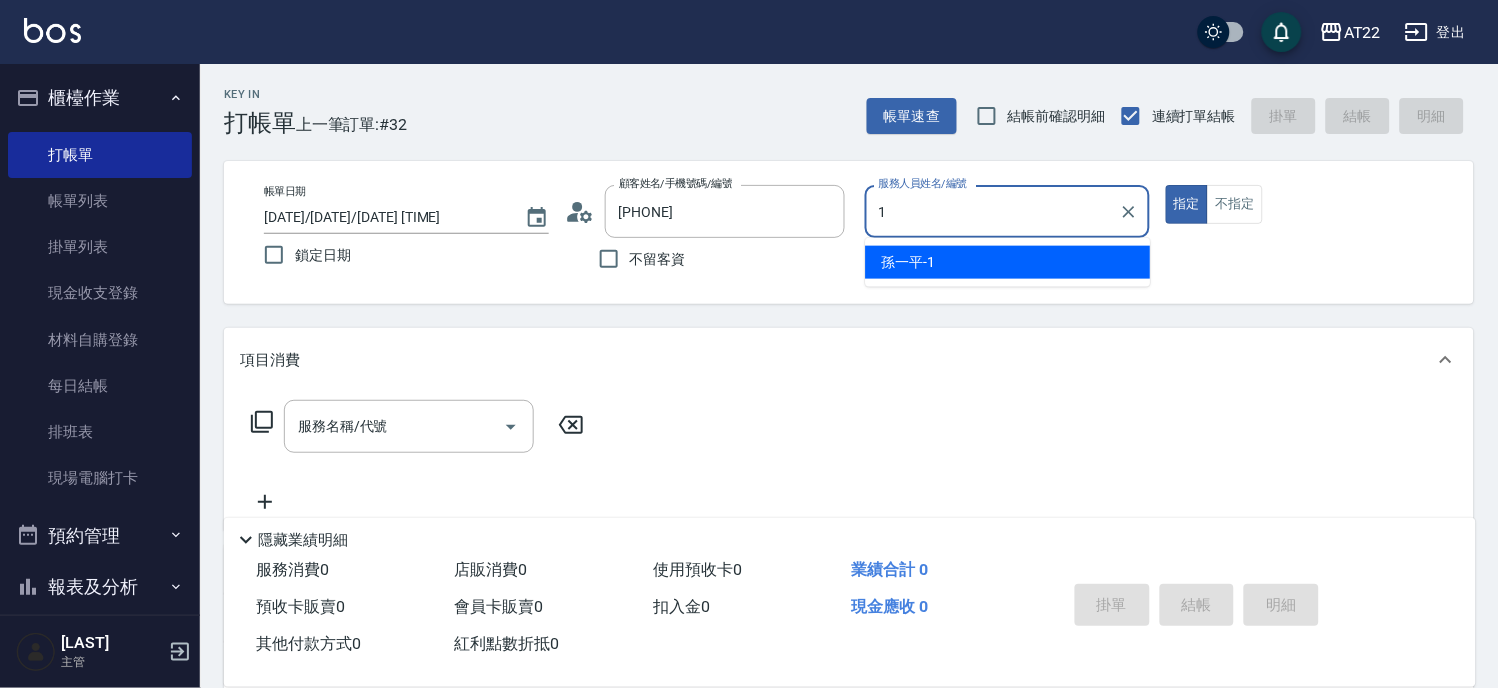 type on "[LAST] - [NUMBER]" 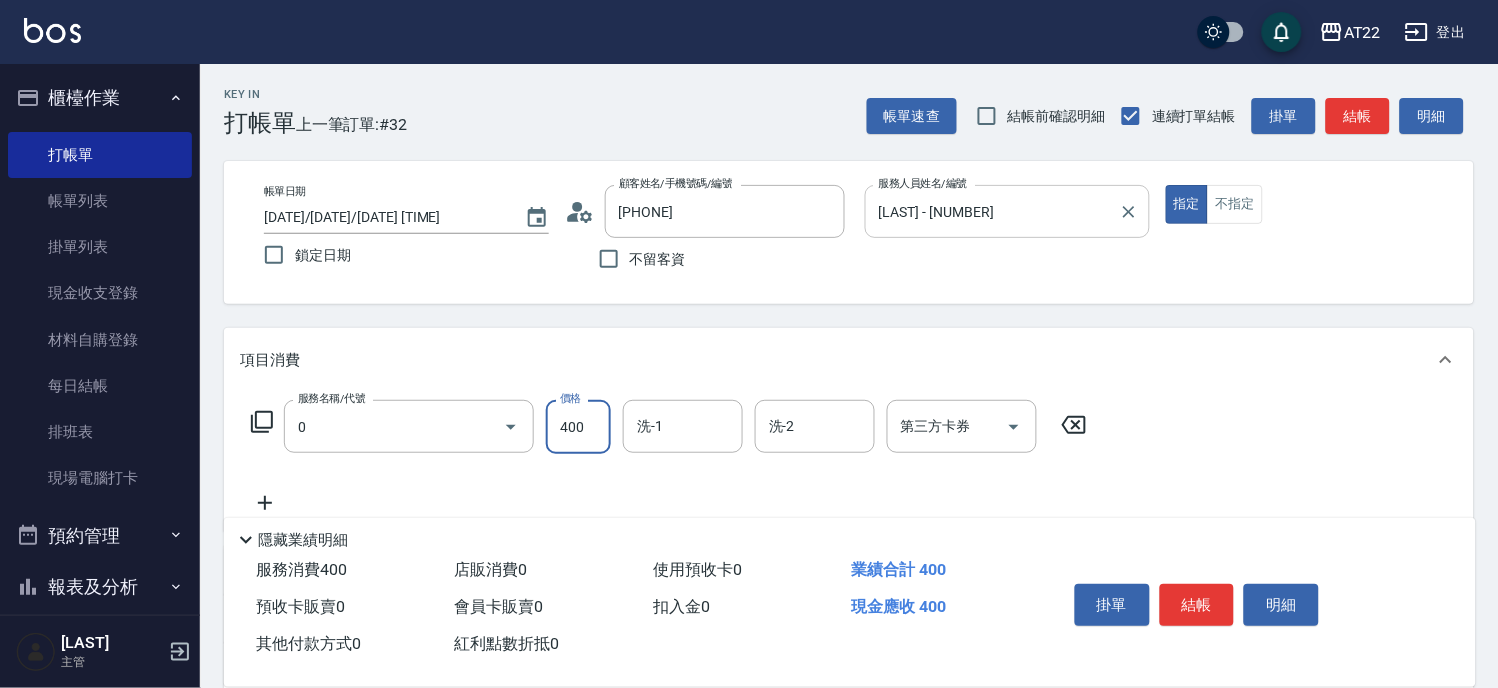 type on "有機洗髮(0)" 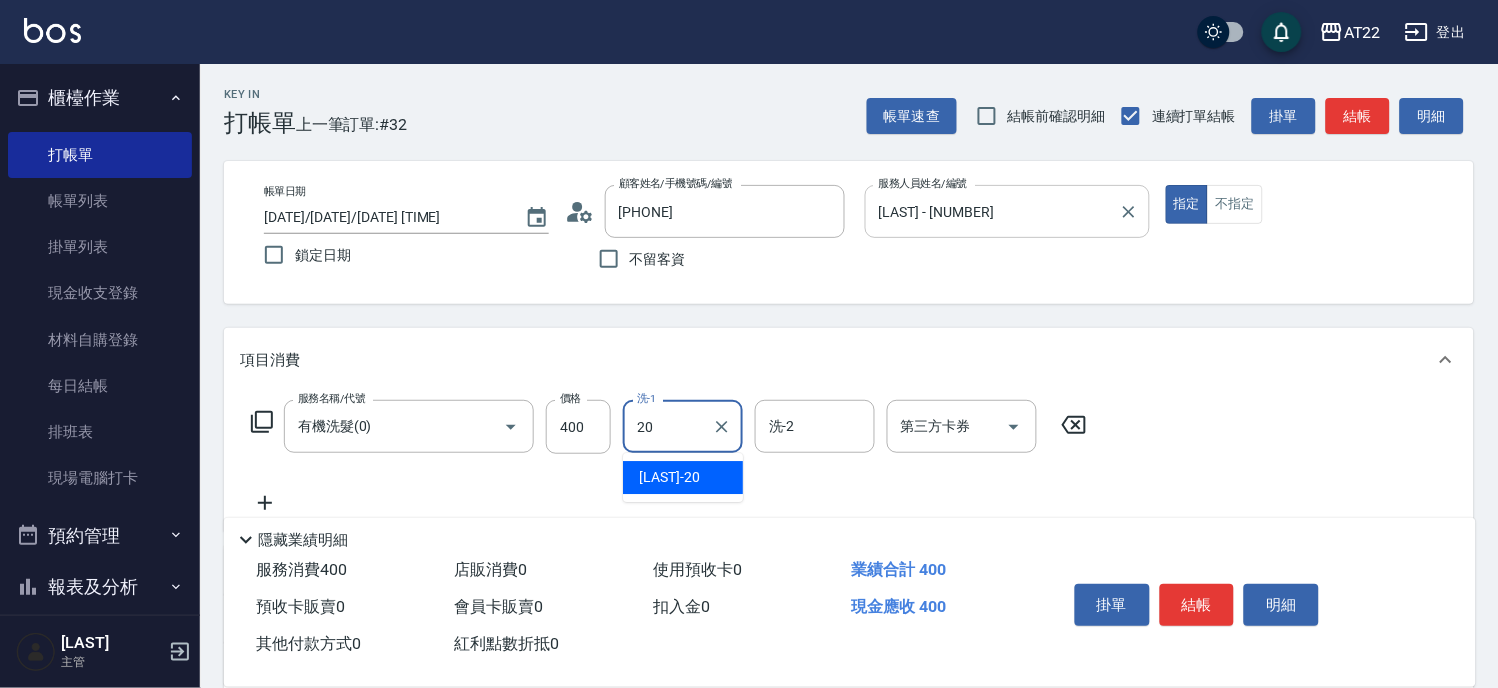 type on "Noah-20" 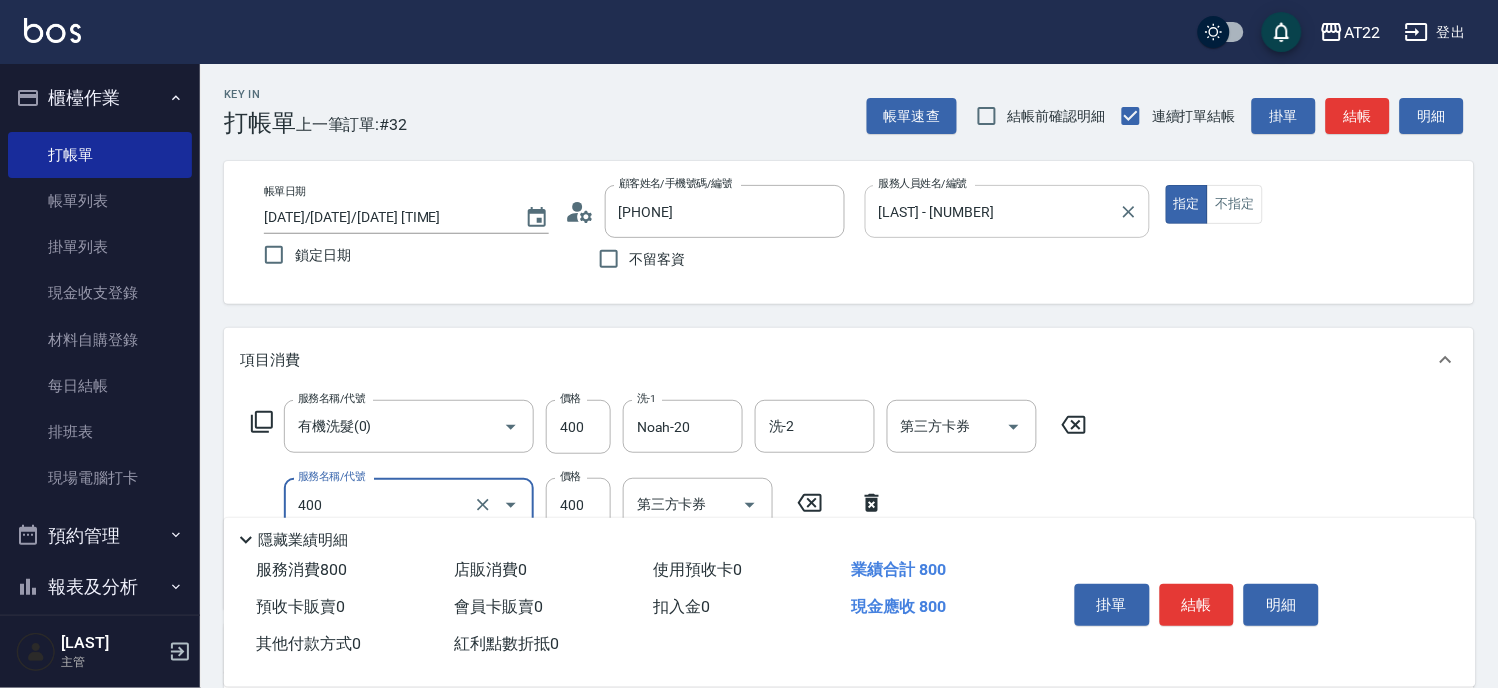 type on "剪髮(400)" 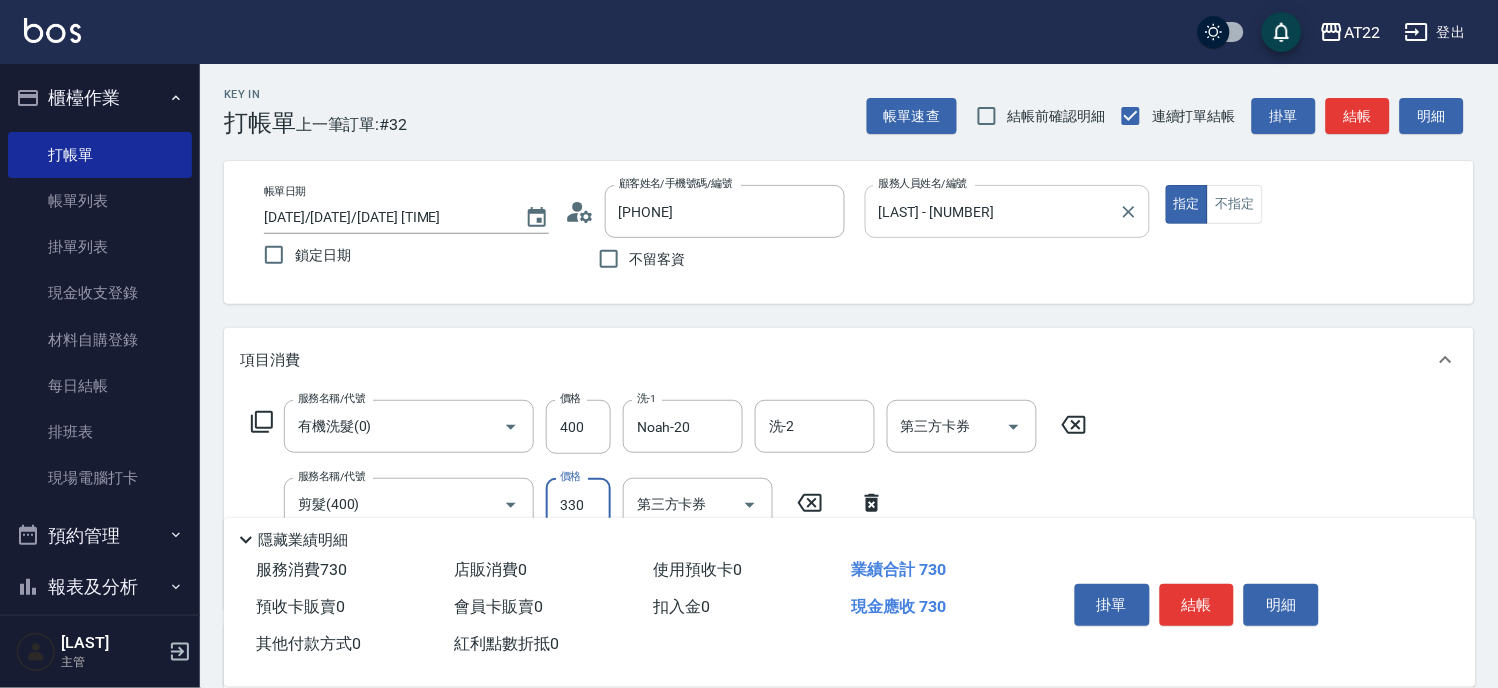 type on "330" 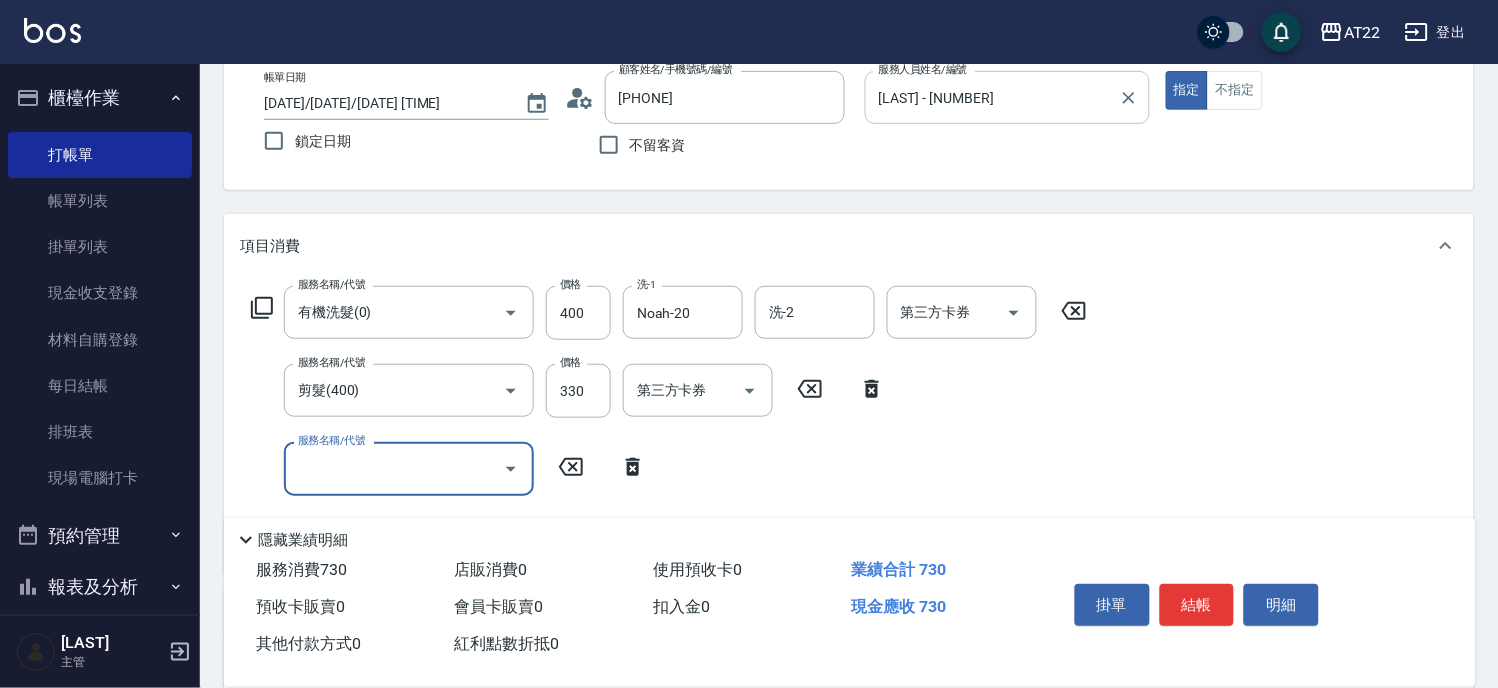 scroll, scrollTop: 222, scrollLeft: 0, axis: vertical 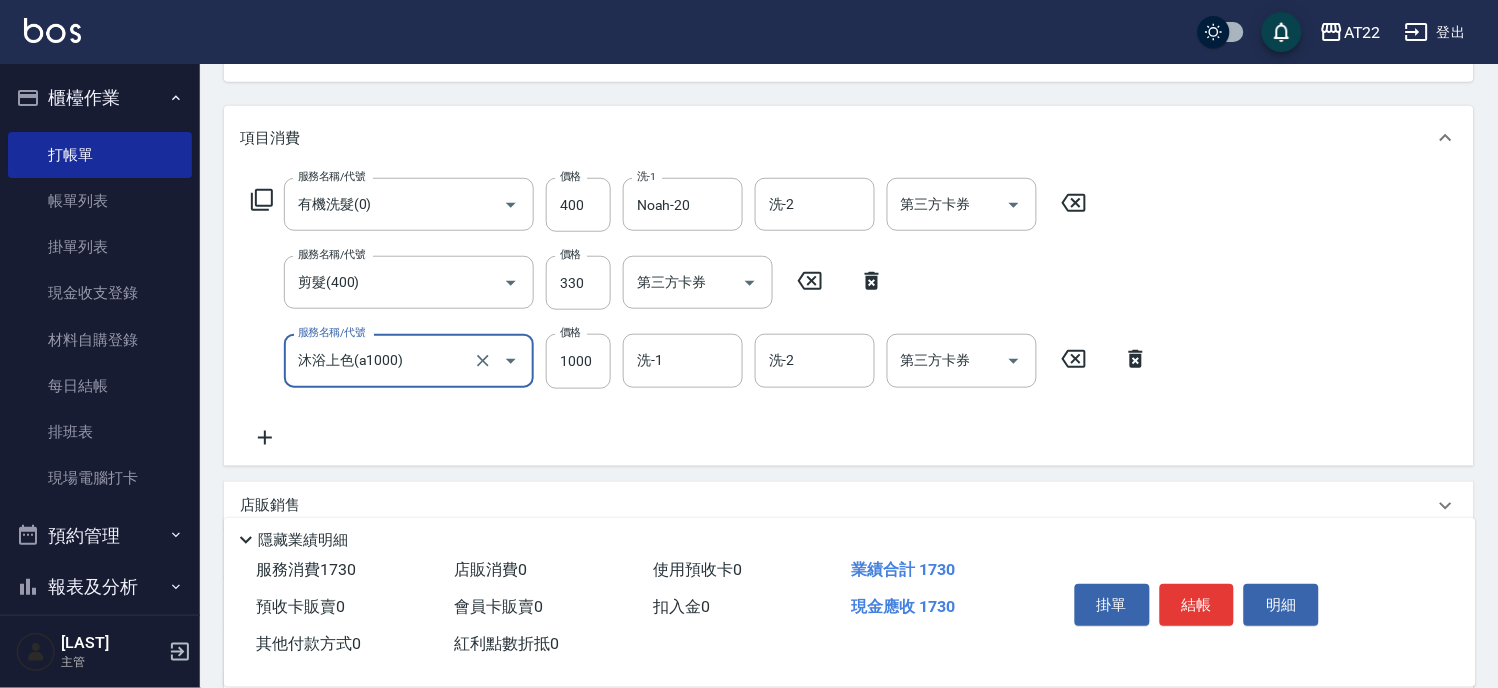 type on "沐浴上色(a1000)" 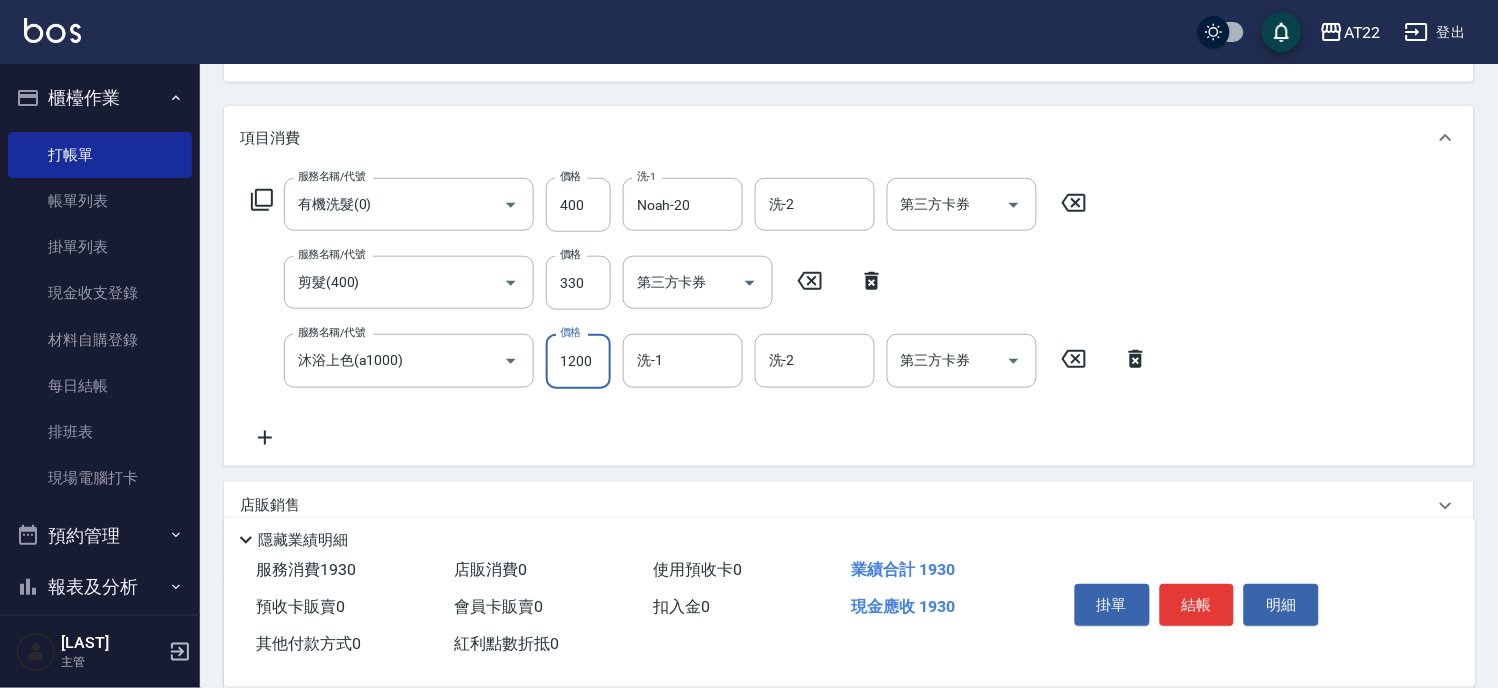 type 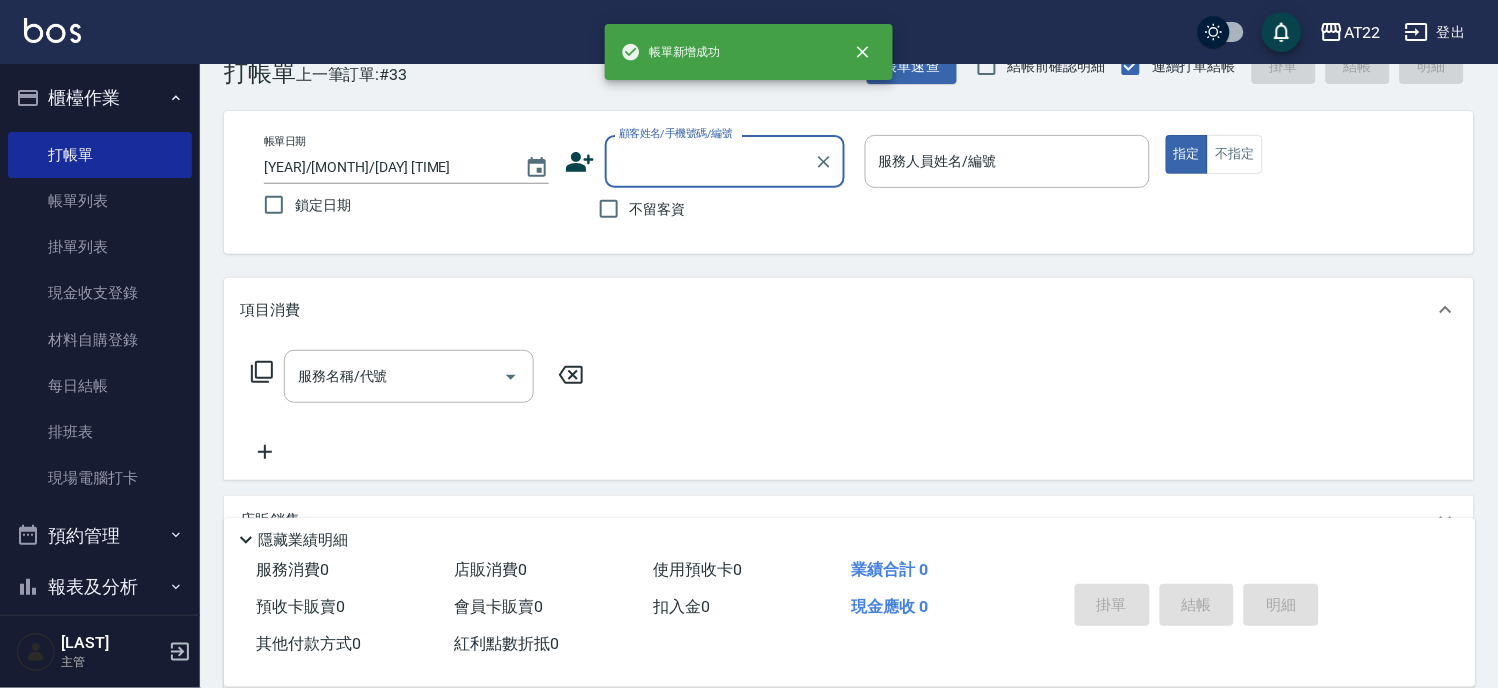 scroll, scrollTop: 0, scrollLeft: 0, axis: both 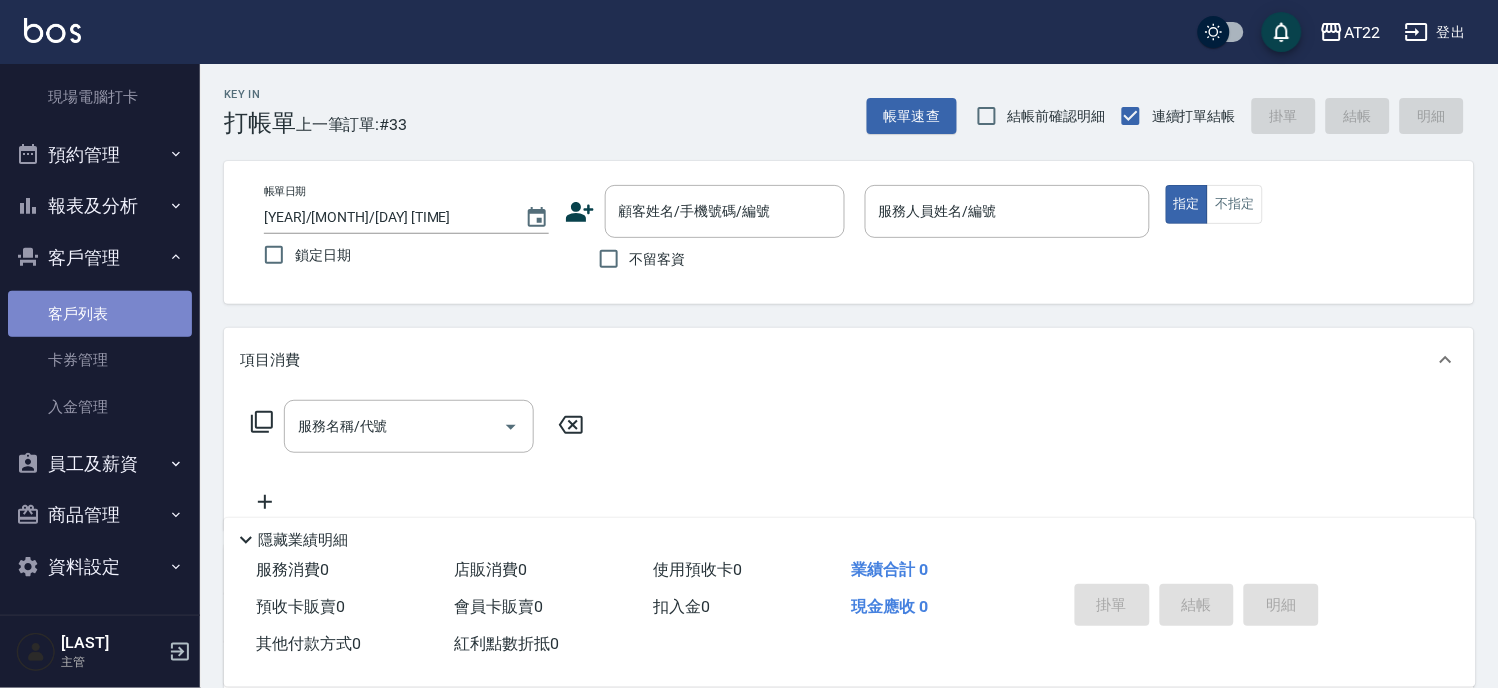 click on "客戶列表" at bounding box center [100, 314] 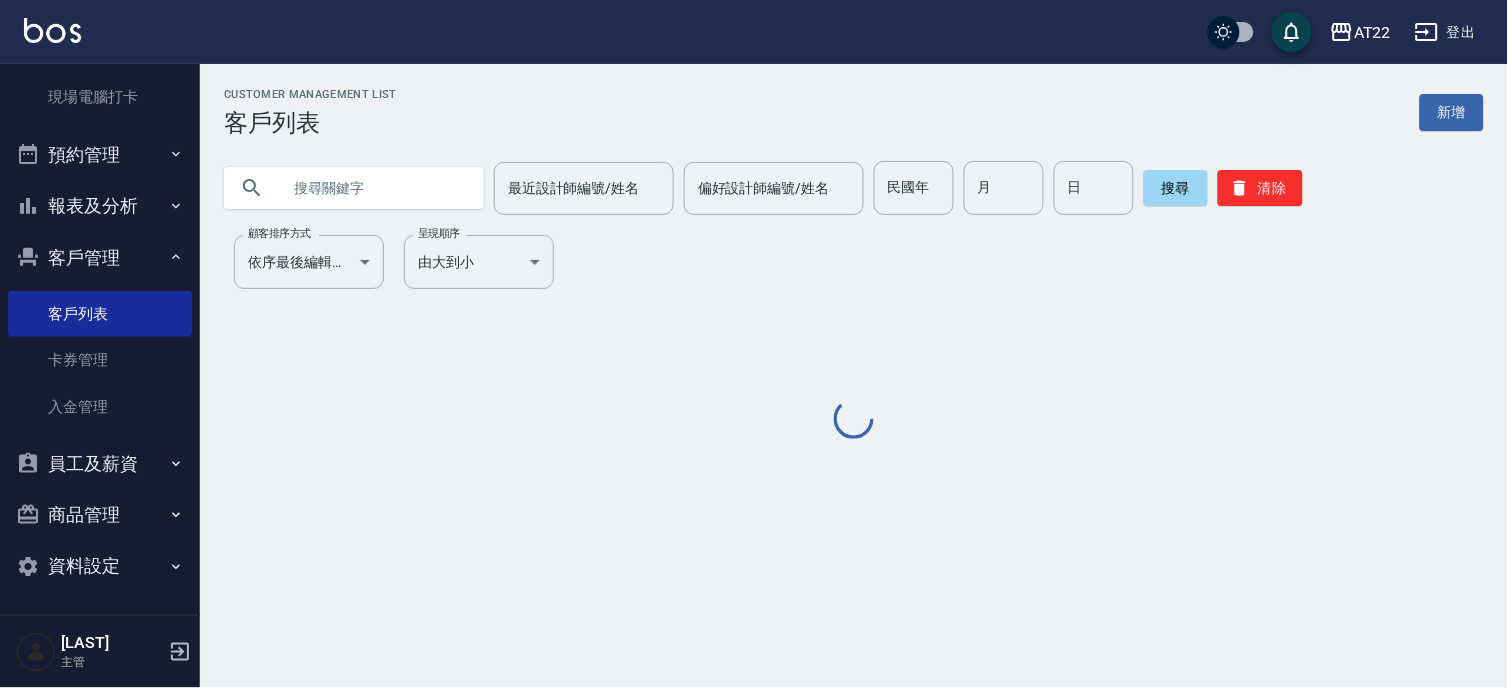 click at bounding box center (374, 188) 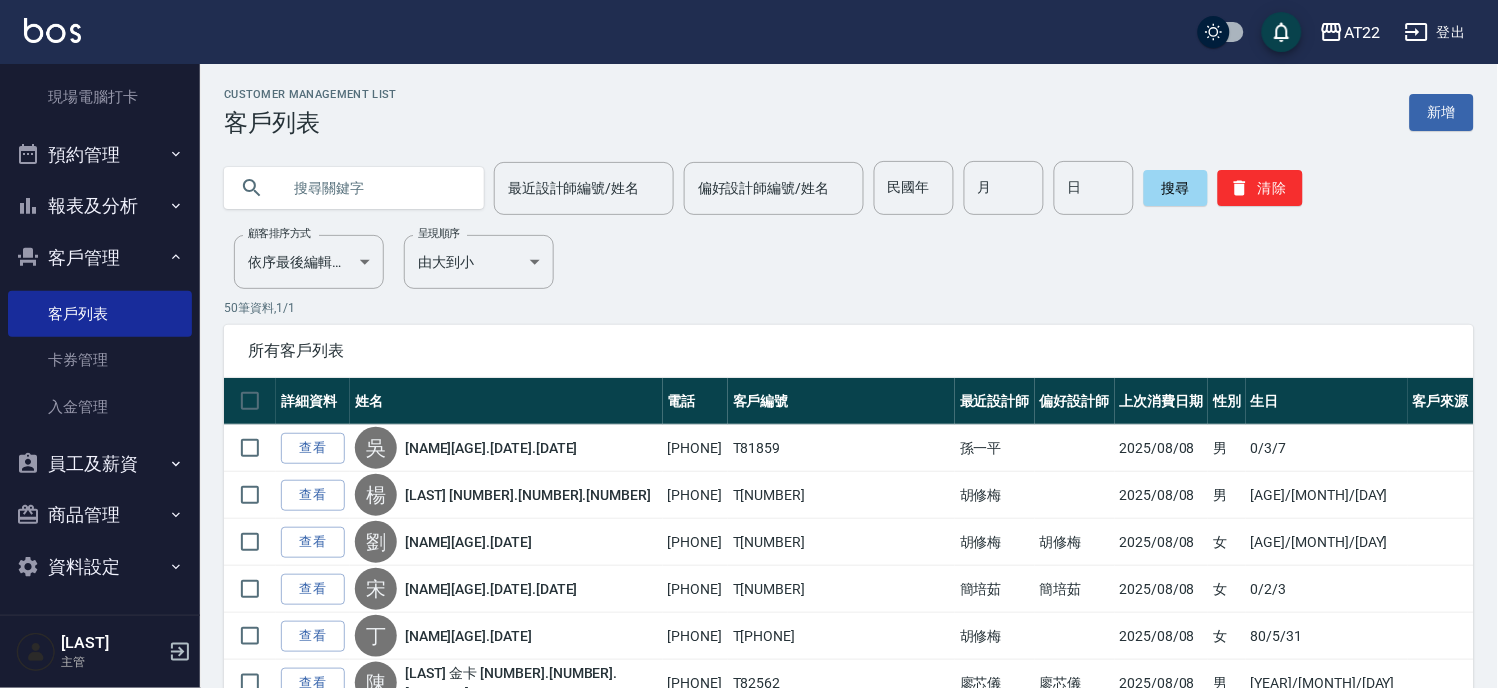 click at bounding box center [374, 188] 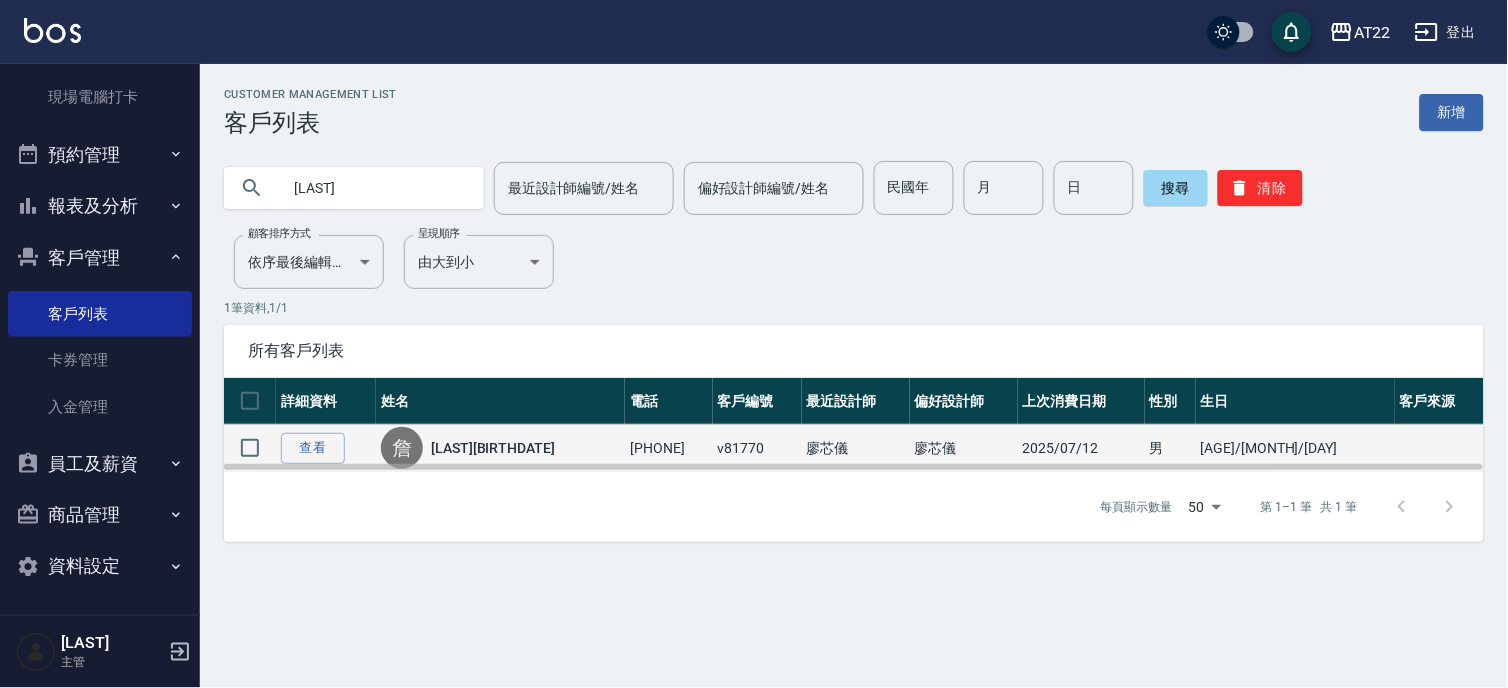 click on "[LAST][BIRTHDATE]" at bounding box center (493, 448) 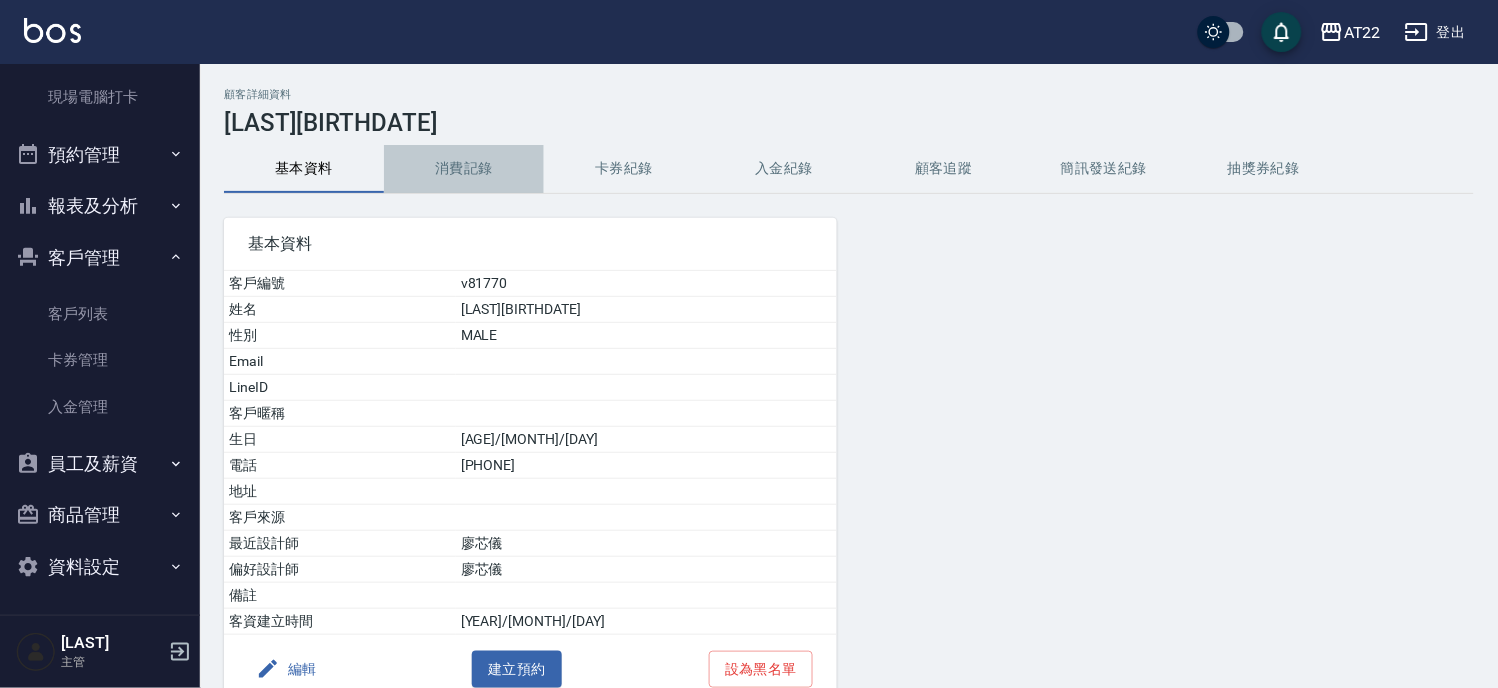 click on "消費記錄" at bounding box center [464, 169] 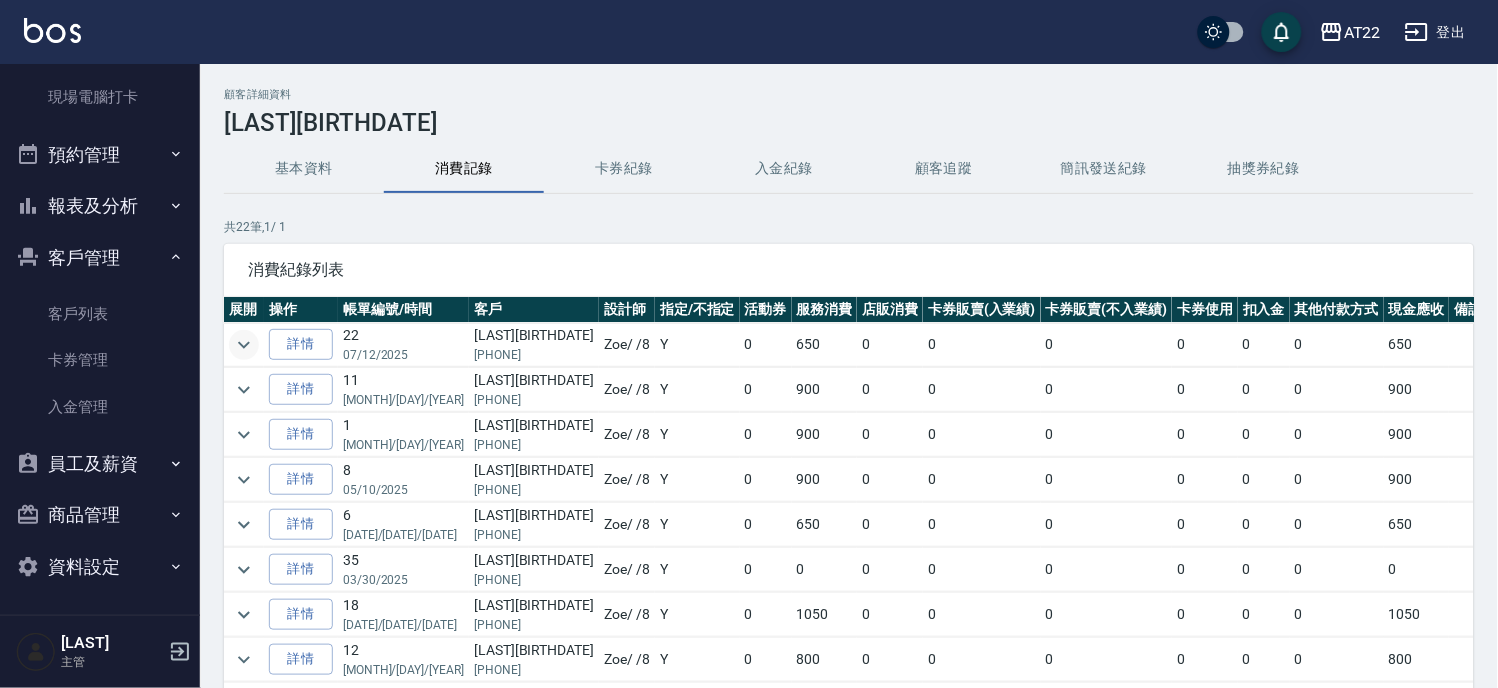 click 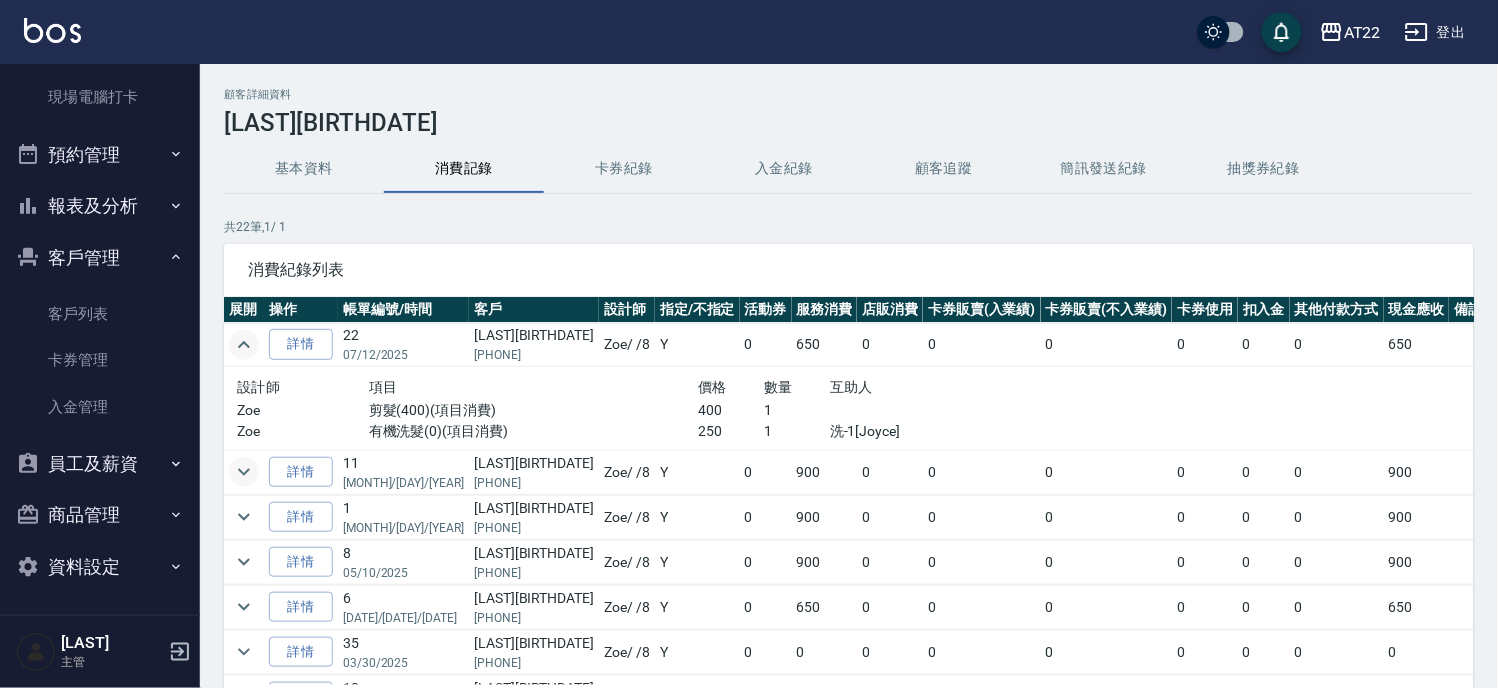 click 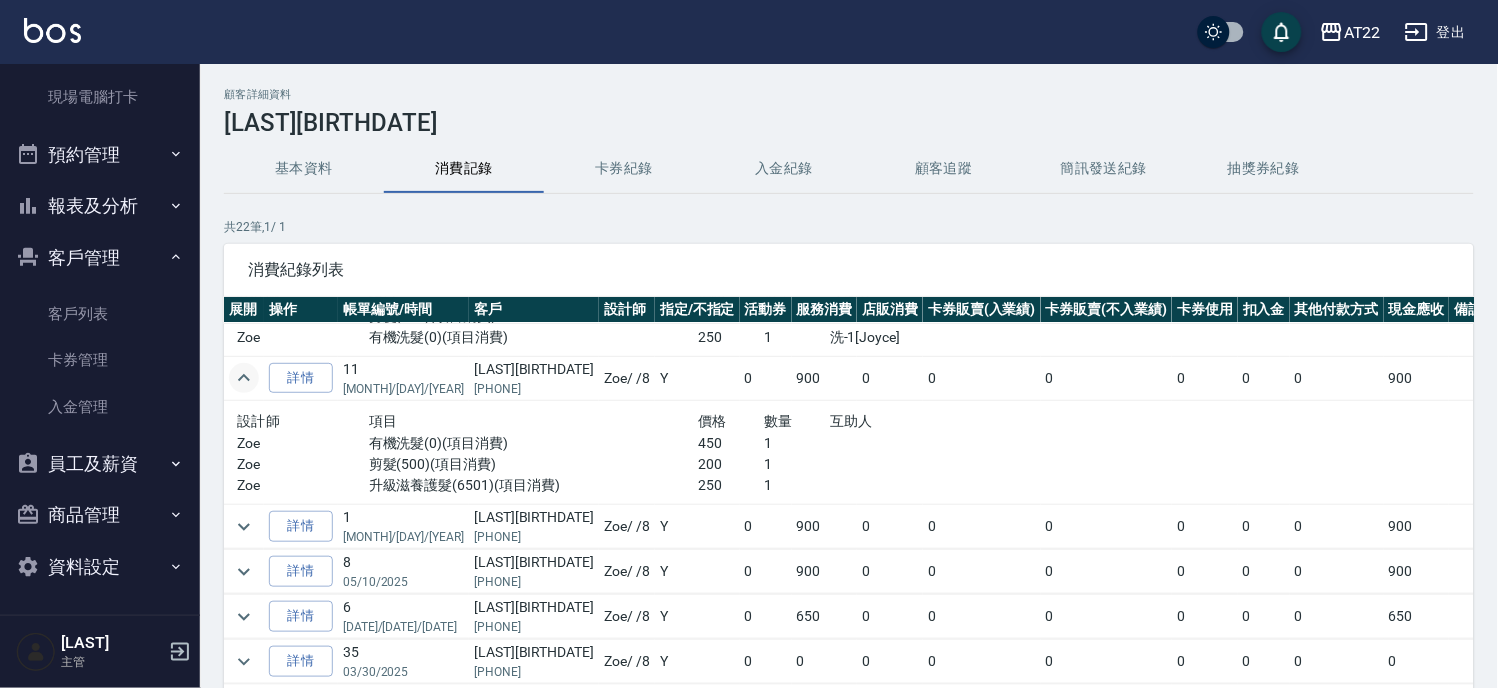 scroll, scrollTop: 0, scrollLeft: 0, axis: both 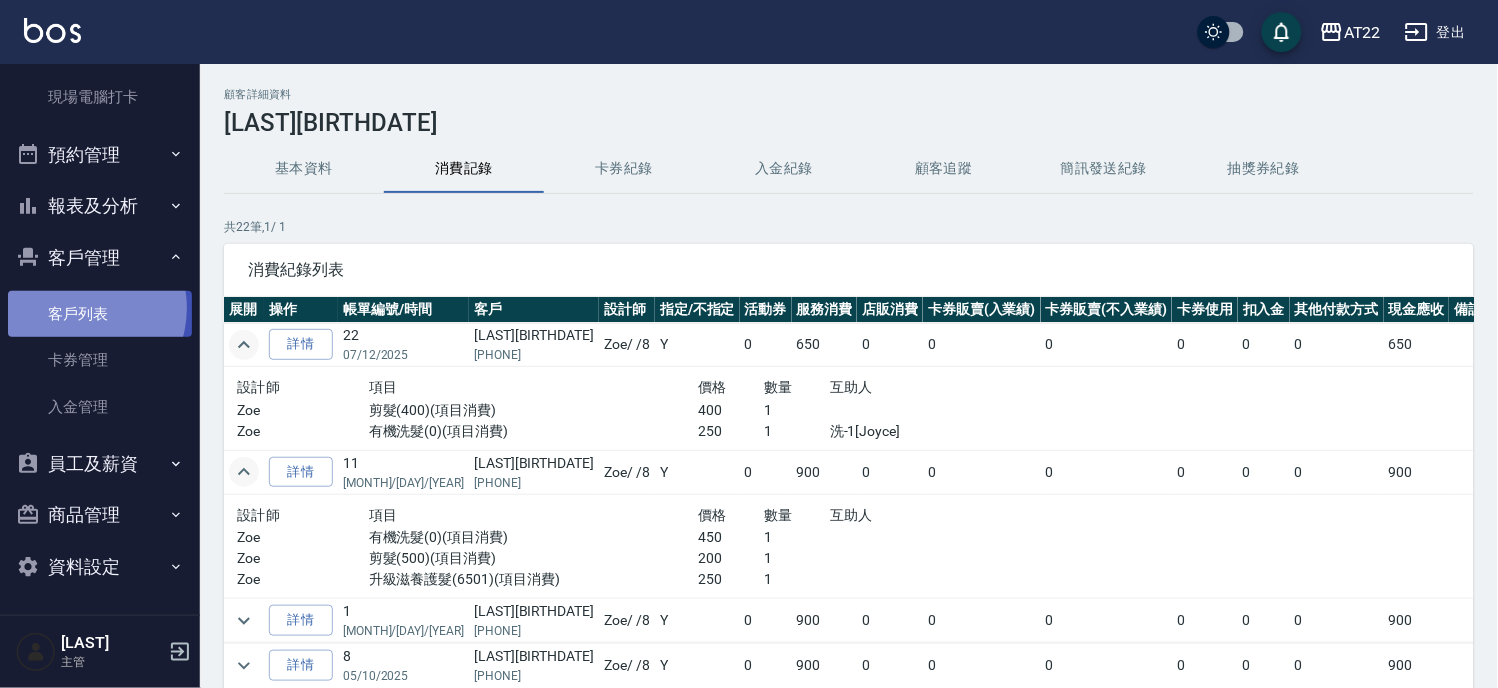 click on "客戶列表" at bounding box center [100, 314] 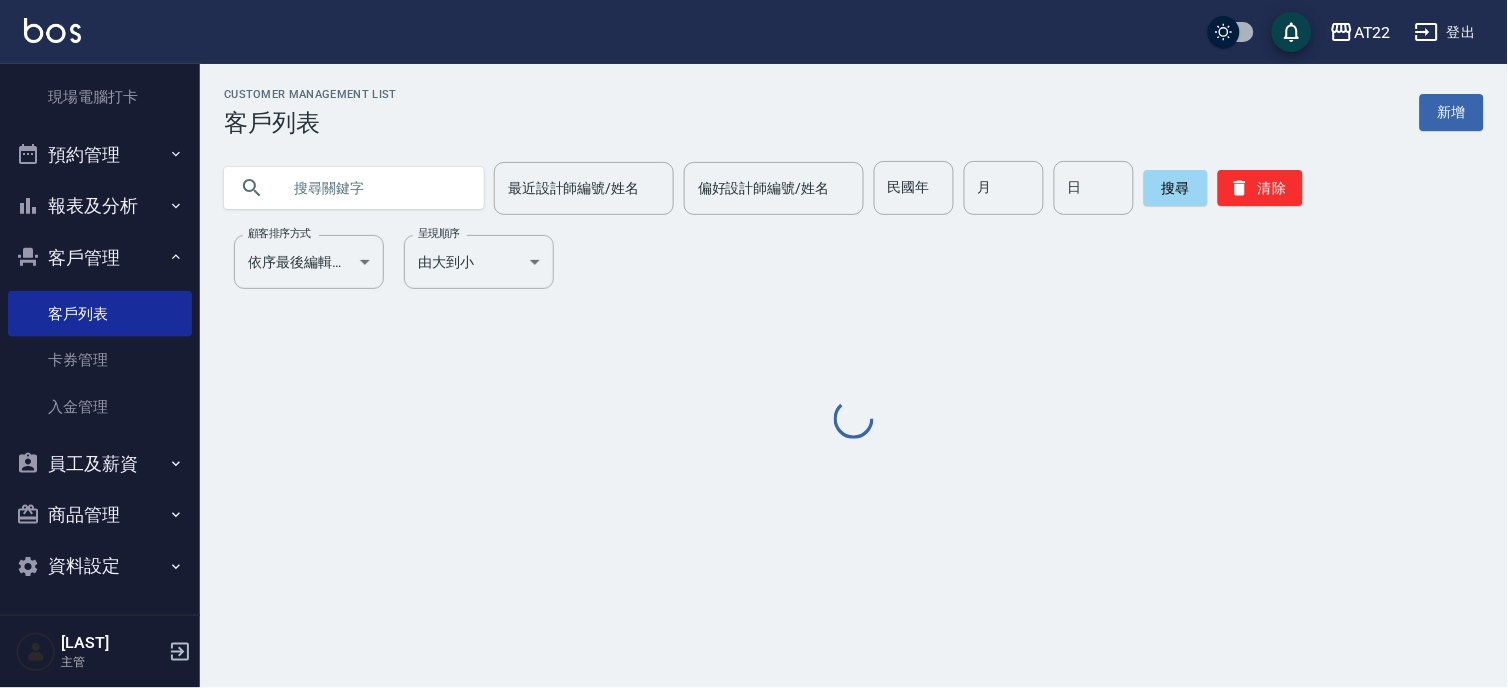 click at bounding box center [374, 188] 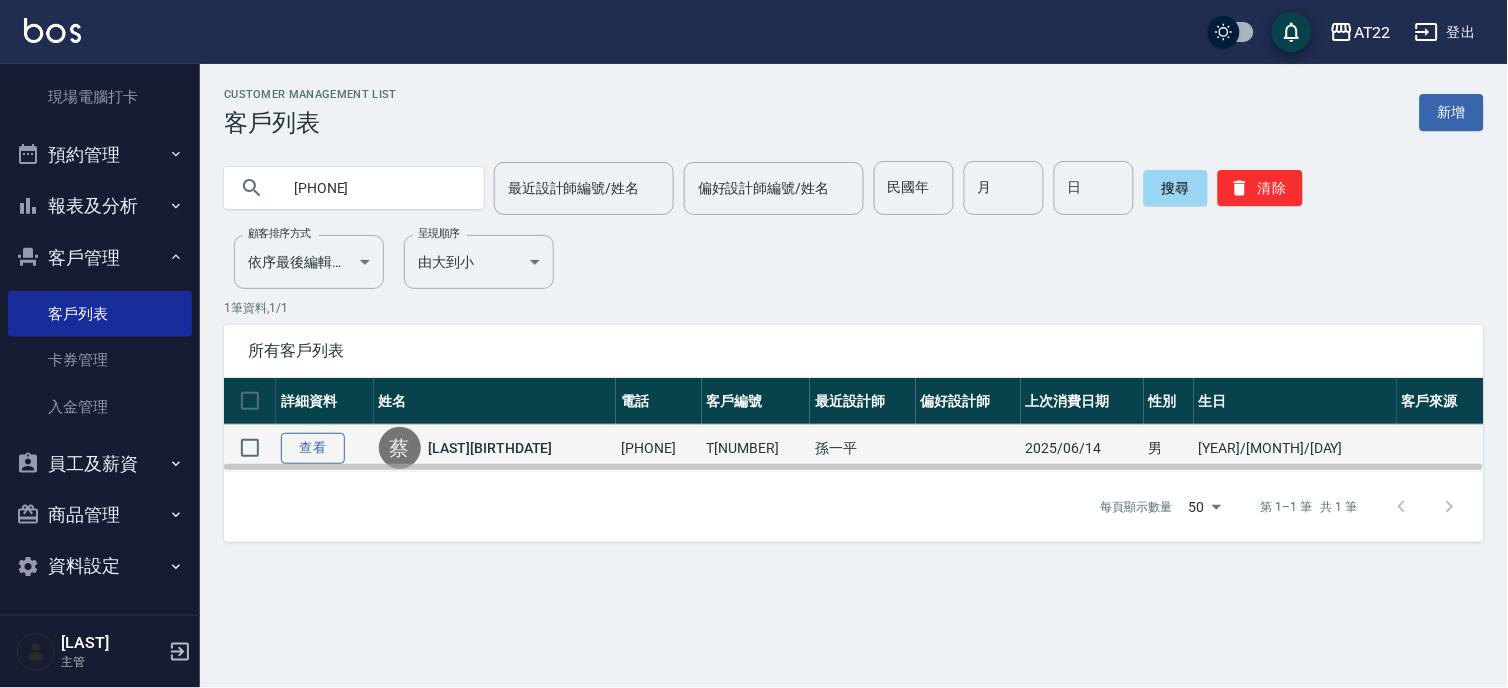 click on "查看" at bounding box center (313, 448) 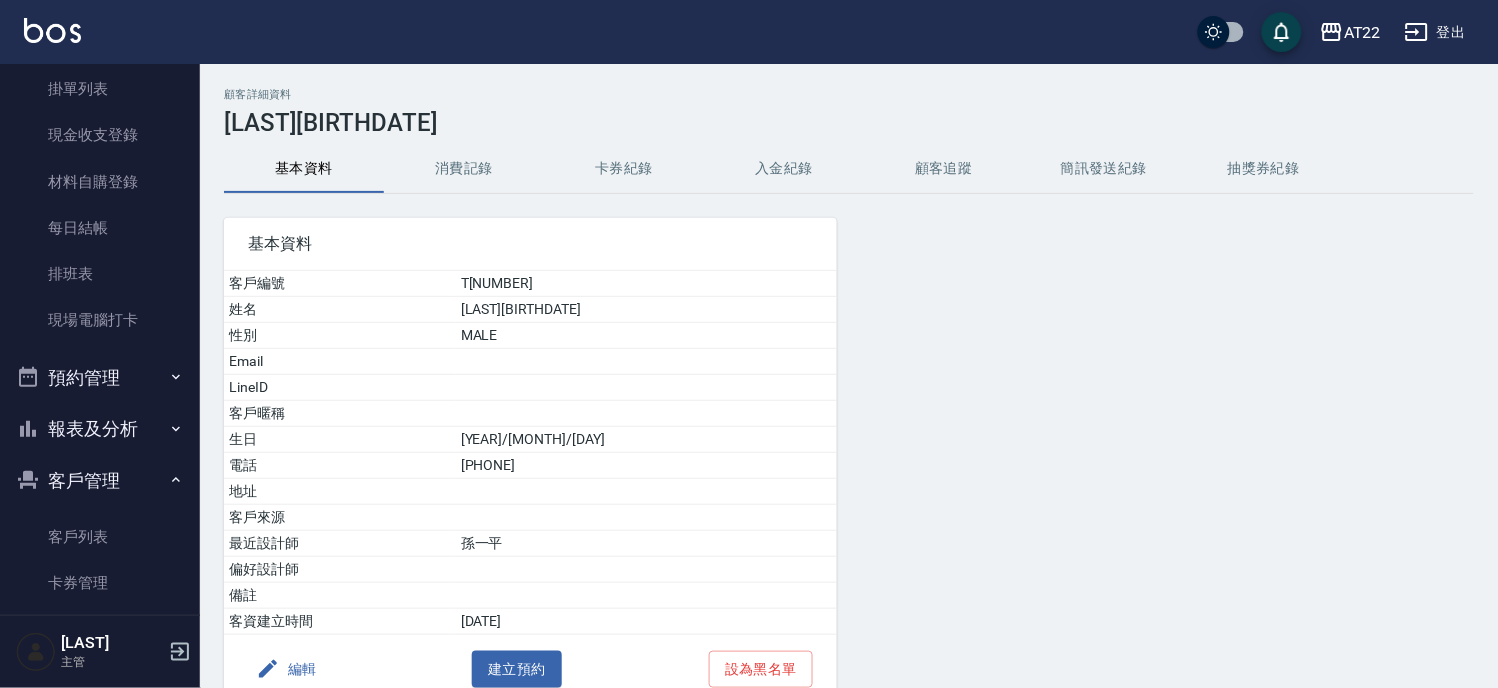 scroll, scrollTop: 0, scrollLeft: 0, axis: both 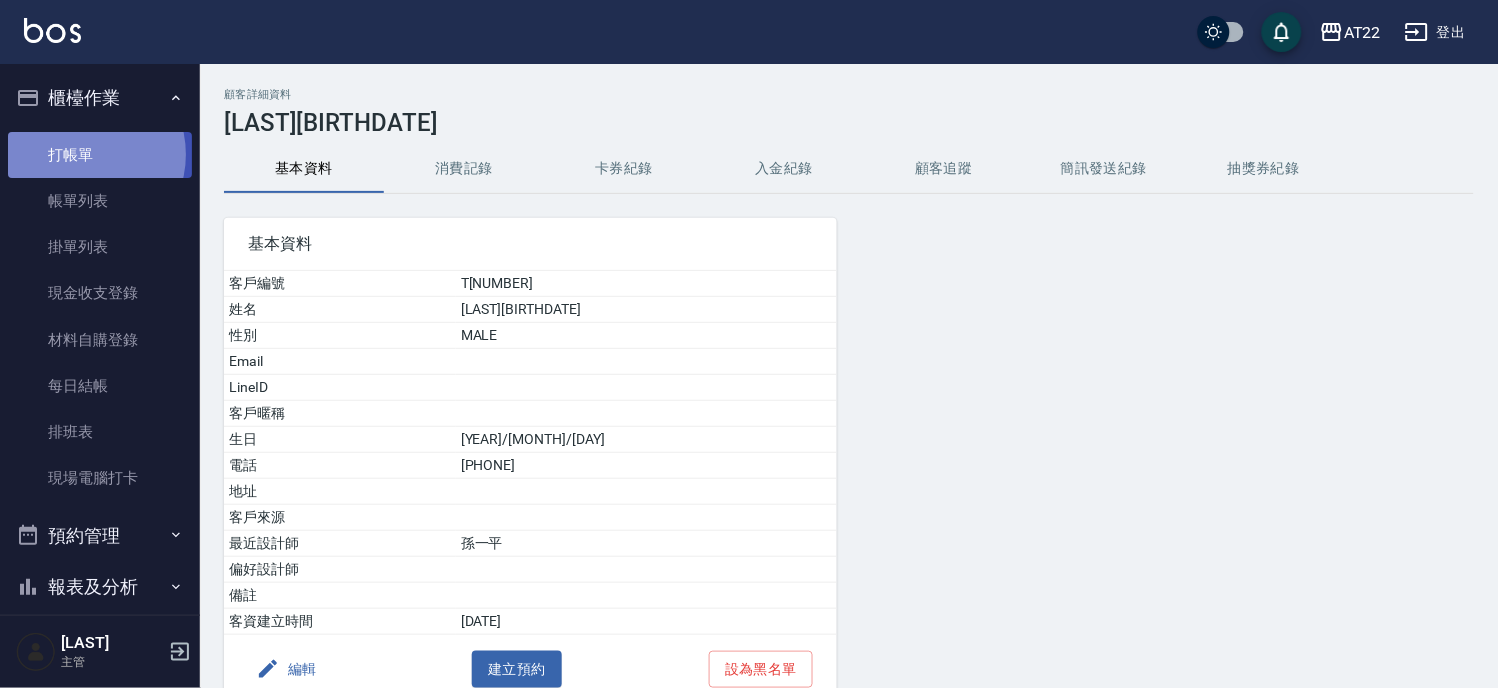 click on "打帳單" at bounding box center (100, 155) 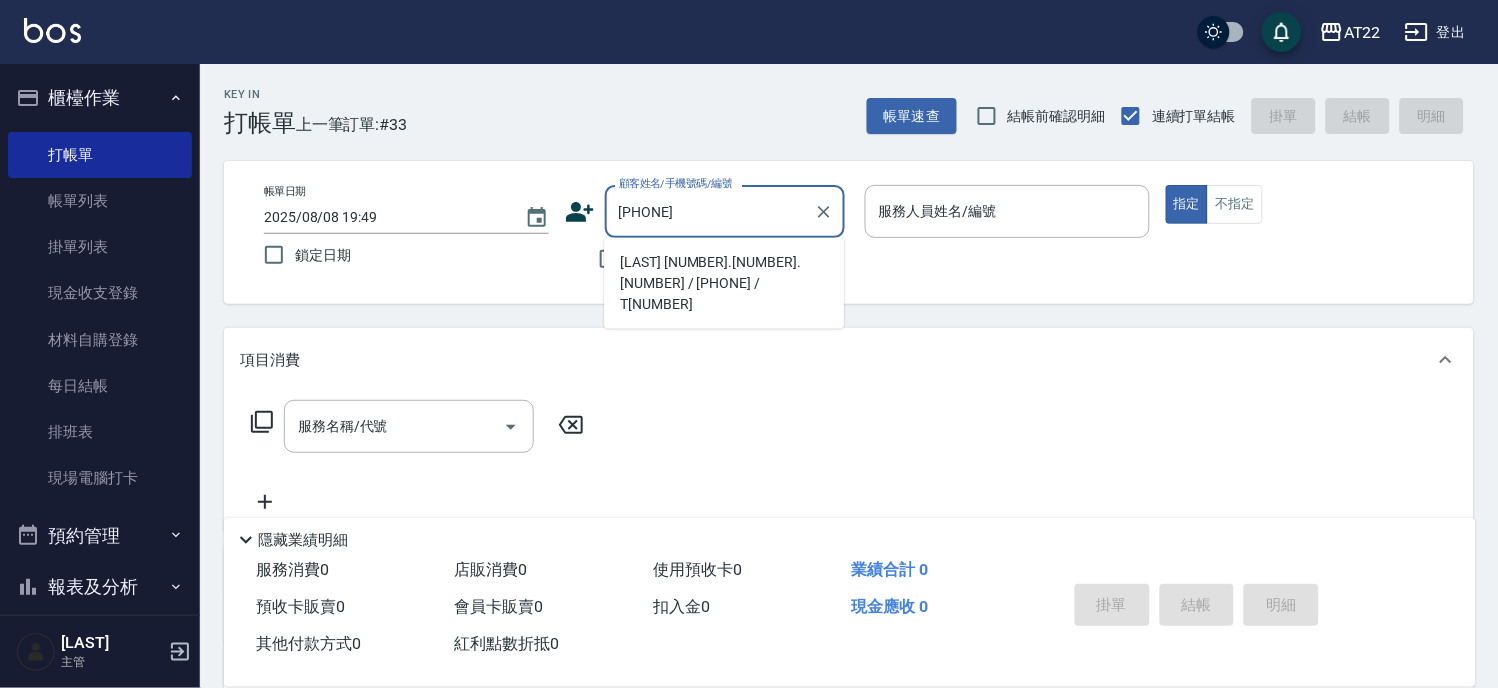 click on "[LAST] [NUMBER].[NUMBER].[NUMBER] / [PHONE] / T[NUMBER]" at bounding box center (724, 283) 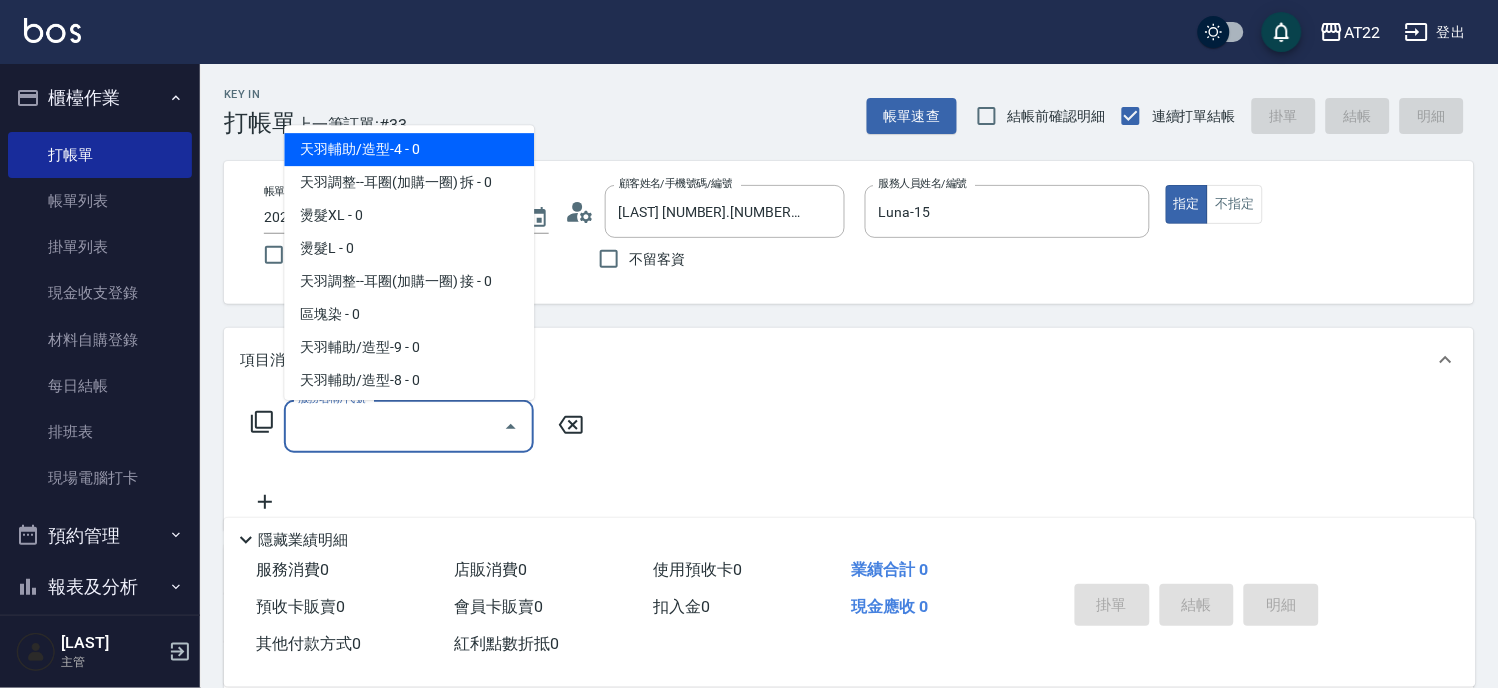 click on "服務名稱/代號" at bounding box center [394, 426] 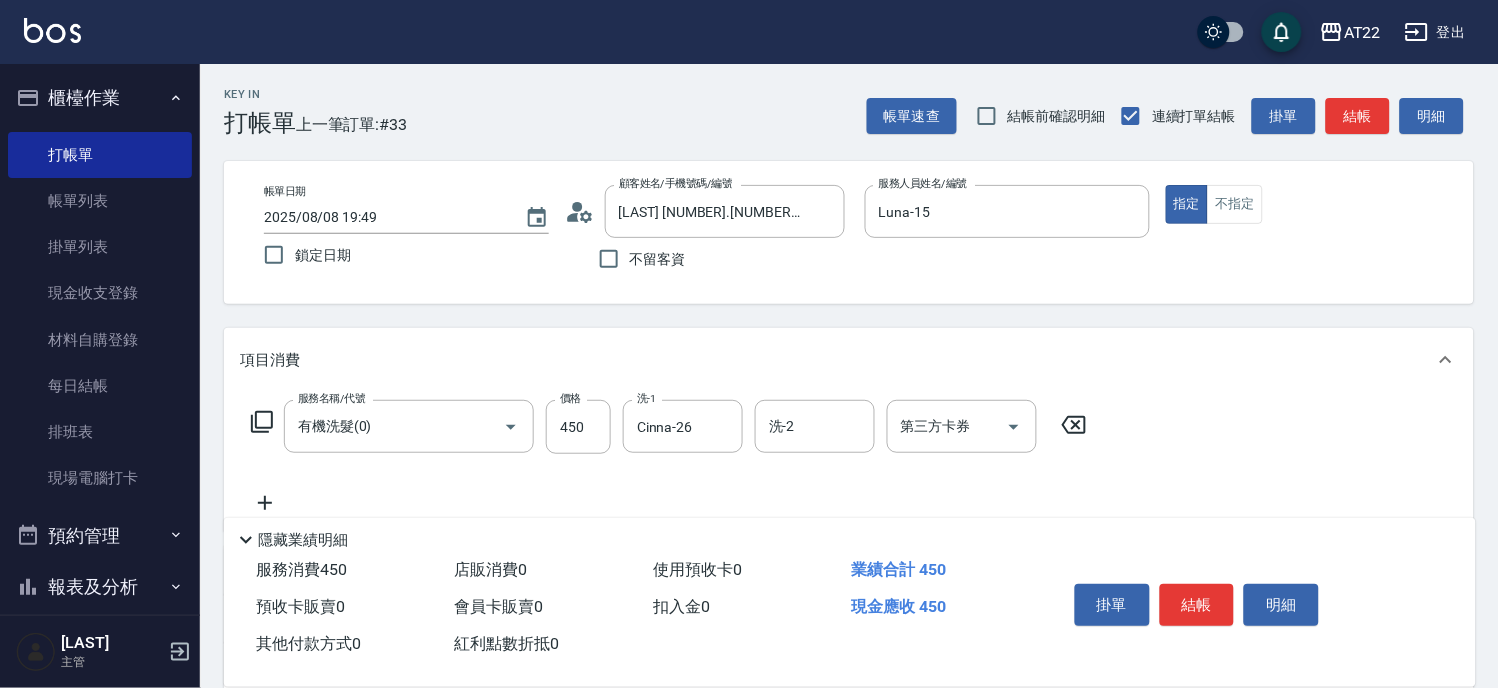 click 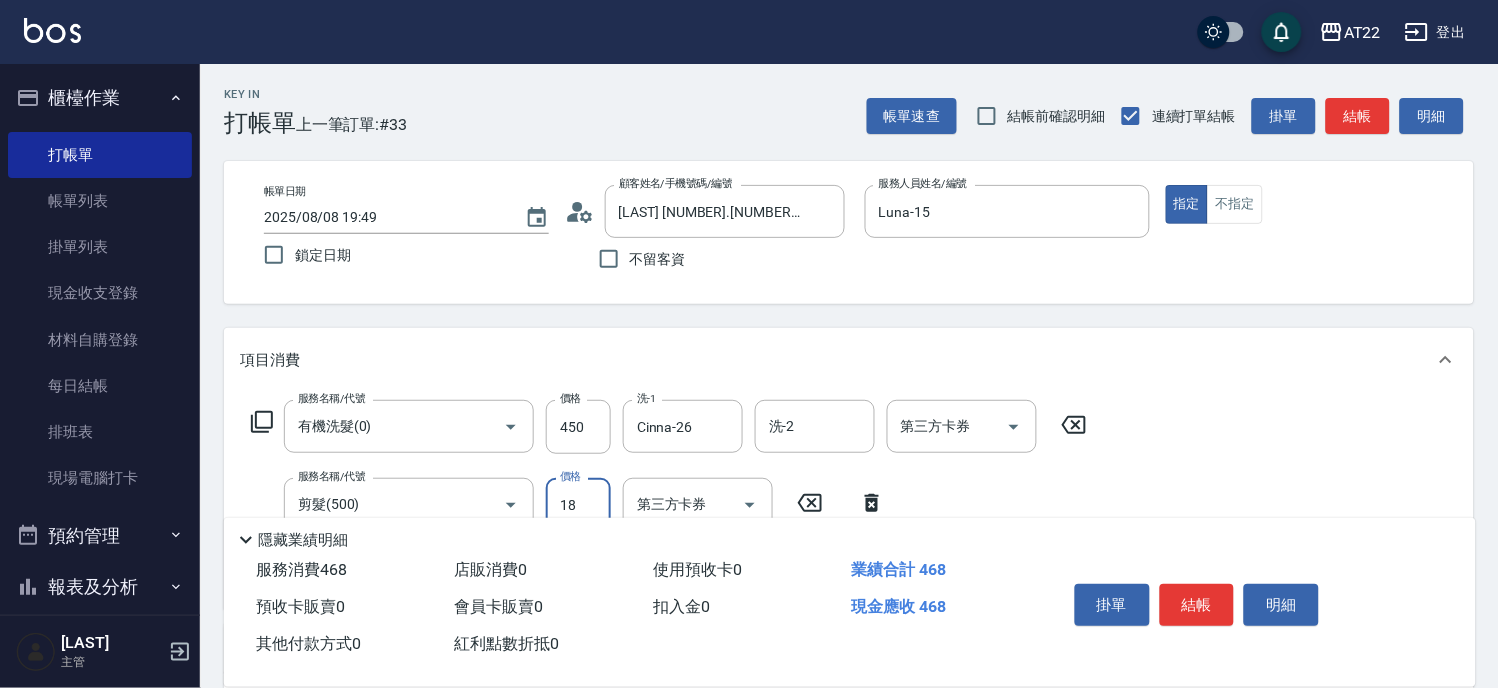 click on "18" at bounding box center [578, 505] 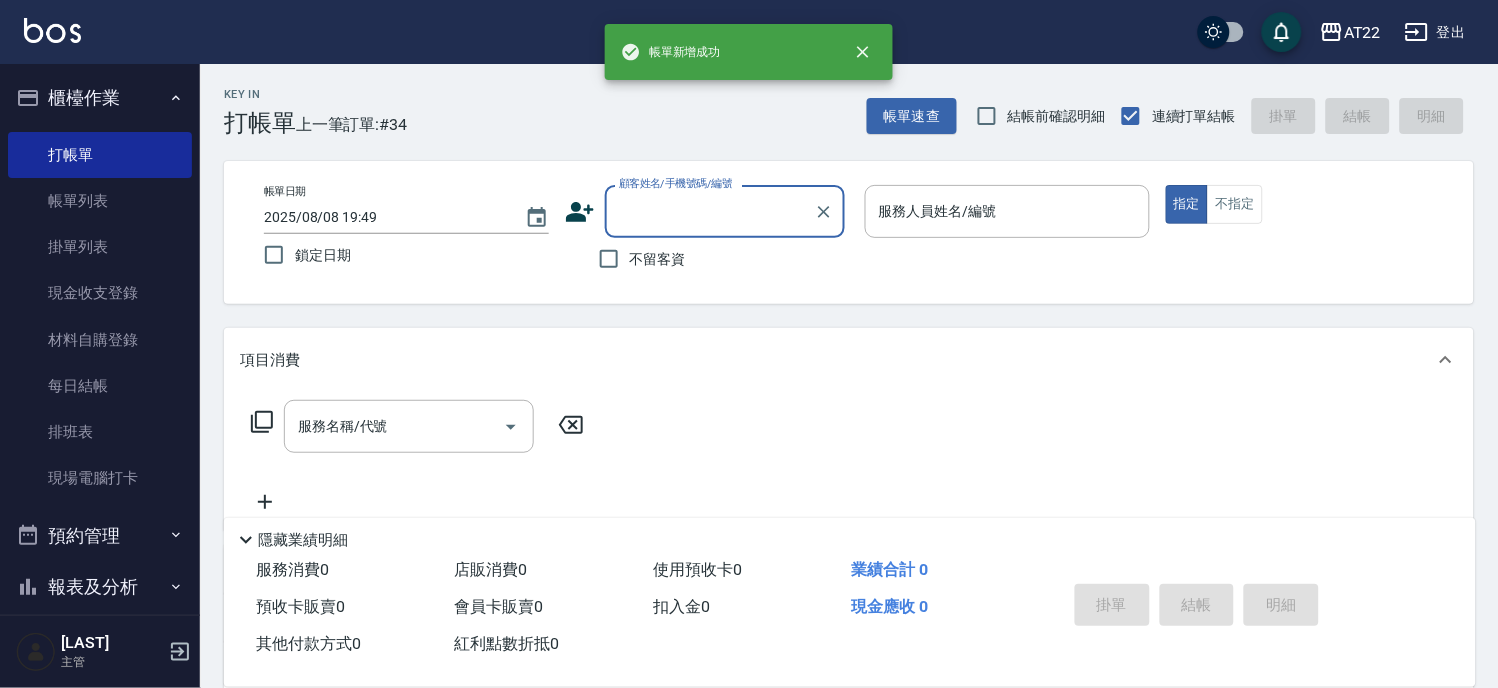 scroll, scrollTop: 0, scrollLeft: 0, axis: both 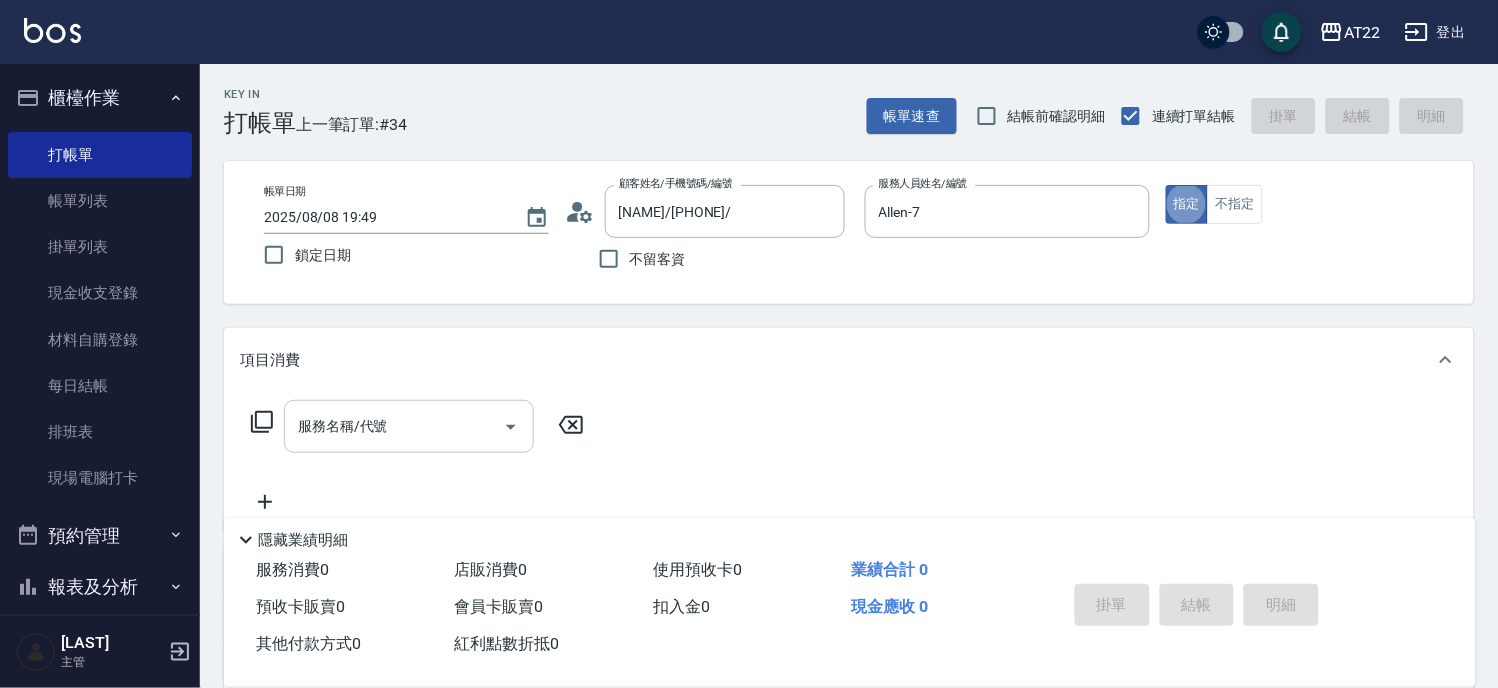 click on "服務名稱/代號" at bounding box center (394, 426) 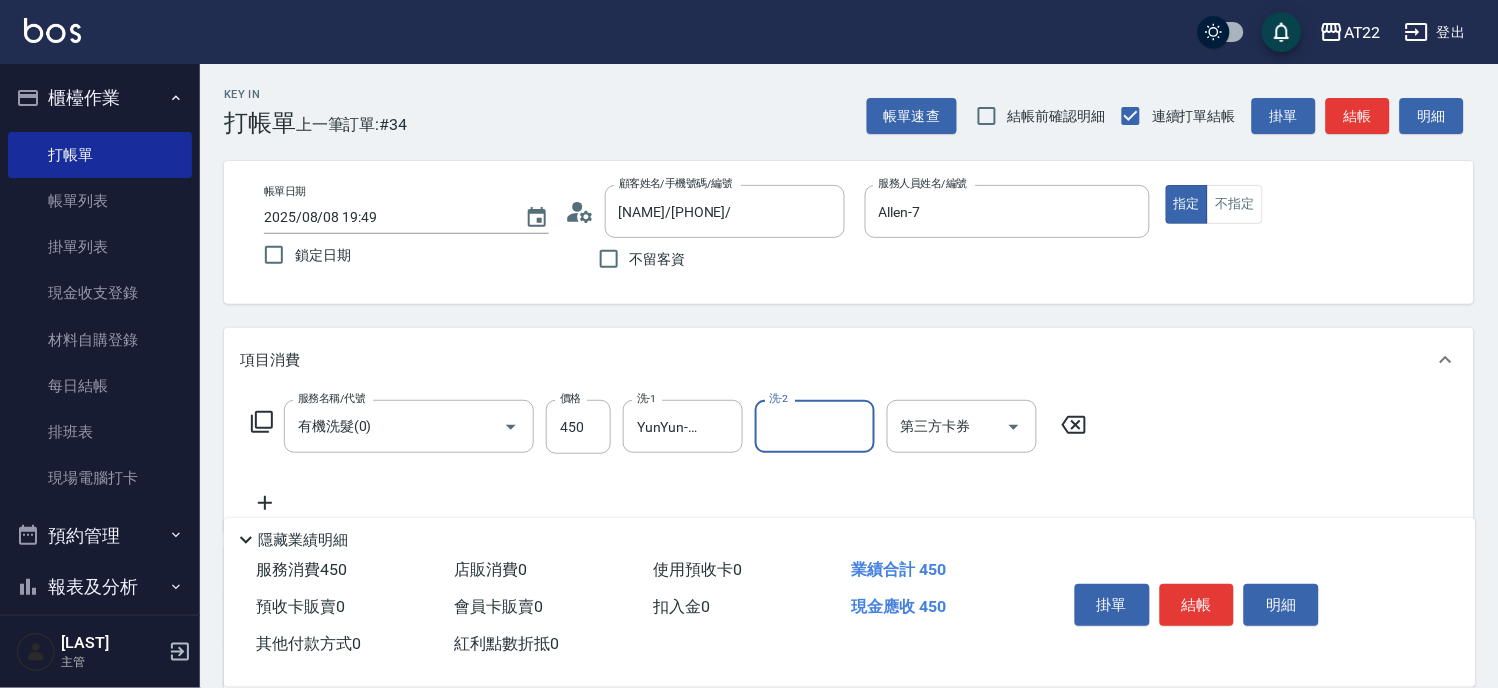 click 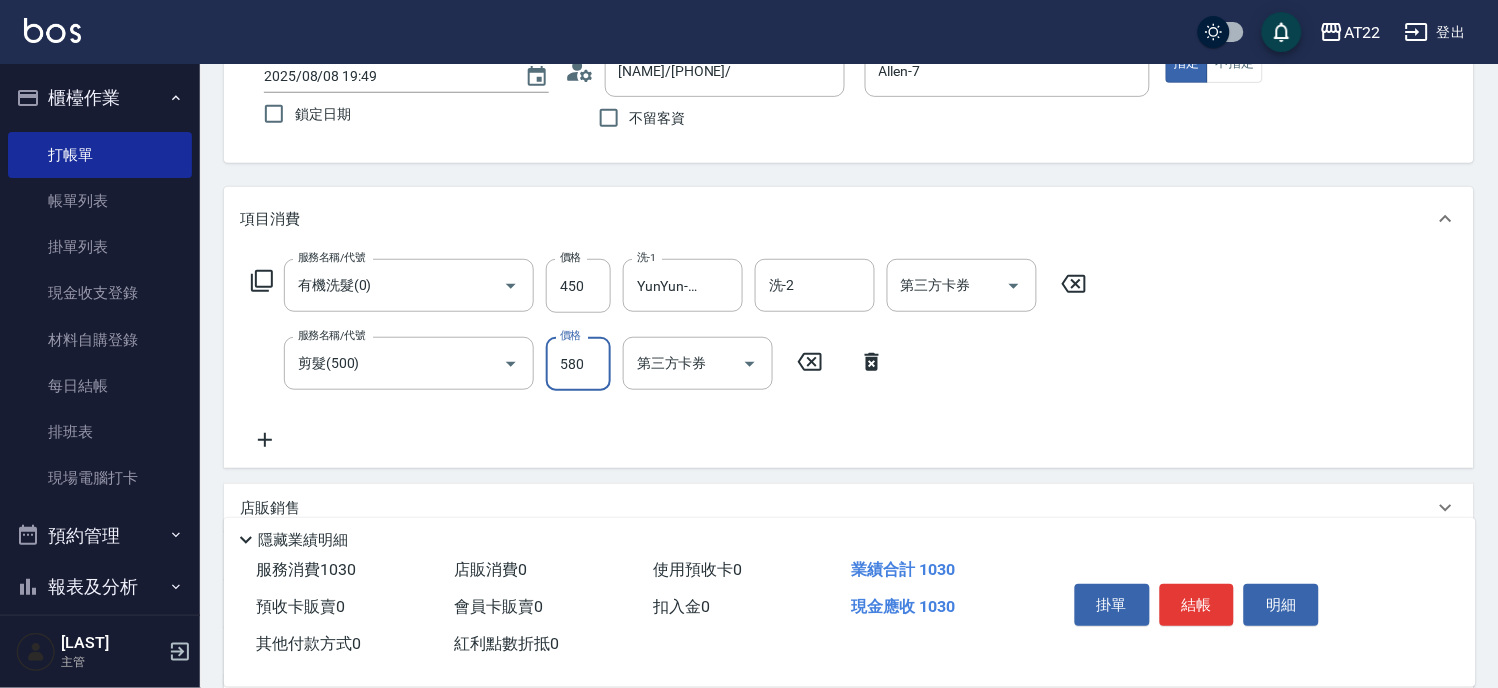 scroll, scrollTop: 222, scrollLeft: 0, axis: vertical 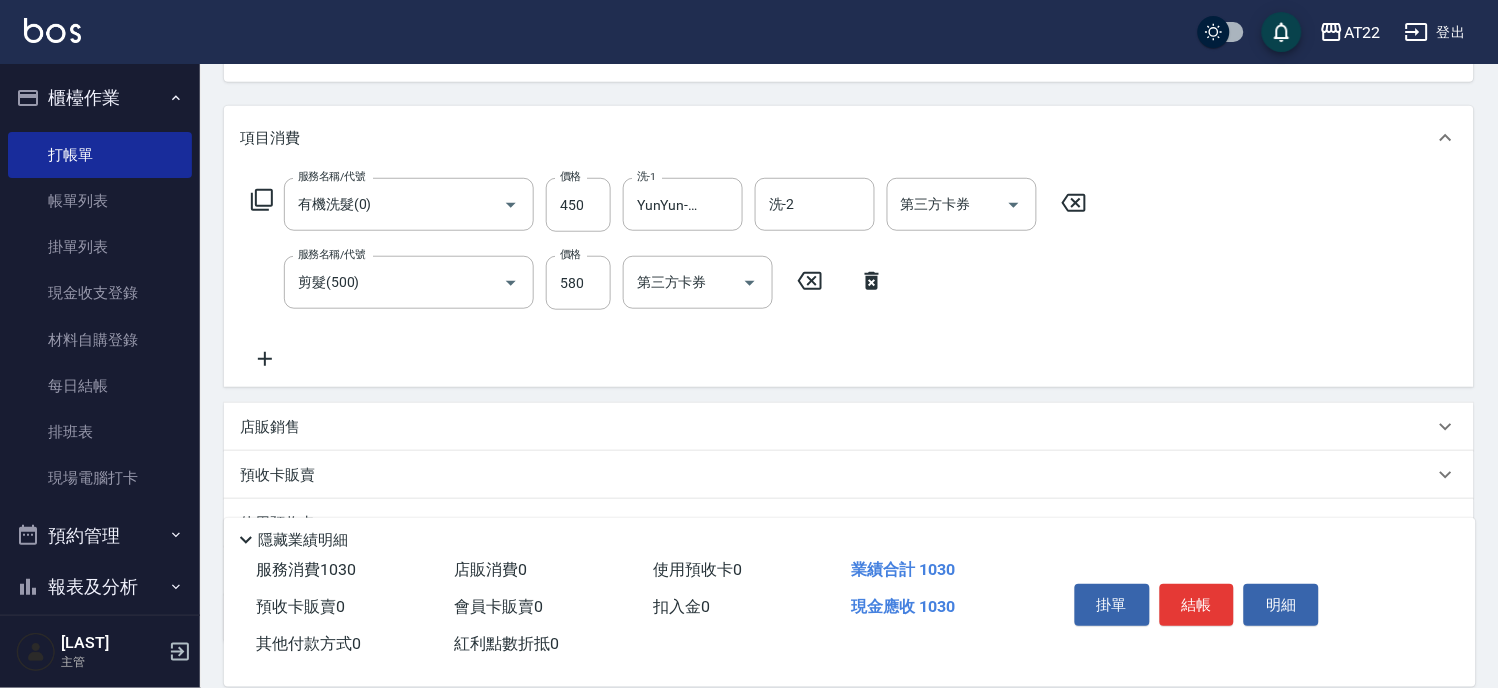 click 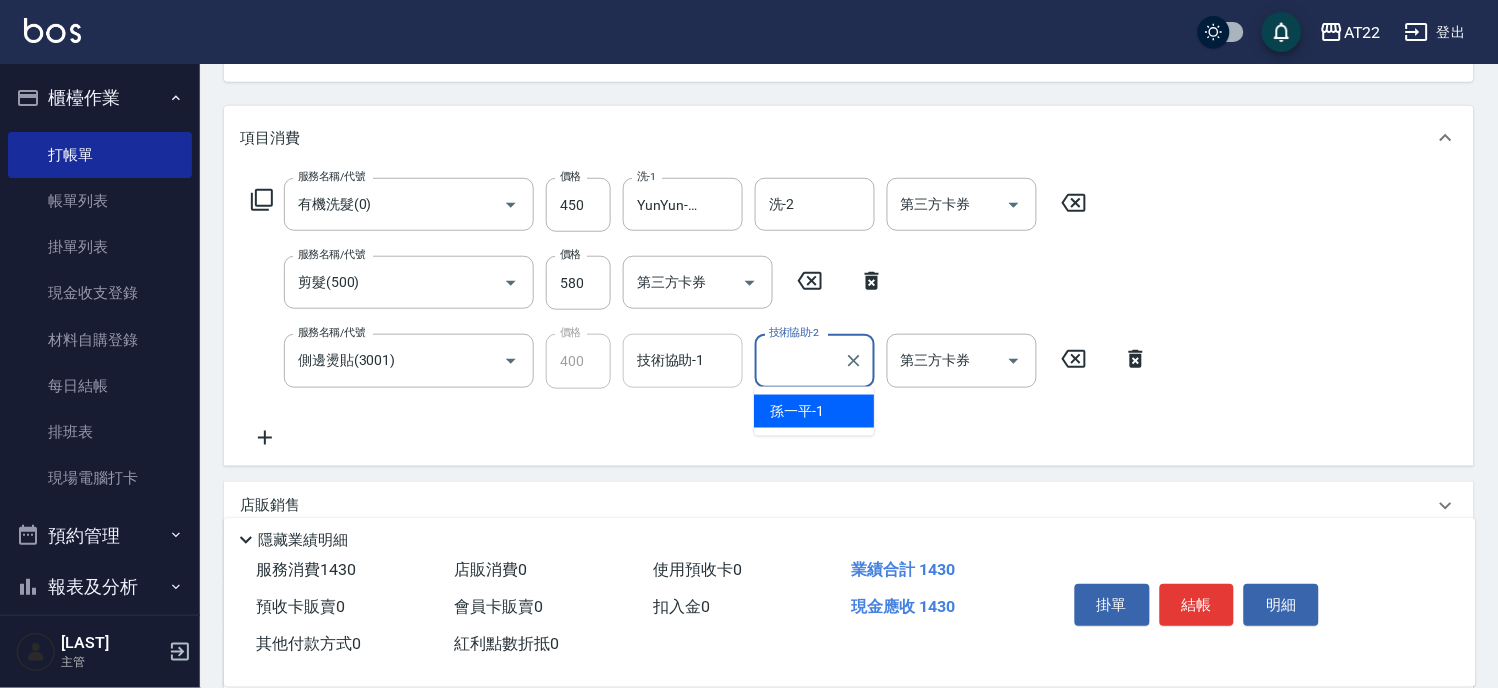 click on "技術協助-1" at bounding box center [683, 360] 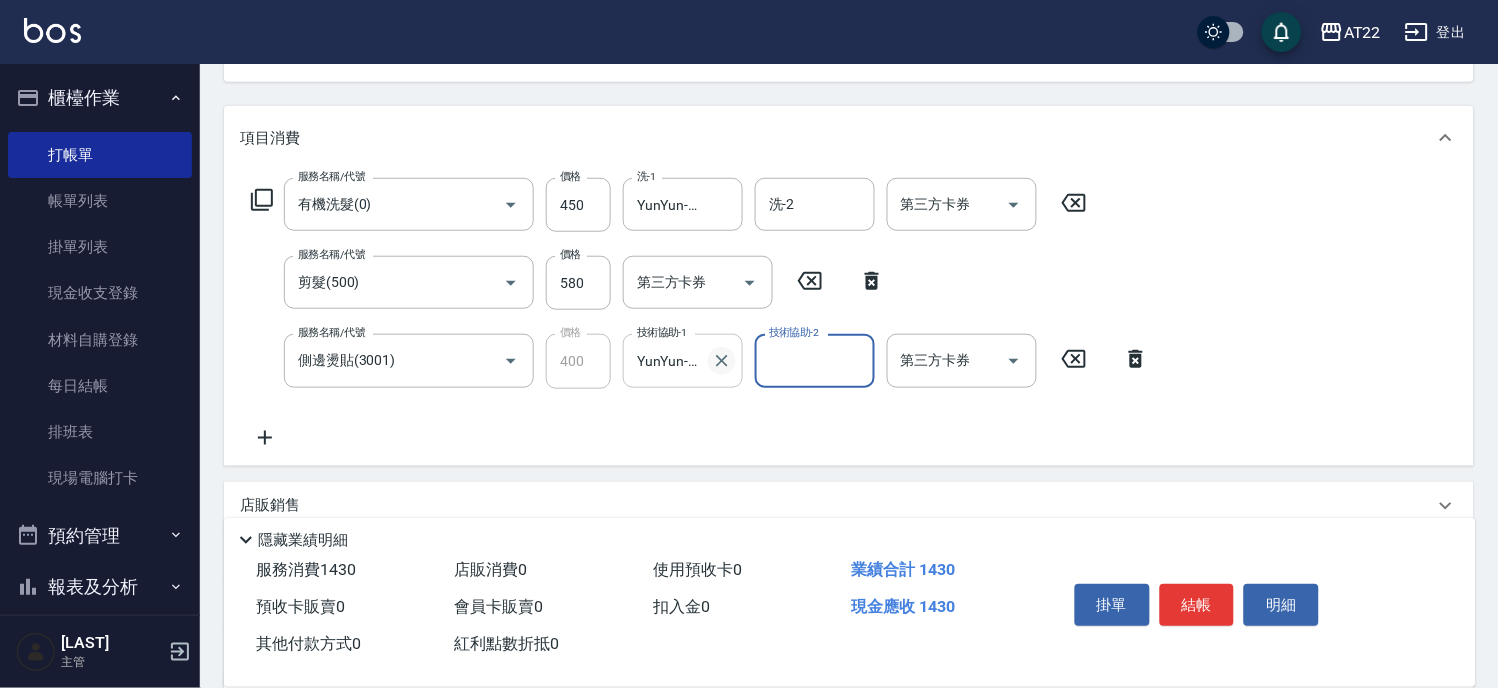 scroll, scrollTop: 0, scrollLeft: 0, axis: both 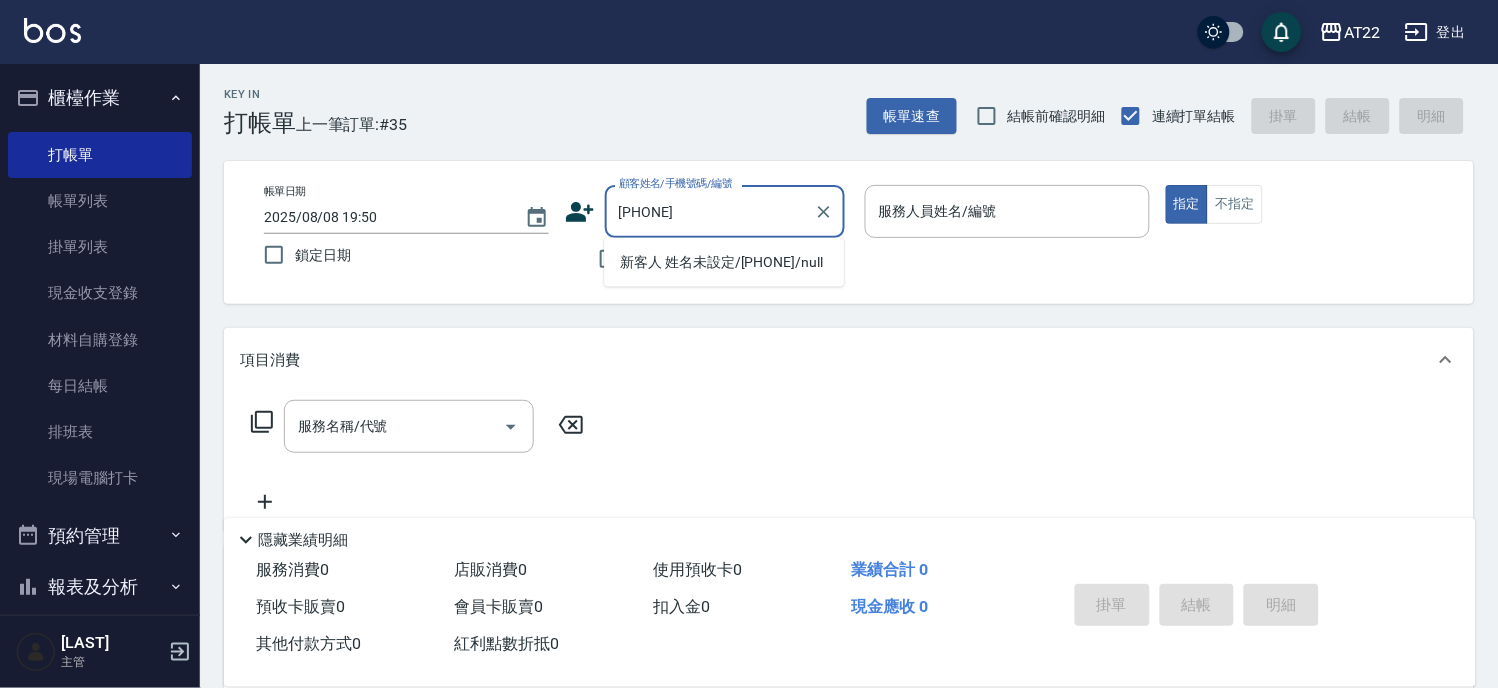 click on "新客人 姓名未設定/[PHONE]/null" at bounding box center (724, 262) 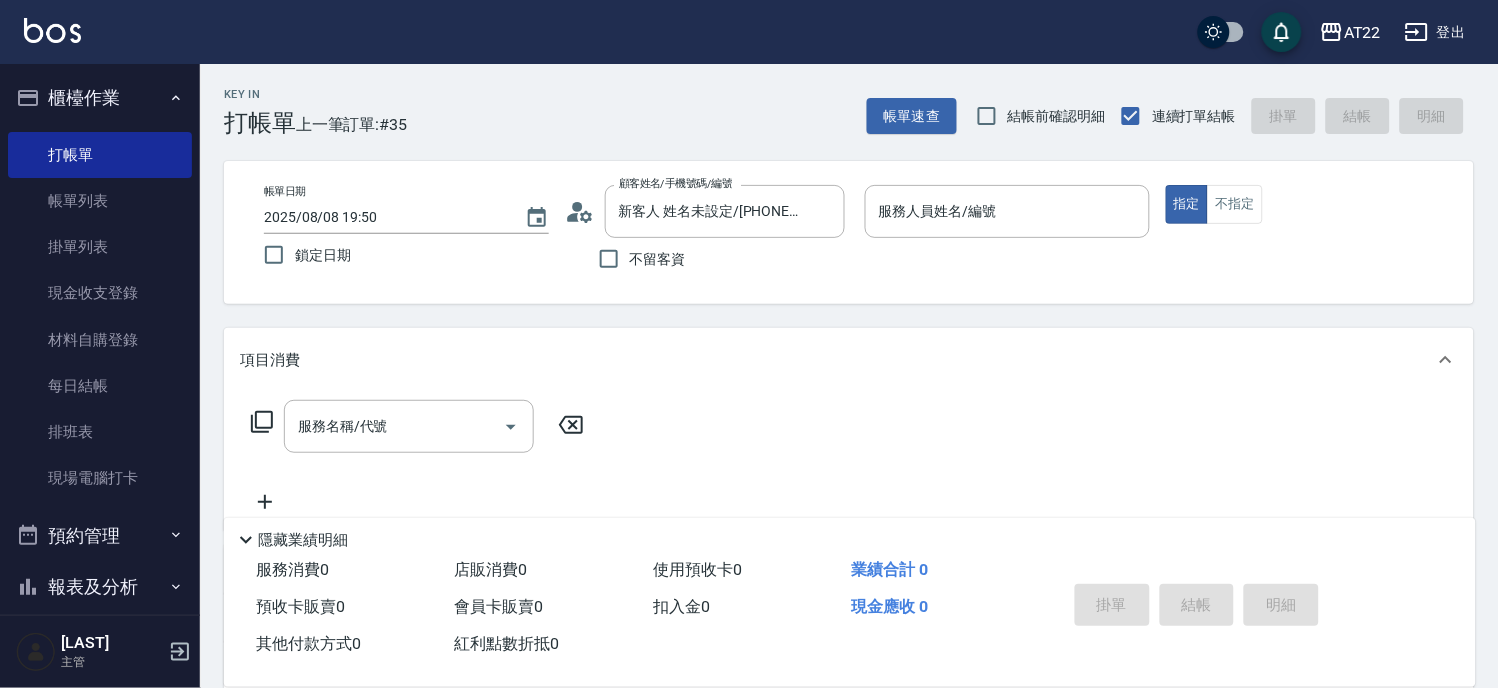 click 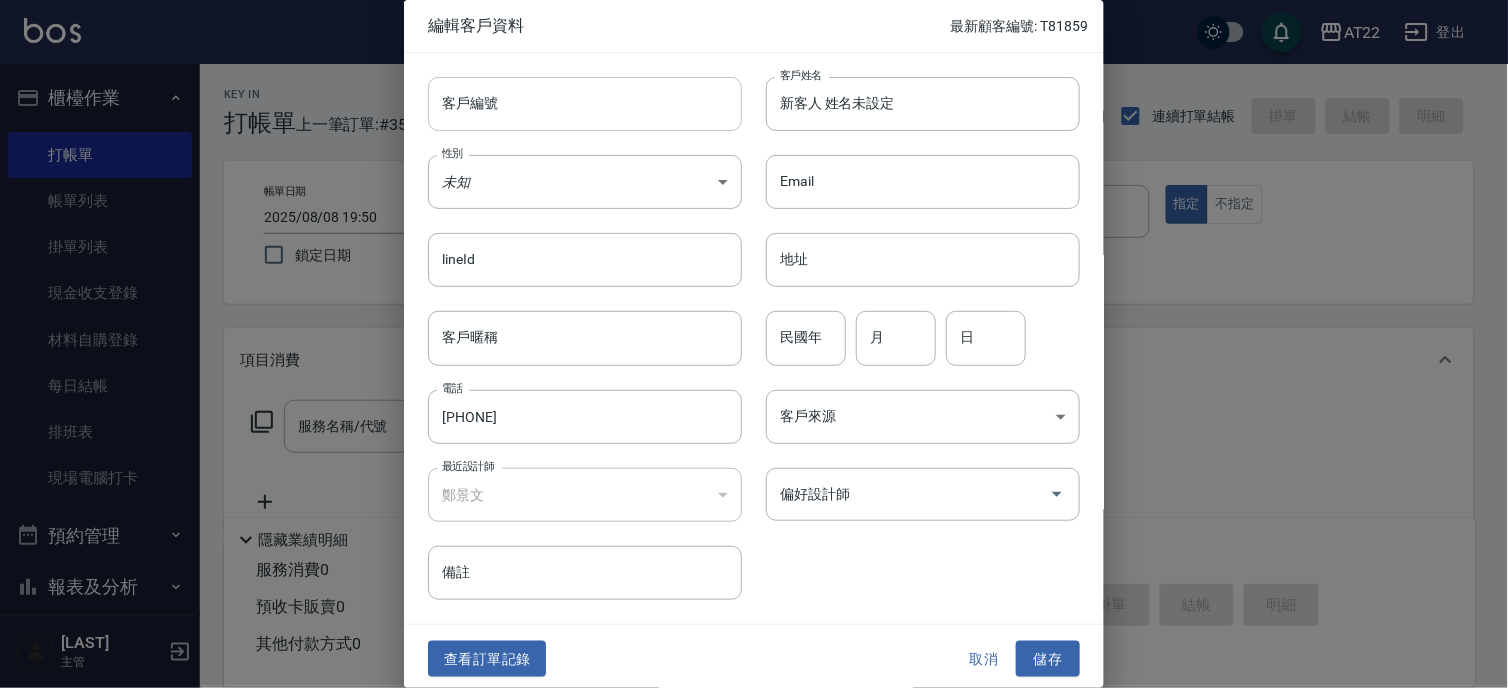 click on "客戶編號" at bounding box center (585, 104) 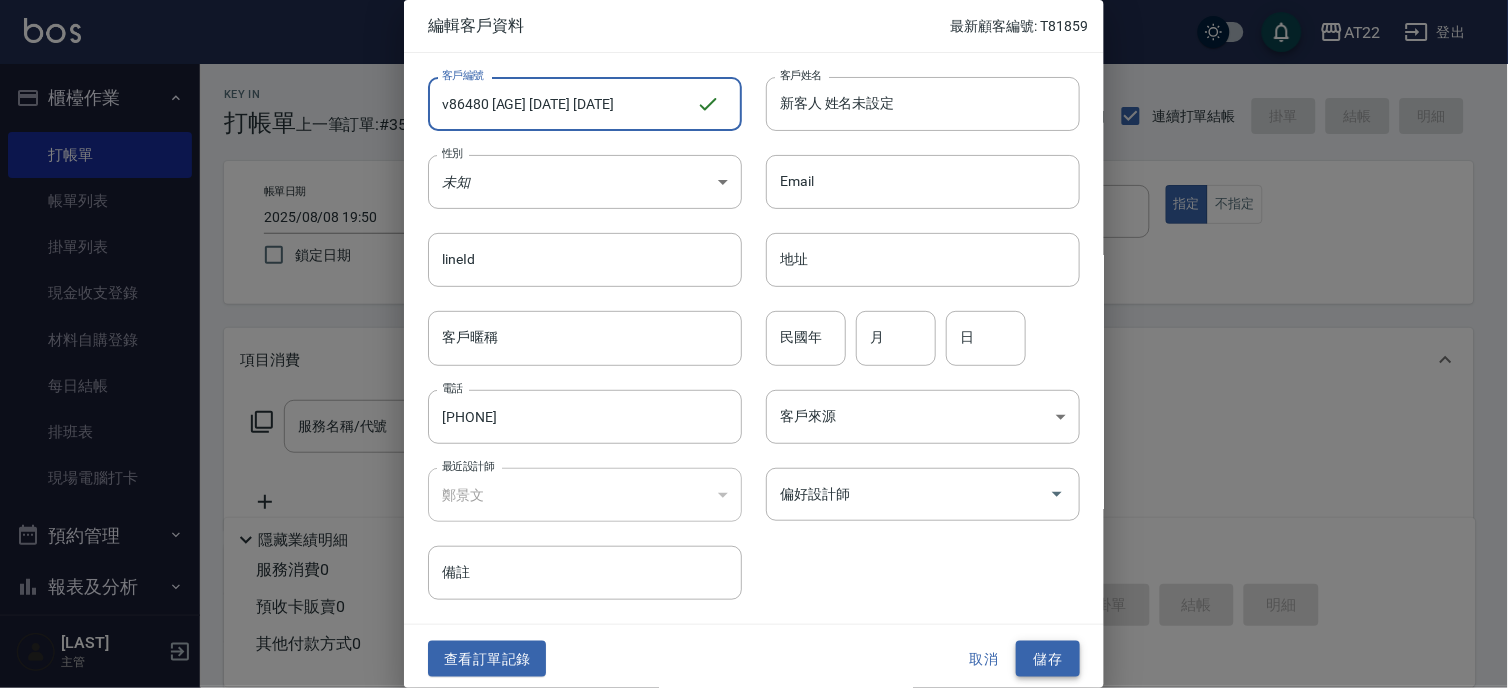 click on "儲存" at bounding box center (1048, 659) 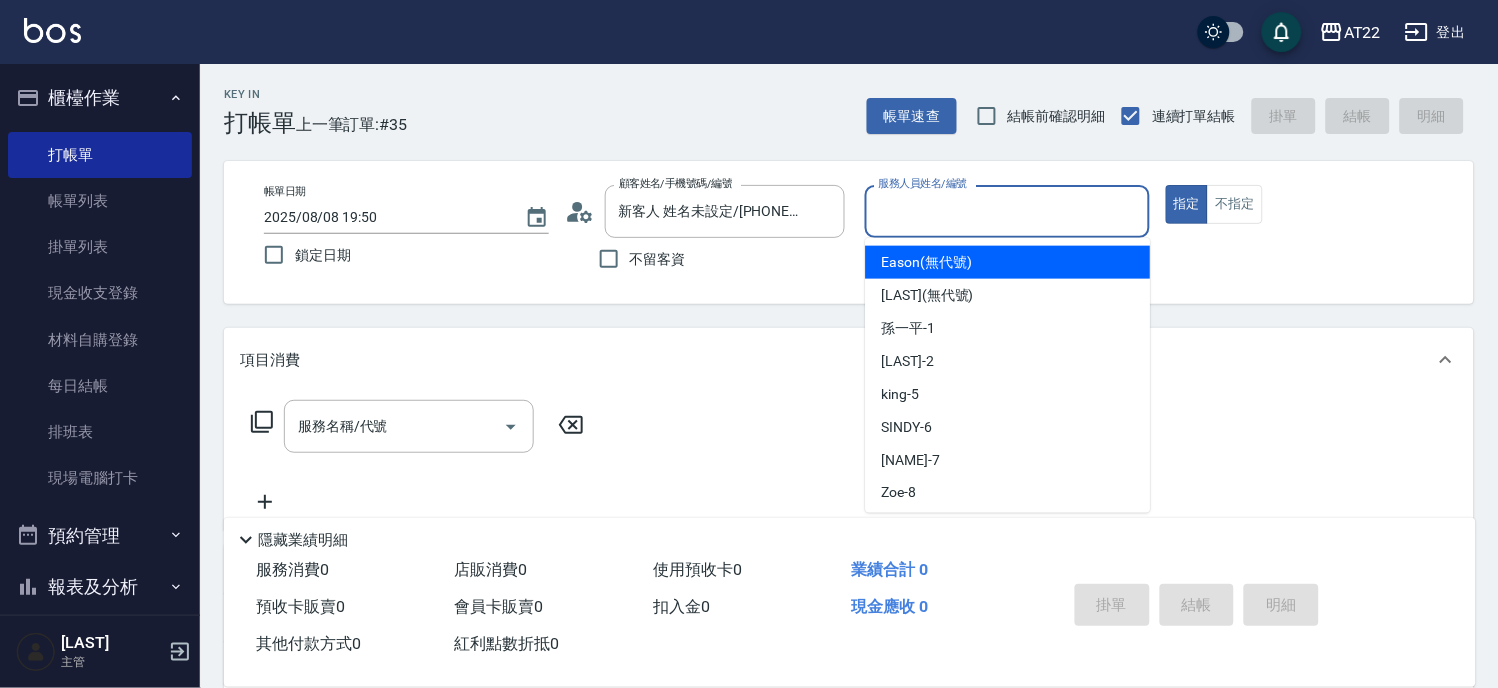 click on "服務人員姓名/編號" at bounding box center [1007, 211] 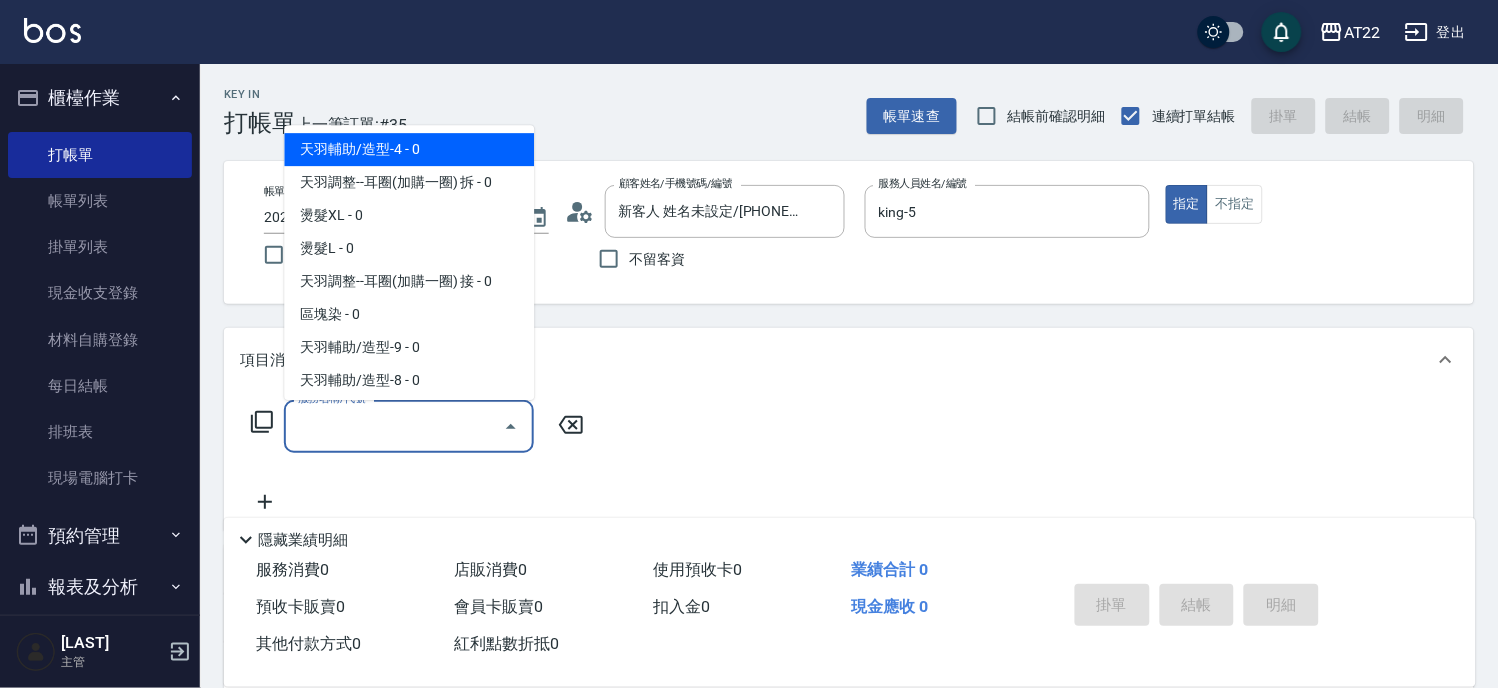 click on "服務名稱/代號" at bounding box center [394, 426] 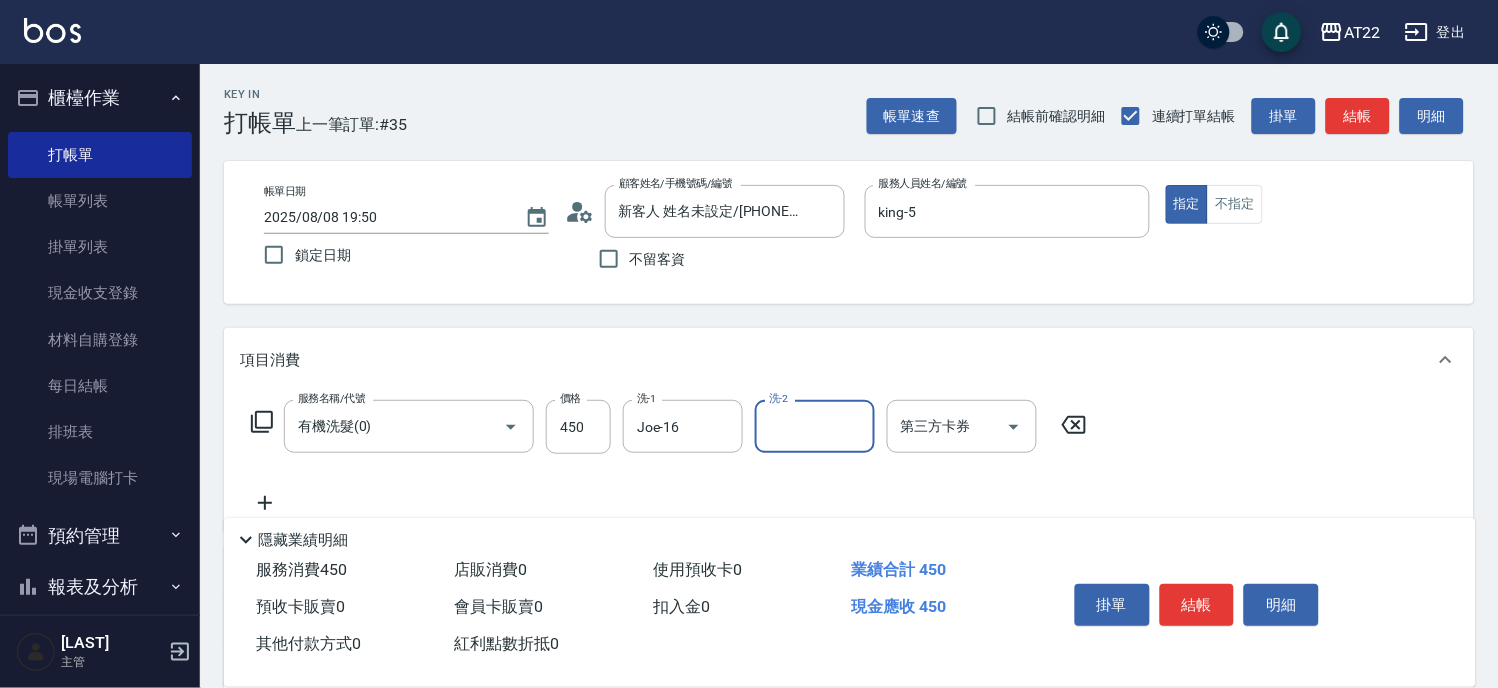 click 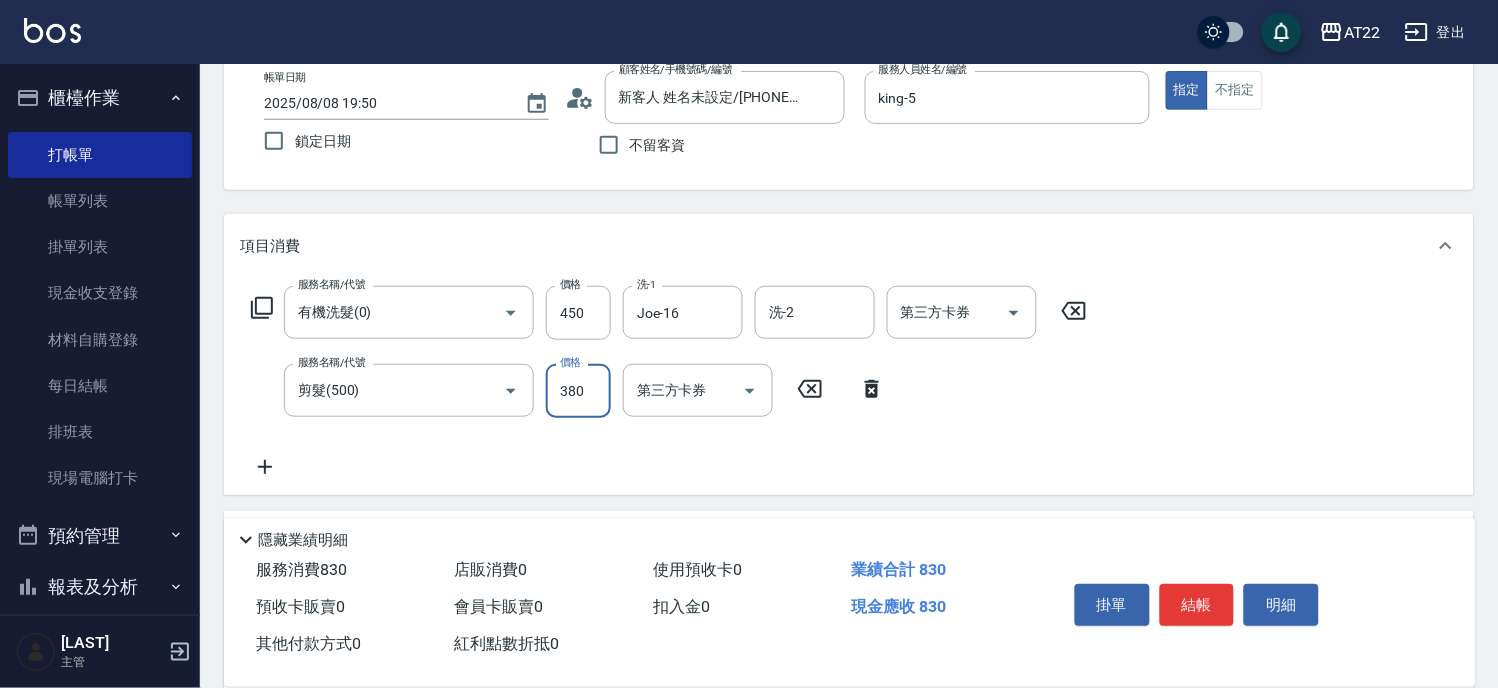 scroll, scrollTop: 222, scrollLeft: 0, axis: vertical 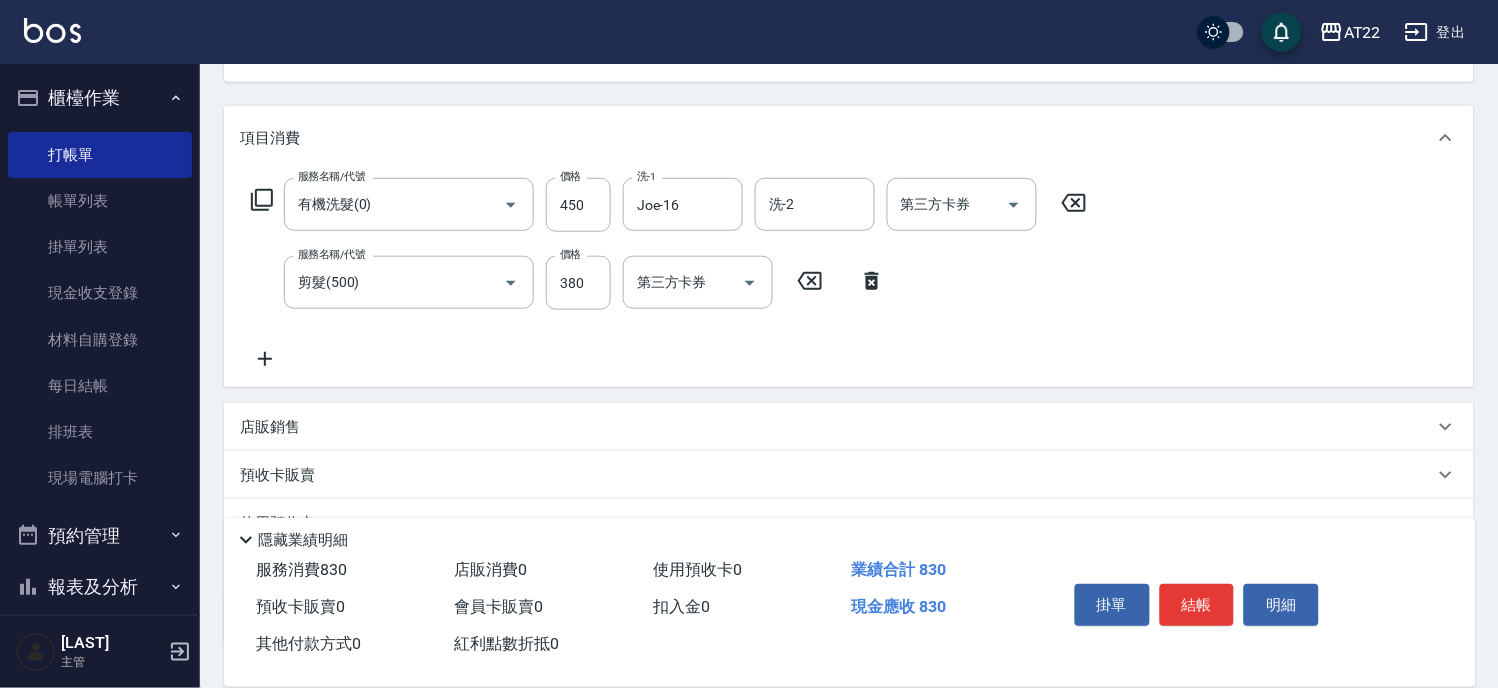 click 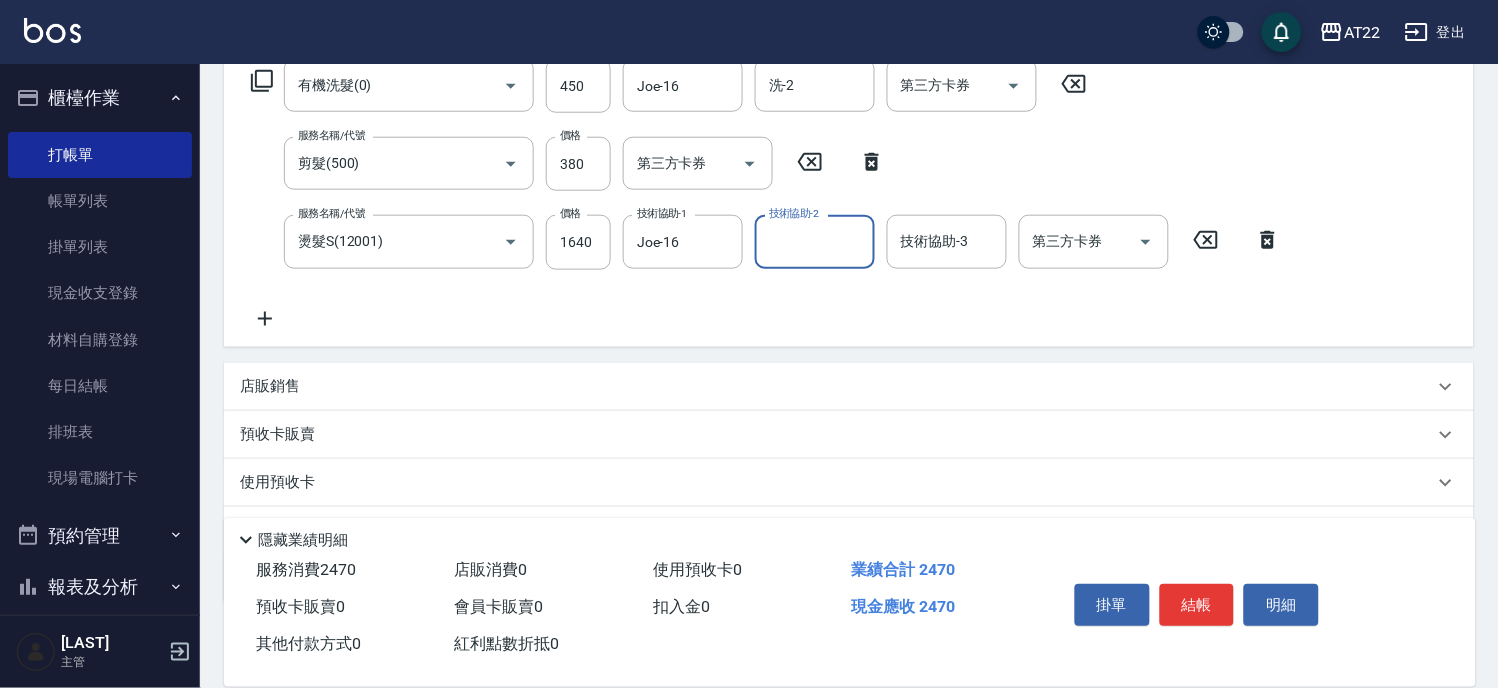 scroll, scrollTop: 444, scrollLeft: 0, axis: vertical 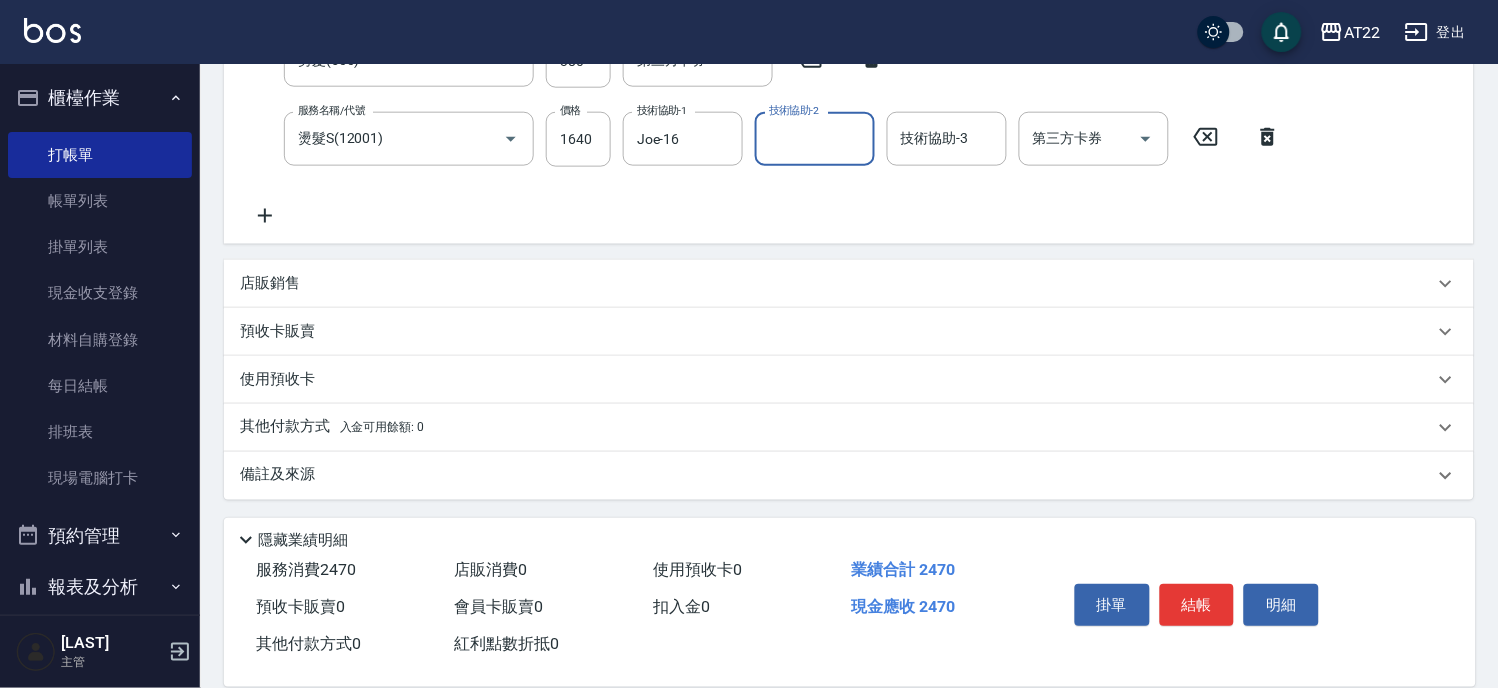 click on "店販銷售" at bounding box center [849, 284] 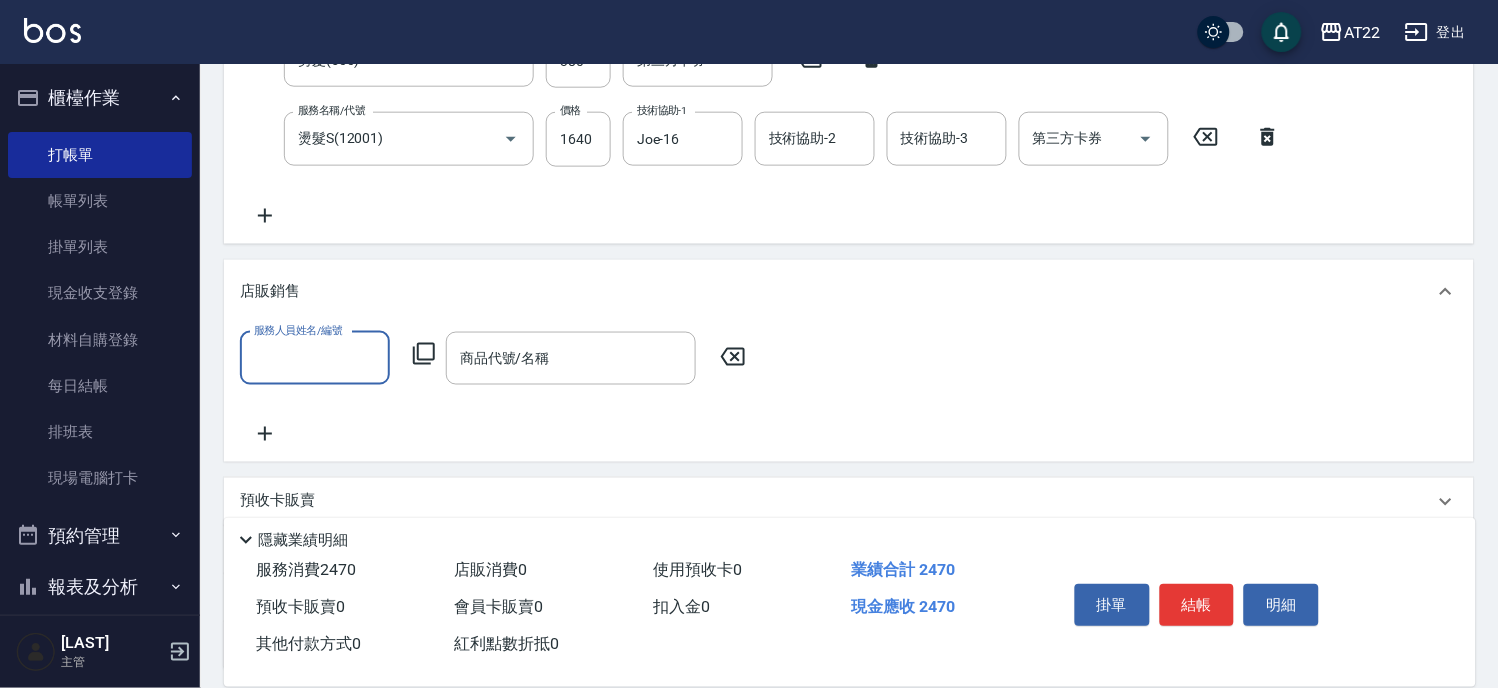 scroll, scrollTop: 0, scrollLeft: 0, axis: both 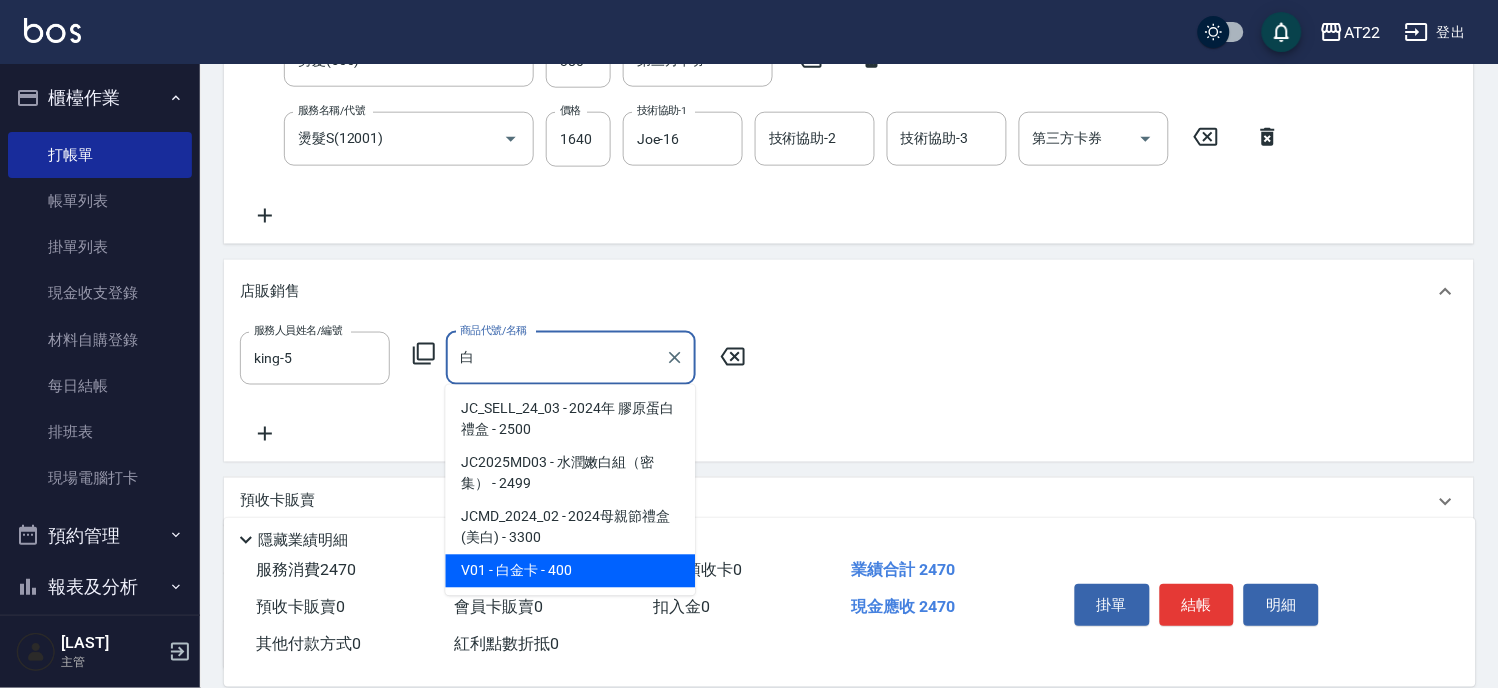 click on "V01 - 白金卡 - 400" at bounding box center [571, 571] 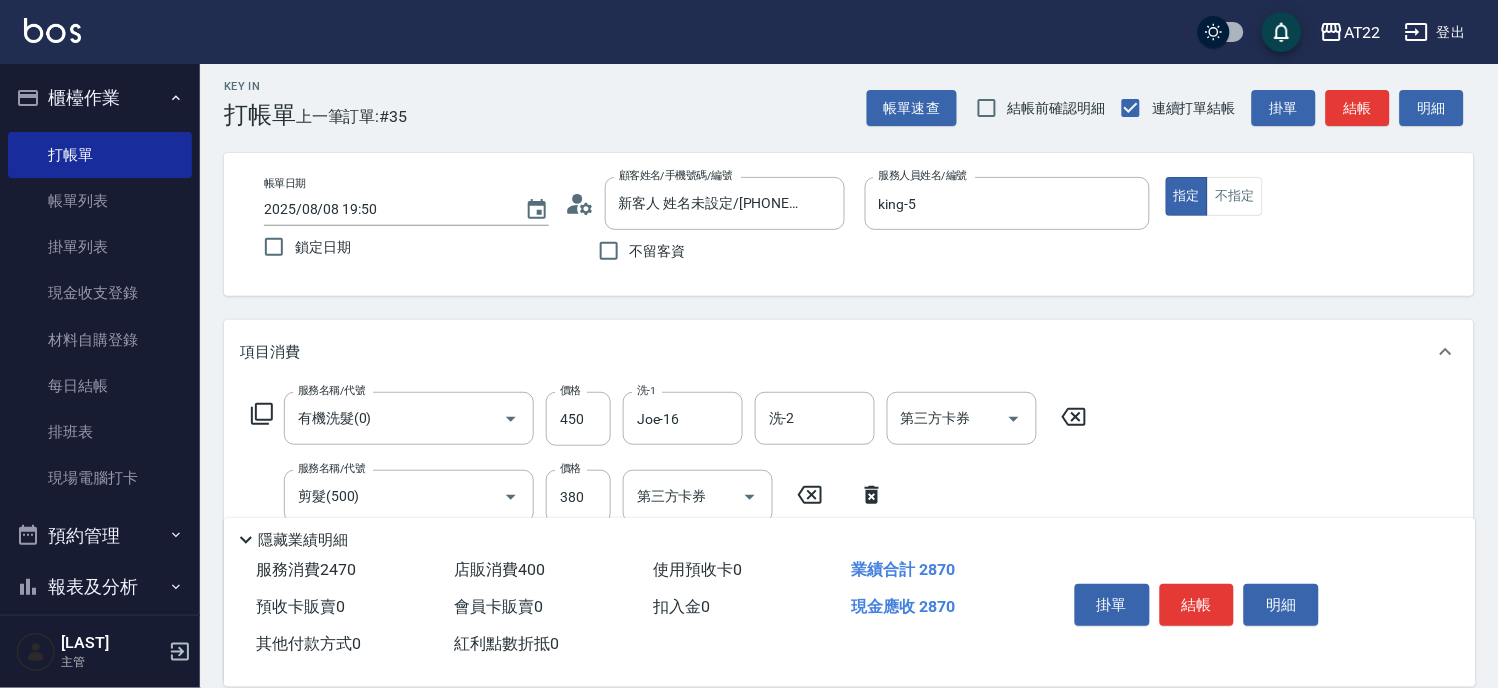 scroll, scrollTop: 0, scrollLeft: 0, axis: both 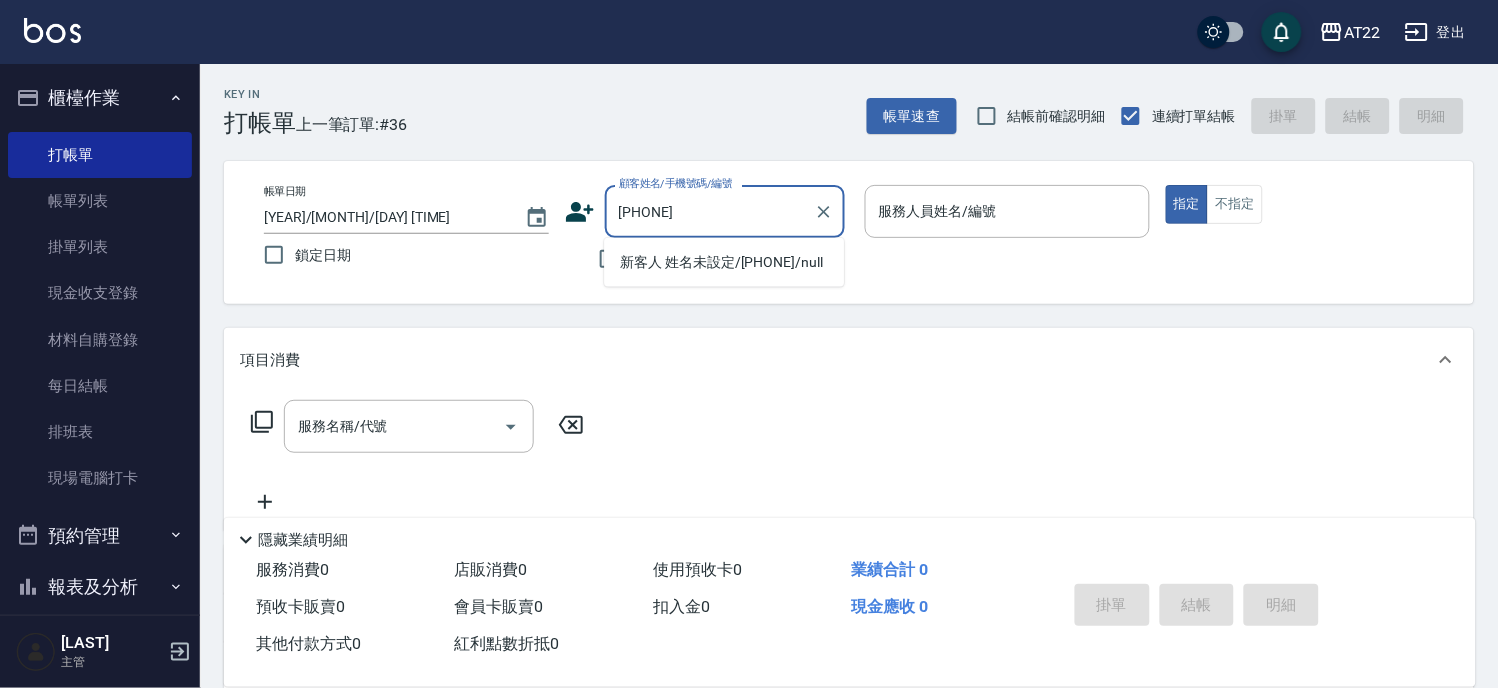 click on "新客人 姓名未設定/[PHONE]/null" at bounding box center [724, 262] 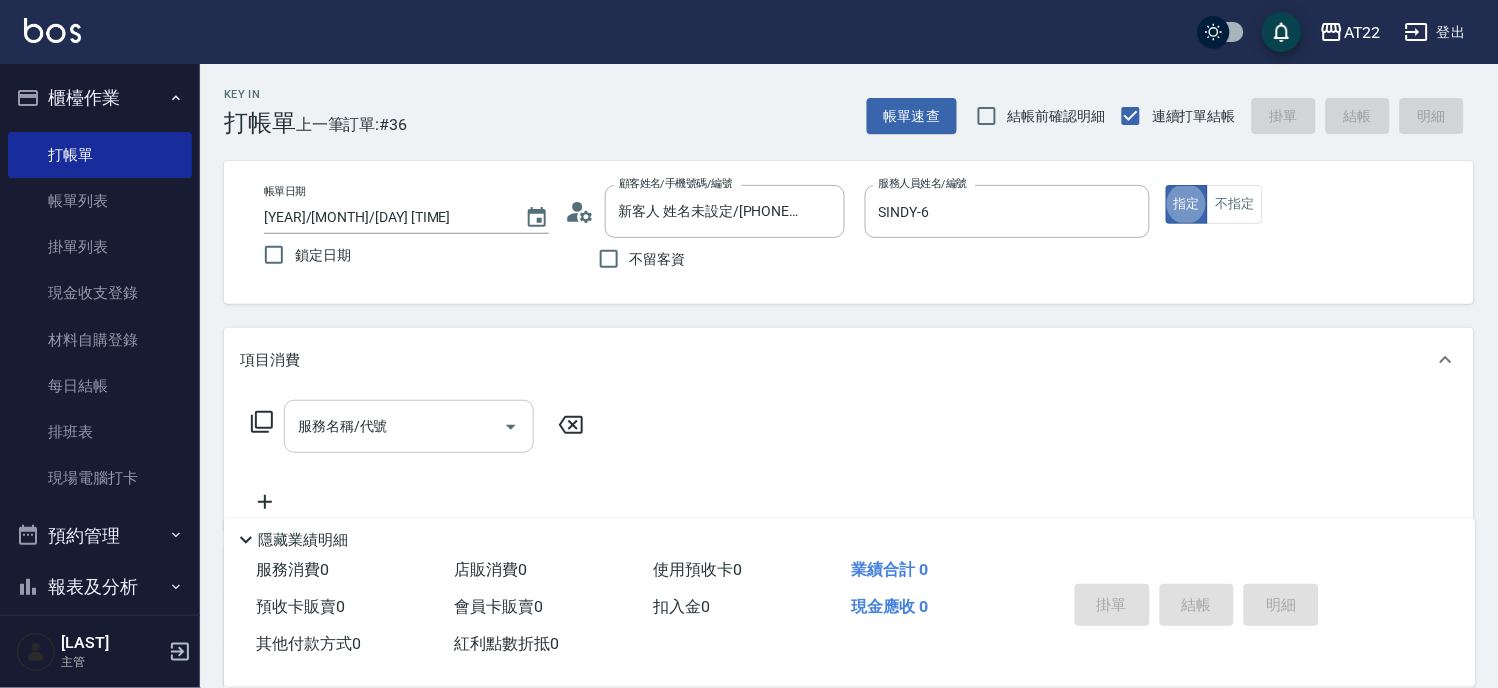 click on "服務名稱/代號 服務名稱/代號" at bounding box center [409, 426] 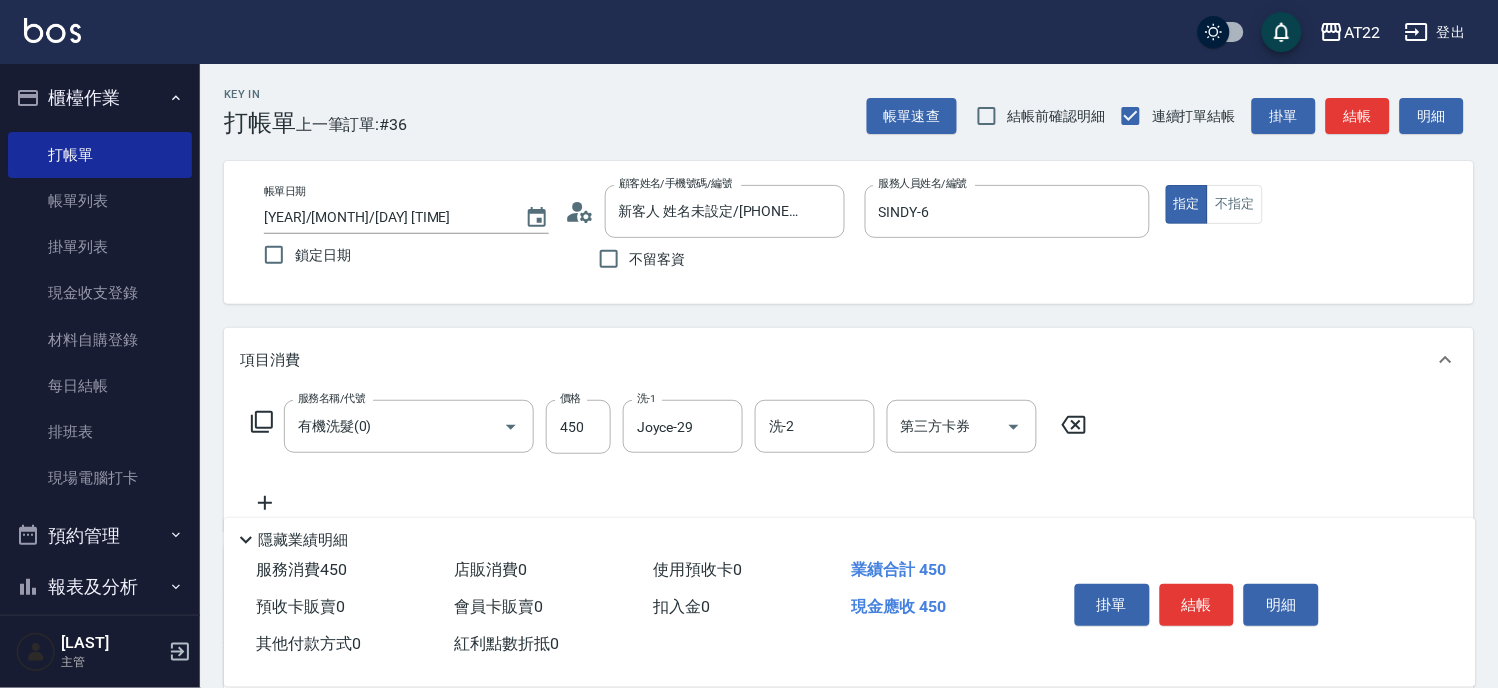 click 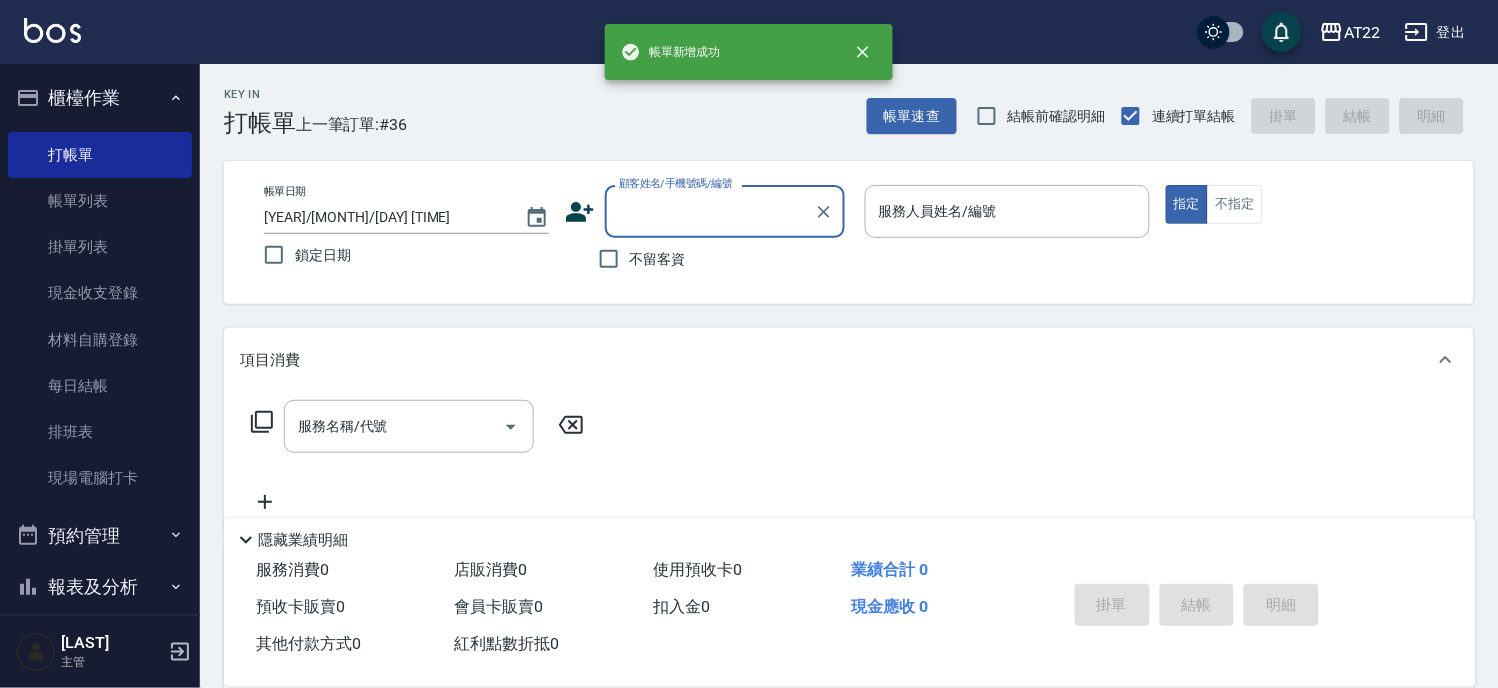 scroll, scrollTop: 0, scrollLeft: 0, axis: both 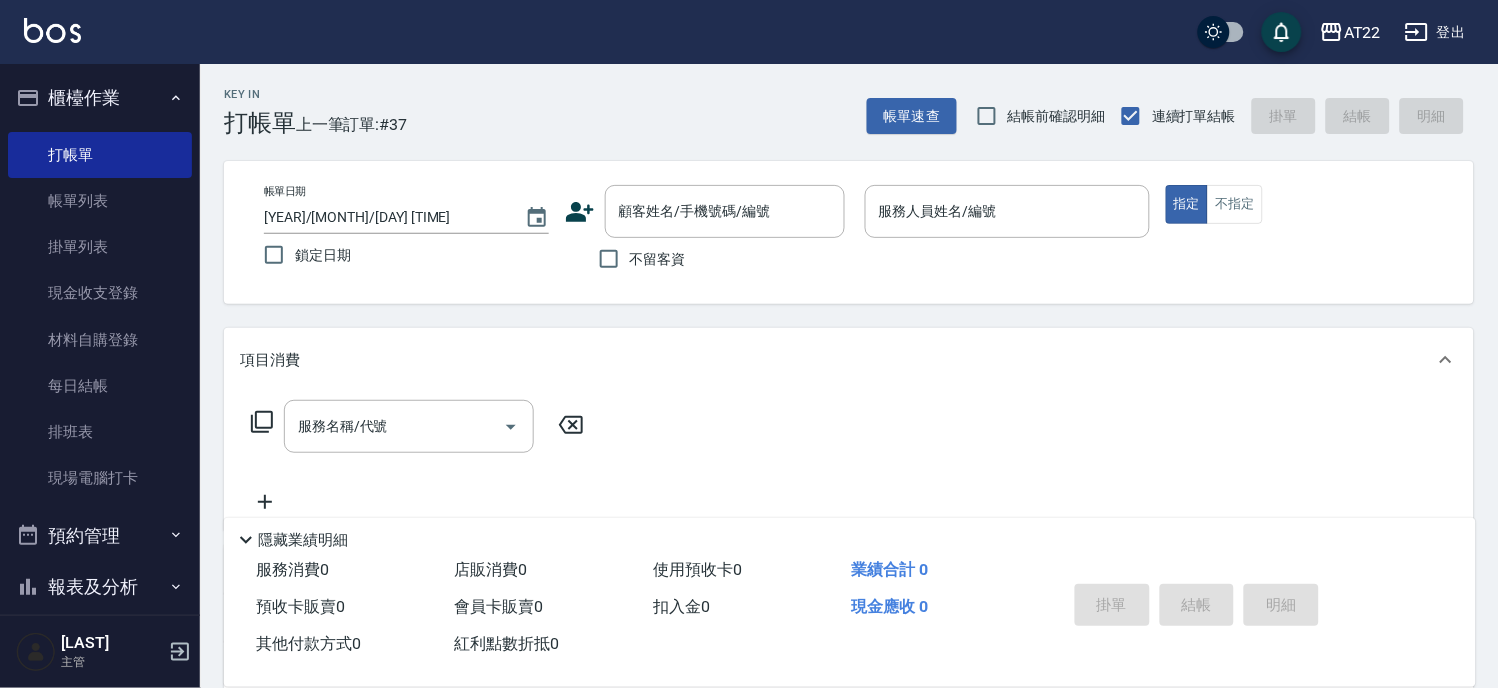 click 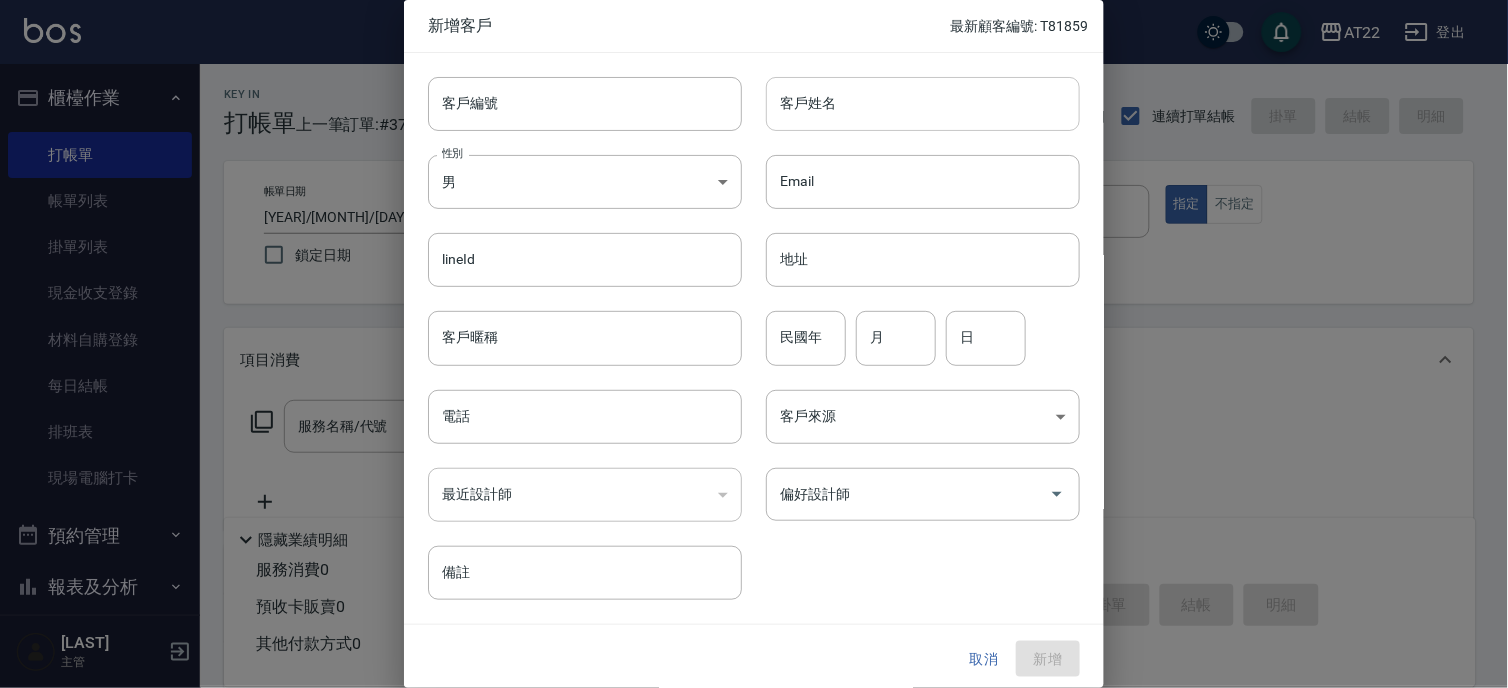 click on "客戶姓名" at bounding box center [923, 104] 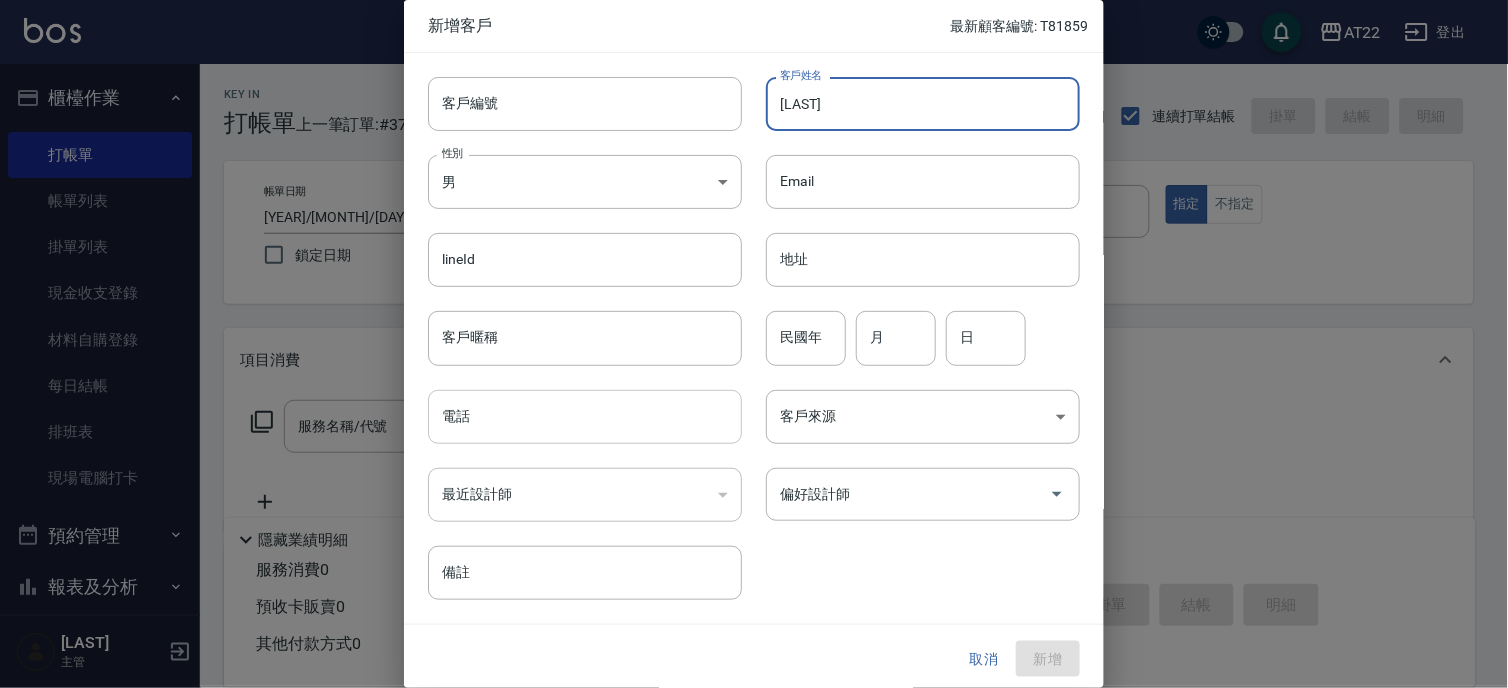 click on "電話" at bounding box center (585, 417) 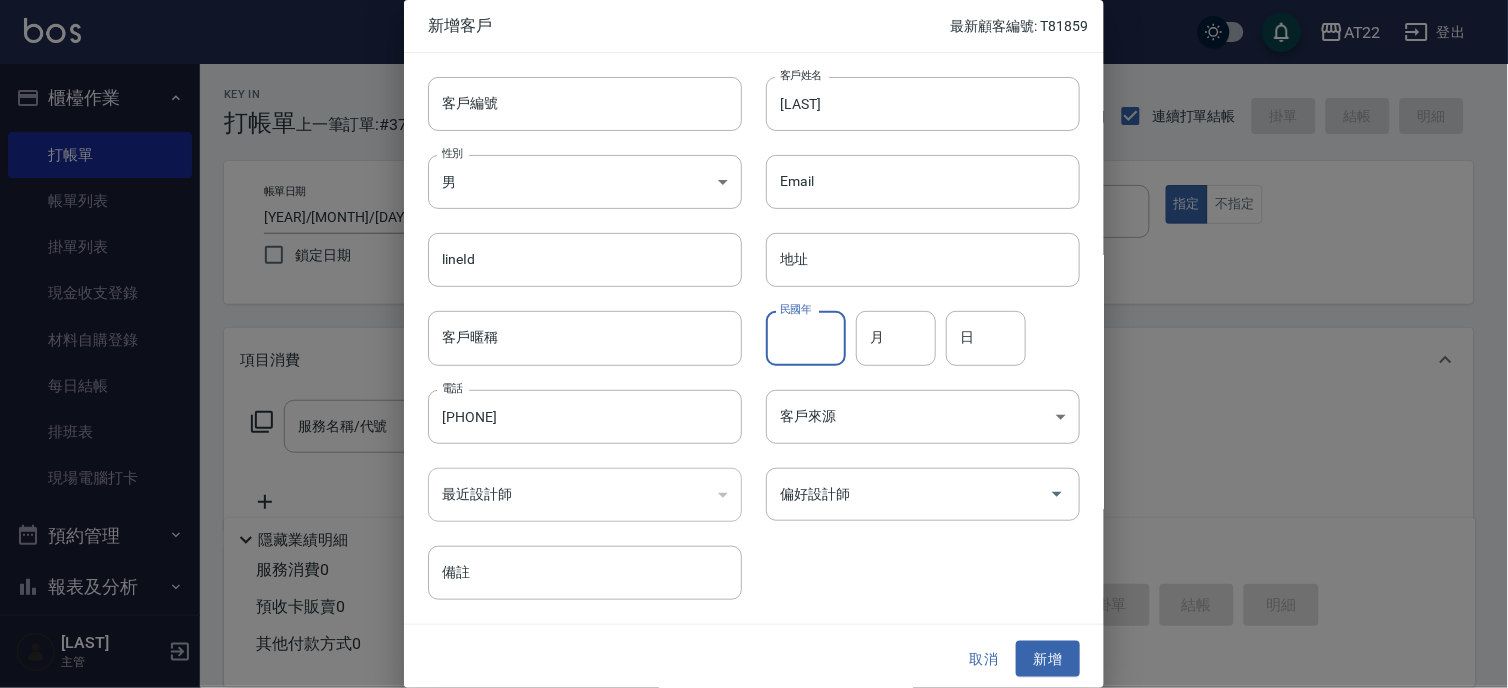 click on "民國年" at bounding box center (806, 338) 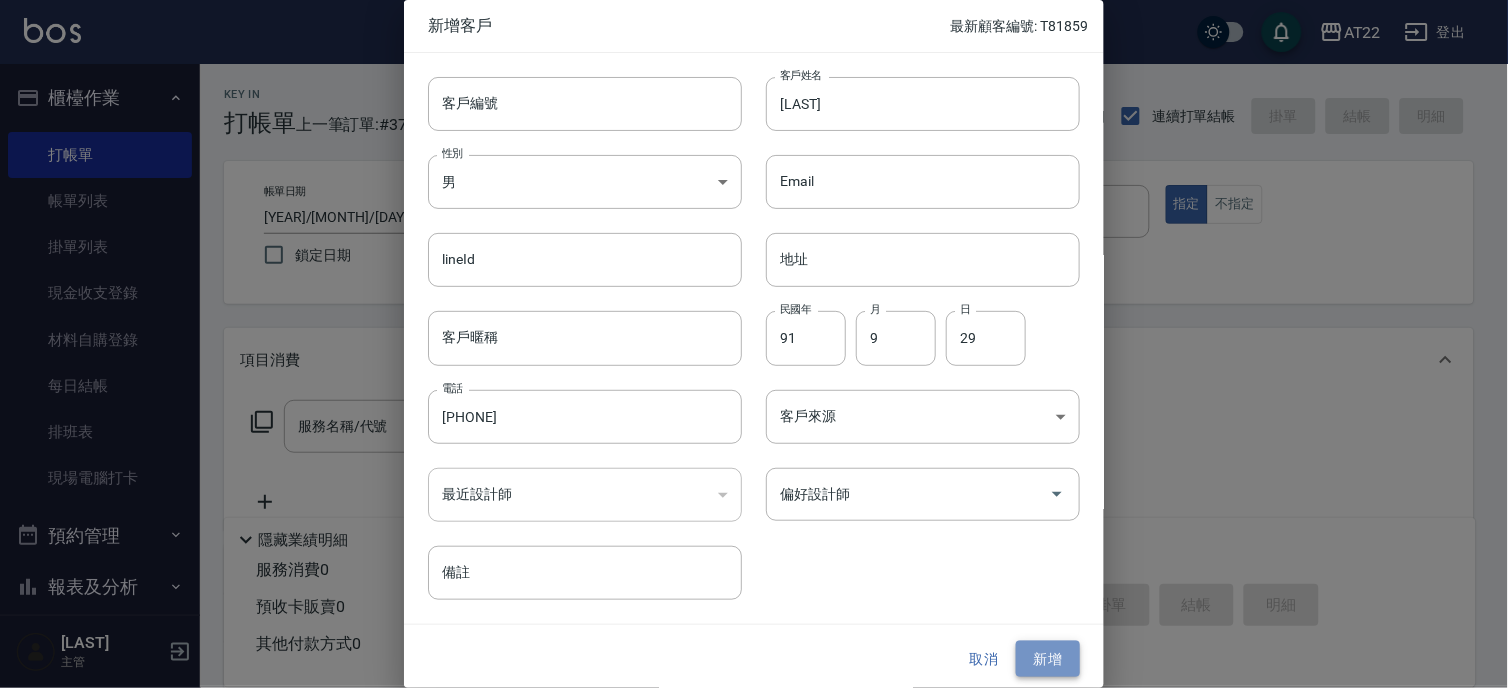 click on "新增" at bounding box center [1048, 659] 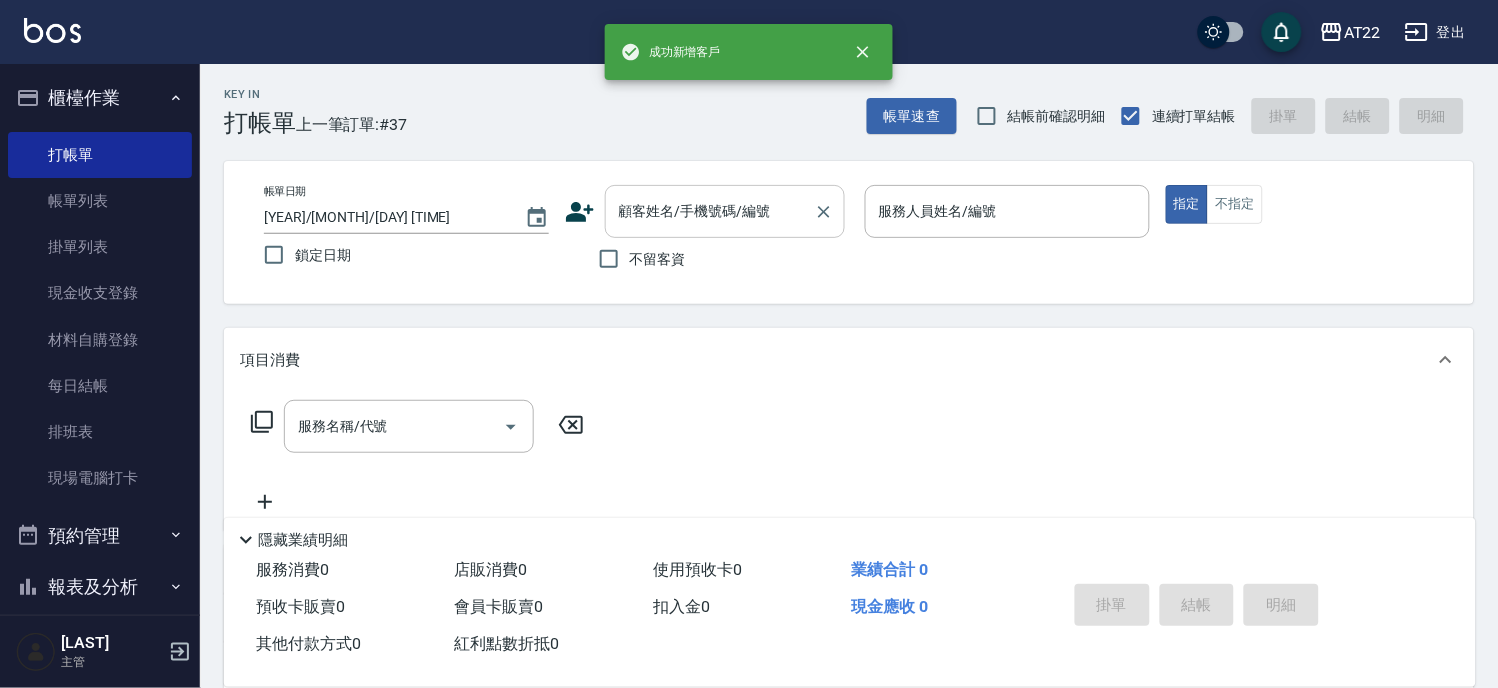 click on "顧客姓名/手機號碼/編號" at bounding box center (725, 211) 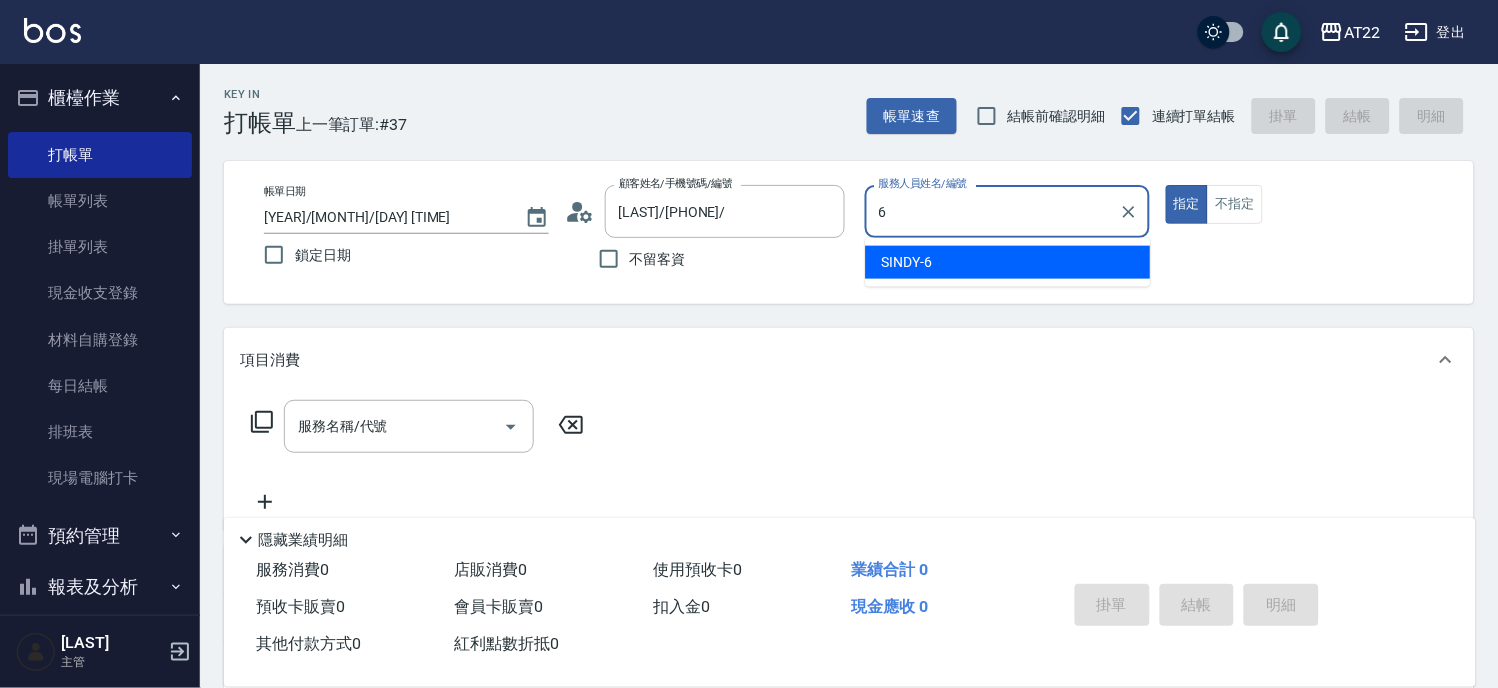 click on "SINDY -6" at bounding box center [1008, 262] 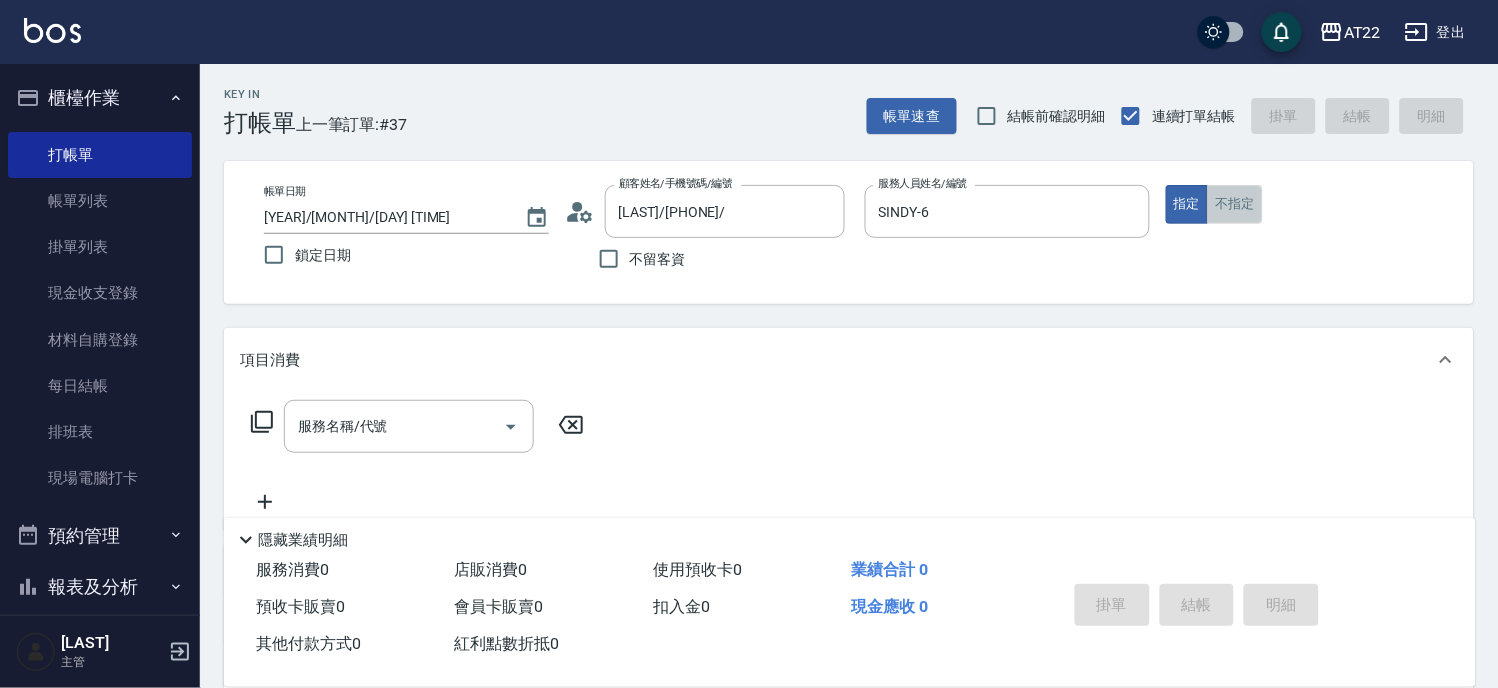 click on "不指定" at bounding box center (1235, 204) 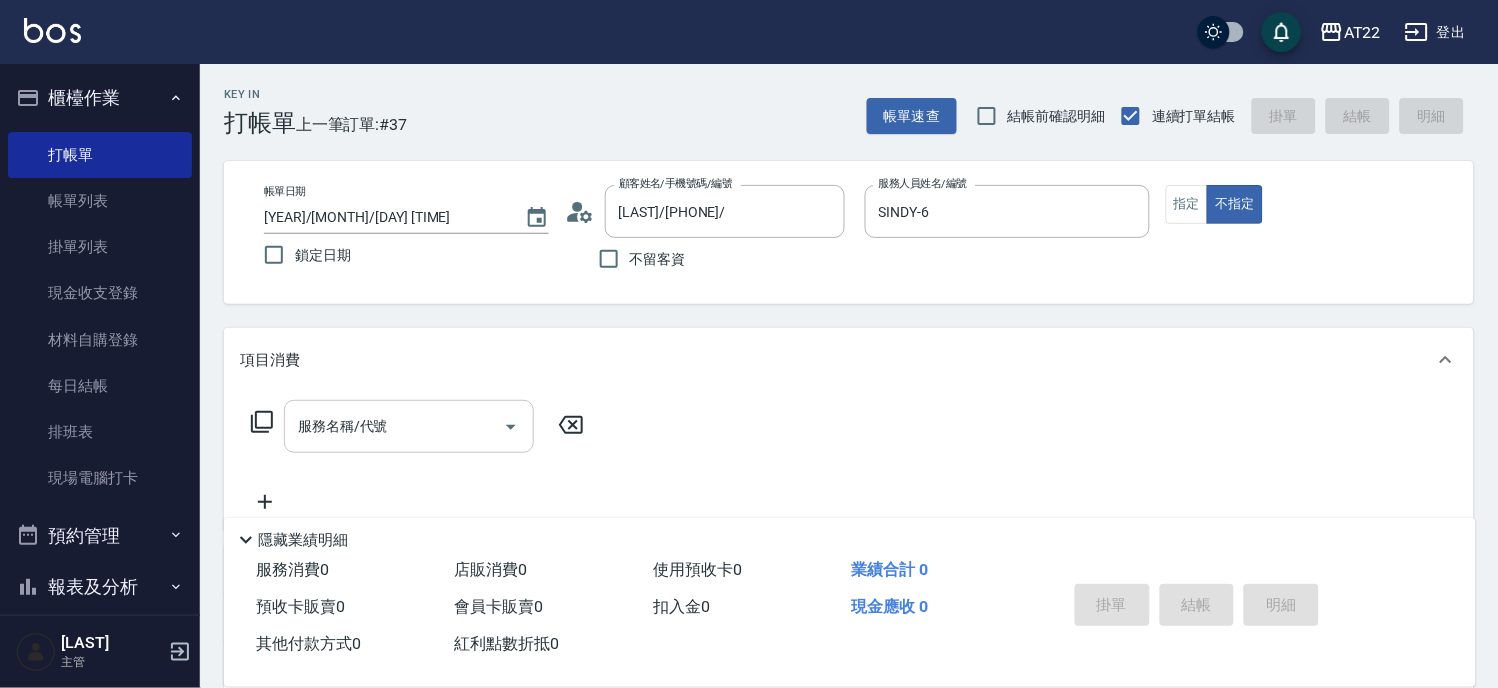 click on "服務名稱/代號" at bounding box center (394, 426) 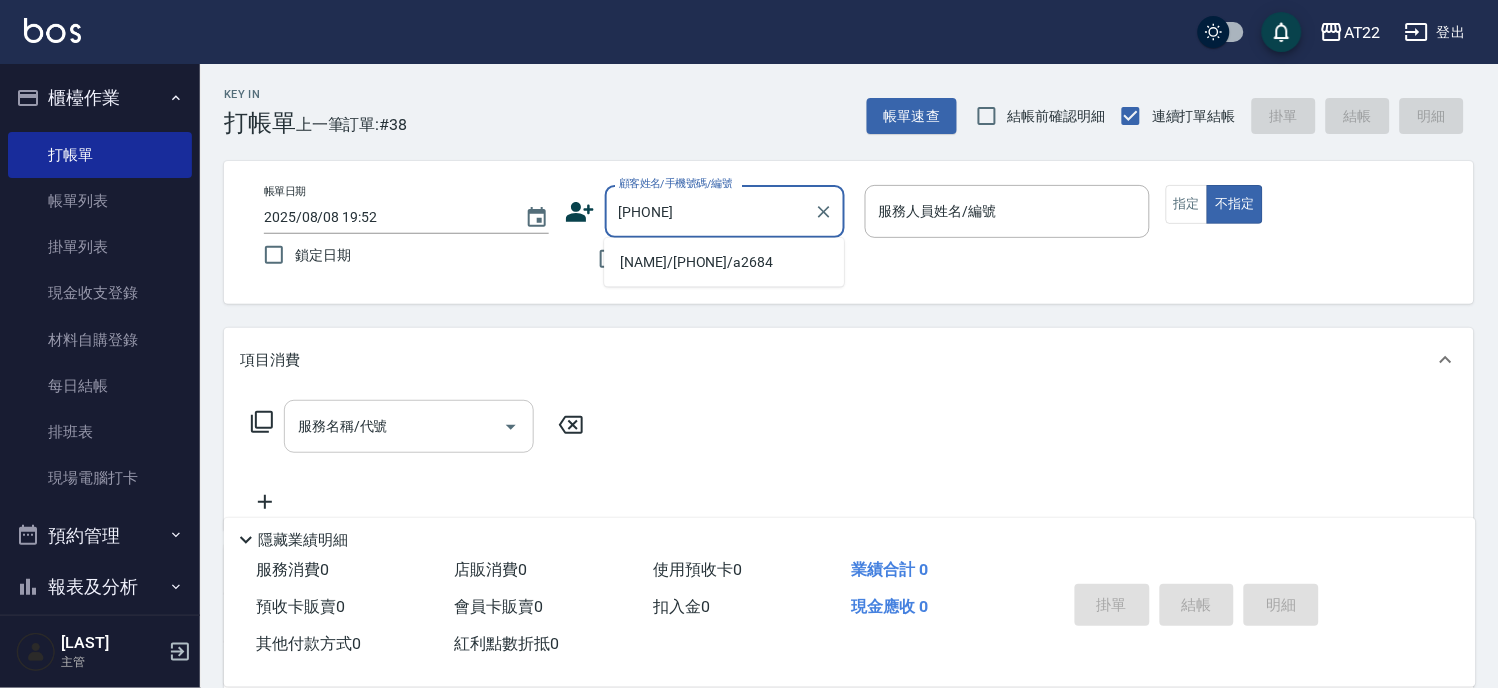 drag, startPoint x: 667, startPoint y: 280, endPoint x: 687, endPoint y: 271, distance: 21.931713 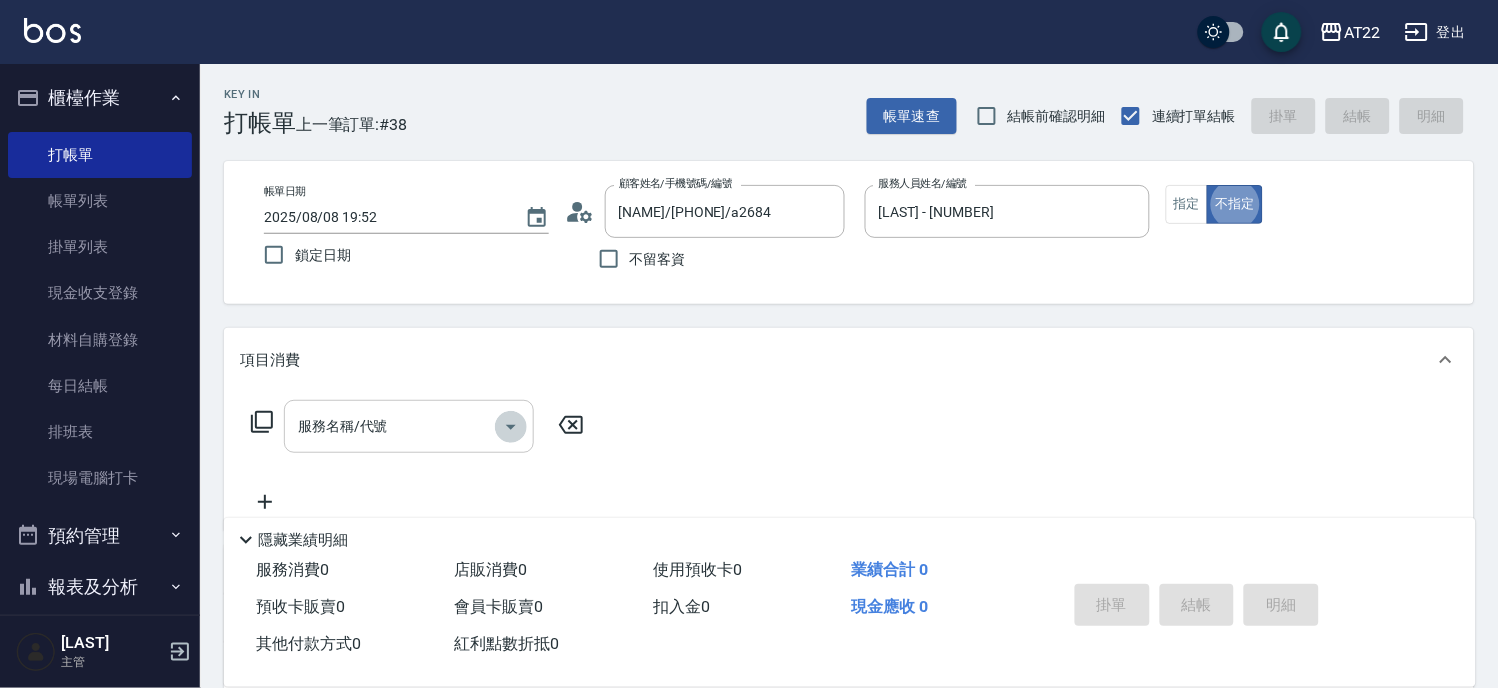 click 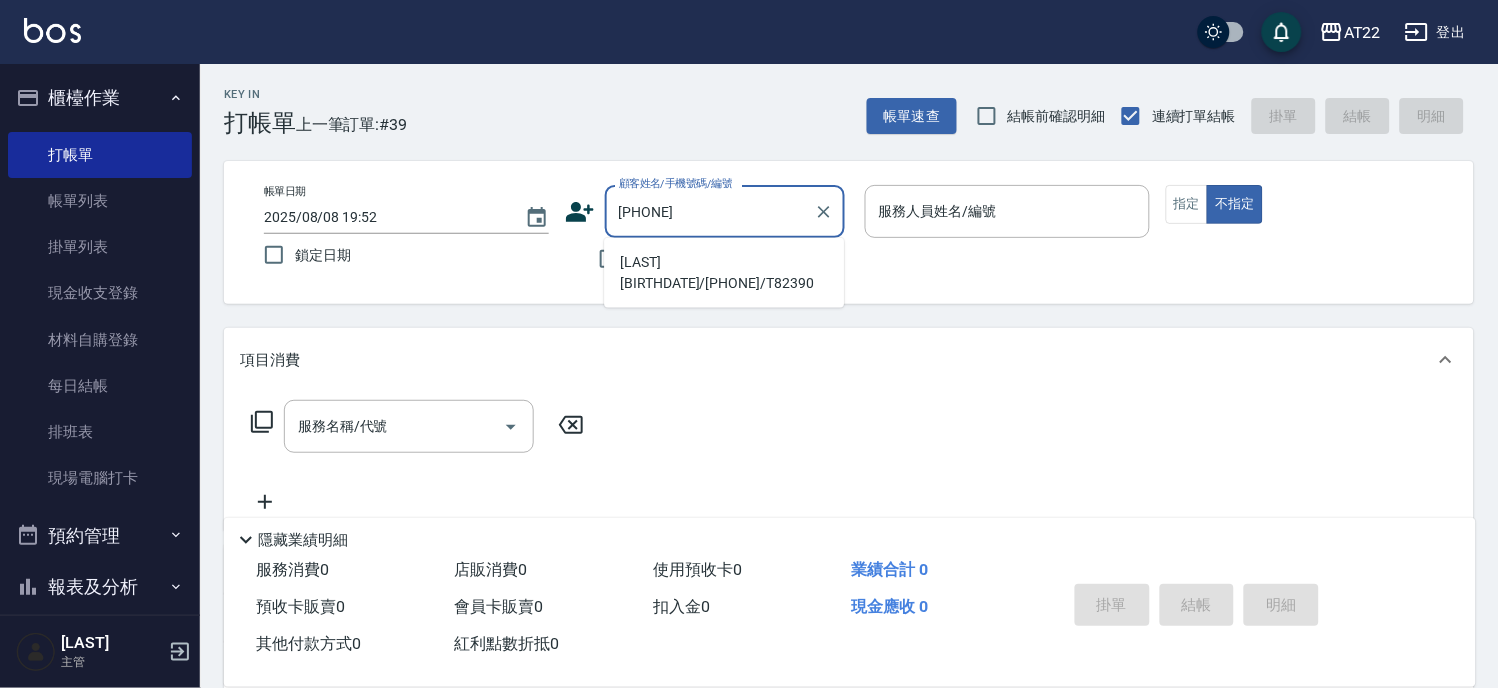 click on "[LAST][BIRTHDATE]/[PHONE]/T82390" at bounding box center [724, 273] 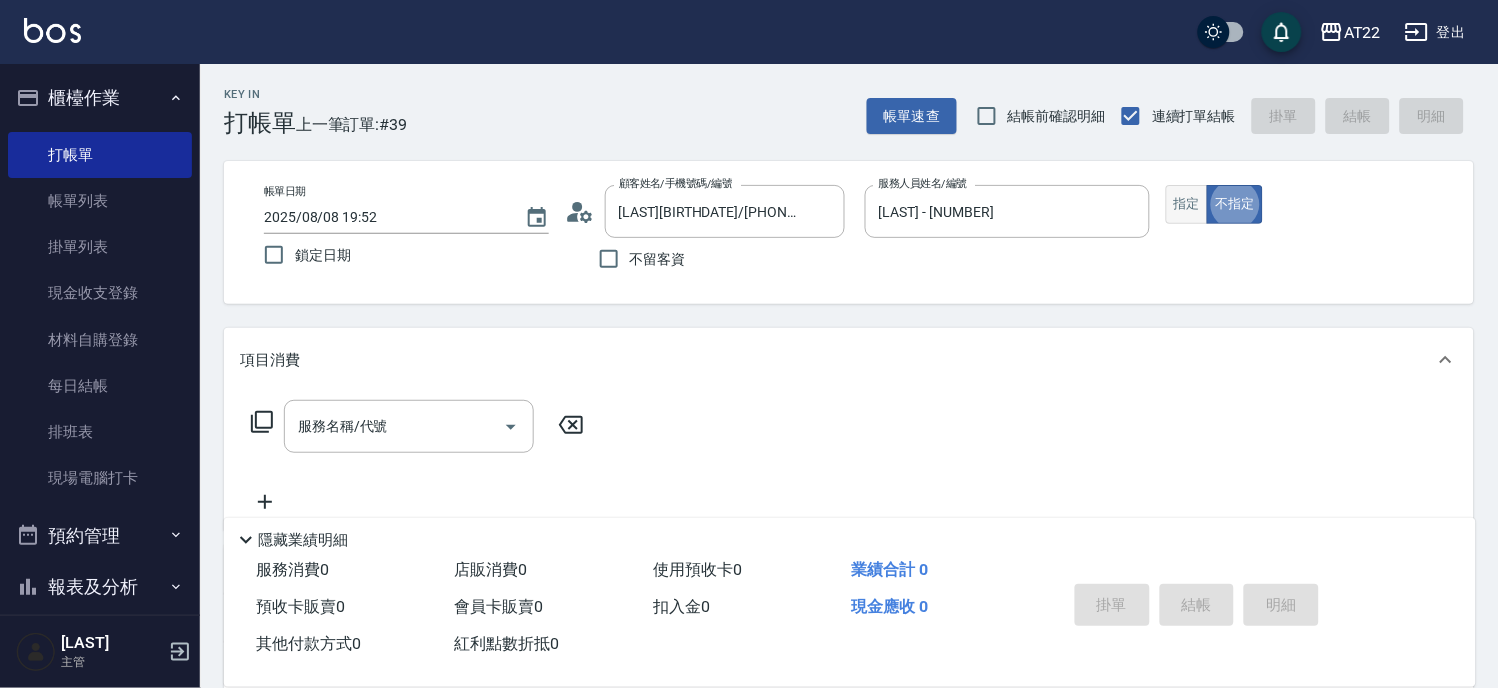 click on "指定" at bounding box center [1187, 204] 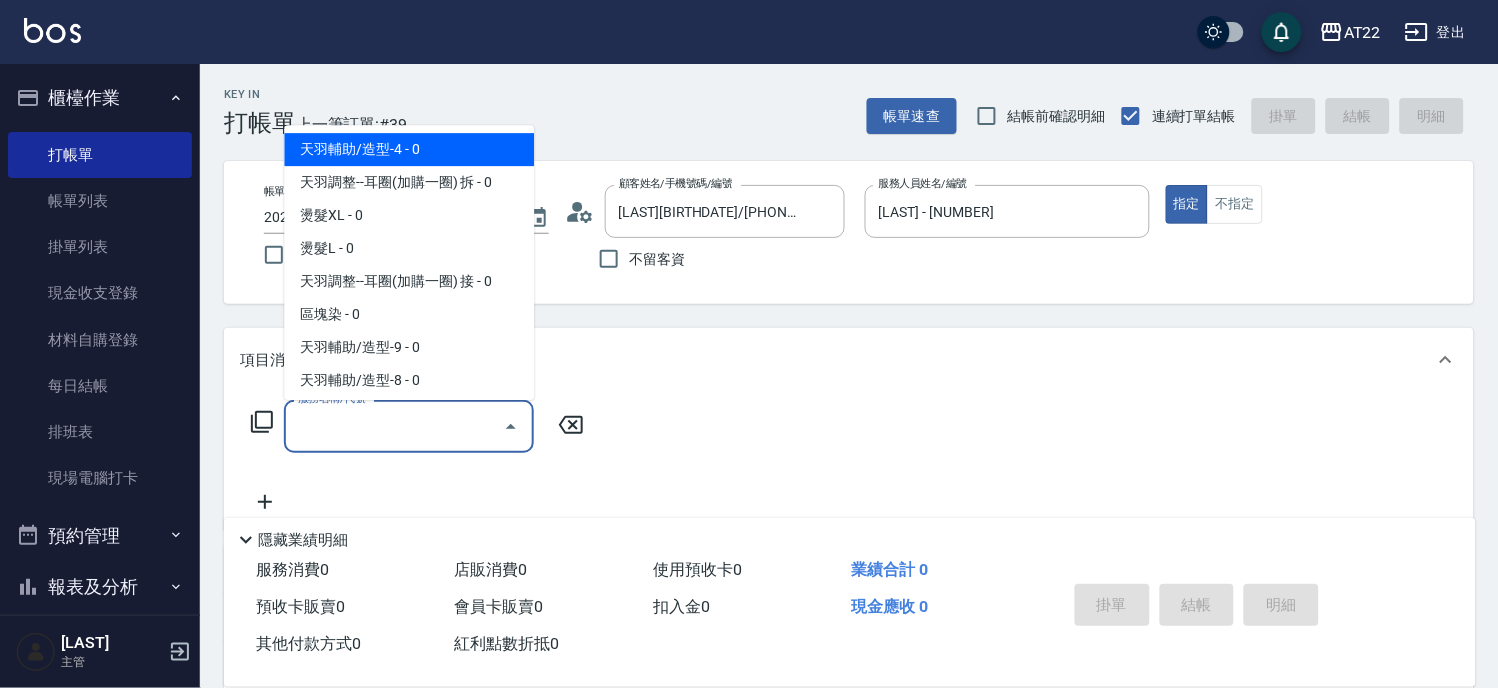 click on "服務名稱/代號" at bounding box center [394, 426] 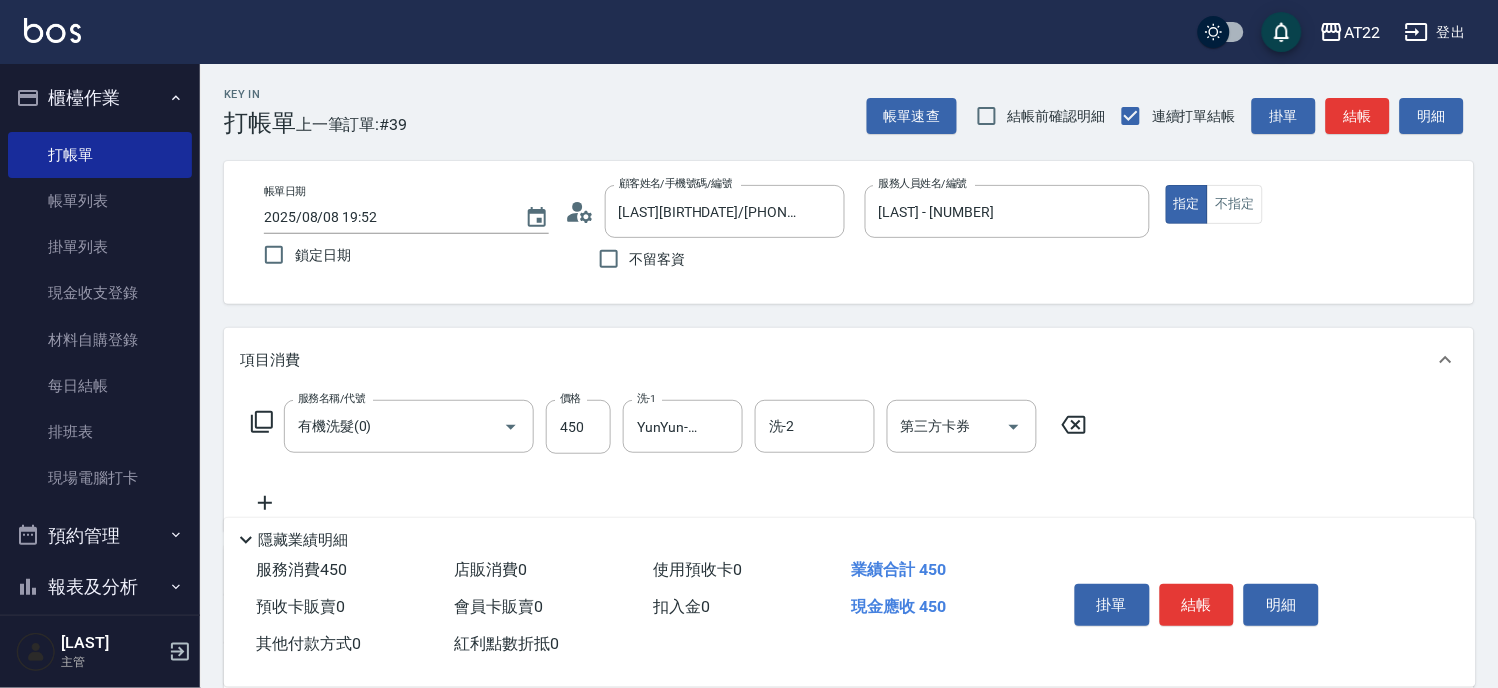 click 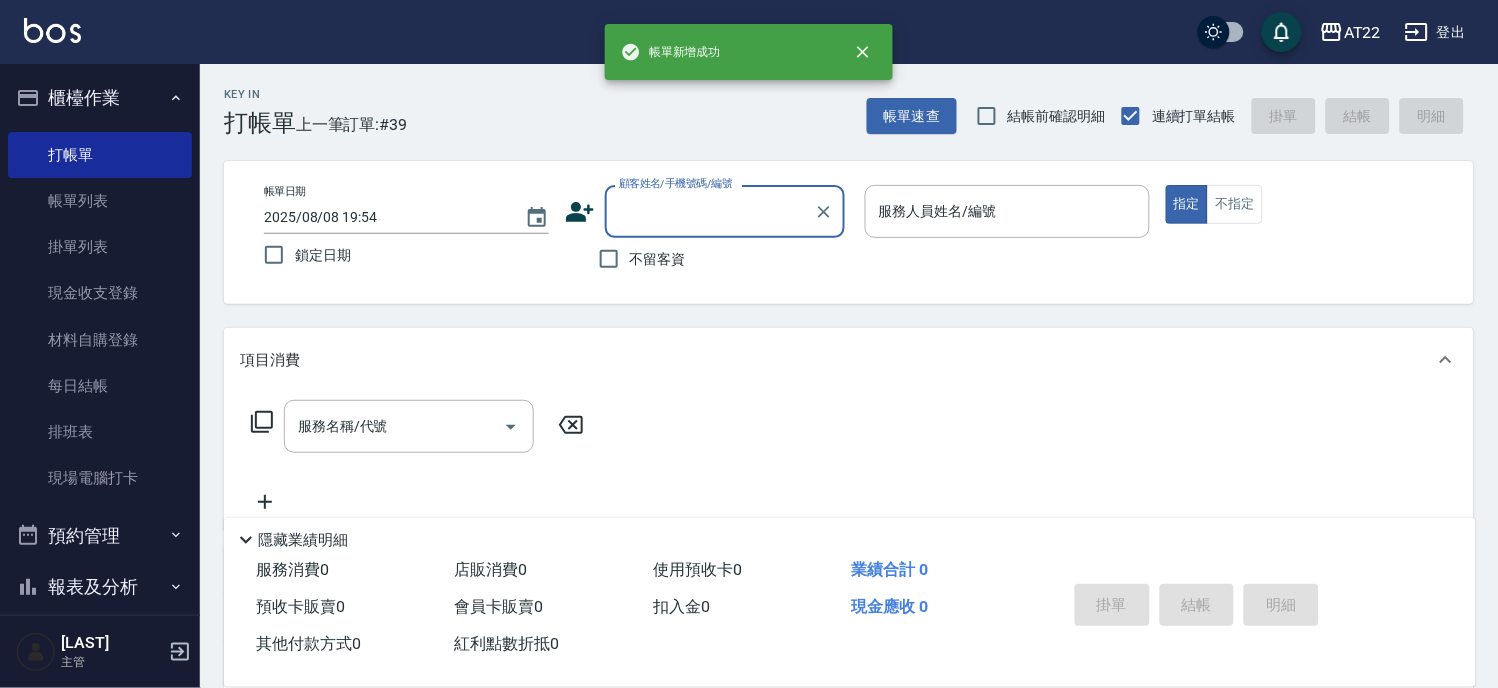 scroll, scrollTop: 0, scrollLeft: 0, axis: both 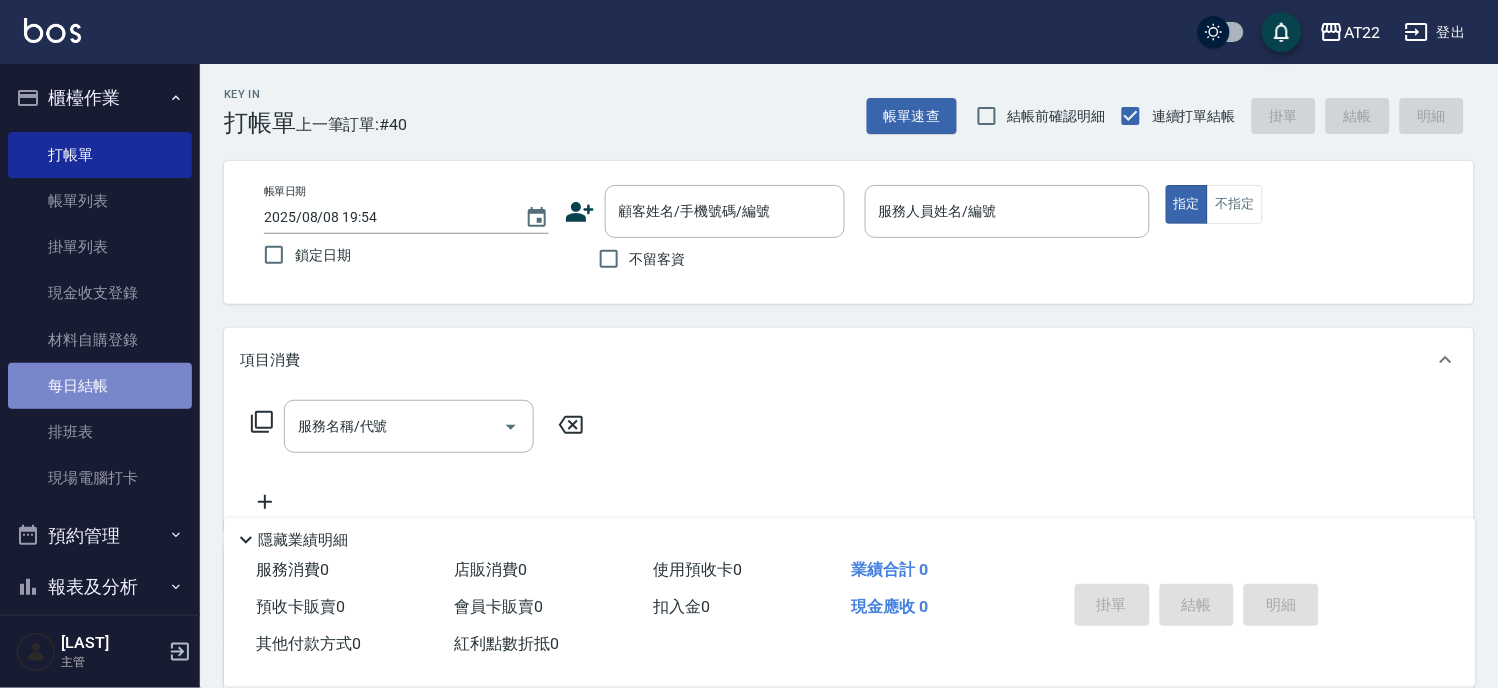 click on "每日結帳" at bounding box center (100, 386) 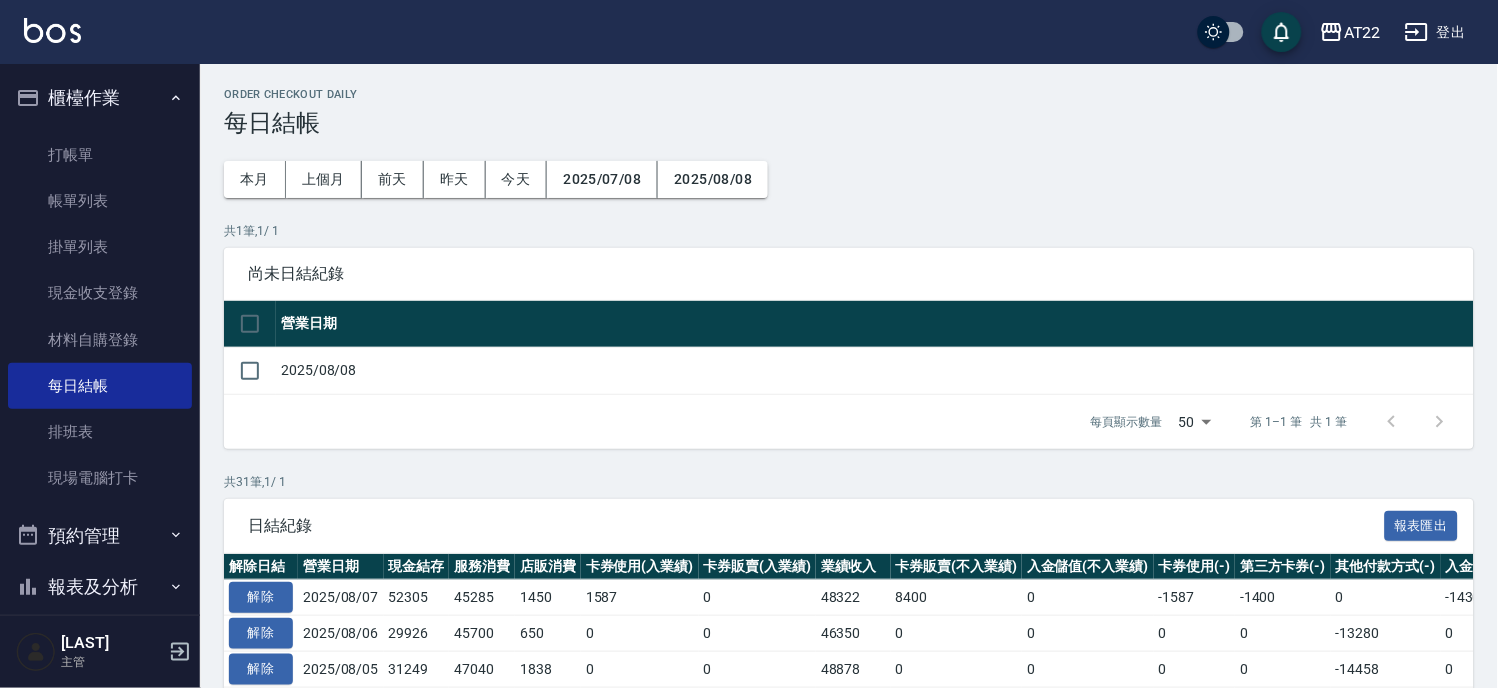 click on "2025/08/08" at bounding box center (875, 370) 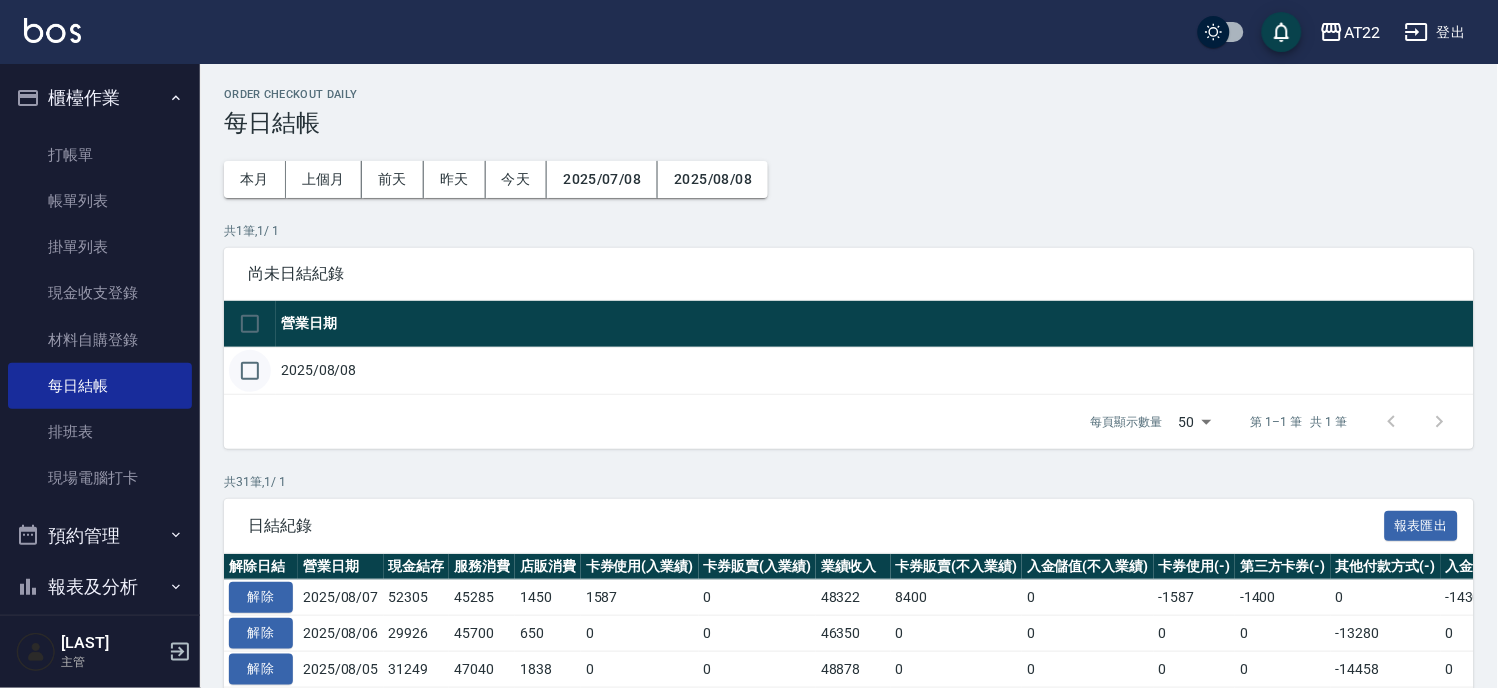 click at bounding box center [250, 371] 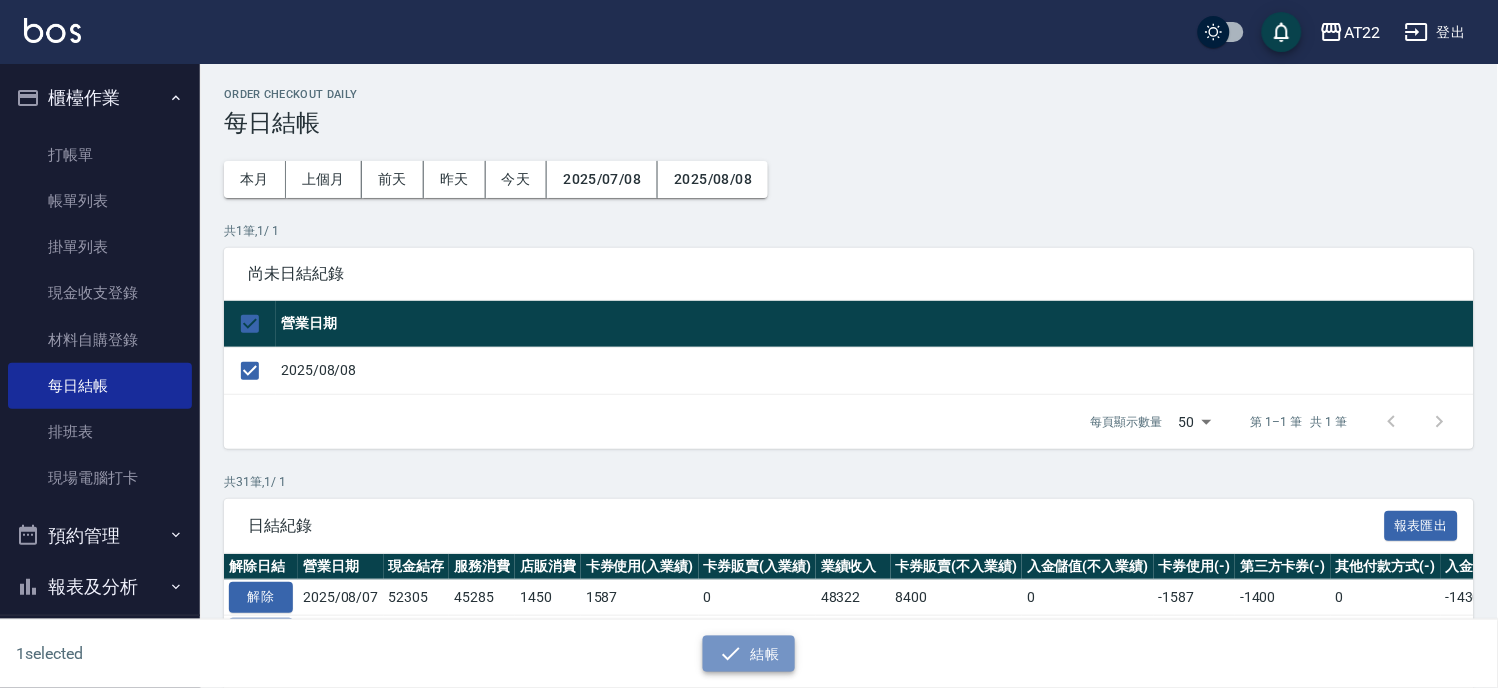 click 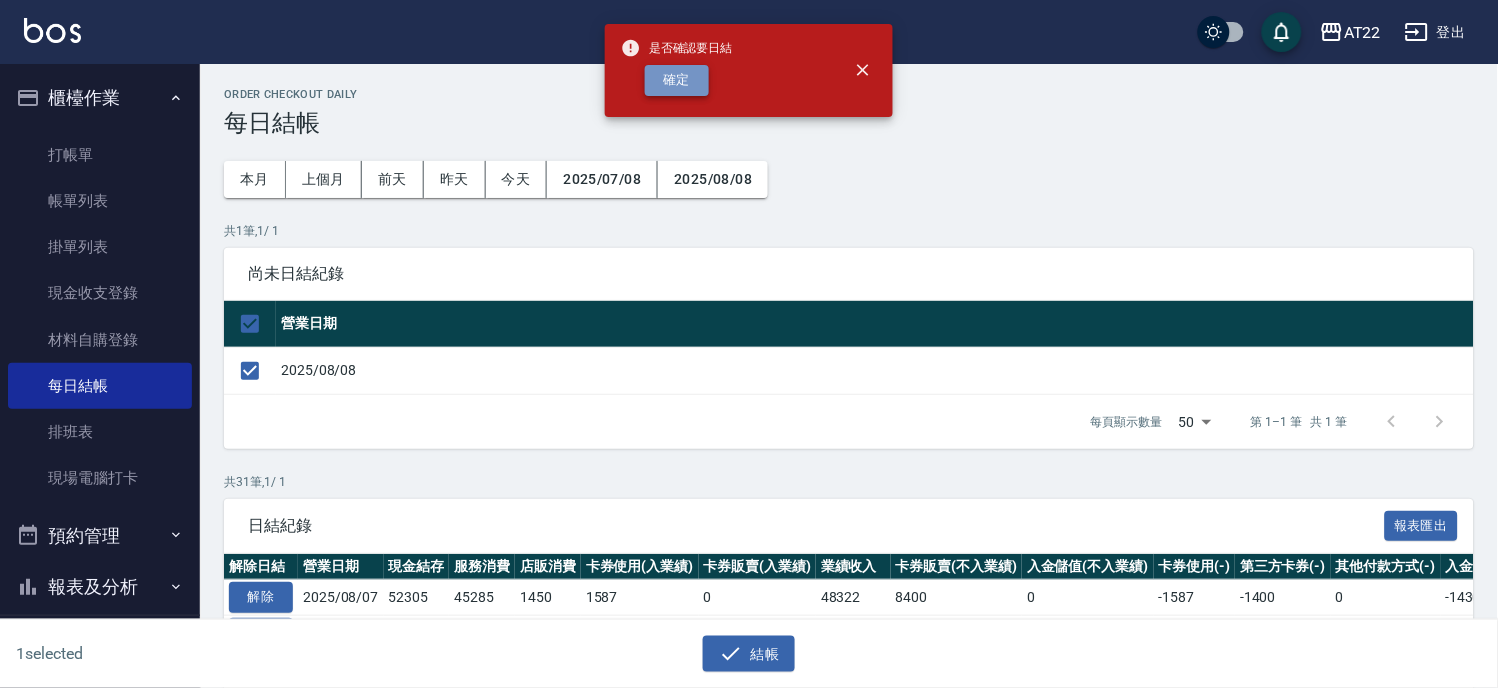 click on "確定" at bounding box center [677, 80] 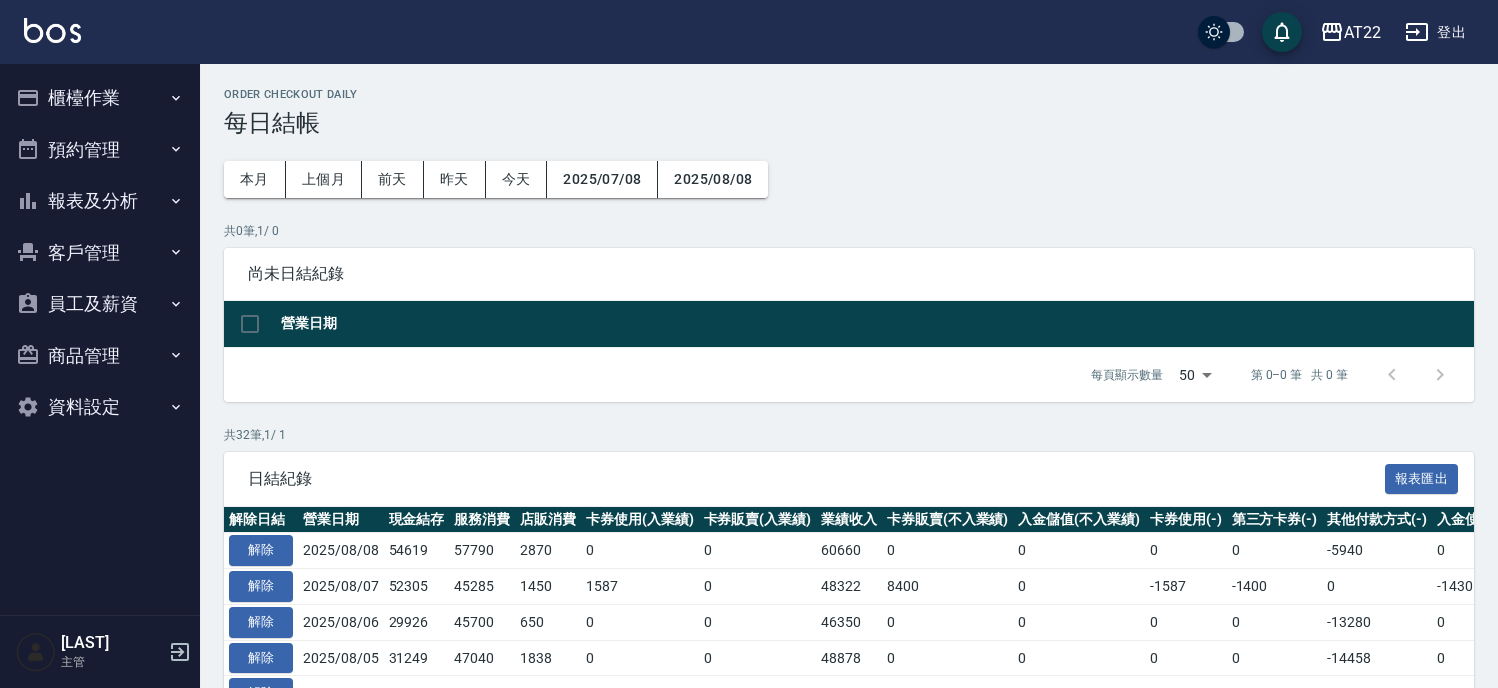scroll, scrollTop: 0, scrollLeft: 0, axis: both 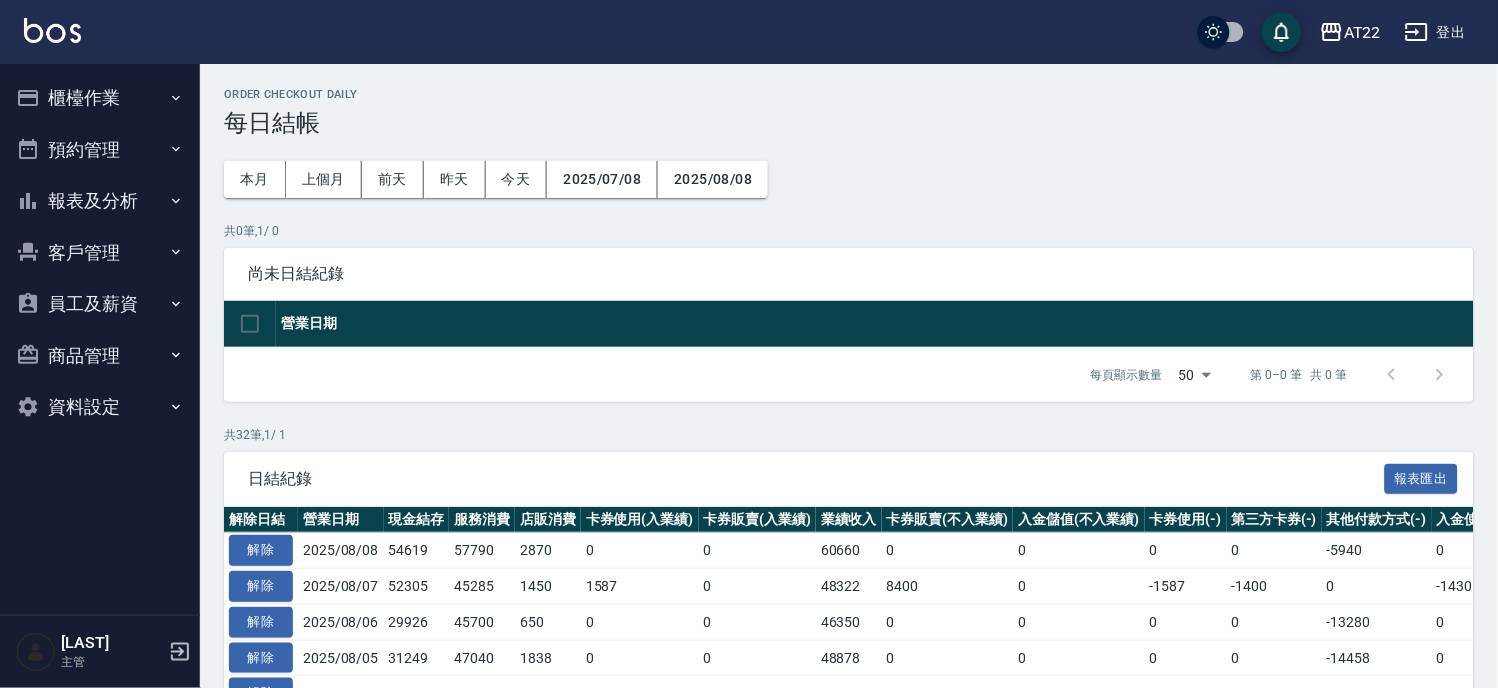 click on "櫃檯作業" at bounding box center [100, 98] 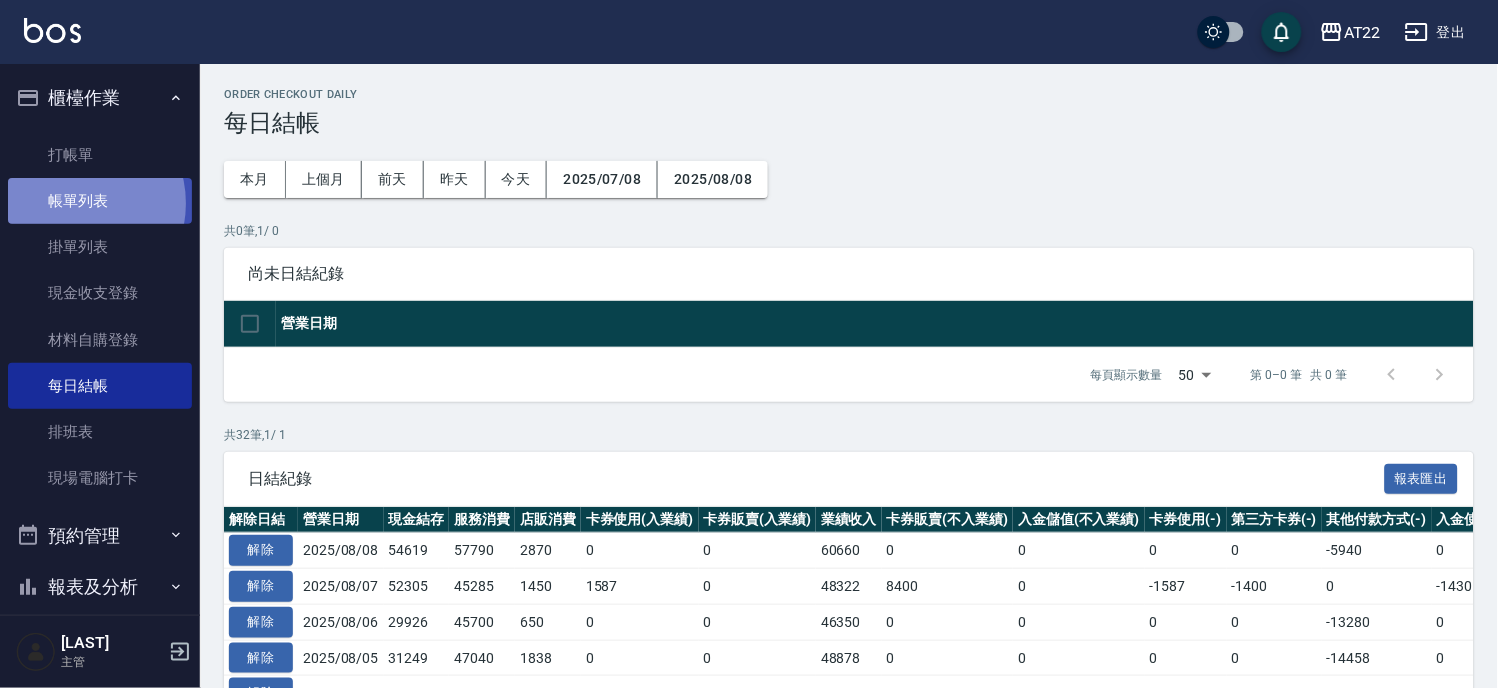 click on "帳單列表" at bounding box center (100, 201) 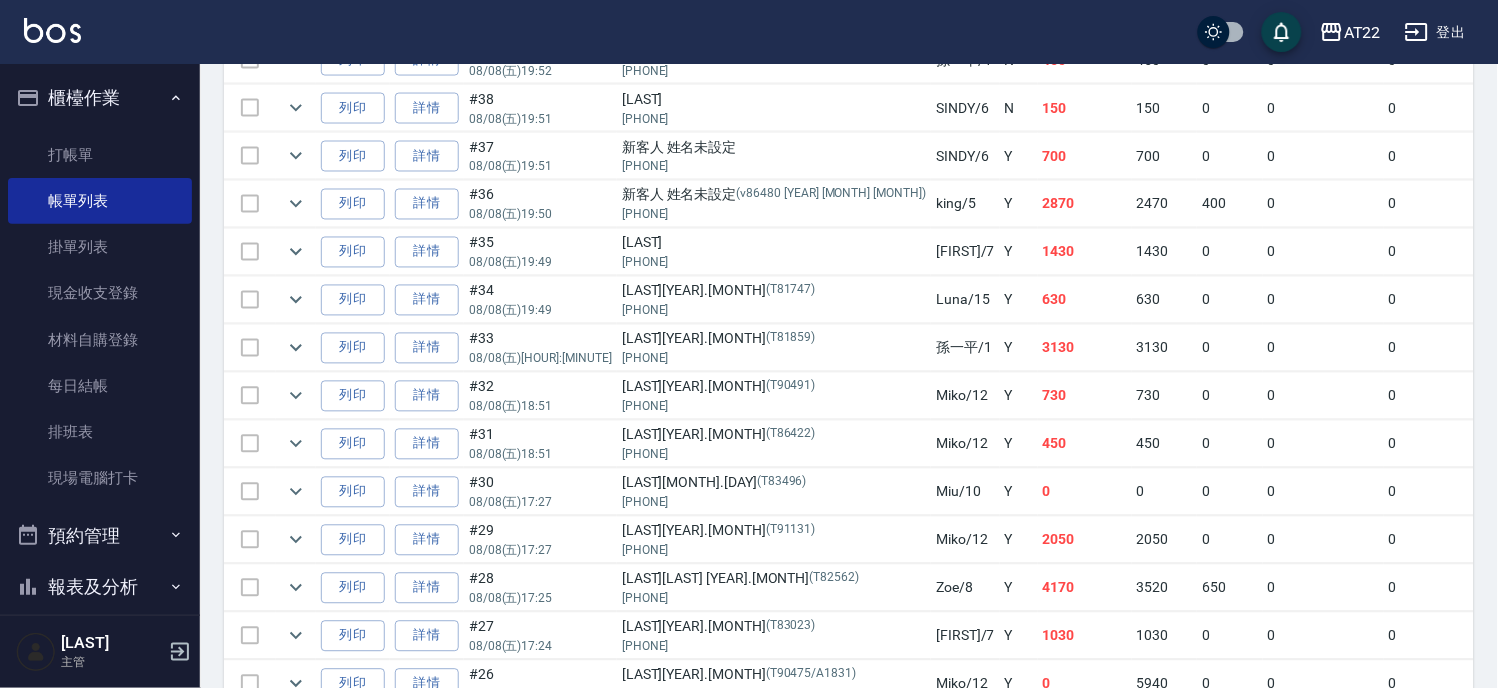 scroll, scrollTop: 555, scrollLeft: 0, axis: vertical 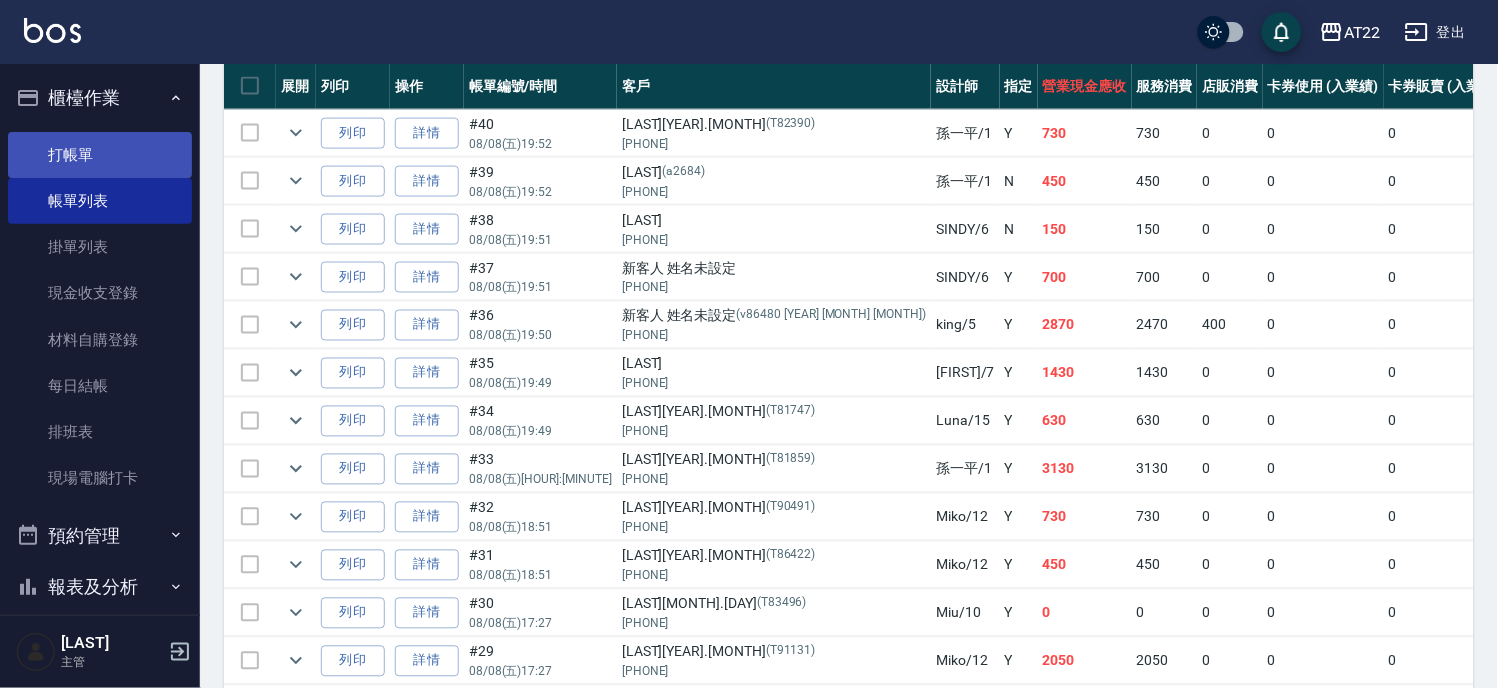 click on "打帳單" at bounding box center (100, 155) 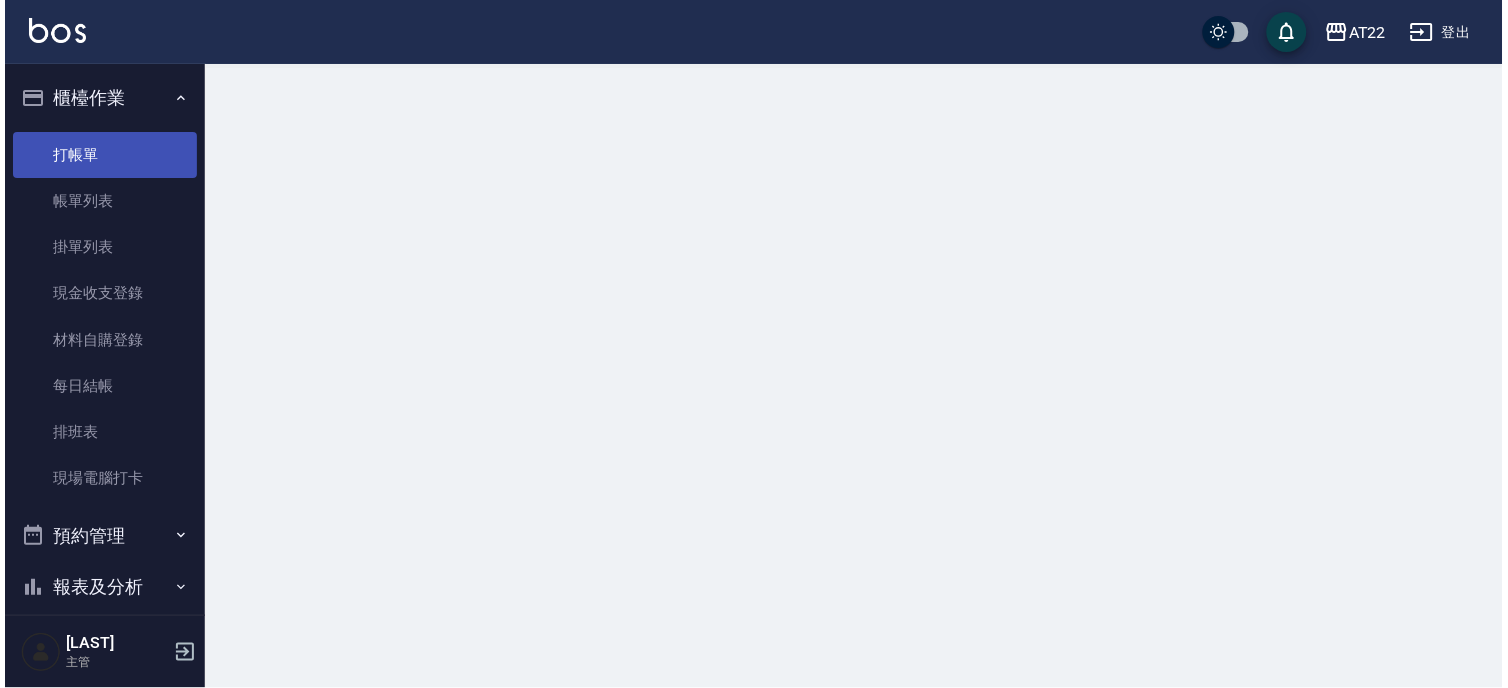 scroll, scrollTop: 0, scrollLeft: 0, axis: both 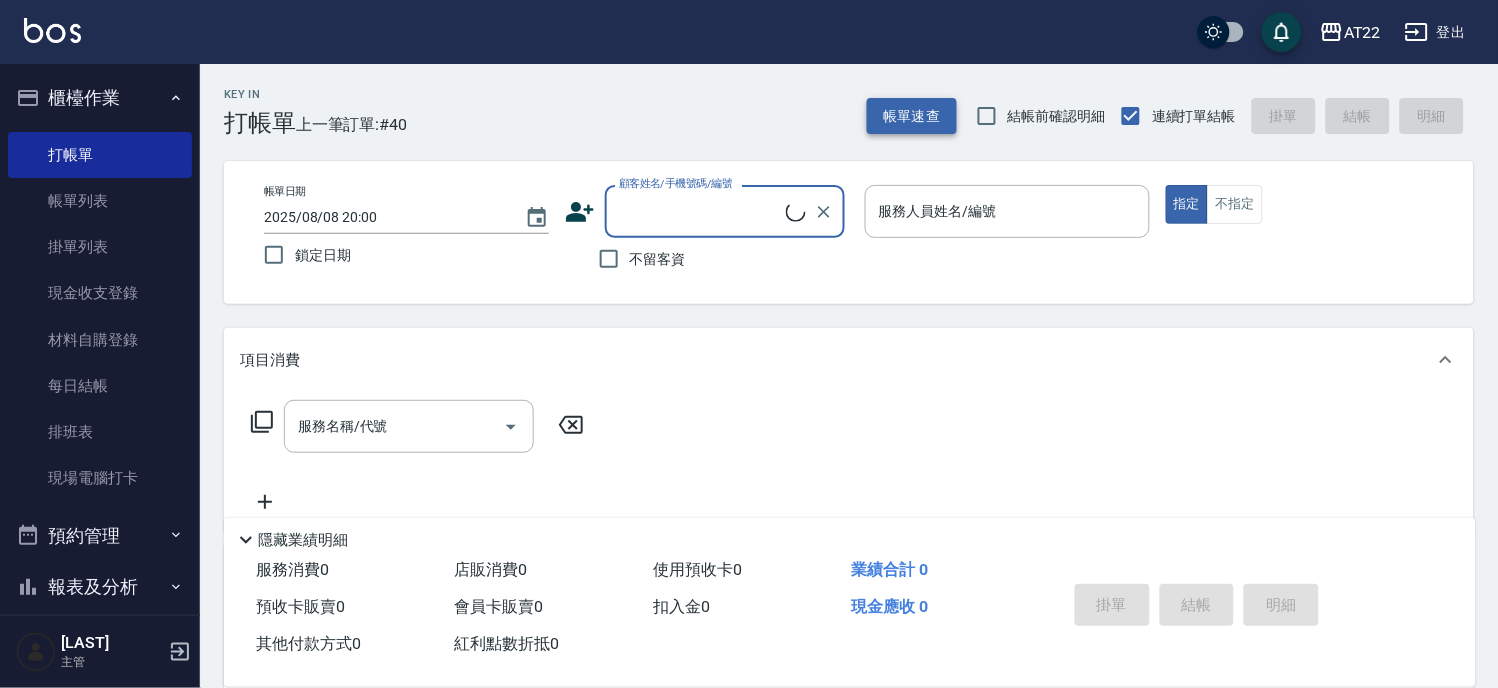 click on "帳單速查" at bounding box center (912, 116) 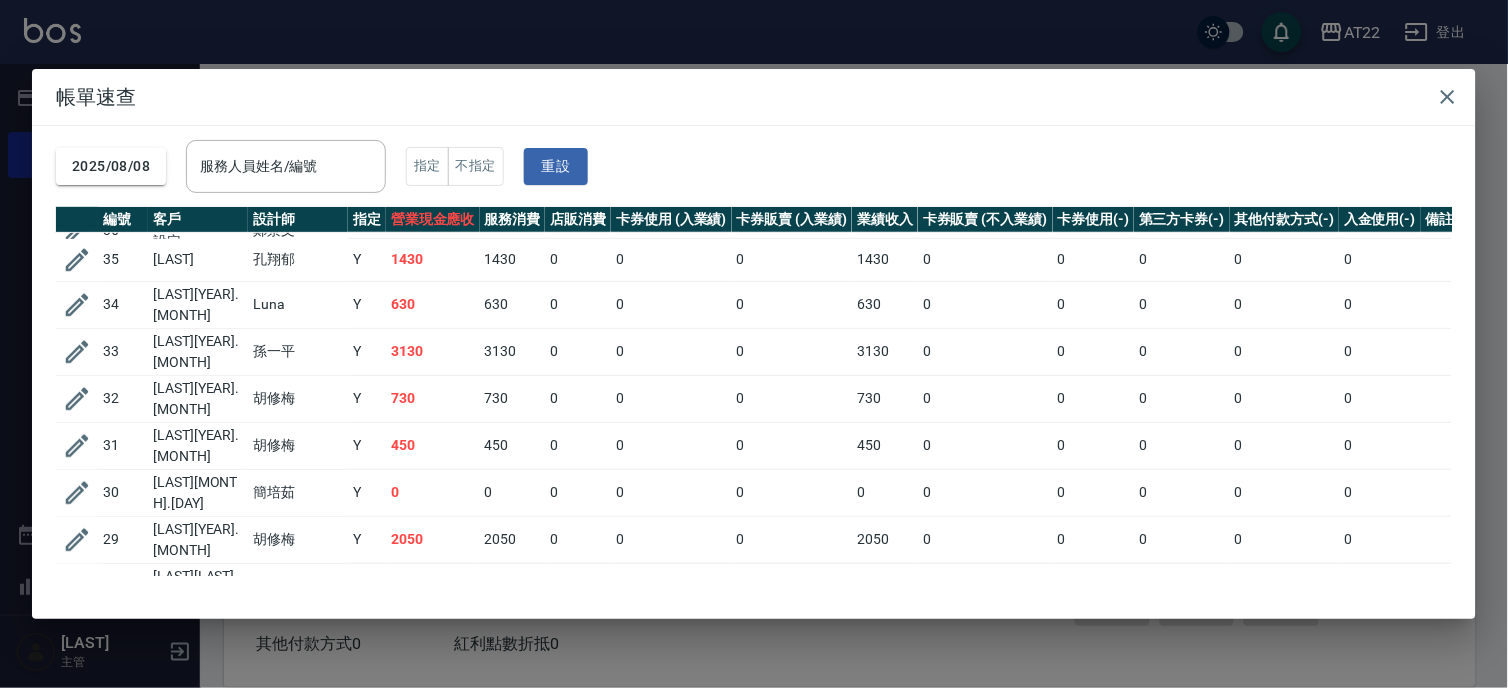 scroll, scrollTop: 222, scrollLeft: 0, axis: vertical 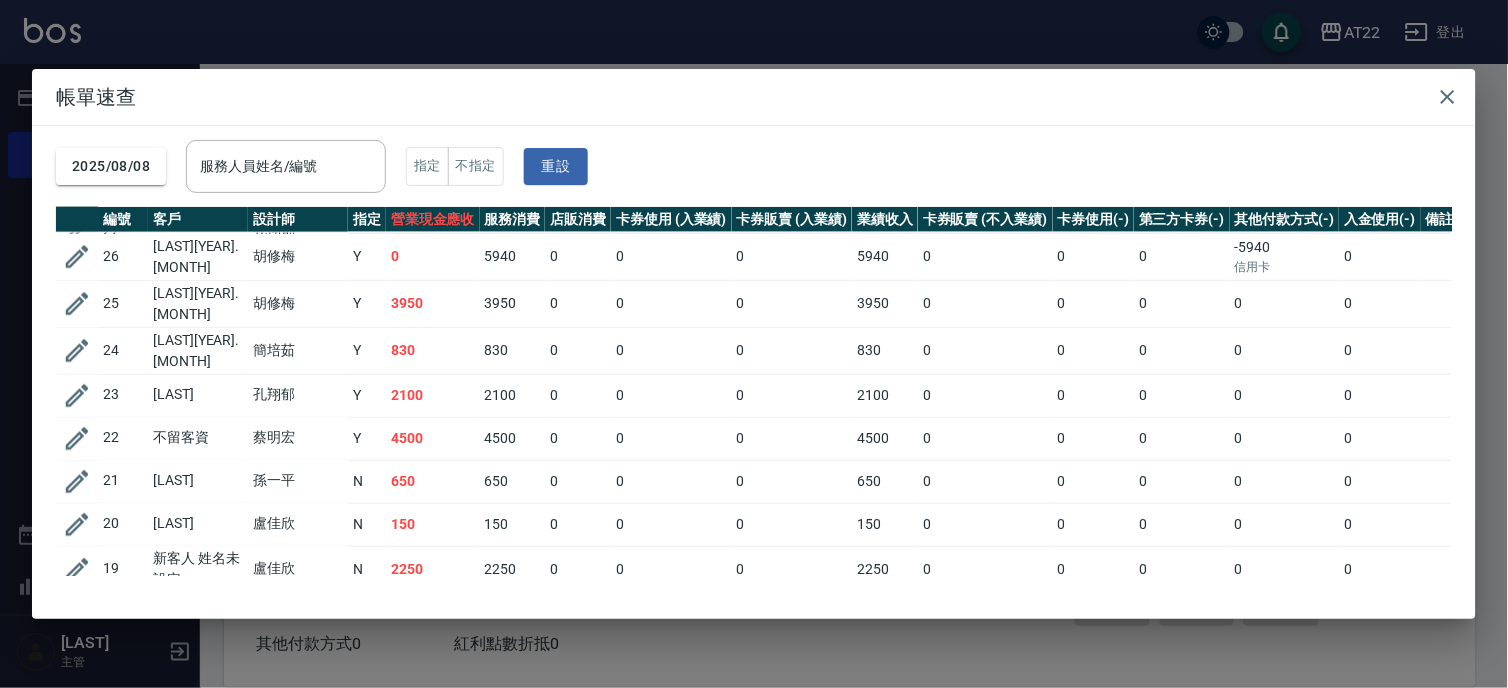 click on "帳單速查 2025/08/08 服務人員姓名/編號 服務人員姓名/編號 指定 不指定 重設 編號 客戶 設計師 指定 營業現金應收 服務消費 店販消費 卡券使用 (入業績) 卡券販賣 (入業績) 業績收入 卡券販賣 (不入業績) 卡券使用(-) 第三方卡券(-) 其他付款方式(-) 入金使用(-) 備註 訂單來源 40 蔡旭展26.11.2 孫一平 Y 730 730 0 0 0 730 0 0 0 0 0 39 潘俞儒 孫一平 N 450 450 0 0 0 450 0 0 0 0 0 38 李文婷 盧佳欣 N 150 150 0 0 0 150 0 0 0 0 0 37 新客人 姓名未設定 盧佳欣 Y 700 700 0 0 0 700 0 0 0 0 0 36 新客人 姓名未設定 鄭景文 Y 2870 2470 400 0 0 2870 0 0 0 0 0 35 林清甚 孔翔郁 Y 1430 1430 0 0 0 1430 0 0 0 0 0 34 游尚樺25.10.15 Luna Y 630 630 0 0 0 630 0 0 0 0 0 33 吳婉蓉26.12.30 孫一平 Y 3130 3130 0 0 0 3130 0 0 0 0 0 32 楊禾豐27.1.21 胡修梅 Y 730 730 0 0 0 730 0 0 0 0 0 31 劉怡筠26.10.17 胡修梅 Y 450 450 0 0 0 450 0 0 0 0 0 30 宋欣宸26.4.24 簡培茹 Y 0 0 0 0 0 0 0 0 0 0 0 29 Y" at bounding box center [754, 344] 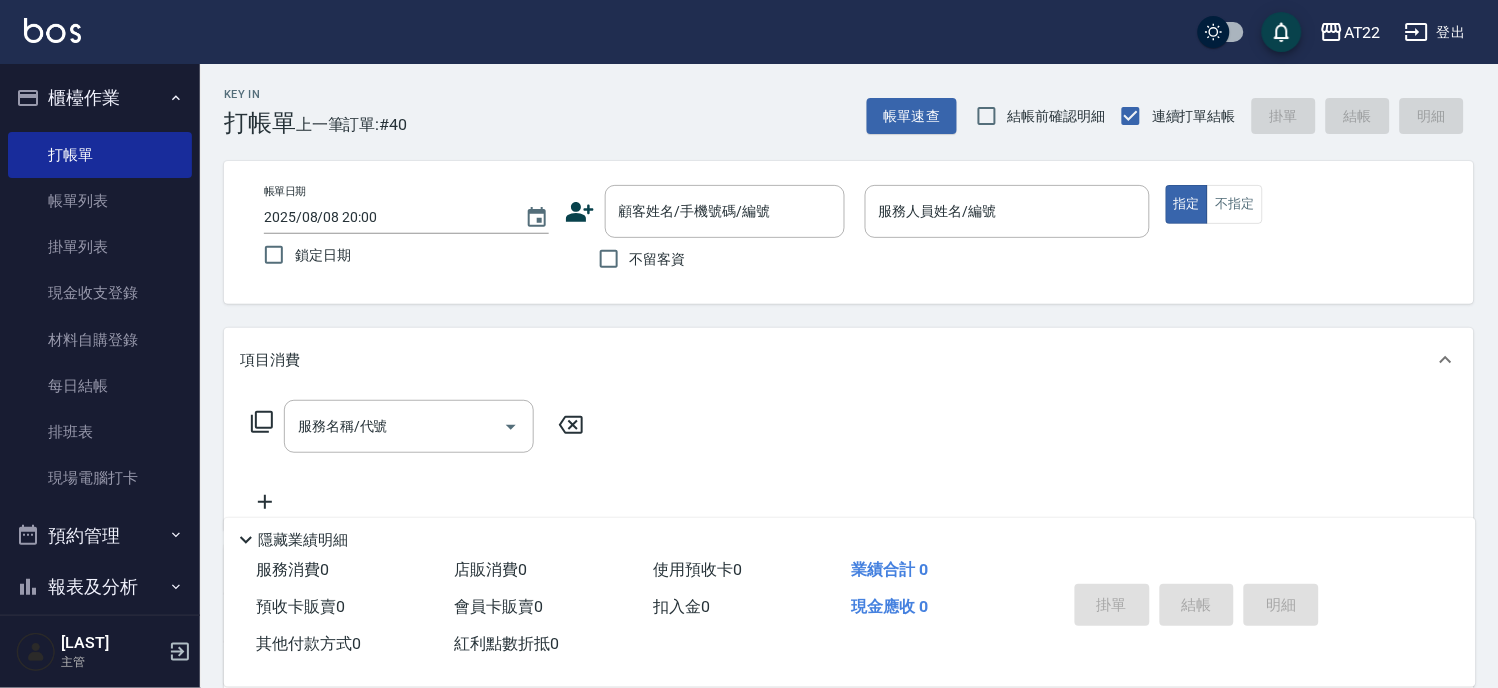 click on "櫃檯作業" at bounding box center [100, 98] 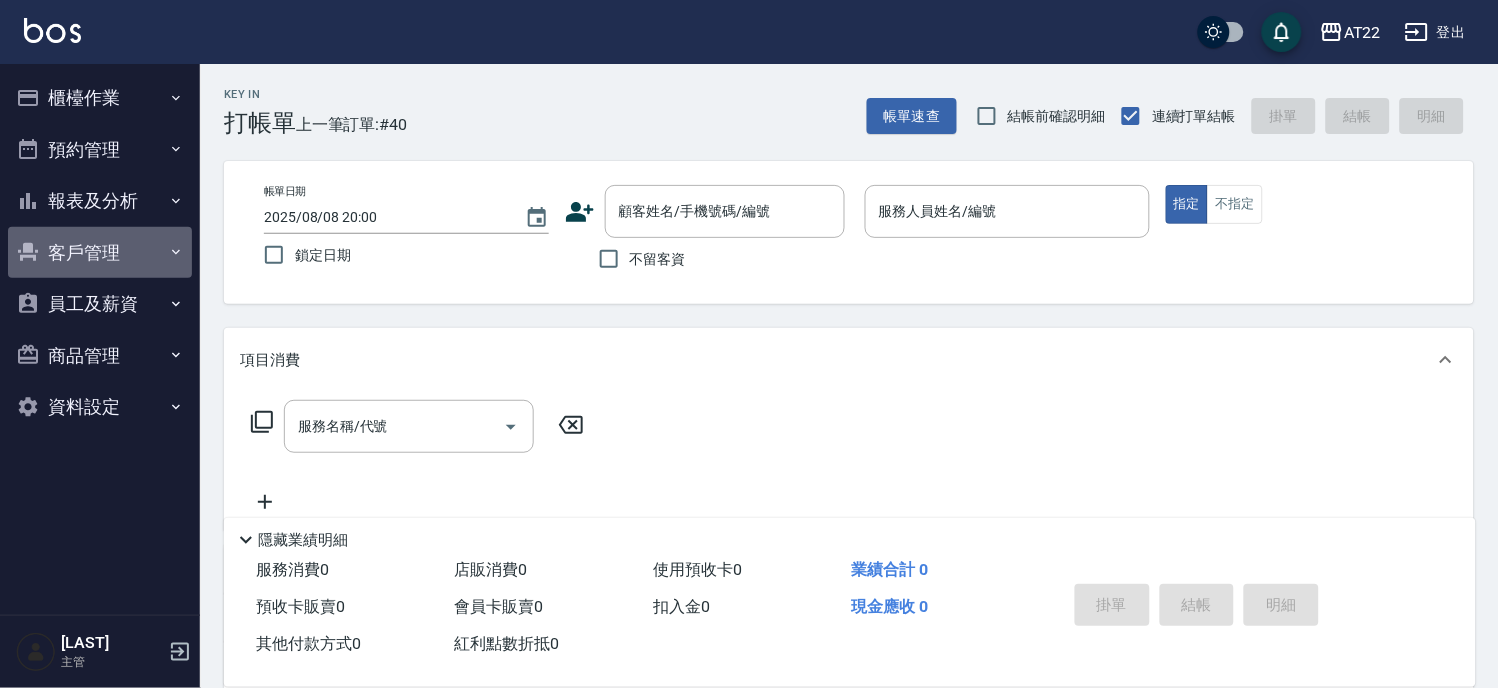 click on "客戶管理" at bounding box center (100, 253) 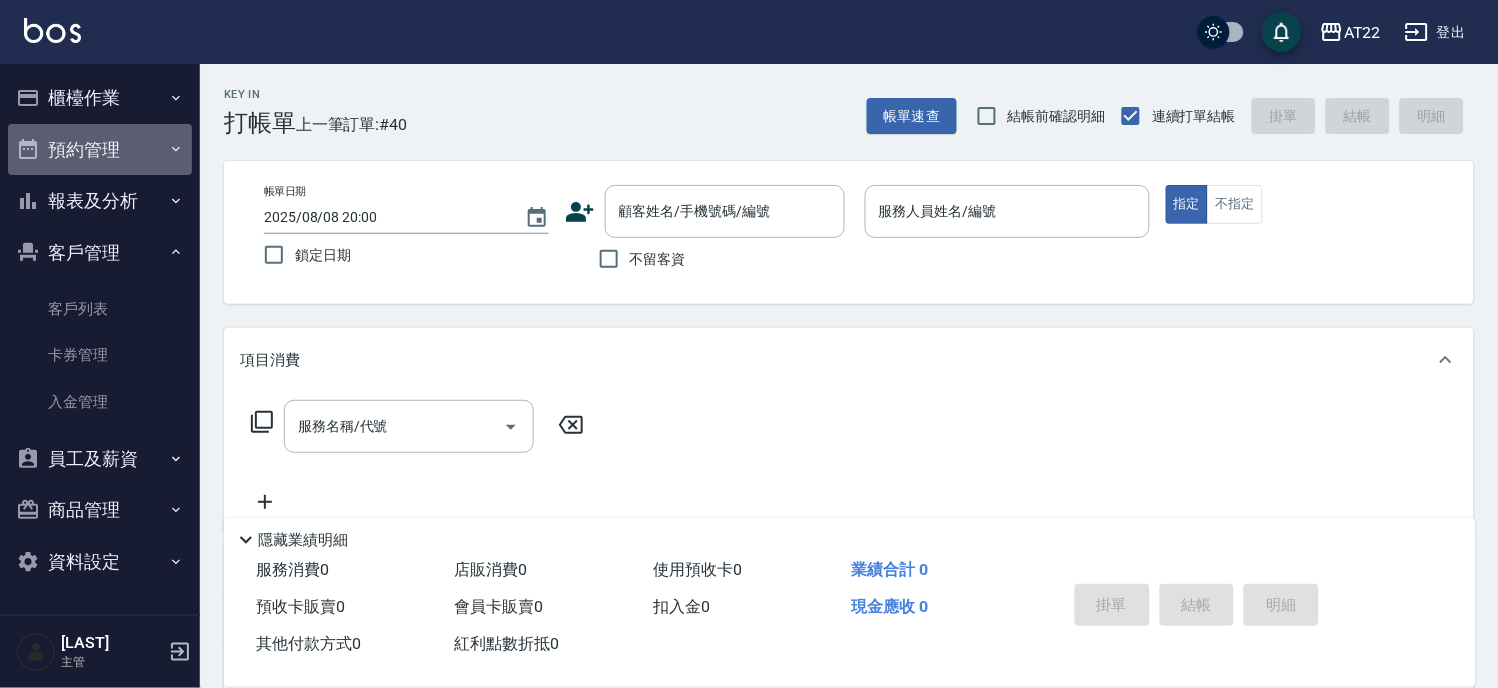 click on "預約管理" at bounding box center [100, 150] 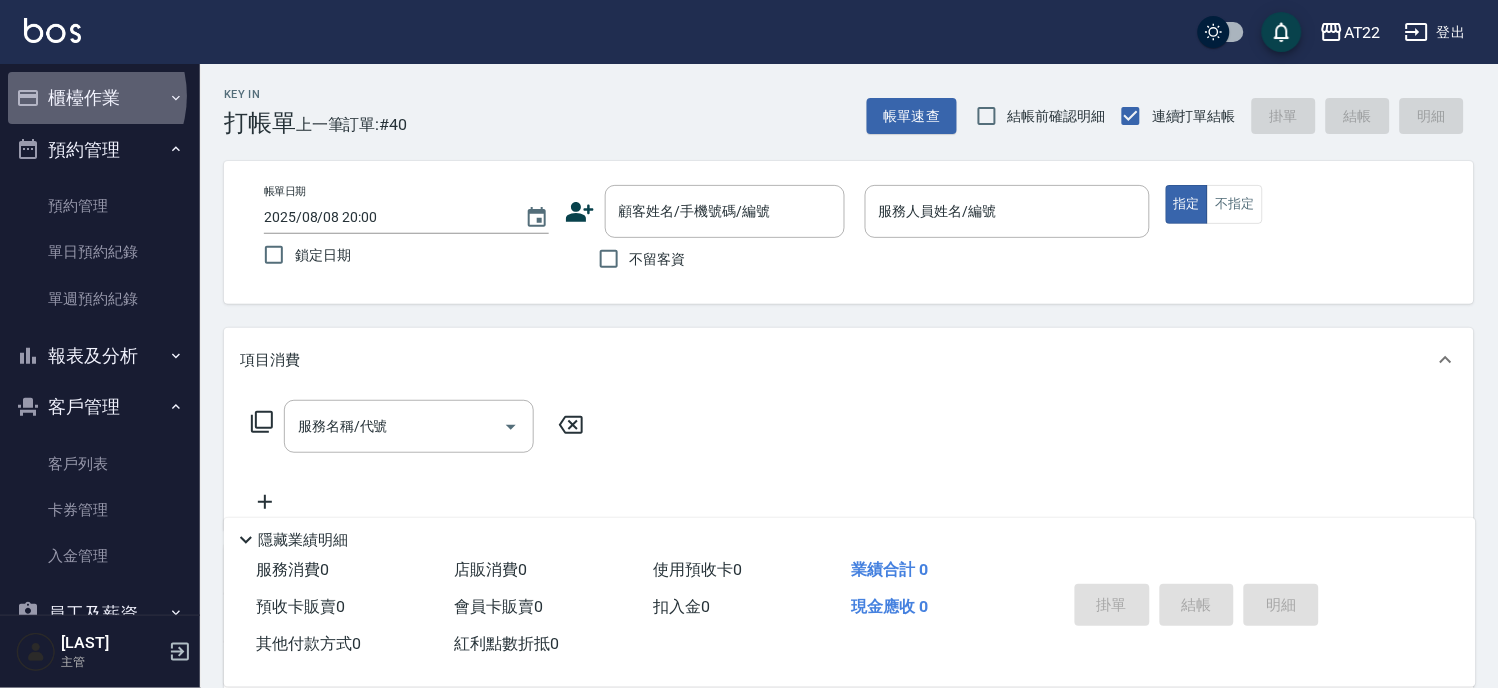 click on "櫃檯作業" at bounding box center (100, 98) 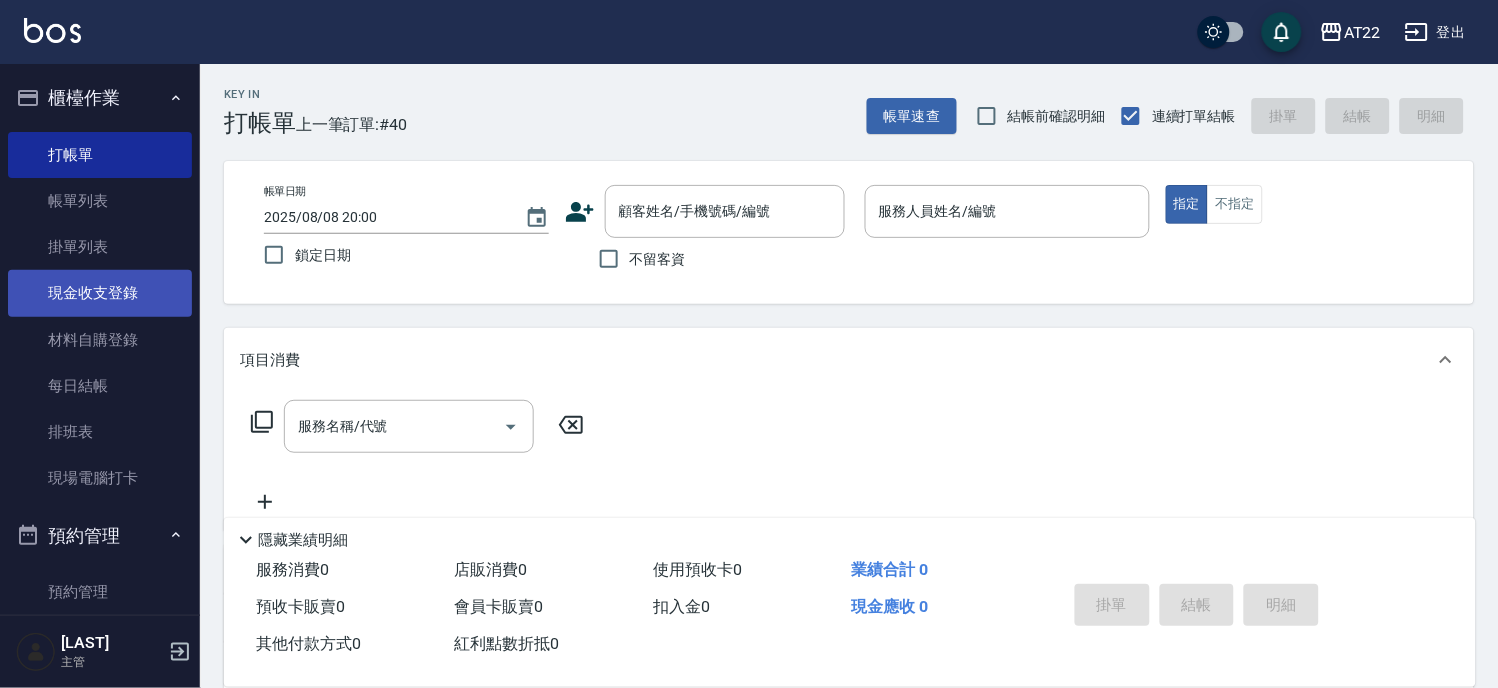 click on "現金收支登錄" at bounding box center [100, 293] 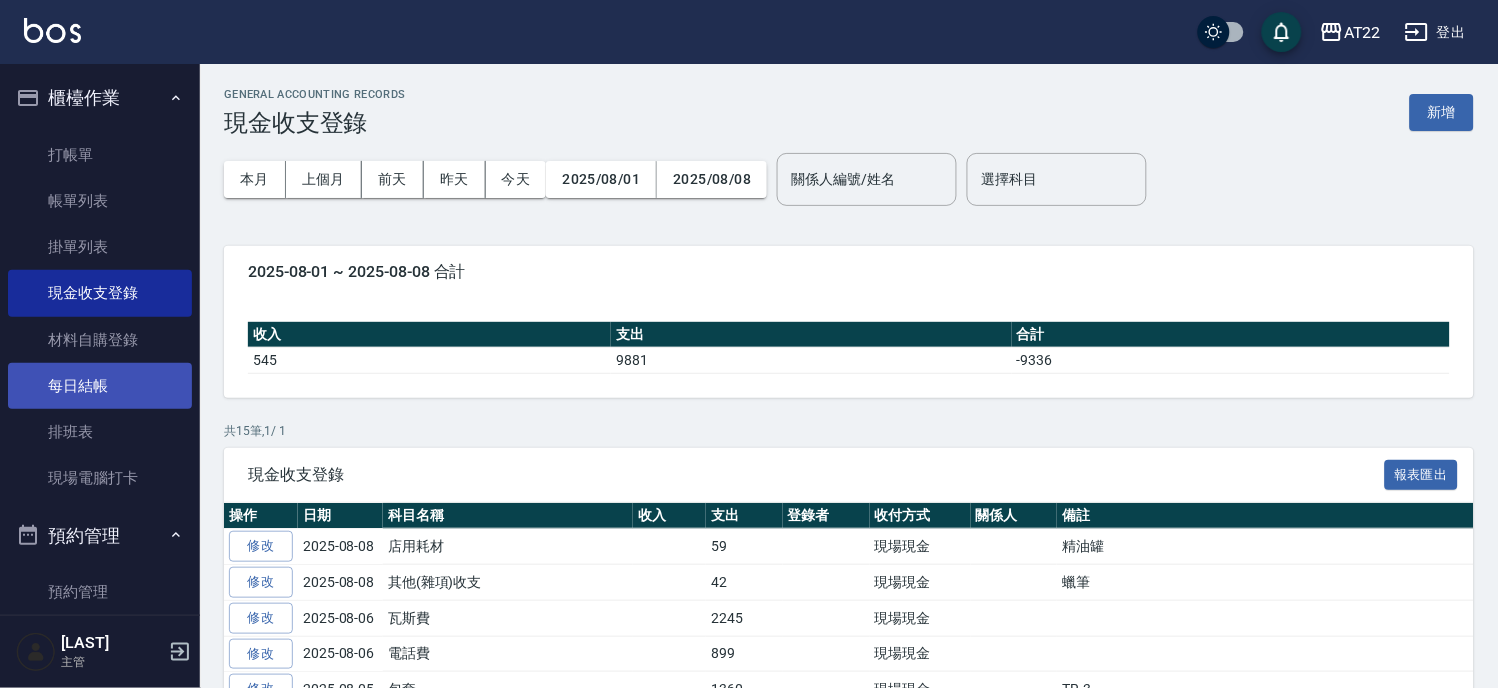 click on "每日結帳" at bounding box center [100, 386] 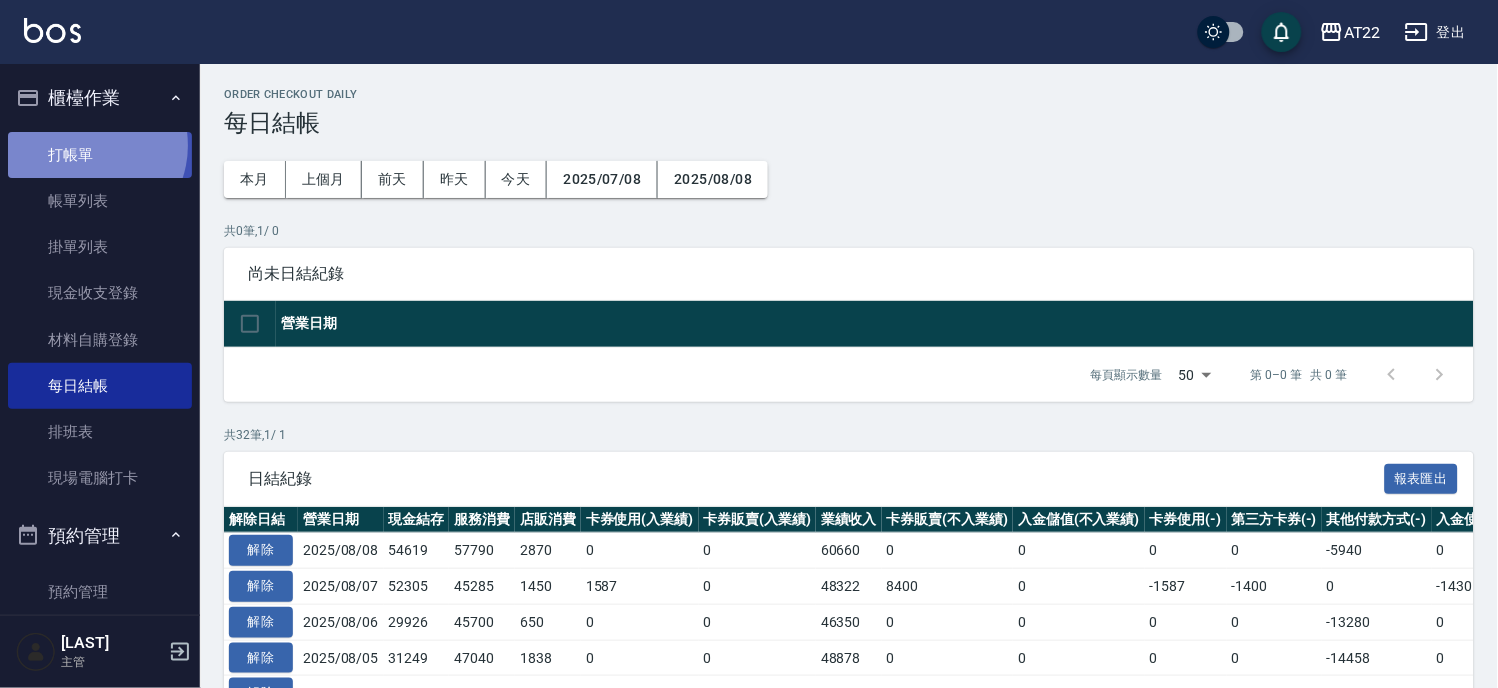 click on "打帳單" at bounding box center (100, 155) 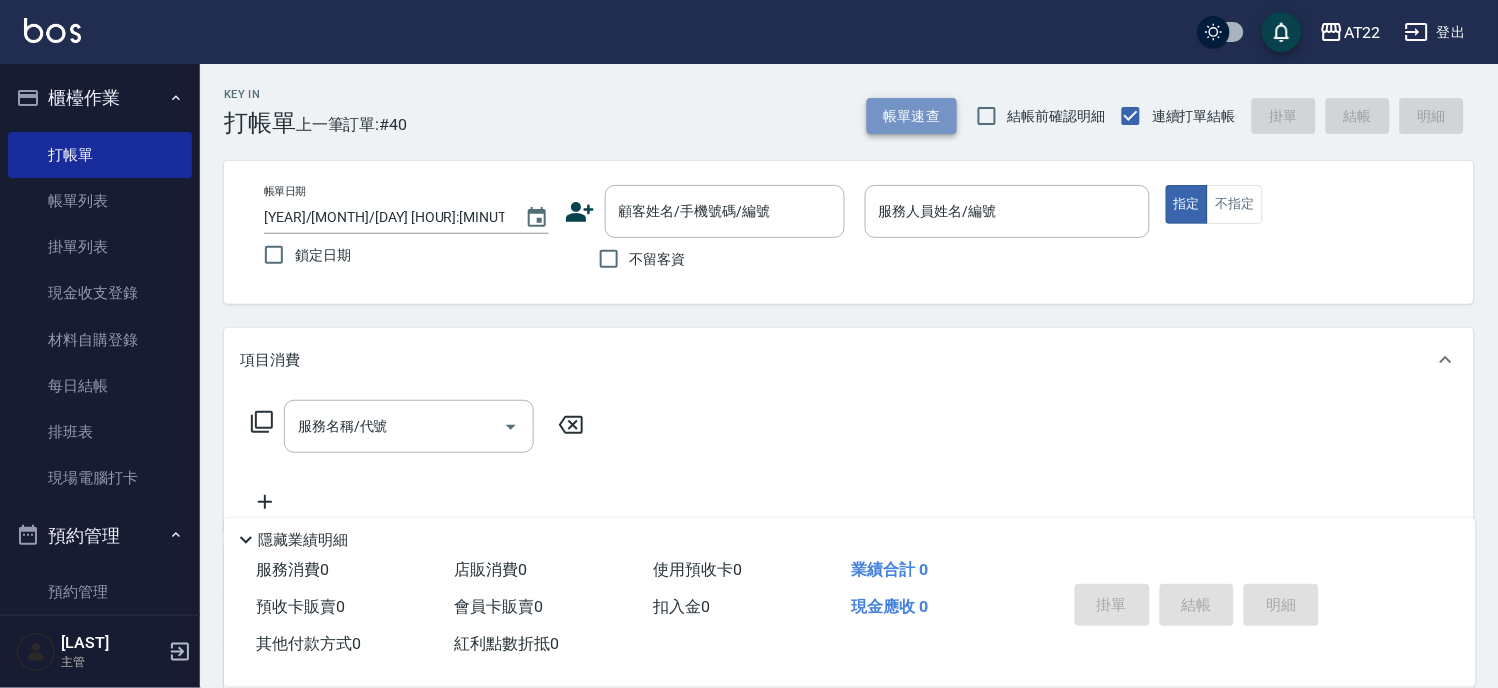 click on "帳單速查" at bounding box center [912, 116] 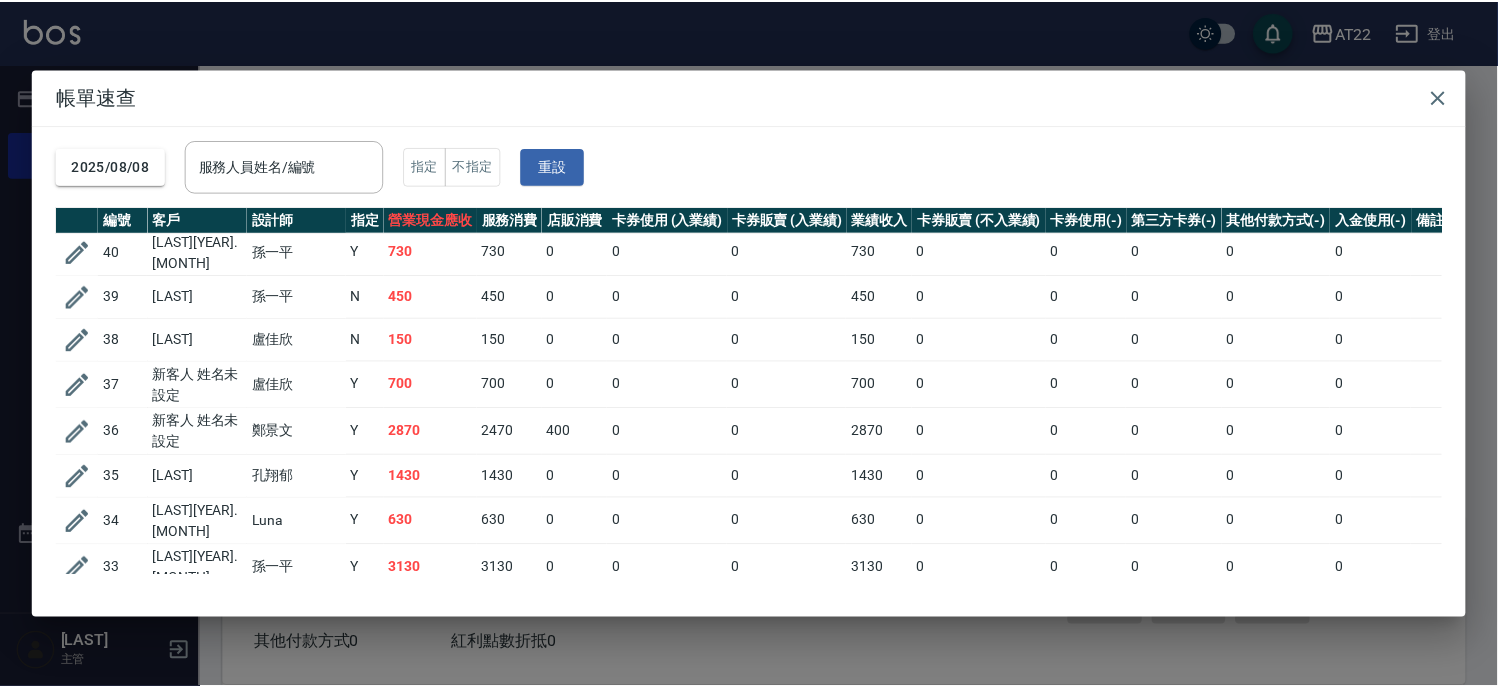 scroll, scrollTop: 0, scrollLeft: 0, axis: both 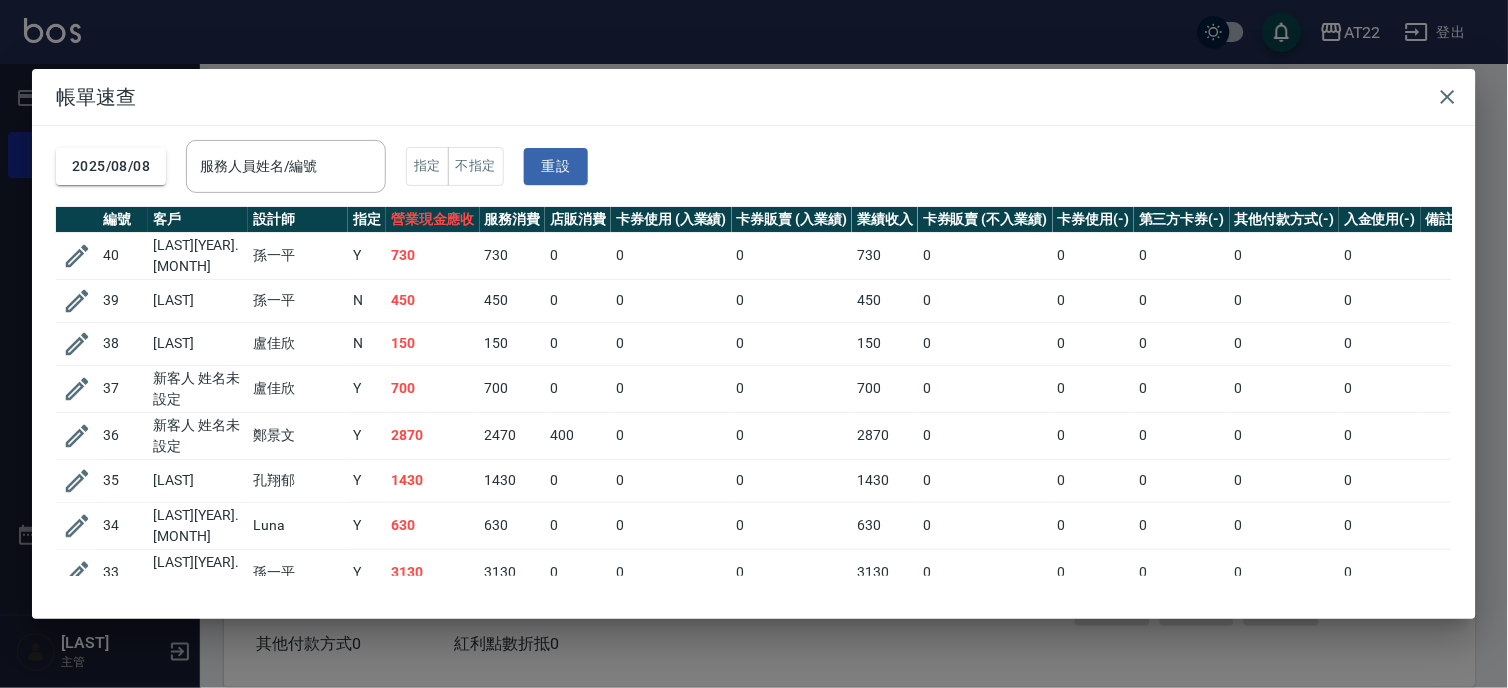 click on "帳單速查 2025/08/08 服務人員姓名/編號 服務人員姓名/編號 指定 不指定 重設 編號 客戶 設計師 指定 營業現金應收 服務消費 店販消費 卡券使用 (入業績) 卡券販賣 (入業績) 業績收入 卡券販賣 (不入業績) 卡券使用(-) 第三方卡券(-) 其他付款方式(-) 入金使用(-) 備註 訂單來源 40 蔡旭展26.11.2 孫一平 Y 730 730 0 0 0 730 0 0 0 0 0 39 潘俞儒 孫一平 N 450 450 0 0 0 450 0 0 0 0 0 38 李文婷 盧佳欣 N 150 150 0 0 0 150 0 0 0 0 0 37 新客人 姓名未設定 盧佳欣 Y 700 700 0 0 0 700 0 0 0 0 0 36 新客人 姓名未設定 鄭景文 Y 2870 2470 400 0 0 2870 0 0 0 0 0 35 林清甚 孔翔郁 Y 1430 1430 0 0 0 1430 0 0 0 0 0 34 游尚樺25.10.15 Luna Y 630 630 0 0 0 630 0 0 0 0 0 33 吳婉蓉26.12.30 孫一平 Y 3130 3130 0 0 0 3130 0 0 0 0 0 32 楊禾豐27.1.21 胡修梅 Y 730 730 0 0 0 730 0 0 0 0 0 31 劉怡筠26.10.17 胡修梅 Y 450 450 0 0 0 450 0 0 0 0 0 30 宋欣宸26.4.24 簡培茹 Y 0 0 0 0 0 0 0 0 0 0 0 29 Y" at bounding box center (754, 344) 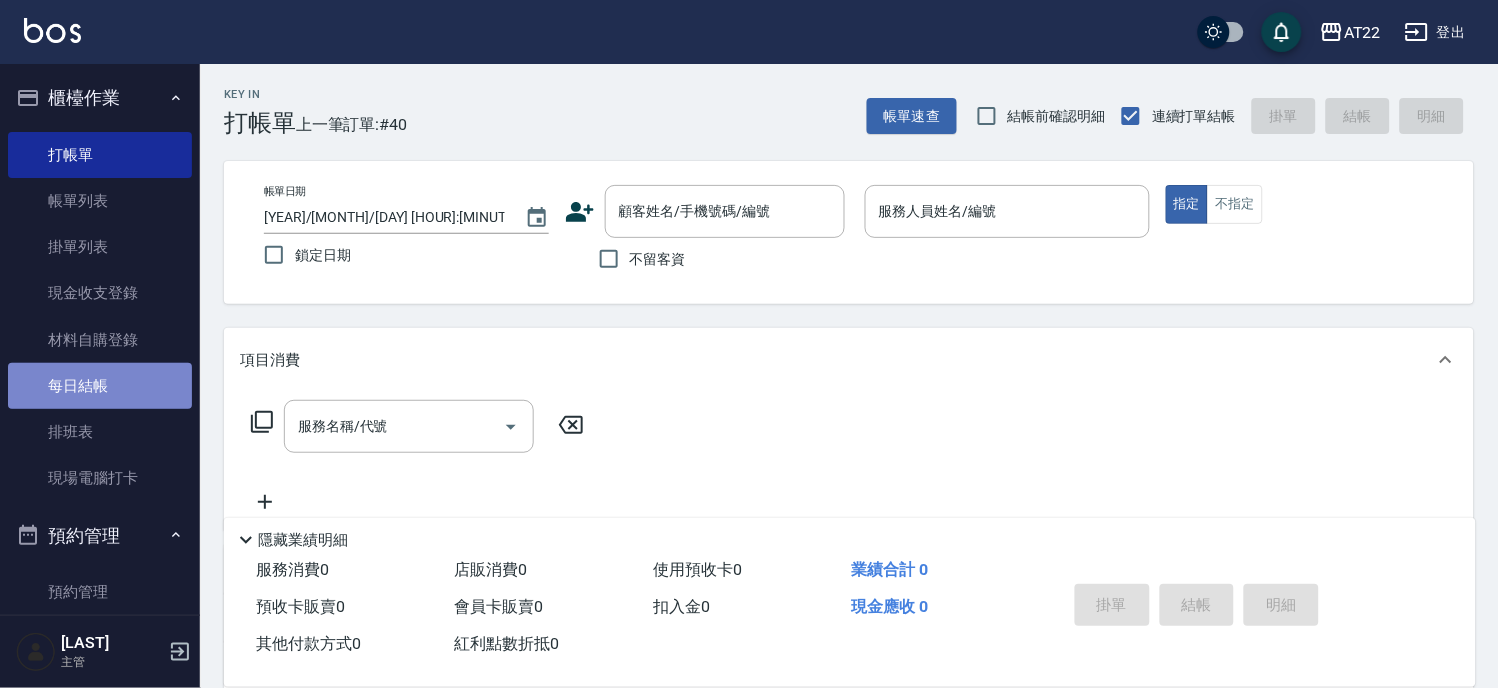click on "每日結帳" at bounding box center [100, 386] 